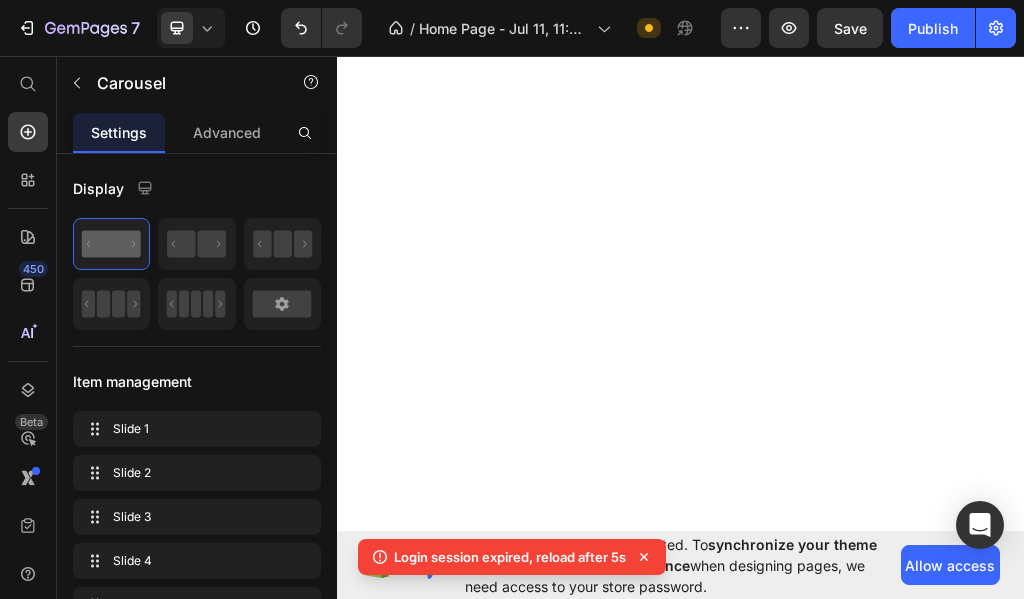scroll, scrollTop: 0, scrollLeft: 0, axis: both 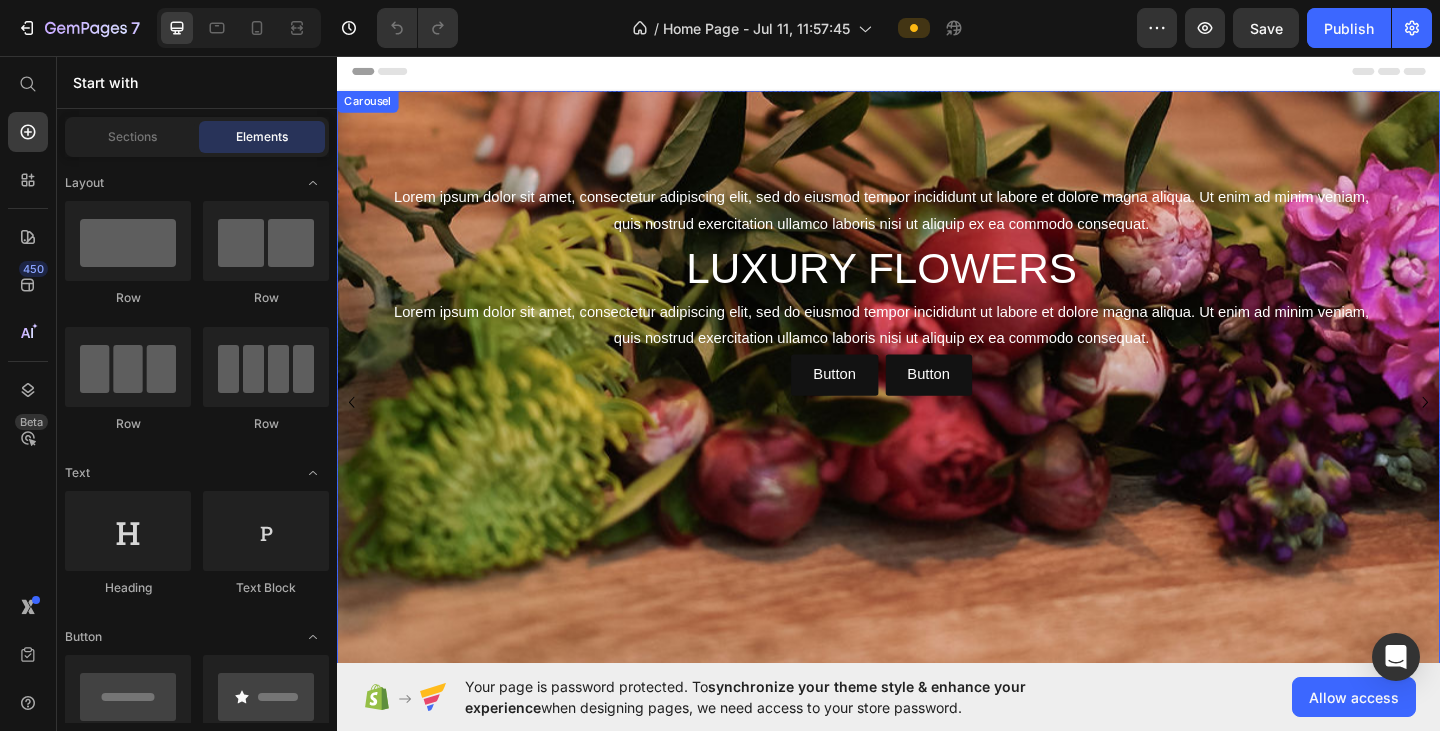 click on "Lorem ipsum dolor sit amet, consectetur adipiscing elit, sed do eiusmod tempor incididunt ut labore et dolore magna aliqua. Ut enim ad minim veniam, quis nostrud exercitation ullamco laboris nisi ut aliquip ex ea commodo consequat. Text Block LUXURY FLOWERS Heading Lorem ipsum dolor sit amet, consectetur adipiscing elit, sed do eiusmod tempor incididunt ut labore et dolore magna aliqua. Ut enim ad minim veniam, quis nostrud exercitation ullamco laboris nisi ut aliquip ex ea commodo consequat. Text Block Button Button Button Button Row Row
Drop element here
Drop element here
Drop element here
Drop element here
Drop element here
Carousel" at bounding box center (937, 433) 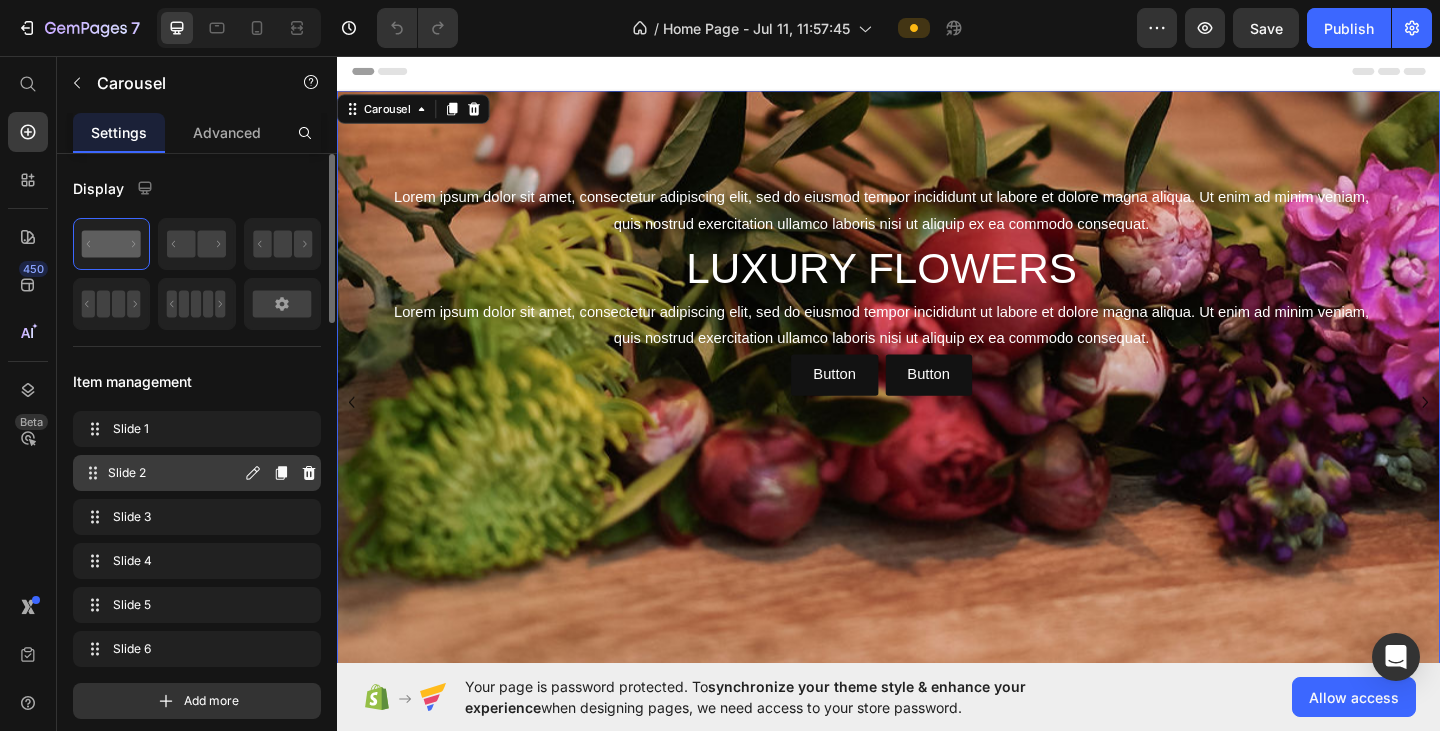 click on "Slide 2" at bounding box center (174, 473) 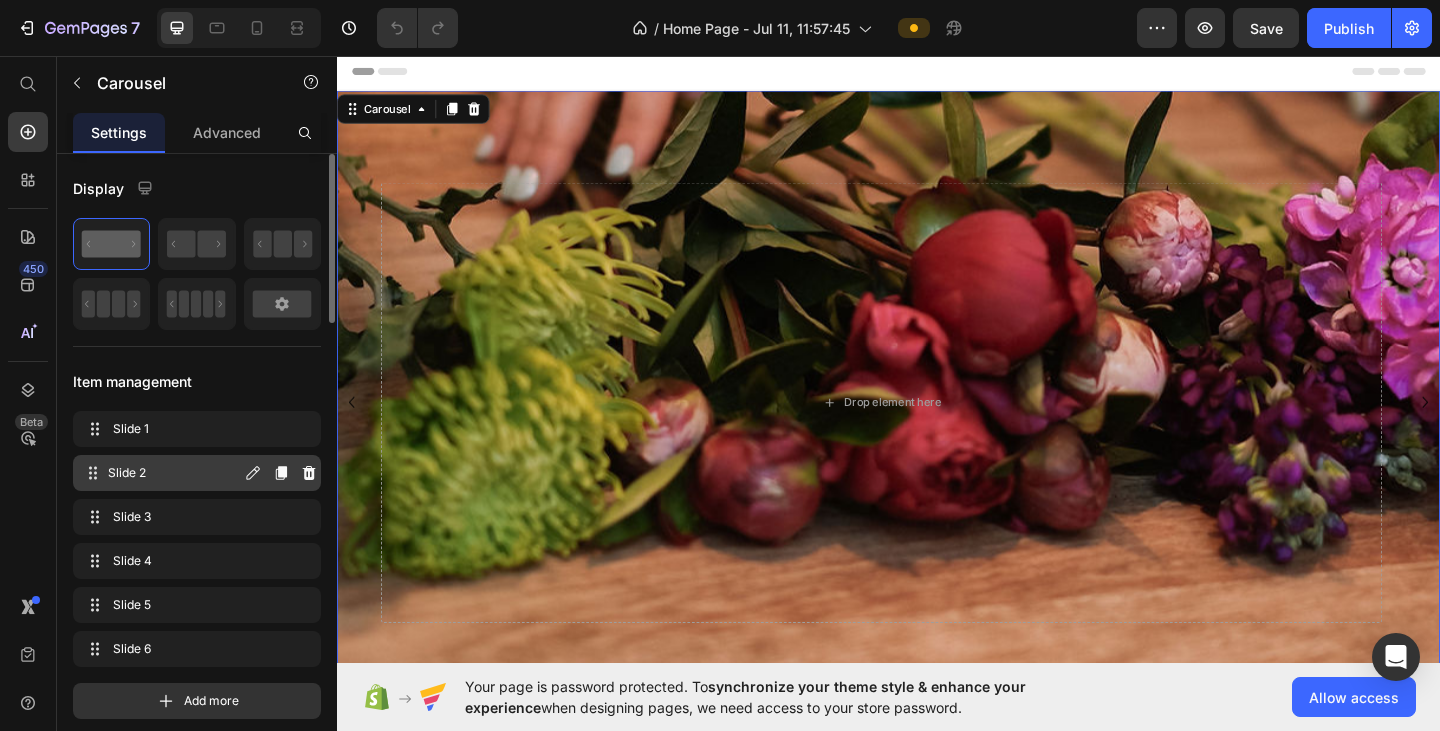 click on "Slide 2" at bounding box center [174, 473] 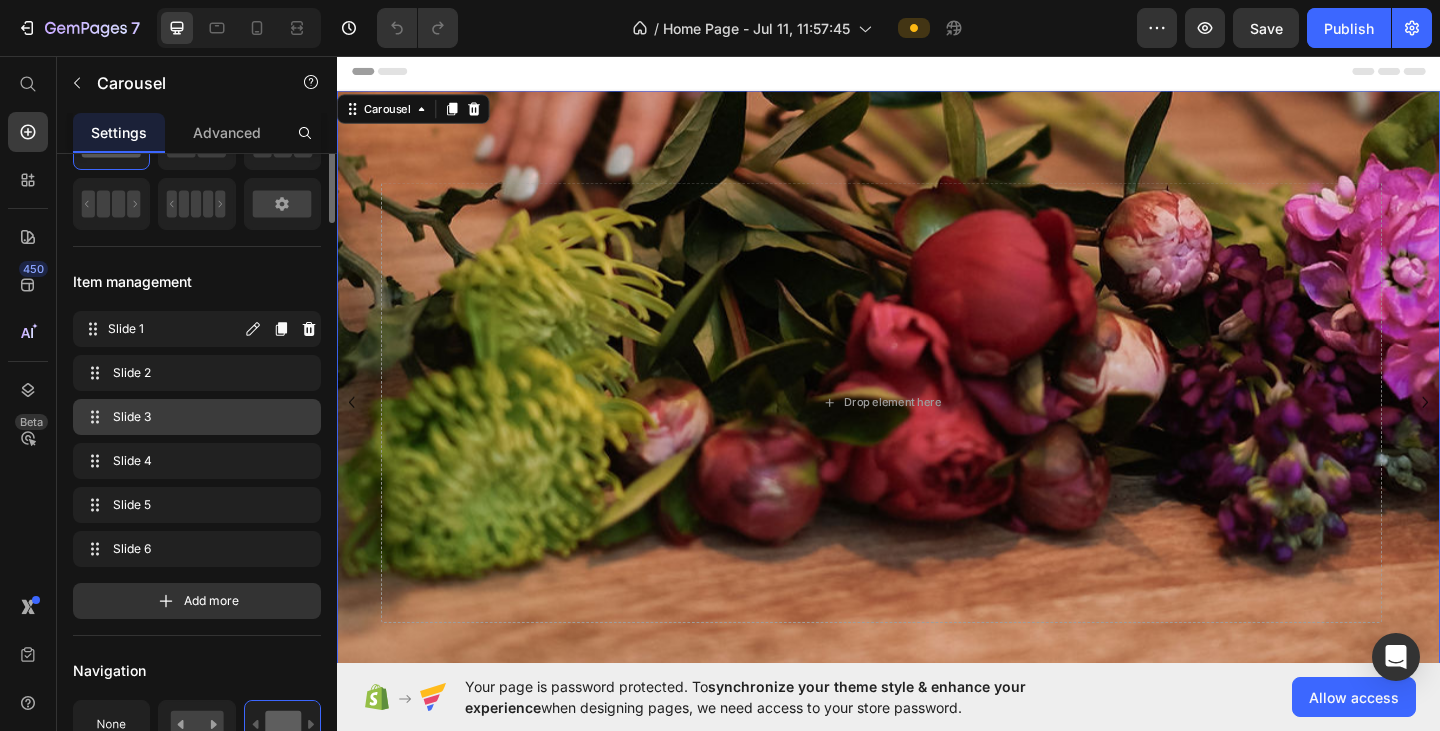 scroll, scrollTop: 0, scrollLeft: 0, axis: both 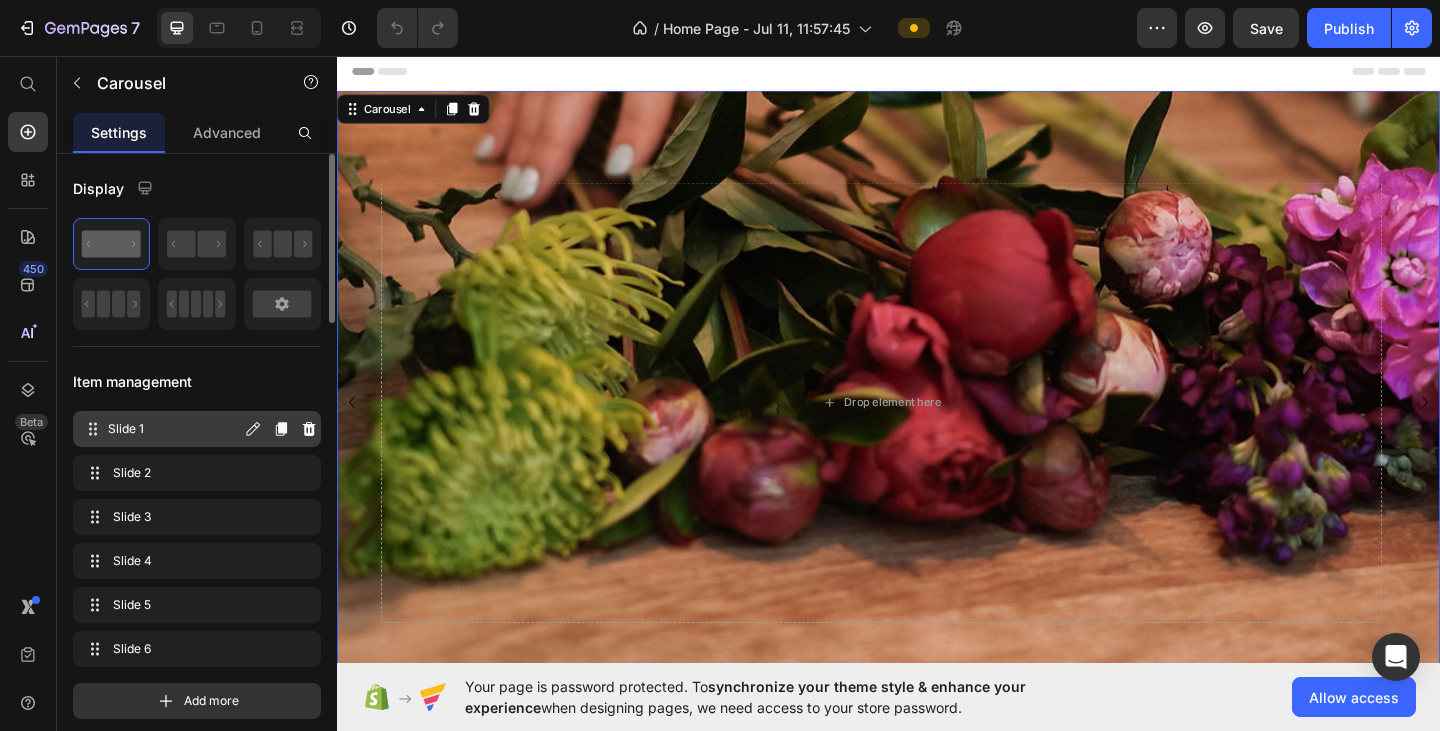 click on "Slide 1" at bounding box center [174, 429] 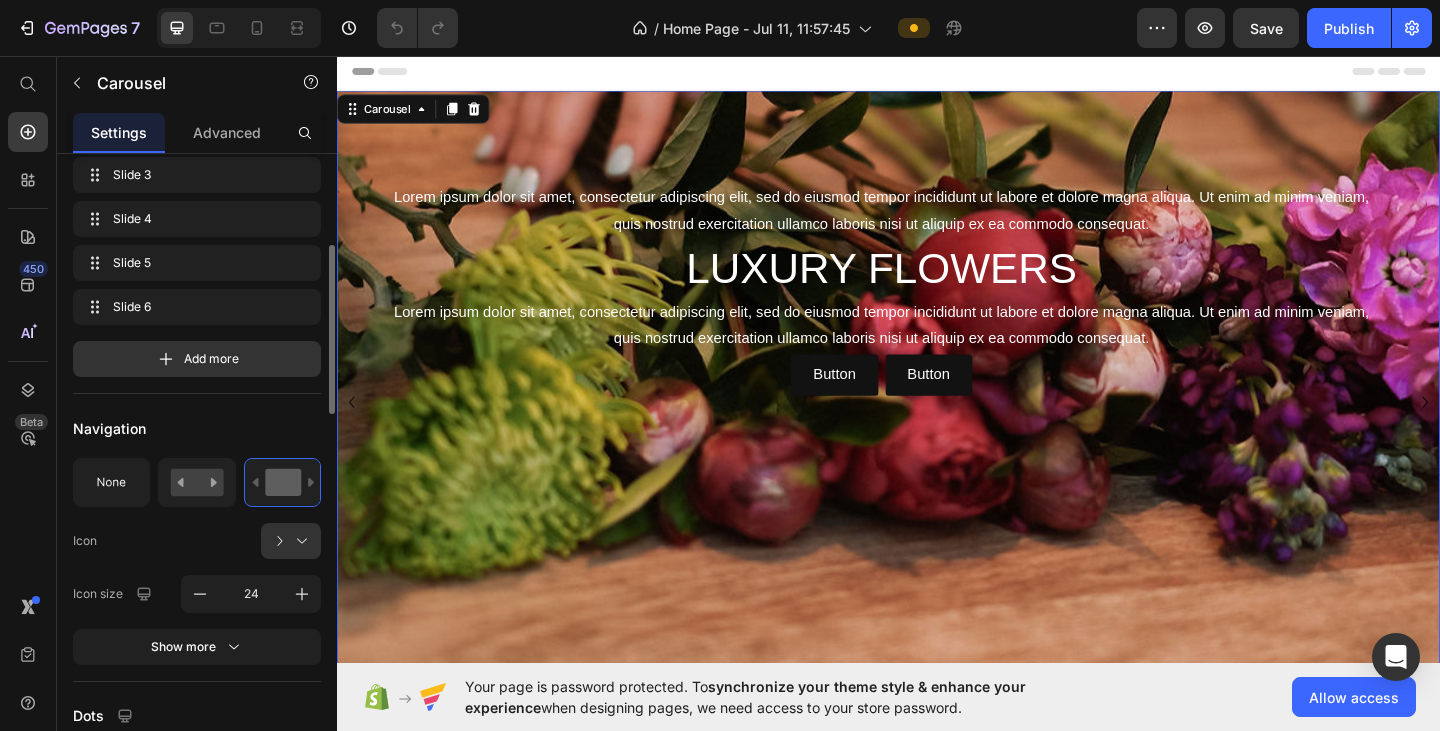 scroll, scrollTop: 0, scrollLeft: 0, axis: both 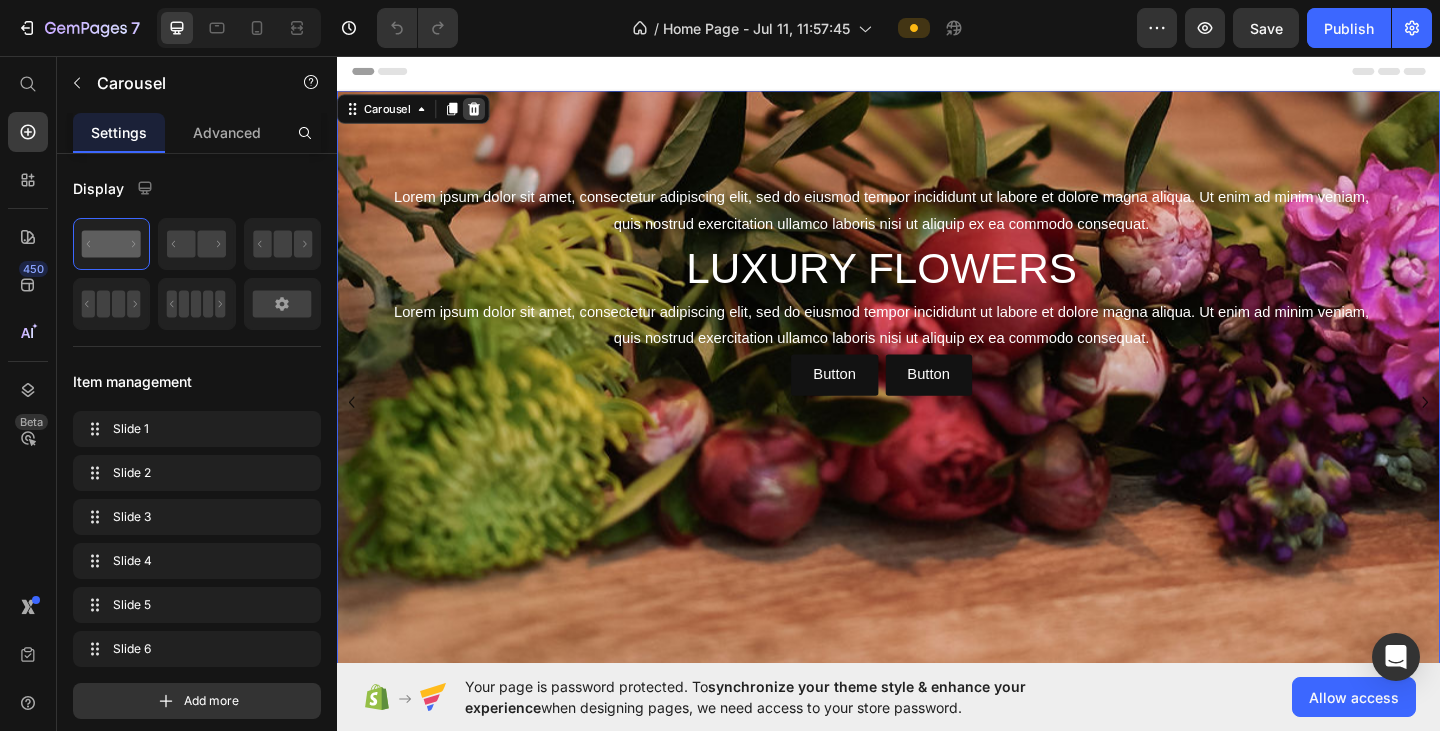 click 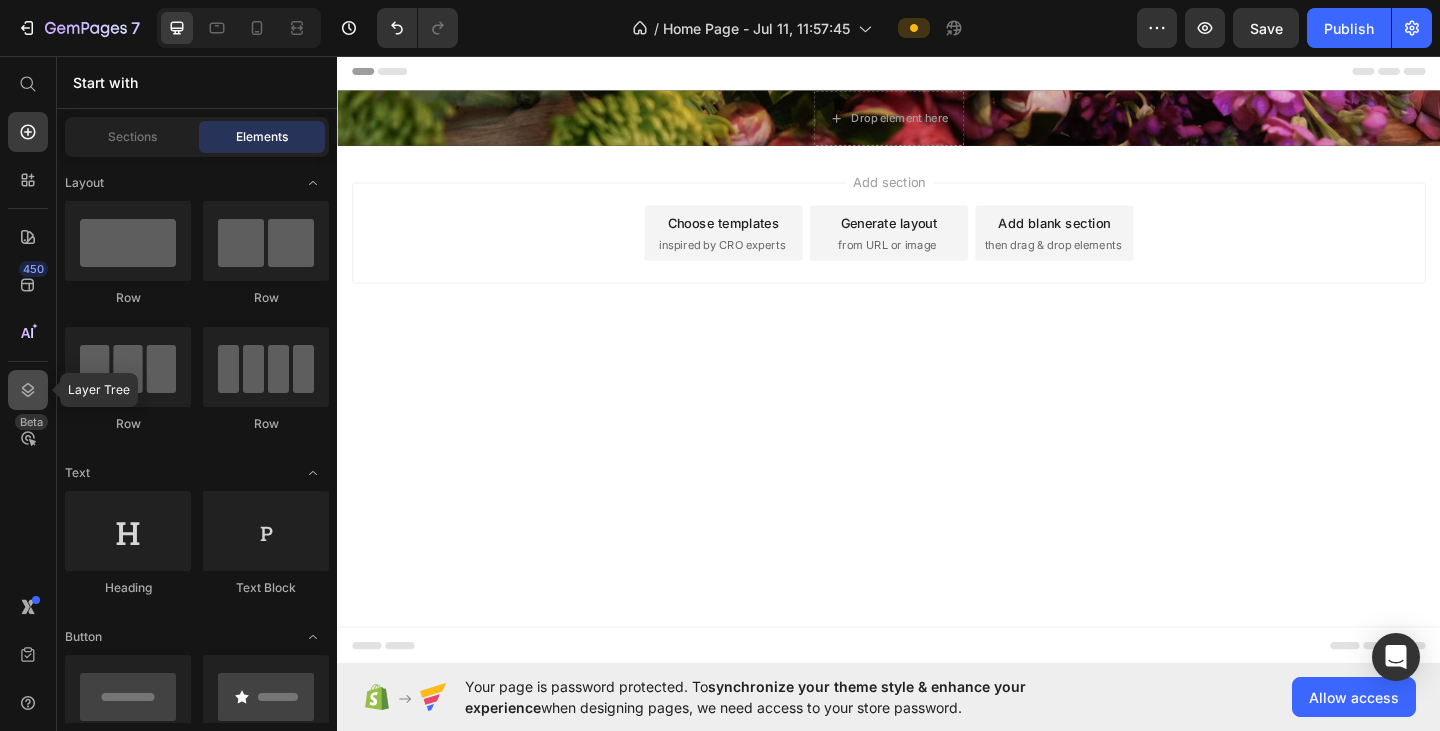 click 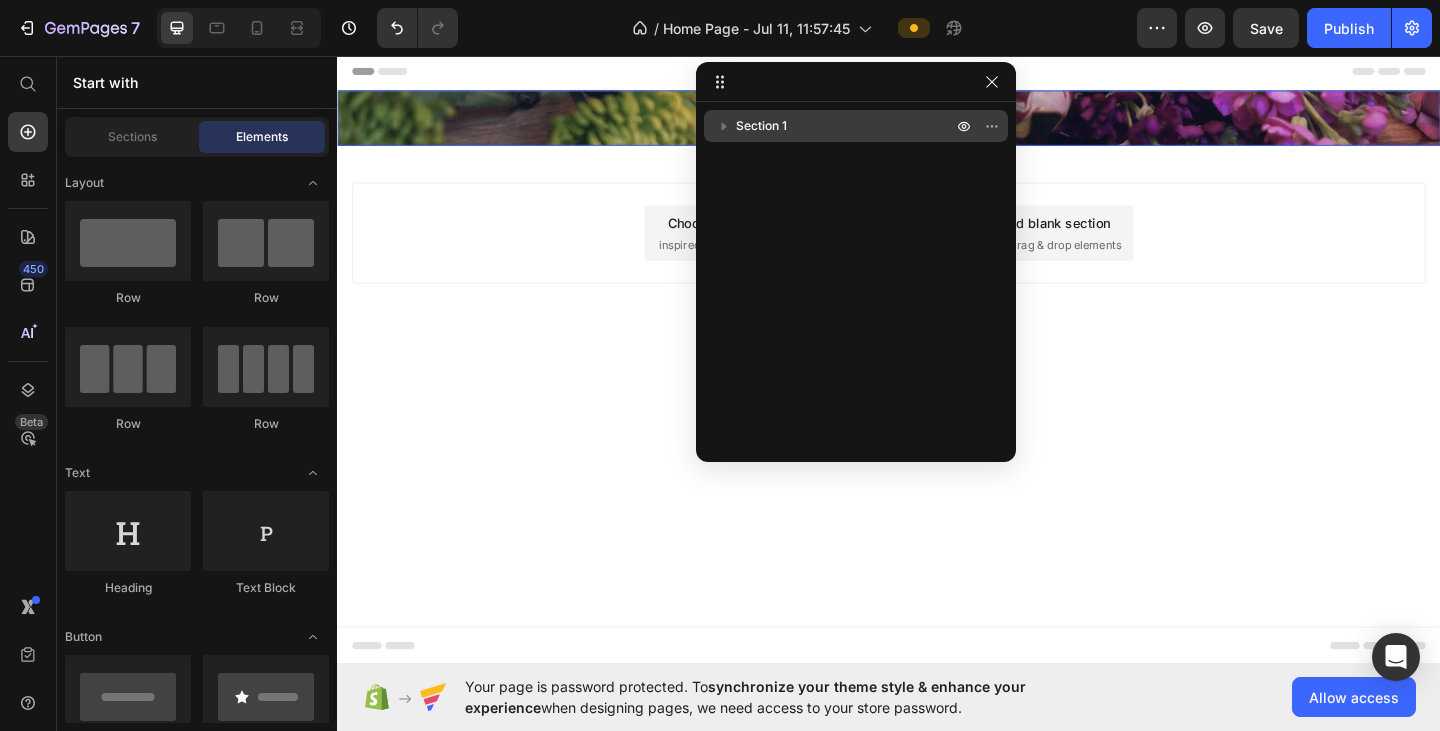 click on "Section 1" at bounding box center (761, 126) 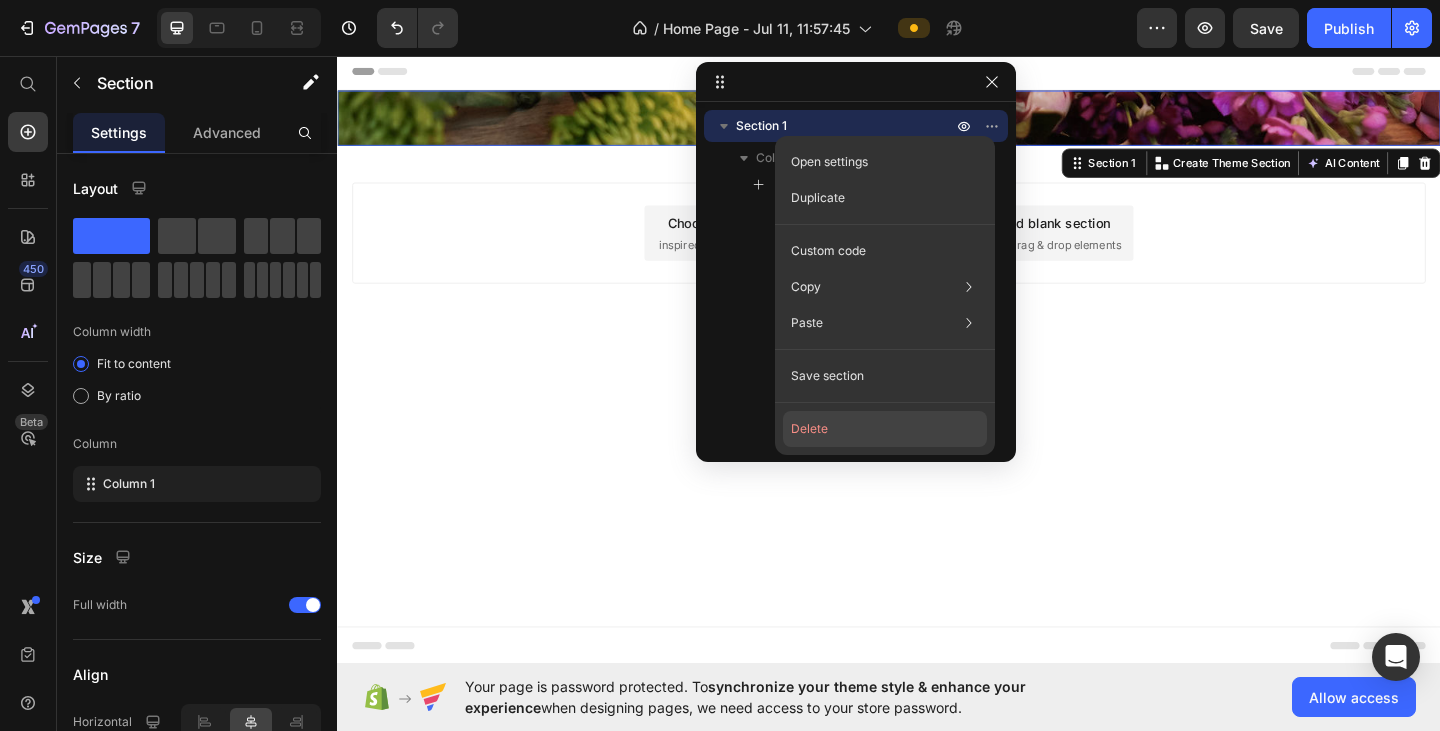 click on "Delete" 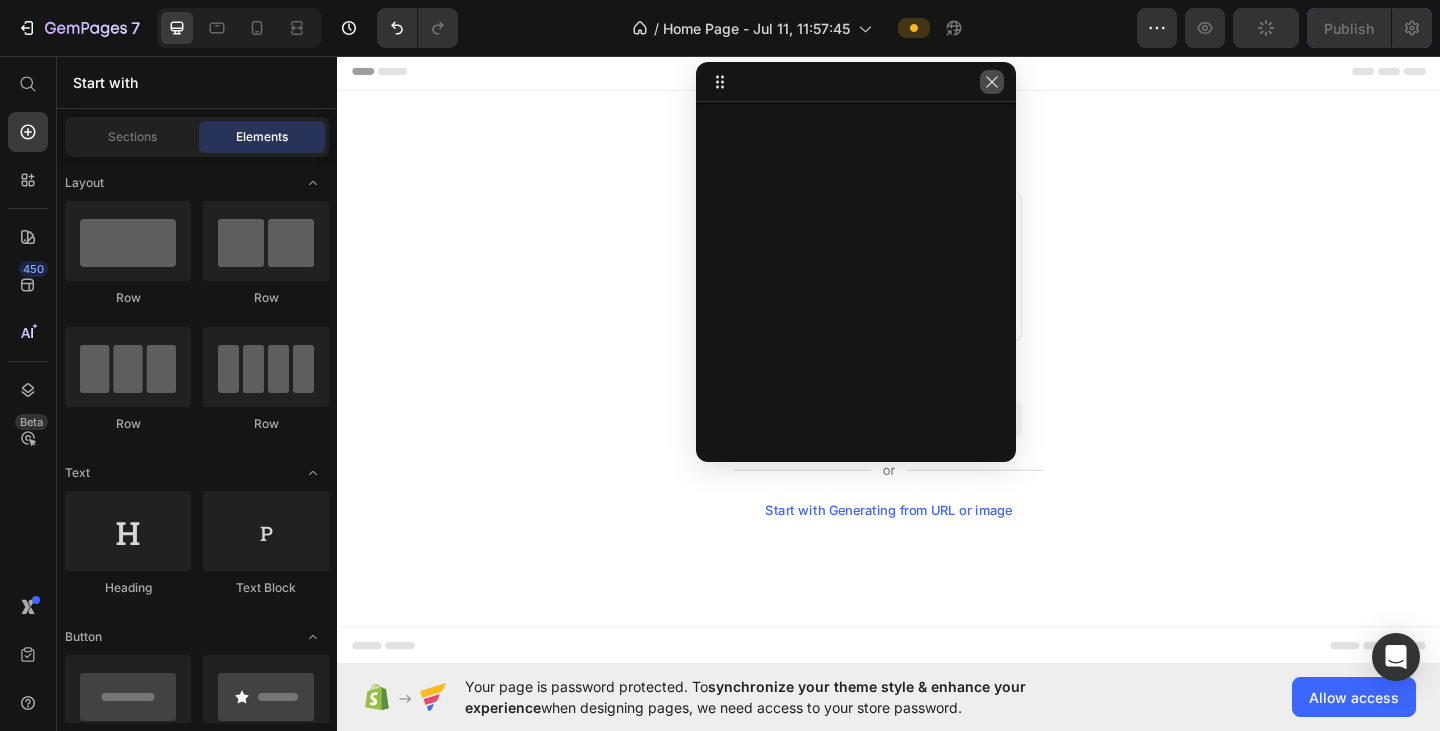 click 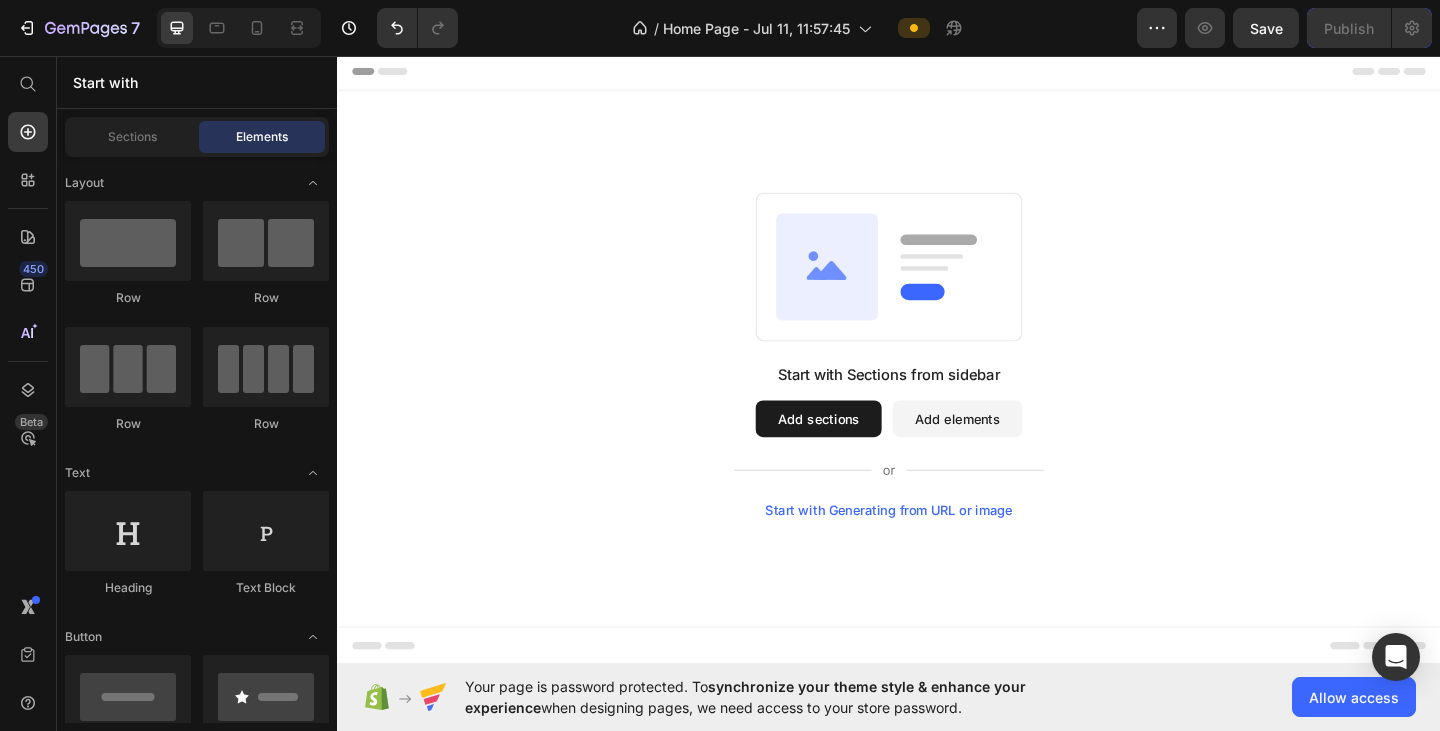 click on "Add elements" at bounding box center (1011, 451) 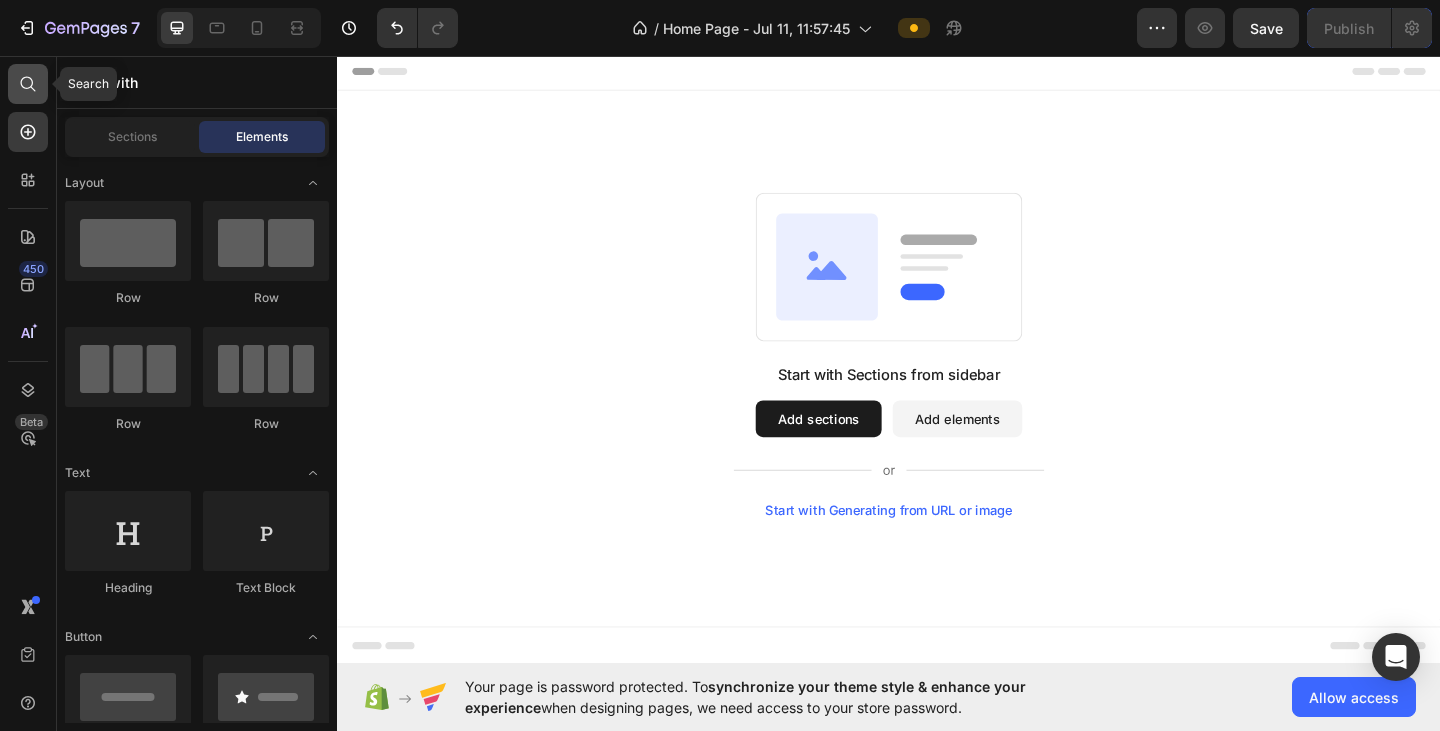 click 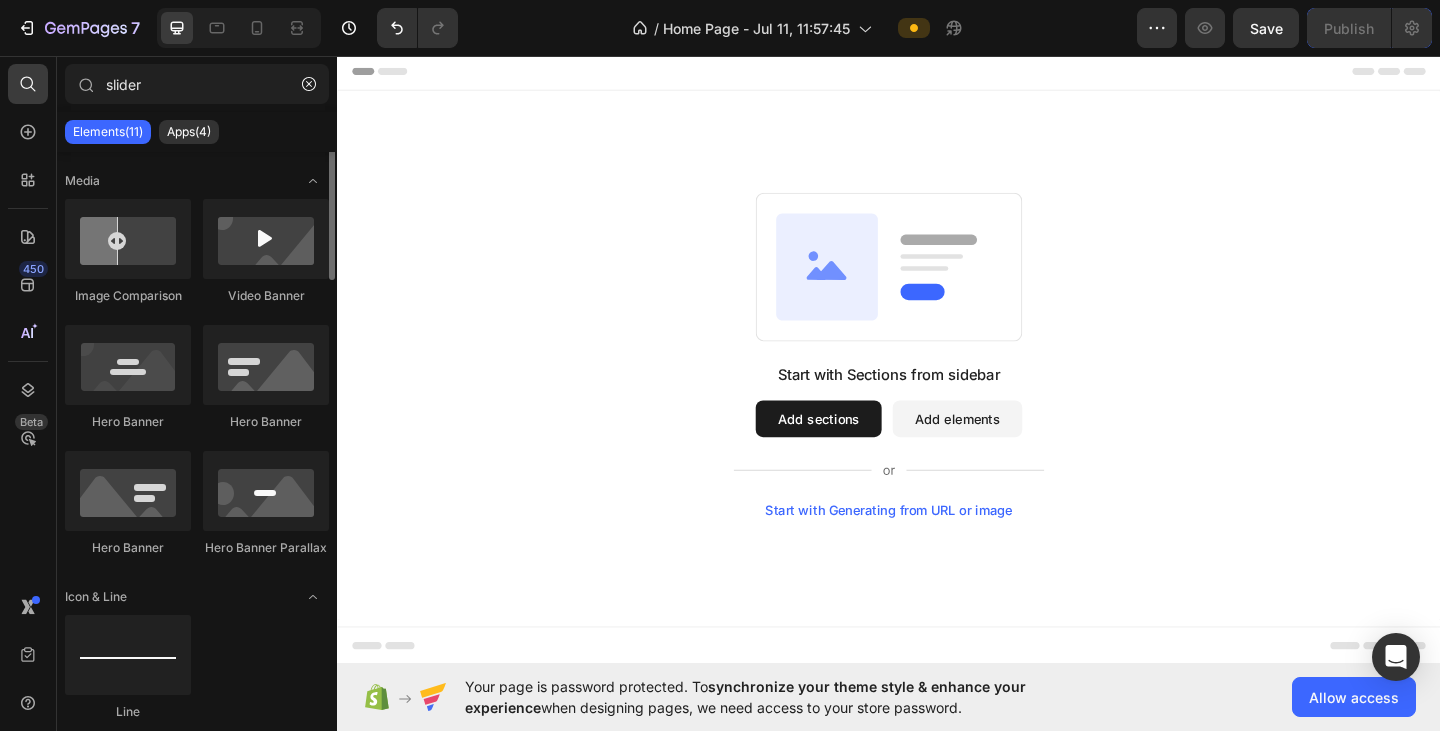 scroll, scrollTop: 0, scrollLeft: 0, axis: both 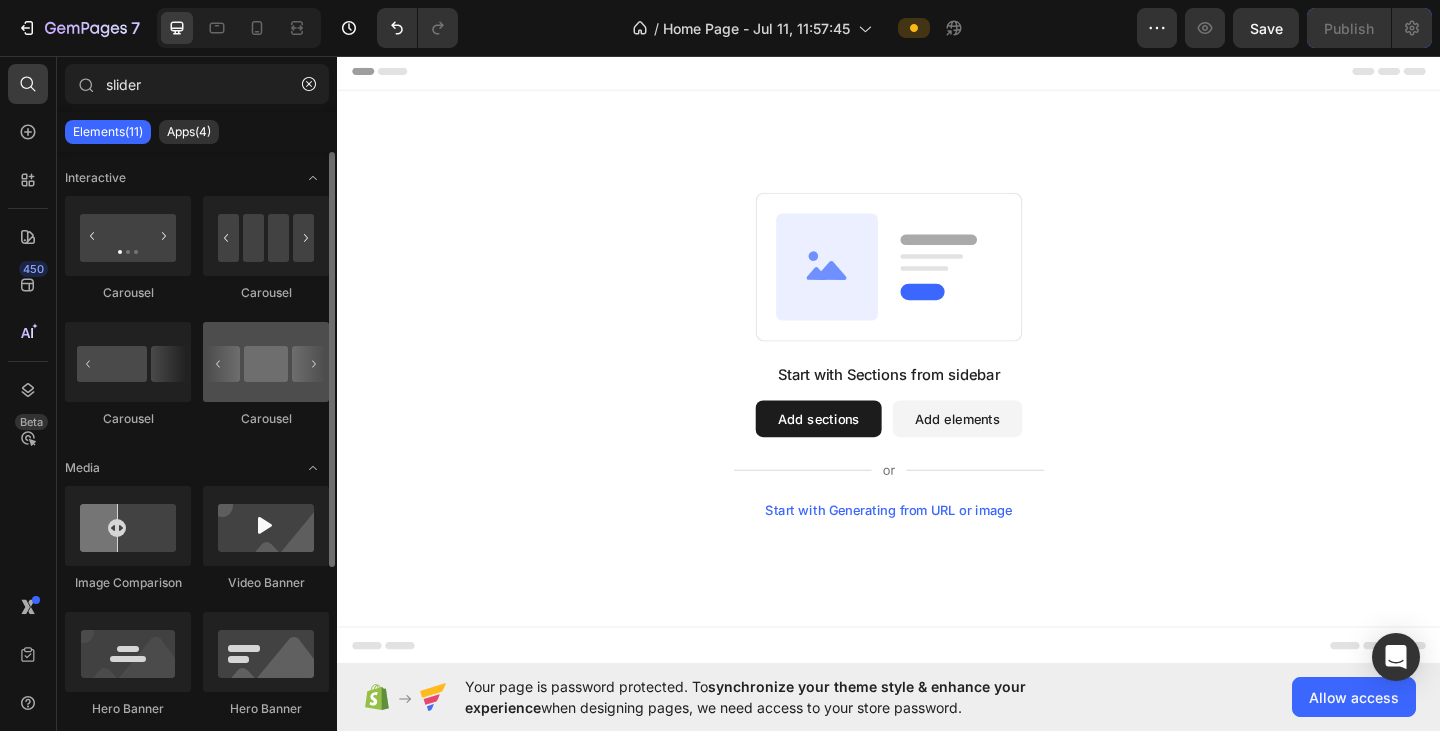 type on "slider" 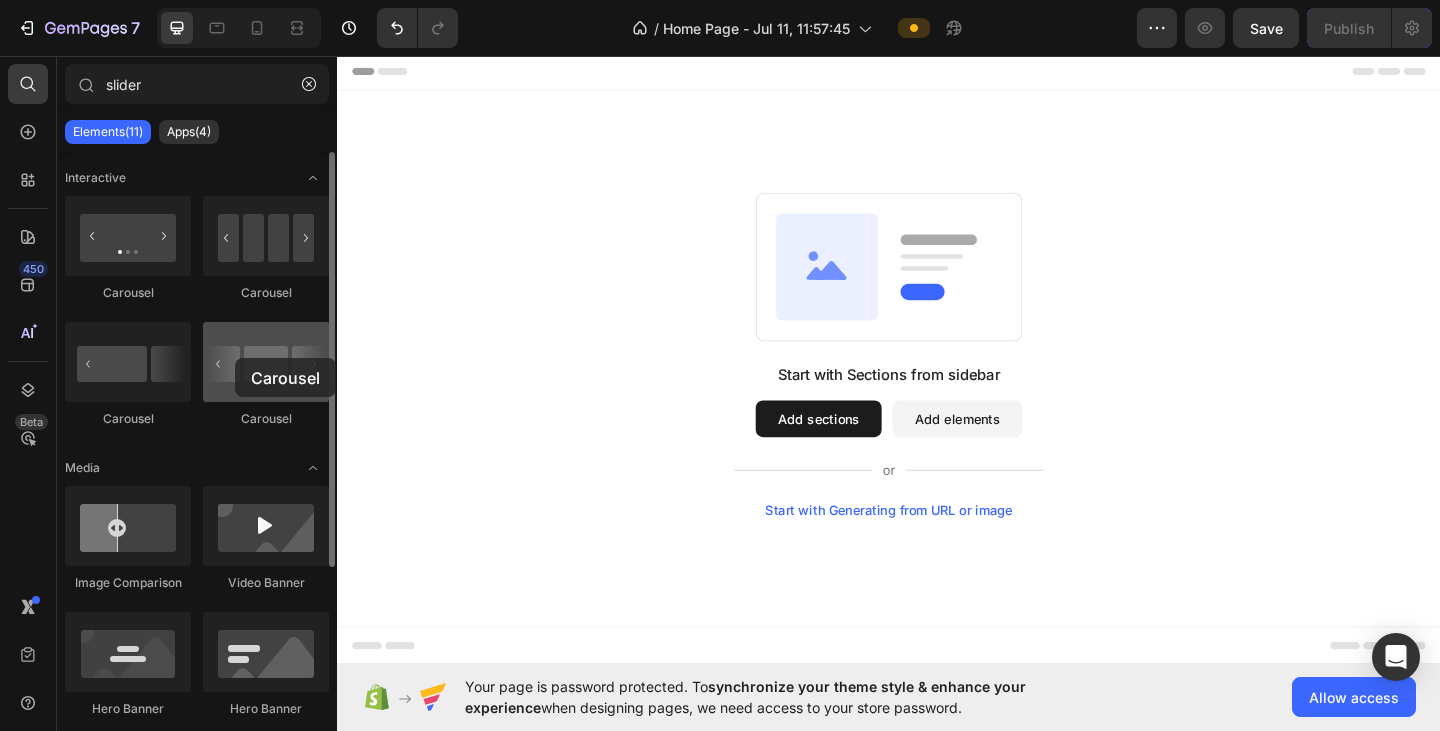 click at bounding box center (266, 362) 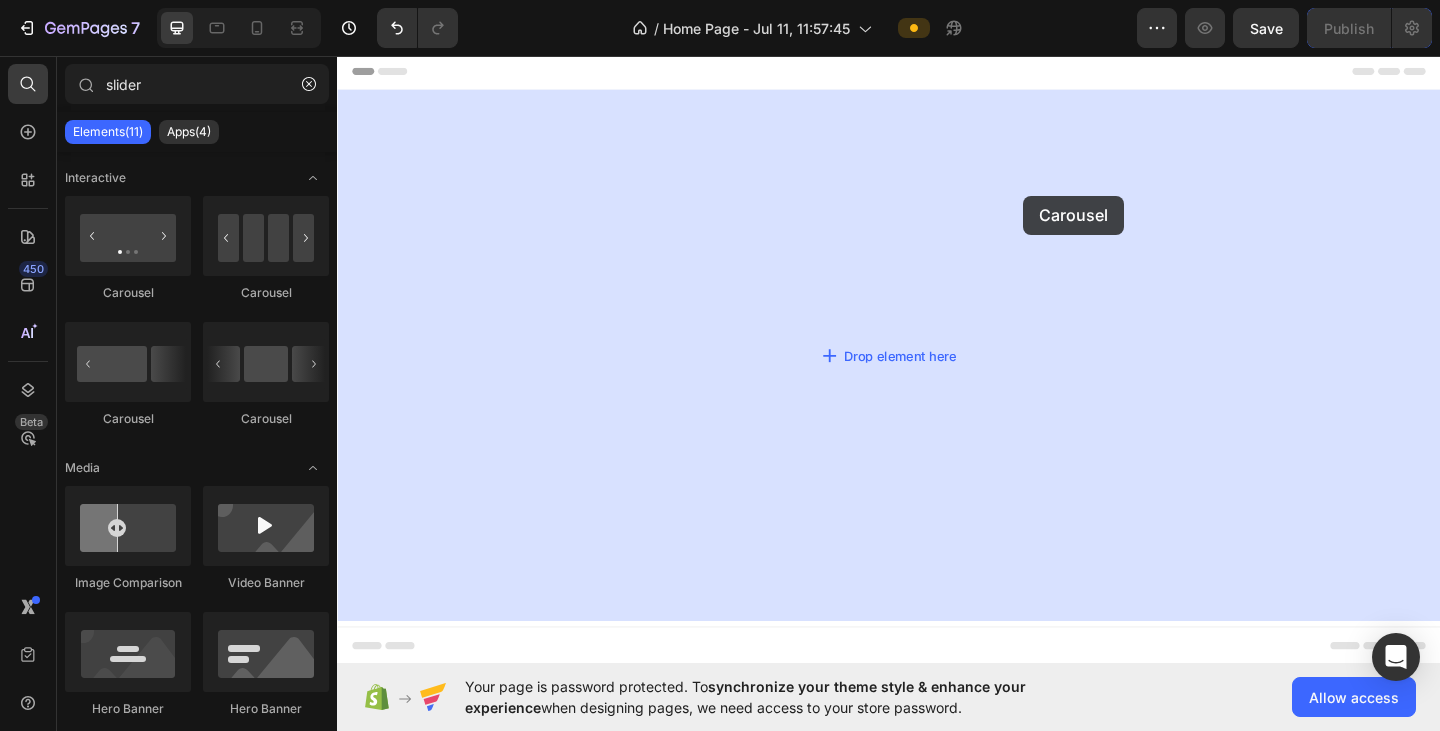drag, startPoint x: 581, startPoint y: 427, endPoint x: 1083, endPoint y: 208, distance: 547.6906 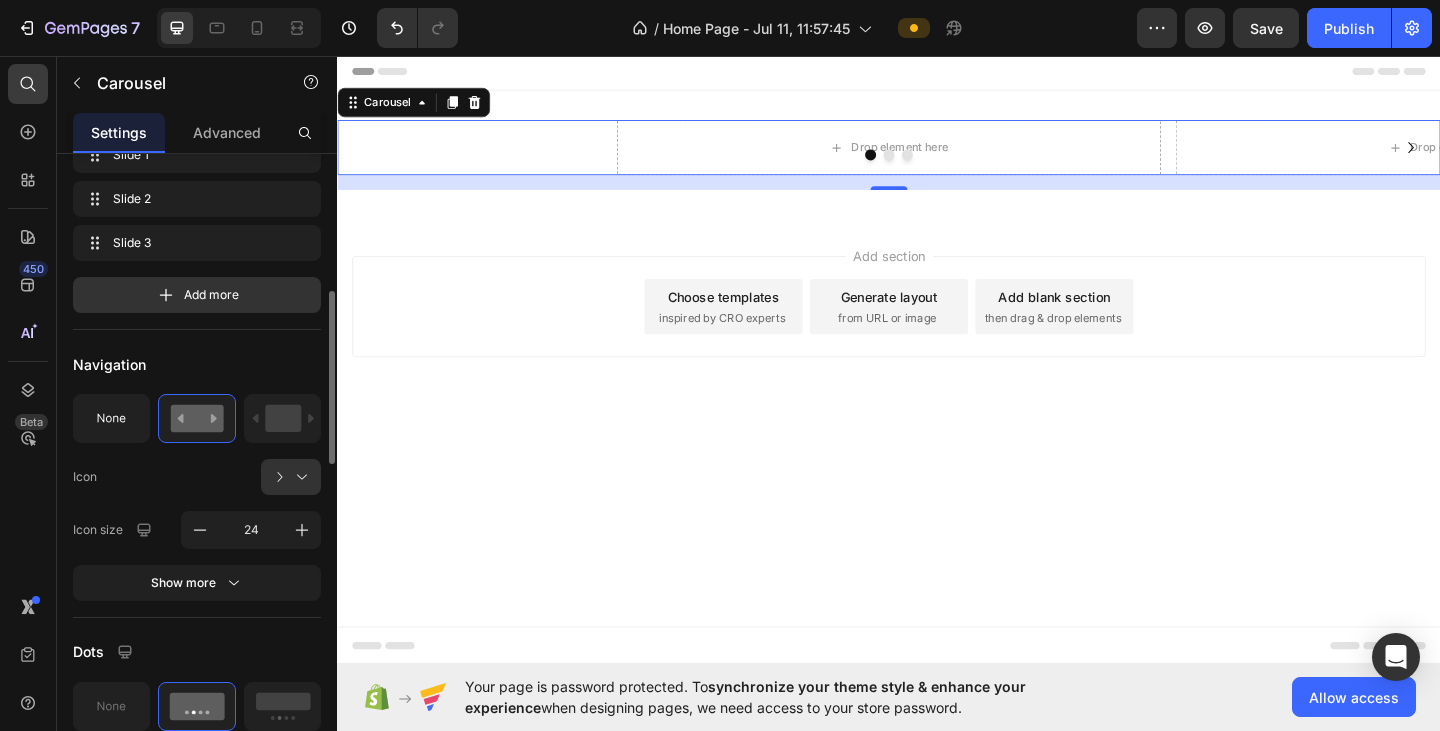 scroll, scrollTop: 300, scrollLeft: 0, axis: vertical 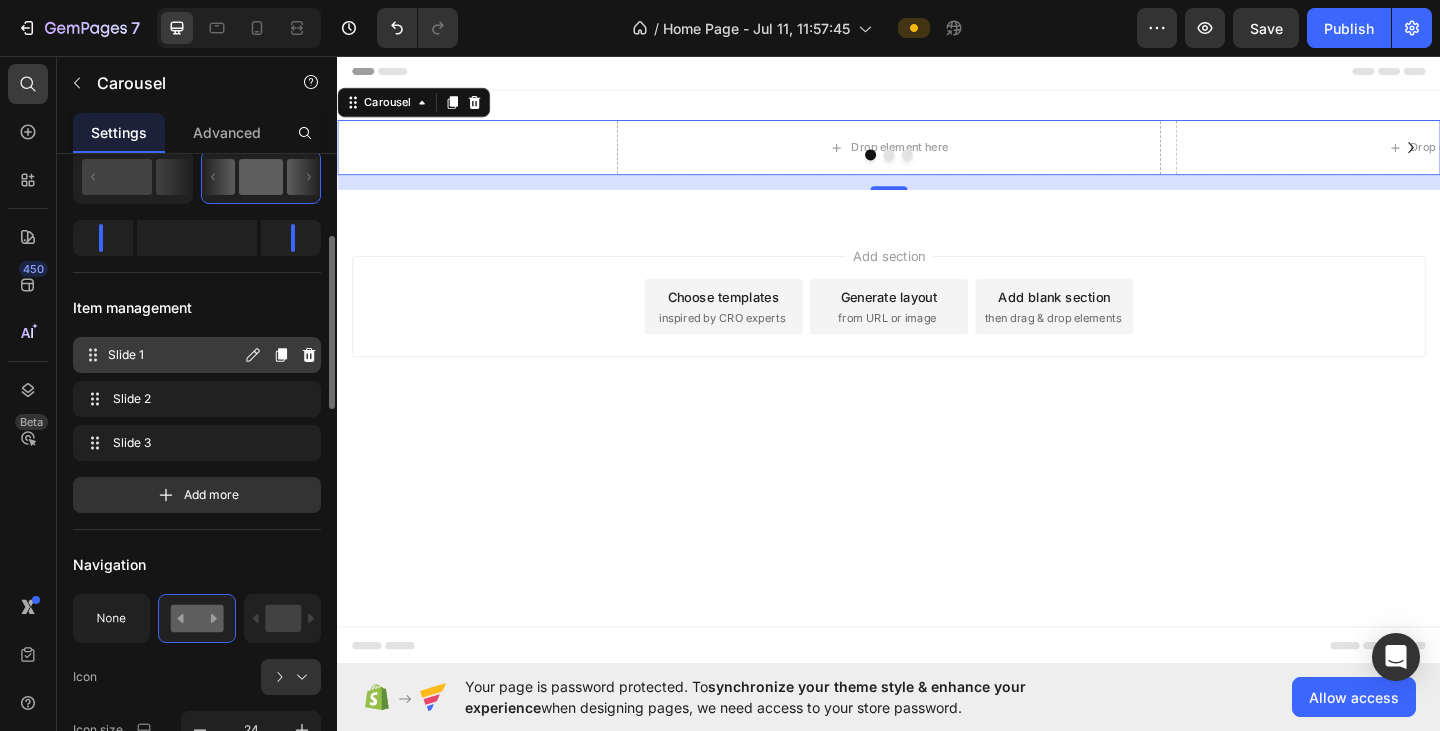 click on "Slide 1" at bounding box center (174, 355) 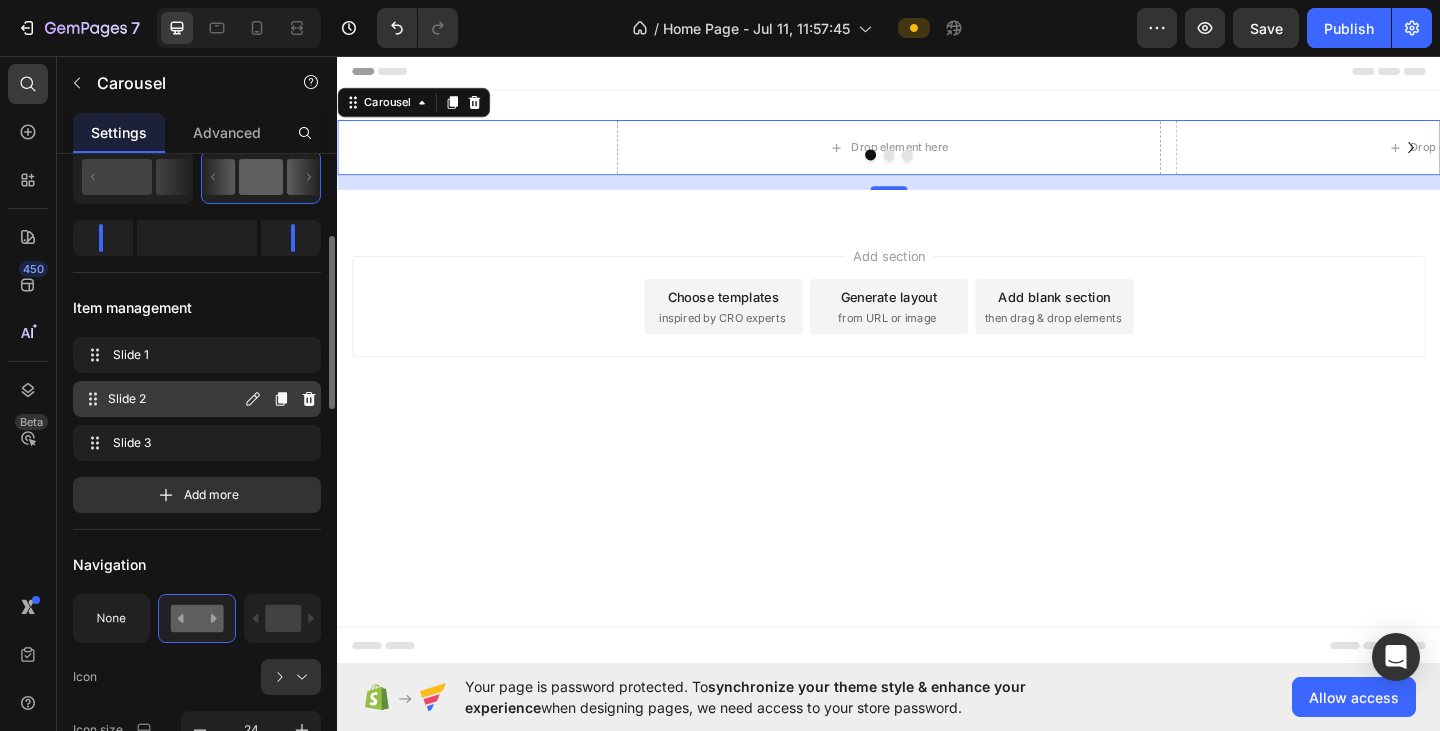 click on "Slide 2" at bounding box center [174, 399] 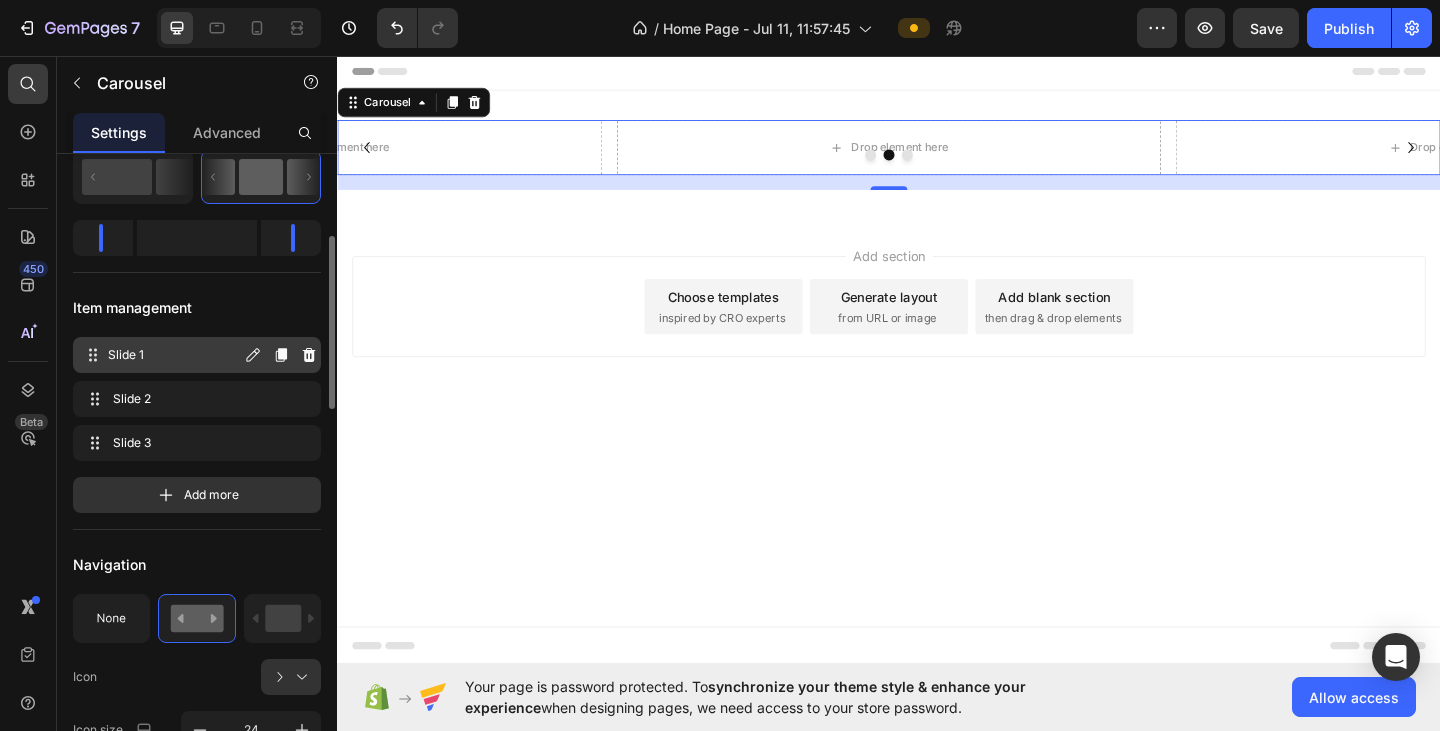 click on "Slide 1 Slide 1" at bounding box center [161, 355] 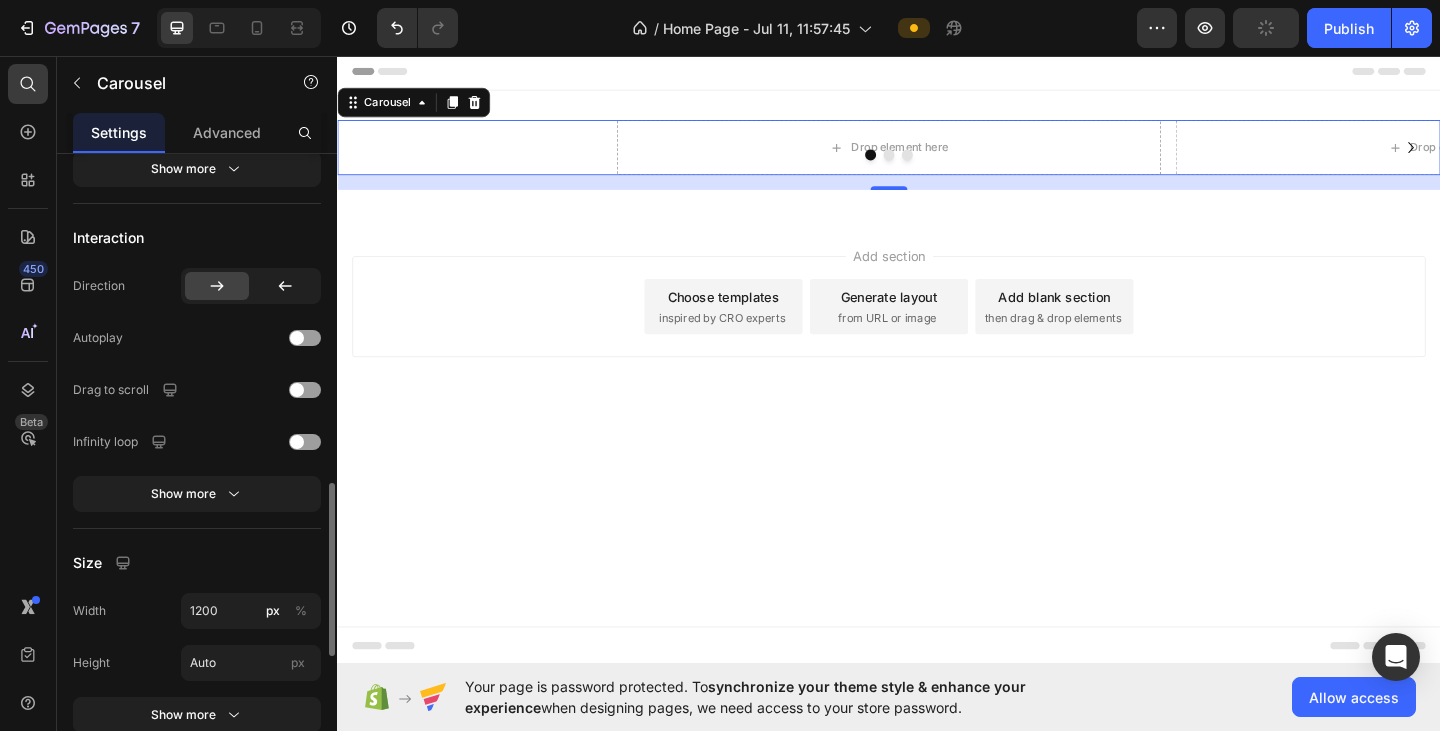 scroll, scrollTop: 1000, scrollLeft: 0, axis: vertical 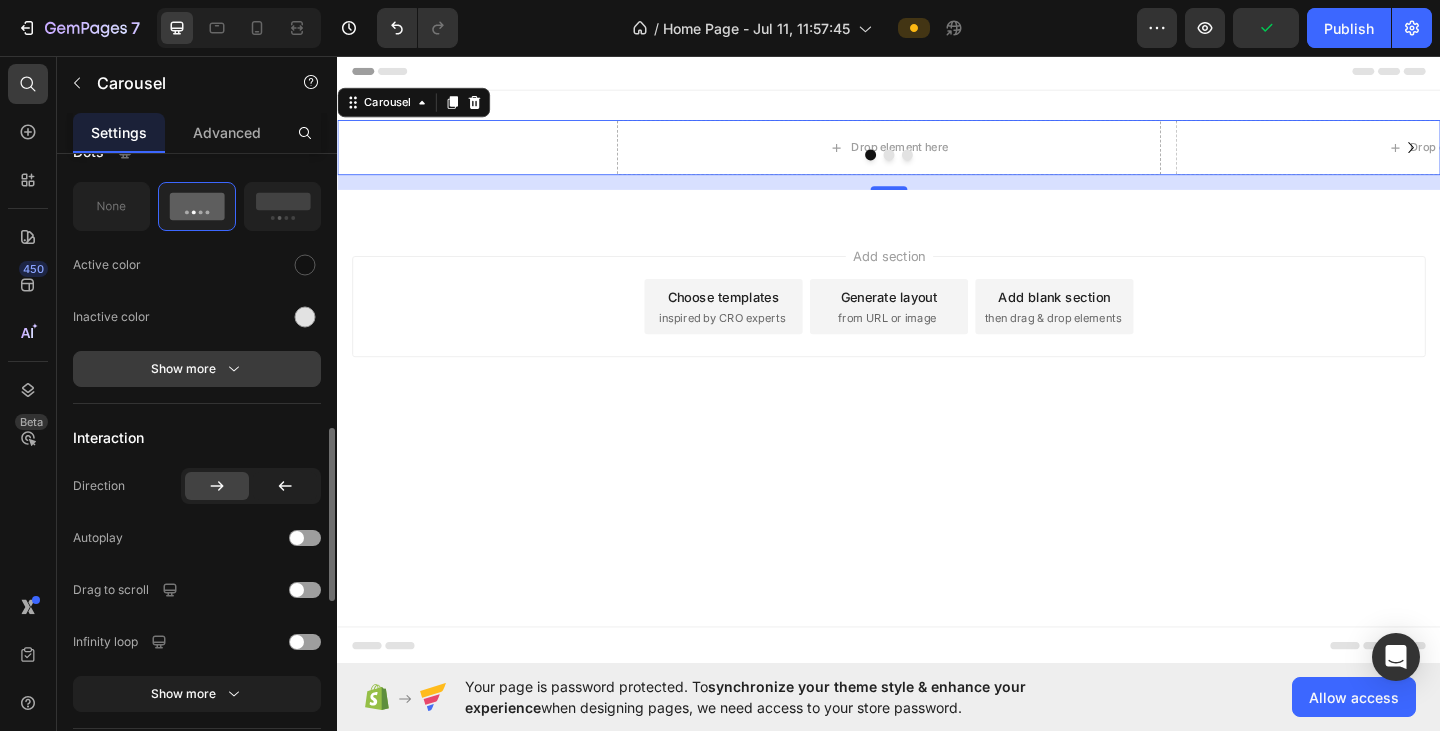click on "Show more" at bounding box center (197, 369) 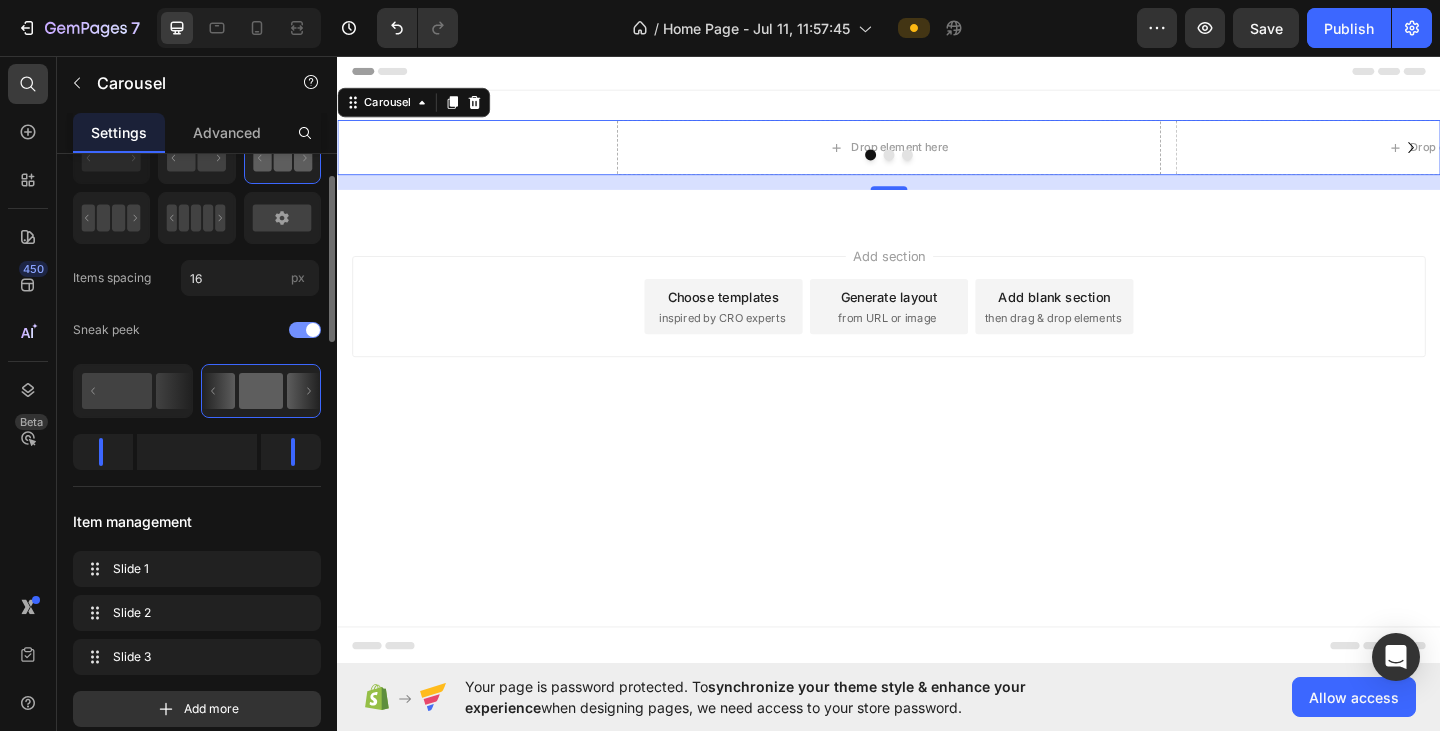 scroll, scrollTop: 0, scrollLeft: 0, axis: both 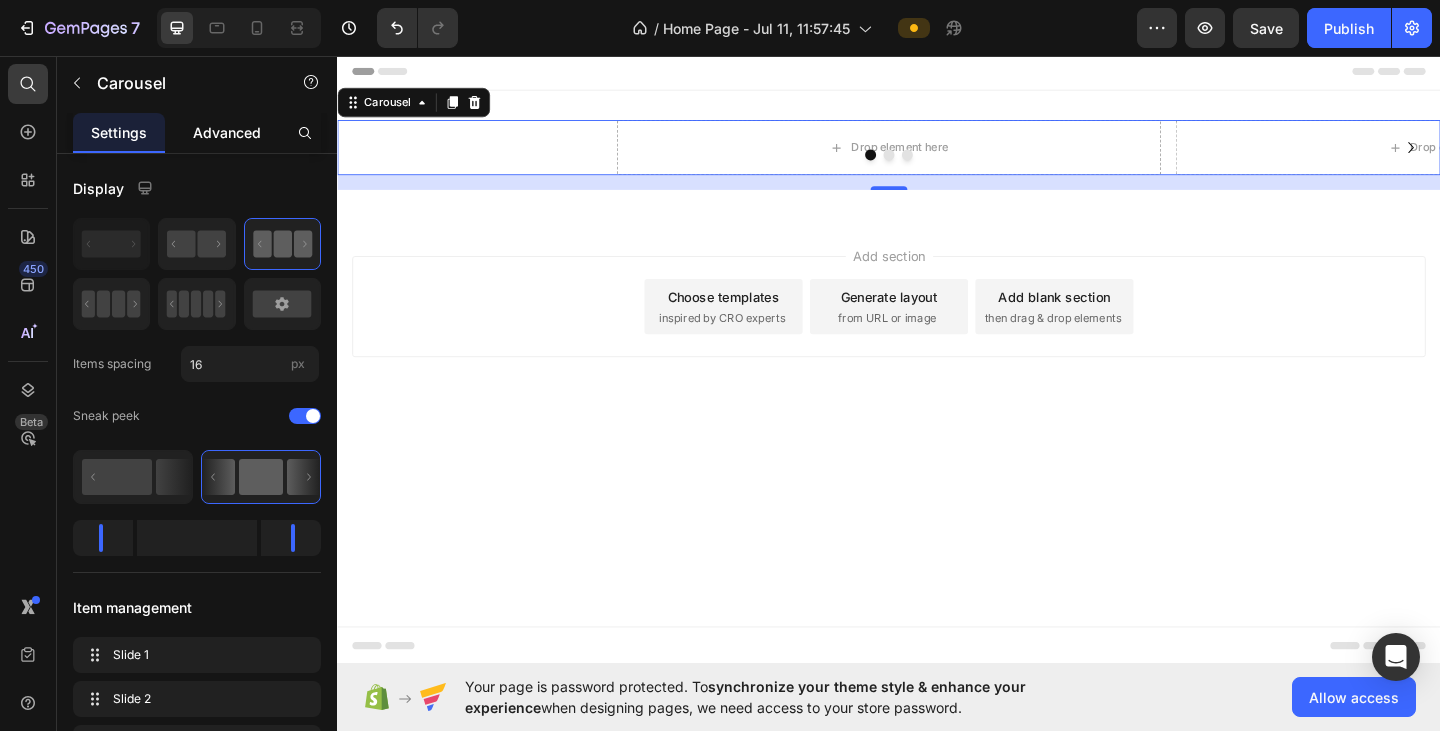 click on "Advanced" at bounding box center [227, 132] 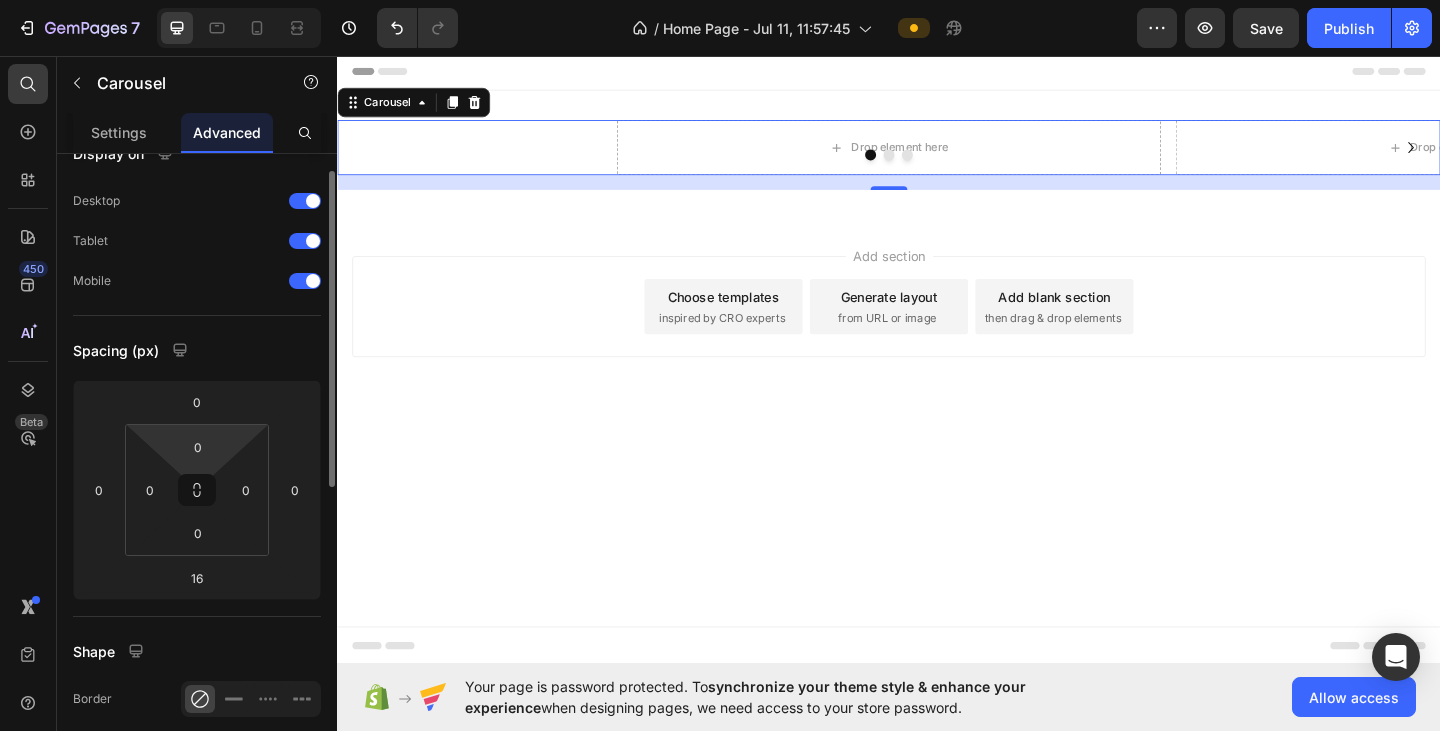 scroll, scrollTop: 0, scrollLeft: 0, axis: both 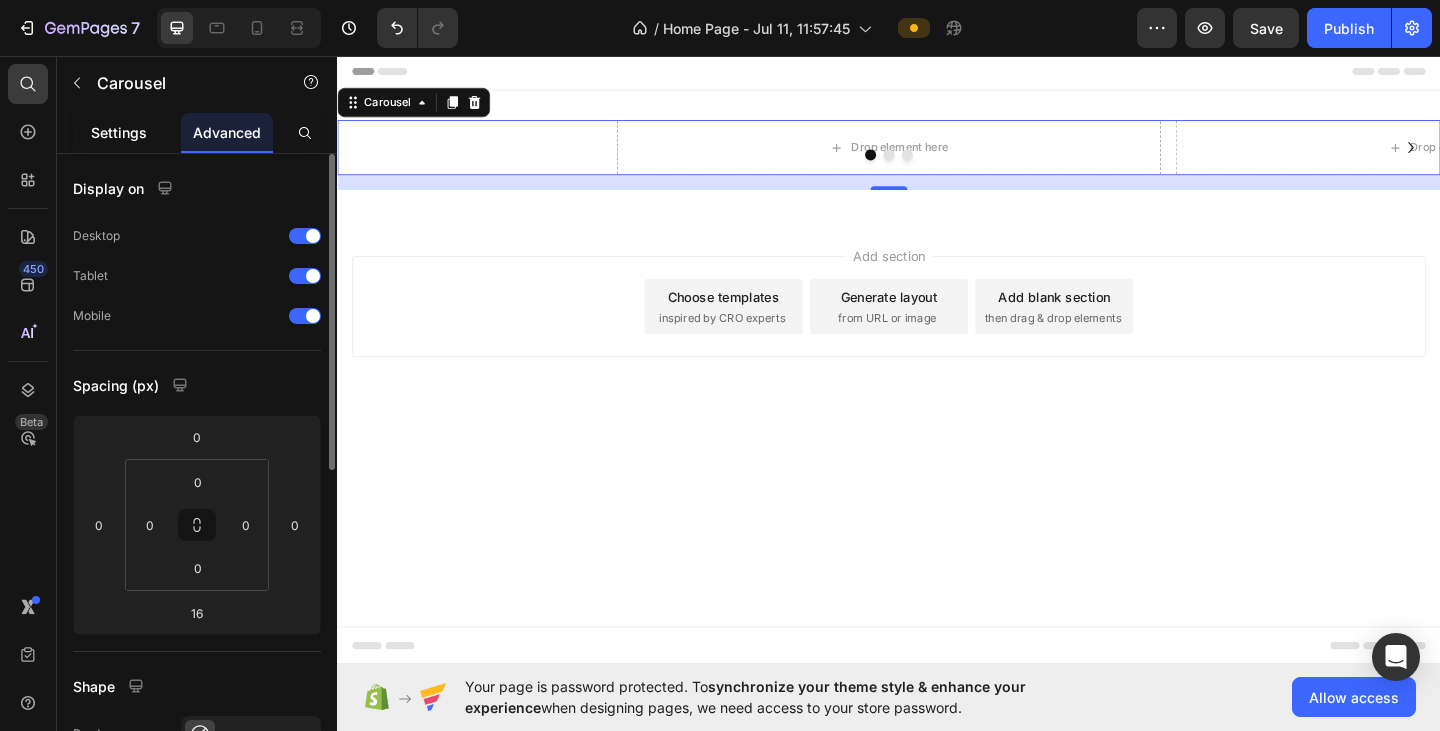 click on "Settings" 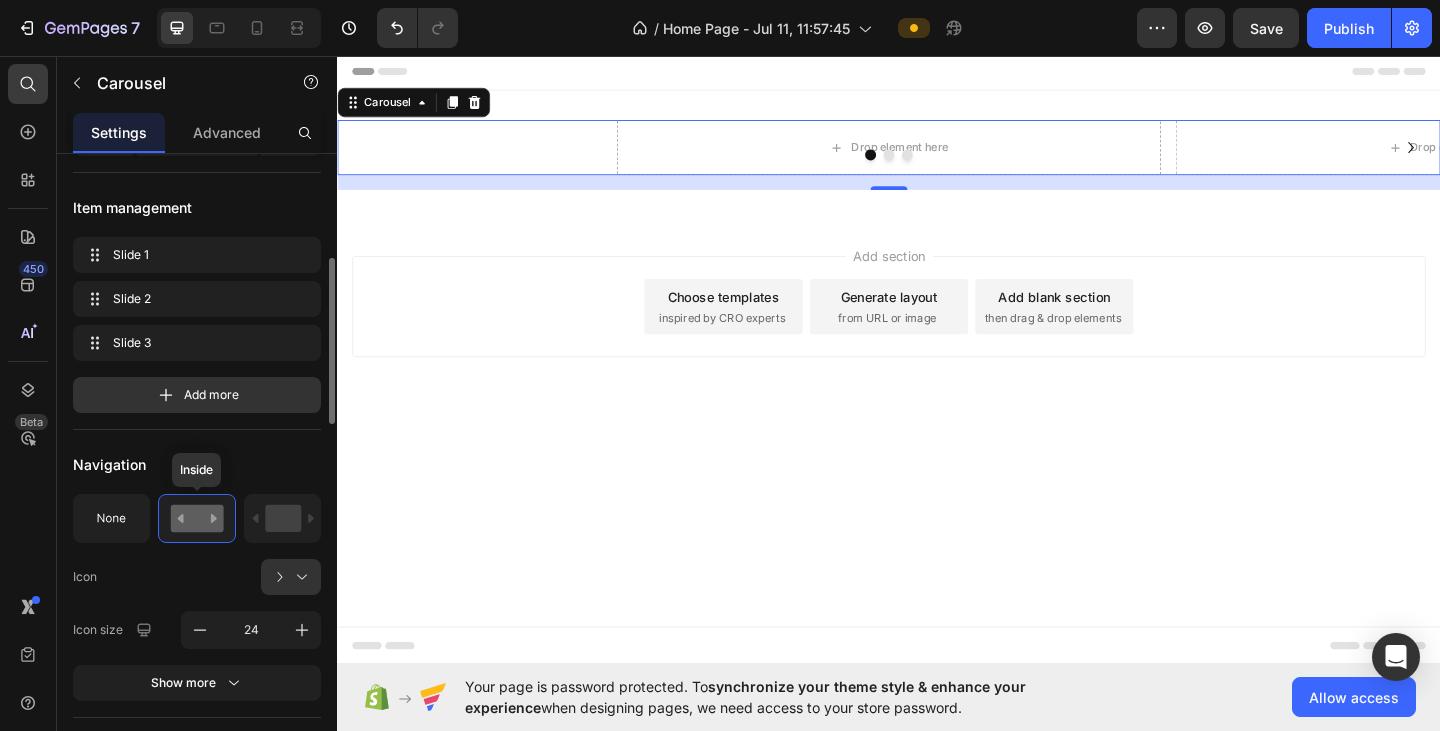 scroll, scrollTop: 600, scrollLeft: 0, axis: vertical 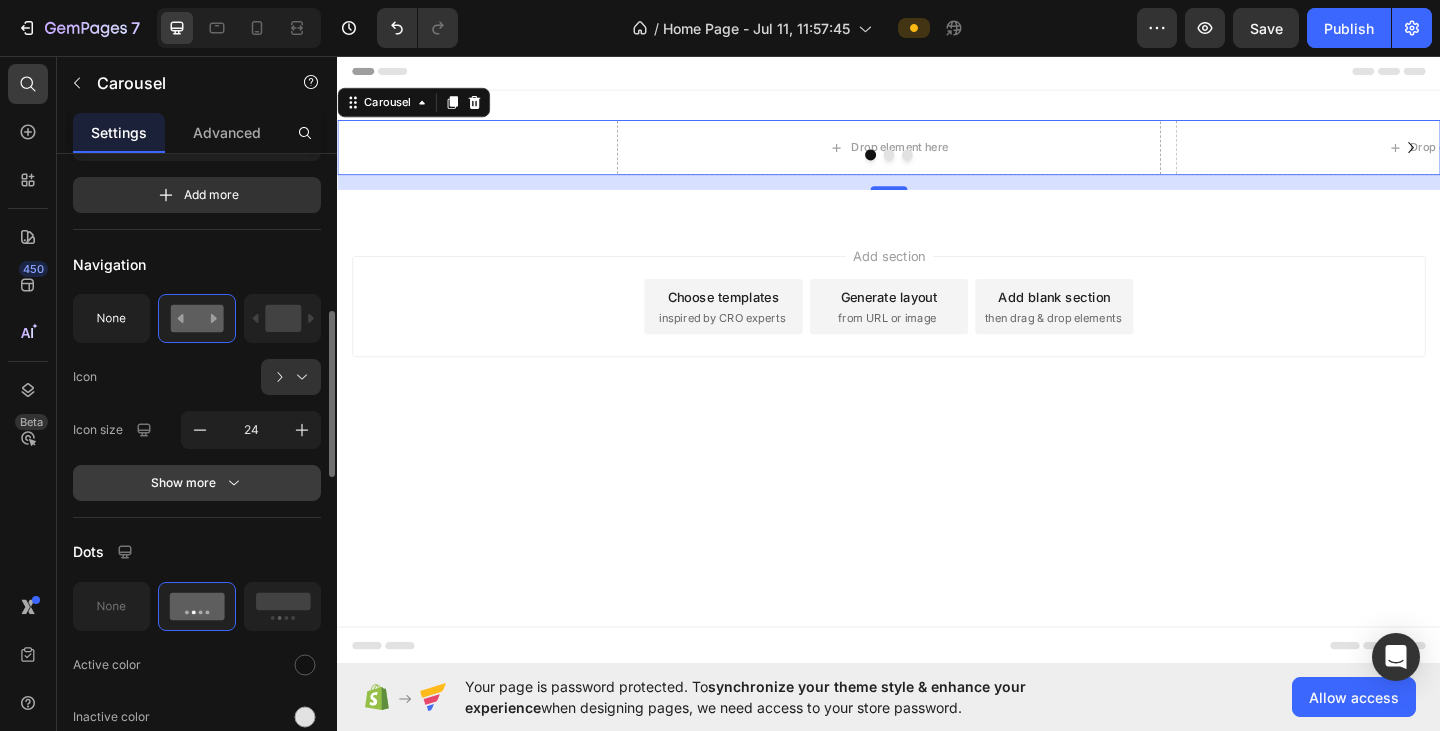 click on "Show more" at bounding box center [197, 483] 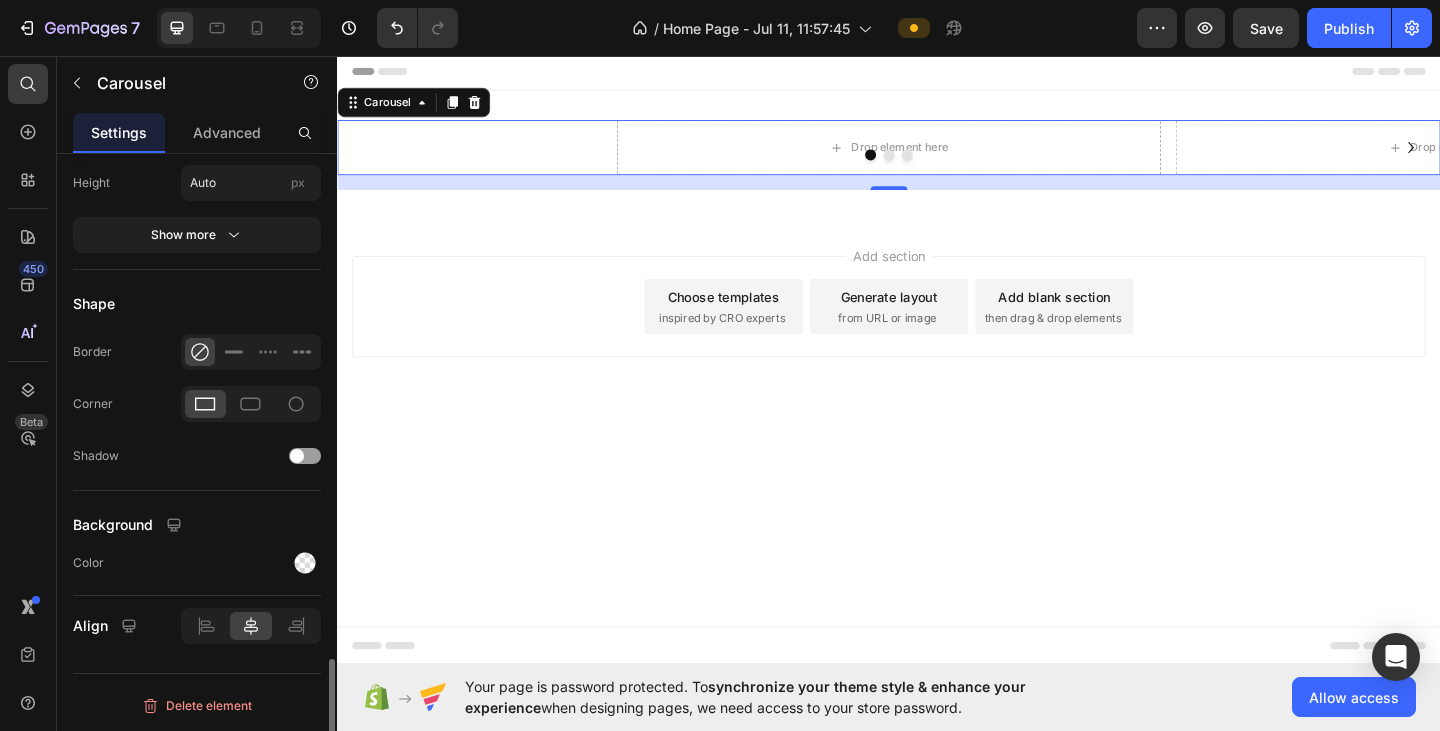 scroll, scrollTop: 2264, scrollLeft: 0, axis: vertical 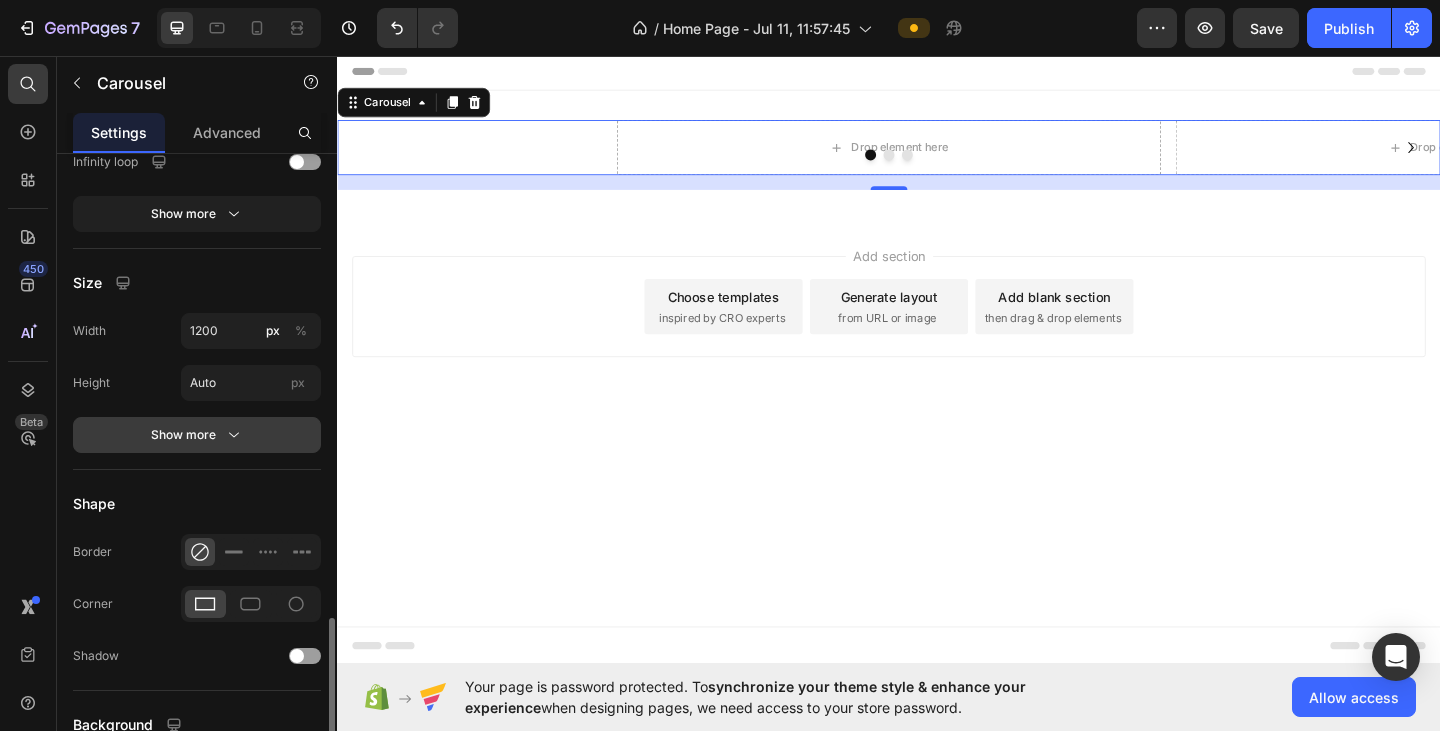 click on "Show more" at bounding box center (197, 435) 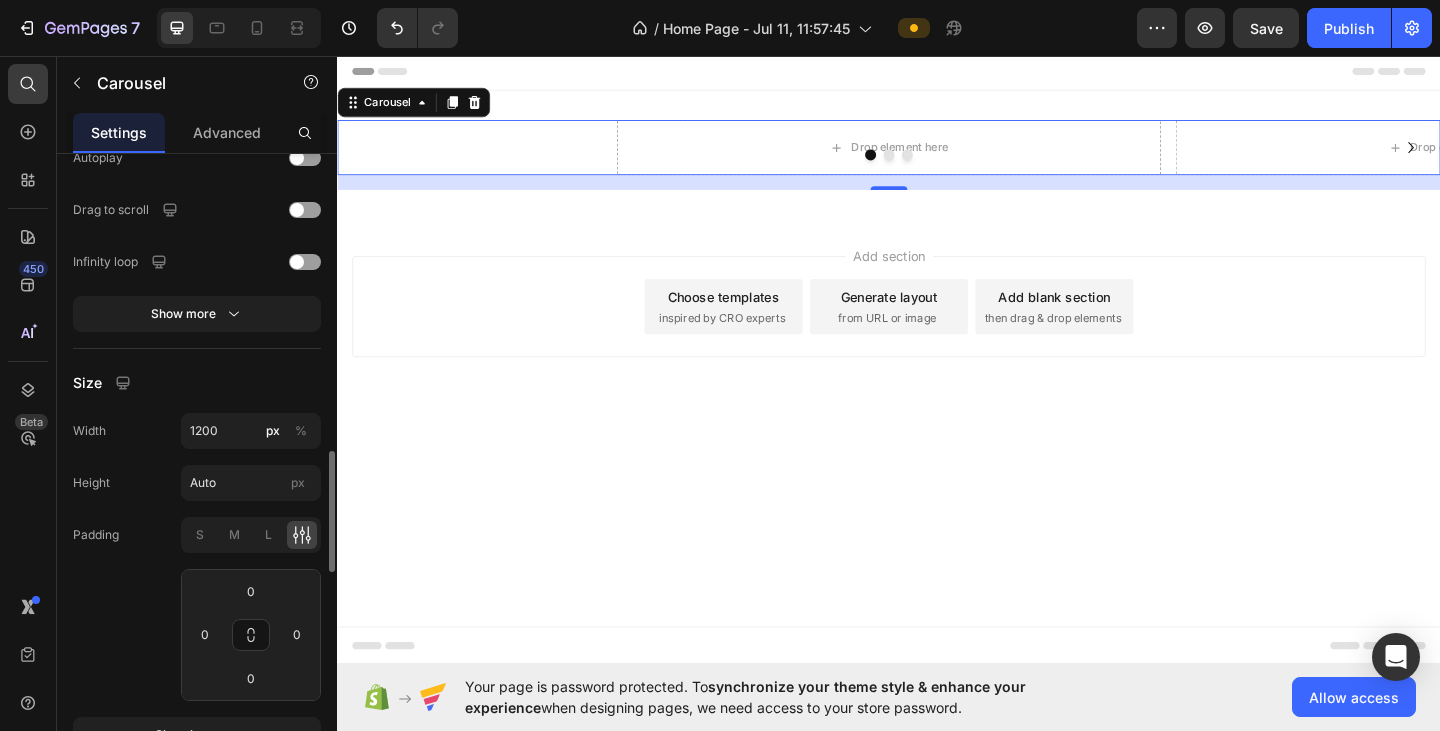 scroll, scrollTop: 2064, scrollLeft: 0, axis: vertical 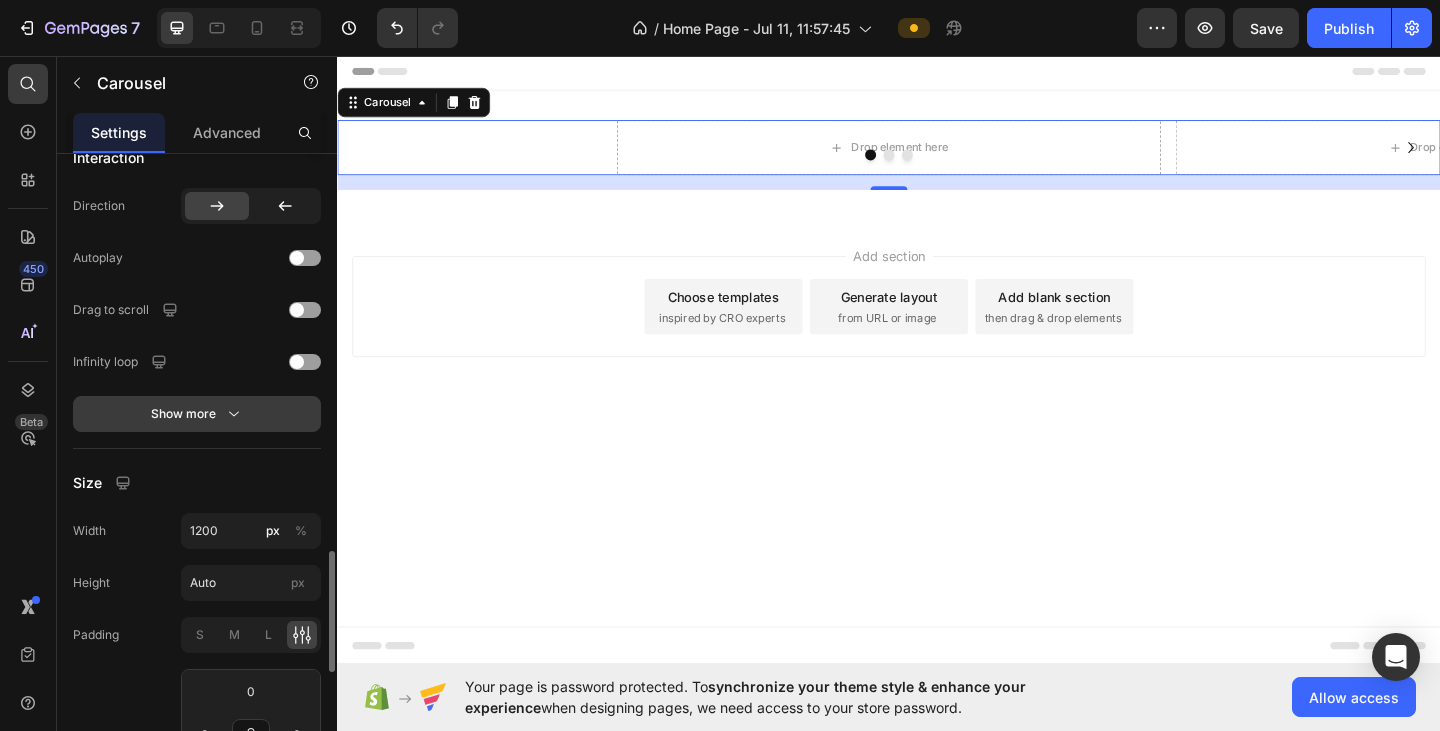 click on "Show more" at bounding box center [197, 414] 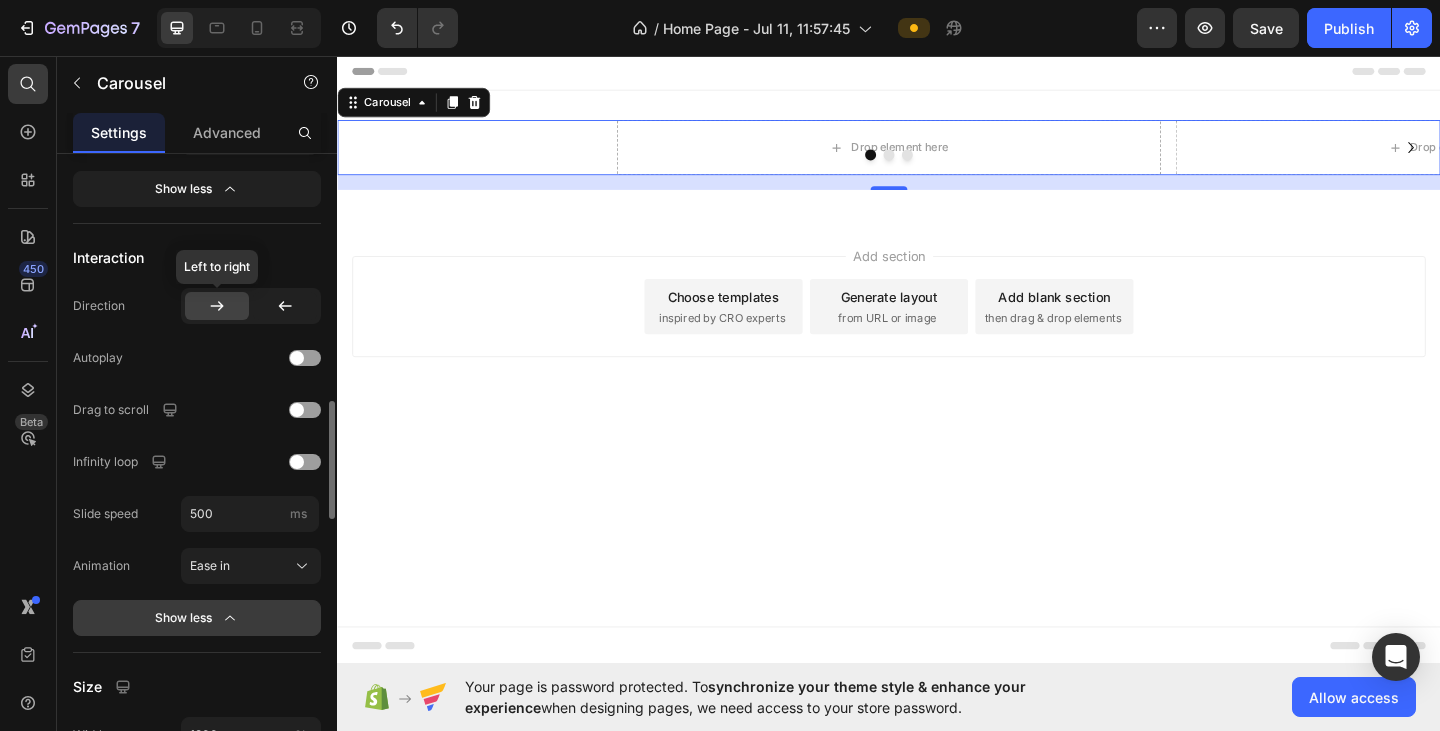 scroll, scrollTop: 1664, scrollLeft: 0, axis: vertical 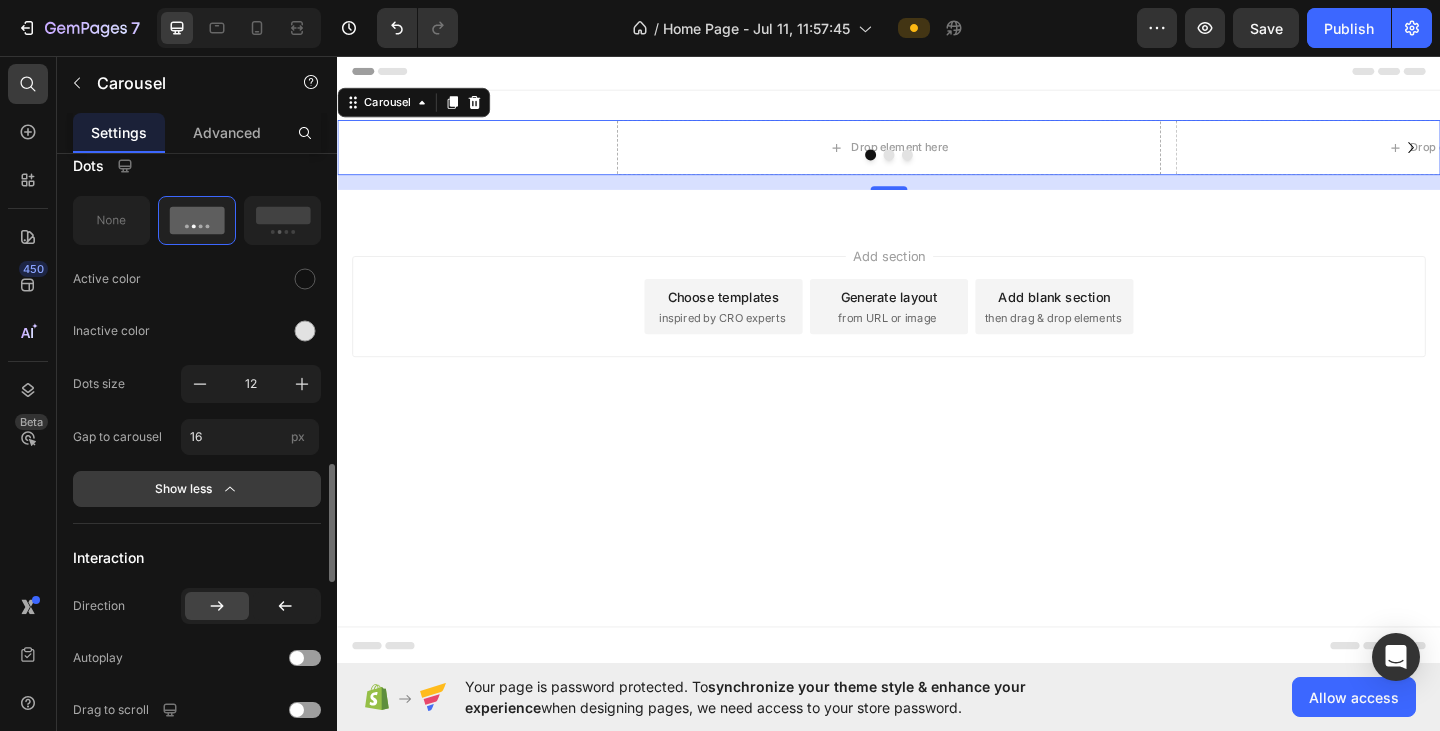 click on "Show less" at bounding box center [197, 489] 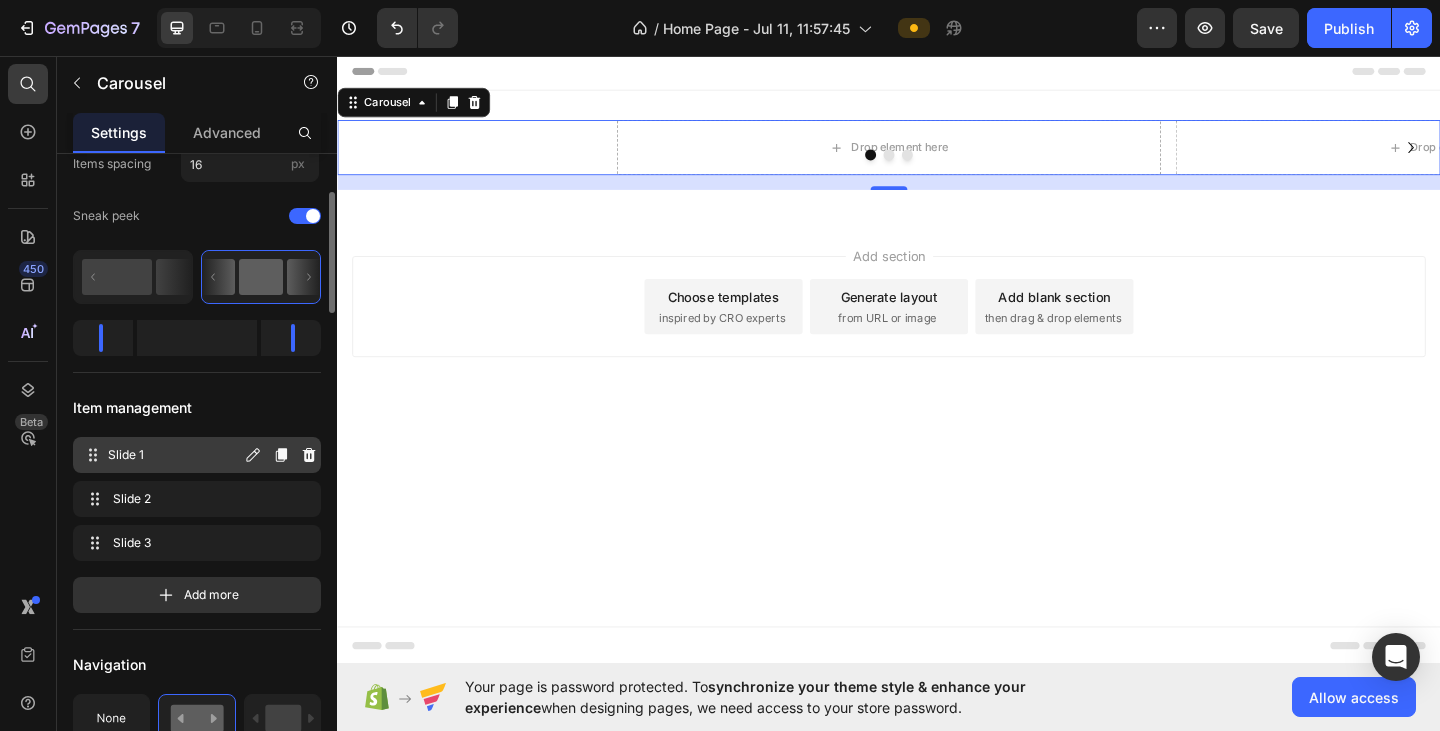 scroll, scrollTop: 0, scrollLeft: 0, axis: both 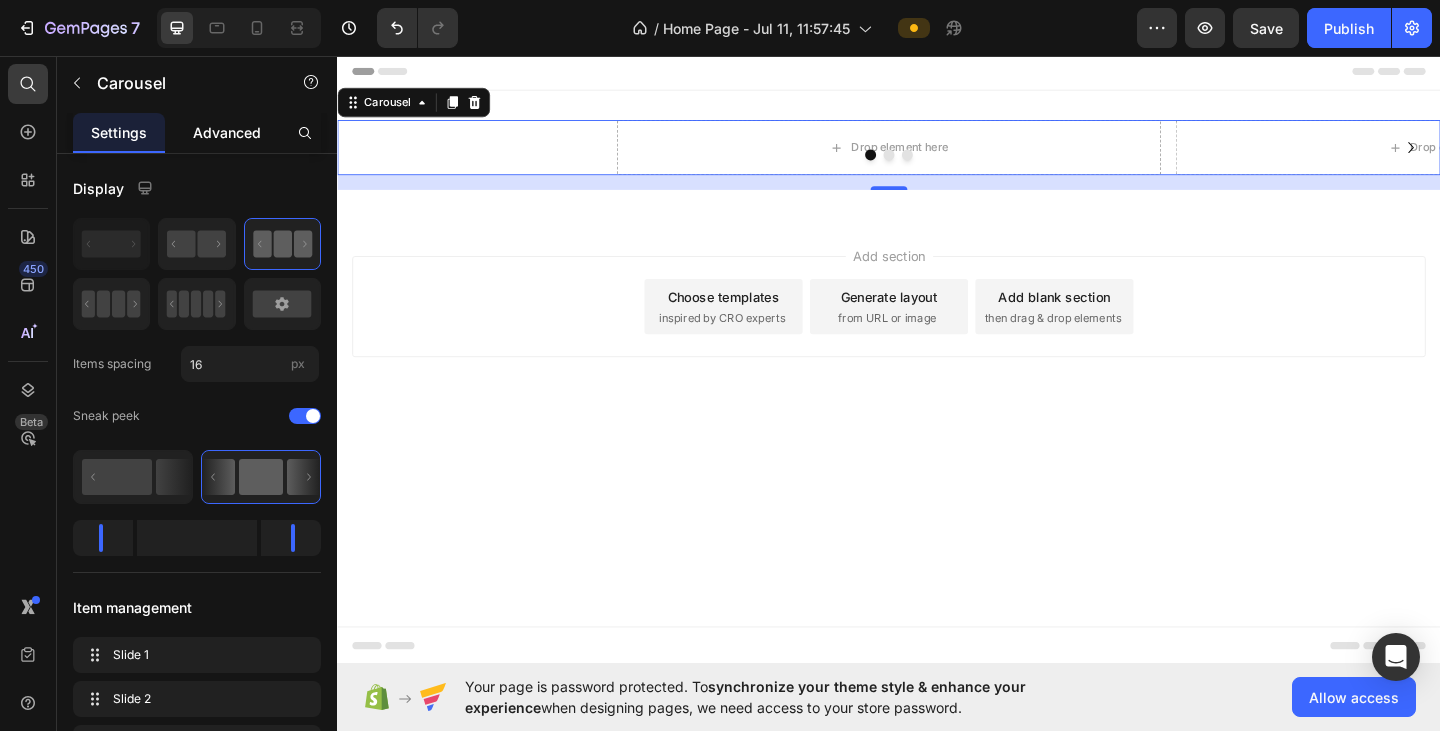 click on "Advanced" at bounding box center (227, 132) 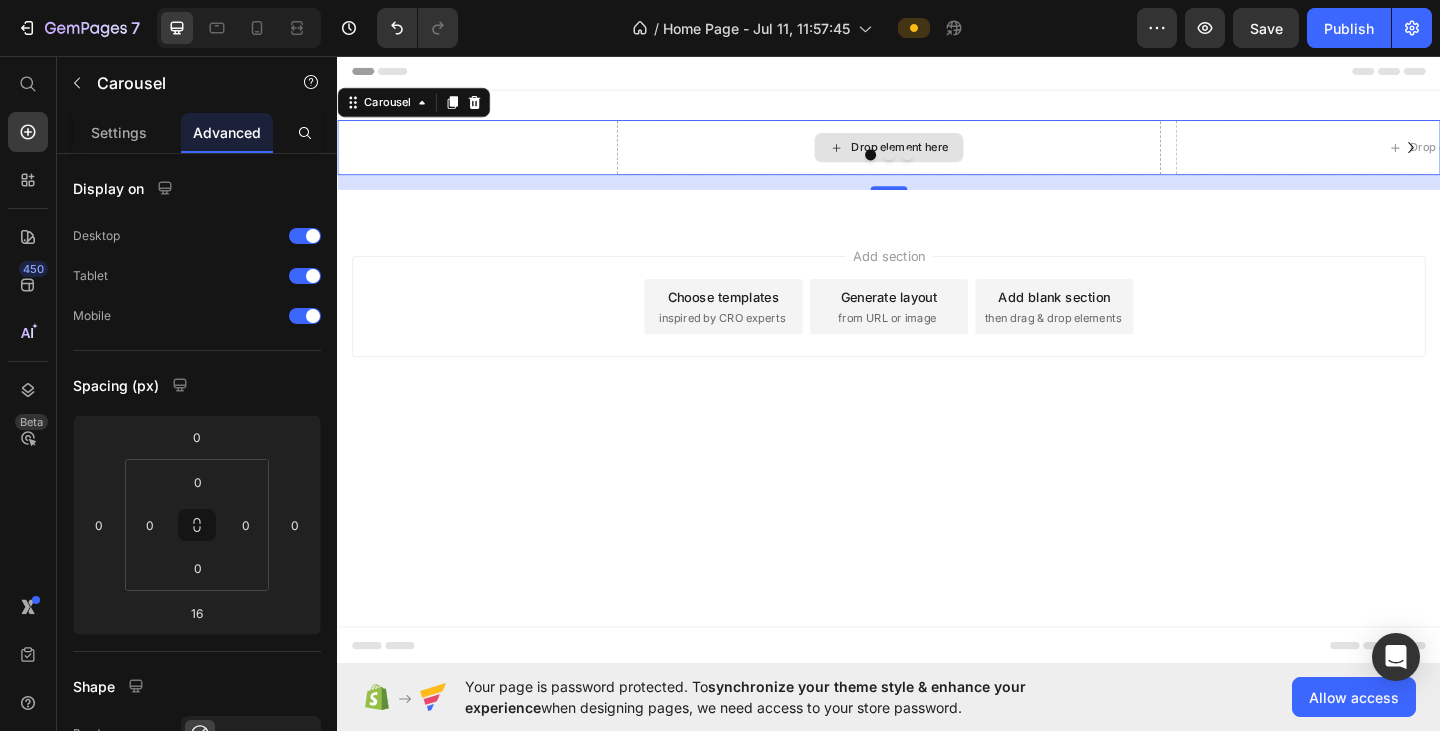 click on "Drop element here" at bounding box center (937, 156) 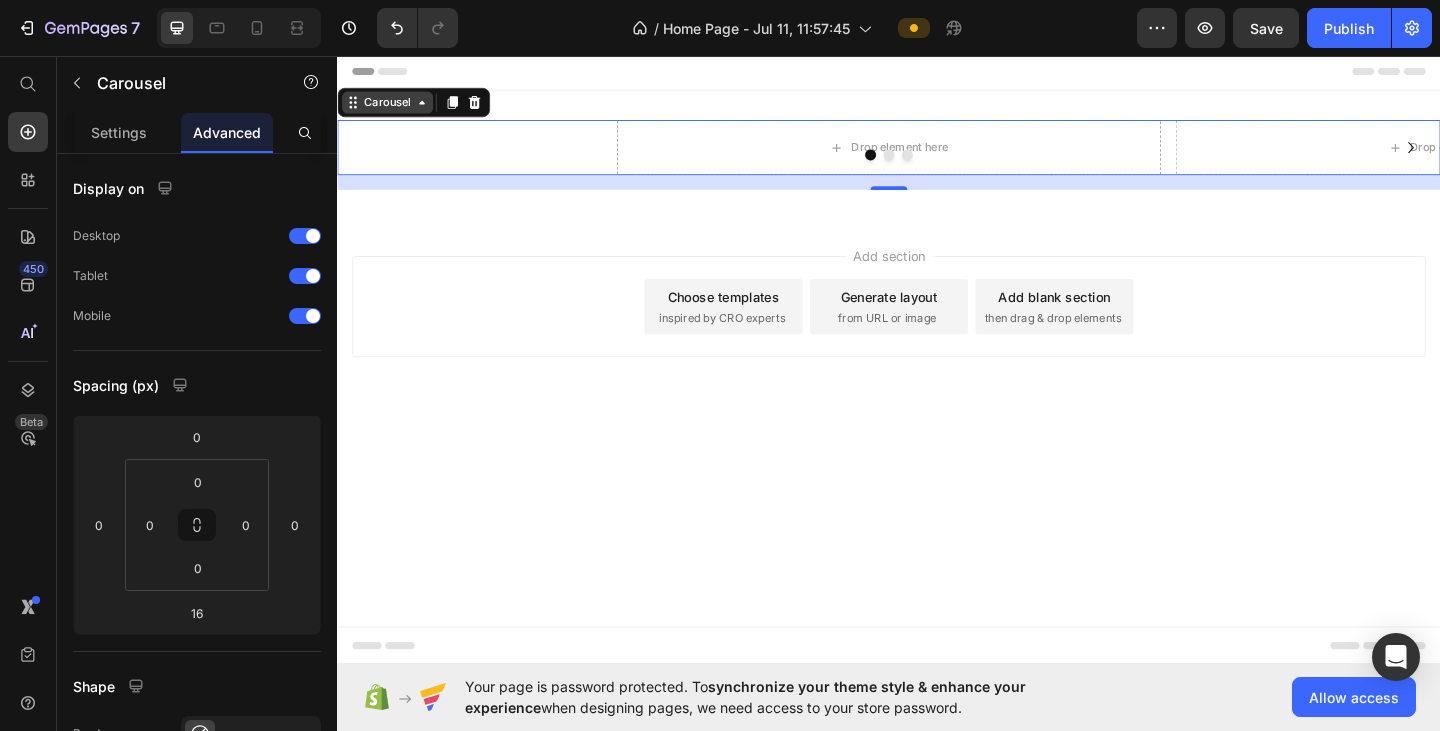 click on "Carousel" at bounding box center (391, 107) 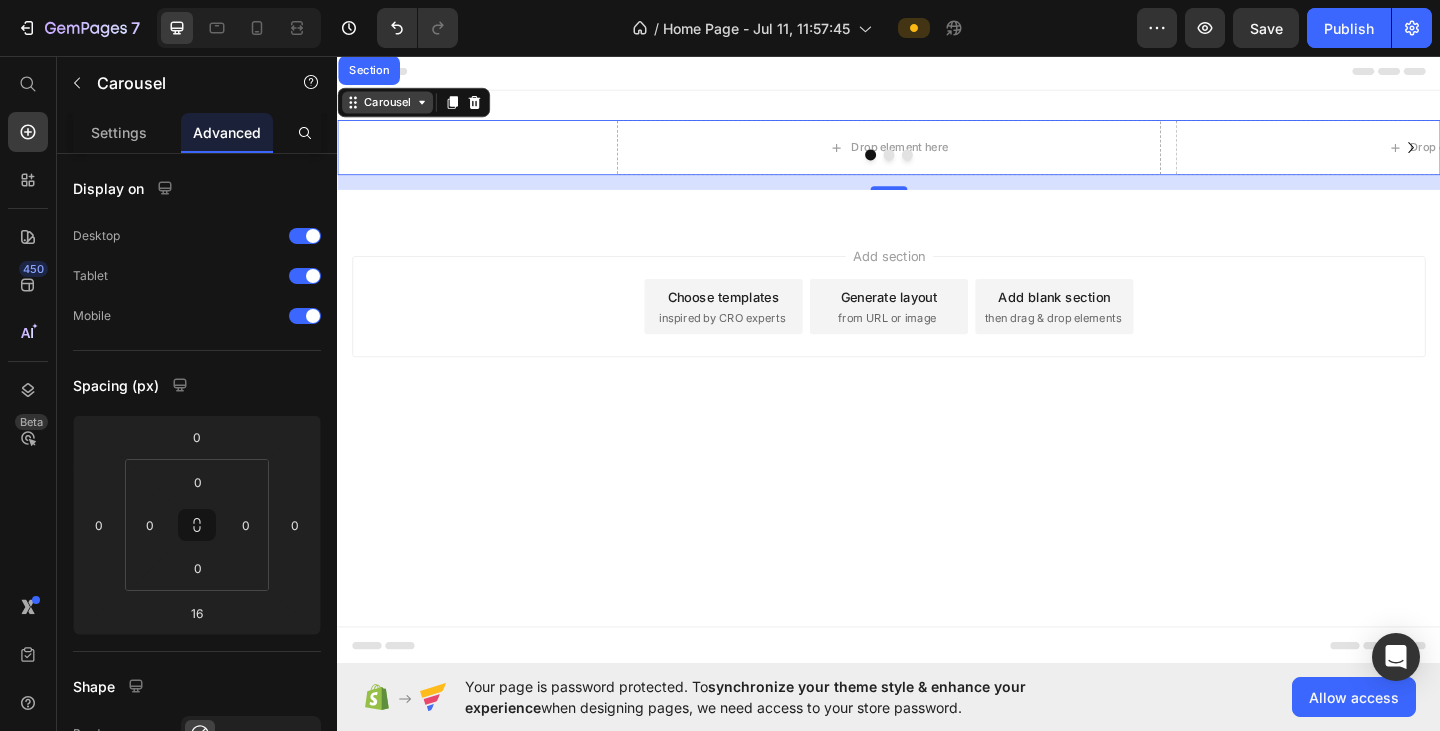 click on "Carousel" at bounding box center [391, 107] 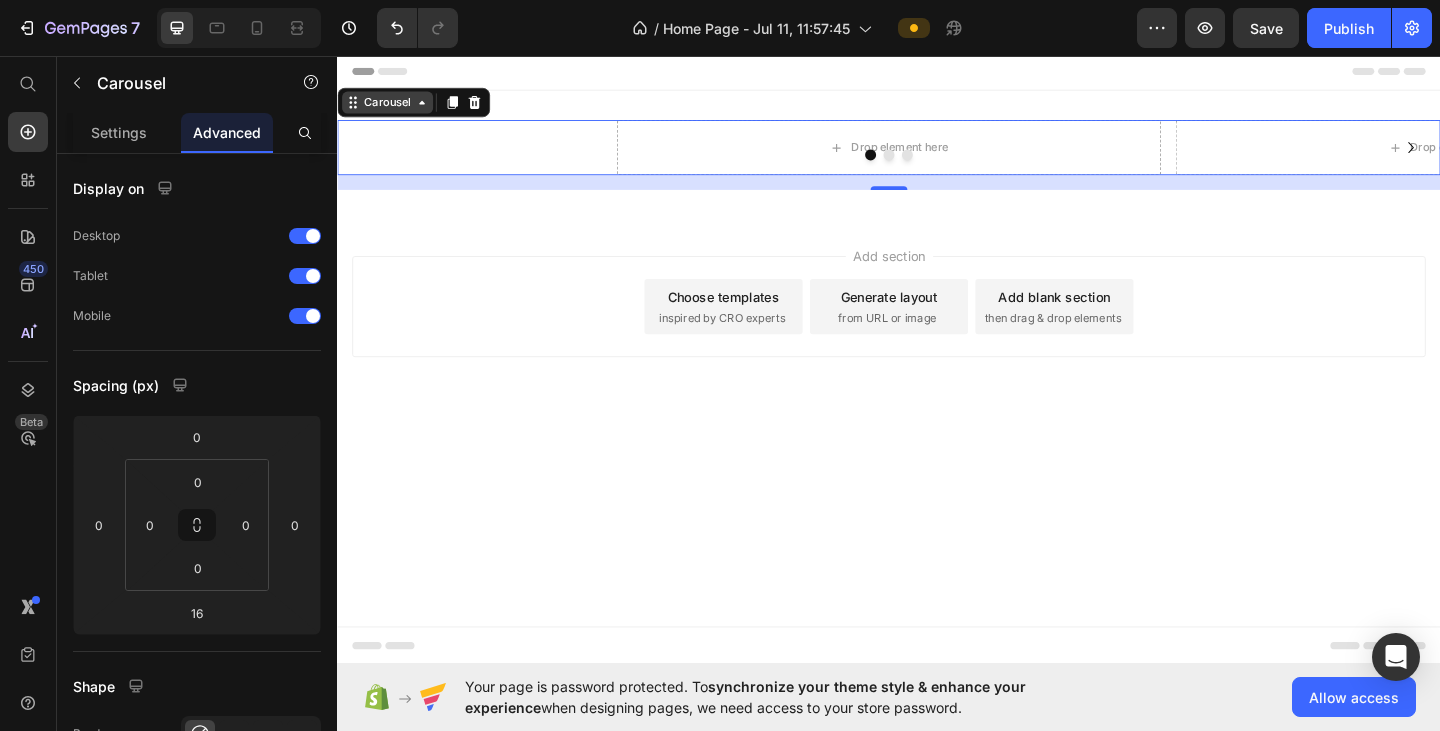 click on "Carousel" at bounding box center [391, 107] 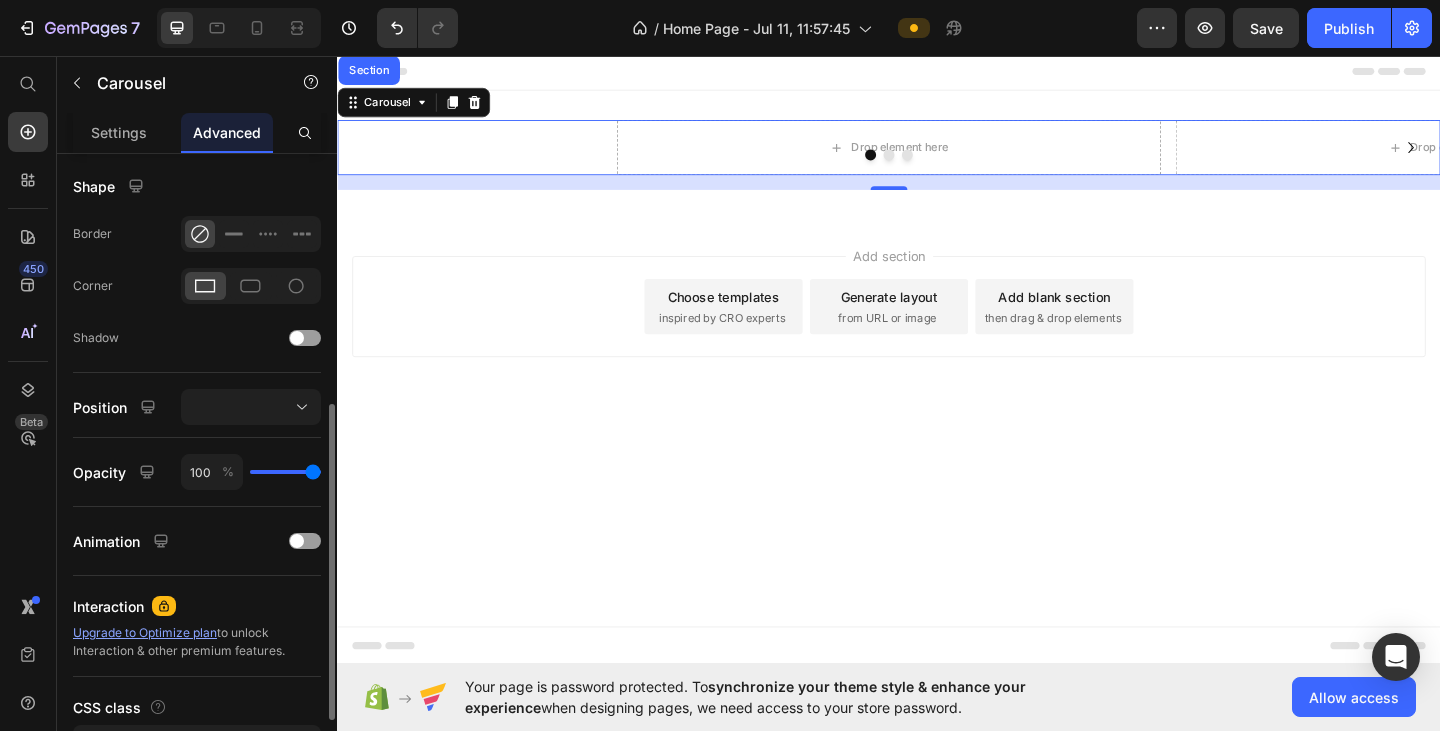 scroll, scrollTop: 0, scrollLeft: 0, axis: both 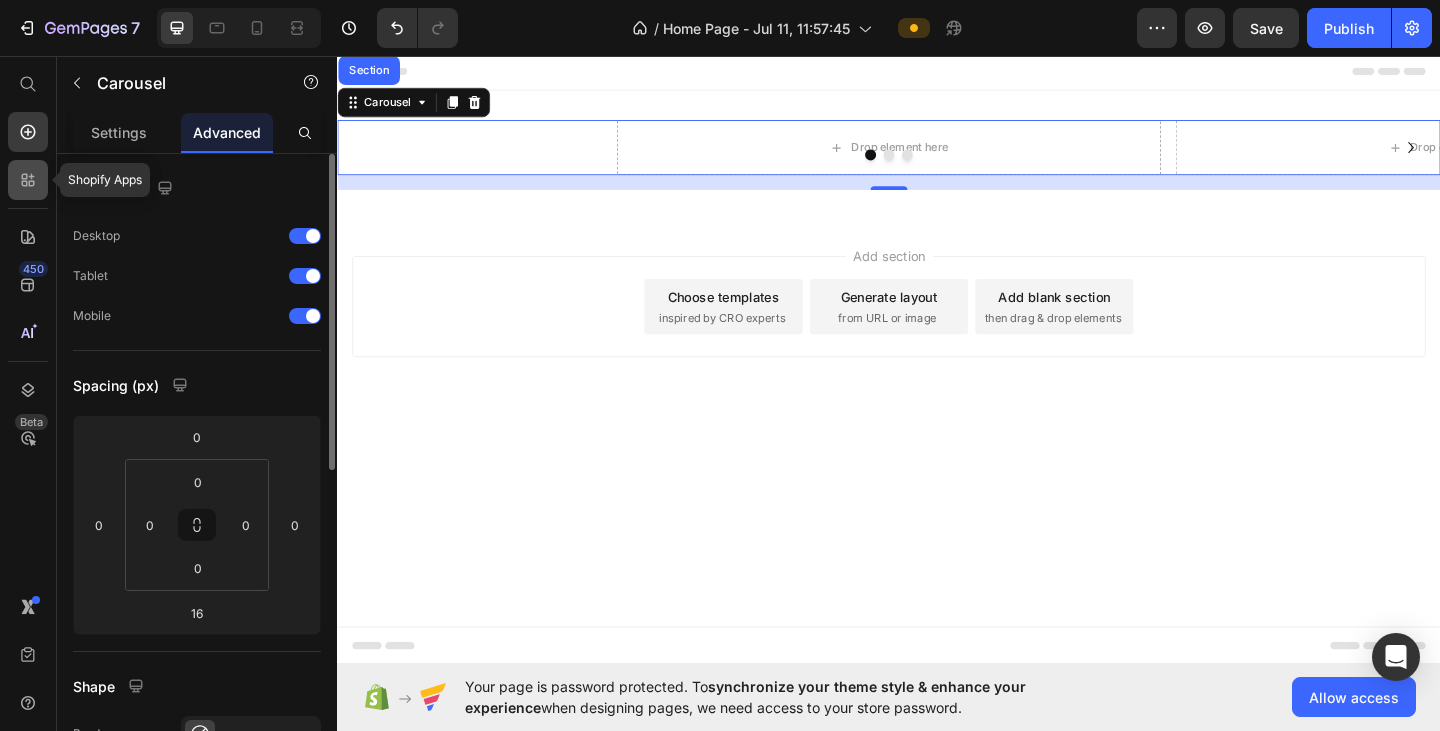 click 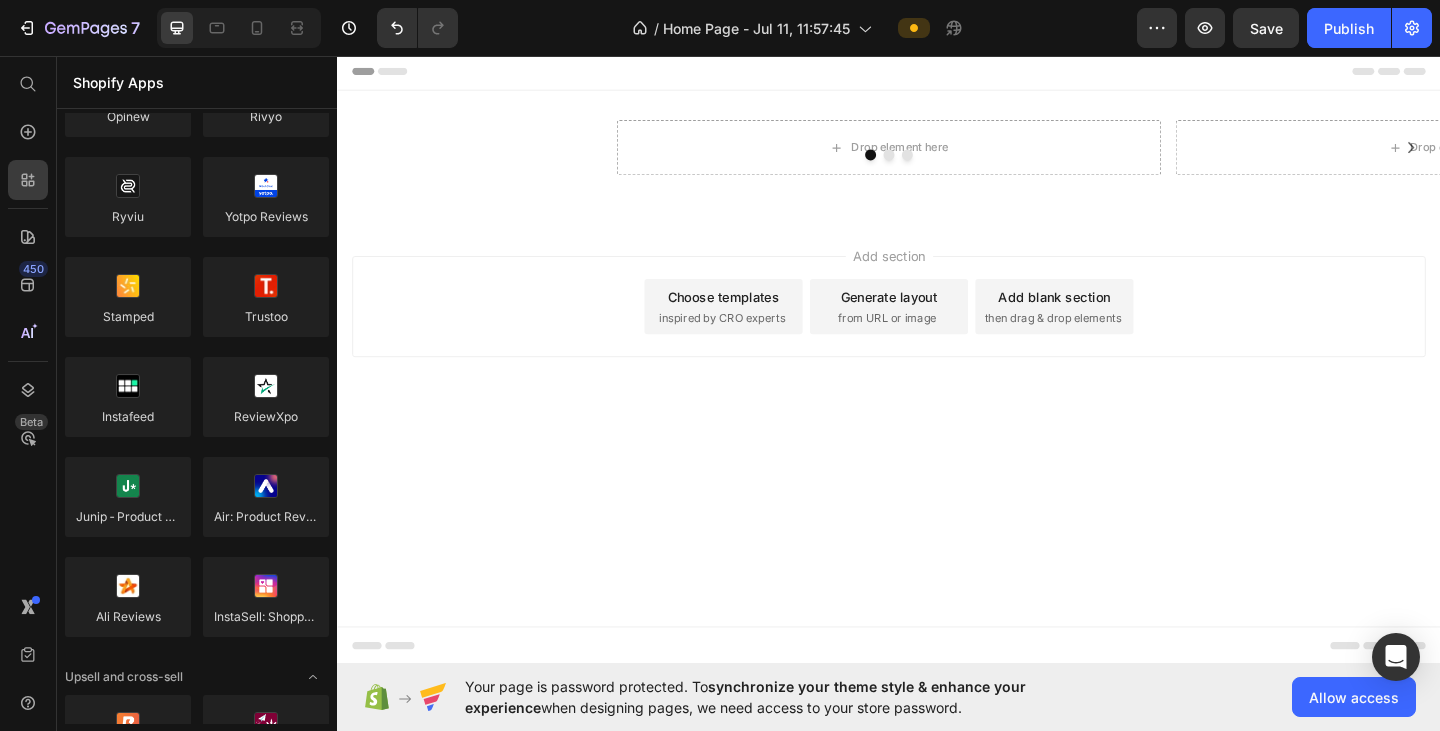 scroll, scrollTop: 0, scrollLeft: 0, axis: both 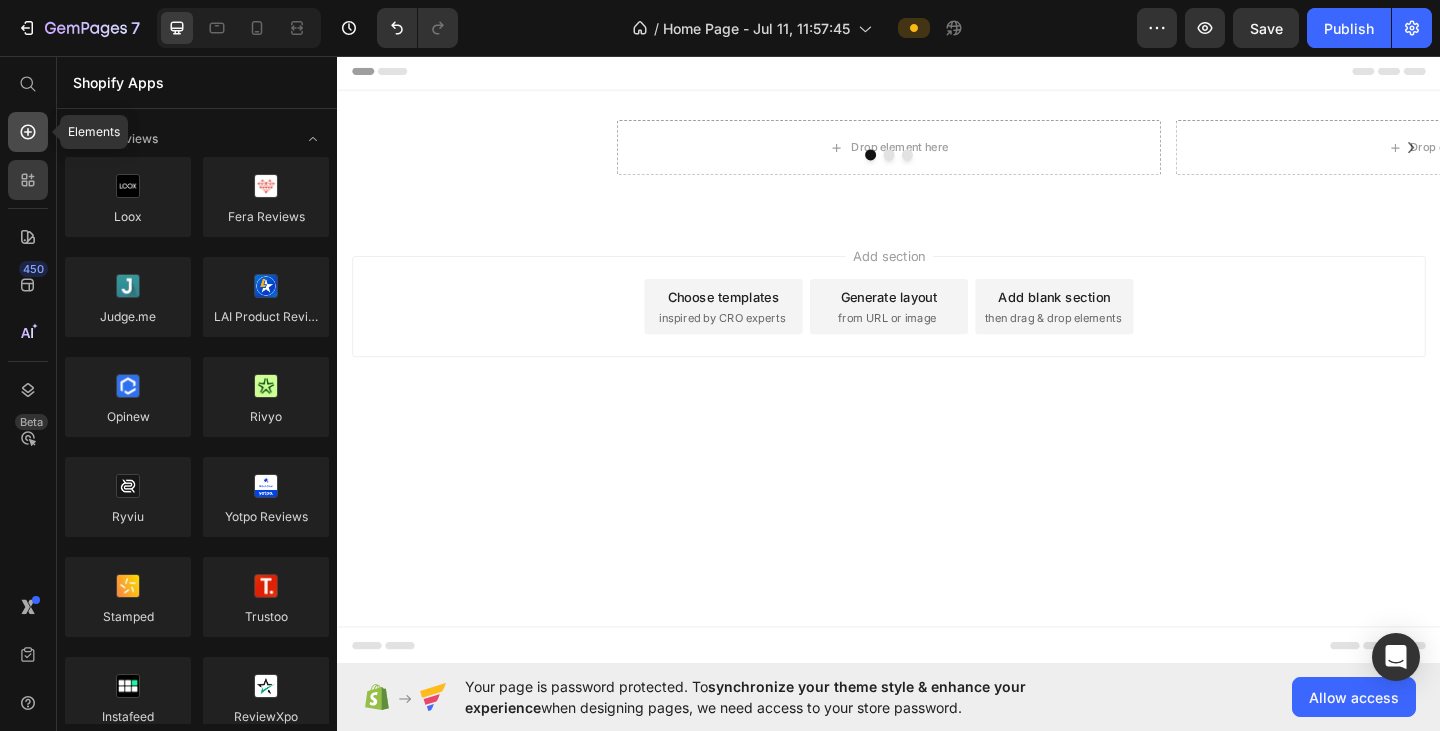 click 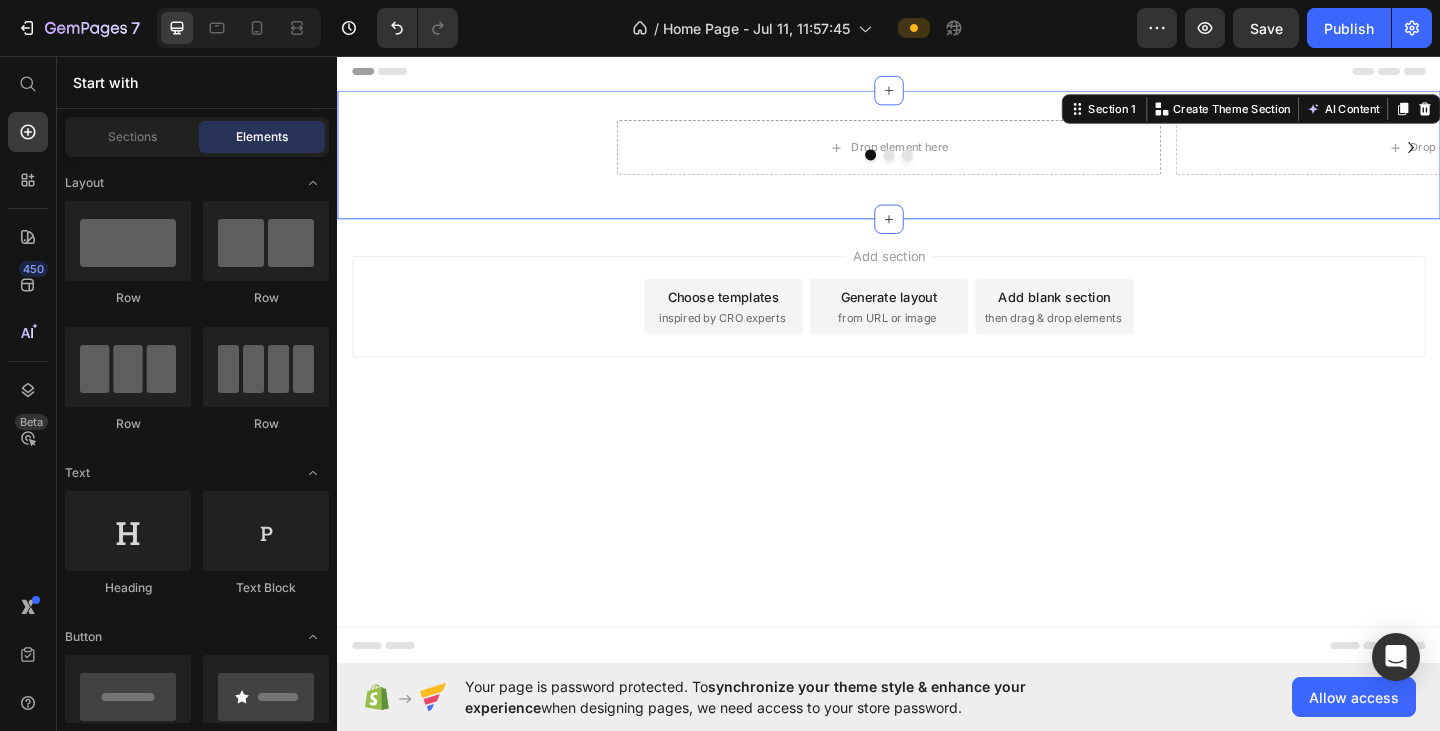 click on "Drop element here
Drop element here
Drop element here
Carousel" at bounding box center (937, 164) 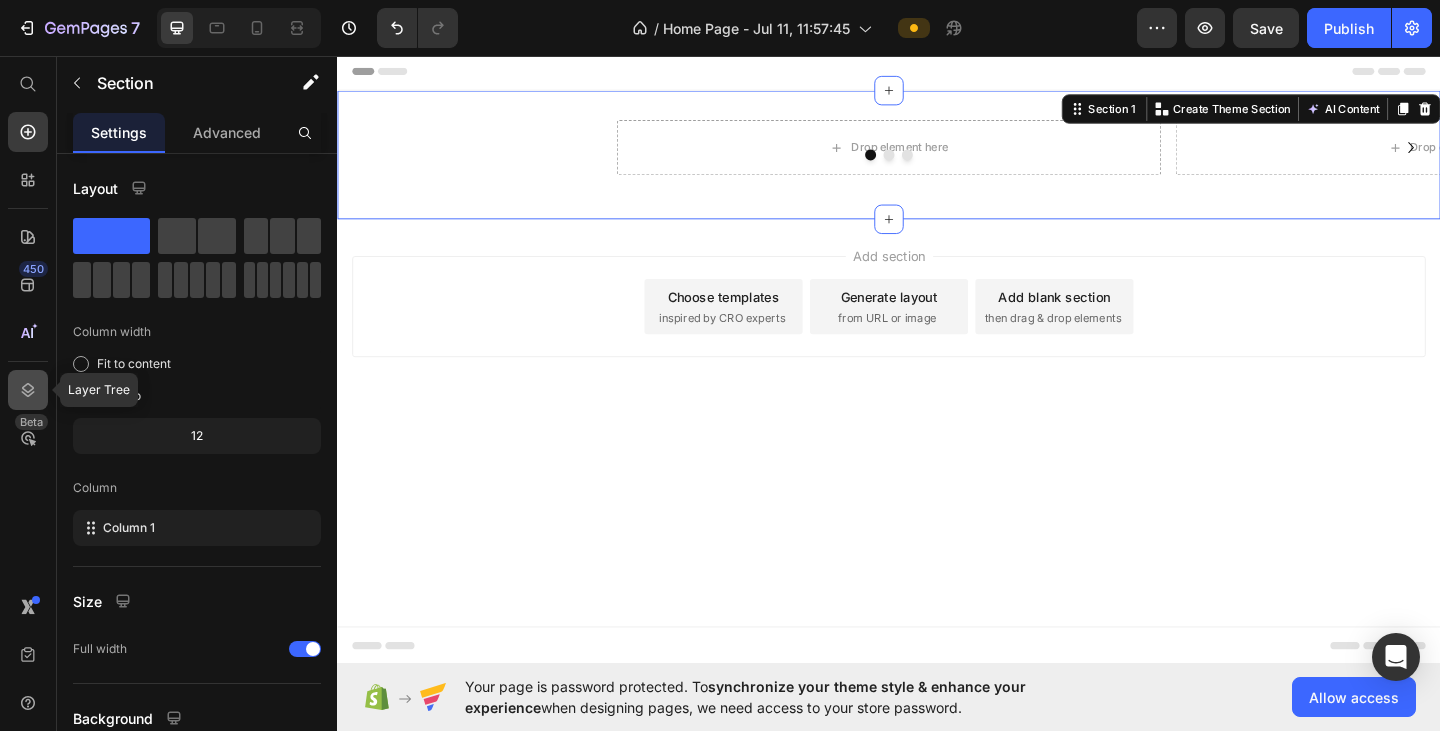 click 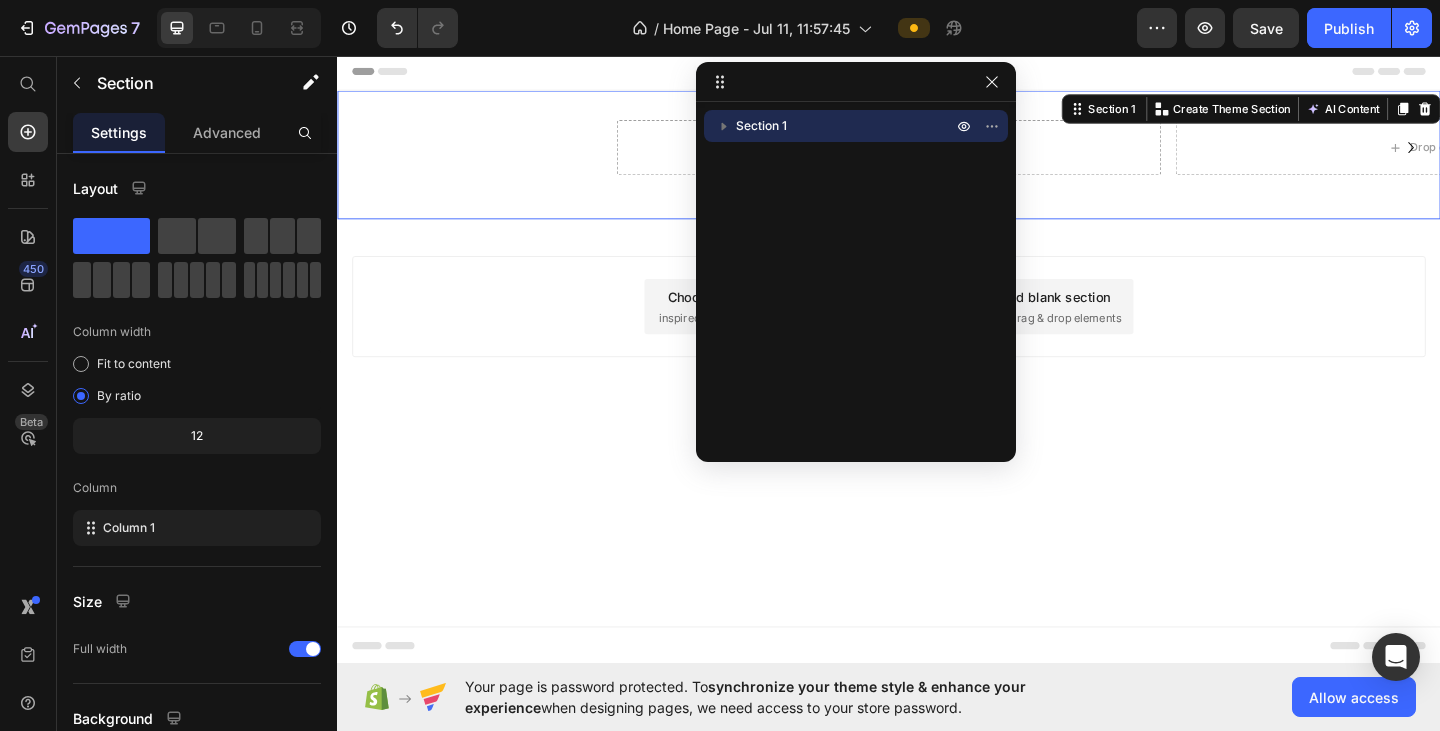 click 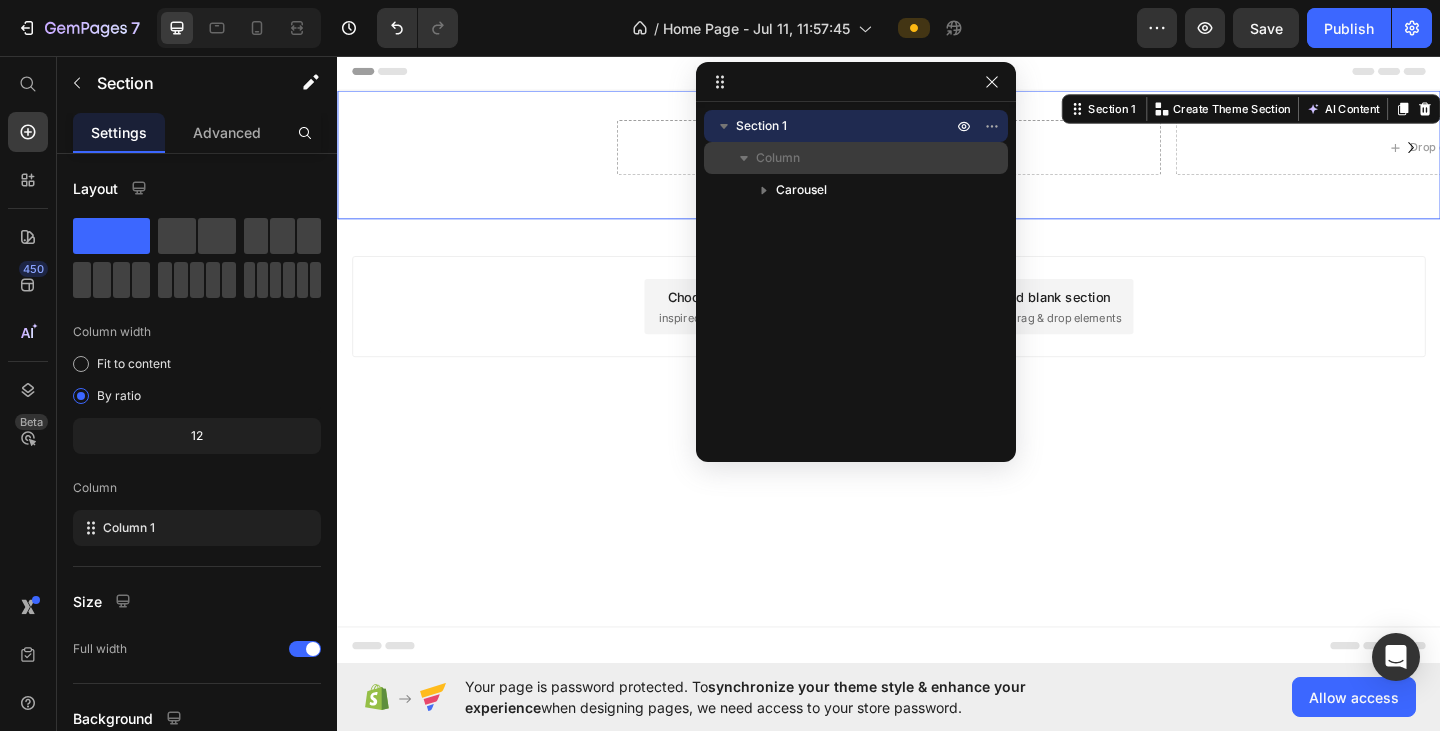 click on "Column" at bounding box center [778, 158] 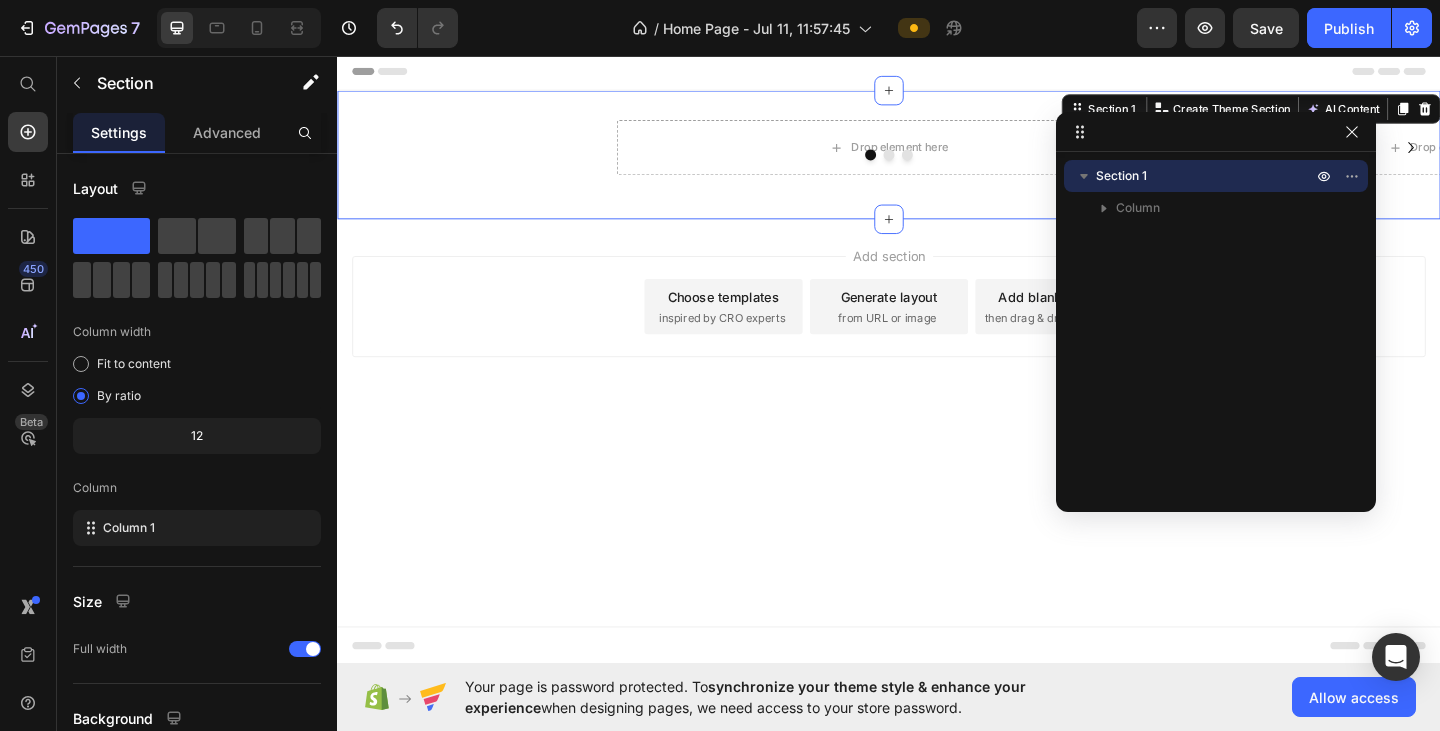 drag, startPoint x: 770, startPoint y: 85, endPoint x: 1131, endPoint y: 135, distance: 364.44617 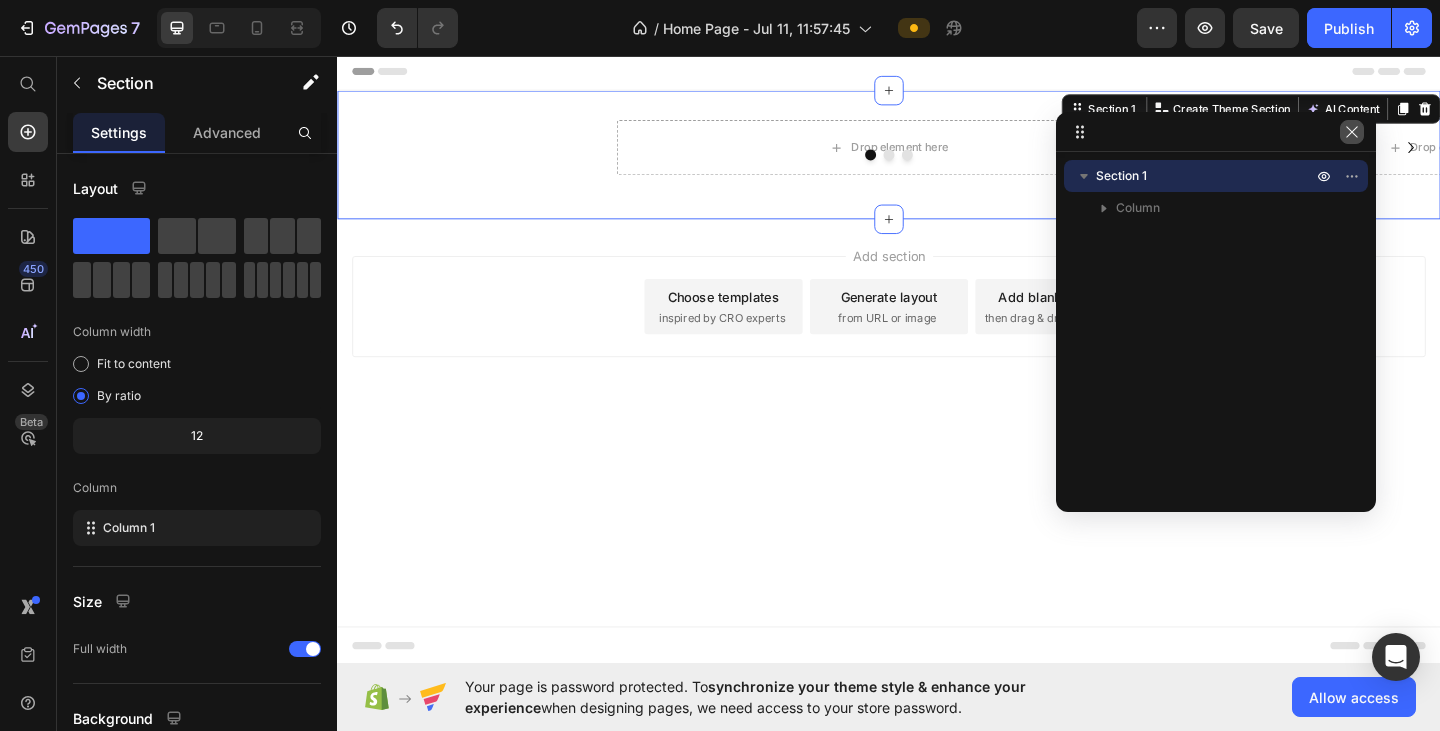 click 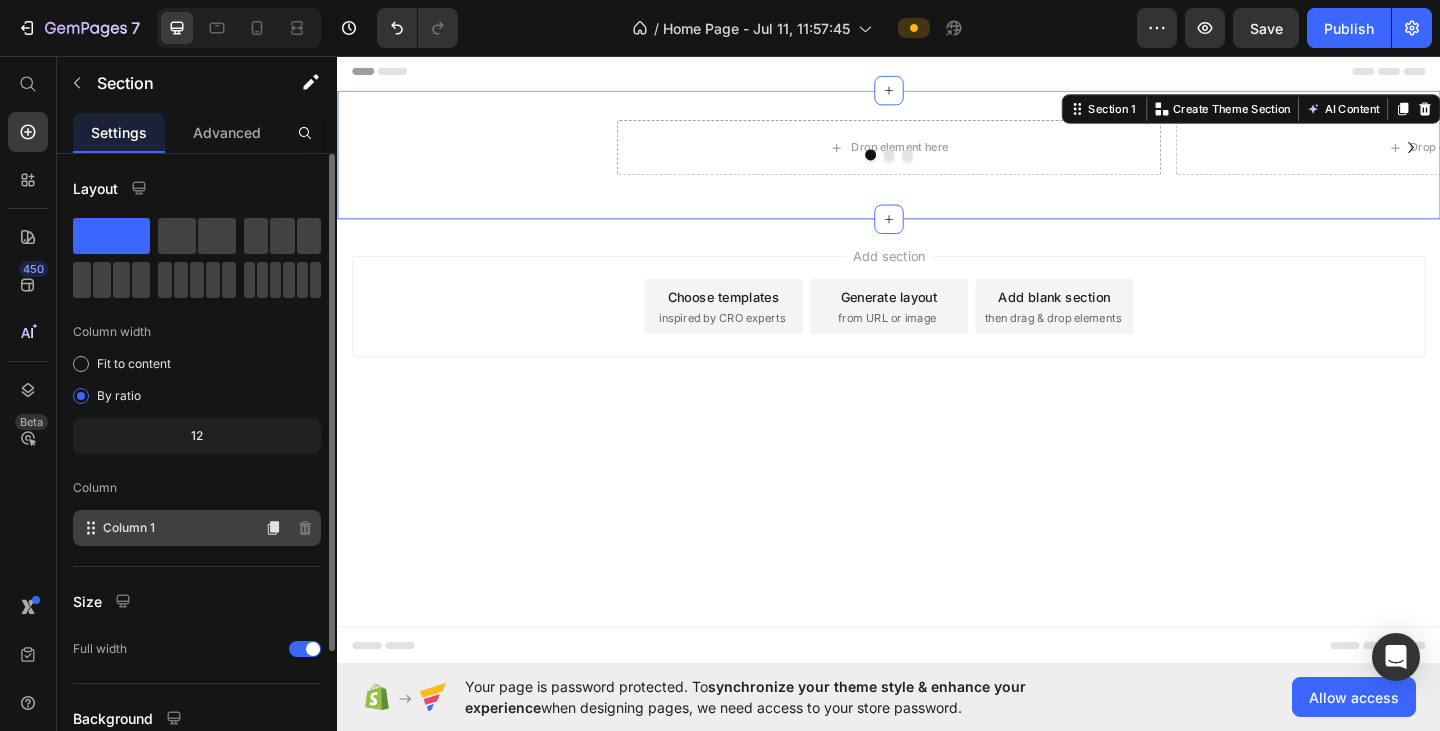 scroll, scrollTop: 174, scrollLeft: 0, axis: vertical 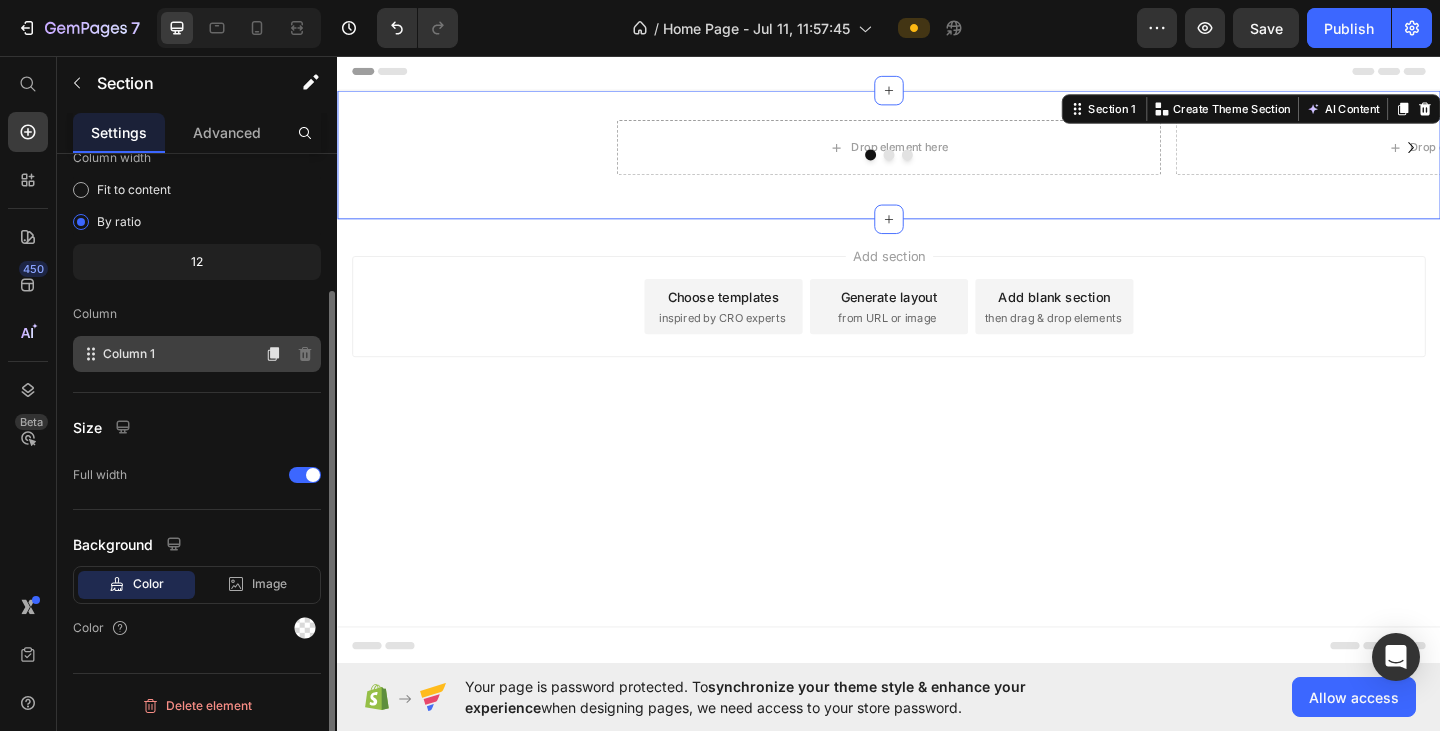 click on "Column 1" at bounding box center (129, 354) 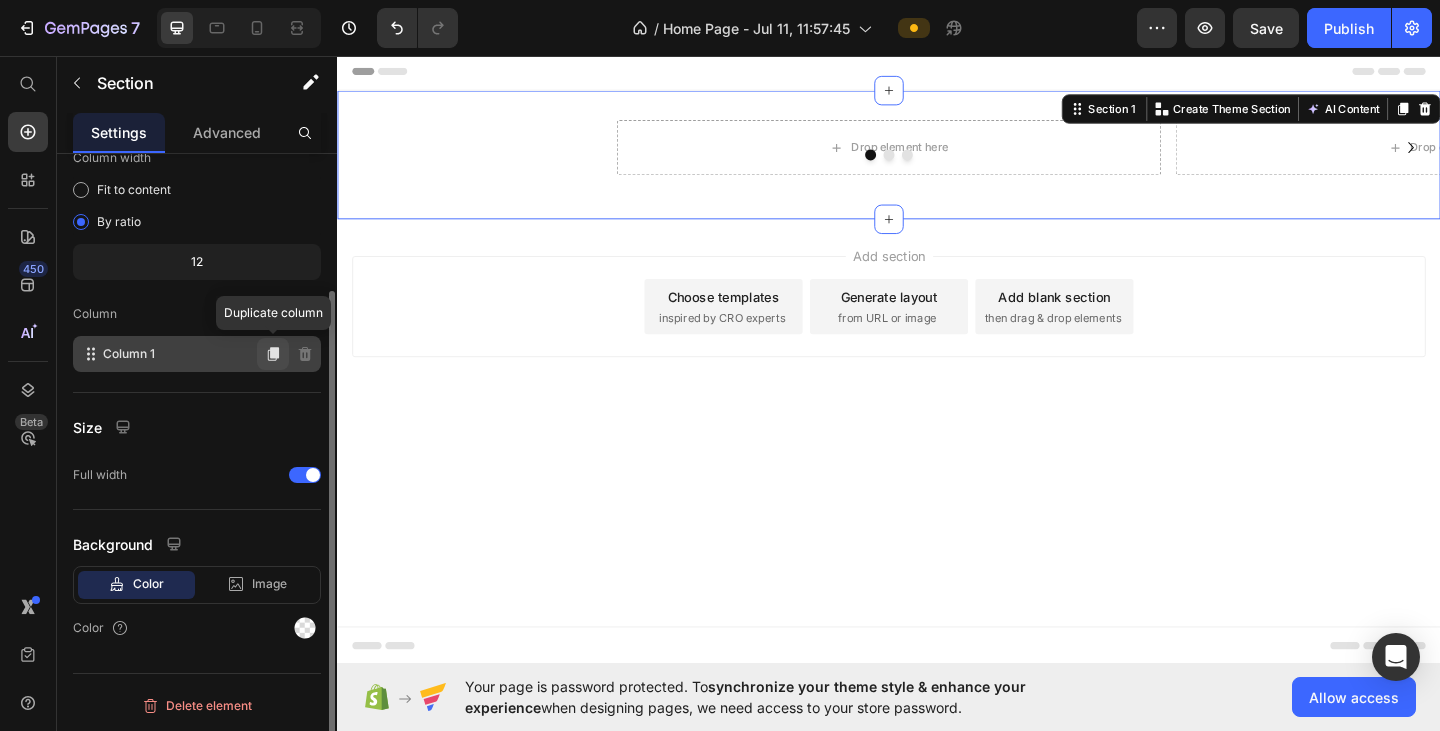click 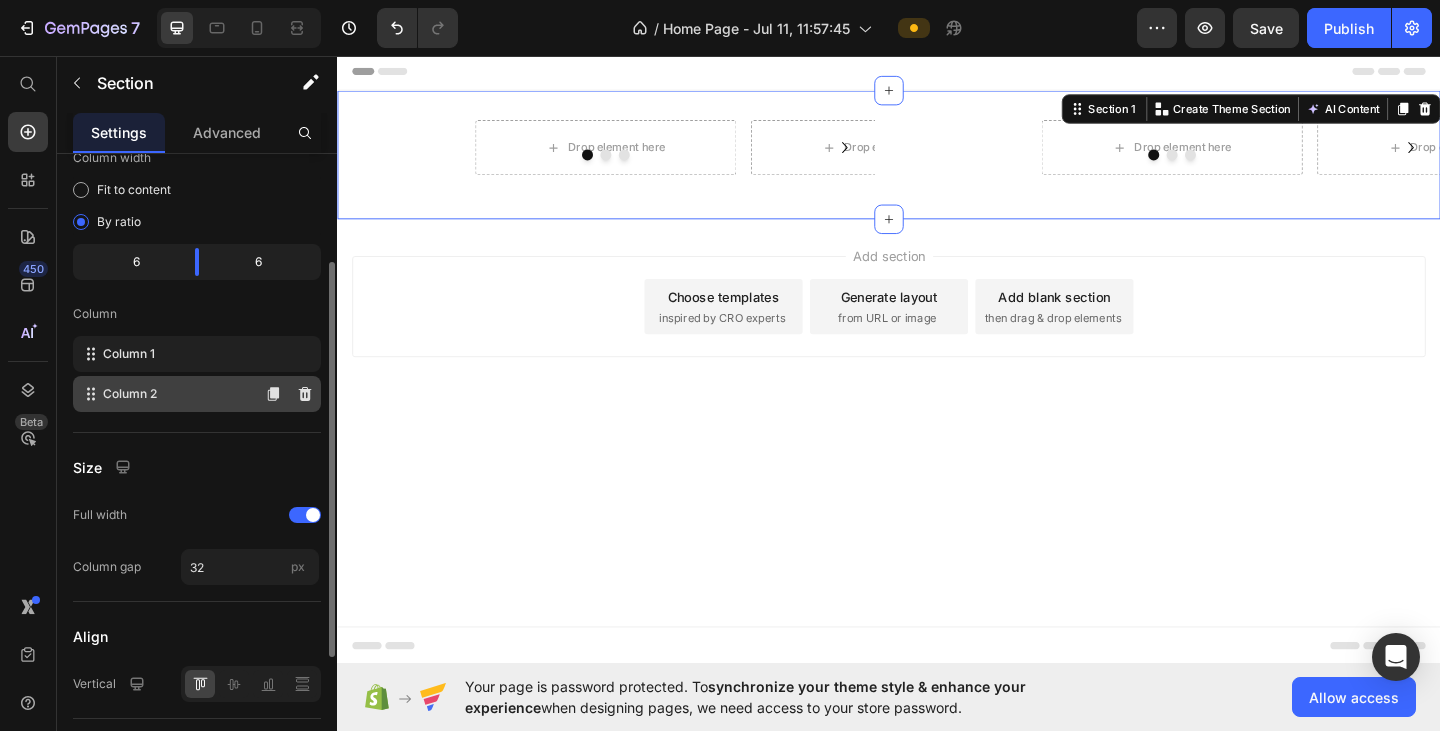click on "Column 2" 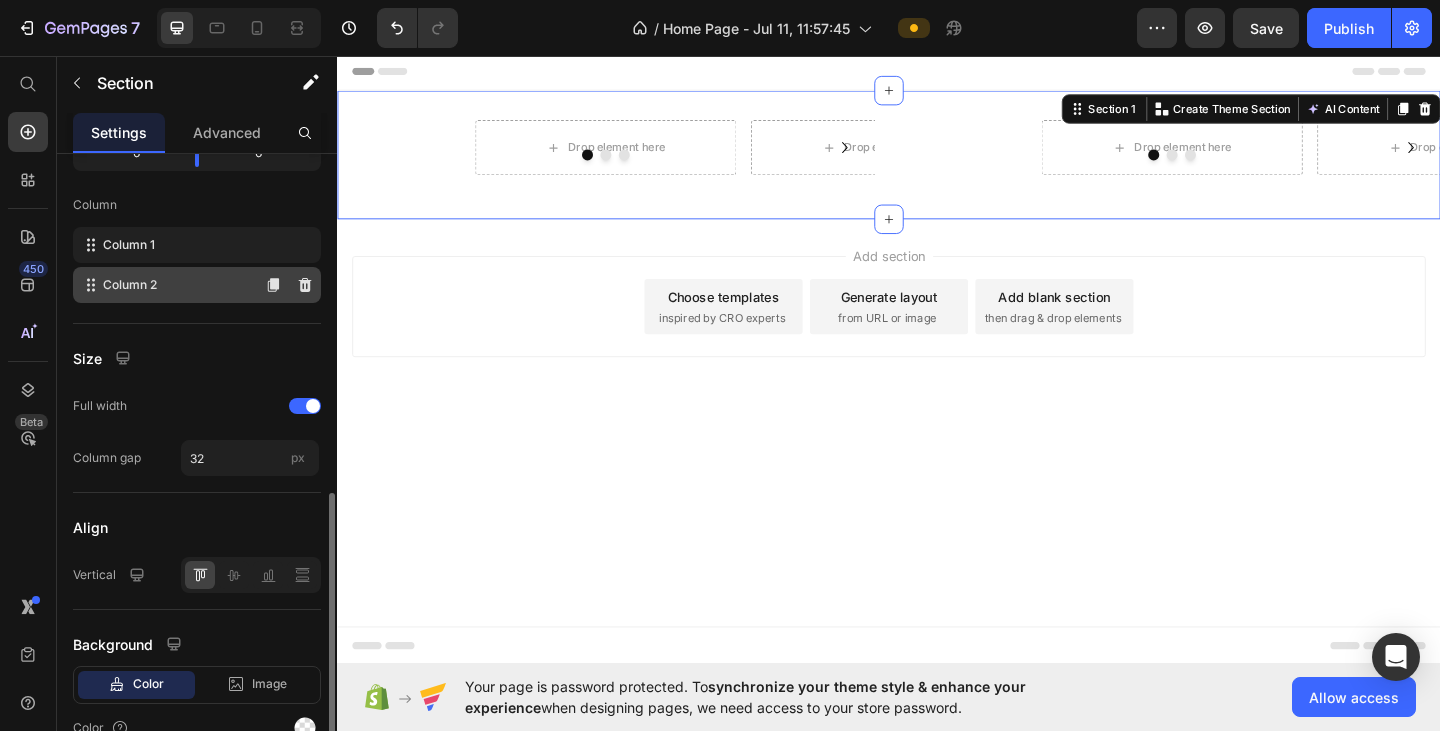 scroll, scrollTop: 383, scrollLeft: 0, axis: vertical 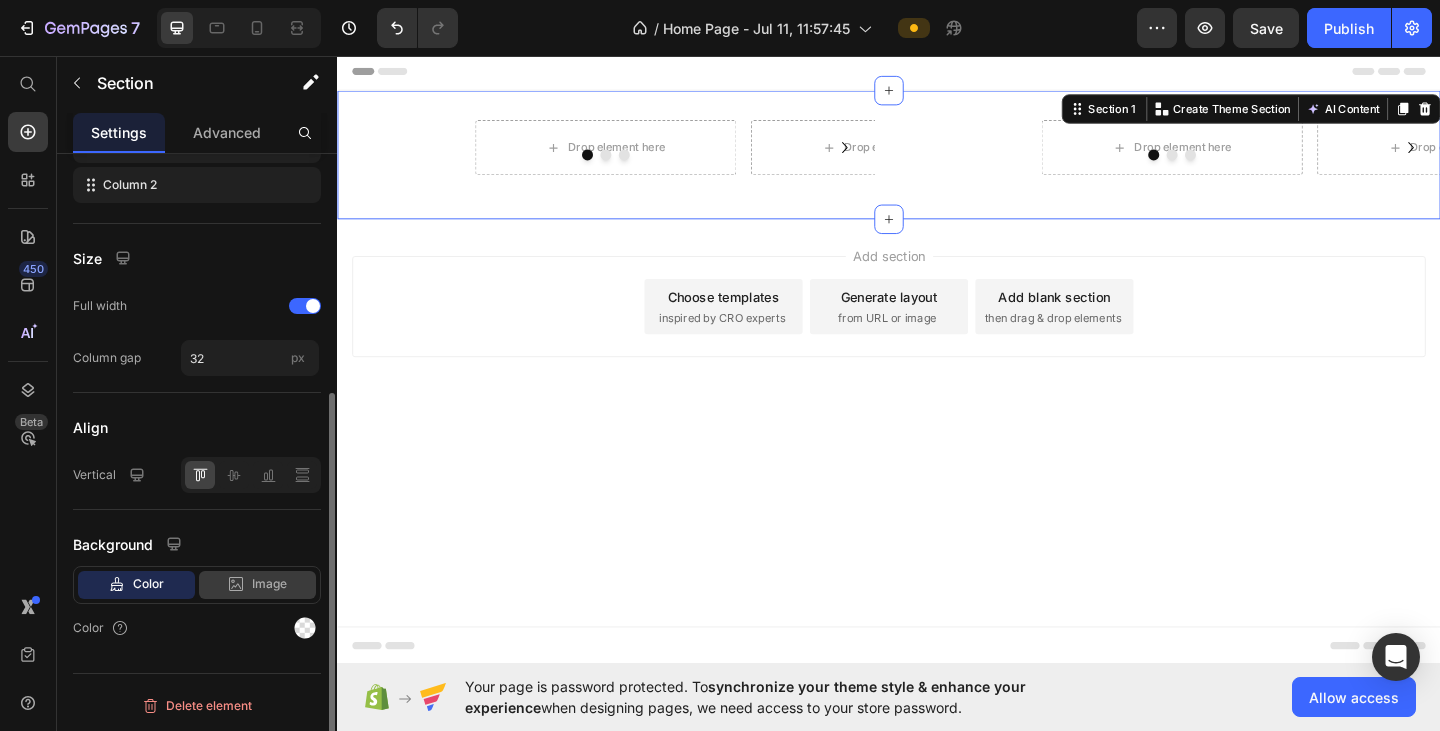 click 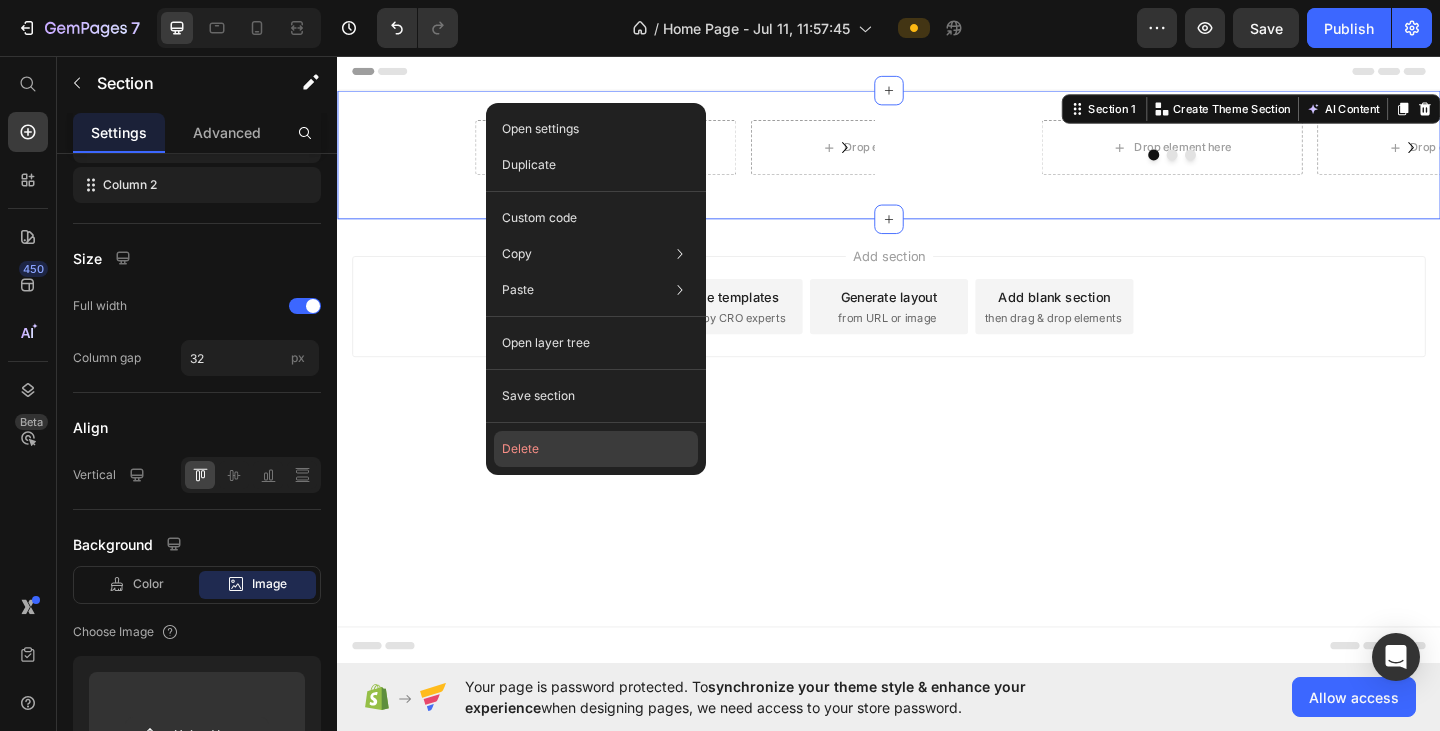 click on "Delete" 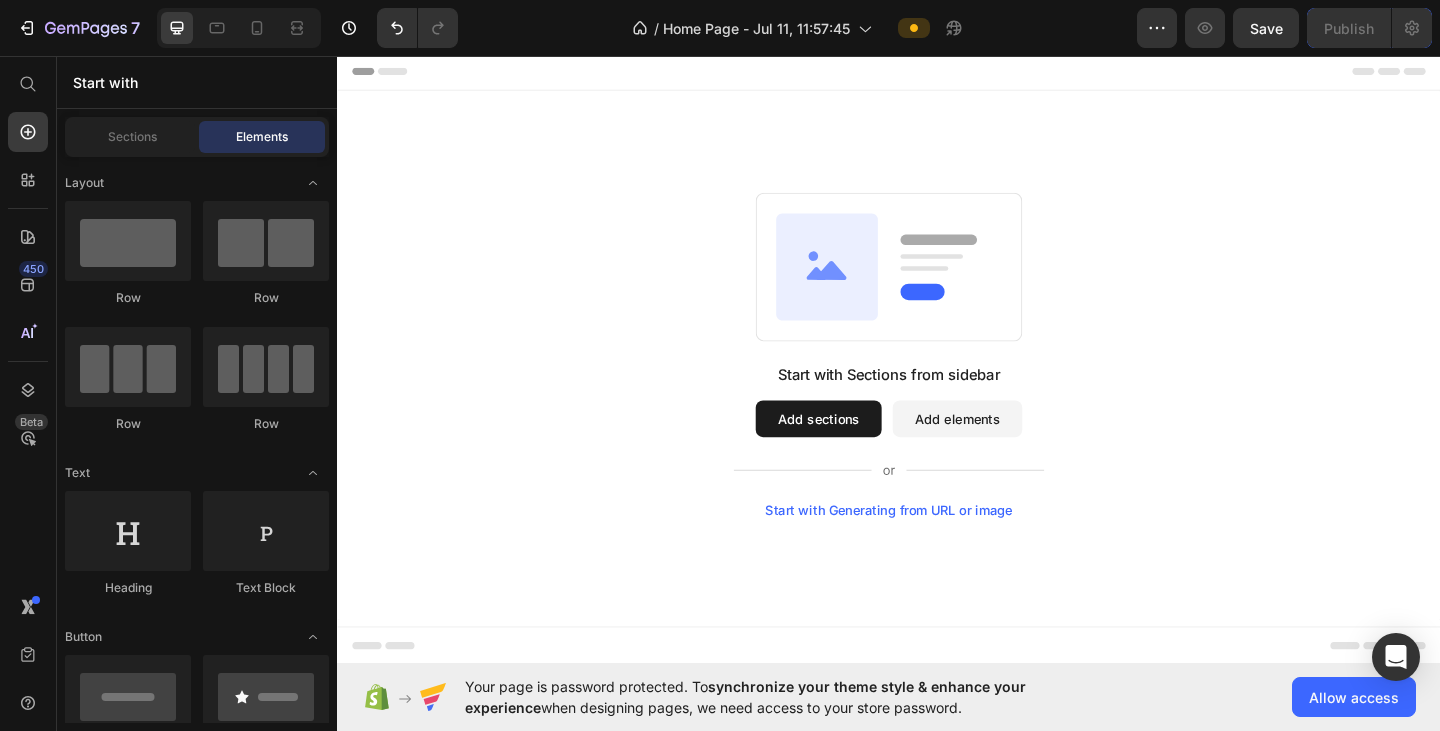 click on "Add sections" at bounding box center (860, 451) 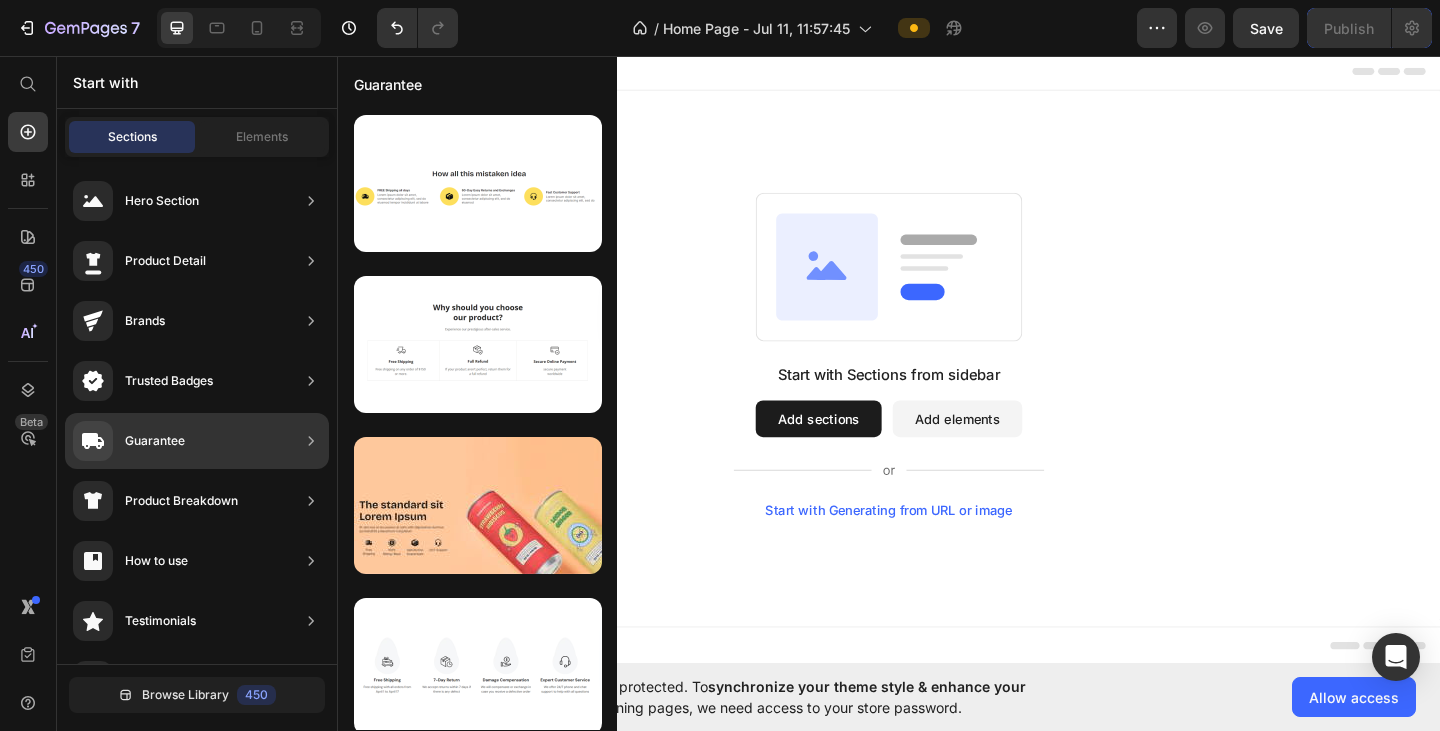 scroll, scrollTop: 100, scrollLeft: 0, axis: vertical 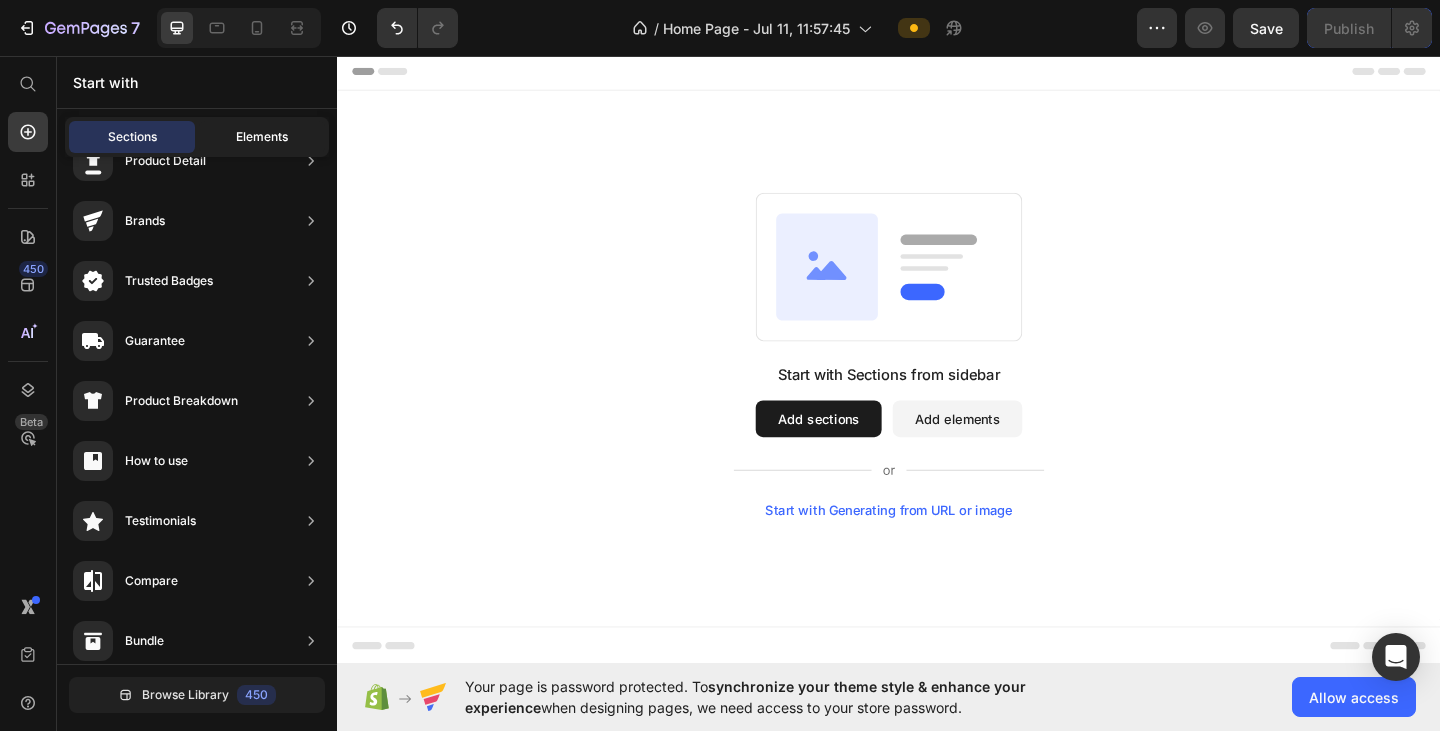 click on "Elements" at bounding box center [262, 137] 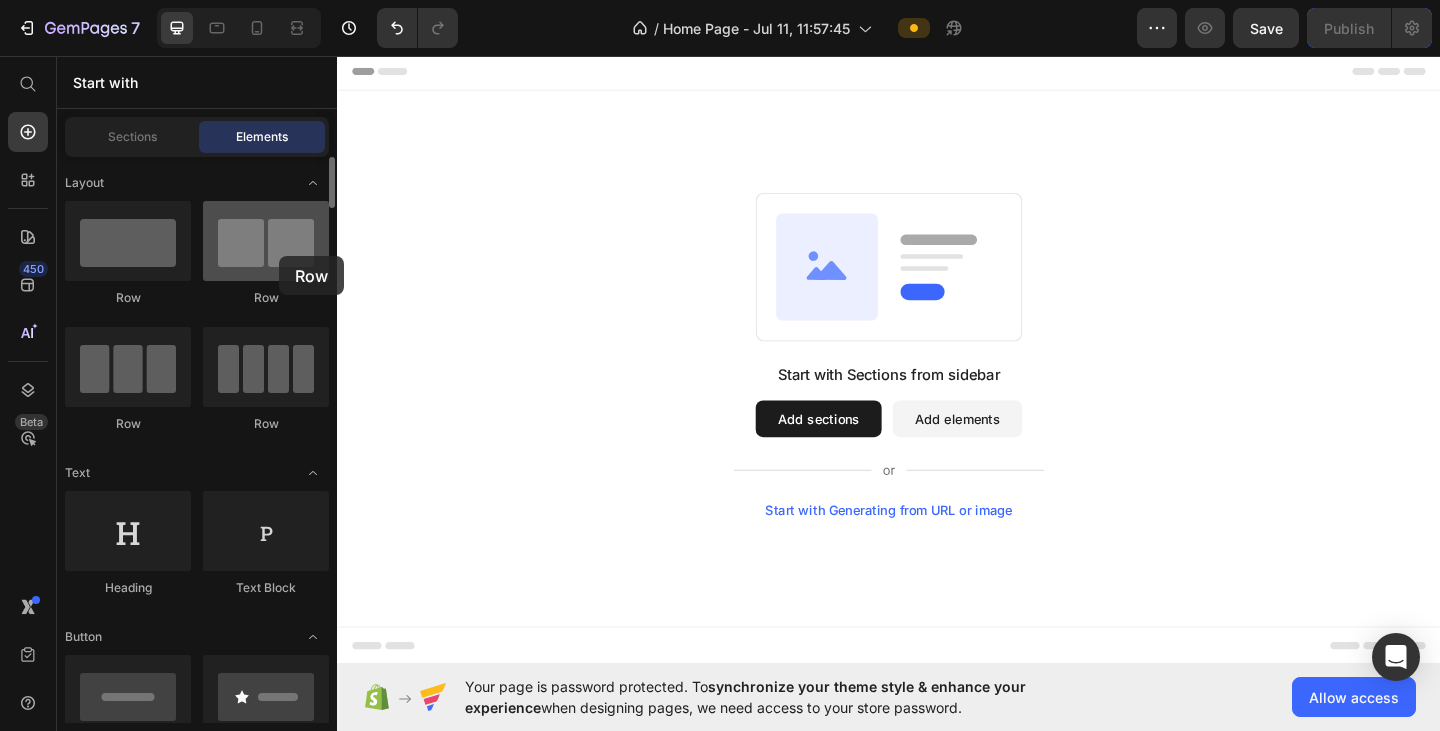 click at bounding box center (266, 241) 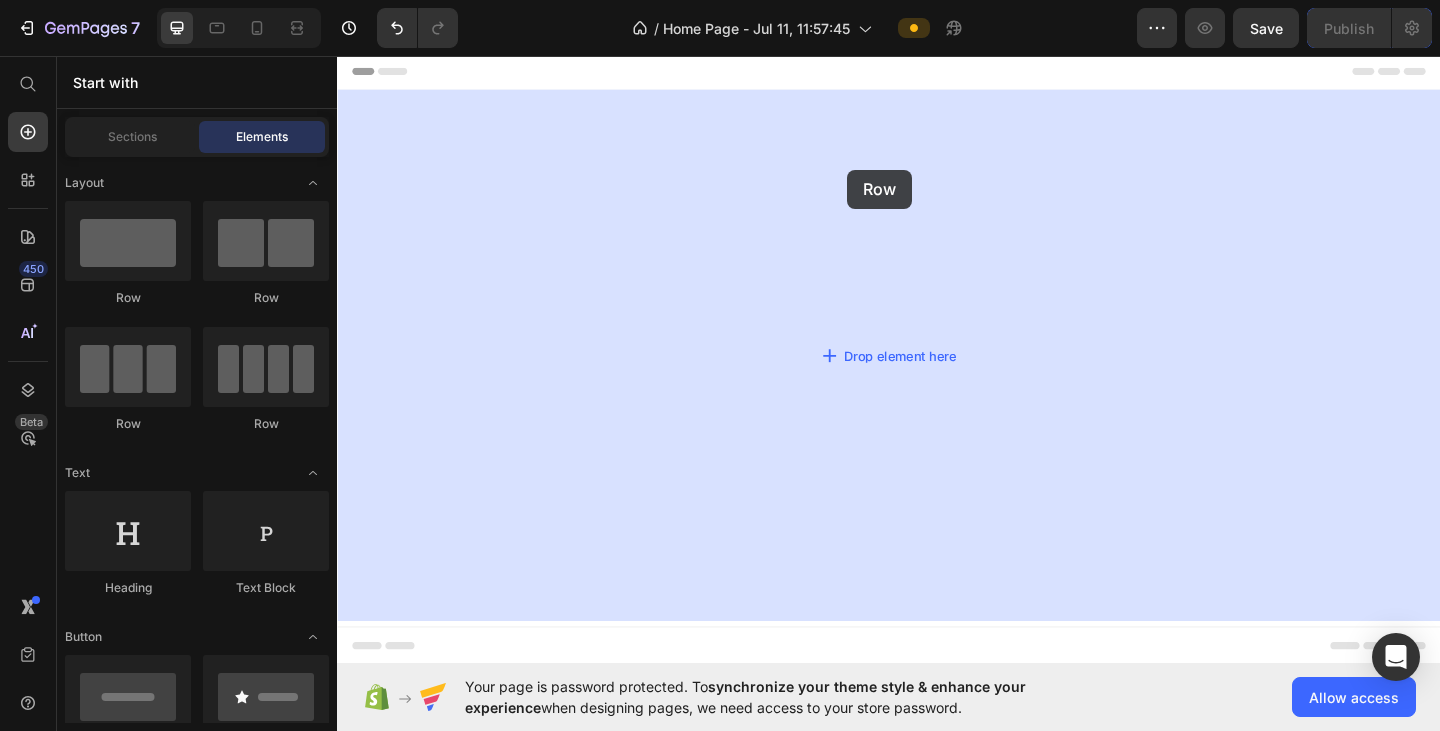 drag, startPoint x: 571, startPoint y: 277, endPoint x: 892, endPoint y: 180, distance: 335.33566 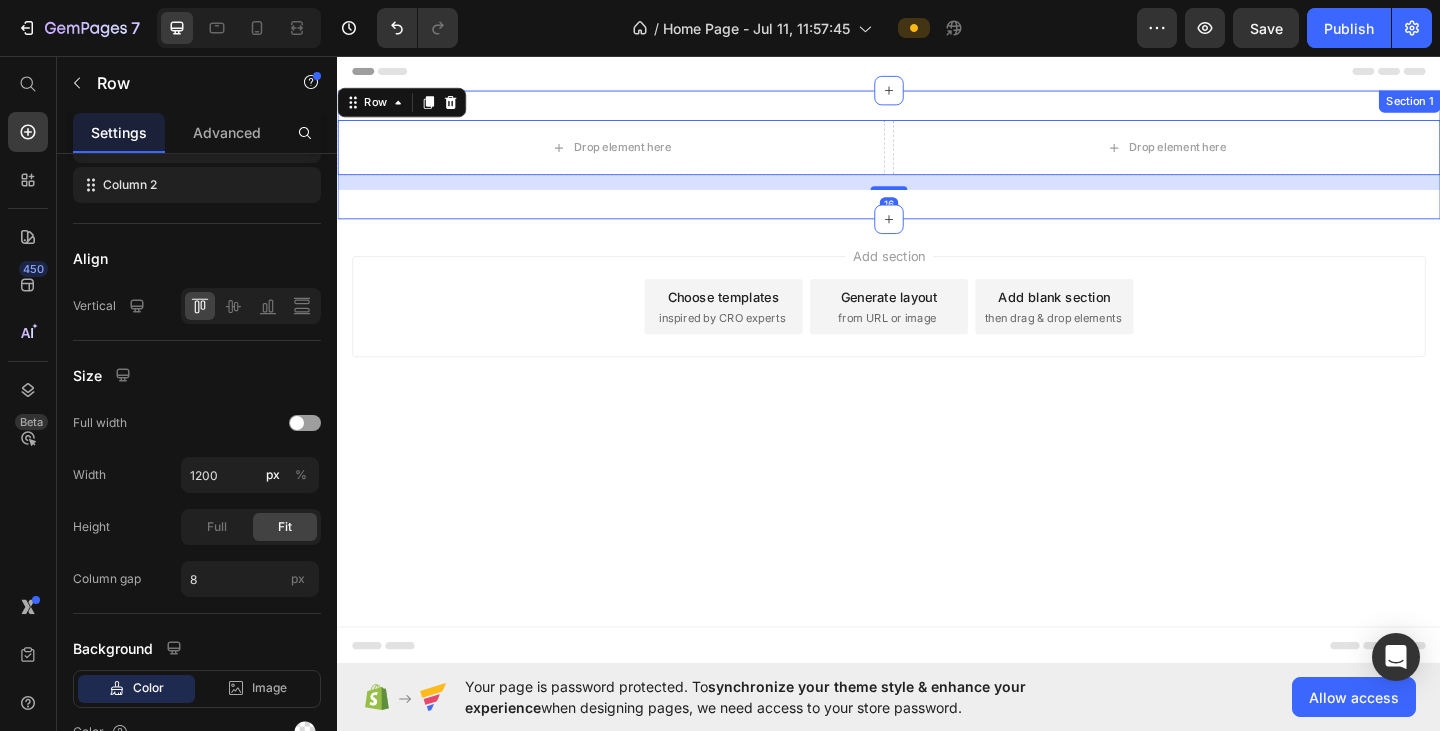 scroll, scrollTop: 0, scrollLeft: 0, axis: both 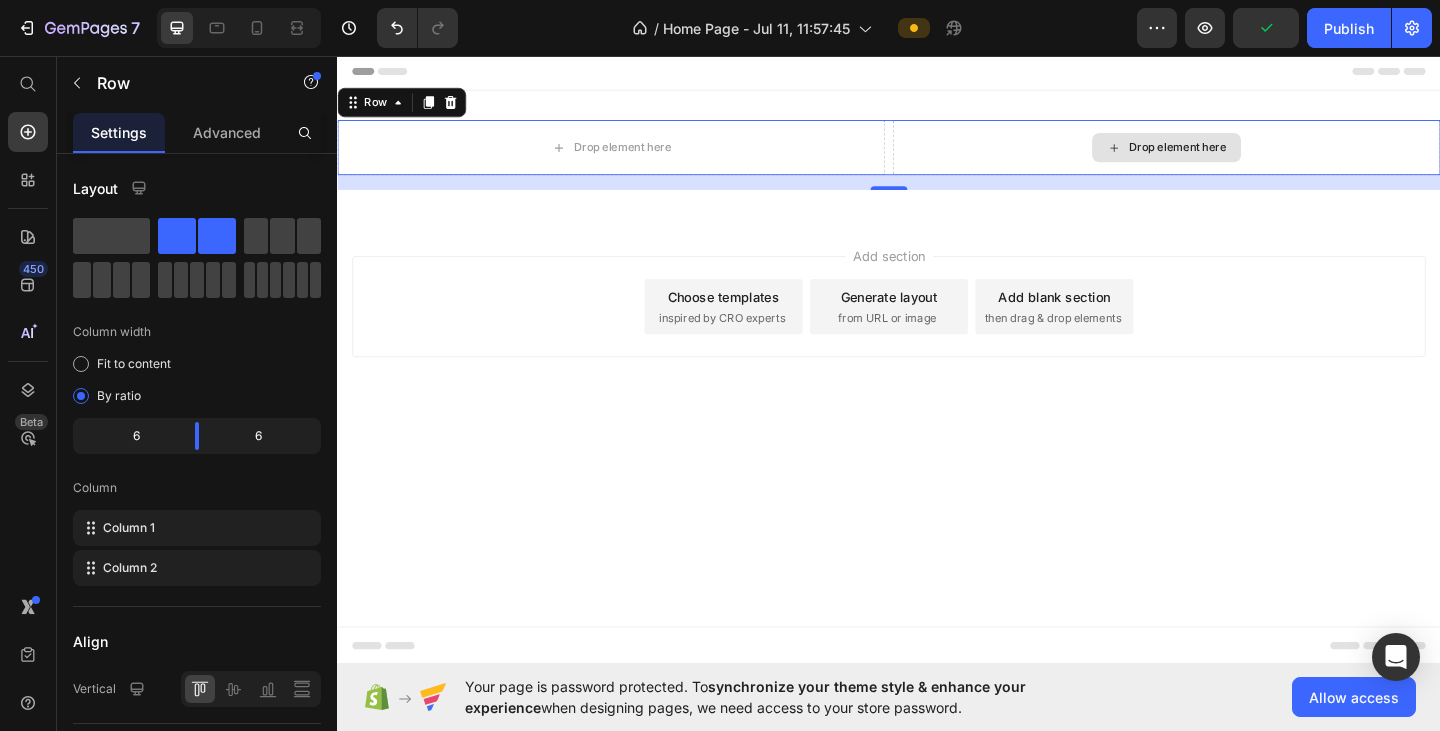 click on "Drop element here" at bounding box center (1251, 156) 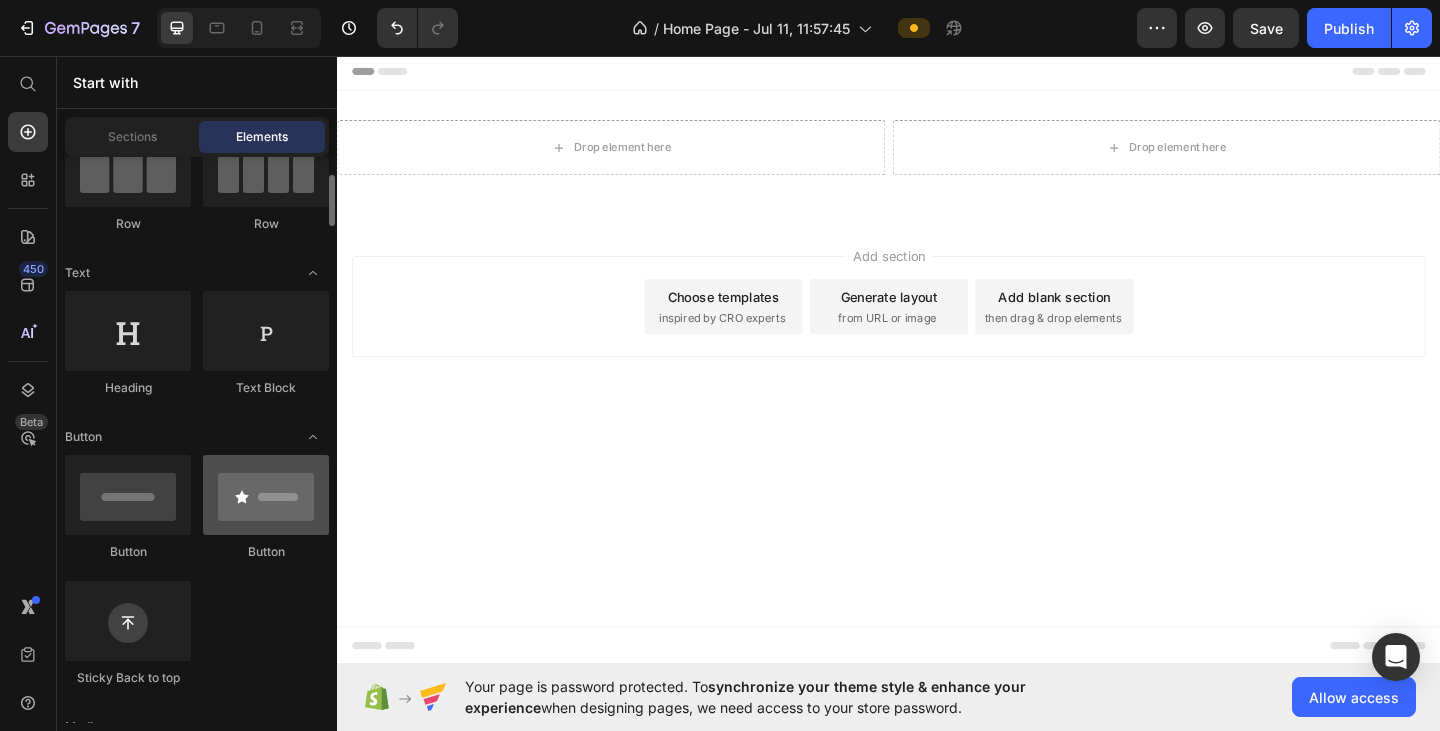 scroll, scrollTop: 400, scrollLeft: 0, axis: vertical 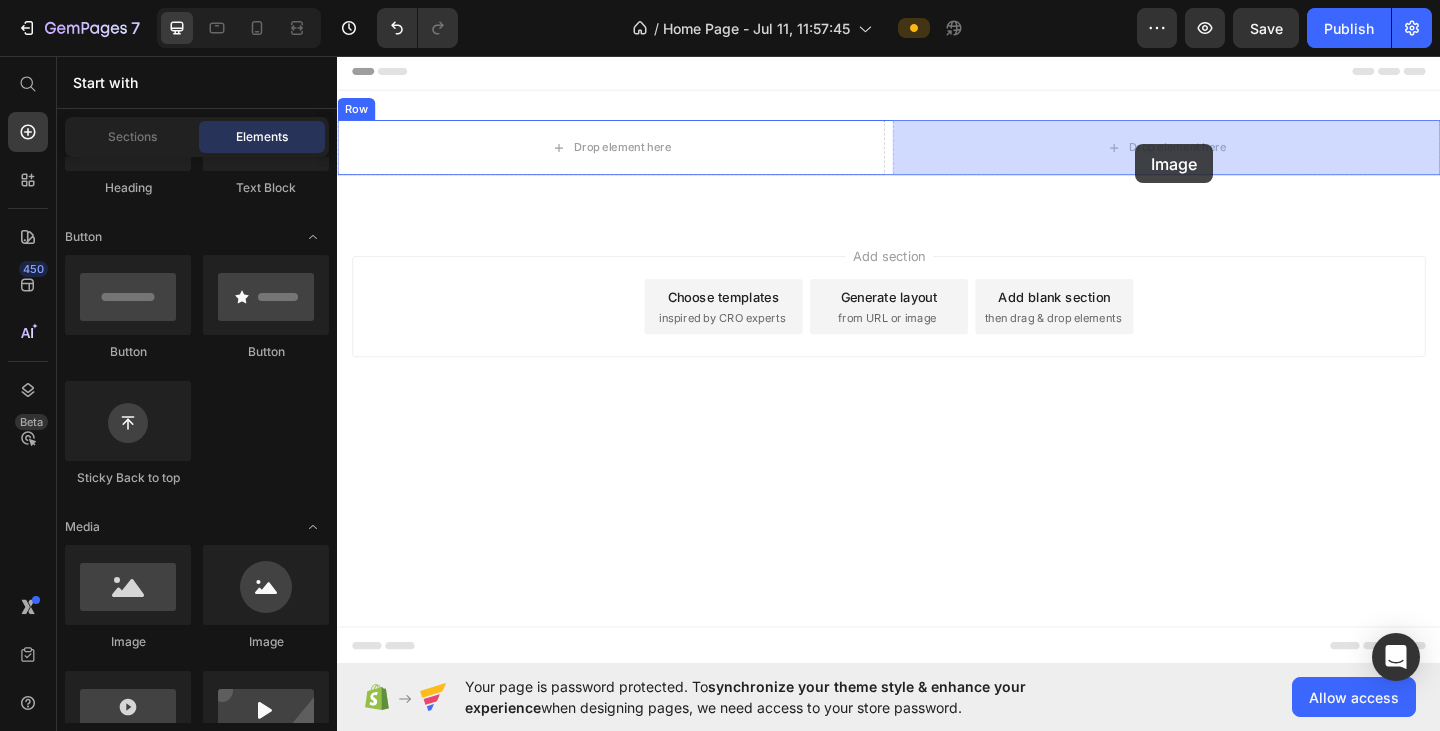 drag, startPoint x: 483, startPoint y: 653, endPoint x: 1205, endPoint y: 152, distance: 878.7975 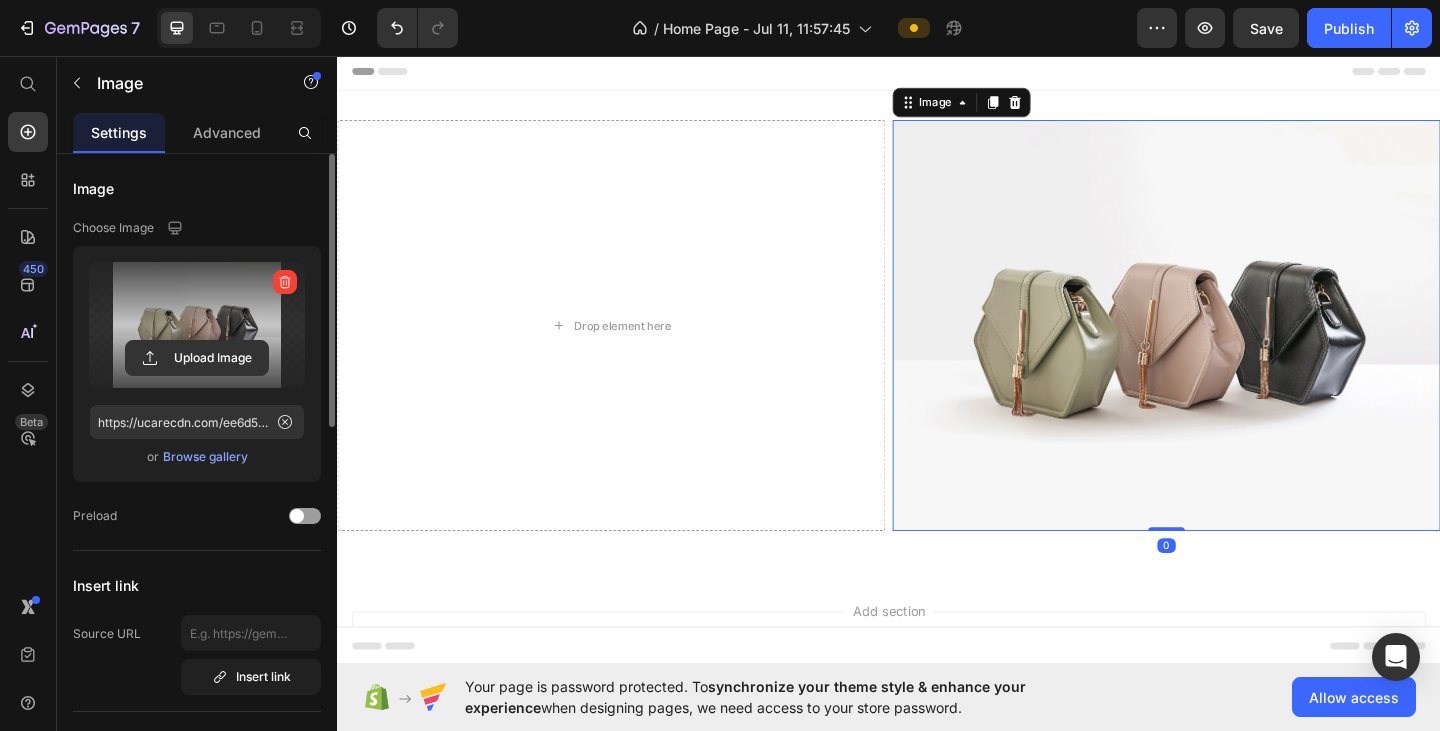 click at bounding box center [197, 325] 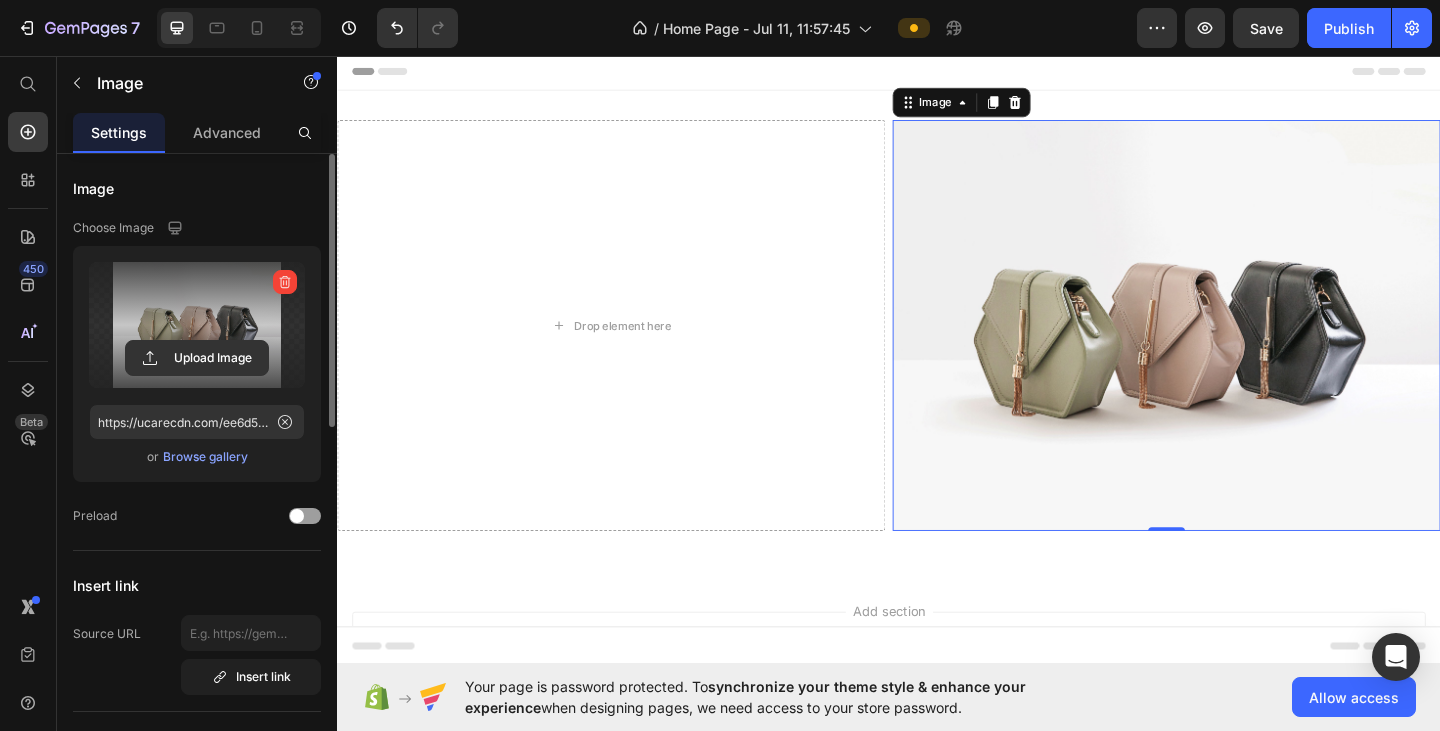 click at bounding box center (197, 325) 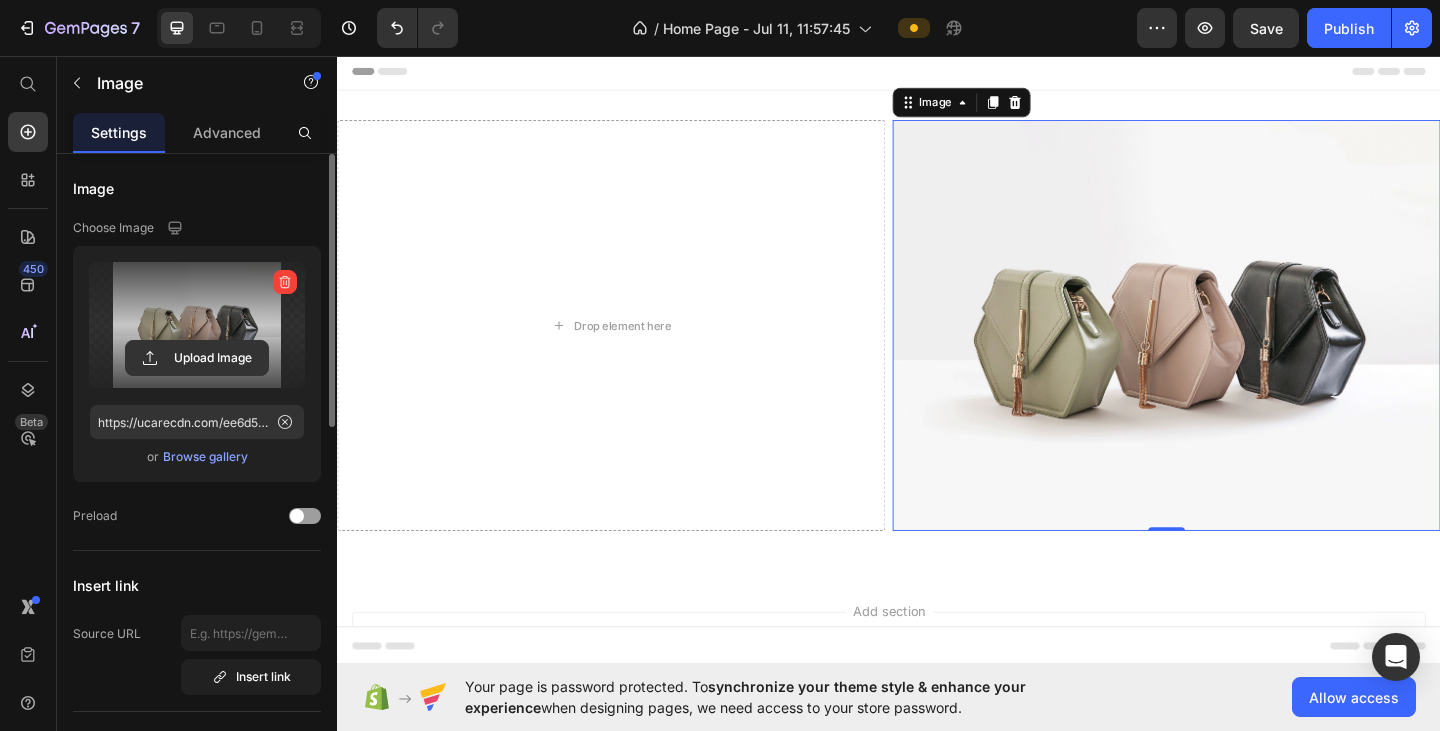 type on "C:\fakepath\f40211_7978454685a34c75aec31dd3d9d95300~mv2.avif" 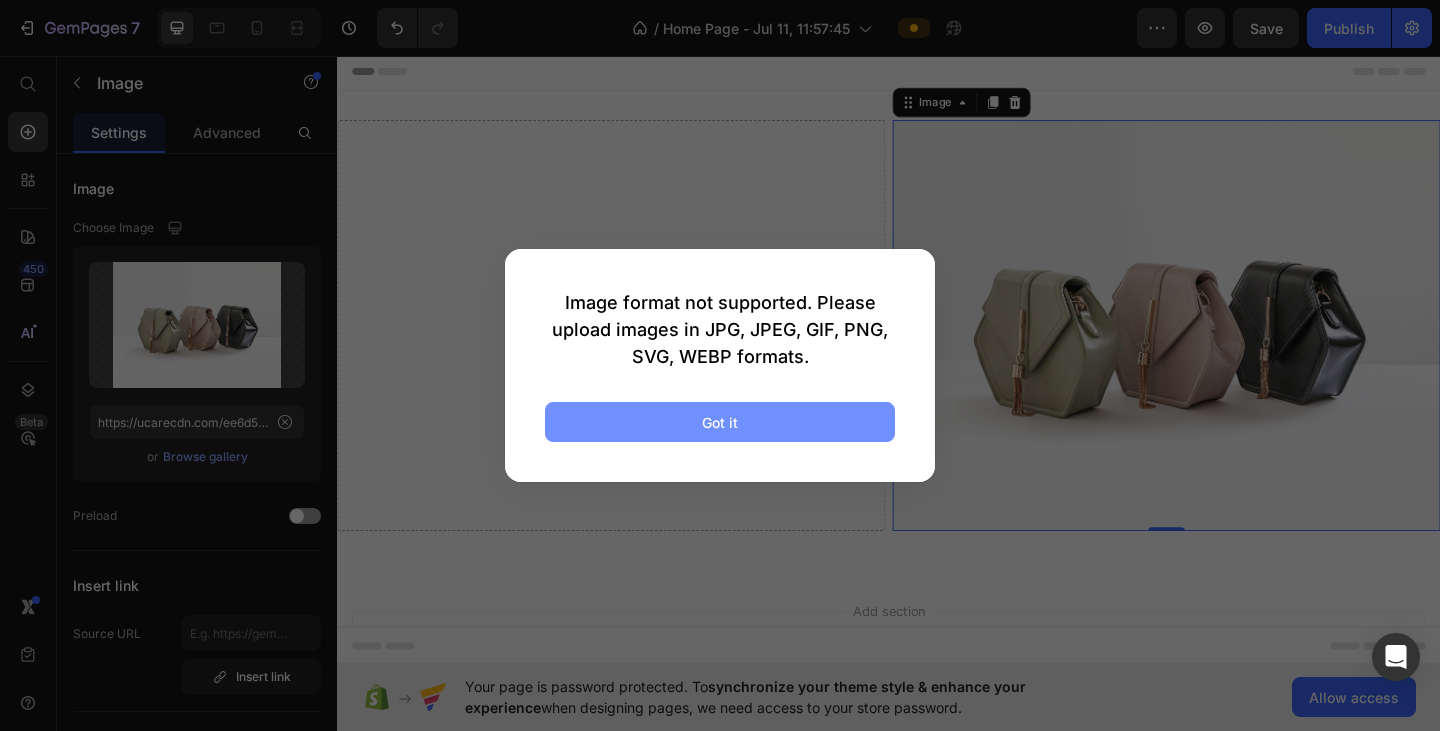 click on "Got it" at bounding box center (720, 422) 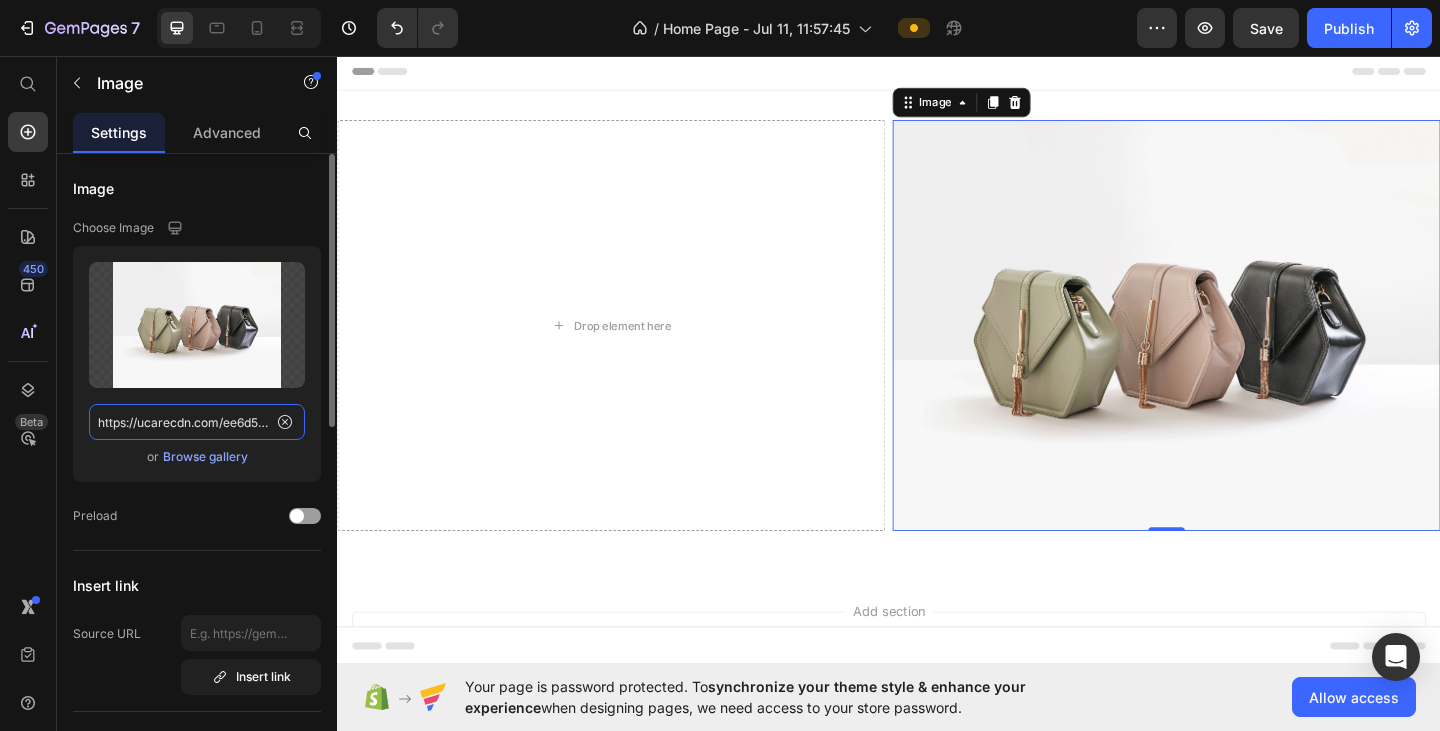 click on "https://ucarecdn.com/ee6d5074-1640-4cc7-8933-47c8589c3dee/-/format/auto/" 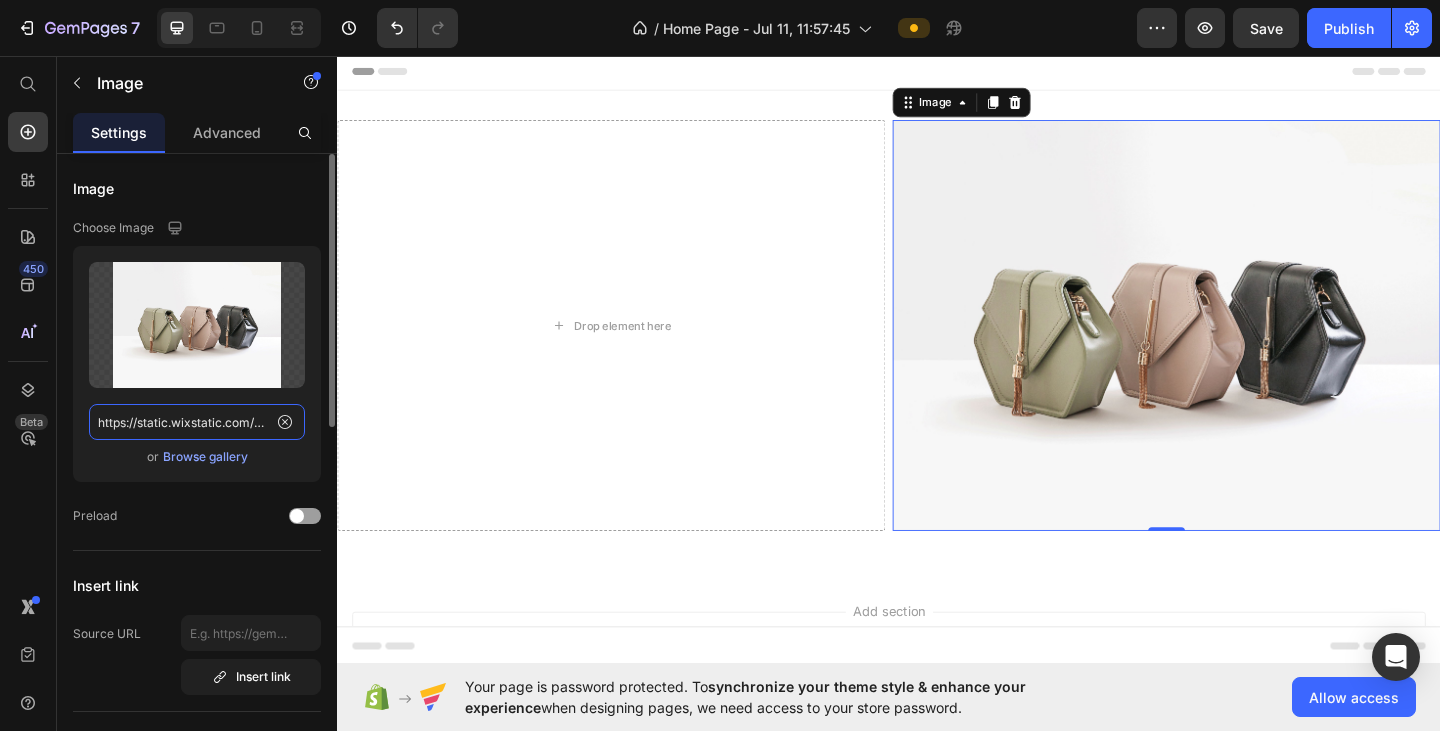 scroll, scrollTop: 0, scrollLeft: 1069, axis: horizontal 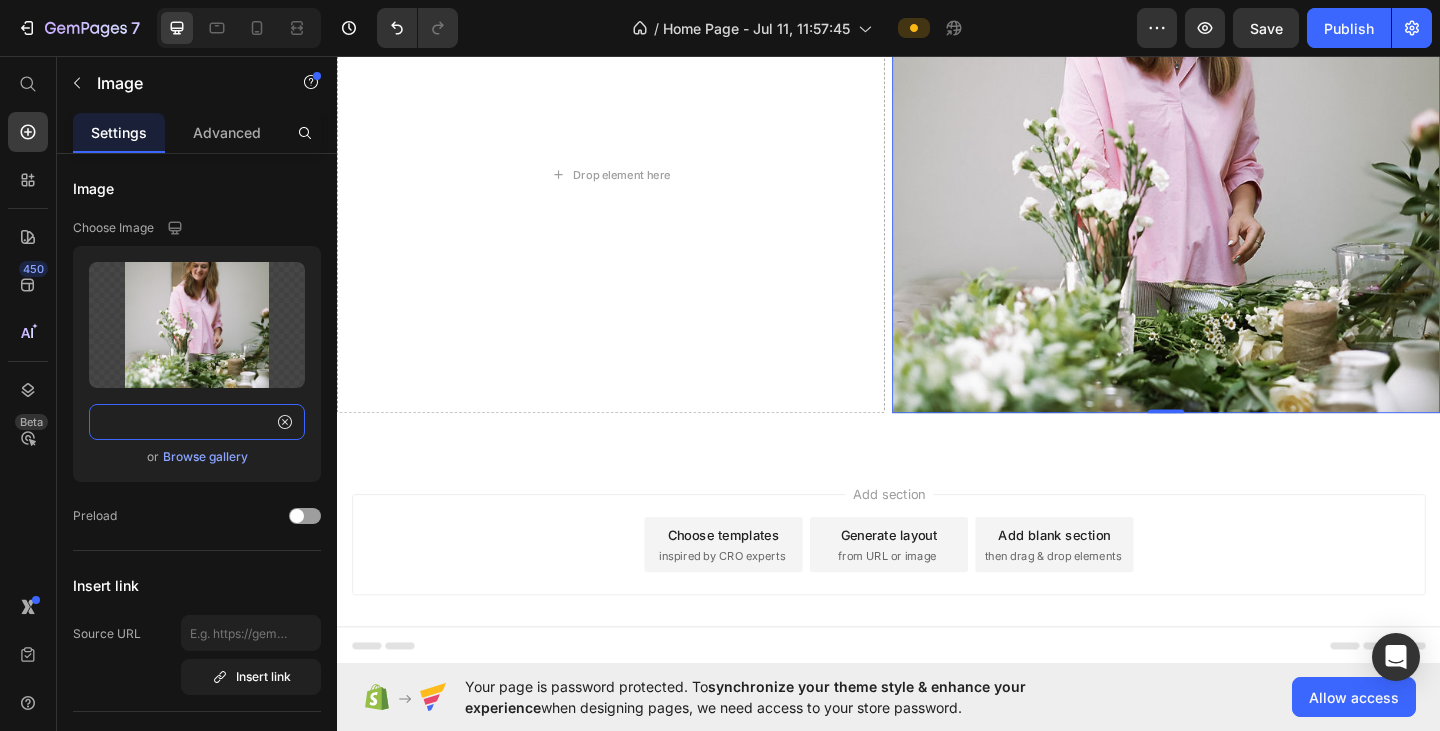 type on "https://static.wixstatic.com/media/f40211_7978454685a34c75aec31dd3d9d95300~mv2.jpg/v1/fill/w_713,h_621,al_c,q_85,usm_0.66_1.00_0.01,enc_avif,quality_auto/f40211_7978454685a34c75aec31dd3d9d95300~mv2.jpg" 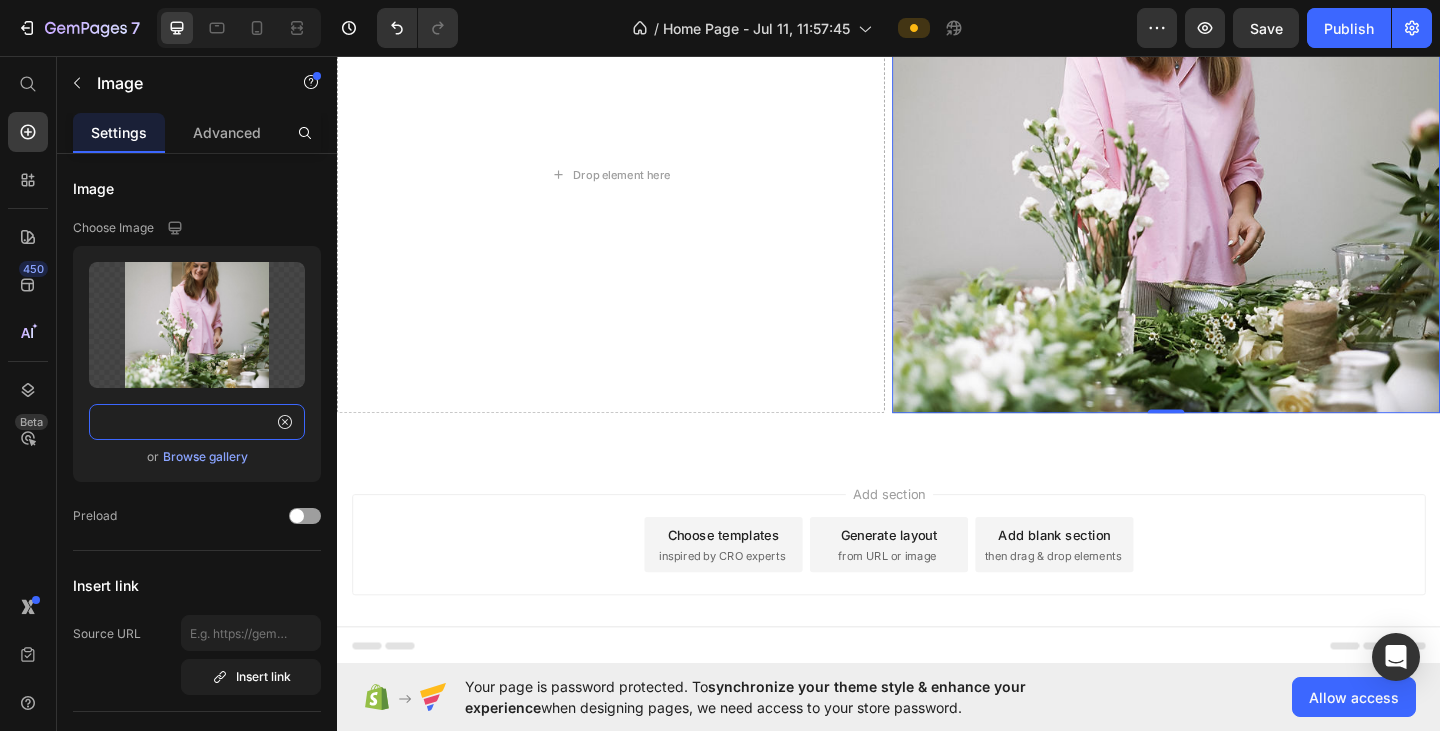 scroll, scrollTop: 0, scrollLeft: 0, axis: both 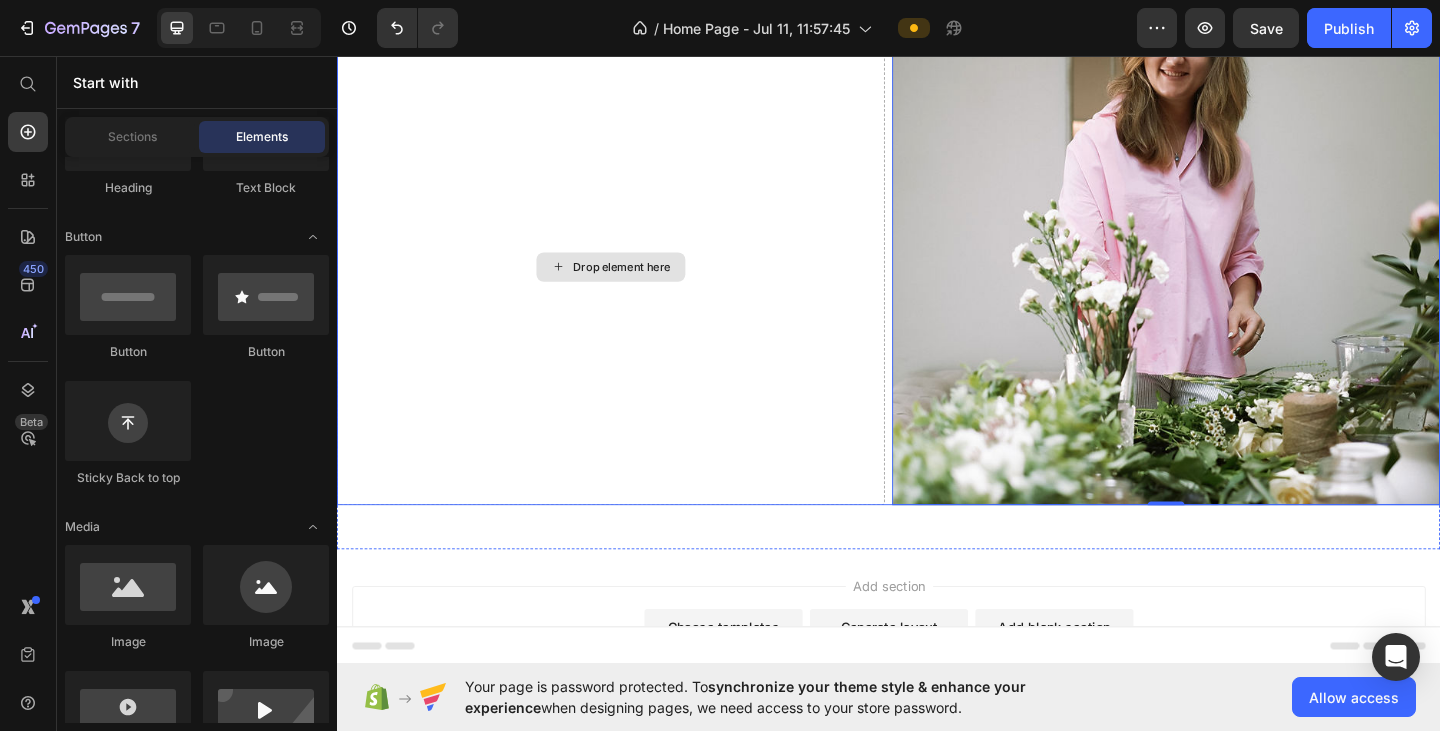 click on "Drop element here" at bounding box center (635, 286) 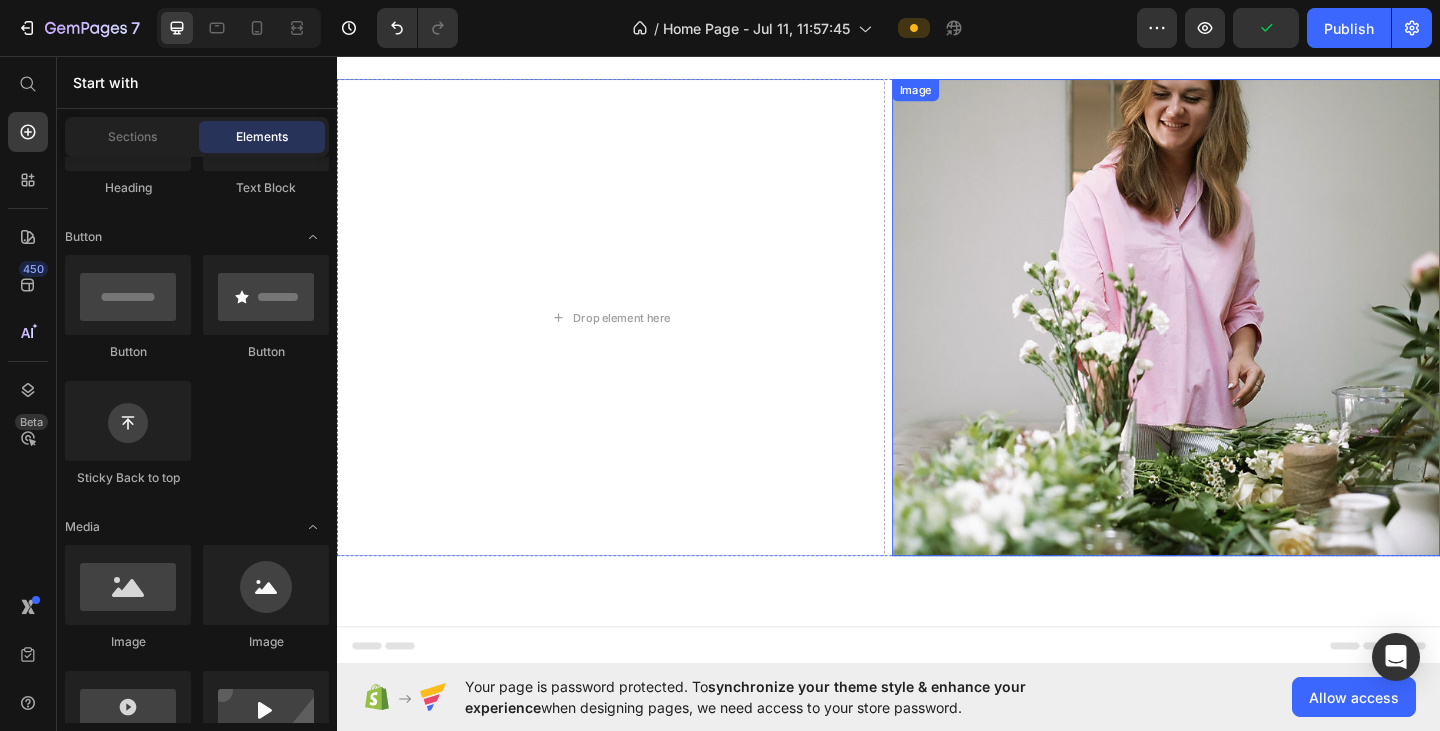 scroll, scrollTop: 0, scrollLeft: 0, axis: both 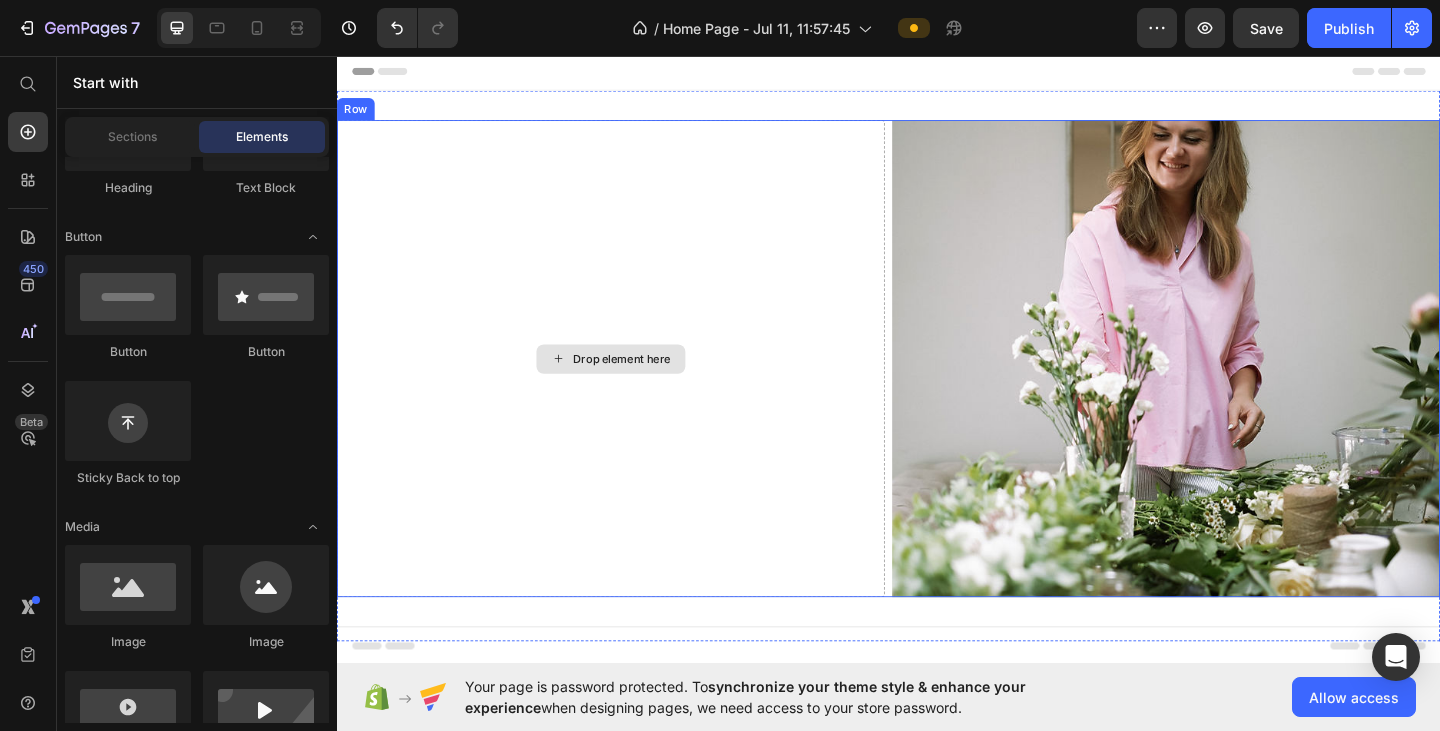 click on "Drop element here" at bounding box center [647, 386] 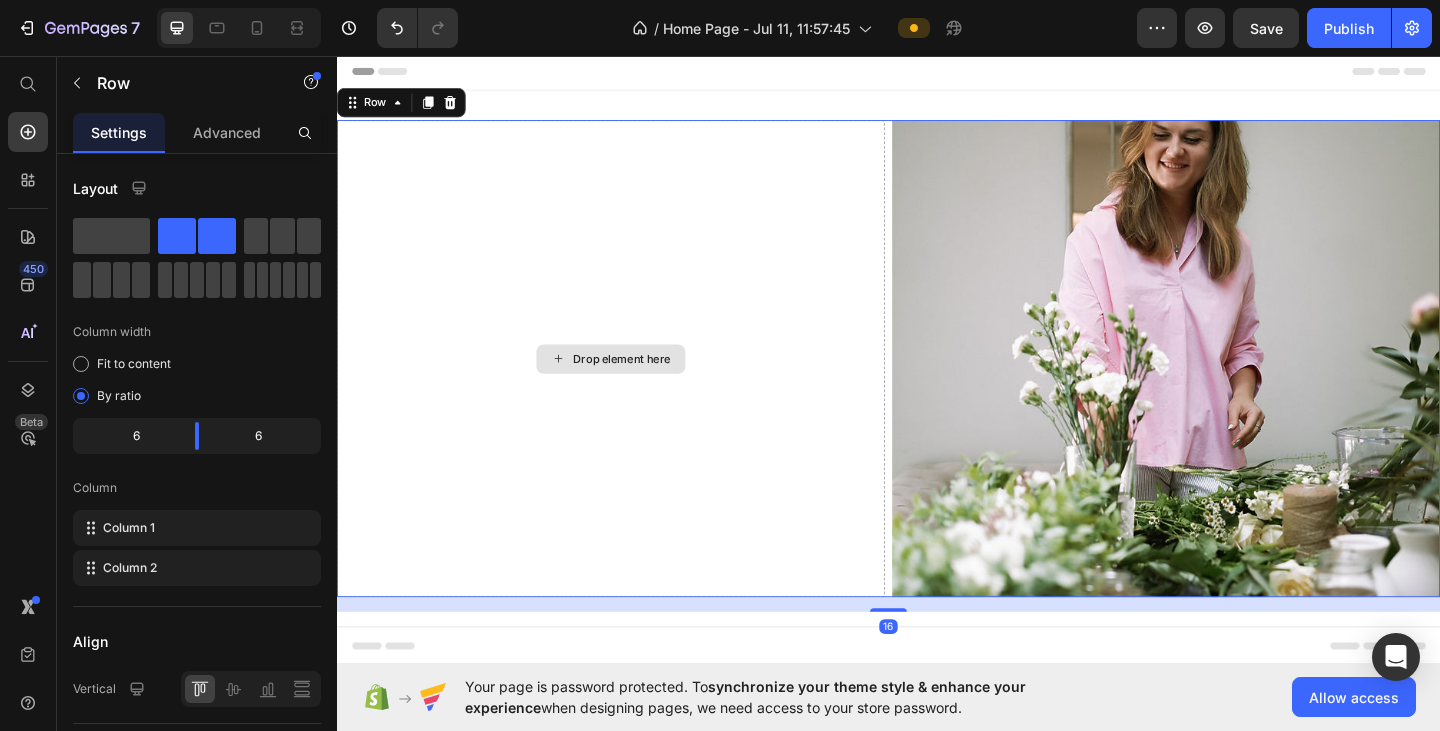click on "Drop element here" at bounding box center (635, 385) 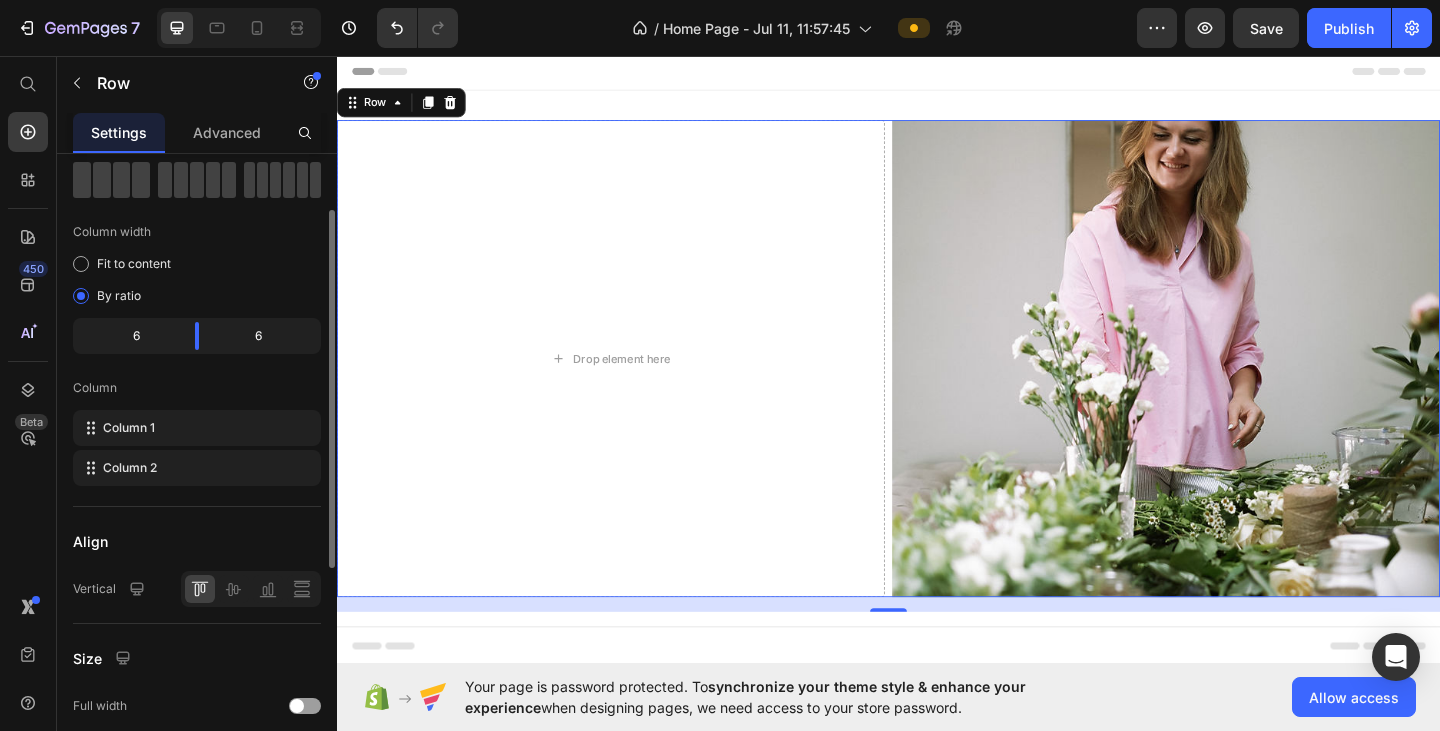 scroll, scrollTop: 0, scrollLeft: 0, axis: both 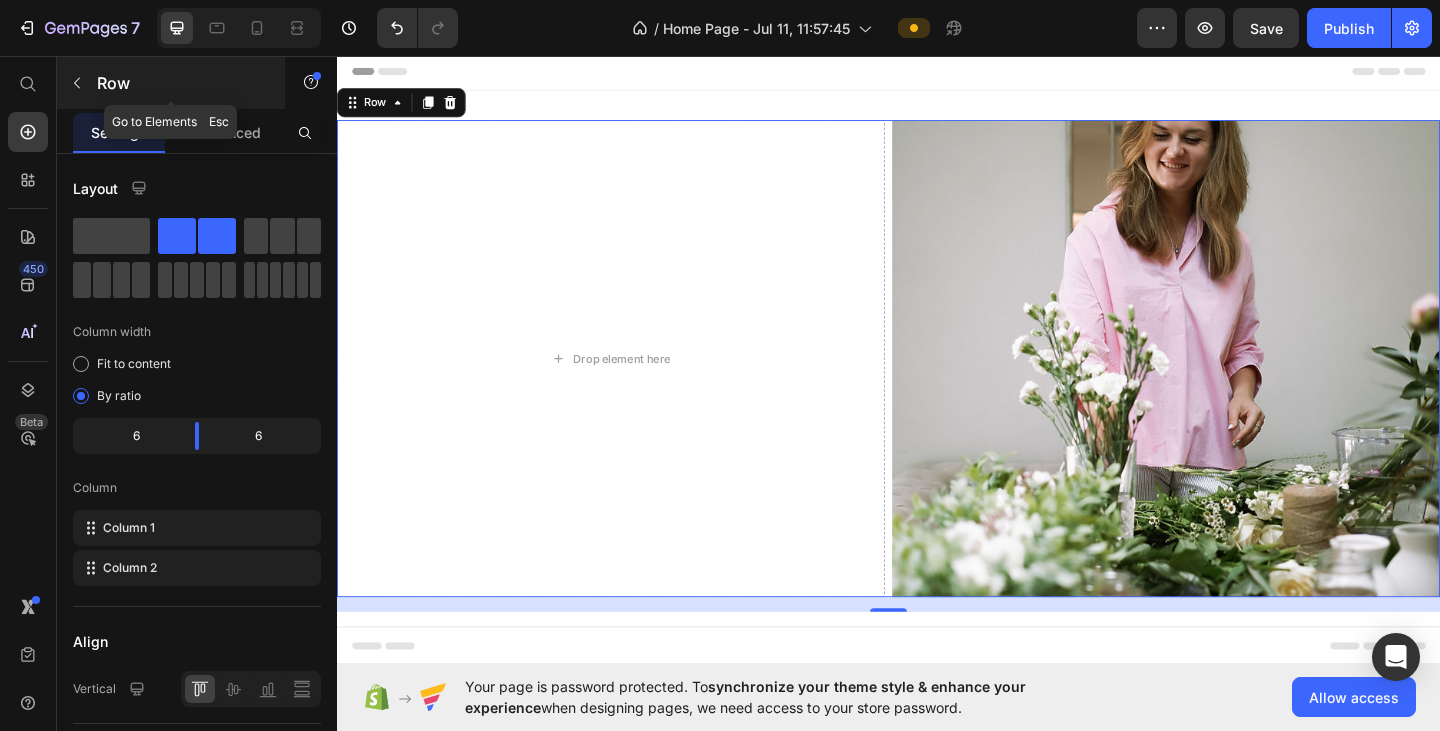 click on "Row" at bounding box center (171, 83) 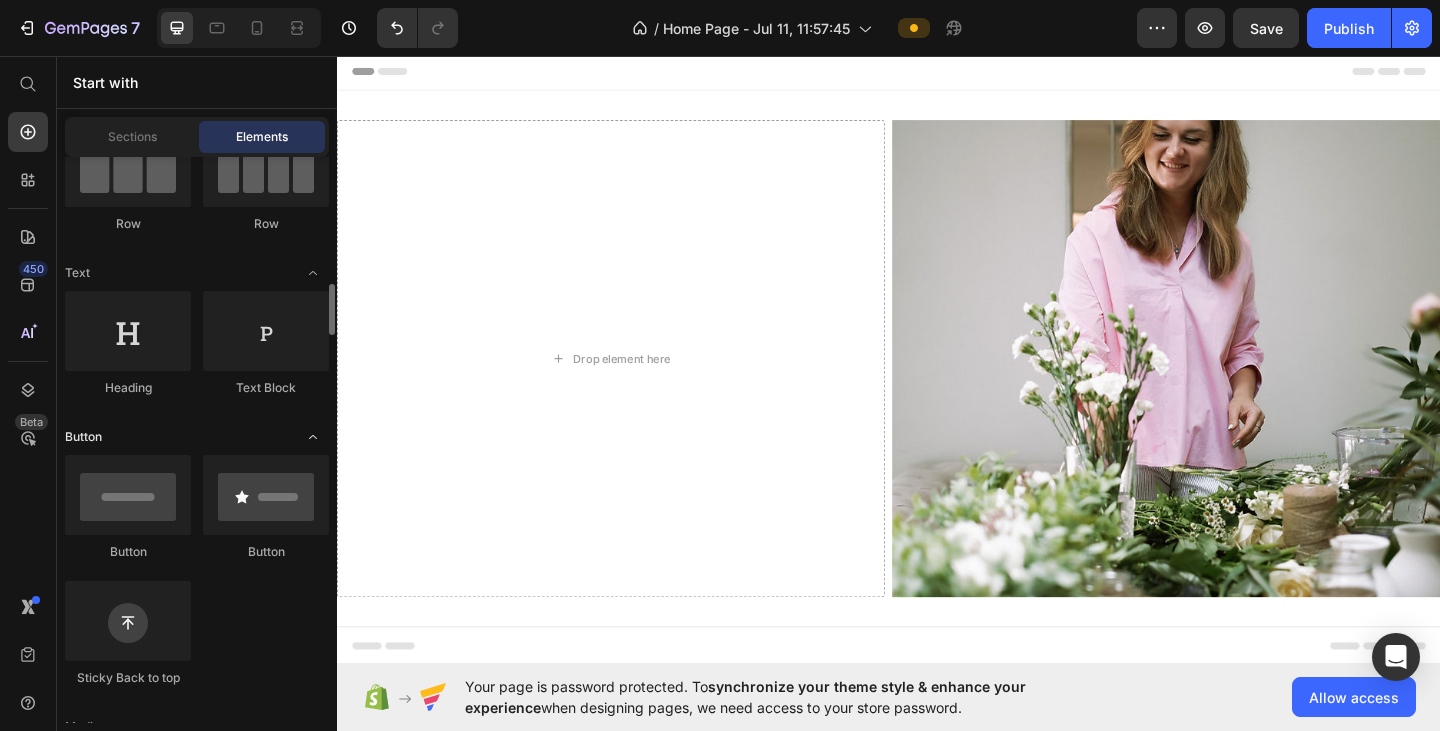 scroll, scrollTop: 300, scrollLeft: 0, axis: vertical 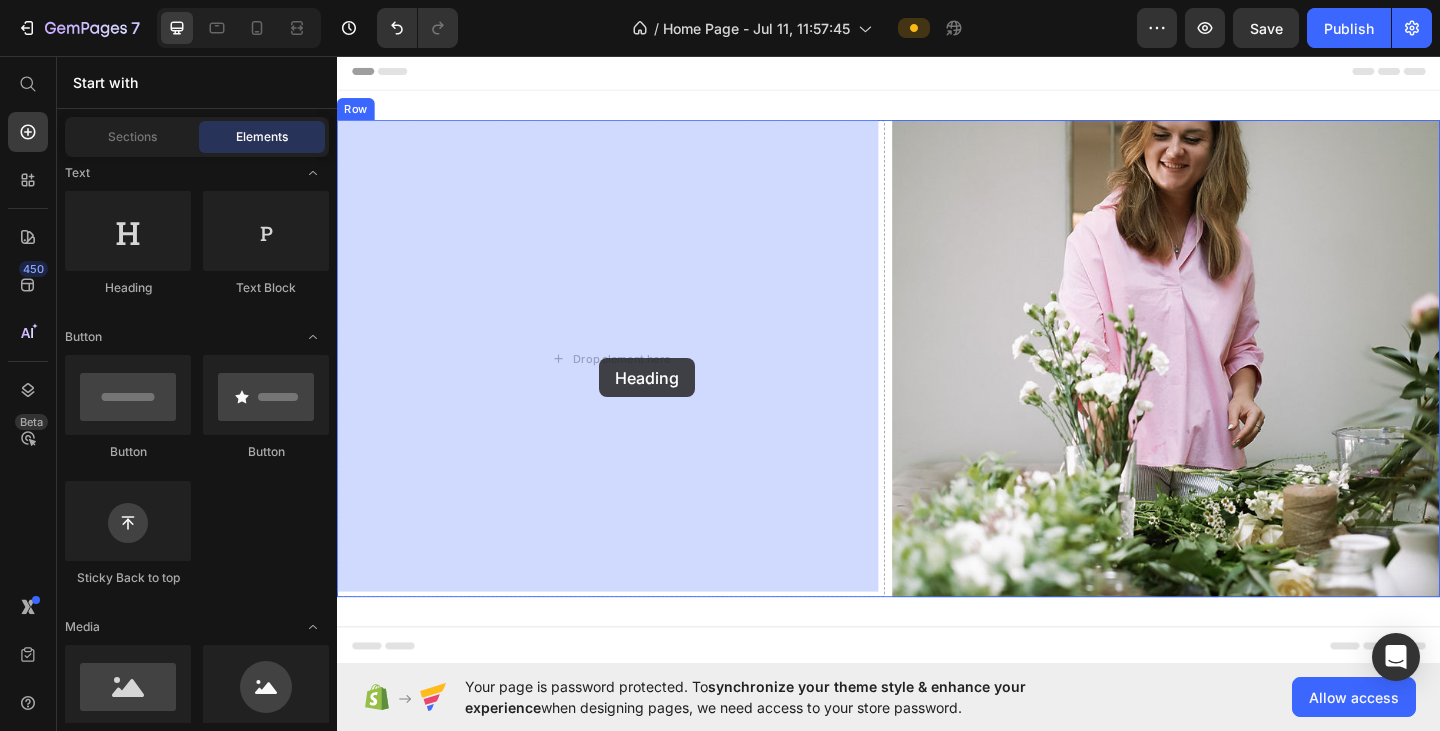 drag, startPoint x: 477, startPoint y: 302, endPoint x: 622, endPoint y: 385, distance: 167.07483 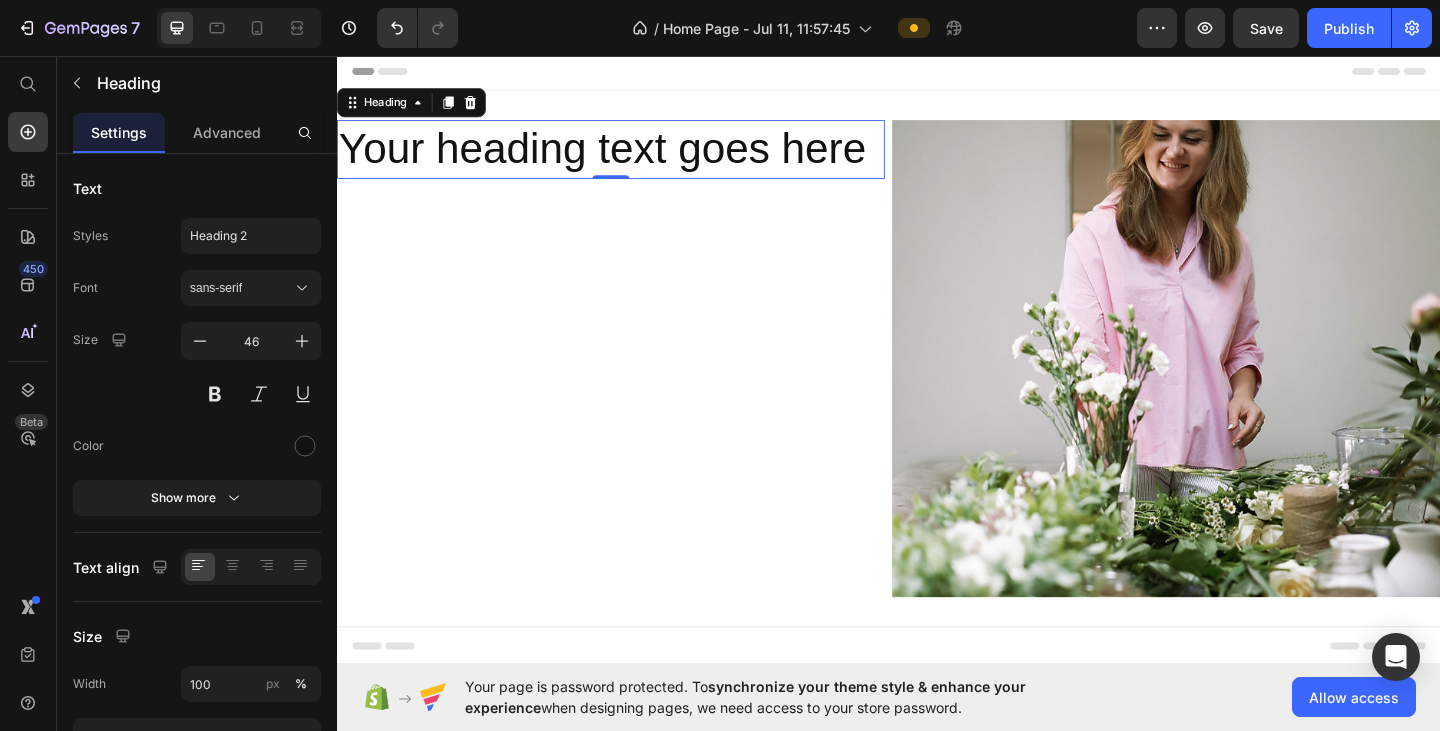 click on "Your heading text goes here" at bounding box center [635, 158] 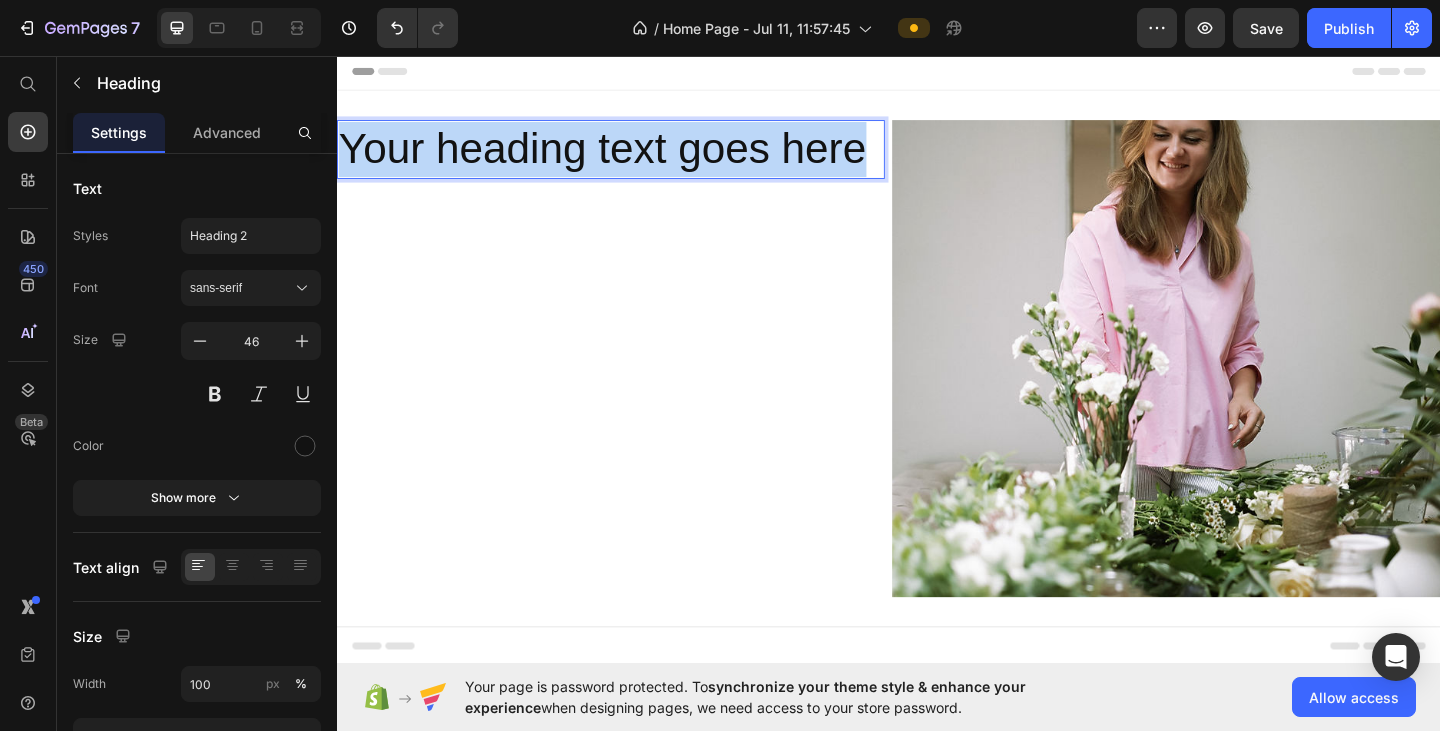 click on "Your heading text goes here" at bounding box center [635, 158] 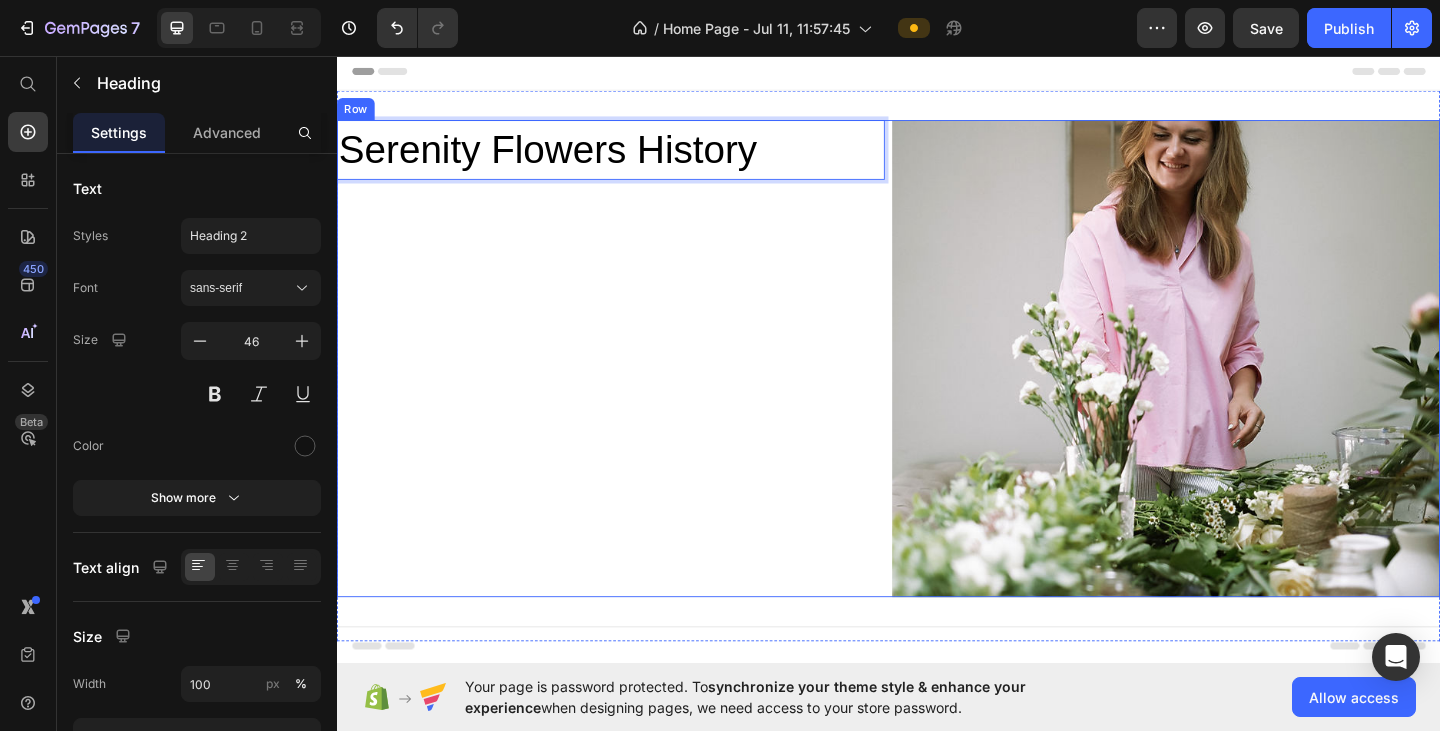 click on "Serenity Flowers History Heading   0" at bounding box center [635, 385] 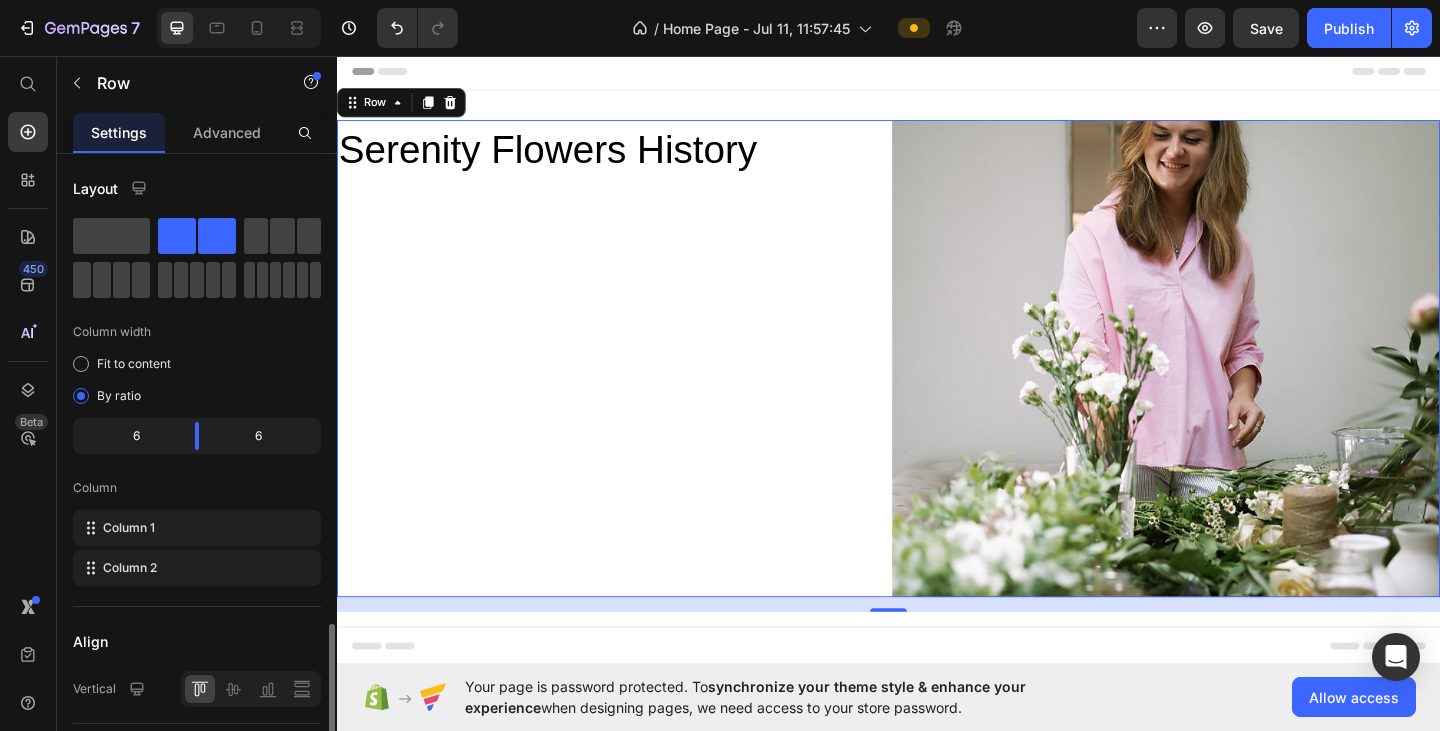 scroll, scrollTop: 400, scrollLeft: 0, axis: vertical 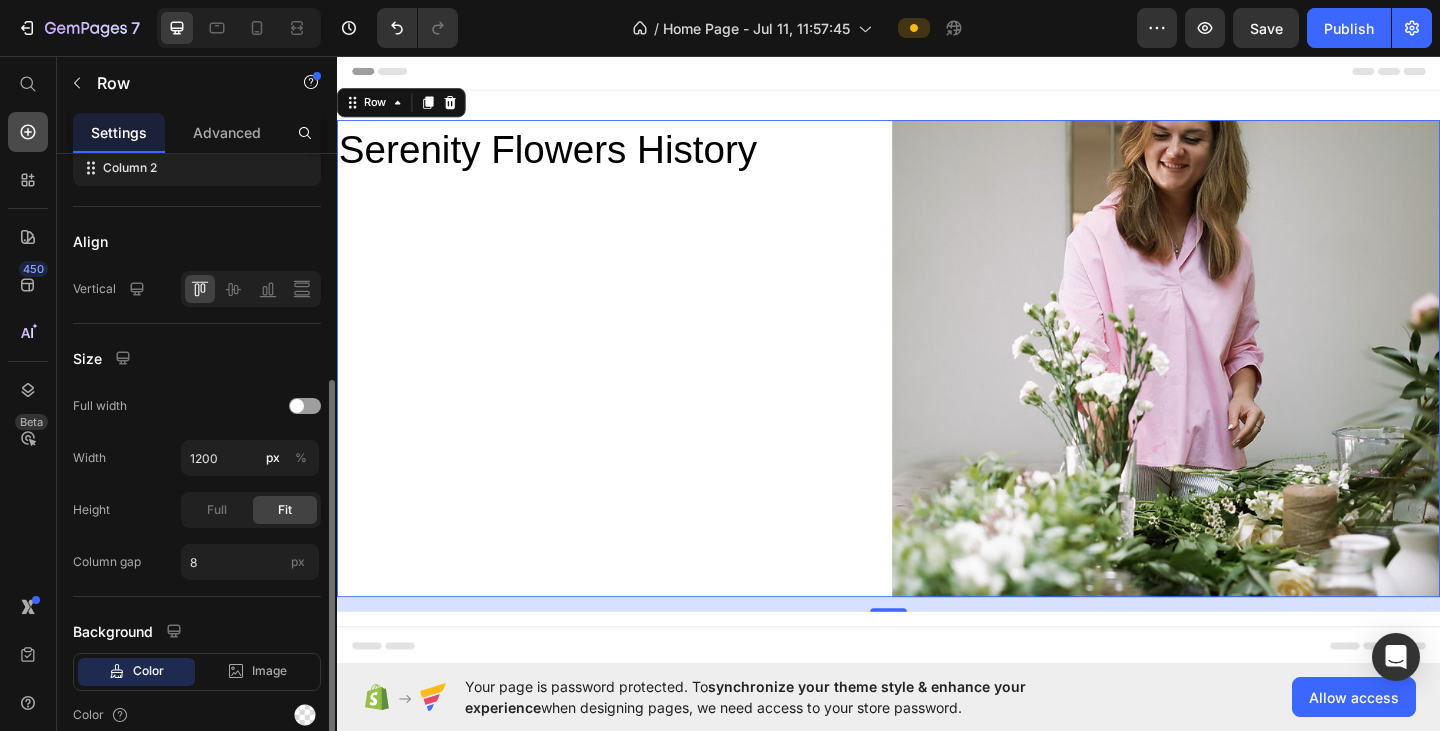 click 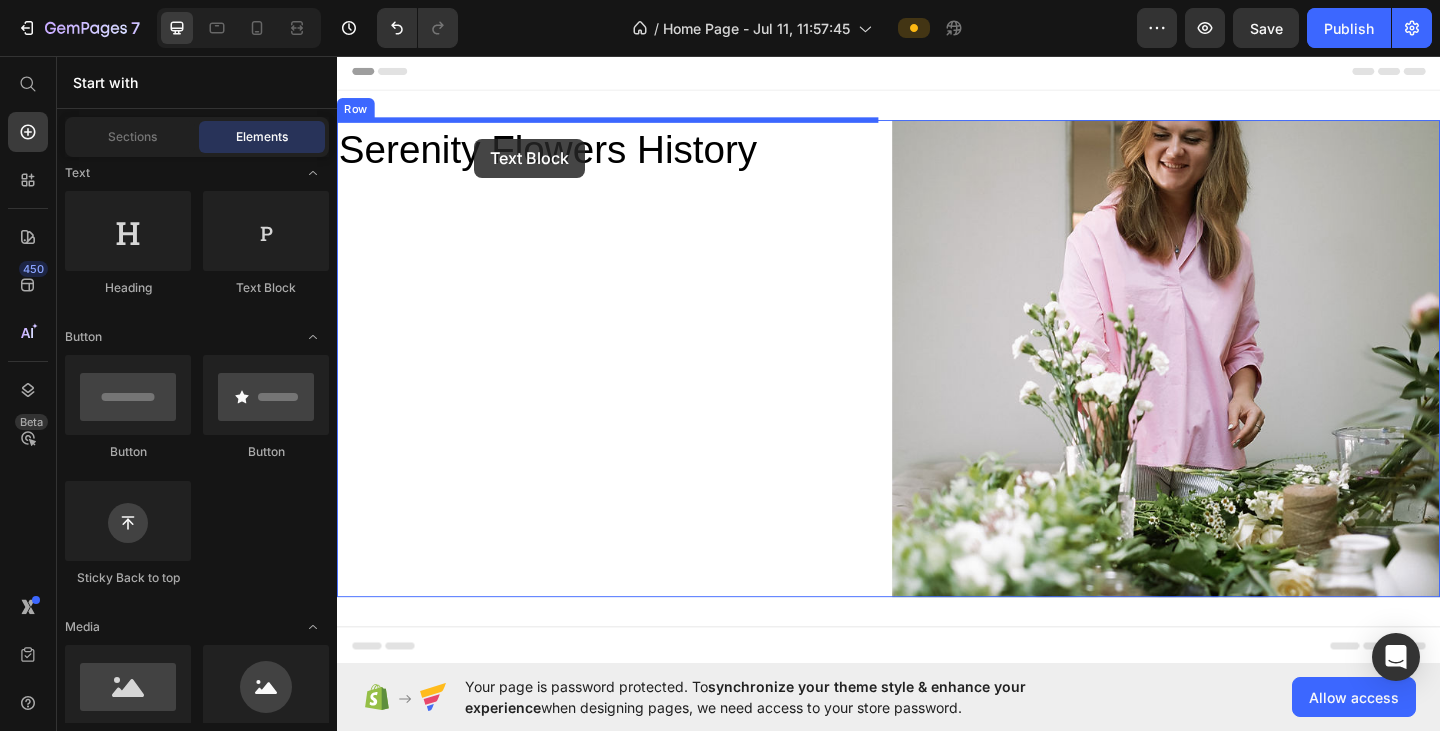 drag, startPoint x: 587, startPoint y: 301, endPoint x: 486, endPoint y: 146, distance: 185.0027 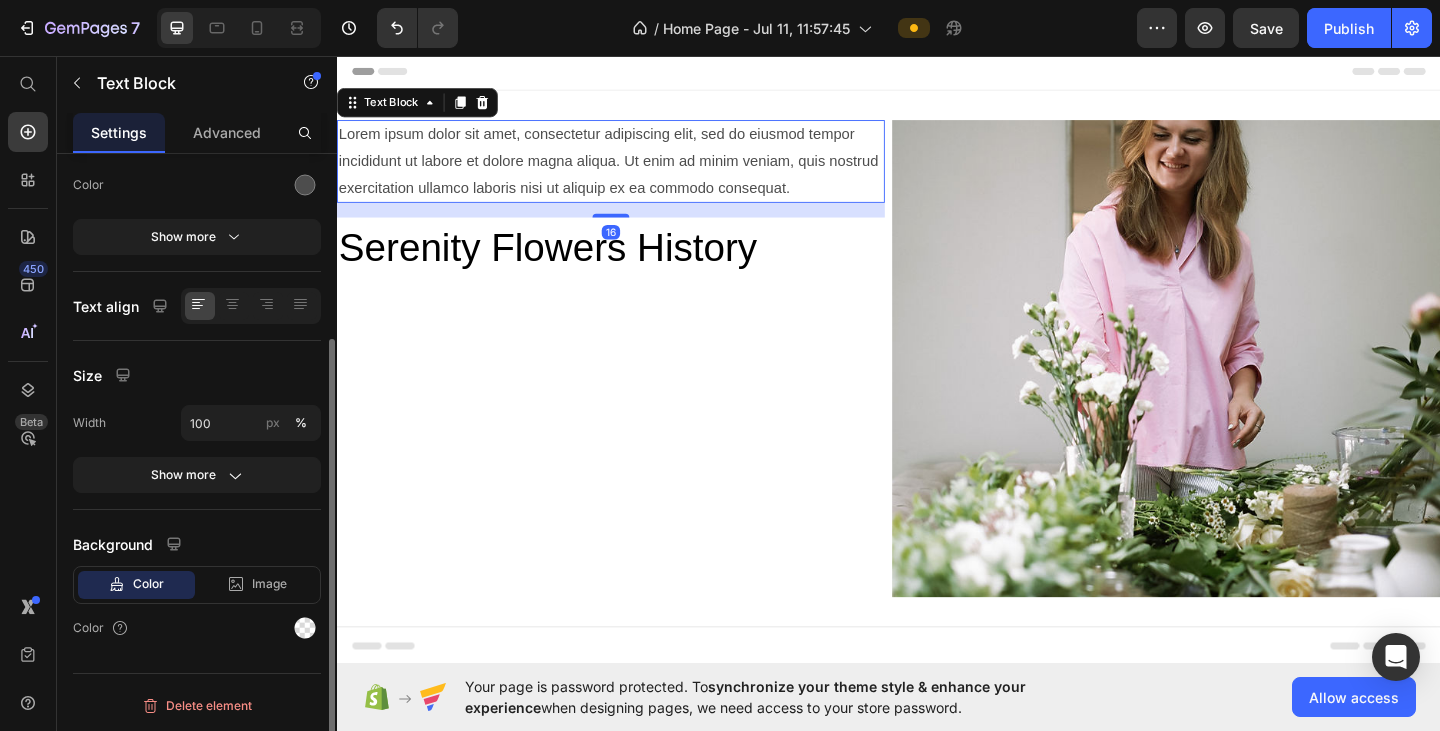 scroll, scrollTop: 0, scrollLeft: 0, axis: both 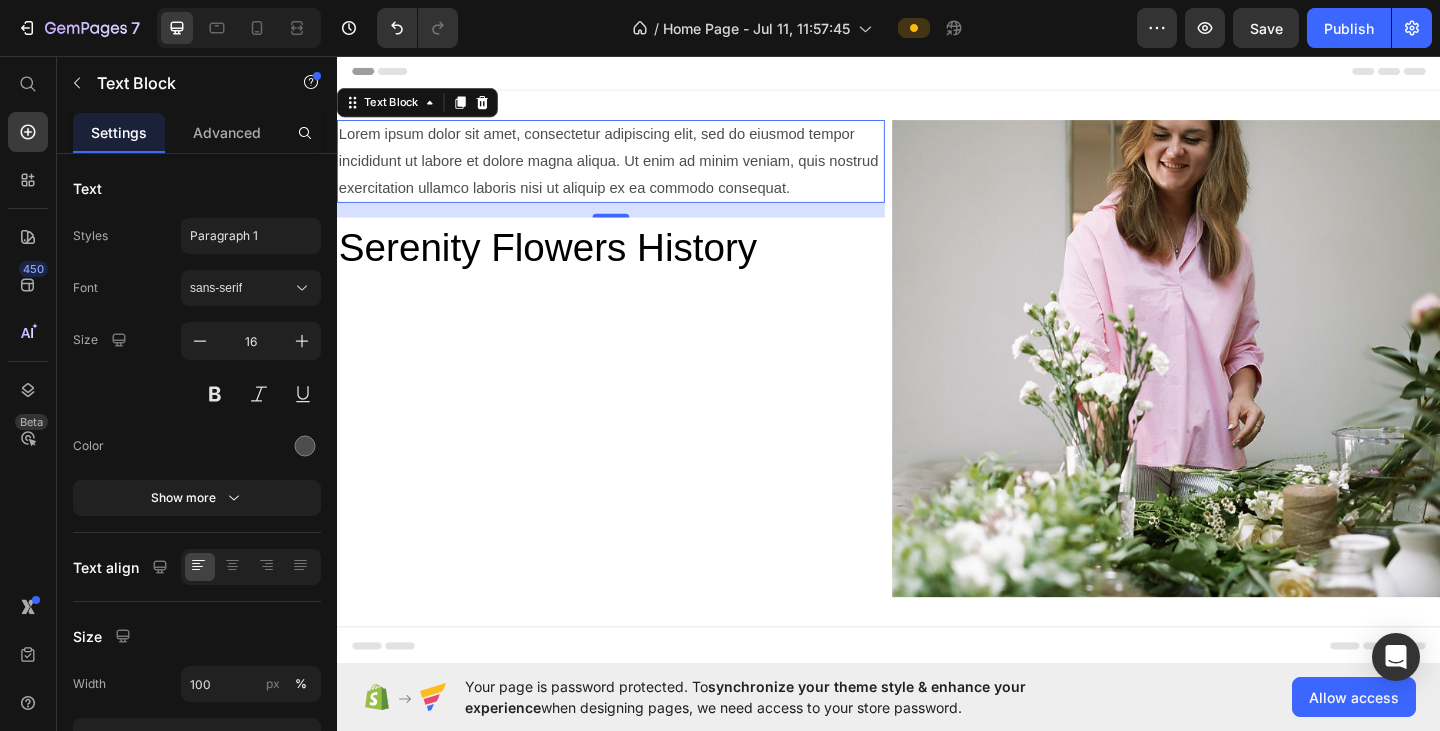 click on "Lorem ipsum dolor sit amet, consectetur adipiscing elit, sed do eiusmod tempor incididunt ut labore et dolore magna aliqua. Ut enim ad minim veniam, quis nostrud exercitation ullamco laboris nisi ut aliquip ex ea commodo consequat." at bounding box center [635, 171] 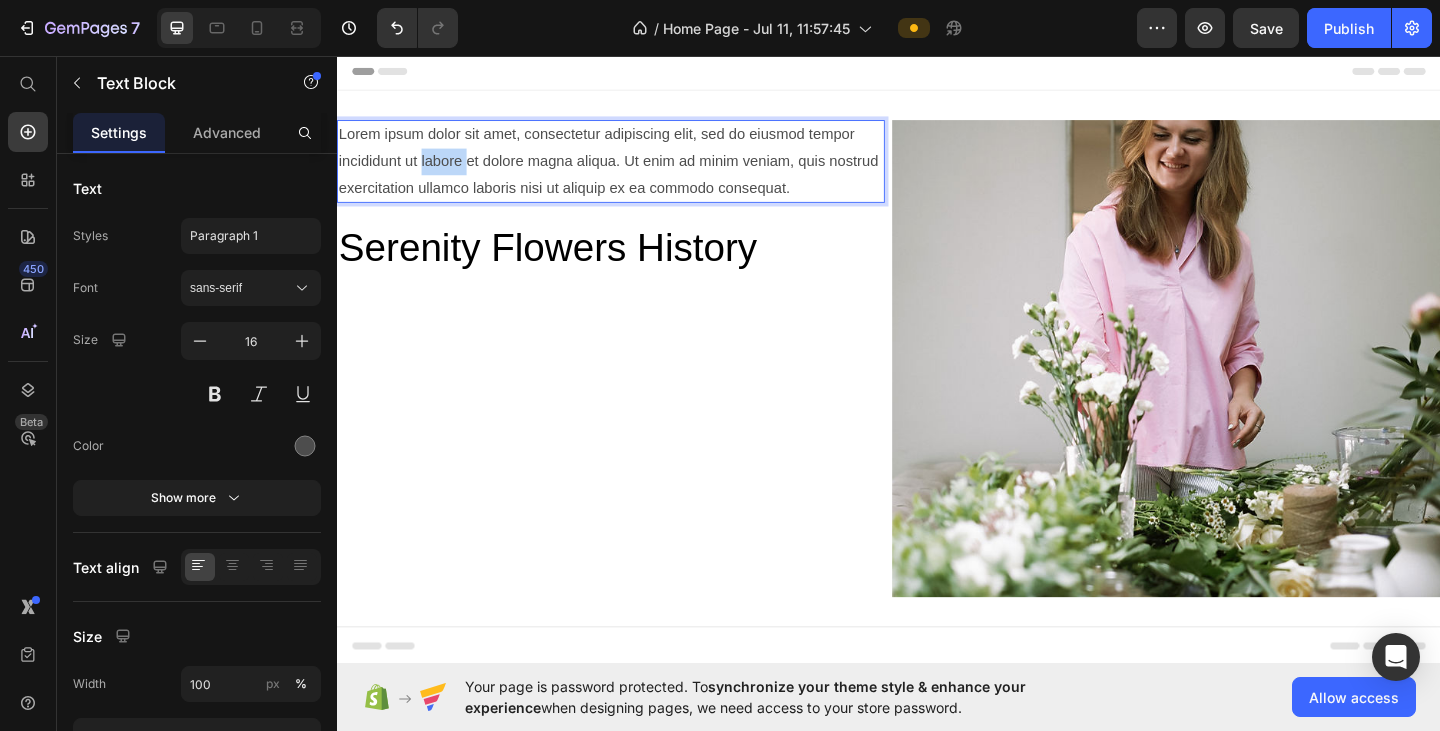 click on "Lorem ipsum dolor sit amet, consectetur adipiscing elit, sed do eiusmod tempor incididunt ut labore et dolore magna aliqua. Ut enim ad minim veniam, quis nostrud exercitation ullamco laboris nisi ut aliquip ex ea commodo consequat." at bounding box center [635, 171] 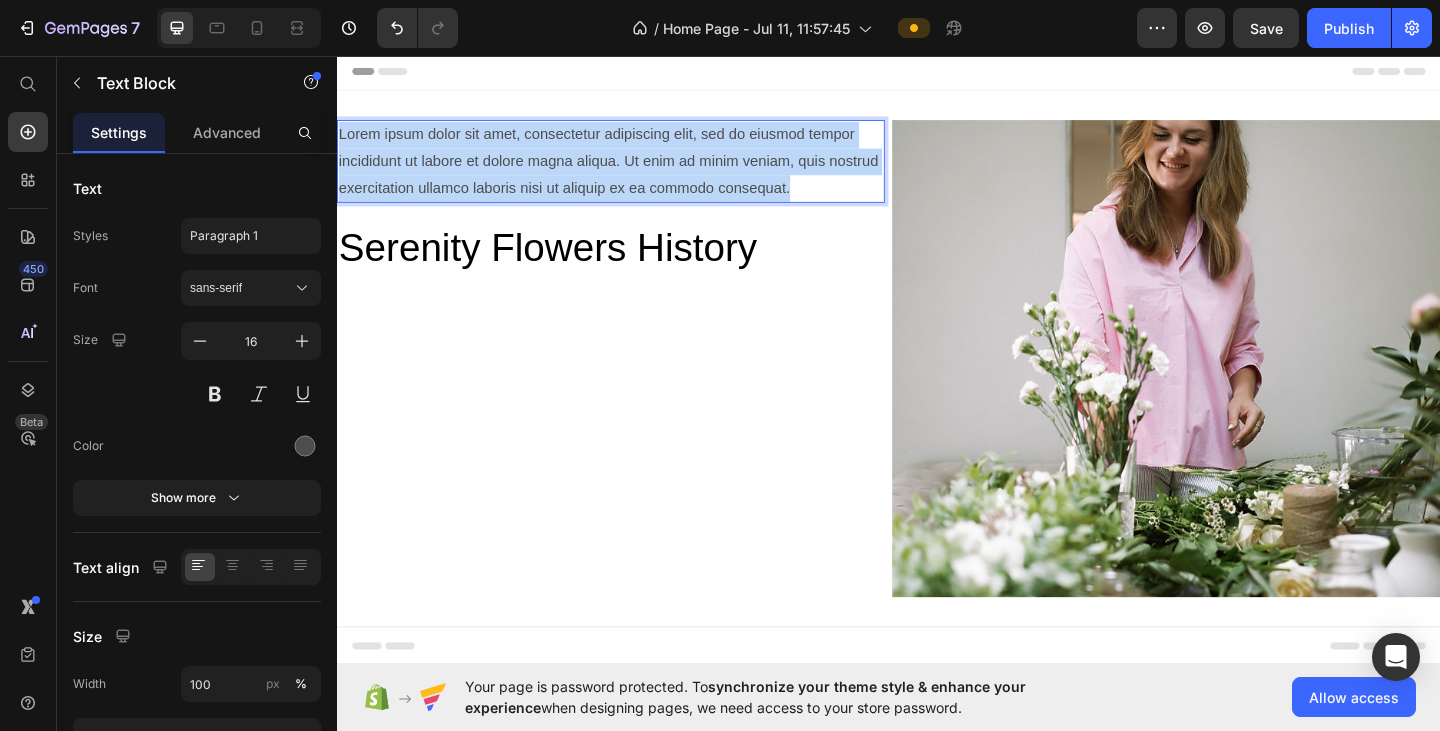 click on "Lorem ipsum dolor sit amet, consectetur adipiscing elit, sed do eiusmod tempor incididunt ut labore et dolore magna aliqua. Ut enim ad minim veniam, quis nostrud exercitation ullamco laboris nisi ut aliquip ex ea commodo consequat." at bounding box center [635, 171] 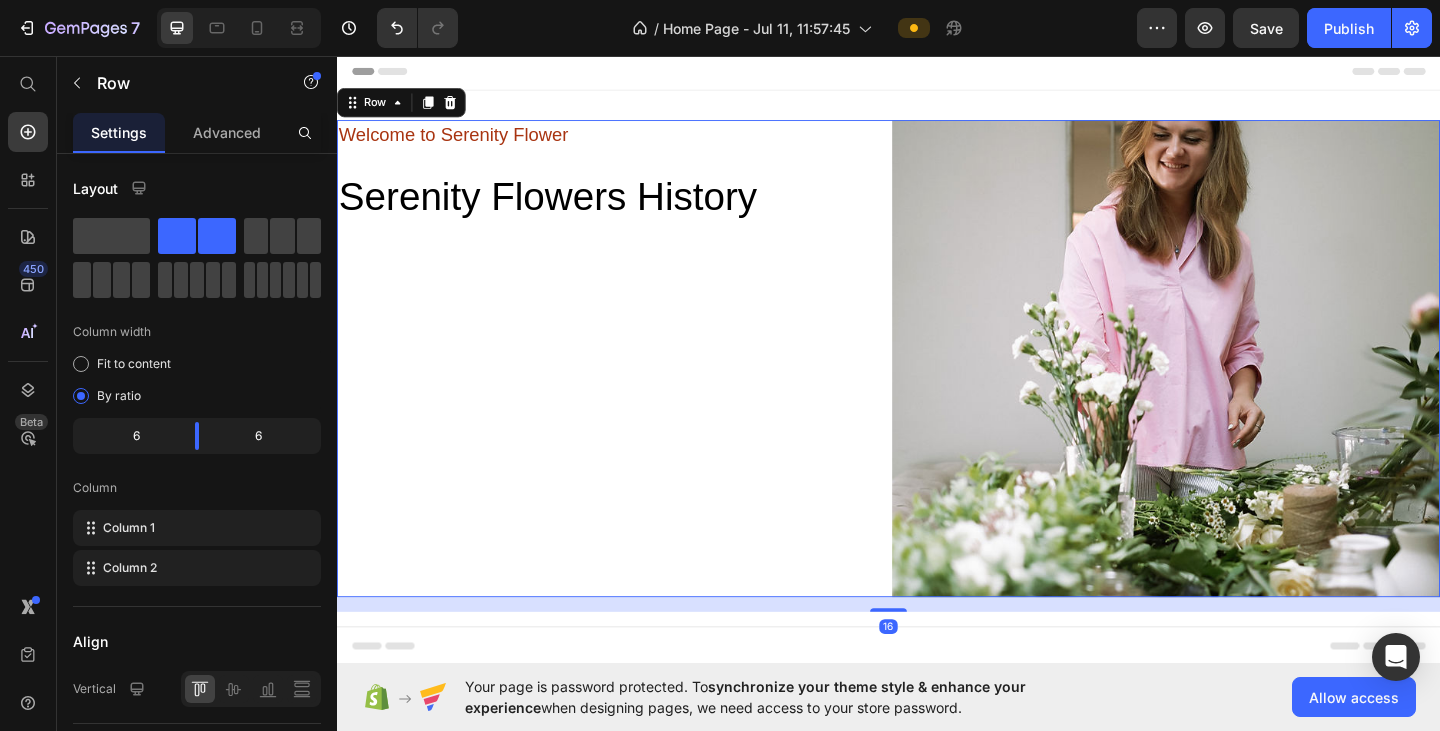 click on "Welcome to Serenity Flower Text Block ⁠⁠⁠⁠⁠⁠⁠ Serenity Flowers History Heading" at bounding box center (635, 385) 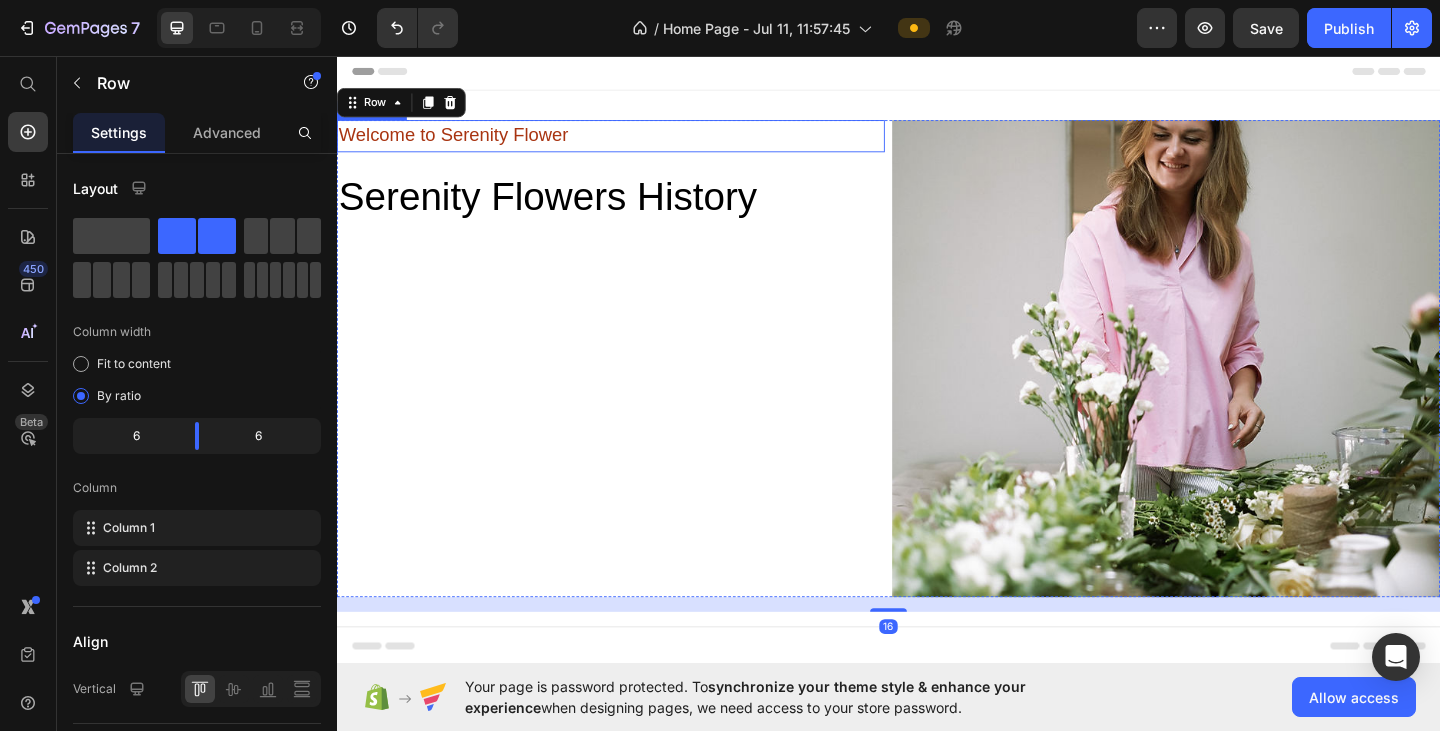 click on "Welcome to Serenity Flower" at bounding box center [464, 142] 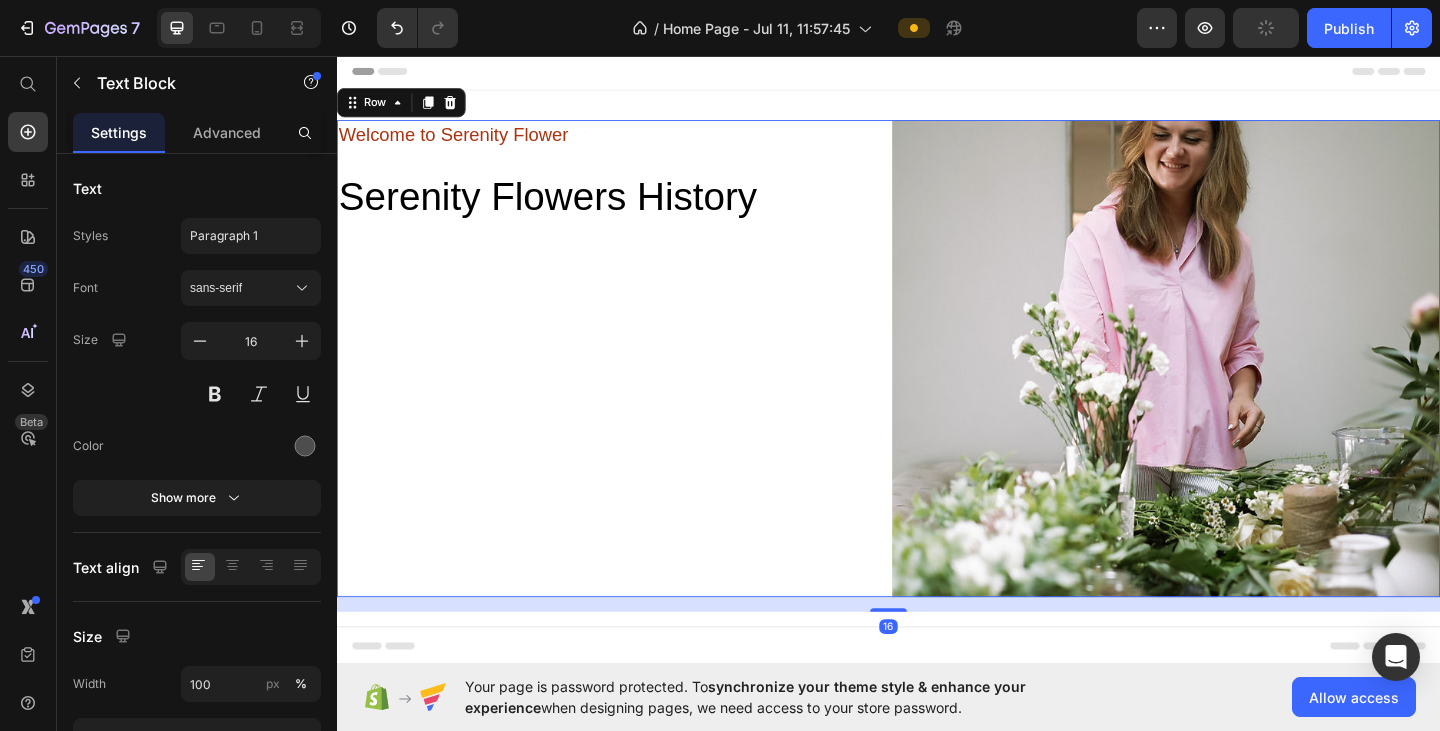 click on "Welcome to Serenity Flower Text Block ⁠⁠⁠⁠⁠⁠⁠ Serenity Flowers History Heading" at bounding box center [635, 385] 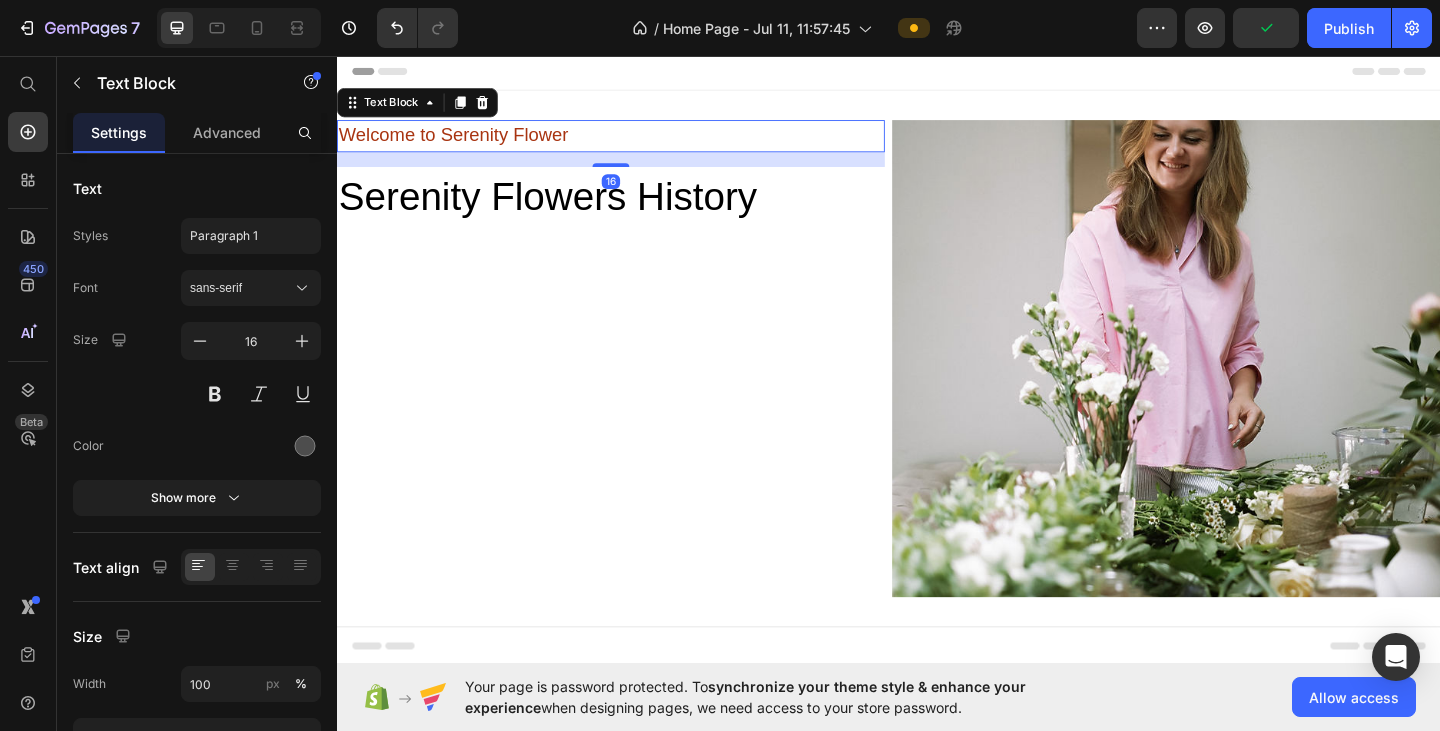 click on "Welcome to Serenity Flower" at bounding box center (464, 142) 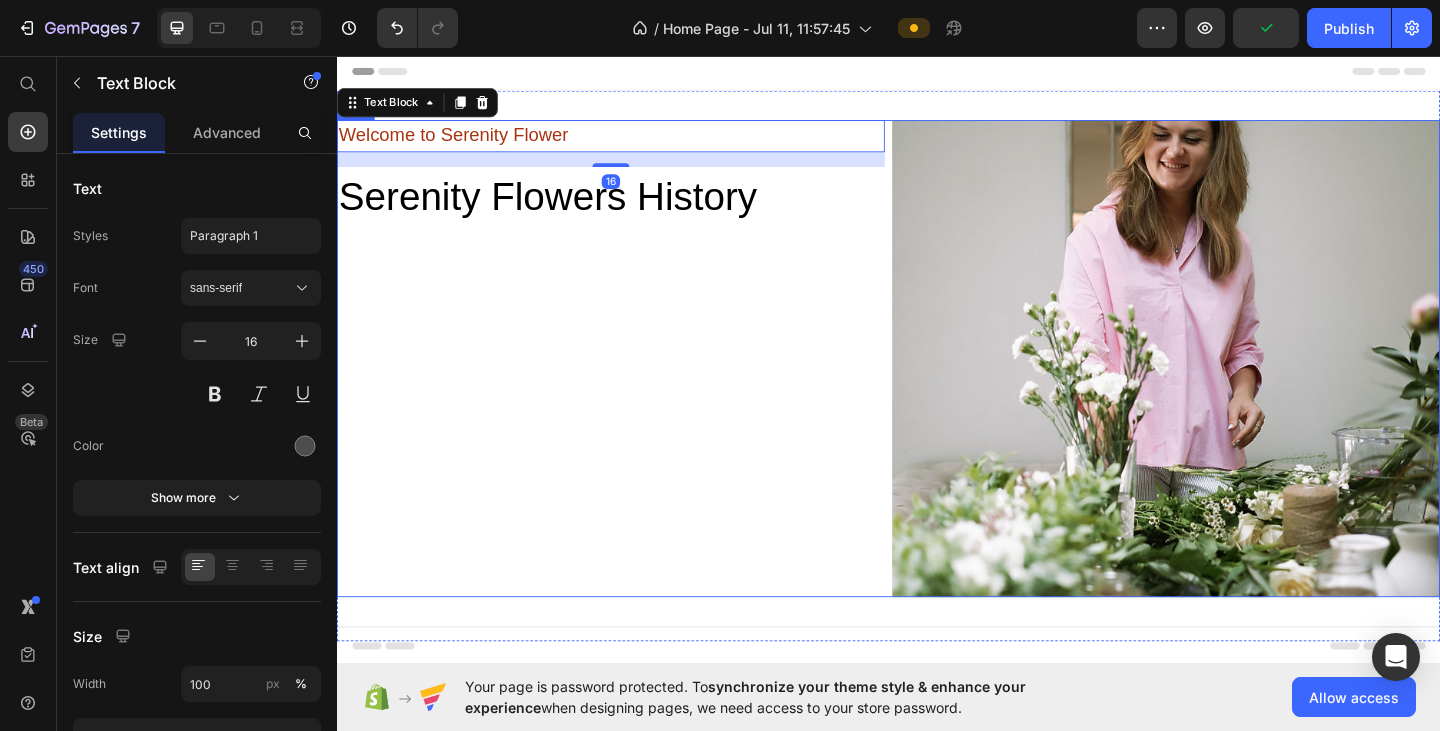 click on "Welcome to Serenity Flower Text Block   16 ⁠⁠⁠⁠⁠⁠⁠ Serenity Flowers History Heading" at bounding box center [635, 385] 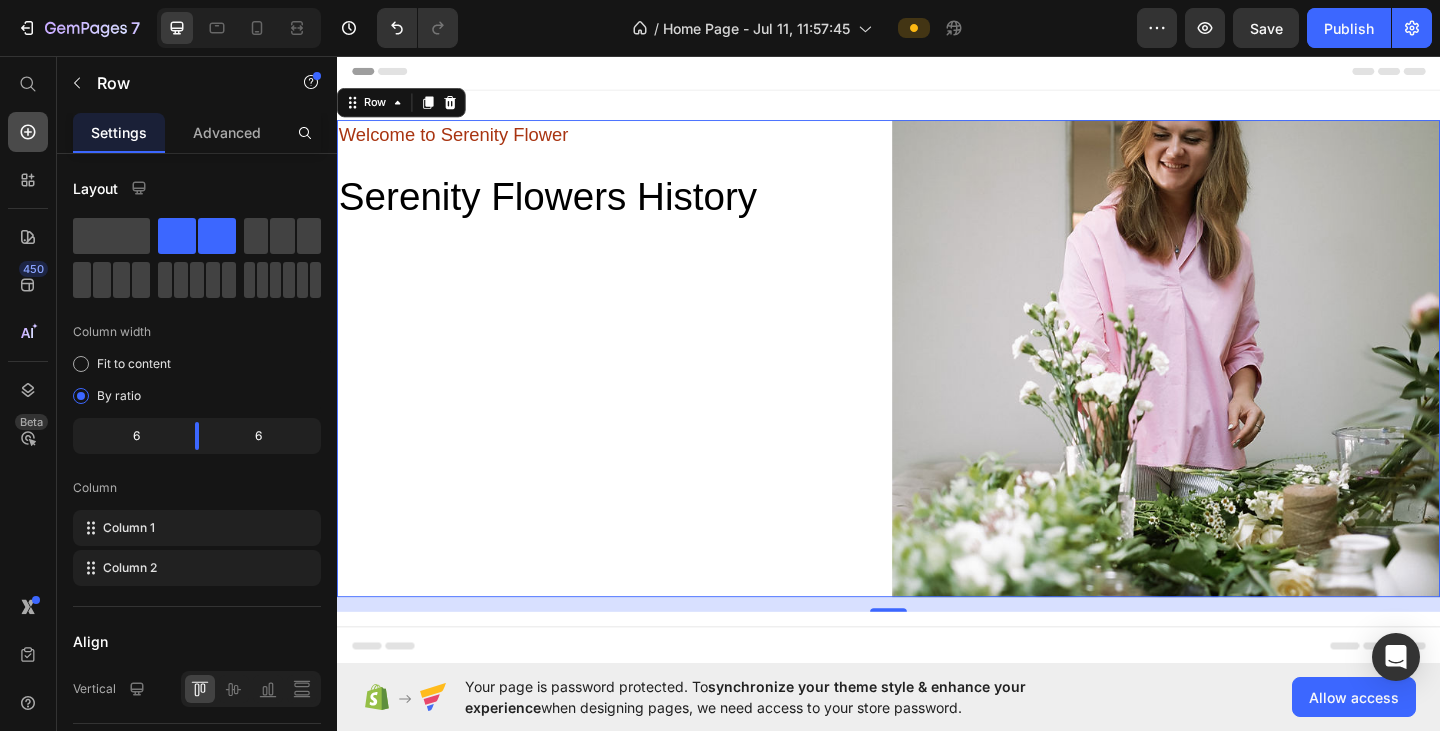 click 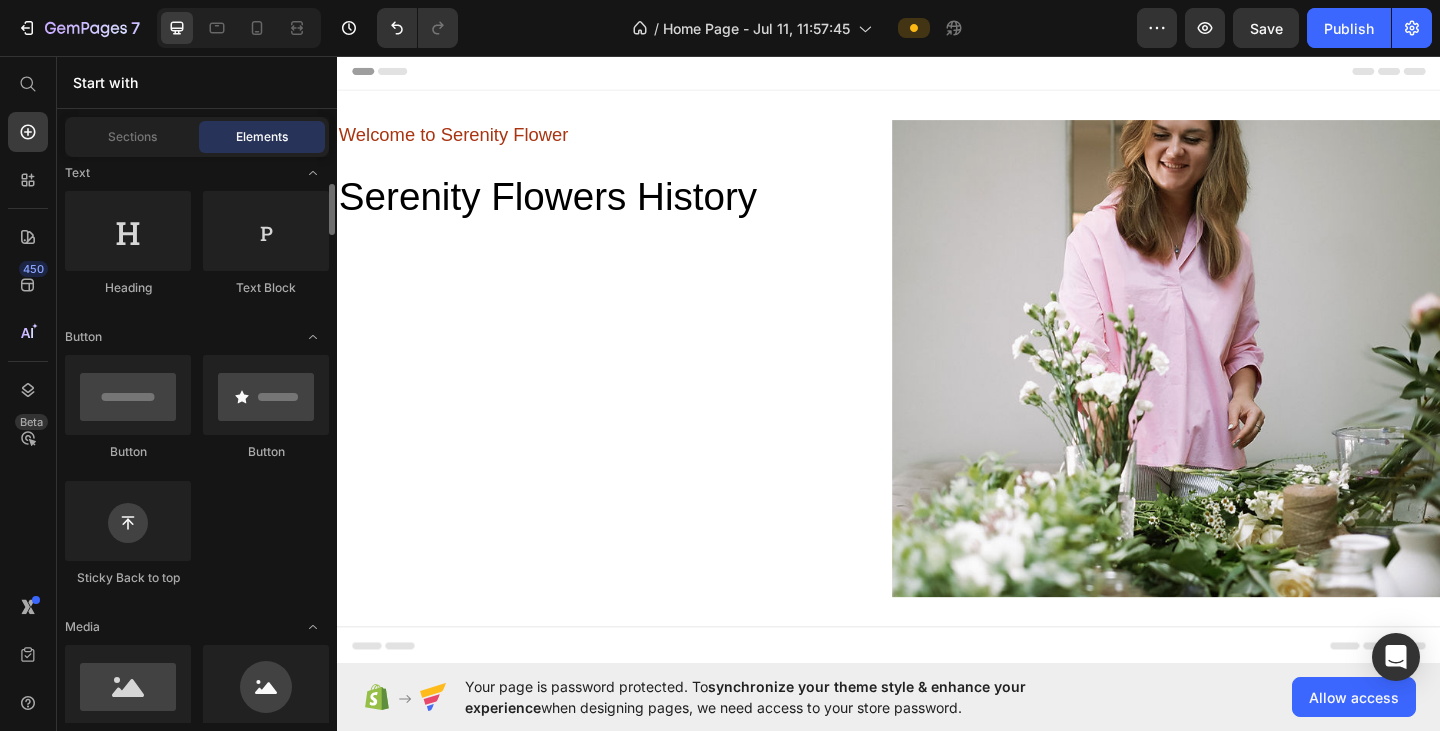 scroll, scrollTop: 200, scrollLeft: 0, axis: vertical 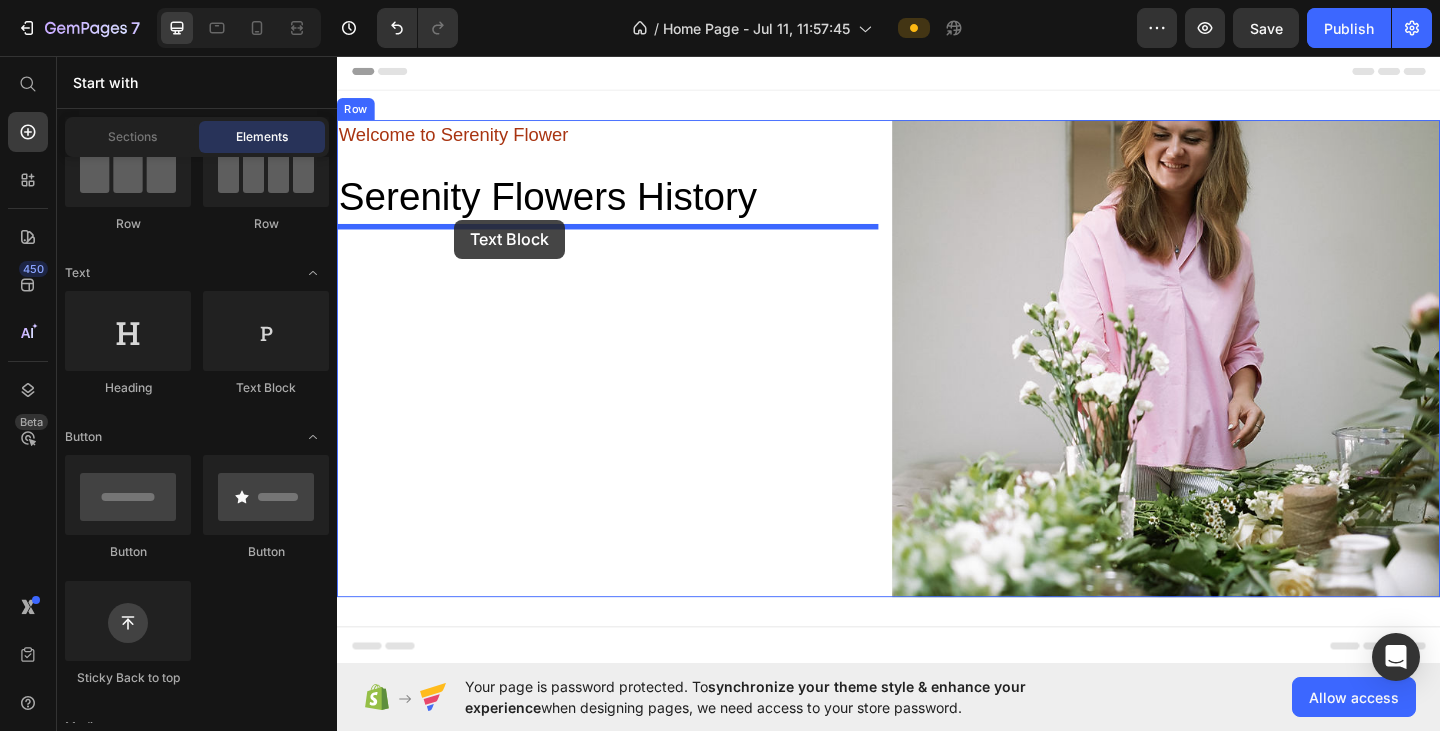 drag, startPoint x: 610, startPoint y: 413, endPoint x: 464, endPoint y: 234, distance: 230.99135 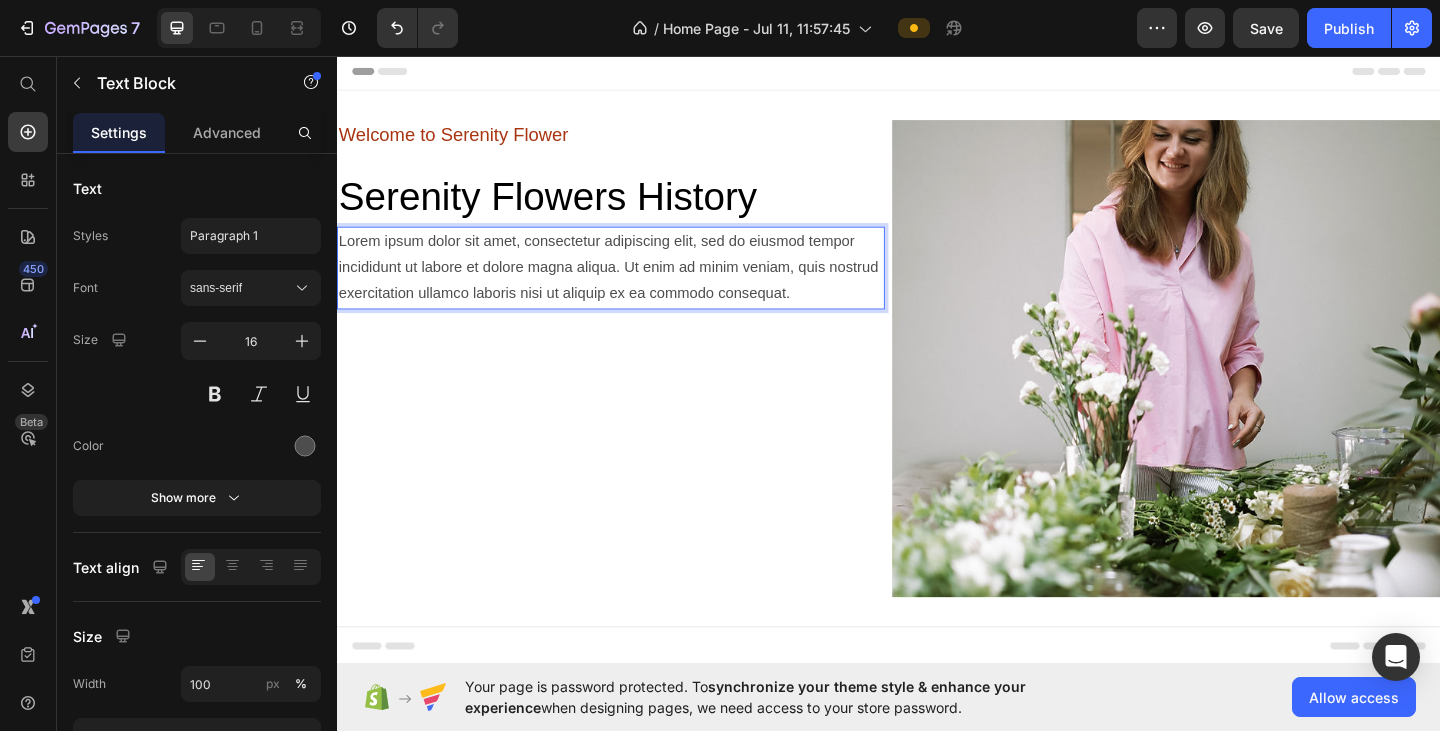 click on "Lorem ipsum dolor sit amet, consectetur adipiscing elit, sed do eiusmod tempor incididunt ut labore et dolore magna aliqua. Ut enim ad minim veniam, quis nostrud exercitation ullamco laboris nisi ut aliquip ex ea commodo consequat." at bounding box center (635, 287) 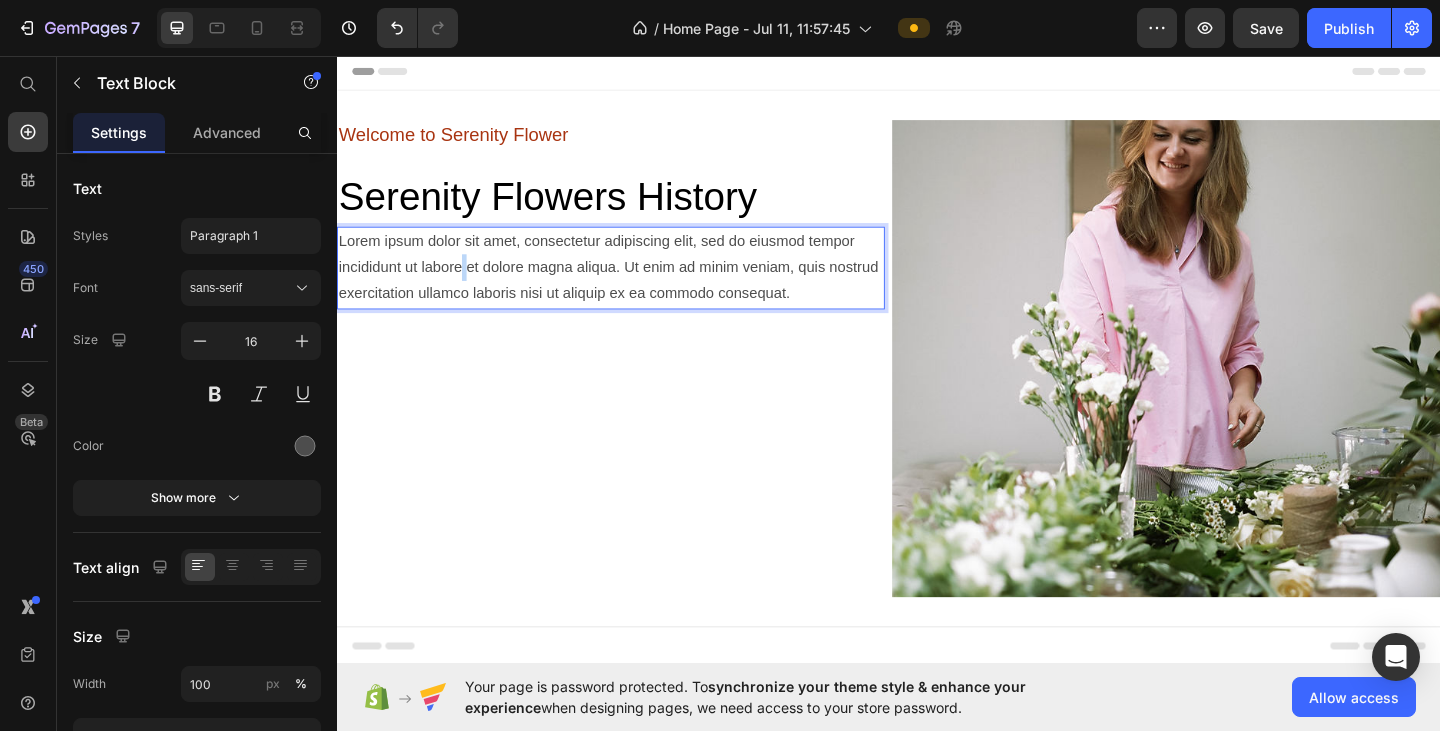 click on "Lorem ipsum dolor sit amet, consectetur adipiscing elit, sed do eiusmod tempor incididunt ut labore et dolore magna aliqua. Ut enim ad minim veniam, quis nostrud exercitation ullamco laboris nisi ut aliquip ex ea commodo consequat." at bounding box center [635, 287] 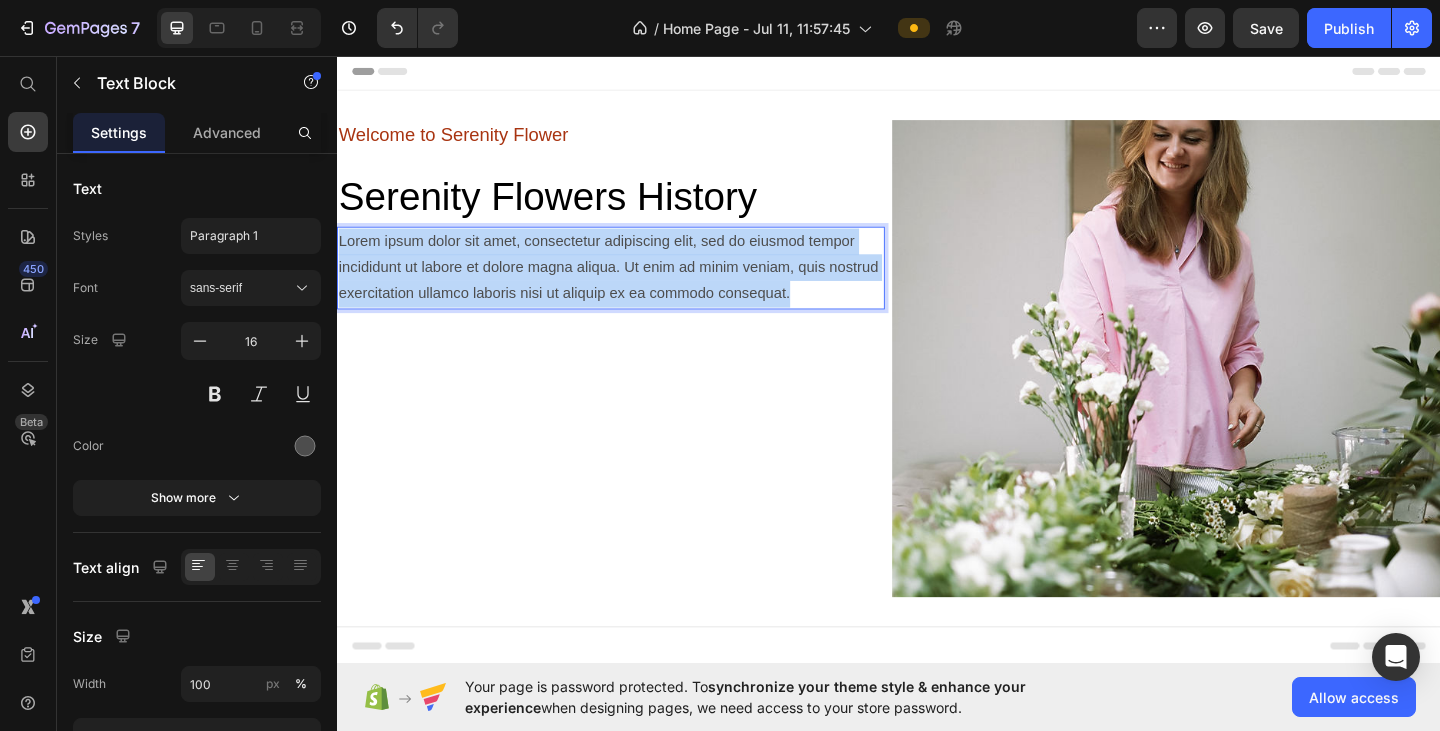 click on "Lorem ipsum dolor sit amet, consectetur adipiscing elit, sed do eiusmod tempor incididunt ut labore et dolore magna aliqua. Ut enim ad minim veniam, quis nostrud exercitation ullamco laboris nisi ut aliquip ex ea commodo consequat." at bounding box center (635, 287) 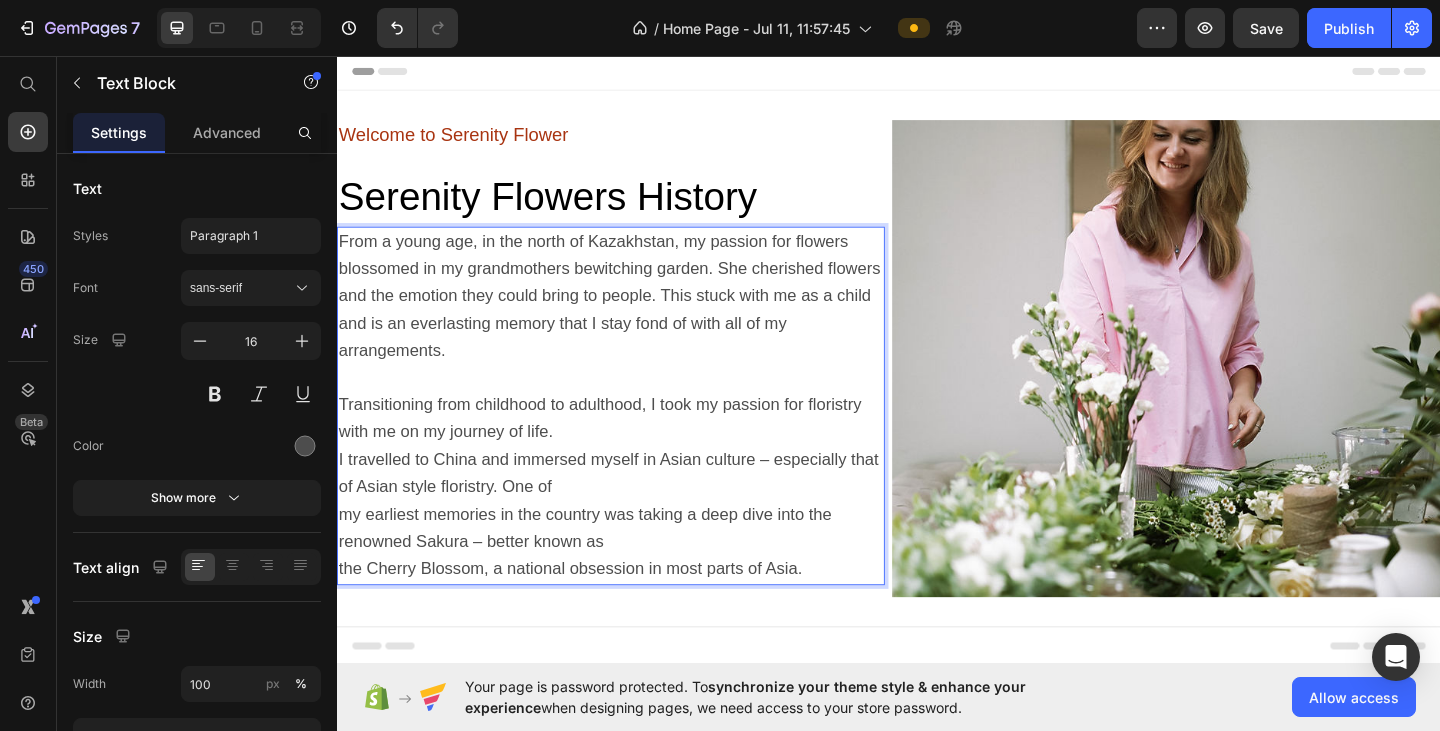 click on "From a young age, in the north of [COUNTRY], my passion for flowers blossomed in my grandmothers bewitching garden. She cherished flowers and the emotion they could bring to people. This stuck with me as a child and is an everlasting memory that I stay fond of with all of my arrangements. Transitioning from childhood to adulthood, I took my passion for floristry with me on my journey of life. I travelled to China and immersed myself in Asian culture – especially that of Asian style floristry. One of my earliest memories in the country was taking a deep dive into the renowned Sakura – better known as the Cherry Blossom, a national obsession in most parts of Asia." at bounding box center [635, 437] 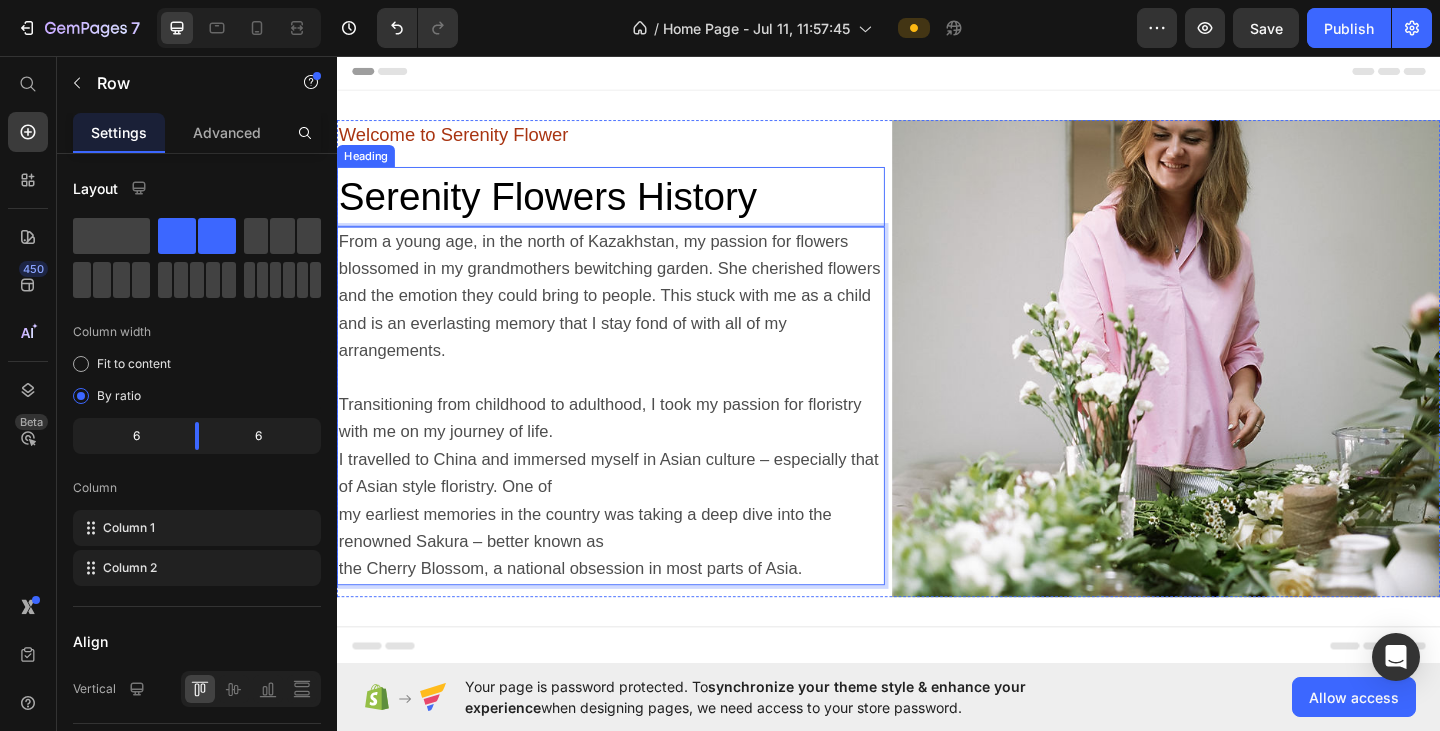 click on "Welcome to Serenity Flower Text Block ⁠⁠⁠⁠⁠⁠⁠ Serenity Flowers History Heading From a young age, in the north of [COUNTRY], my passion for flowers blossomed in my grandmothers bewitching garden. She cherished flowers and the emotion they could bring to people. This stuck with me as a child and is an everlasting memory that I stay fond of with all of my arrangements. Transitioning from childhood to adulthood, I took my passion for floristry with me on my journey of life. I travelled to China and immersed myself in Asian culture – especially that of Asian style floristry. One of my earliest memories in the country was taking a deep dive into the renowned Sakura – better known as the Cherry Blossom, a national obsession in most parts of Asia. Text Block   0" at bounding box center [635, 385] 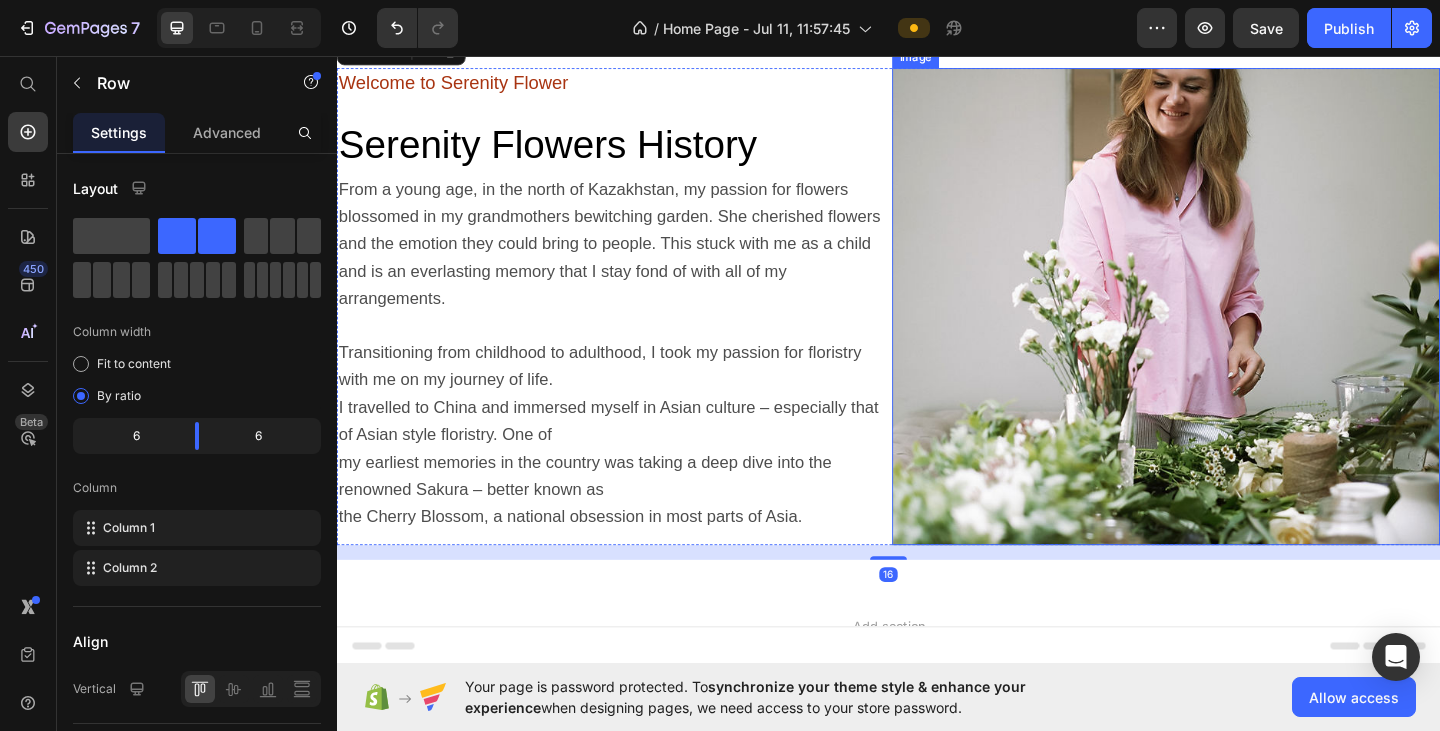 scroll, scrollTop: 100, scrollLeft: 0, axis: vertical 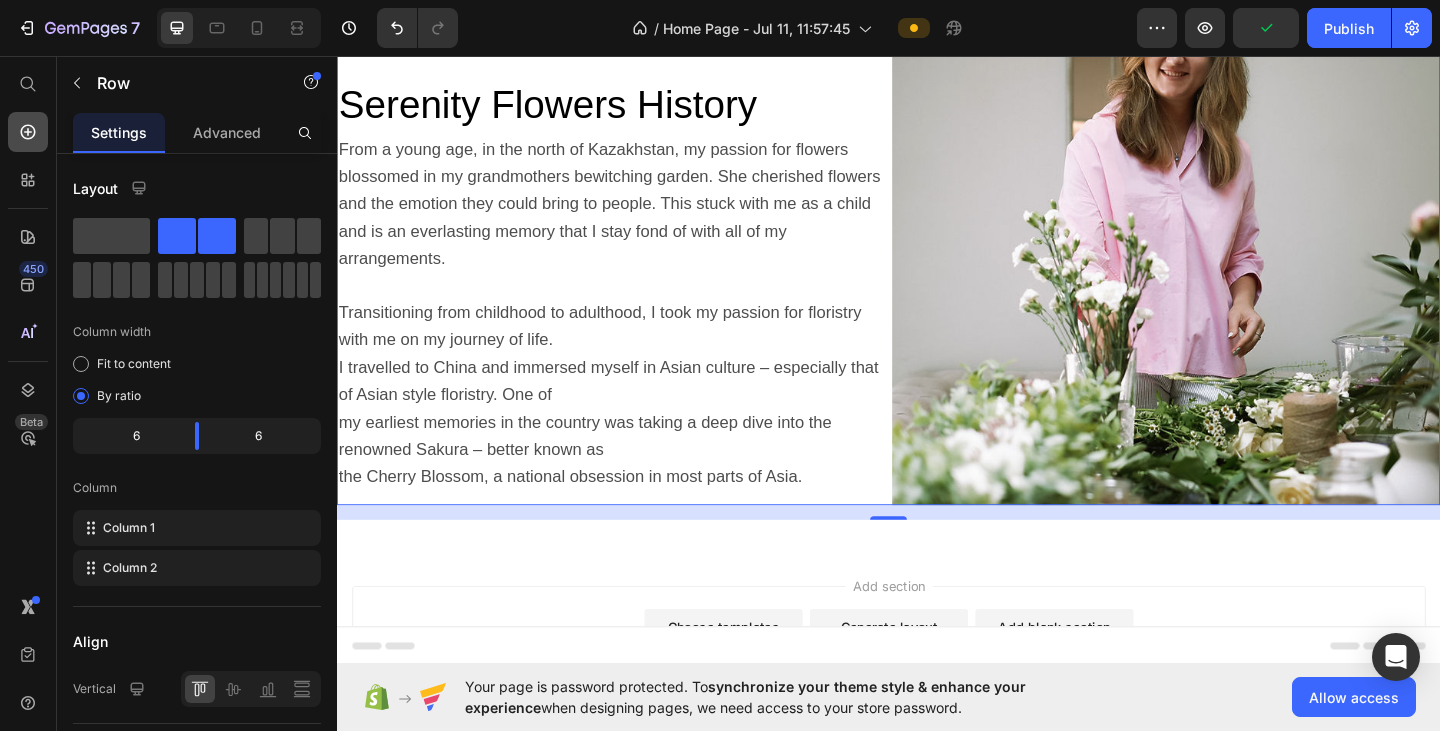 click 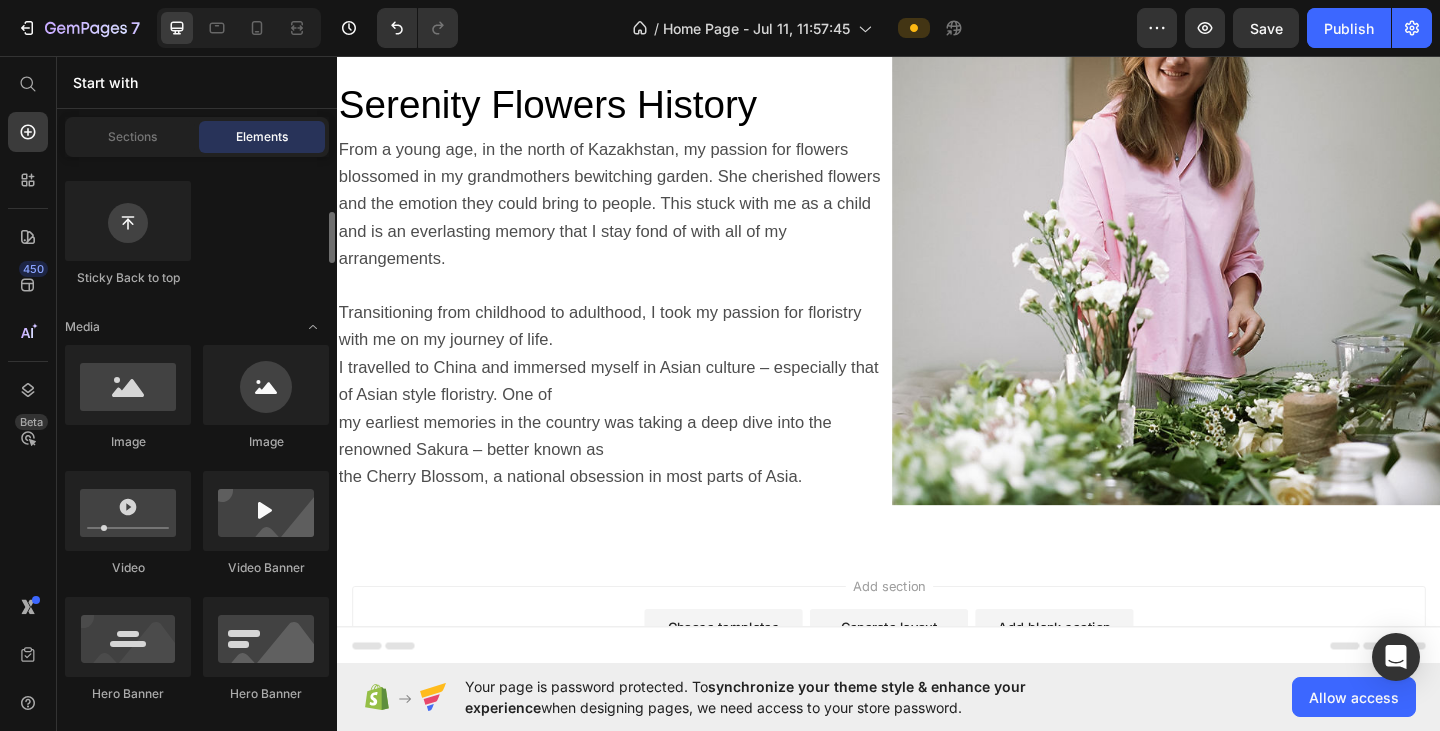 scroll, scrollTop: 100, scrollLeft: 0, axis: vertical 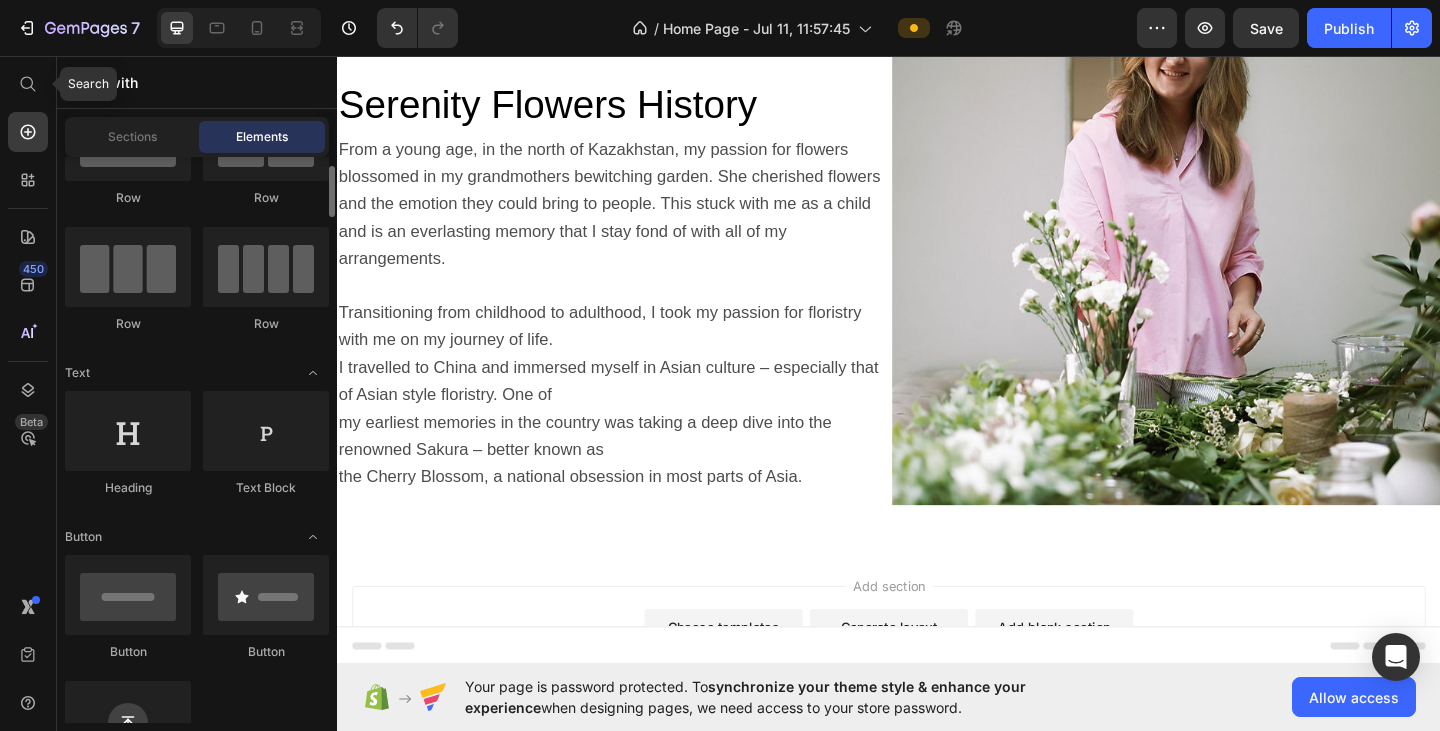 drag, startPoint x: 19, startPoint y: 86, endPoint x: 71, endPoint y: 99, distance: 53.600372 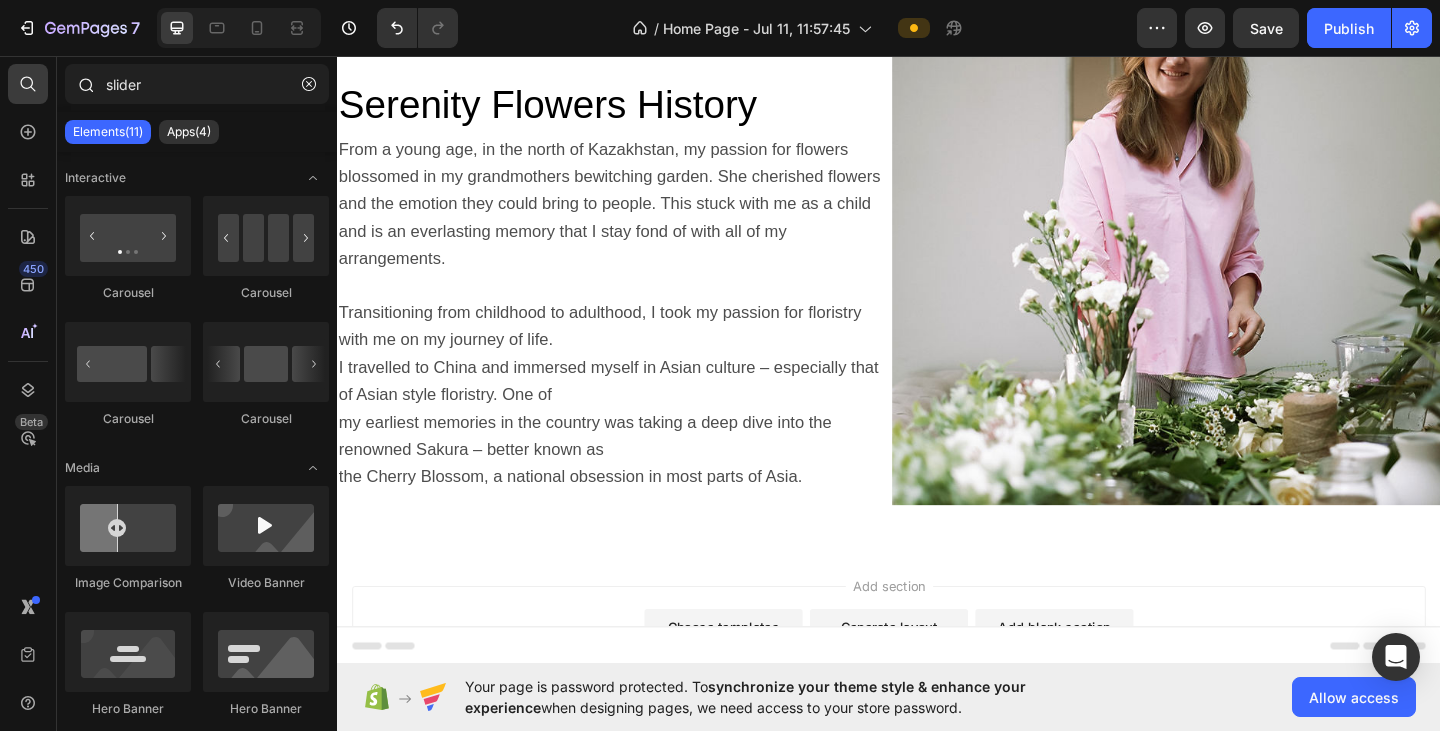 click on "slider" 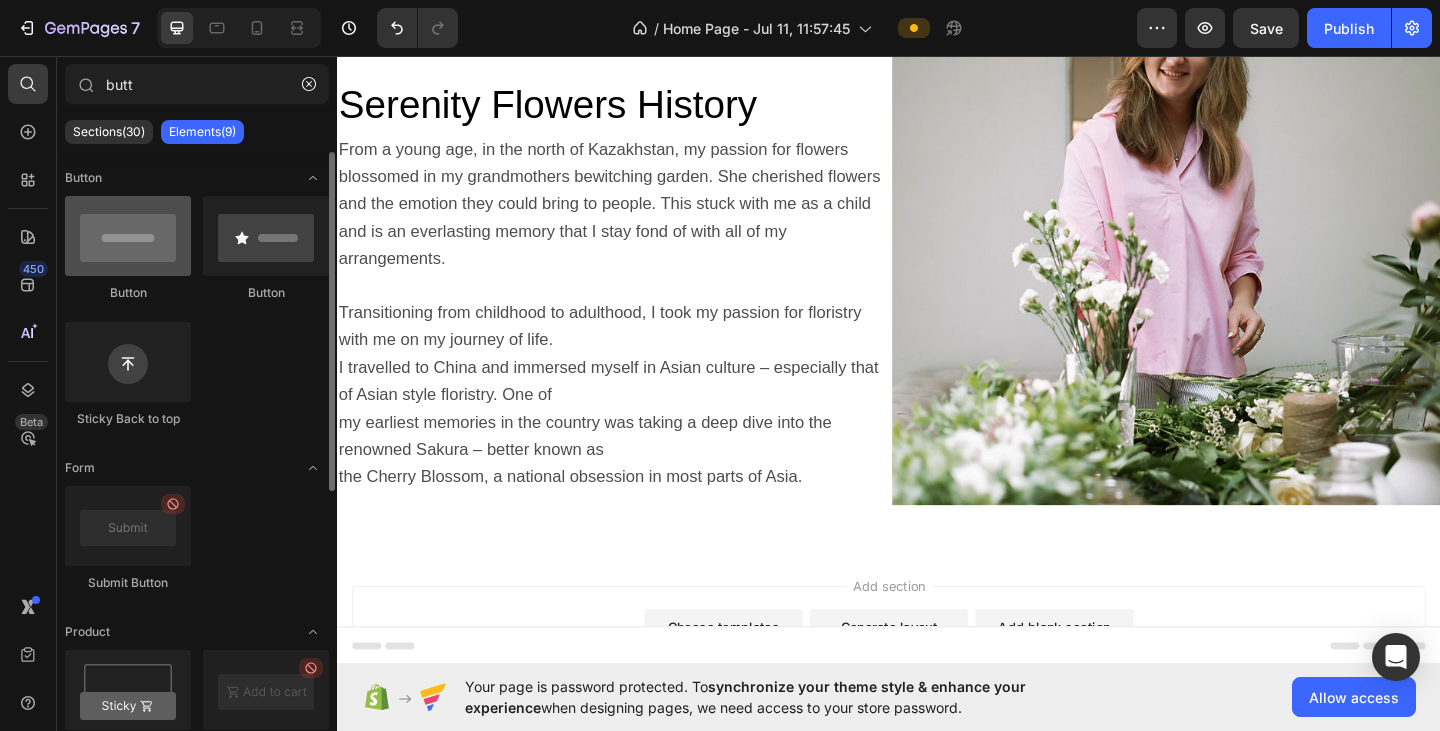 type on "butt" 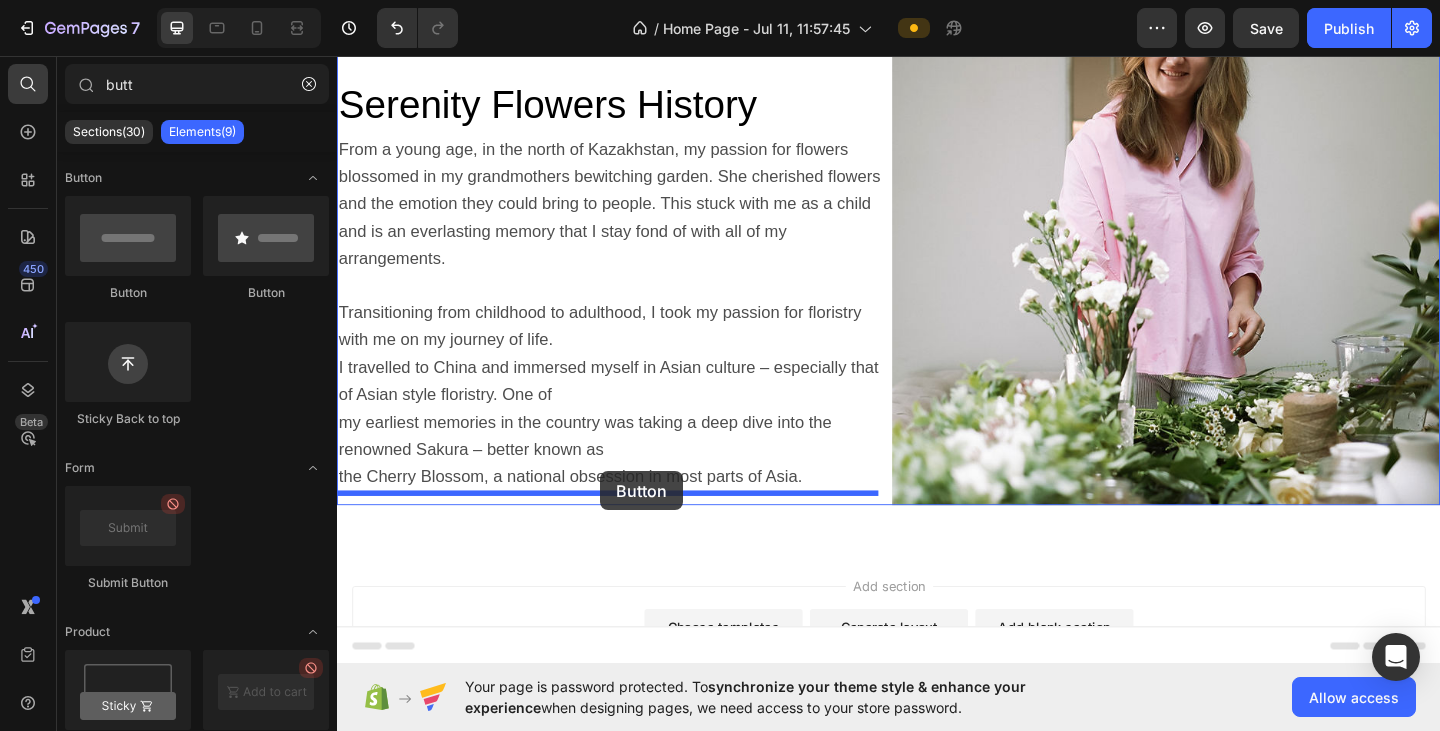 drag, startPoint x: 456, startPoint y: 300, endPoint x: 673, endPoint y: 492, distance: 289.74643 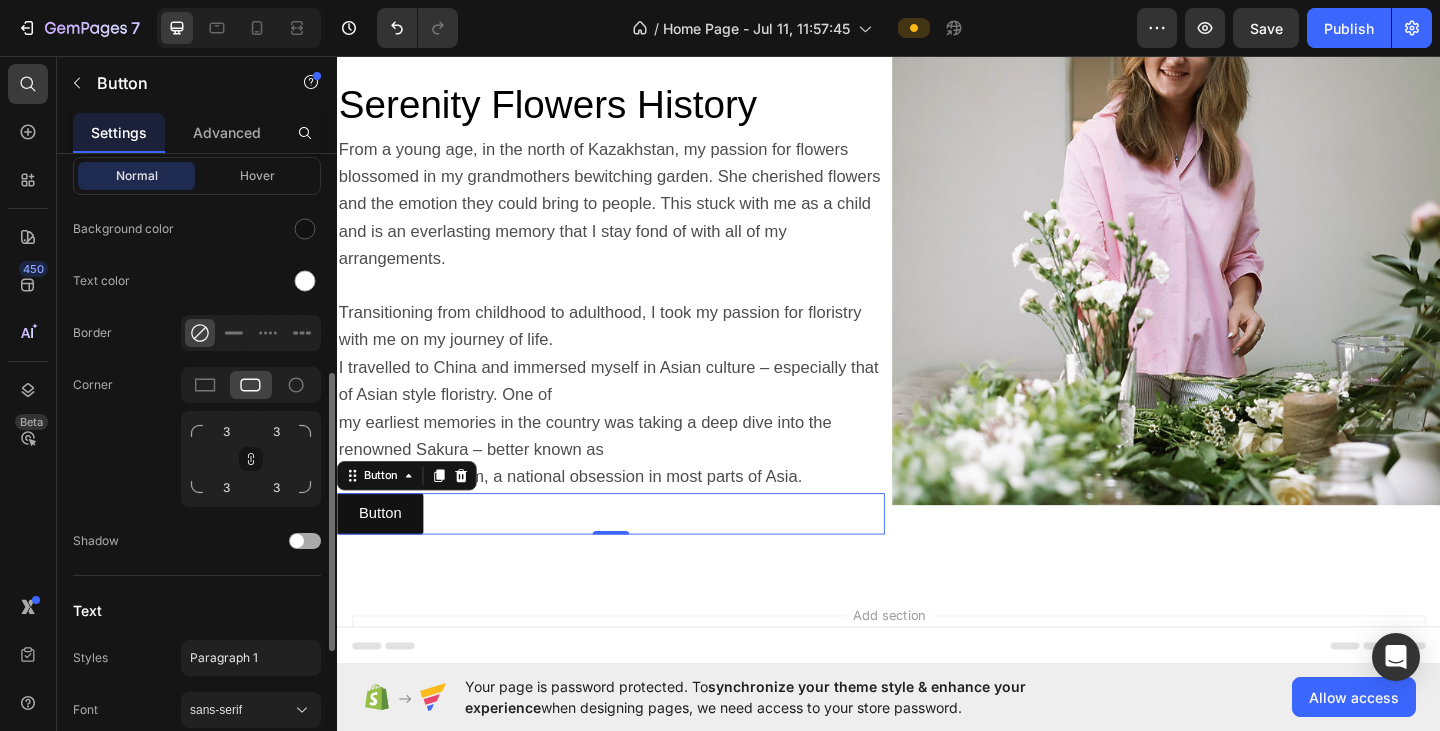 scroll, scrollTop: 811, scrollLeft: 0, axis: vertical 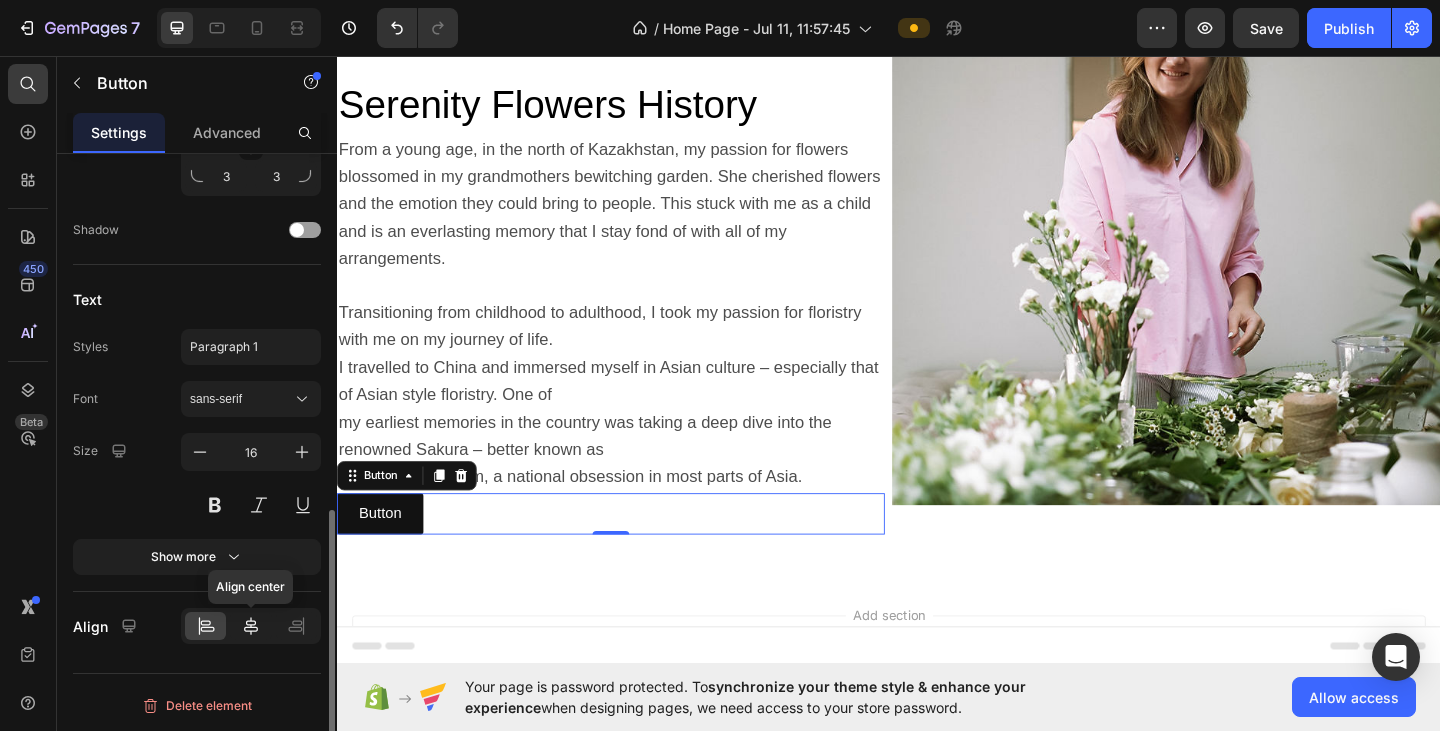 click 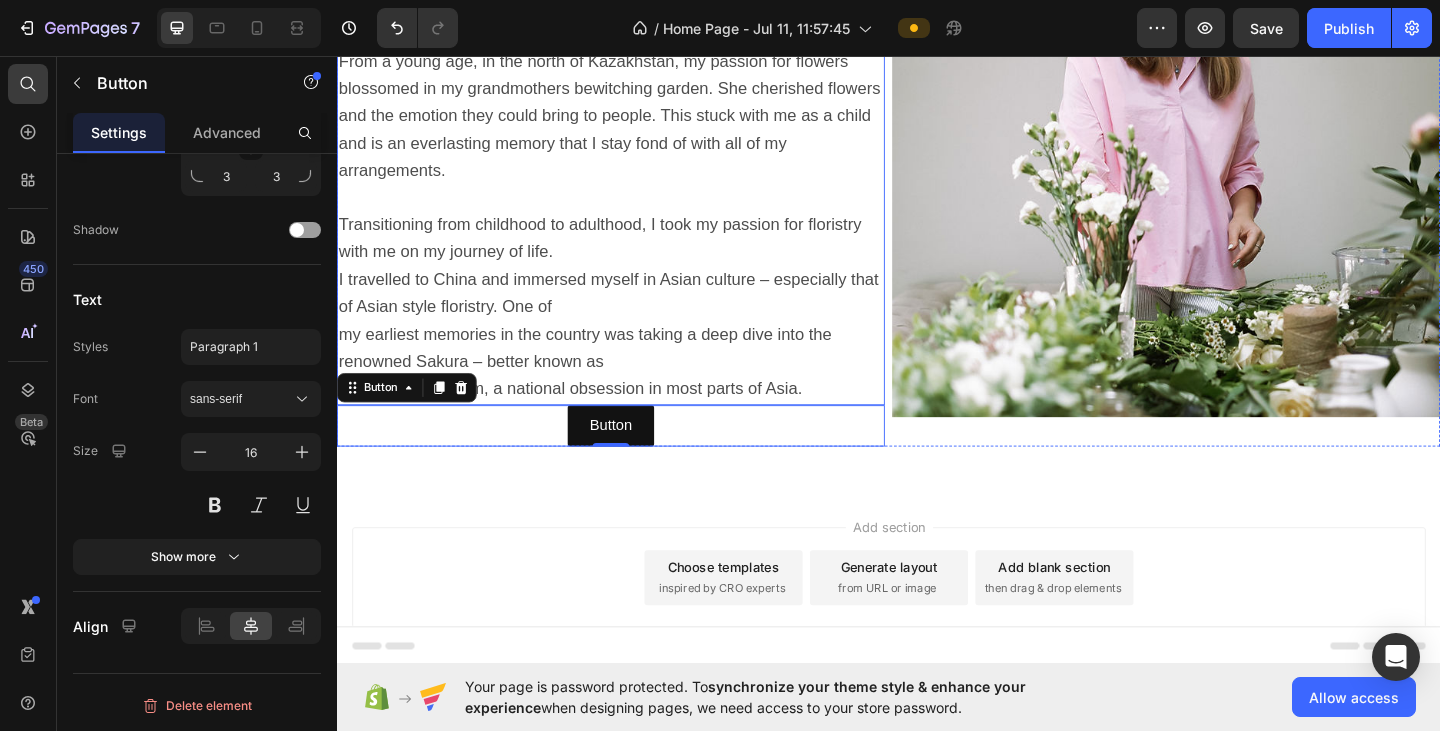 scroll, scrollTop: 252, scrollLeft: 0, axis: vertical 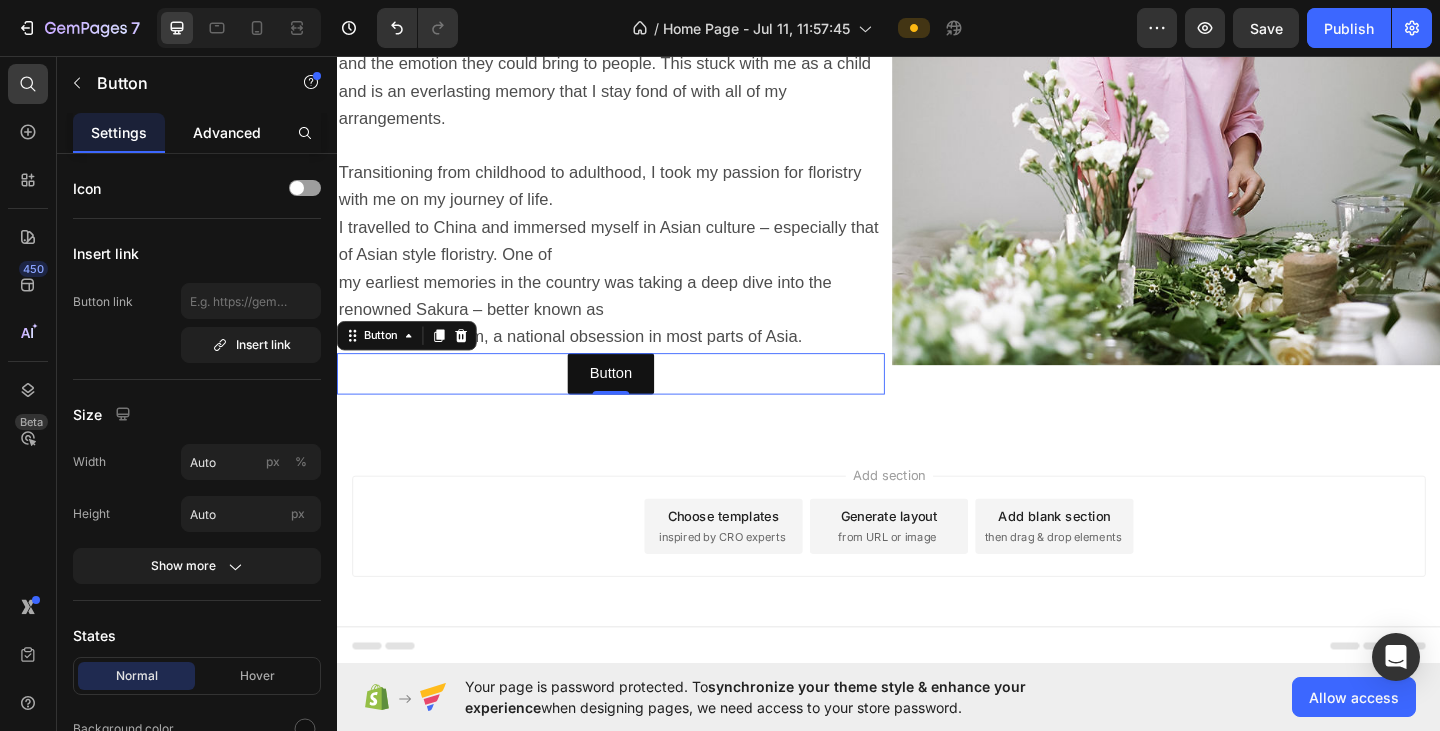 click on "Advanced" at bounding box center [227, 132] 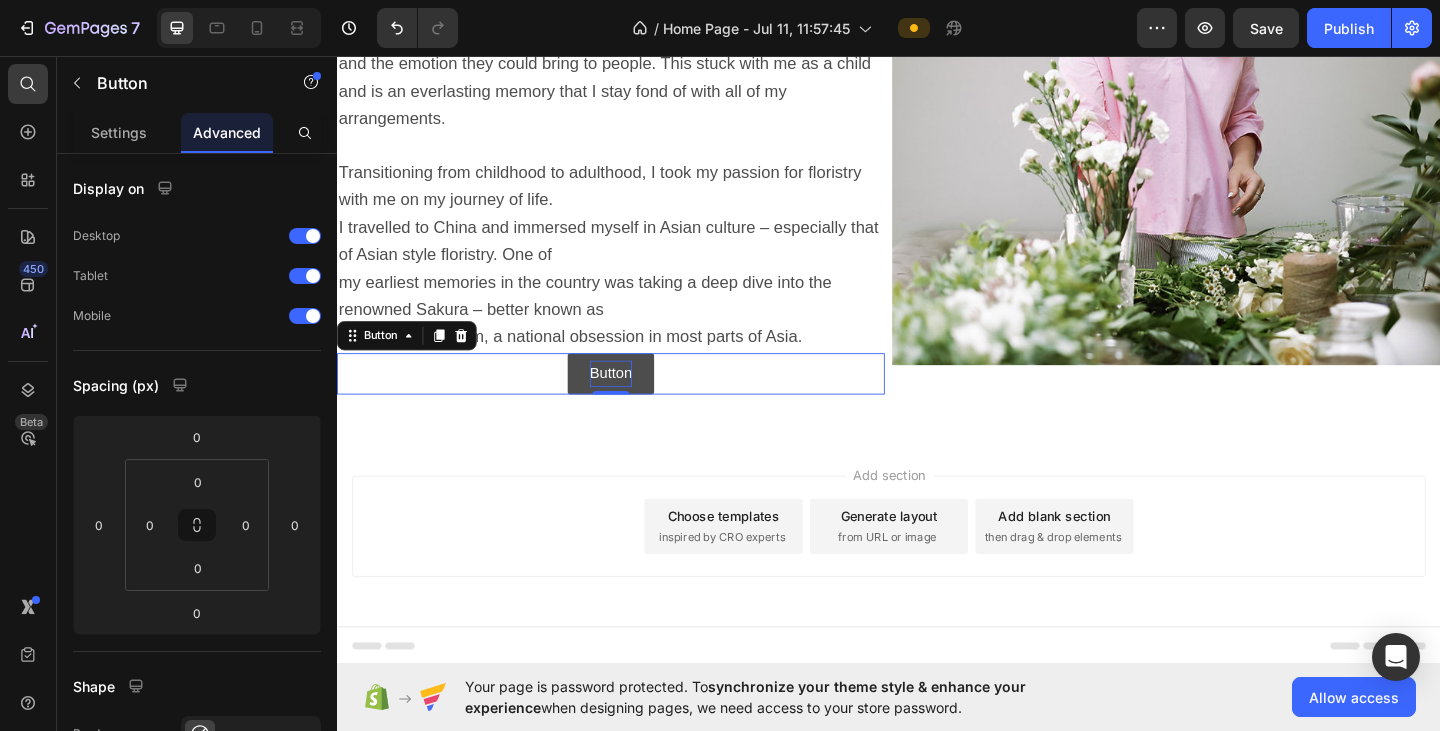 click on "Button" at bounding box center [635, 402] 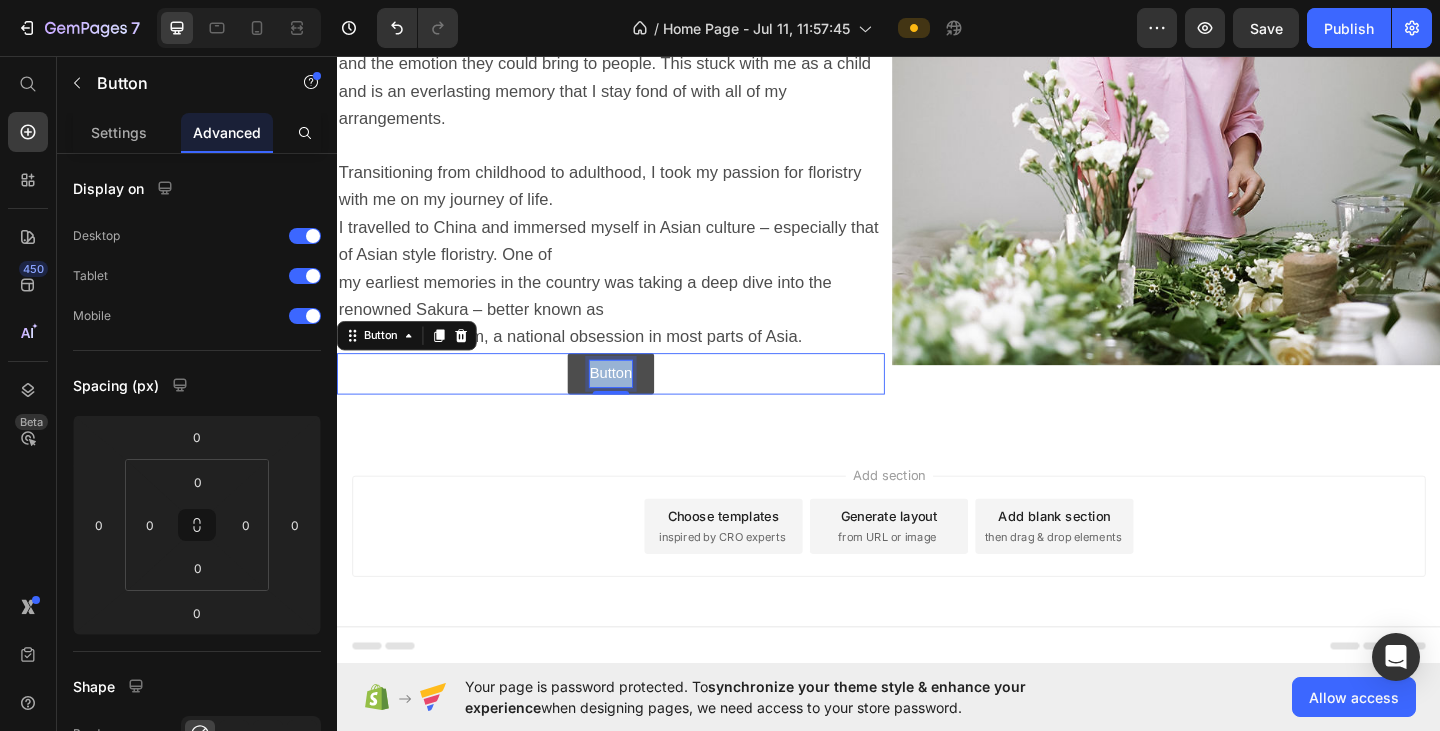 click on "Button" at bounding box center (635, 402) 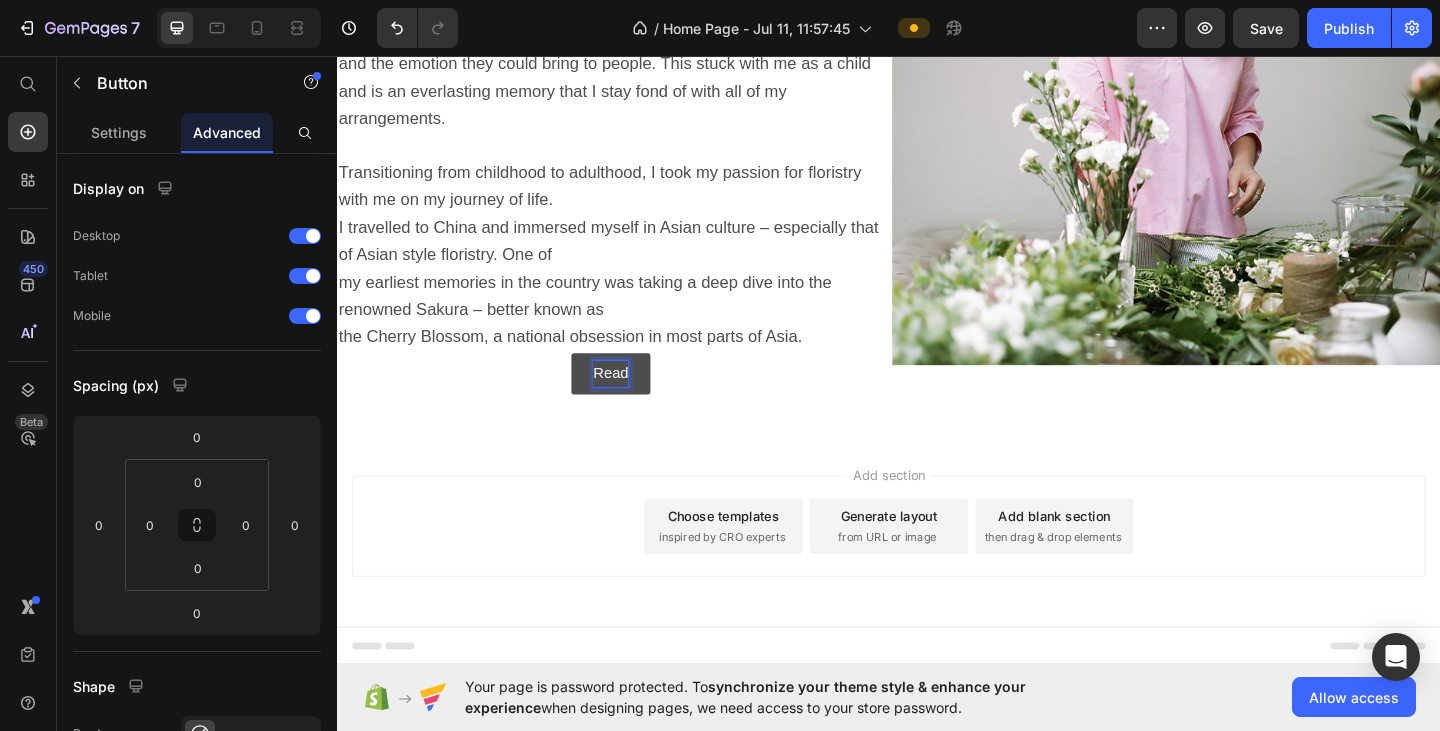 click on "Read" at bounding box center (635, 402) 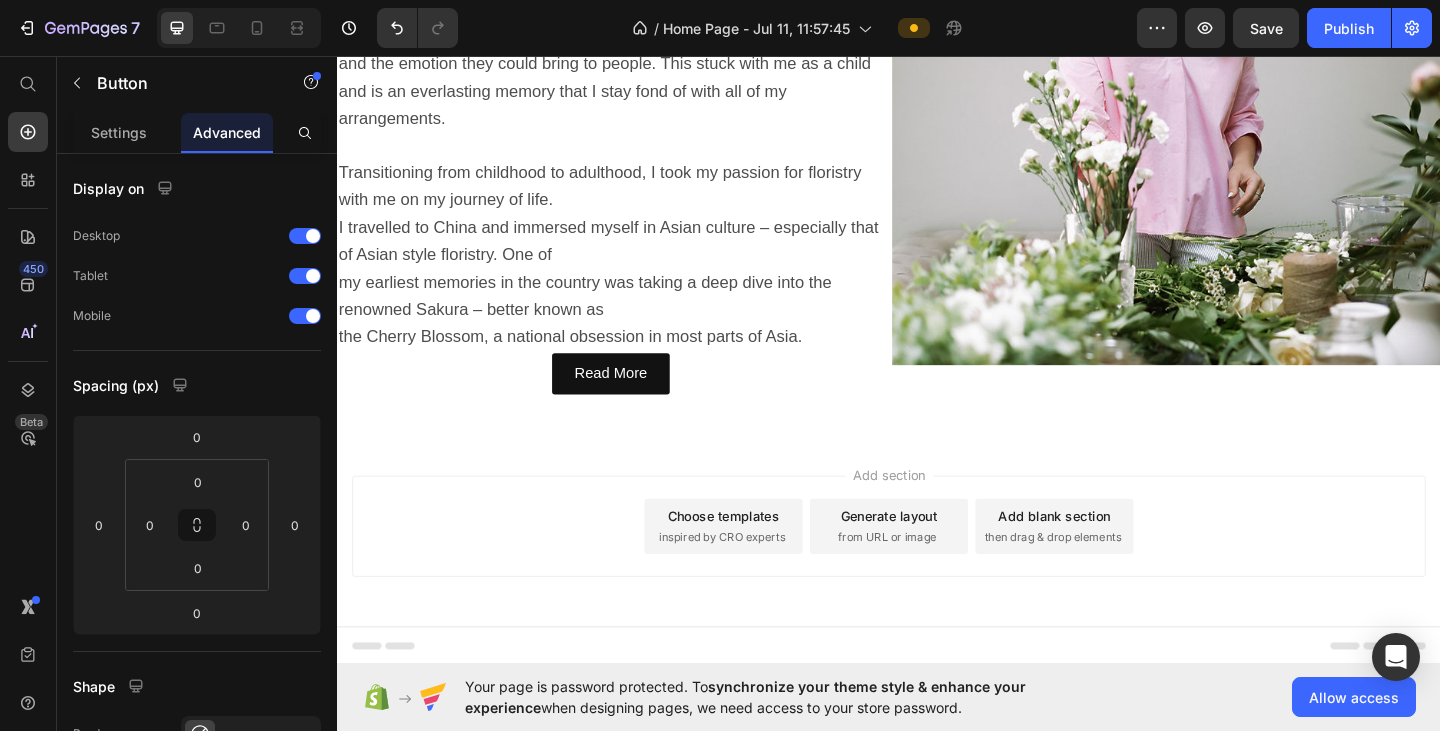 click on "Add section Choose templates inspired by CRO experts Generate layout from URL or image Add blank section then drag & drop elements" at bounding box center [937, 568] 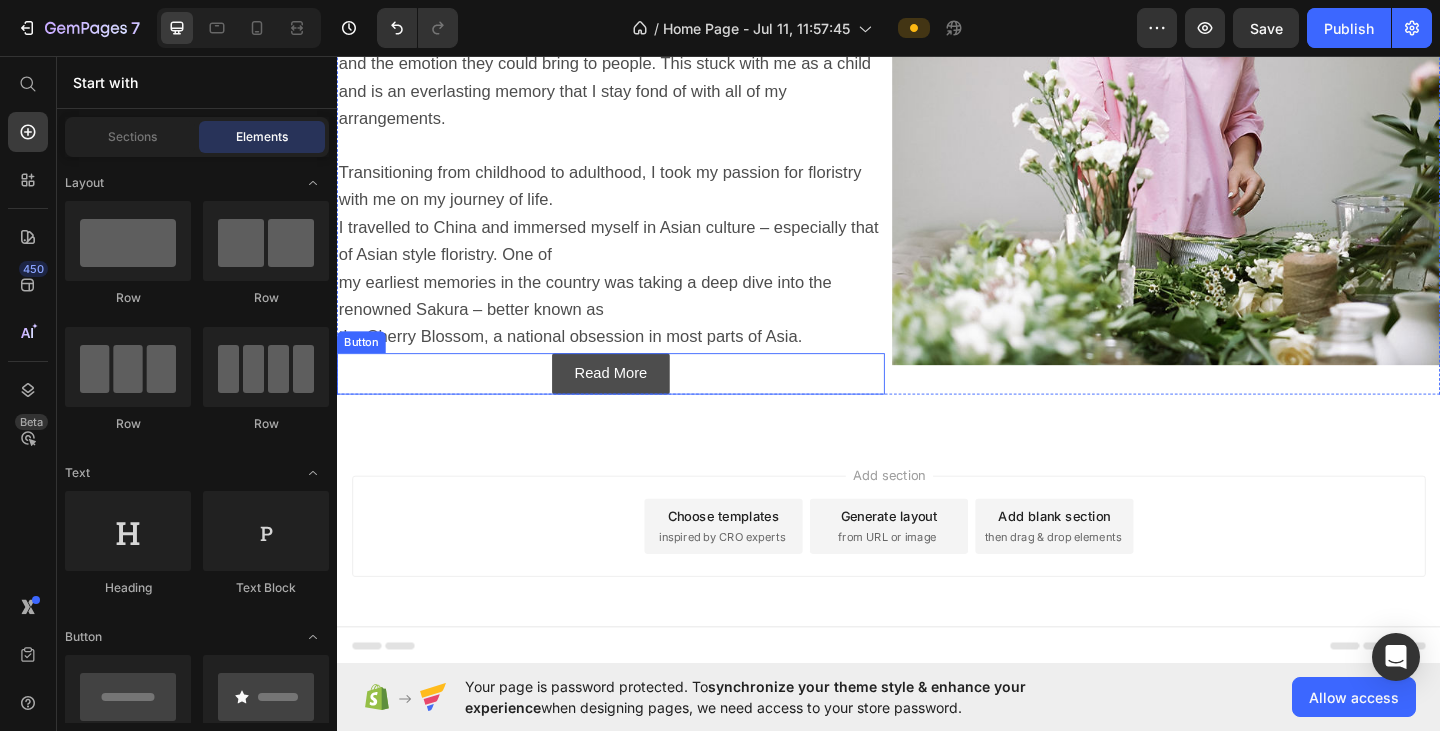 click on "Read More" at bounding box center (634, 402) 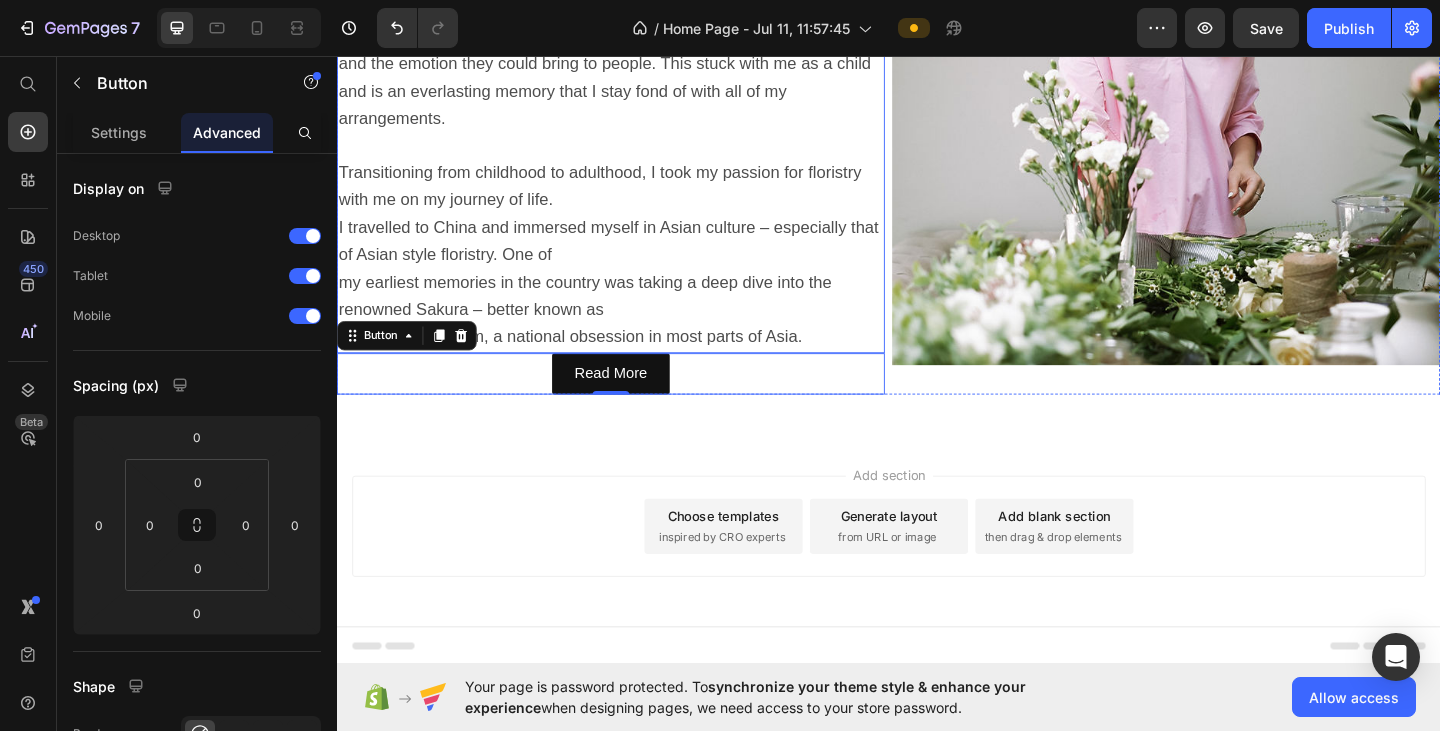 click on "the Cherry Blossom, a national obsession in most parts of Asia." at bounding box center [591, 362] 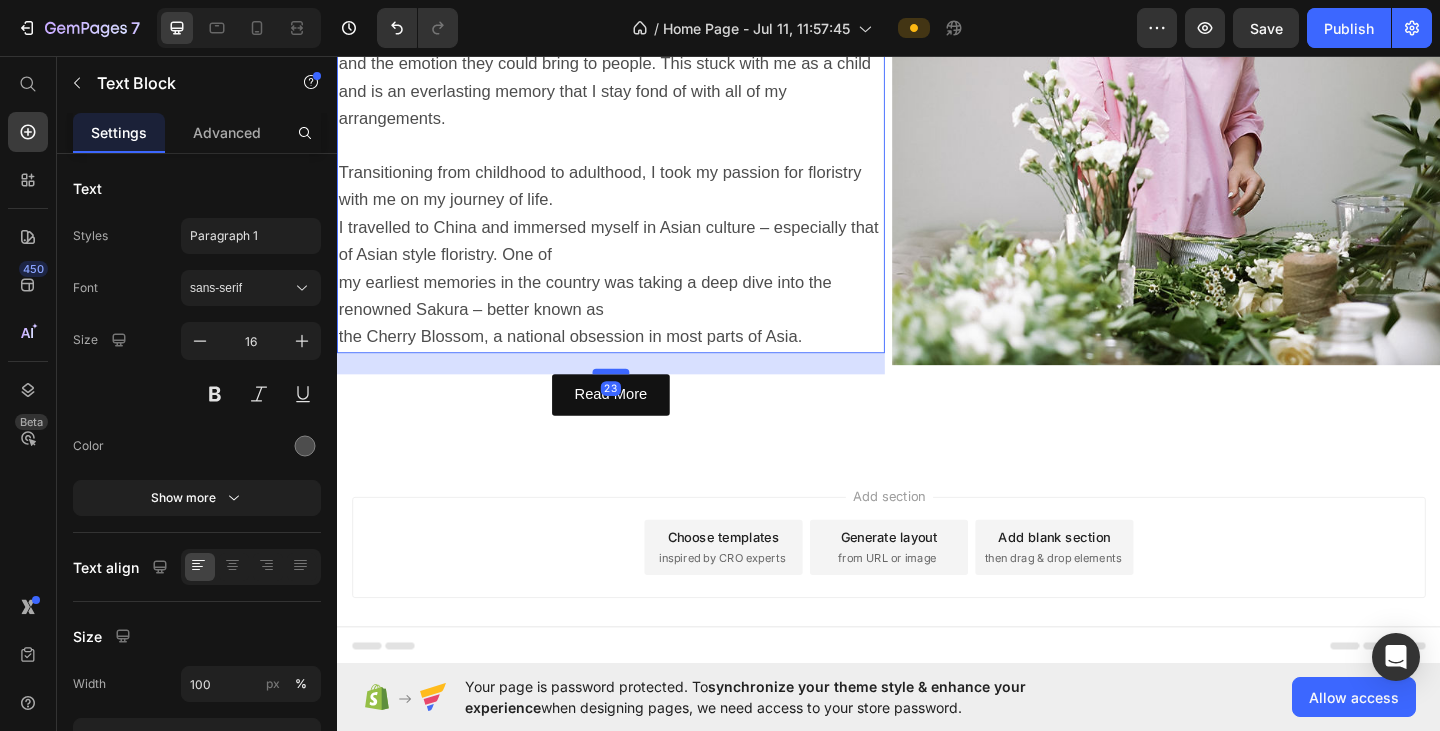 drag, startPoint x: 636, startPoint y: 376, endPoint x: 636, endPoint y: 399, distance: 23 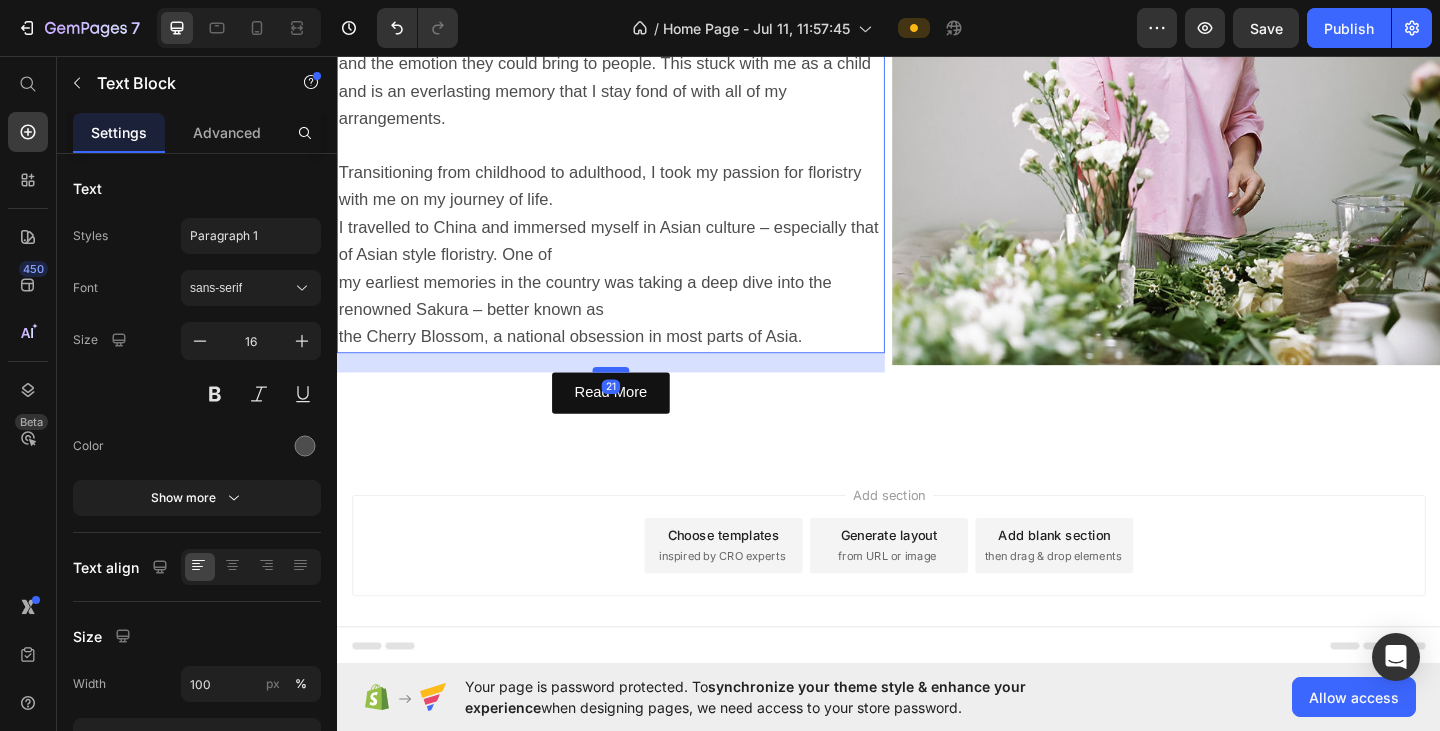 click at bounding box center (635, 398) 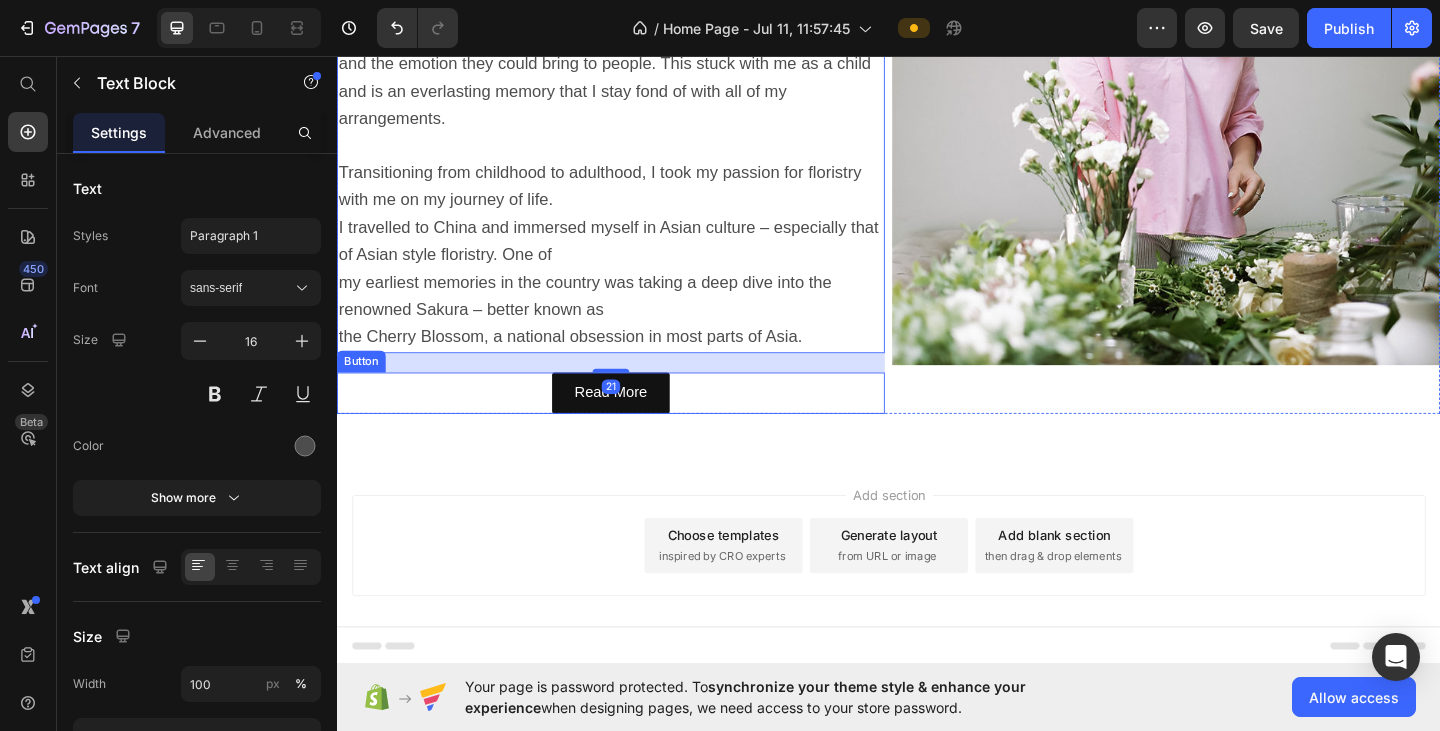 click on "Read More Button" at bounding box center (635, 423) 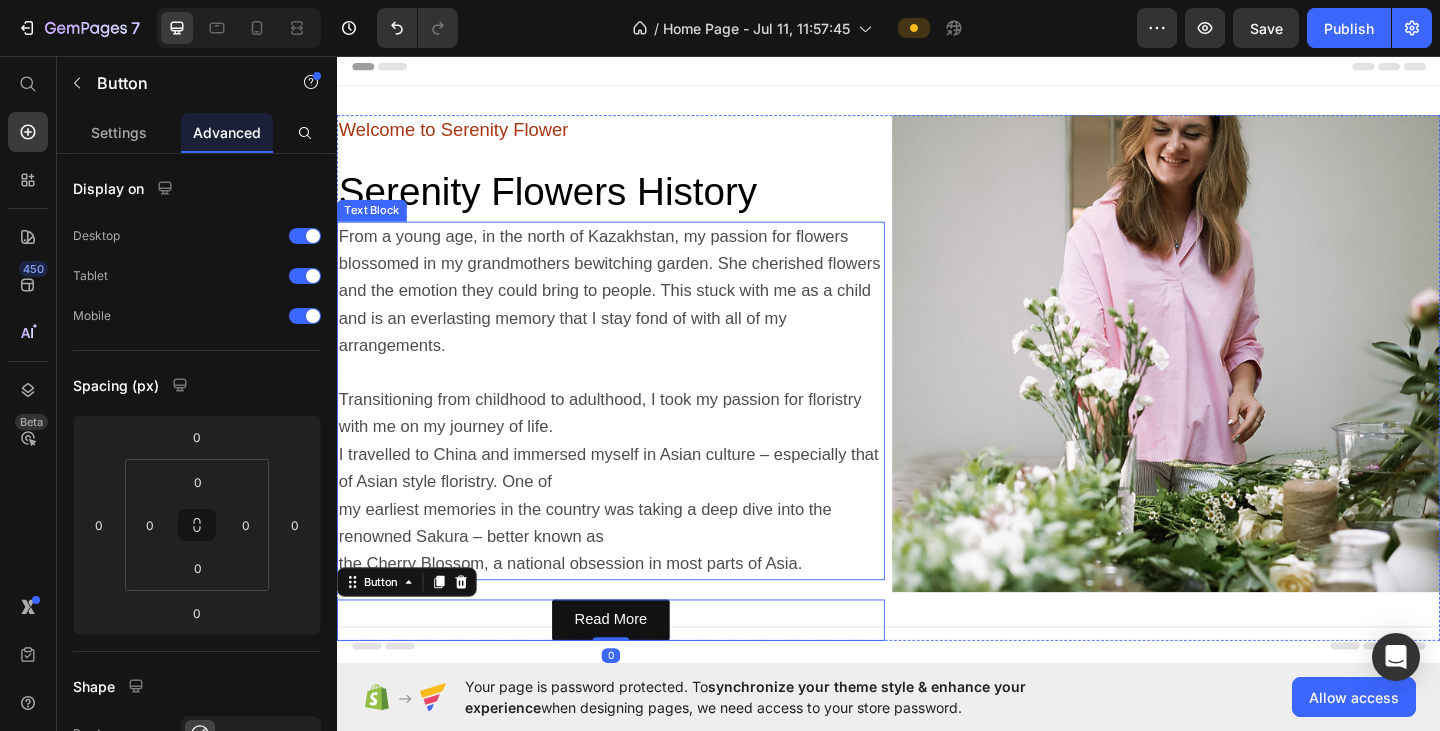 scroll, scrollTop: 0, scrollLeft: 0, axis: both 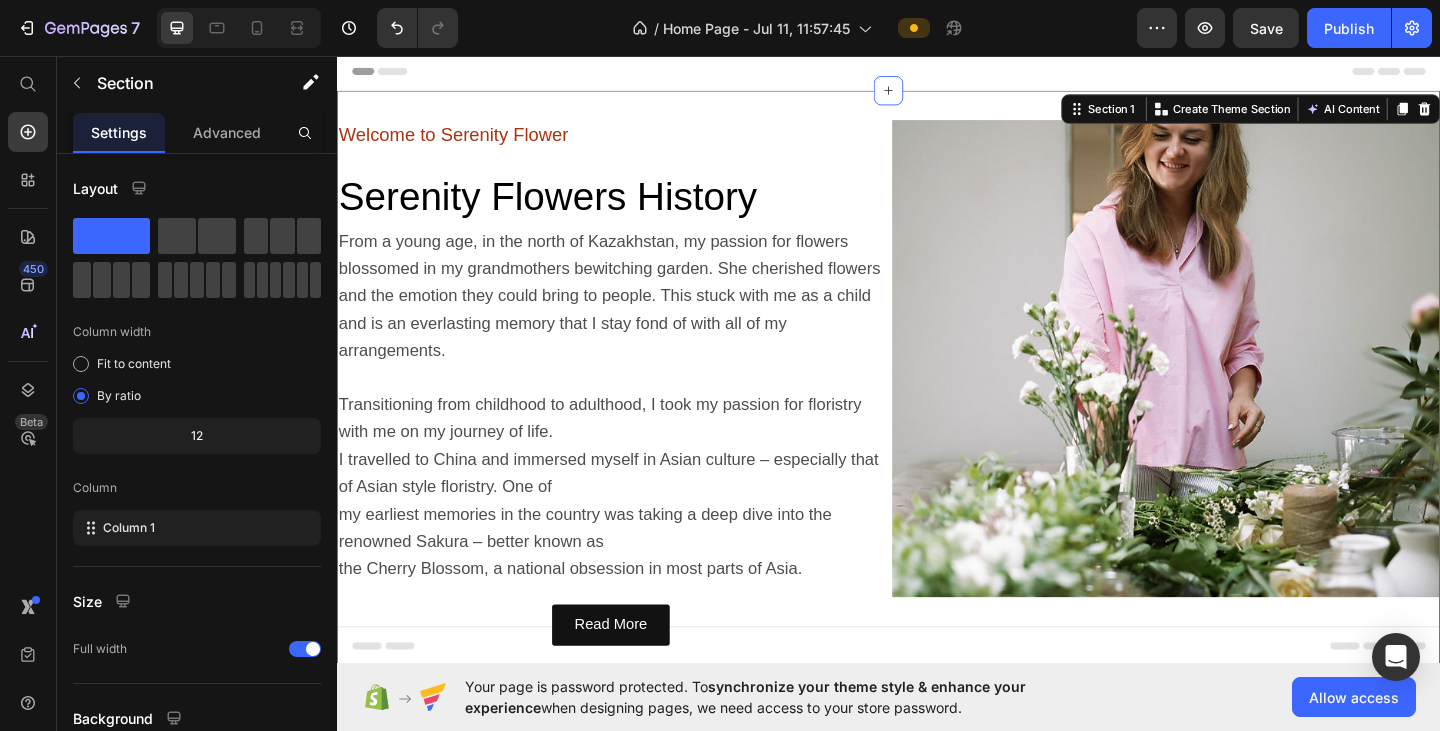 click on "Welcome to Serenity Flower Text Block ⁠⁠⁠⁠⁠⁠⁠ Serenity Flowers History Heading From a young age, in the north of [COUNTRY], my passion for flowers blossomed in my grandmothers bewitching garden. She cherished flowers and the emotion they could bring to people. This stuck with me as a child and is an everlasting memory that I stay fond of with all of my arrangements. Transitioning from childhood to adulthood, I took my passion for floristry with me on my journey of life. I travelled to China and immersed myself in Asian culture – especially that of Asian style floristry. One of my earliest memories in the country was taking a deep dive into the renowned Sakura – better known as the Cherry Blossom, a national obsession in most parts of Asia. Text Block Read More Button Image Row Section 1   You can create reusable sections Create Theme Section AI Content Write with GemAI What would you like to describe here? Tone and Voice Persuasive Product Show more Generate" at bounding box center [937, 420] 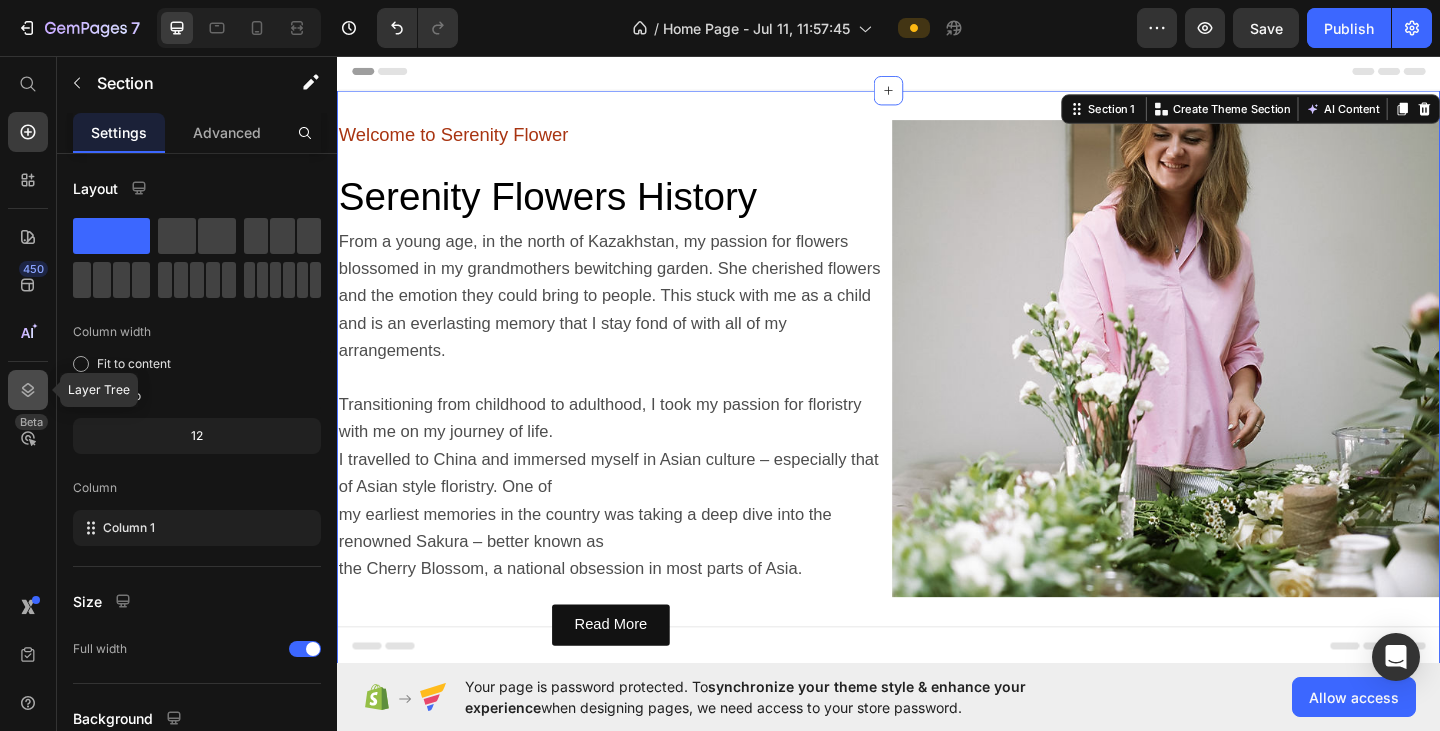 click 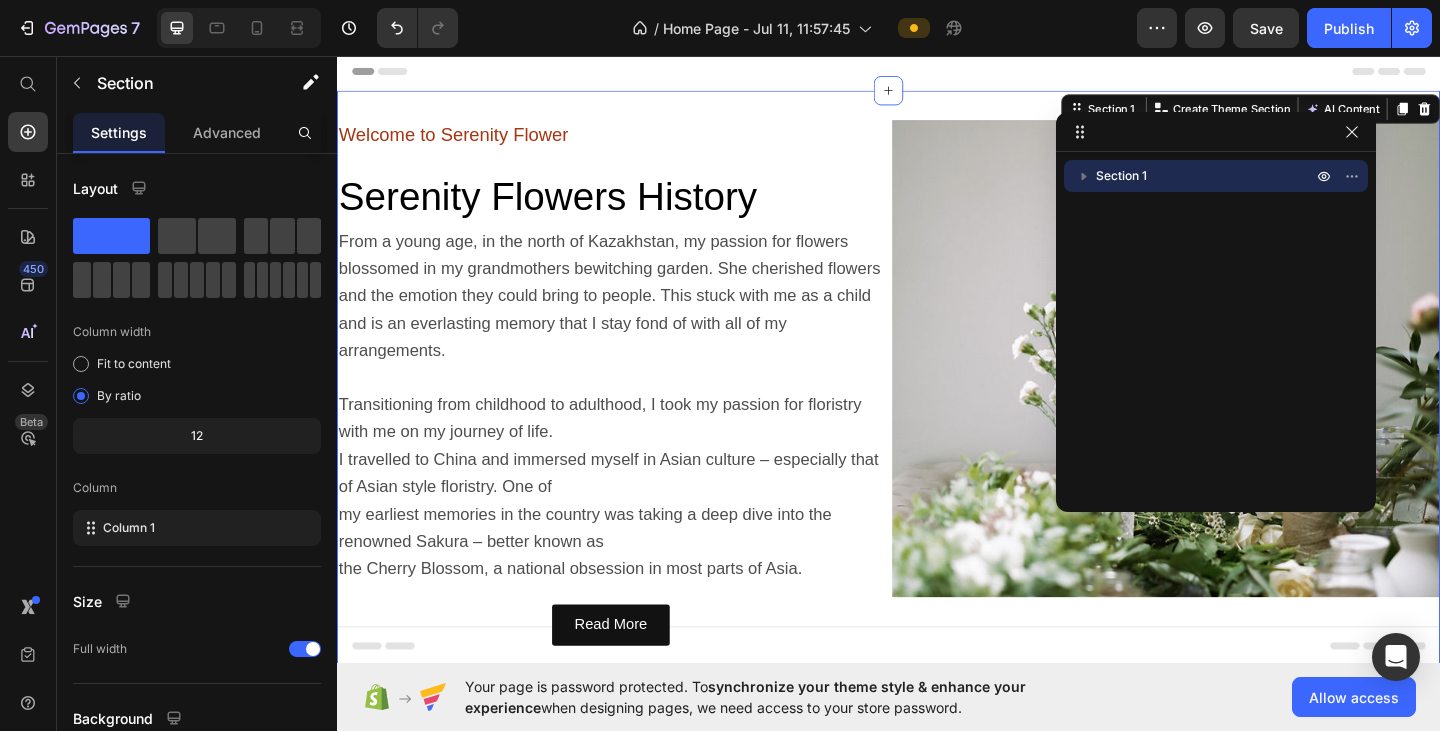 click 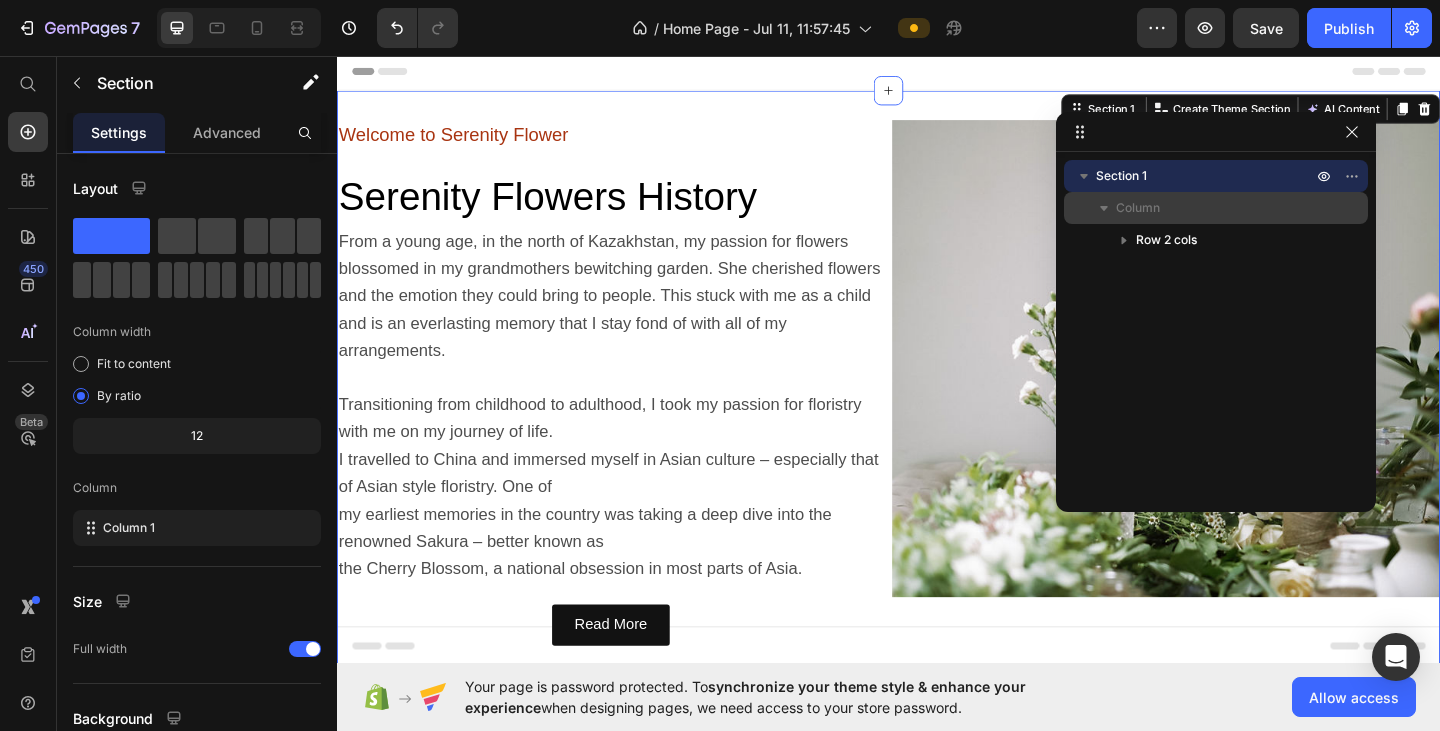 click on "Column" at bounding box center (1138, 208) 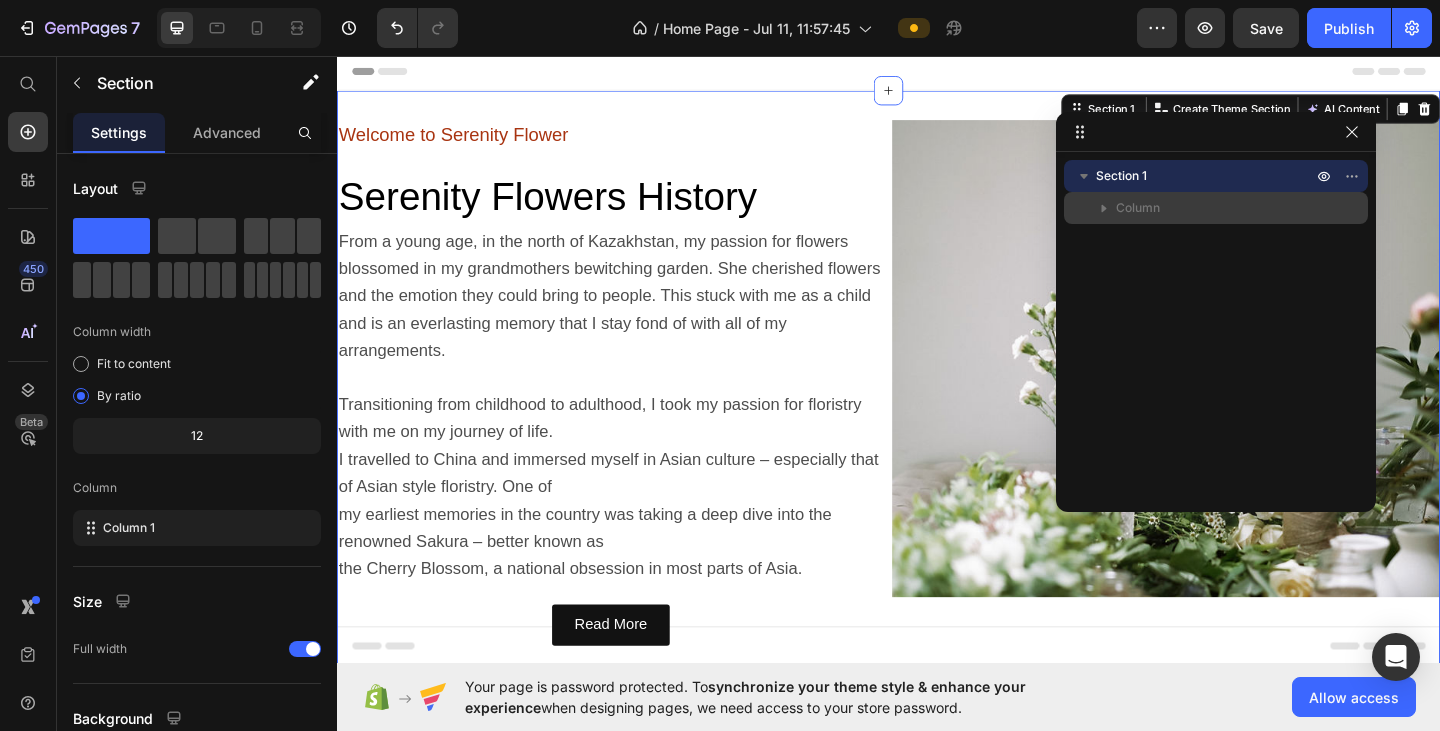 click 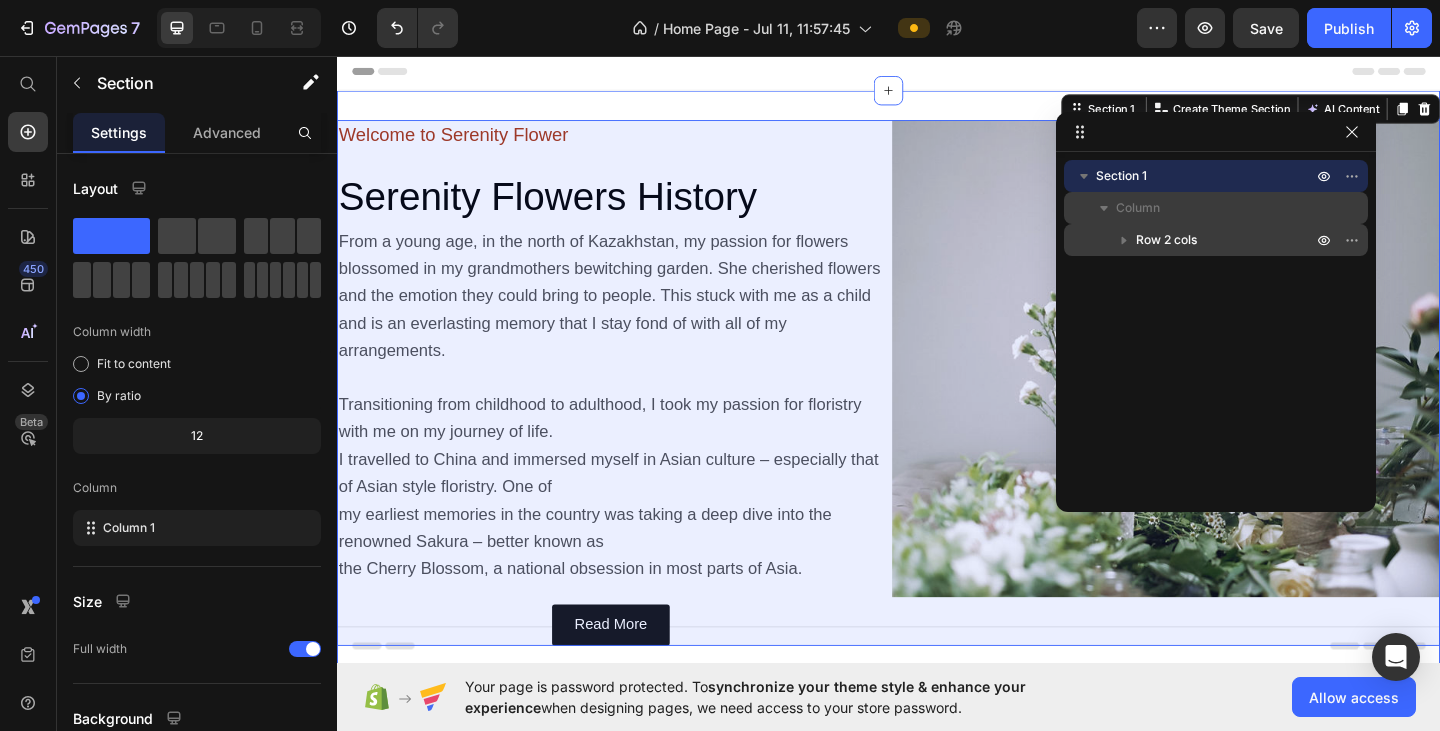 click 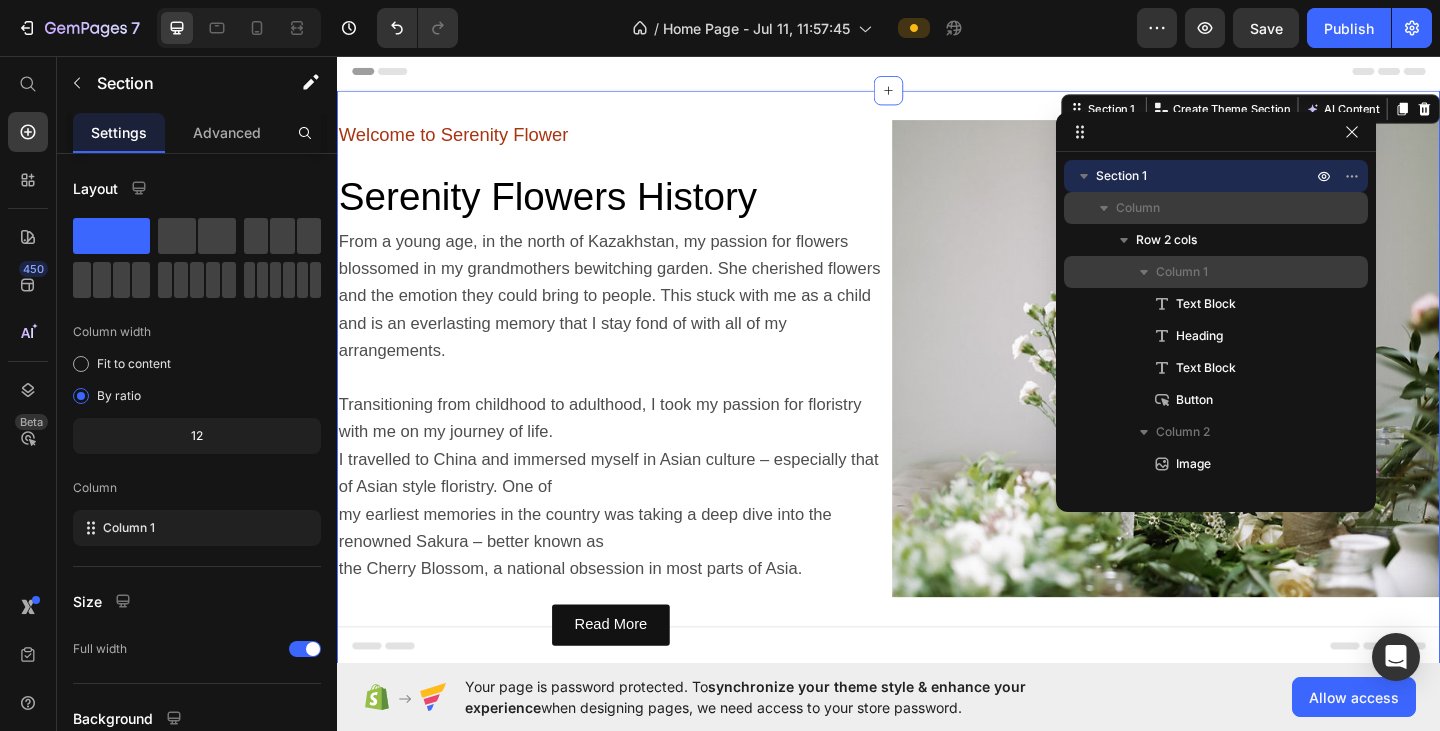click 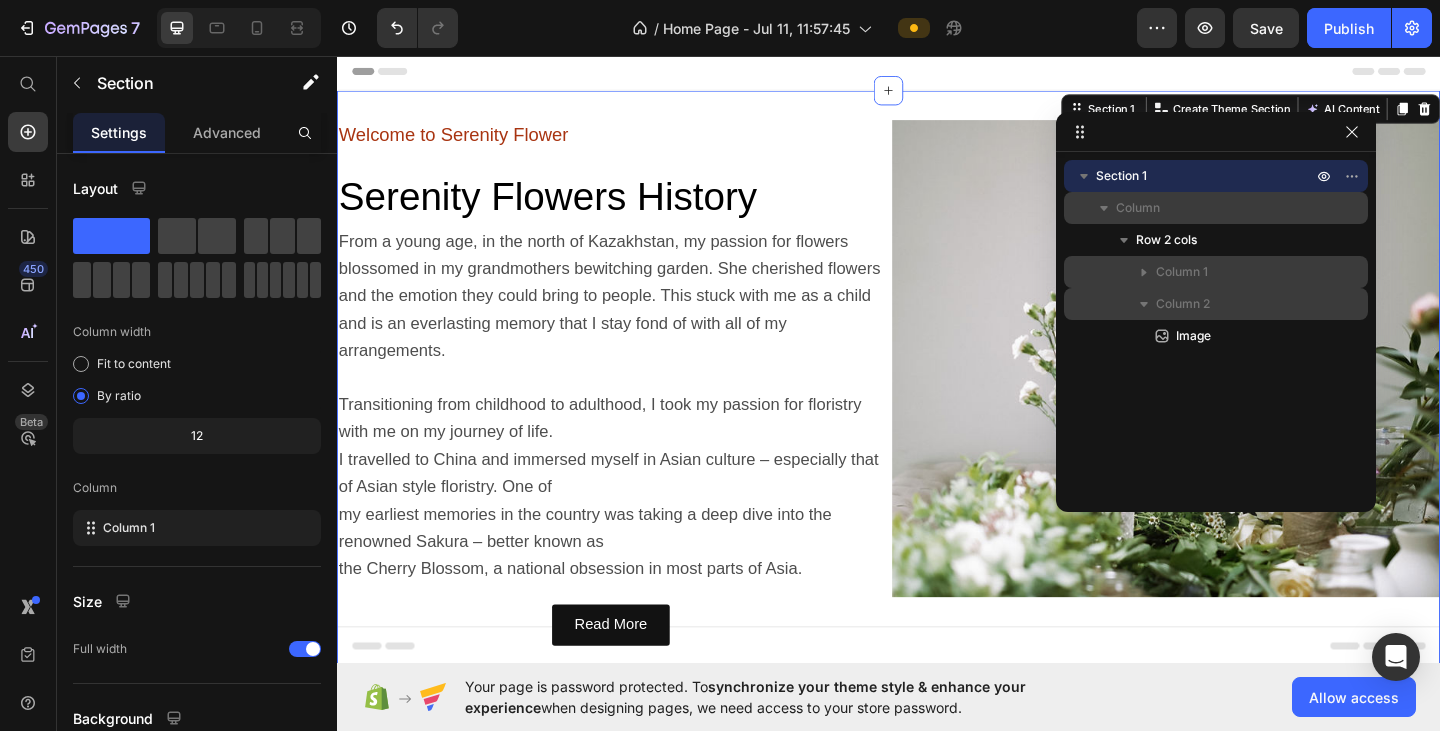 click 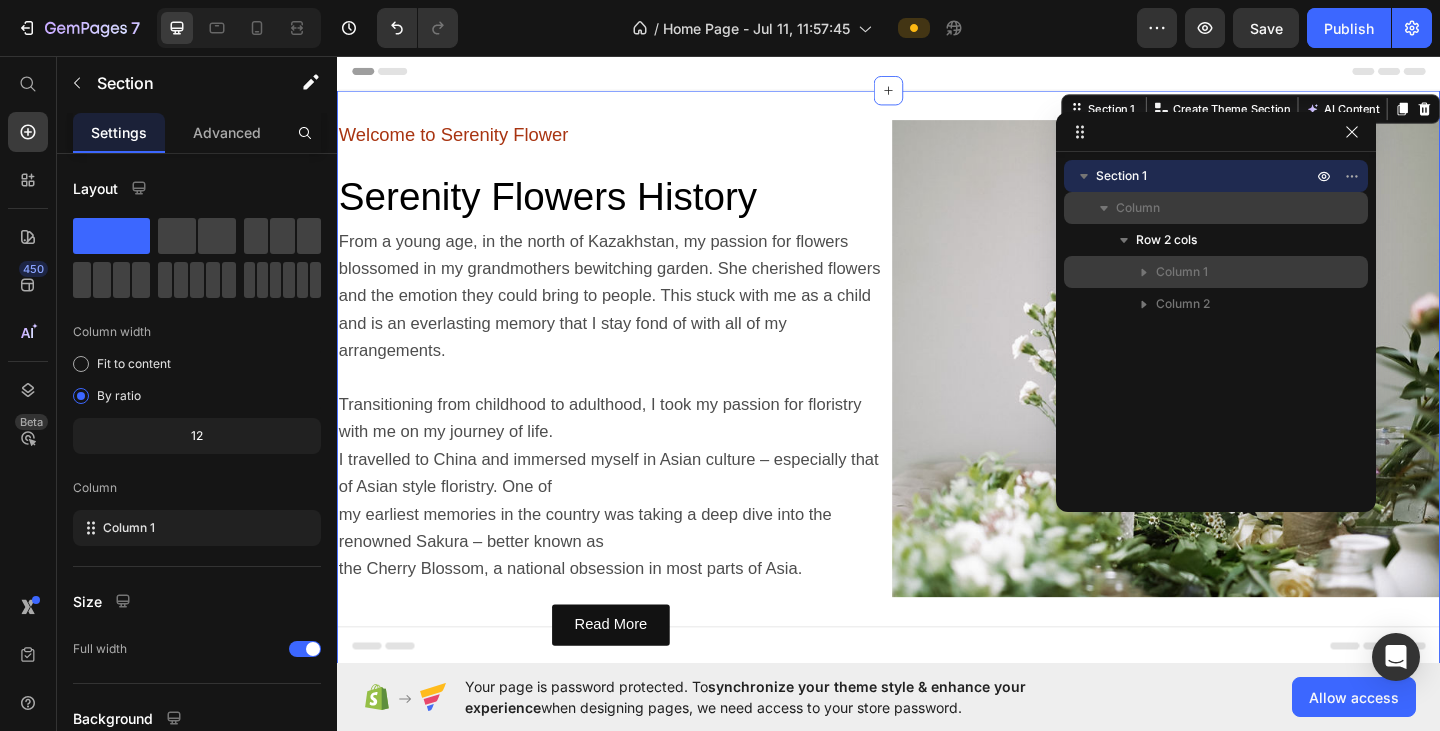 click on "Column 1" at bounding box center [1182, 272] 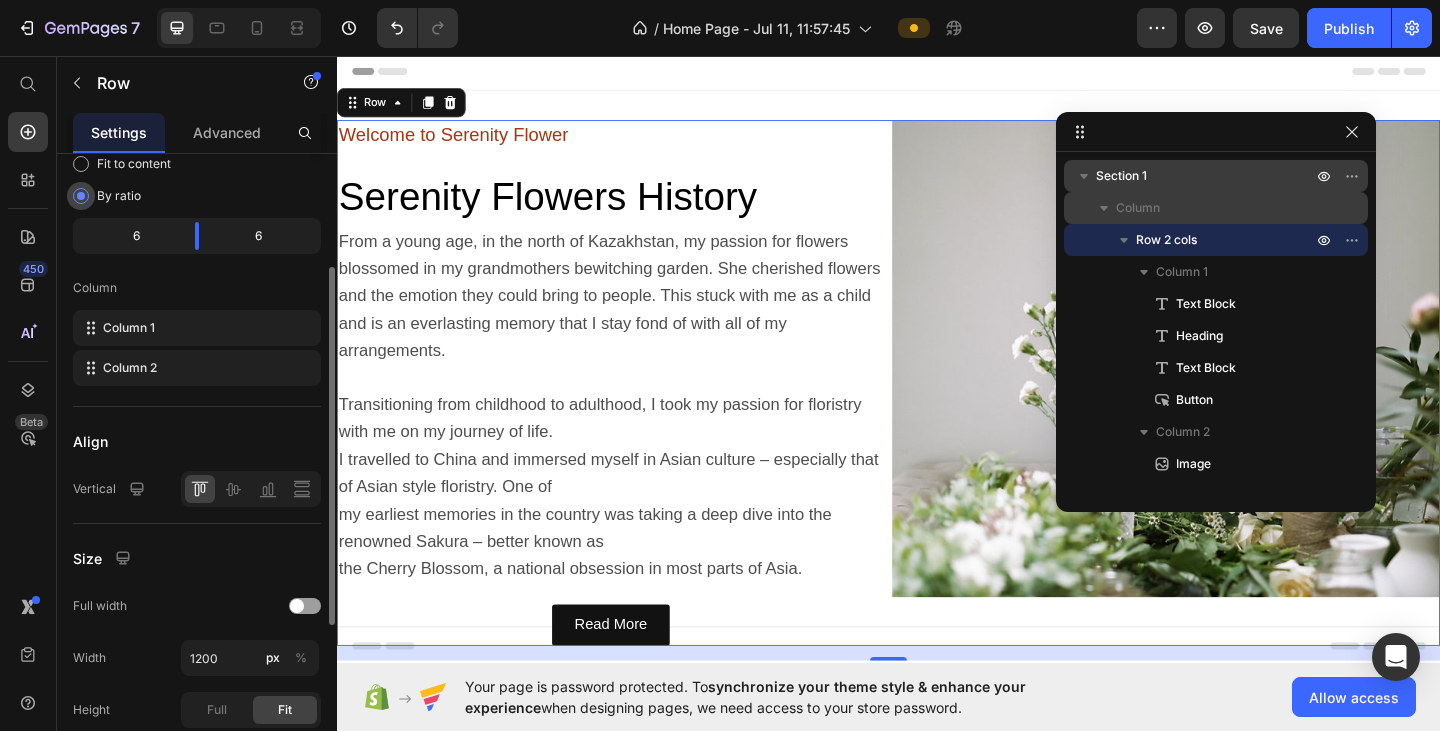 scroll, scrollTop: 487, scrollLeft: 0, axis: vertical 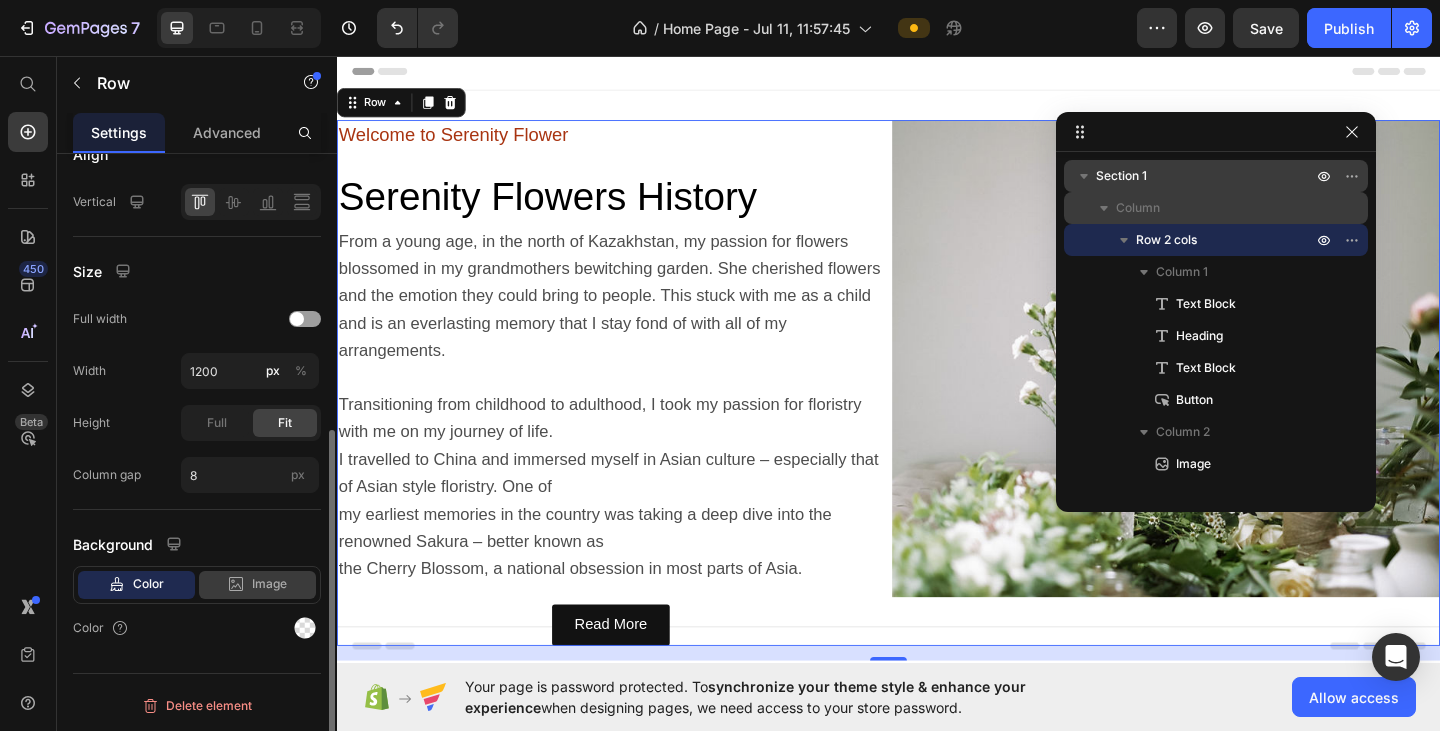 click on "Image" at bounding box center (269, 584) 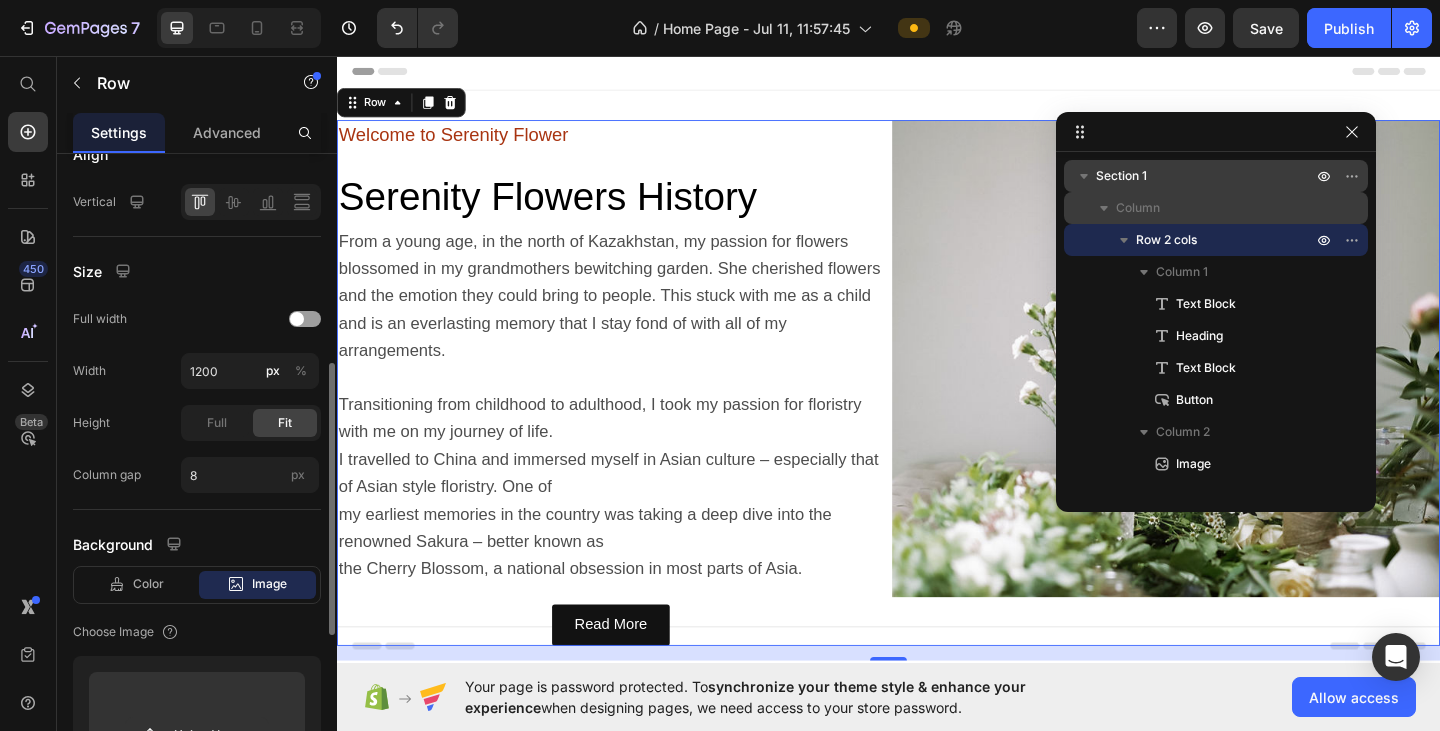 scroll, scrollTop: 843, scrollLeft: 0, axis: vertical 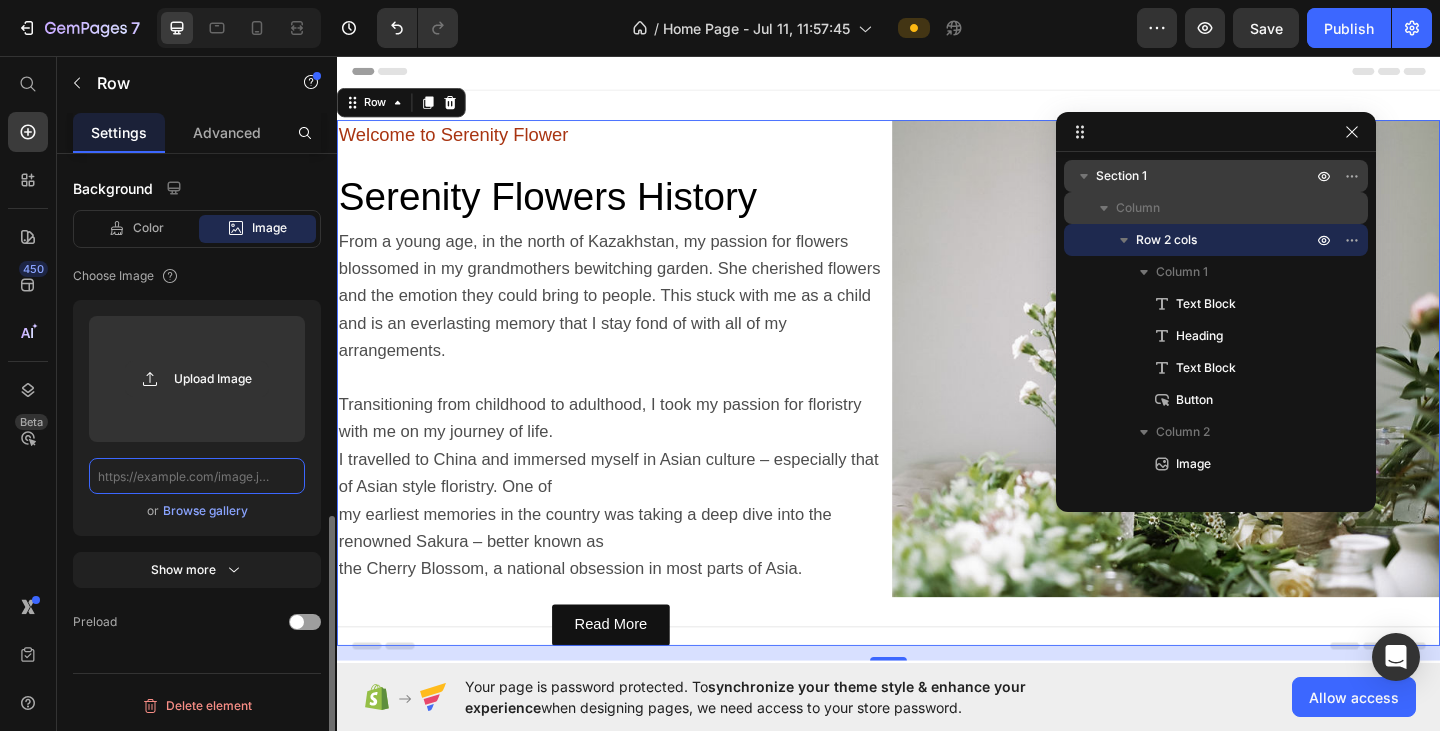 click 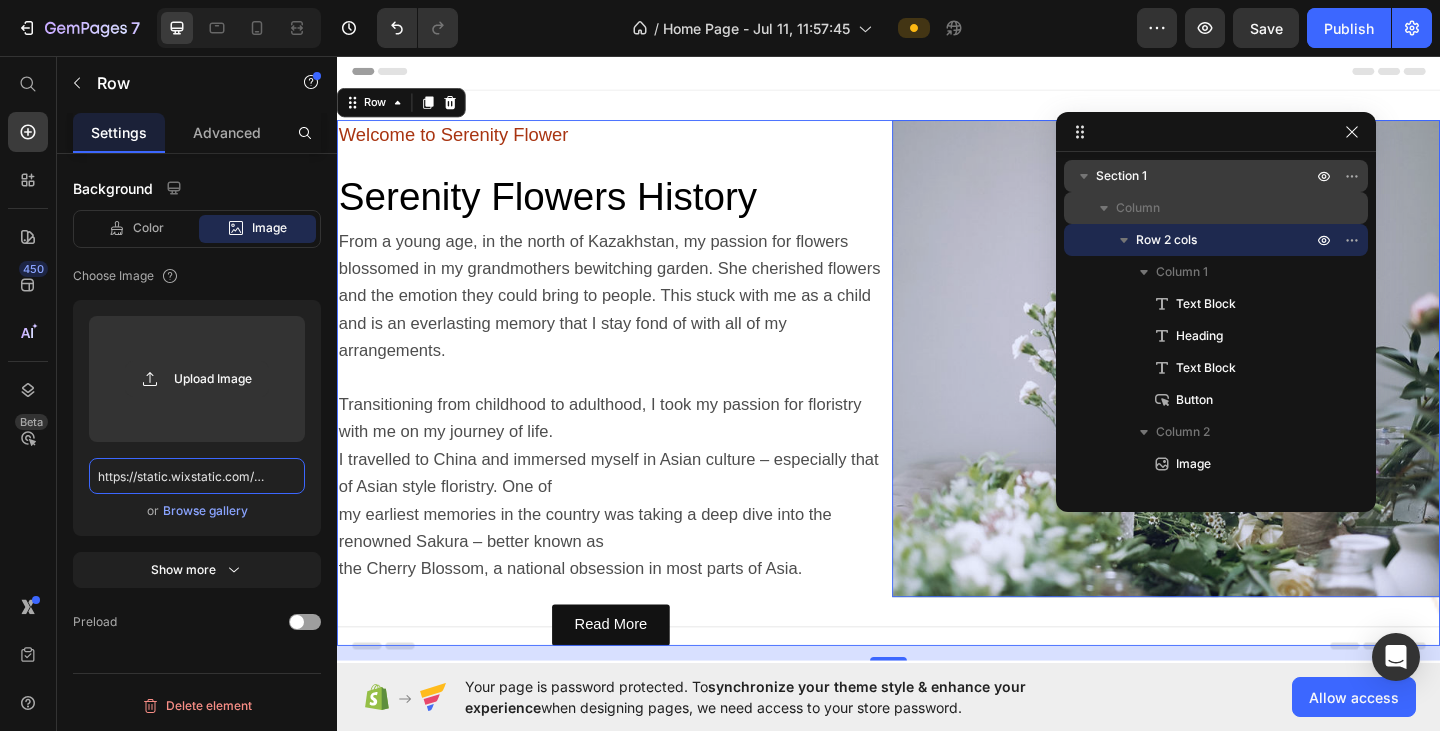 scroll, scrollTop: 0, scrollLeft: 992, axis: horizontal 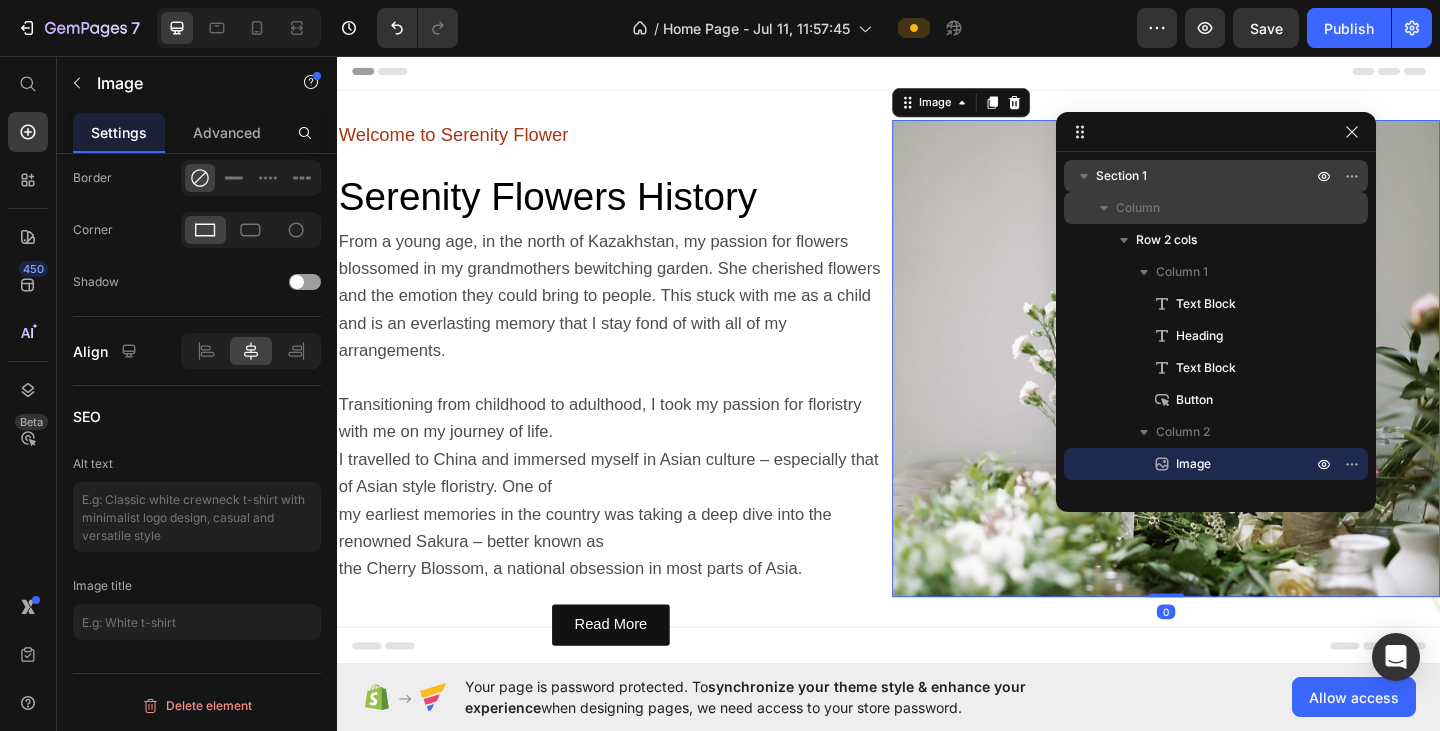 click at bounding box center [1239, 385] 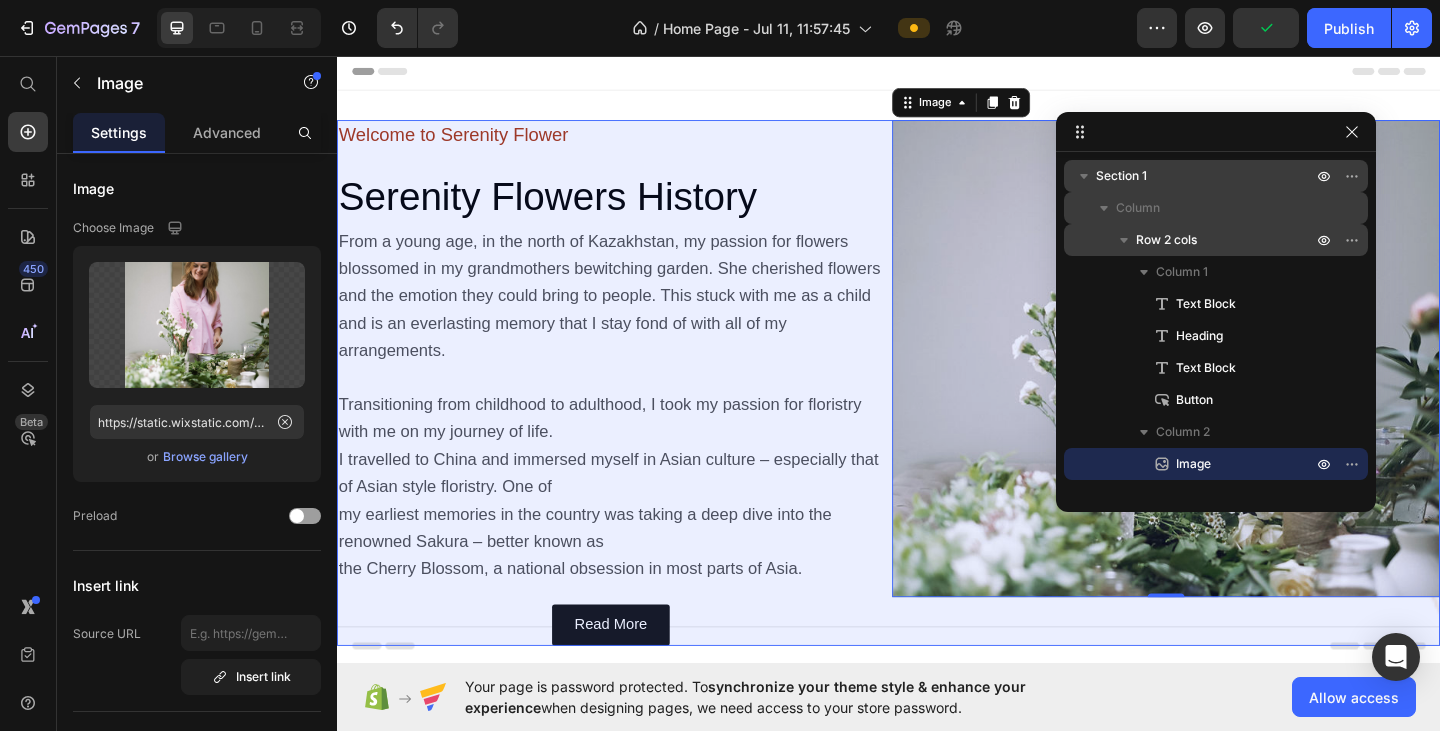 click on "Row 2 cols" at bounding box center (1166, 240) 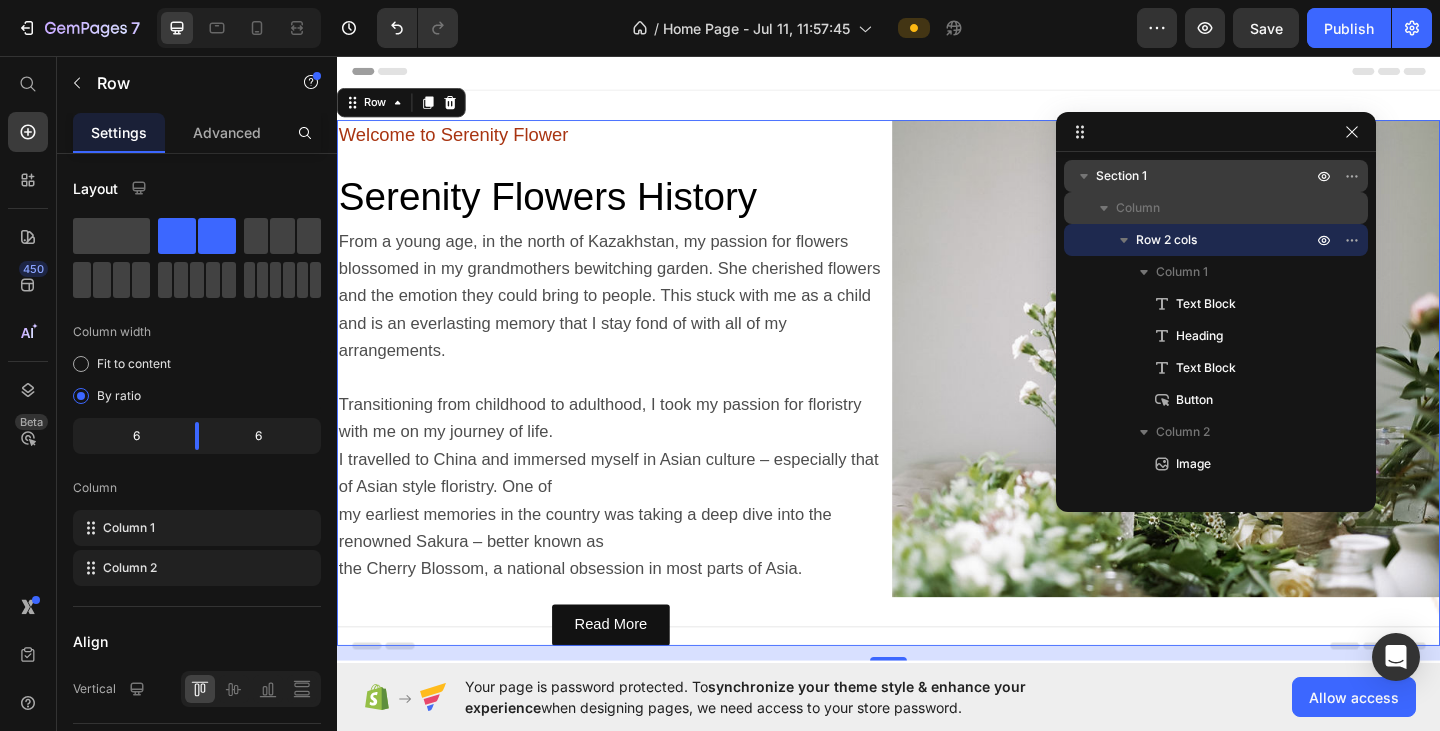 click 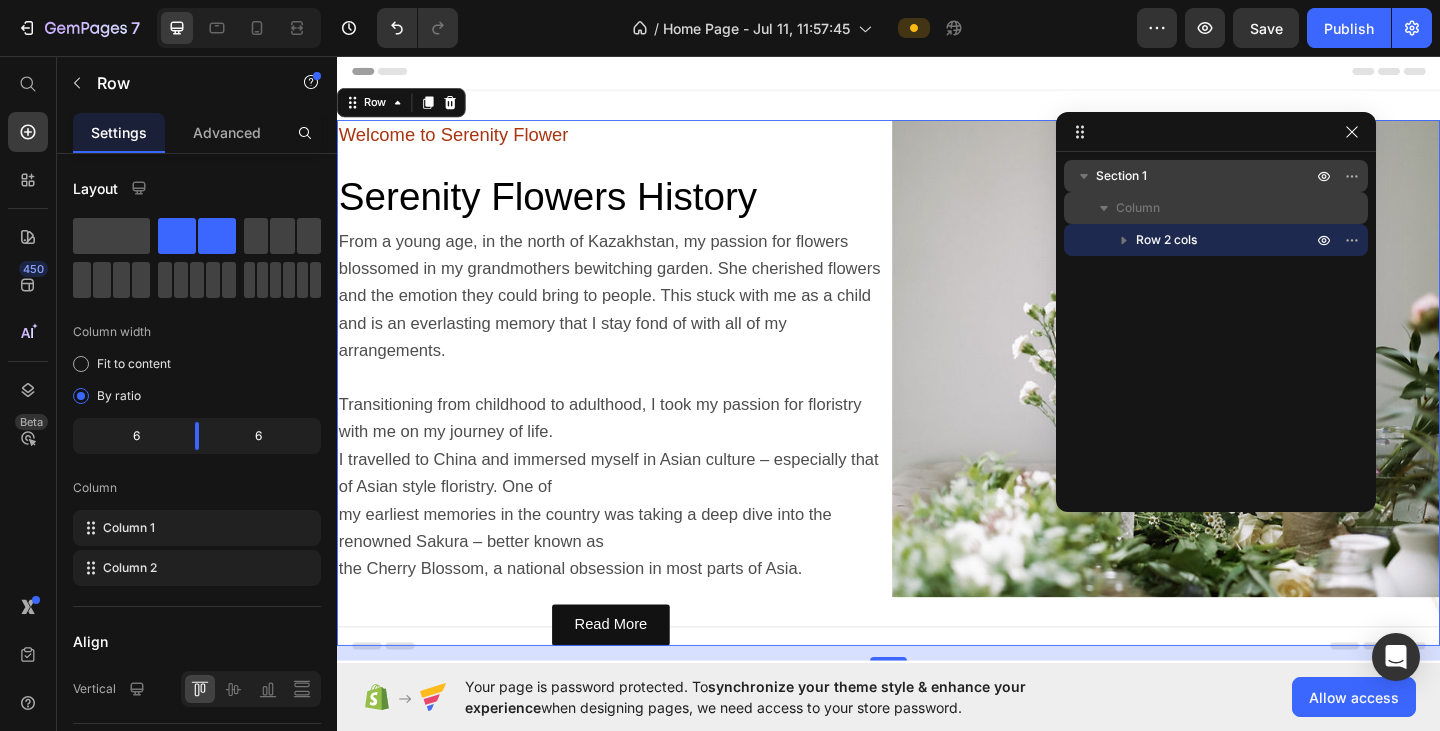 click 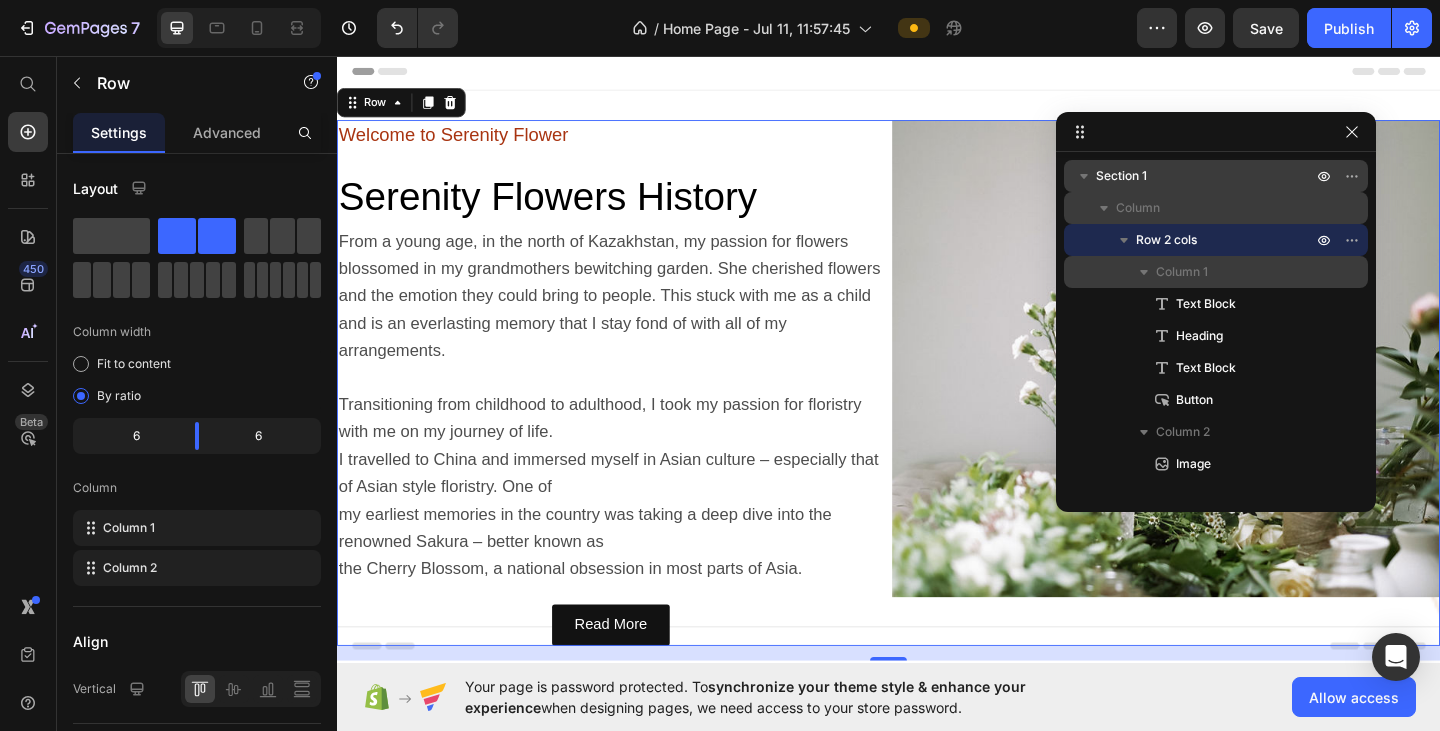 click 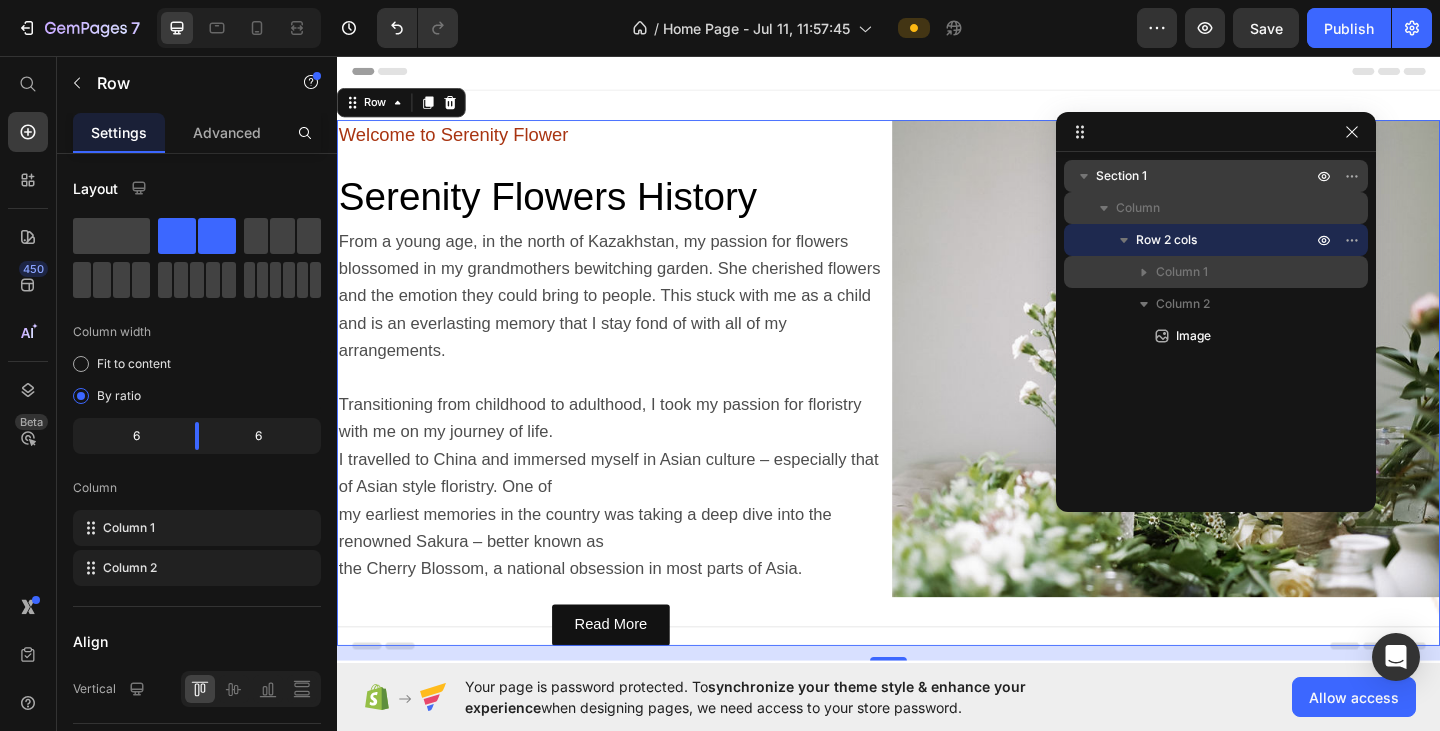 click on "Column 1" at bounding box center [1182, 272] 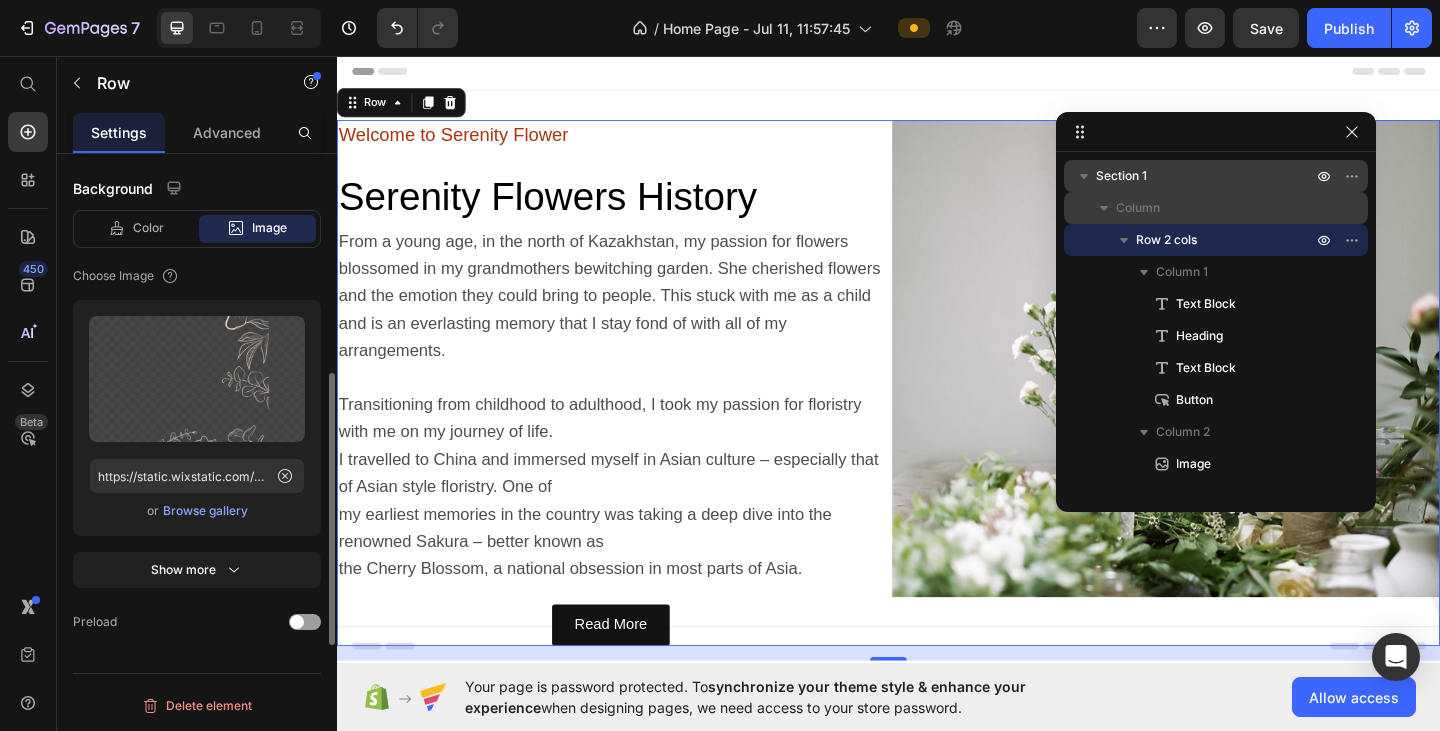 scroll, scrollTop: 743, scrollLeft: 0, axis: vertical 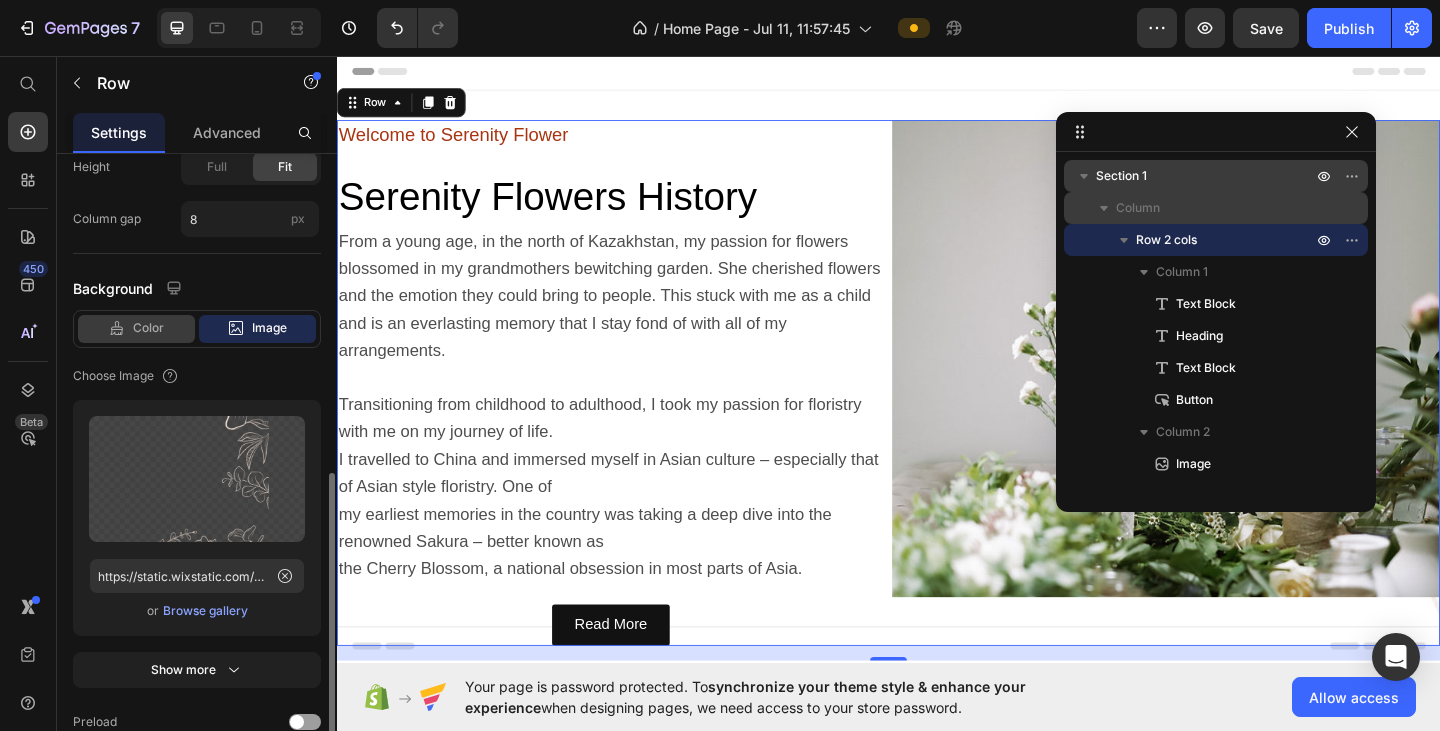 click on "Color" 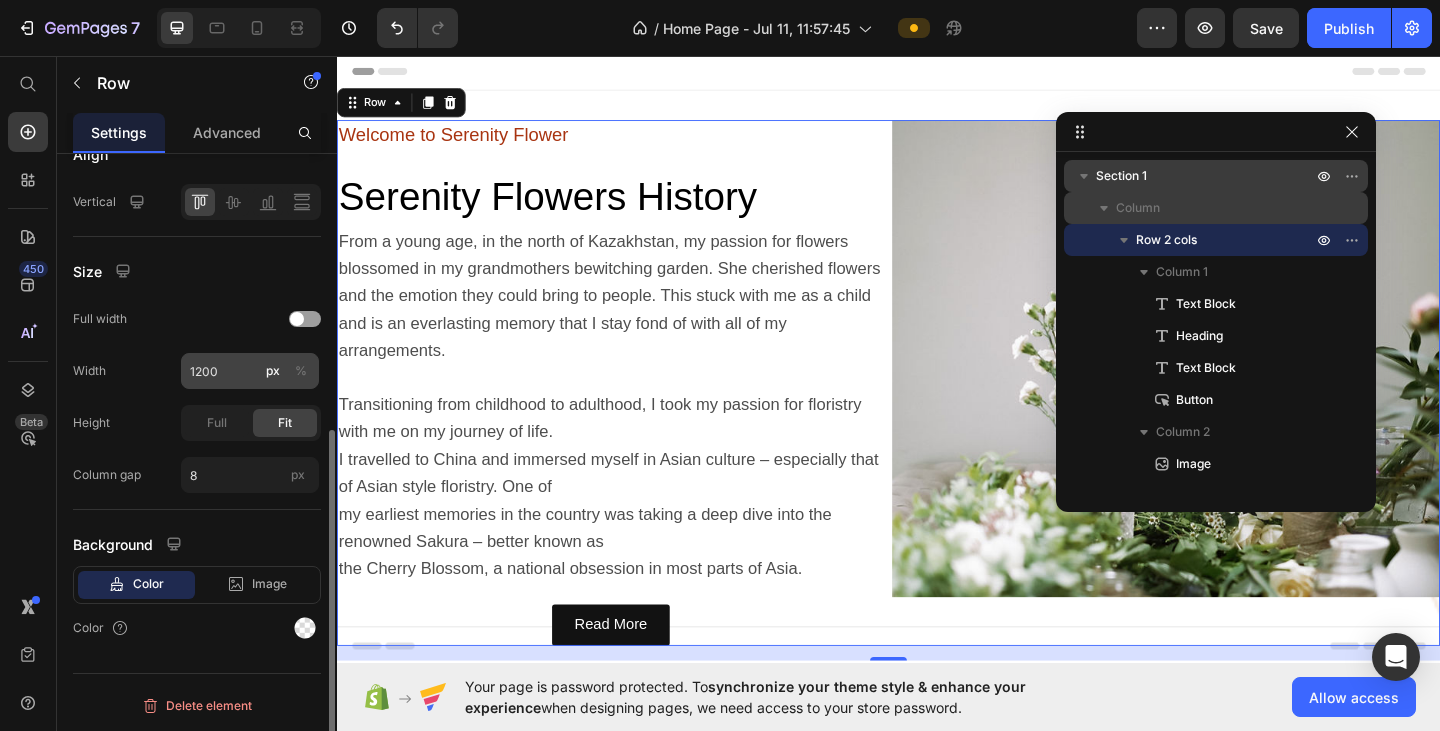 scroll, scrollTop: 487, scrollLeft: 0, axis: vertical 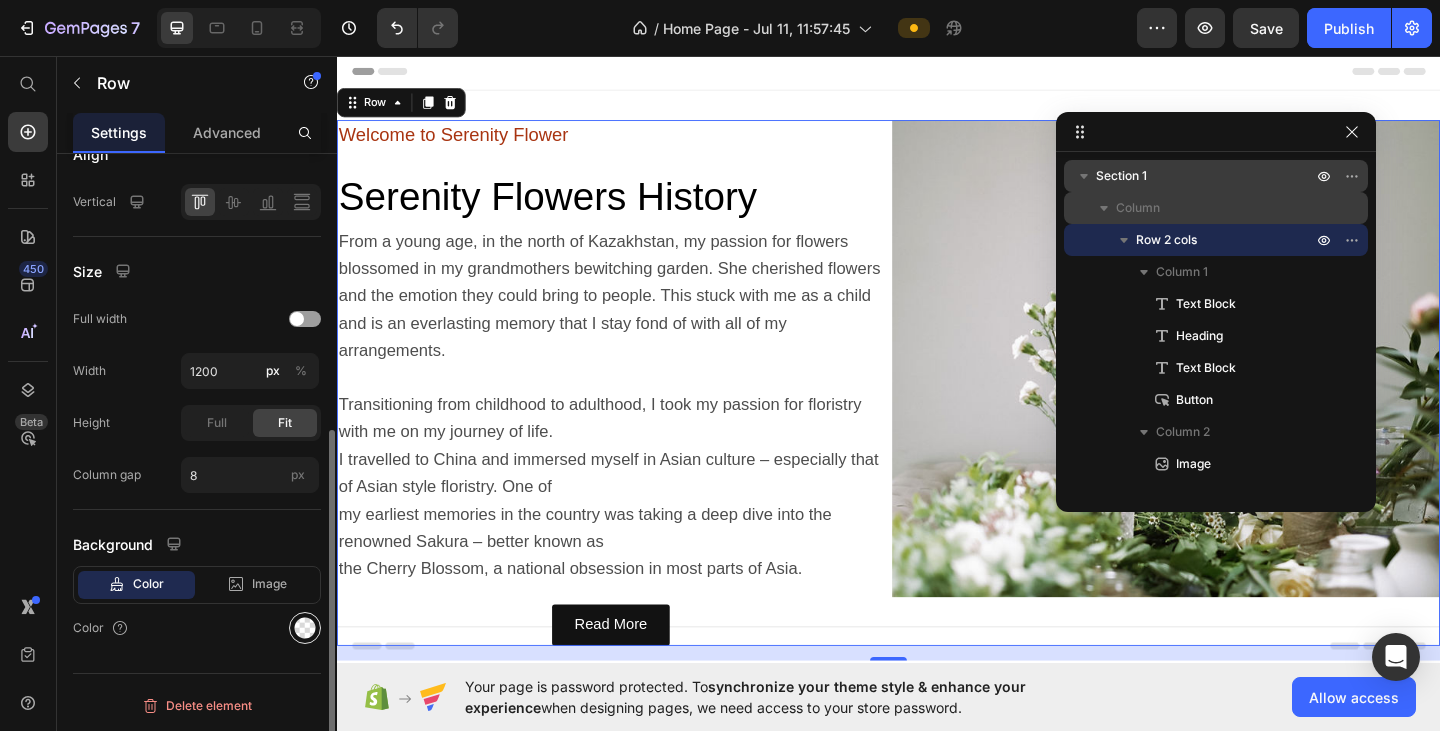 click at bounding box center (305, 628) 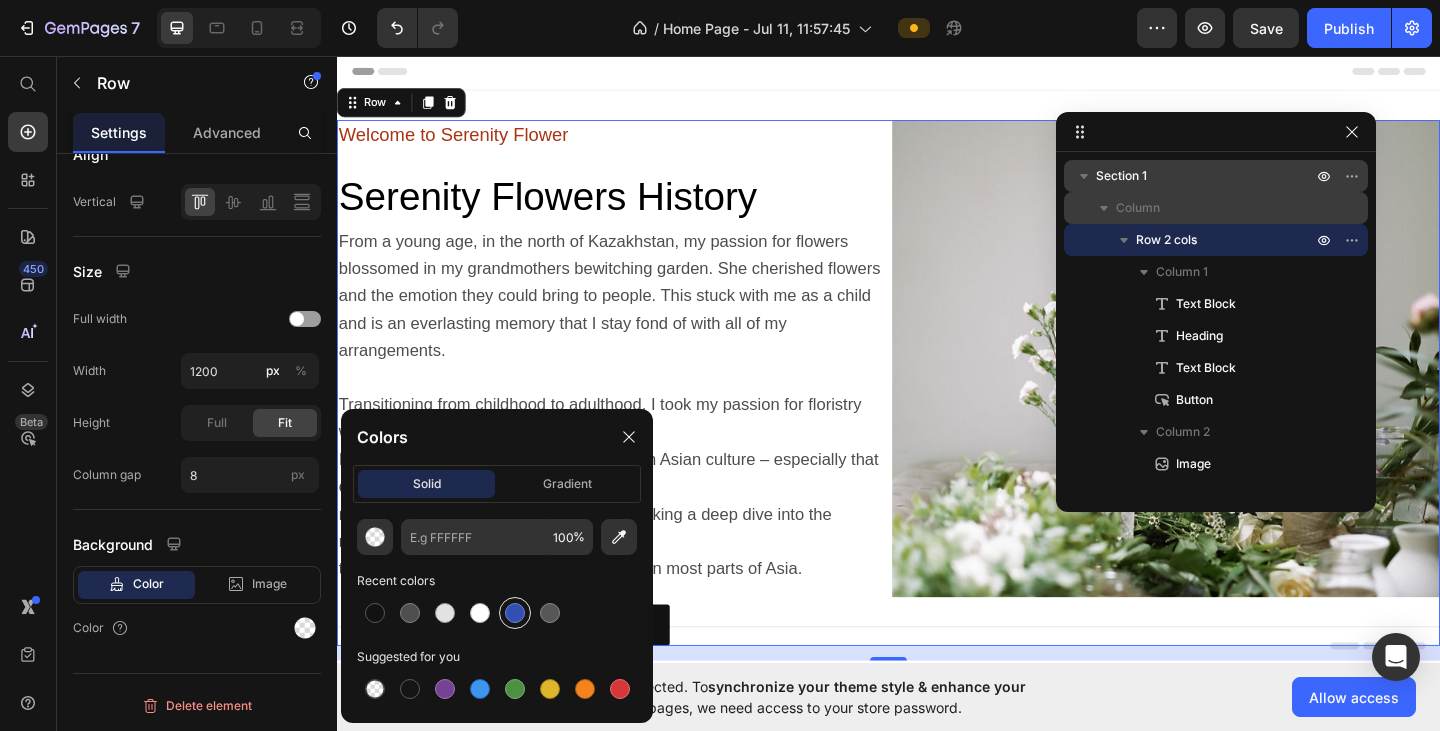 click at bounding box center (515, 613) 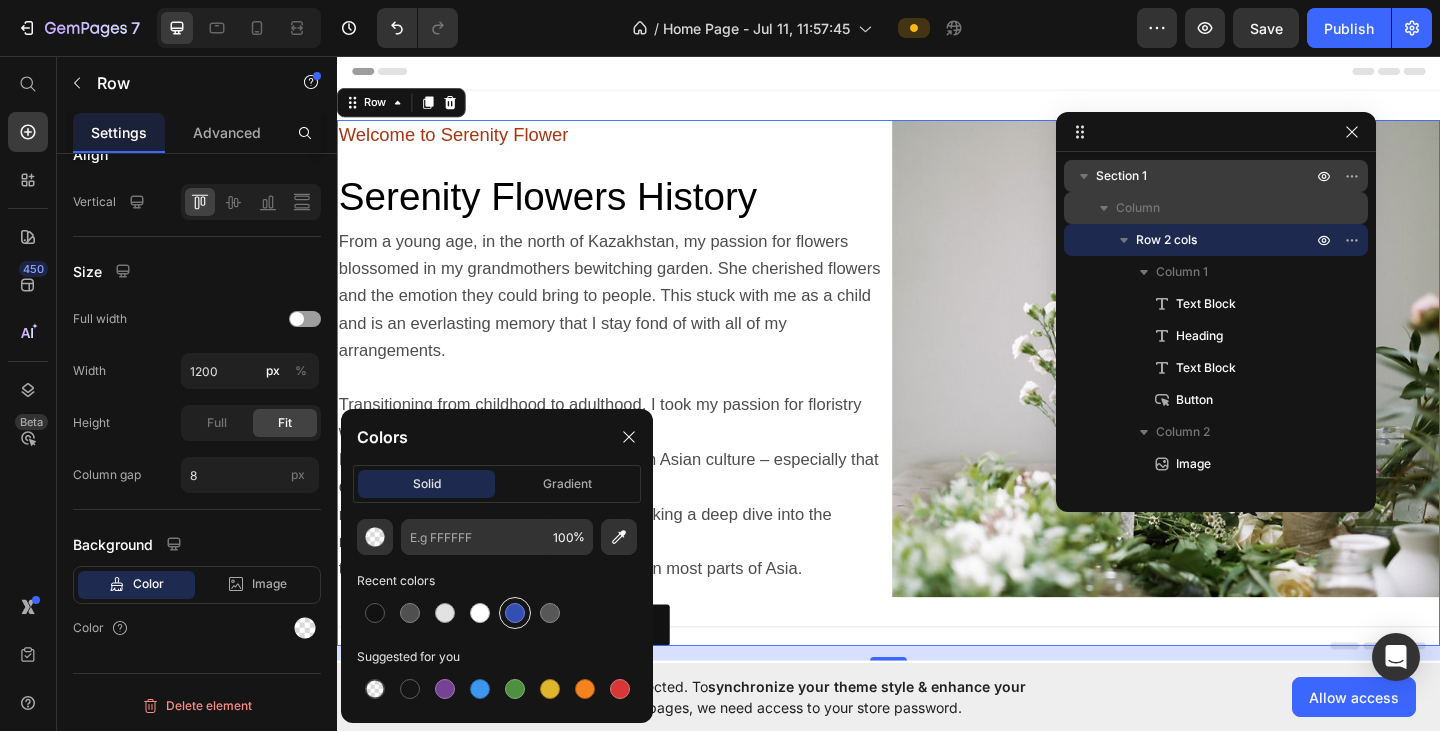 type on "334FB4" 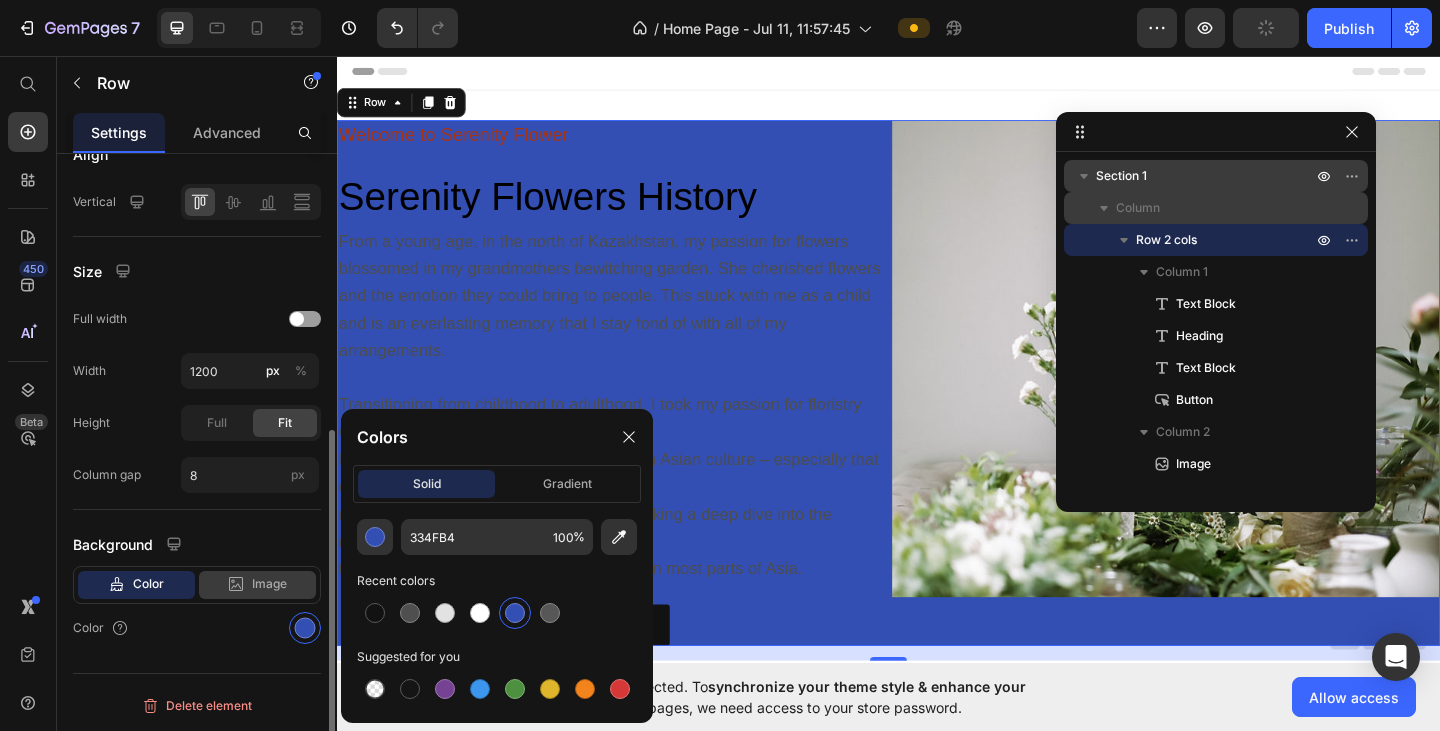 click on "Image" at bounding box center [269, 584] 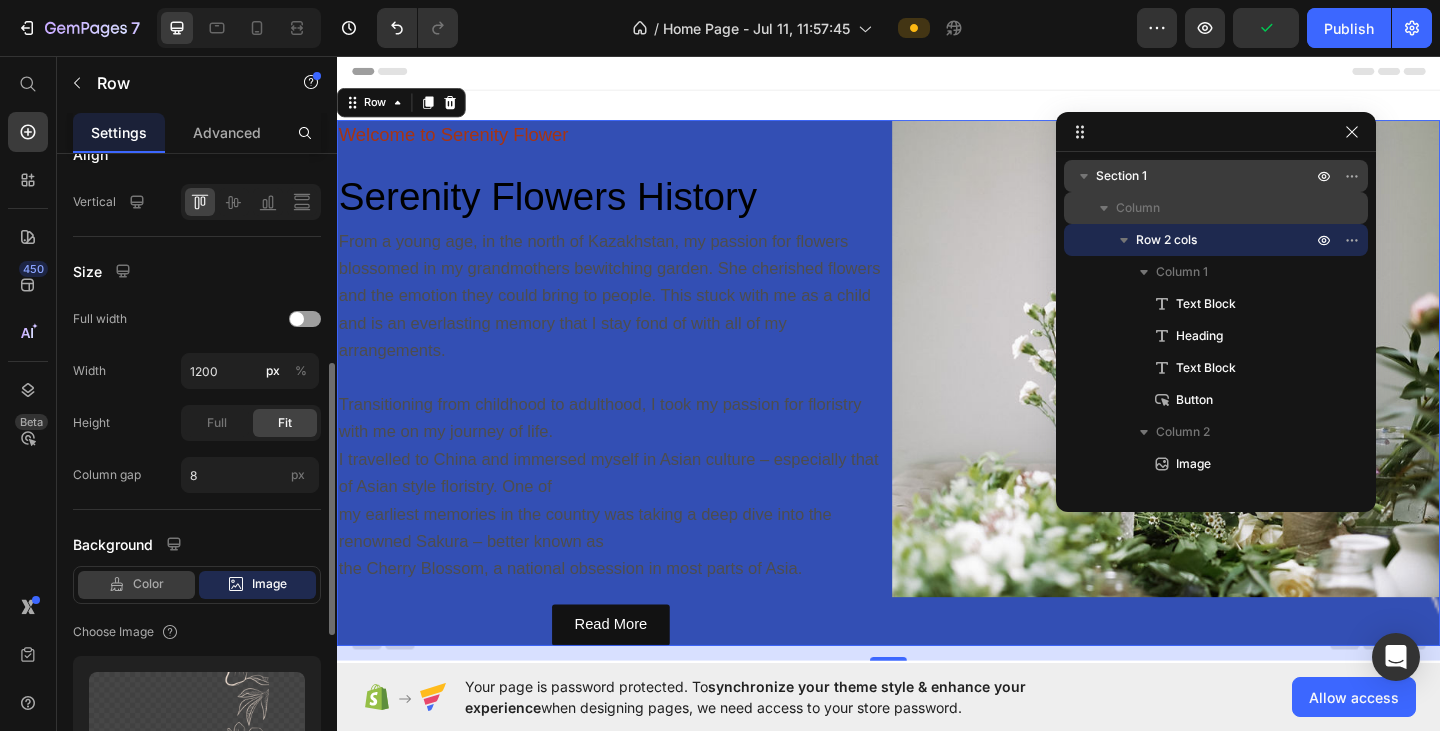 click on "Color" 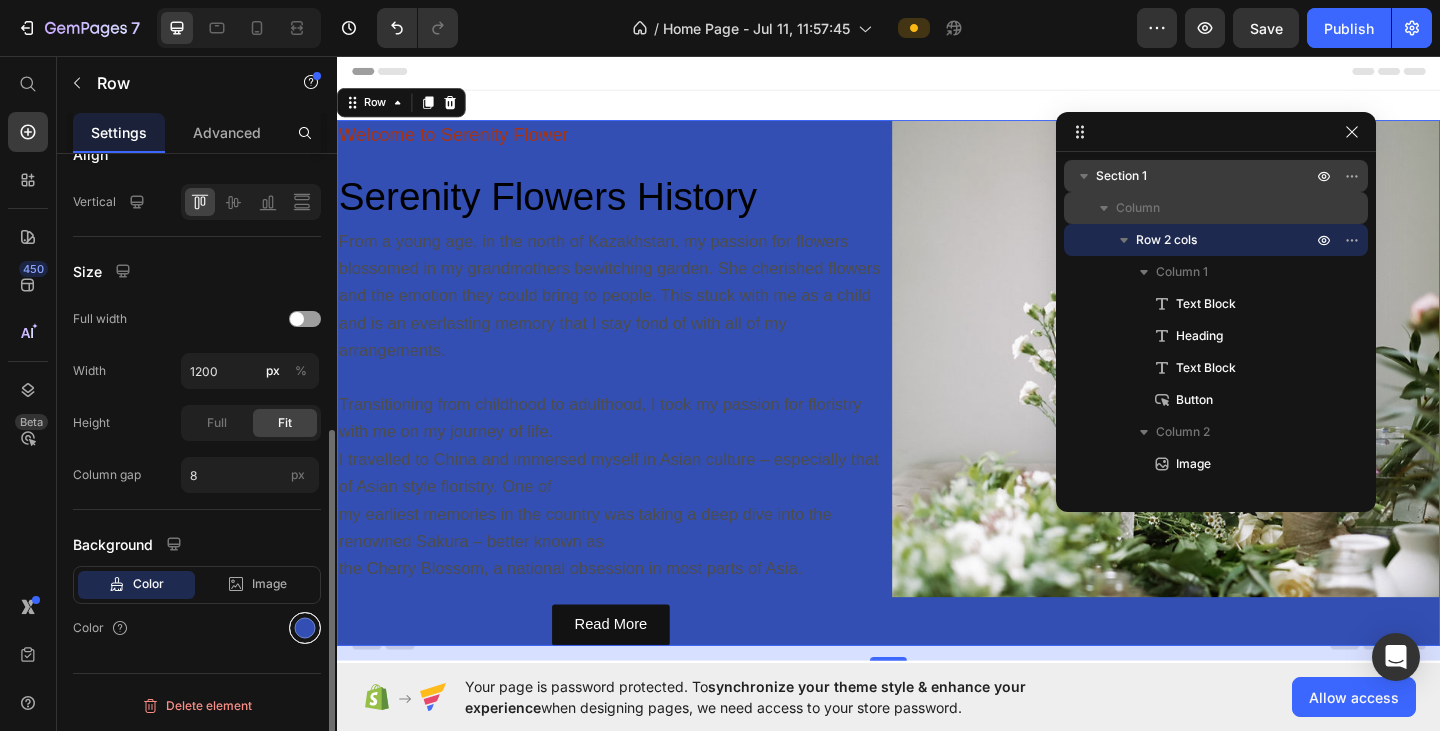 click at bounding box center [305, 628] 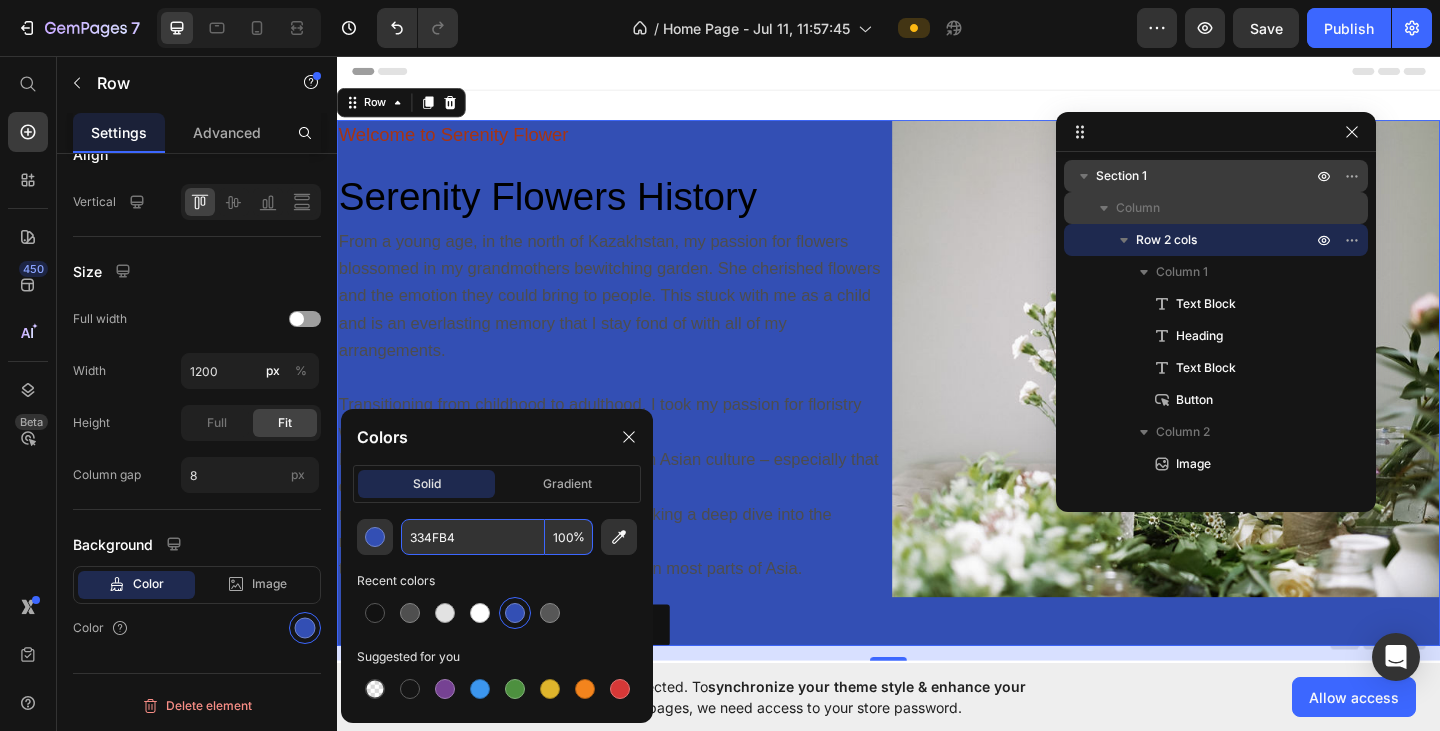 click on "100" at bounding box center [569, 537] 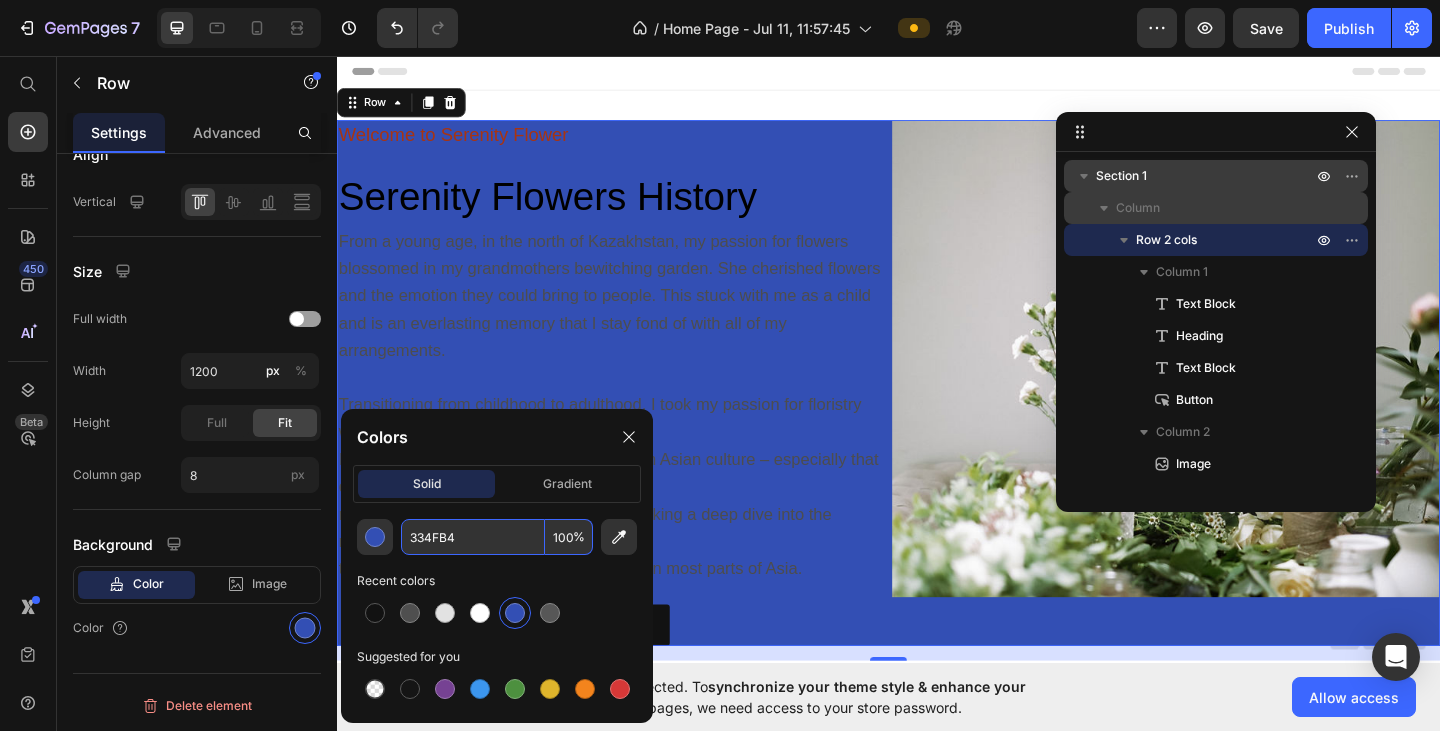 click on "100" at bounding box center [569, 537] 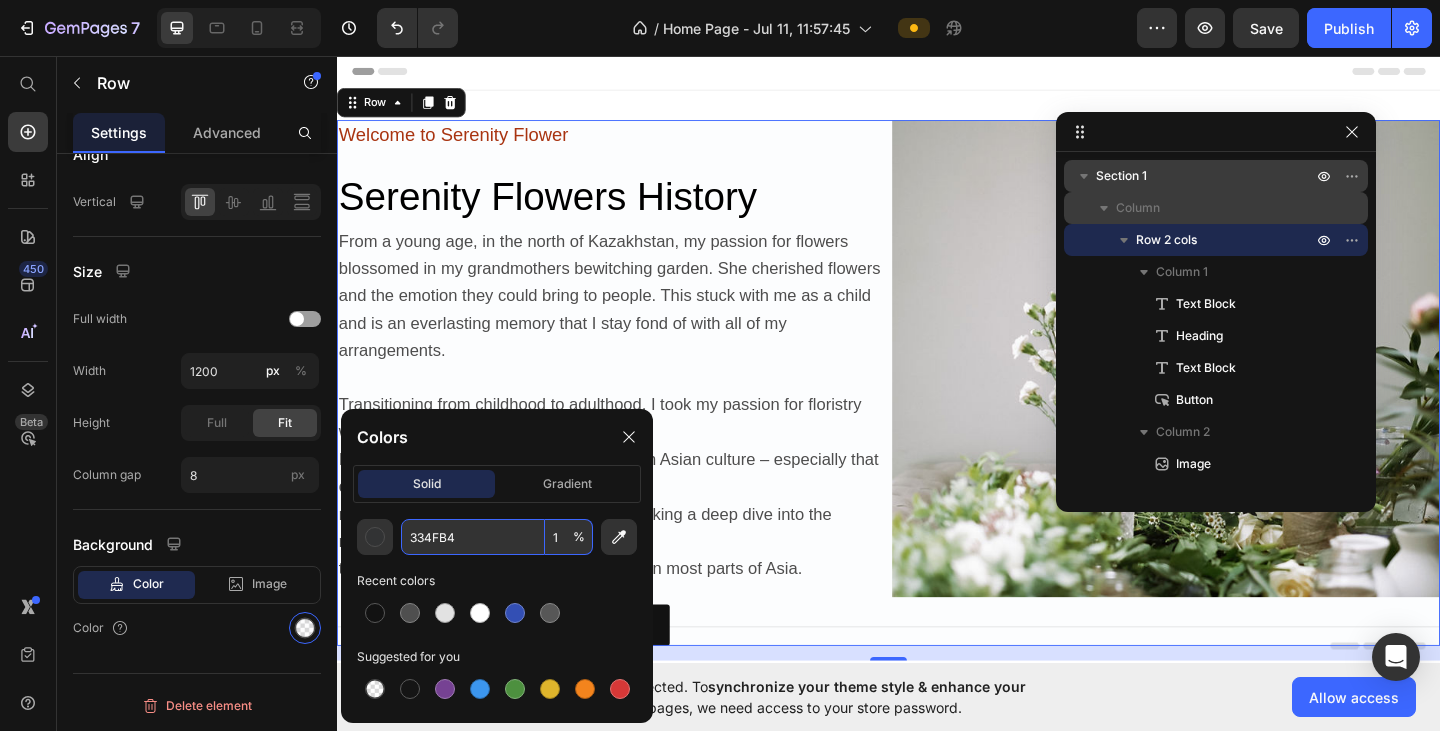 type on "1" 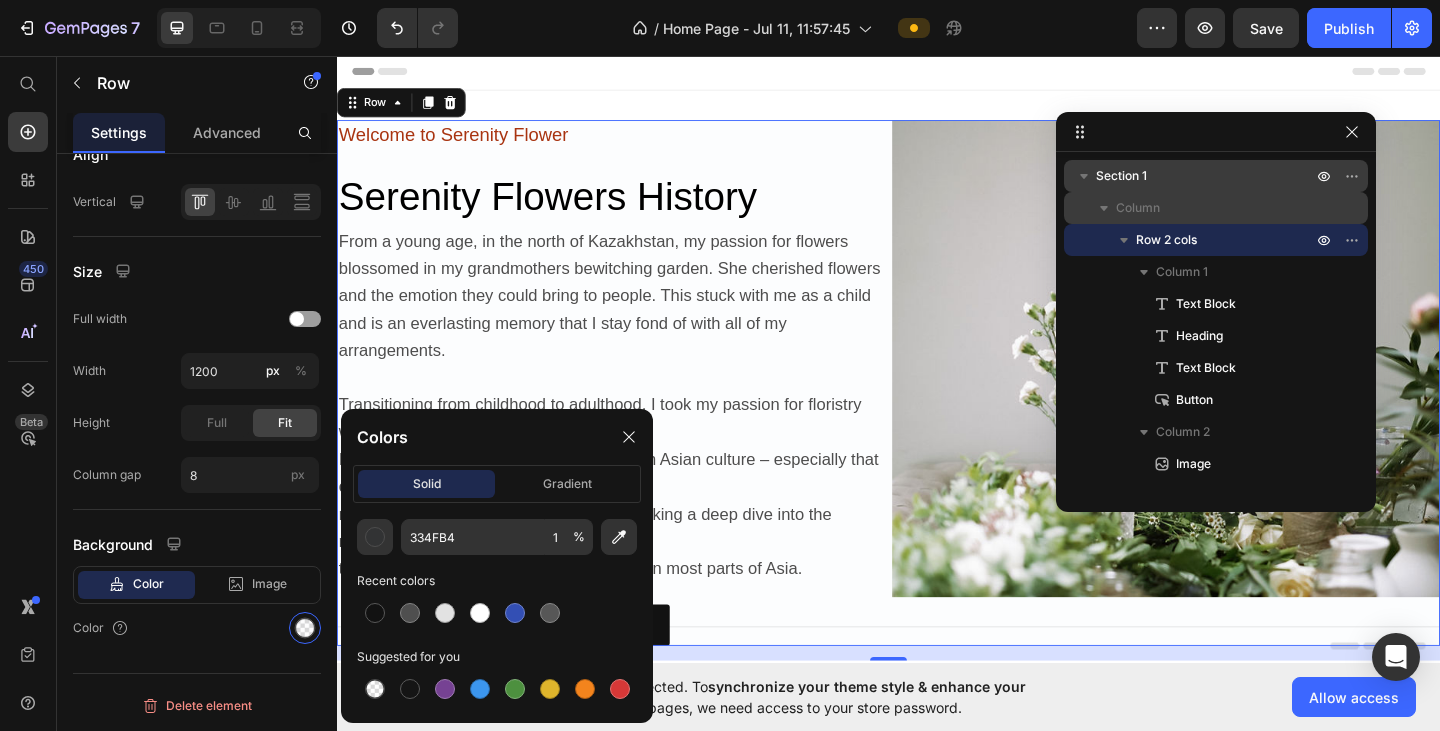 click on "Welcome to Serenity Flower Text Block ⁠⁠⁠⁠⁠⁠⁠ Serenity Flowers History Heading From a young age, in the north of [COUNTRY], my passion for flowers blossomed in my grandmothers bewitching garden. She cherished flowers and the emotion they could bring to people. This stuck with me as a child and is an everlasting memory that I stay fond of with all of my arrangements. Transitioning from childhood to adulthood, I took my passion for floristry with me on my journey of life. I travelled to China and immersed myself in Asian culture – especially that of Asian style floristry. One of my earliest memories in the country was taking a deep dive into the renowned Sakura – better known as the Cherry Blossom, a national obsession in most parts of Asia. Text Block Read More Button Image   0 Row Section 1" at bounding box center [937, 412] 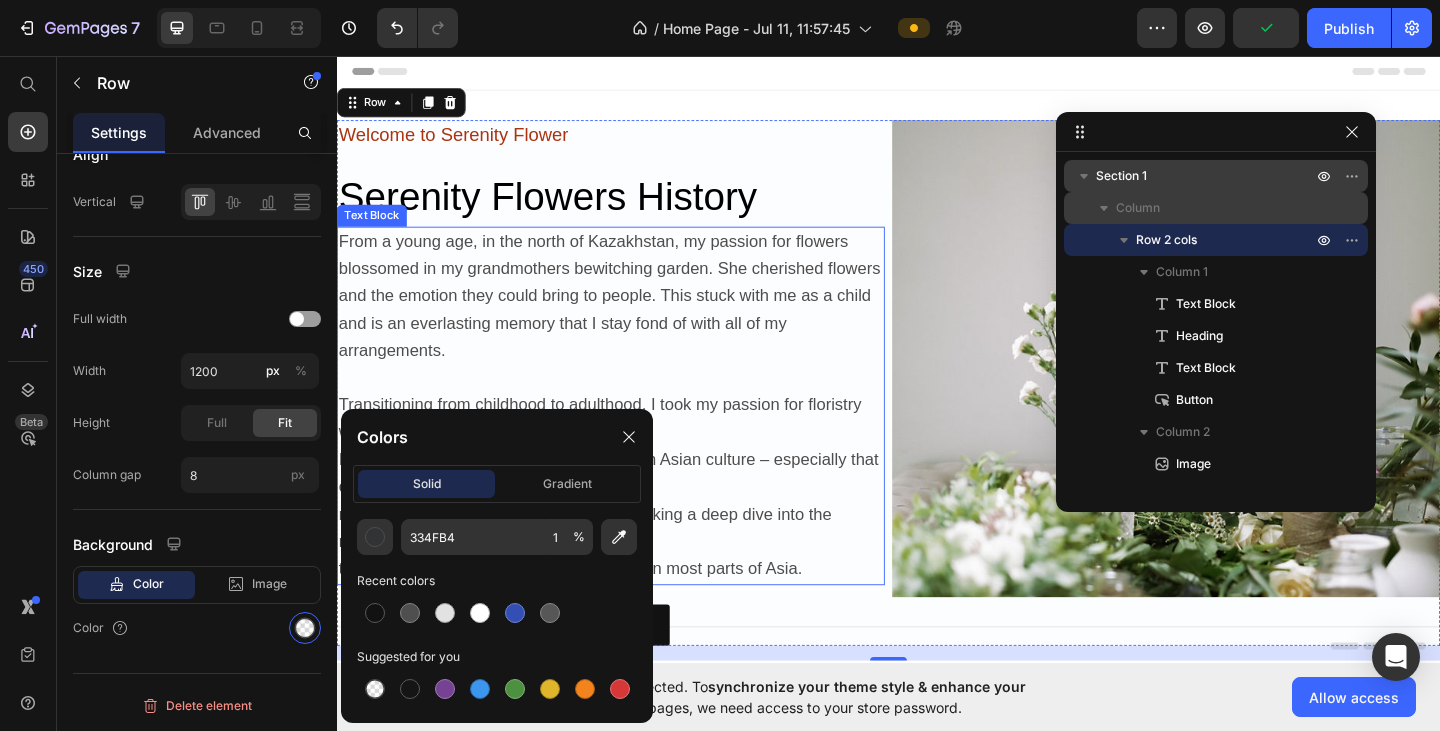 click on "From a young age, in the north of Kazakhstan, my passion for flowers blossomed in my grandmothers bewitching garden. She cherished flowers and the emotion they could bring to people. This stuck with me as a child and is an everlasting memory that I stay fond of with all of my arrangements." at bounding box center (633, 317) 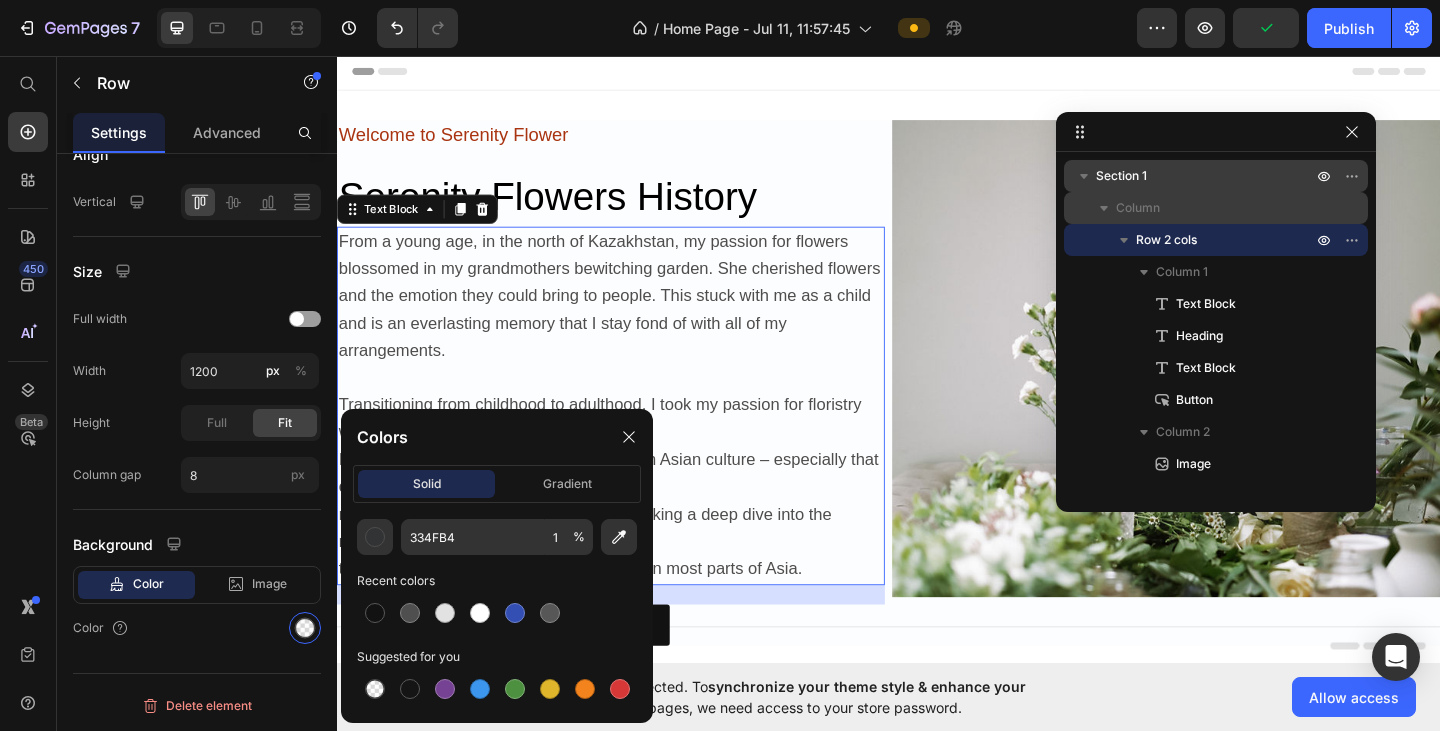 scroll, scrollTop: 0, scrollLeft: 0, axis: both 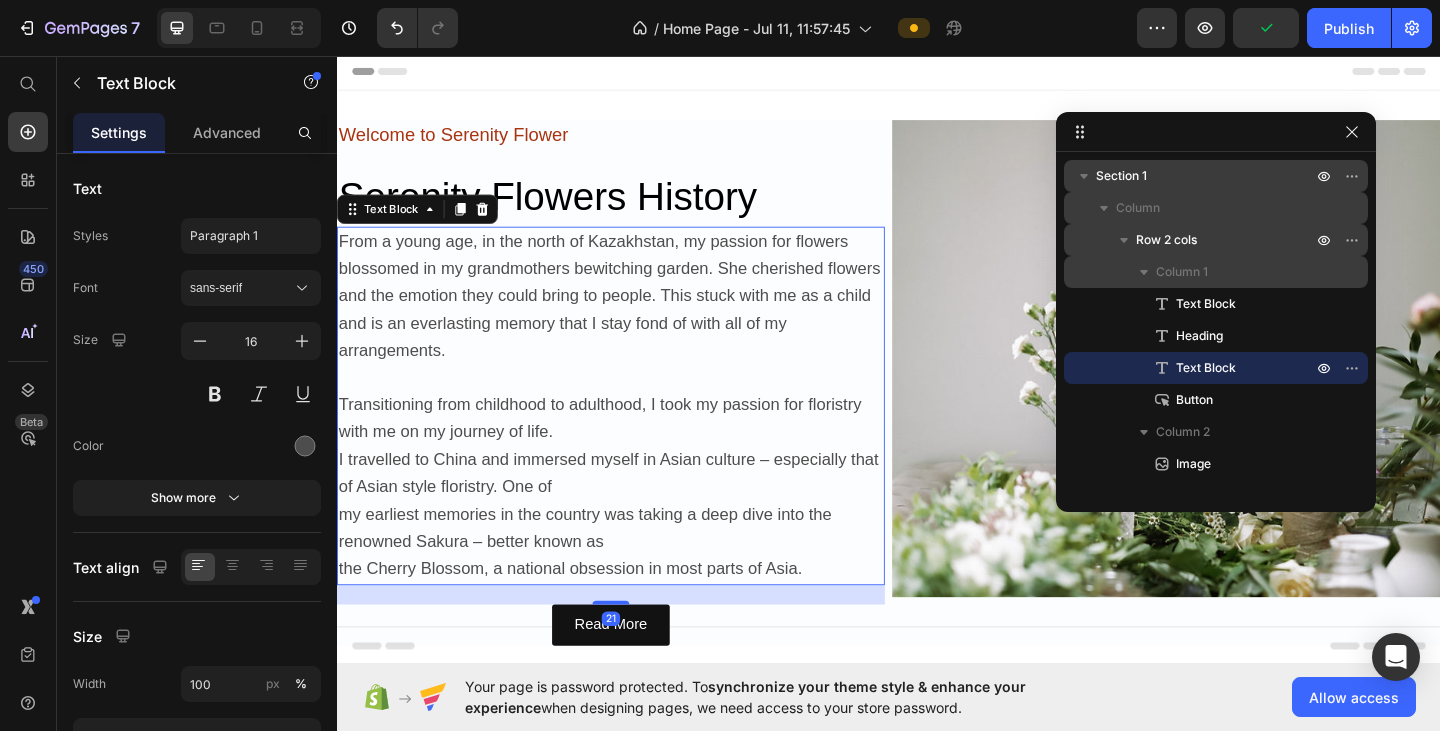 click on "Column 1" at bounding box center (1182, 272) 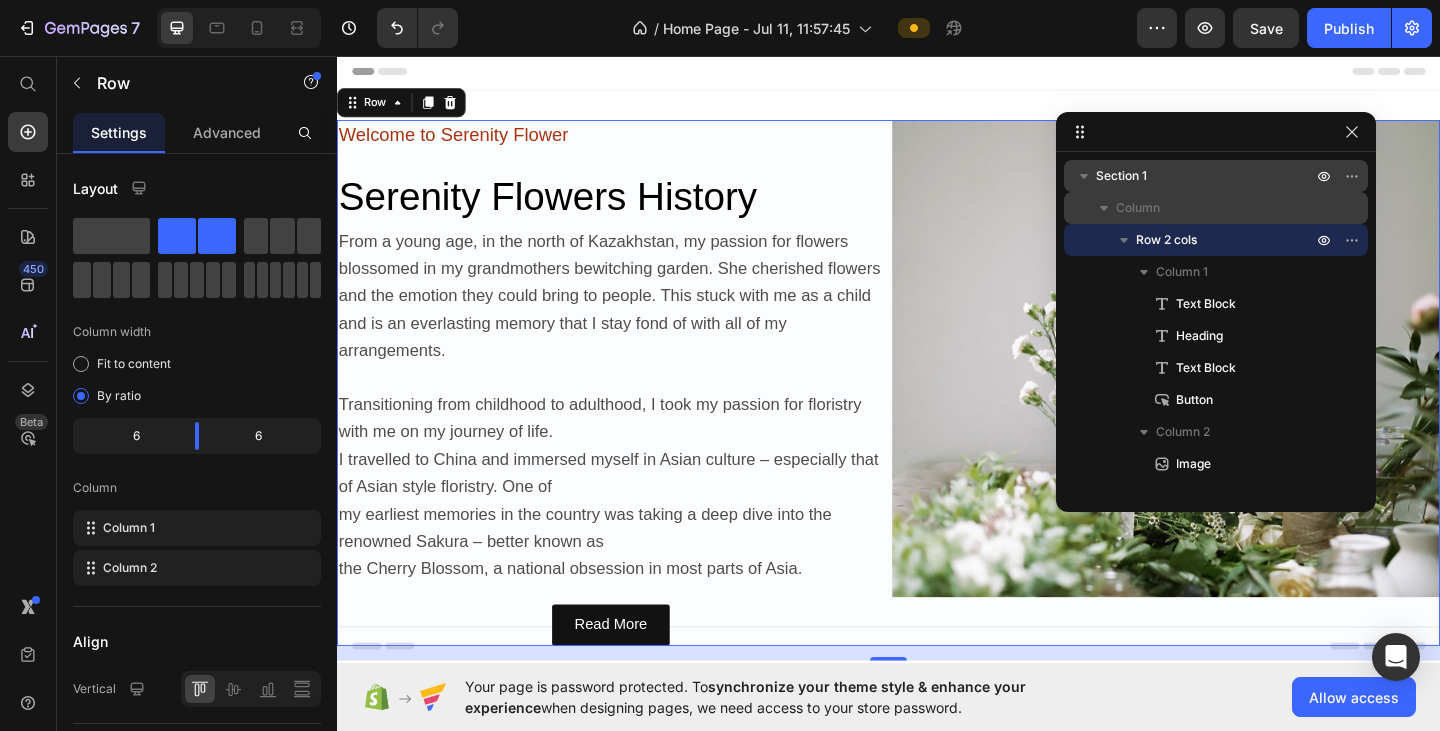 click 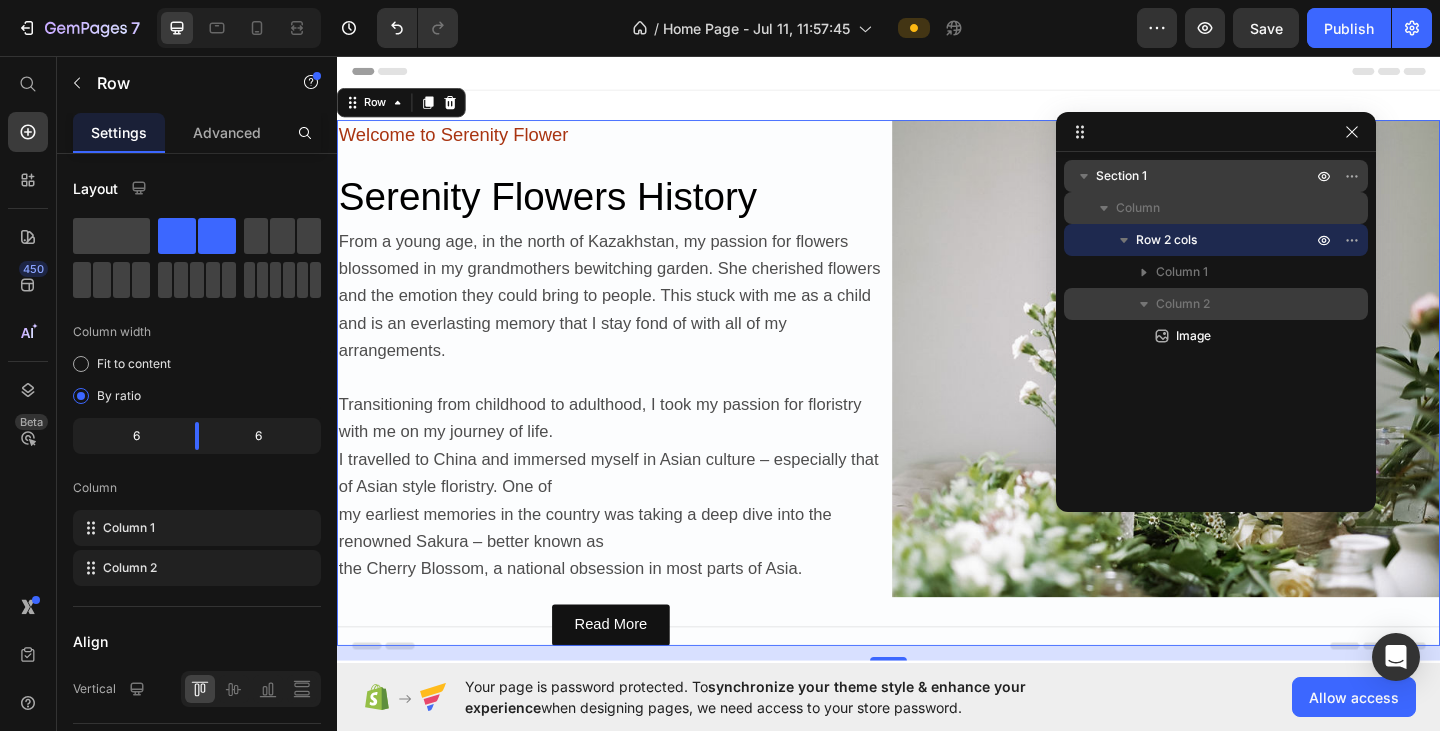 click 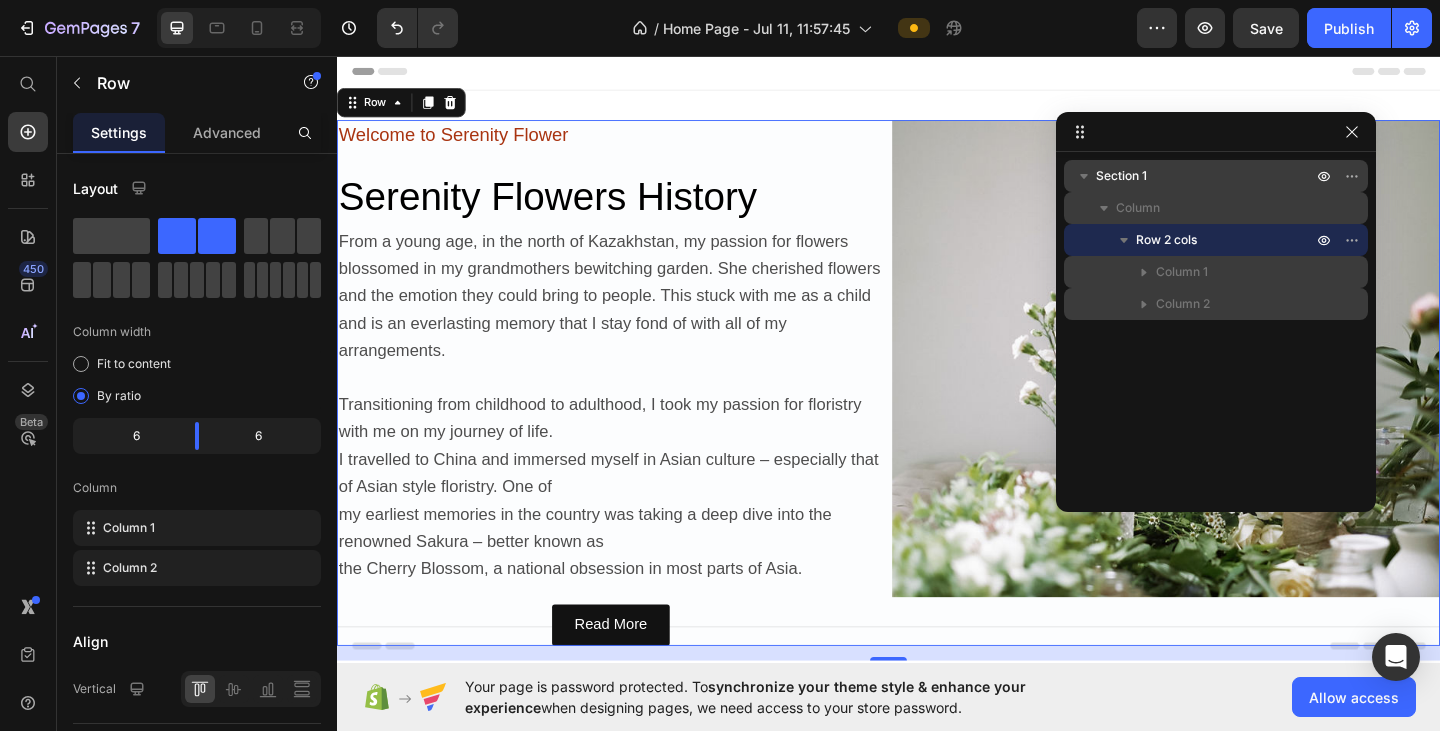 click on "Column 1" at bounding box center [1182, 272] 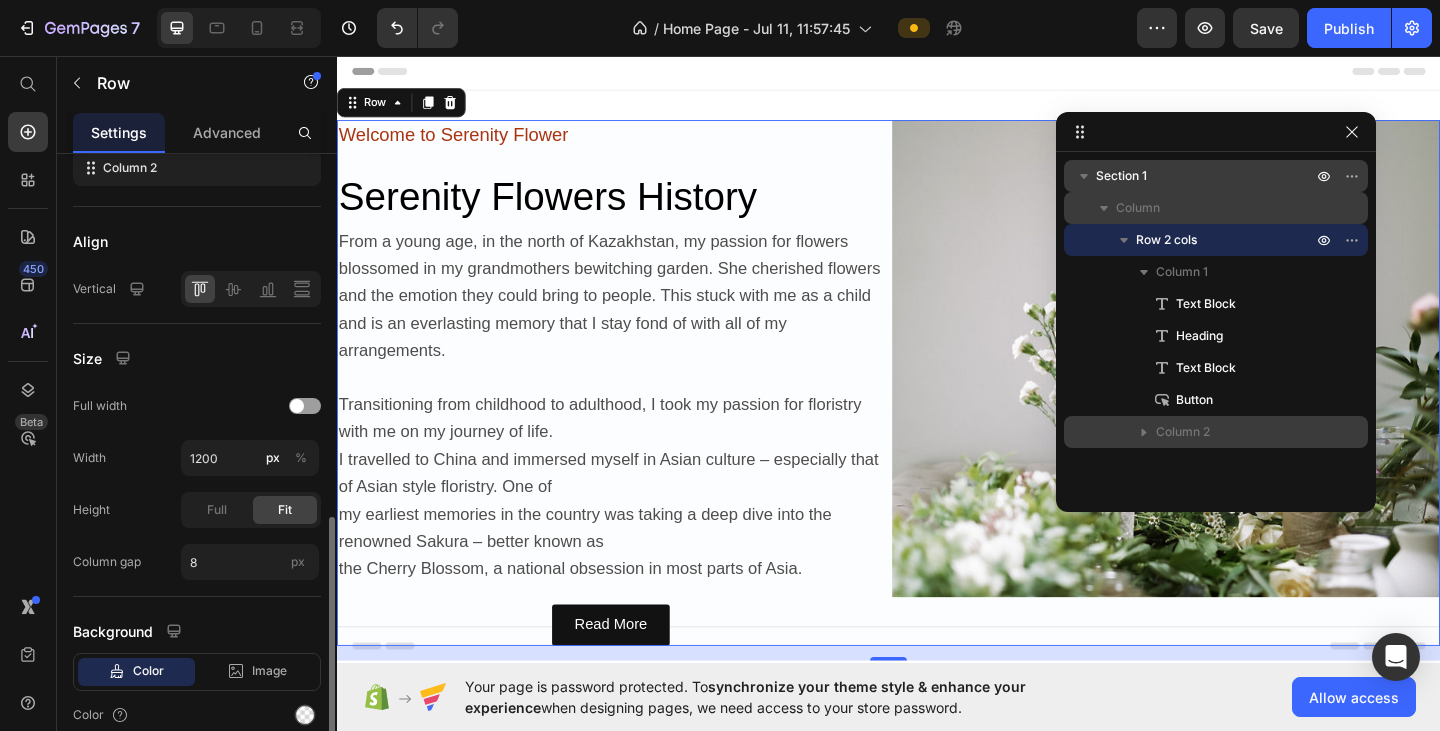 scroll, scrollTop: 487, scrollLeft: 0, axis: vertical 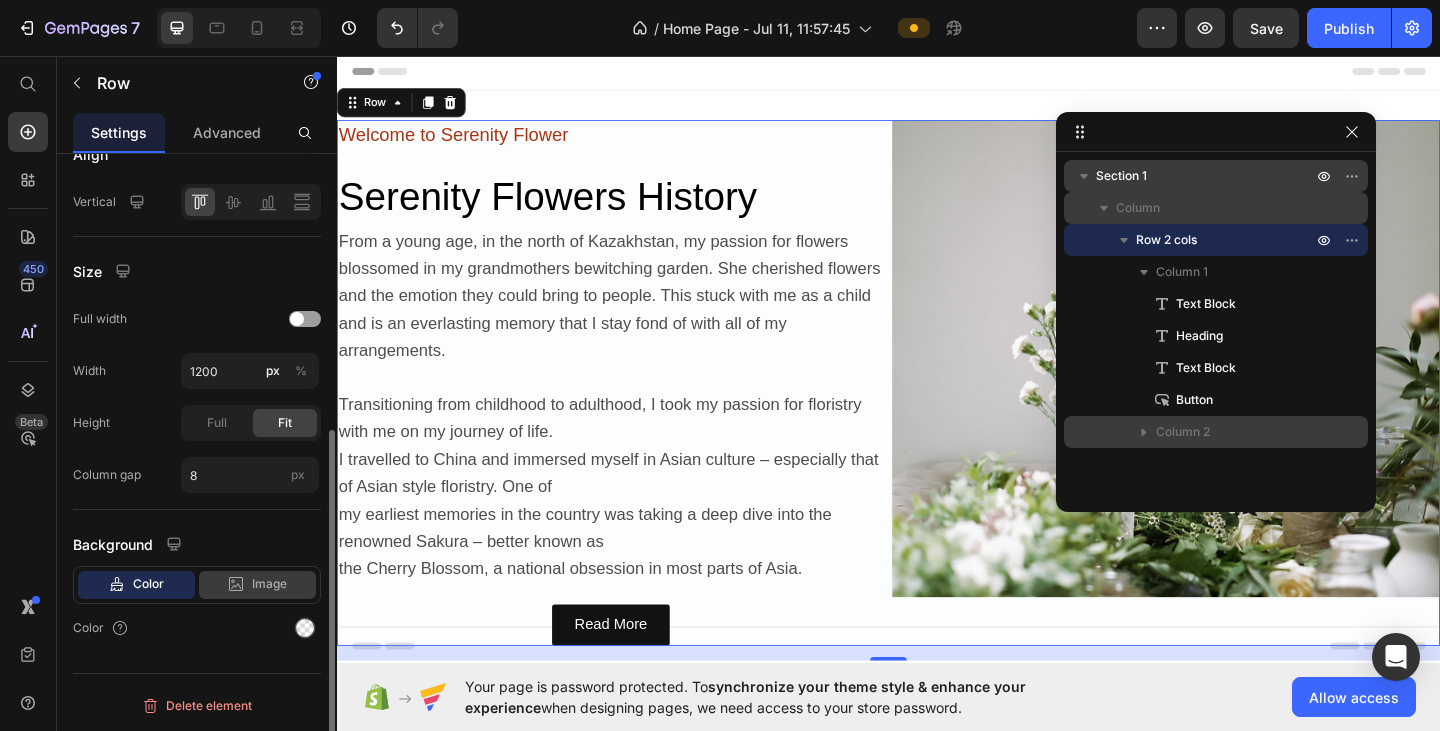click on "Image" 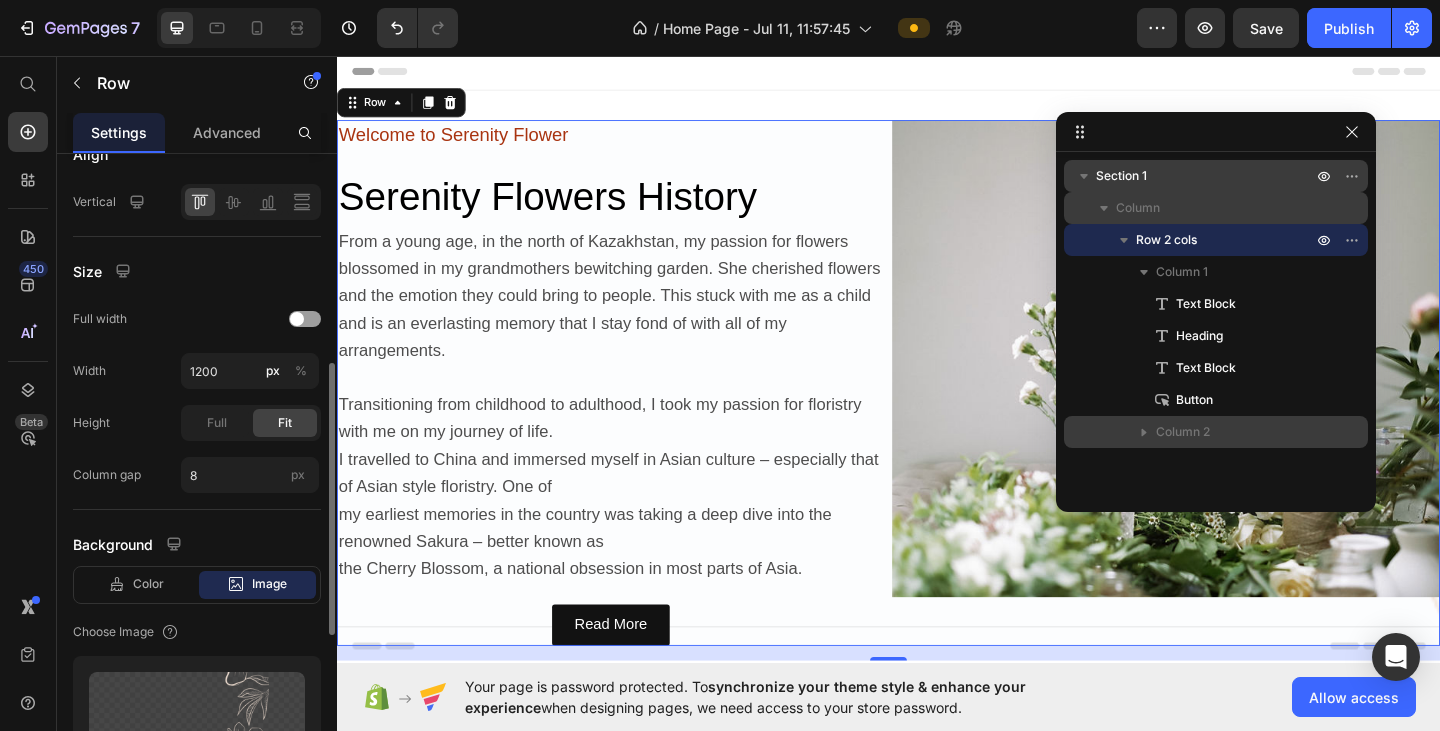 scroll, scrollTop: 843, scrollLeft: 0, axis: vertical 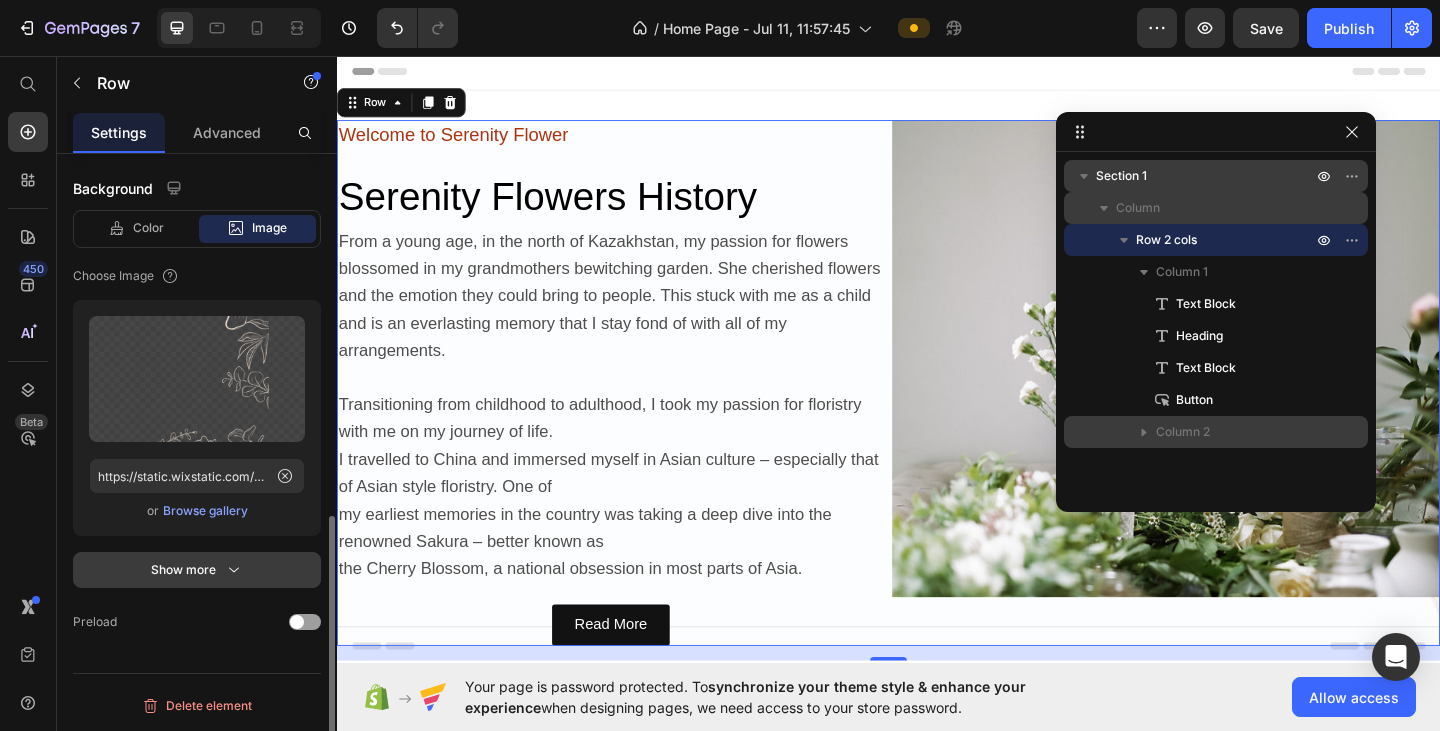 click on "Show more" at bounding box center [197, 570] 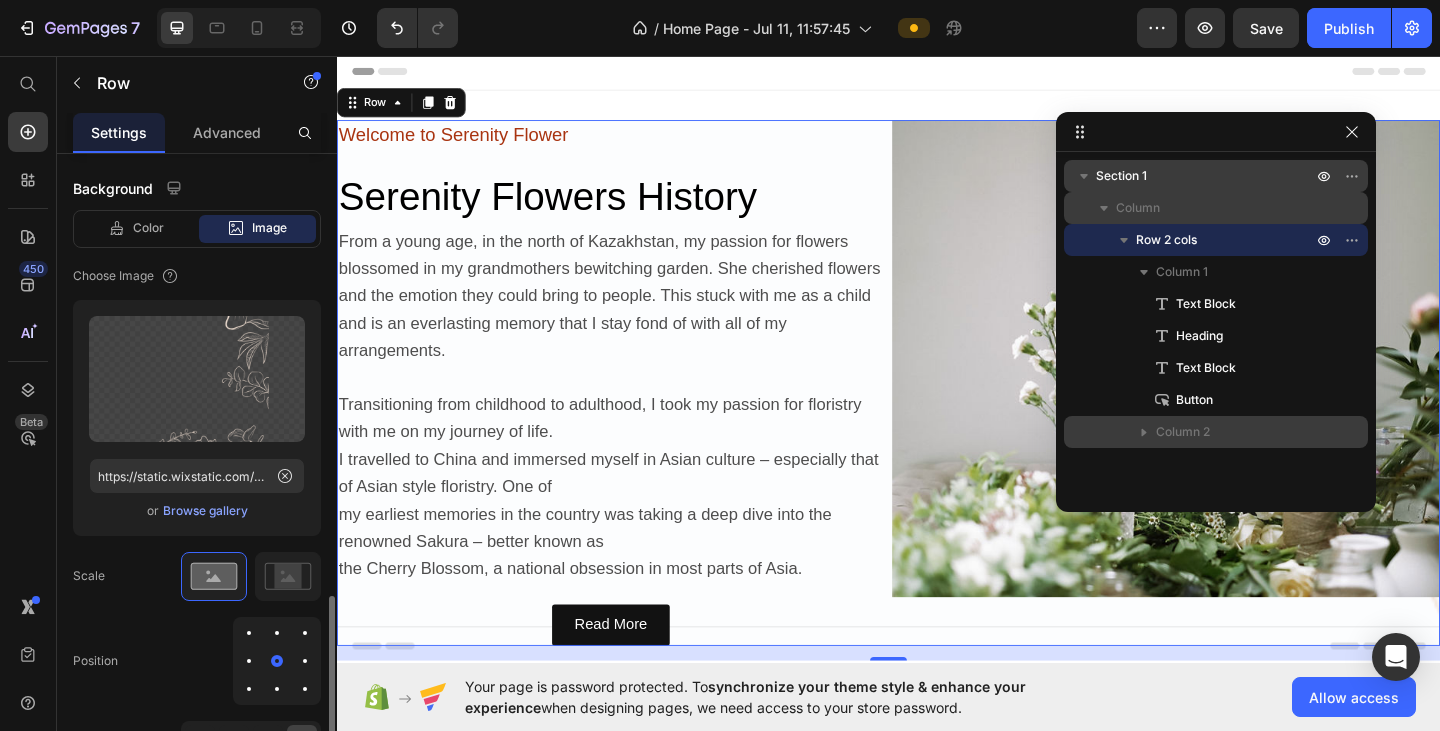 scroll, scrollTop: 1116, scrollLeft: 0, axis: vertical 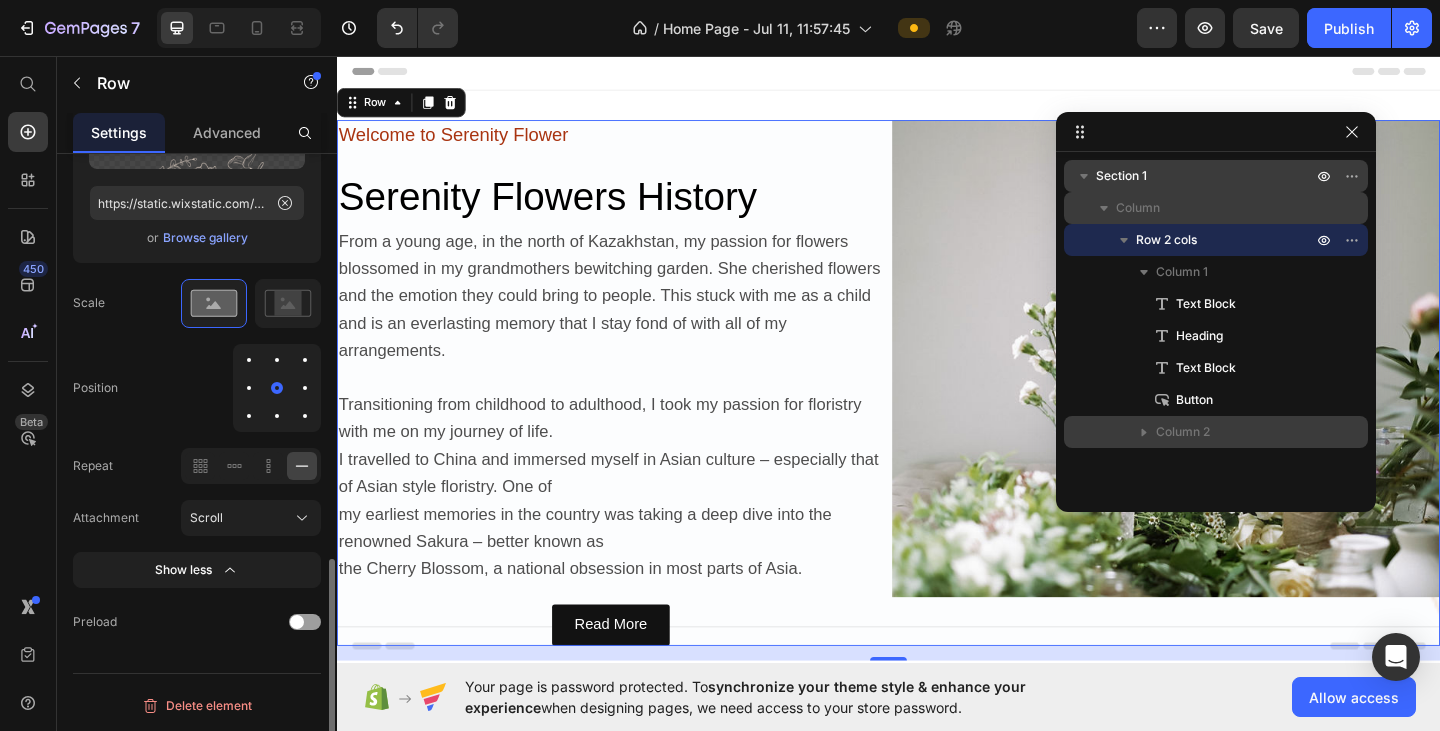 click at bounding box center [249, 360] 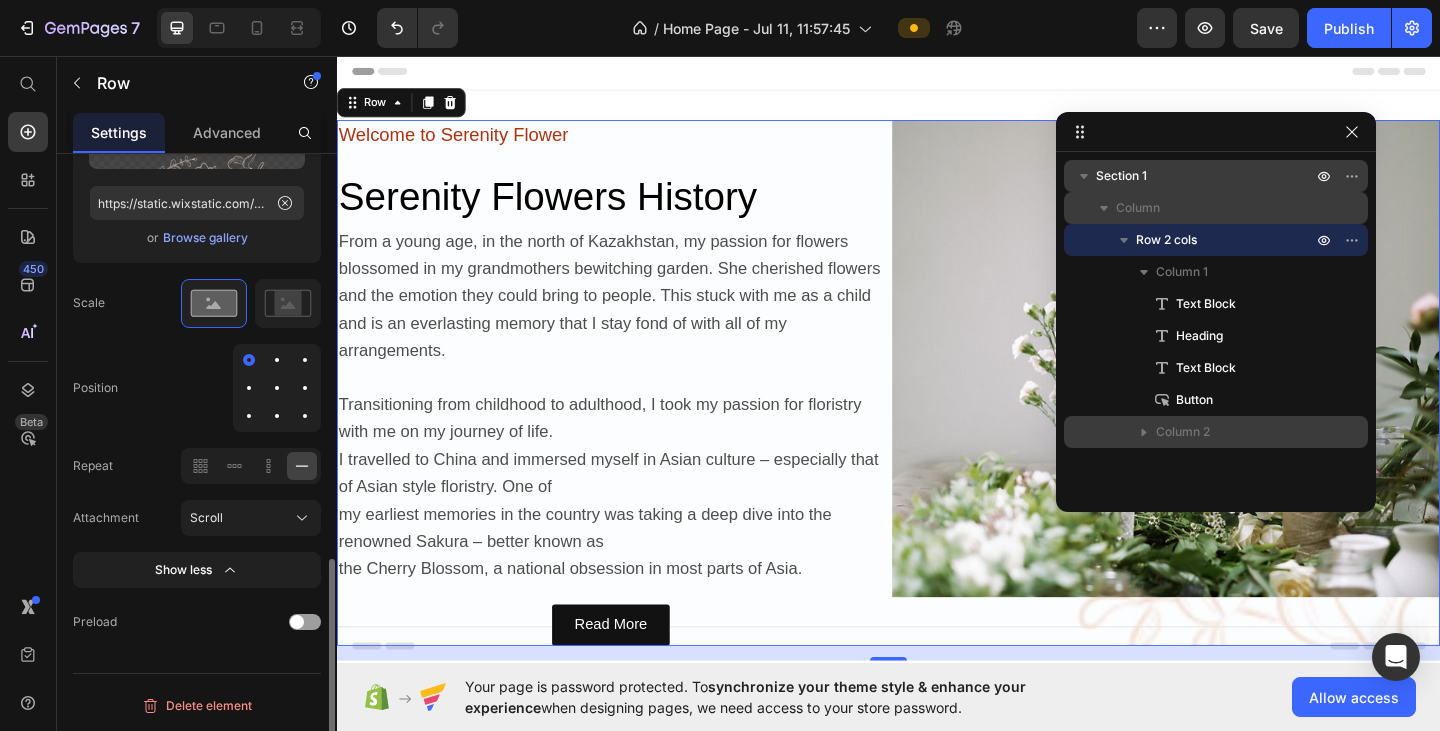 click at bounding box center [249, 388] 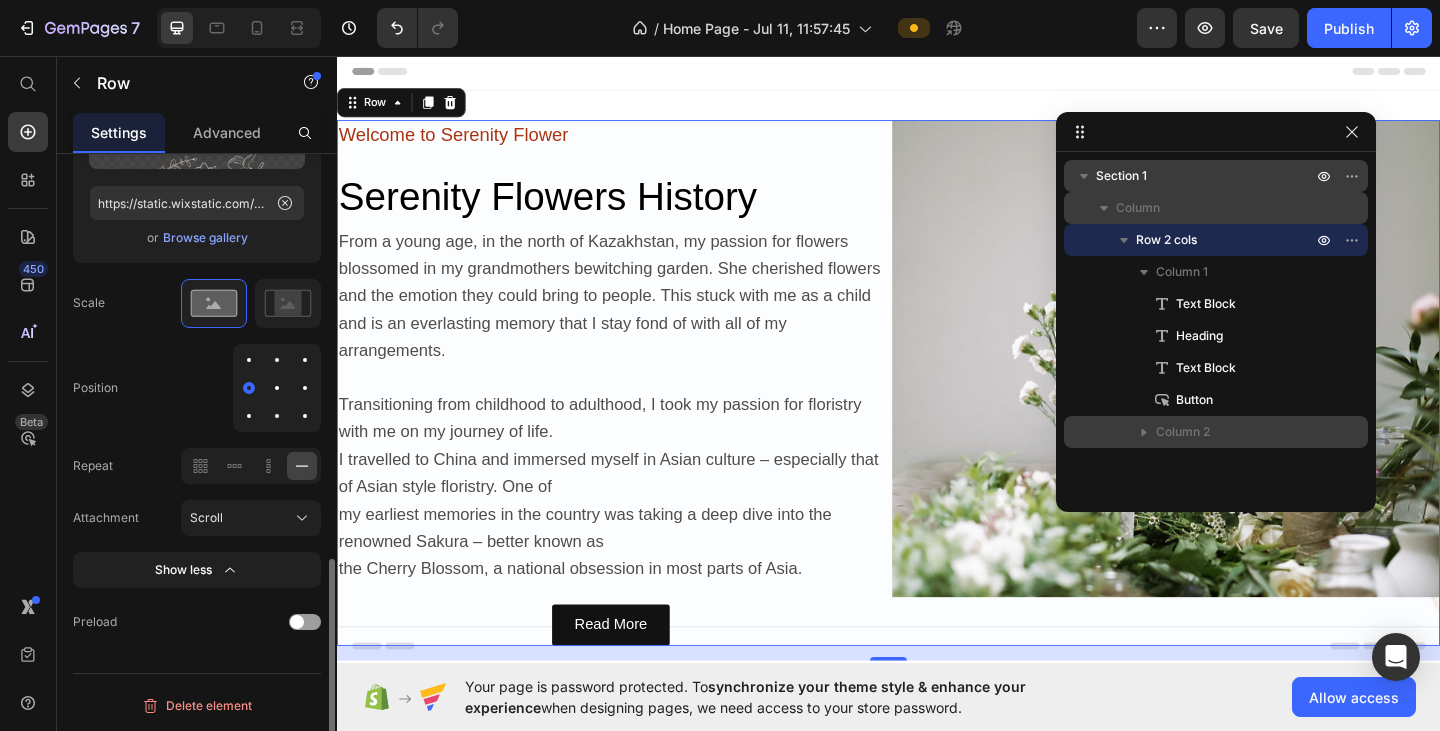 click at bounding box center (249, 416) 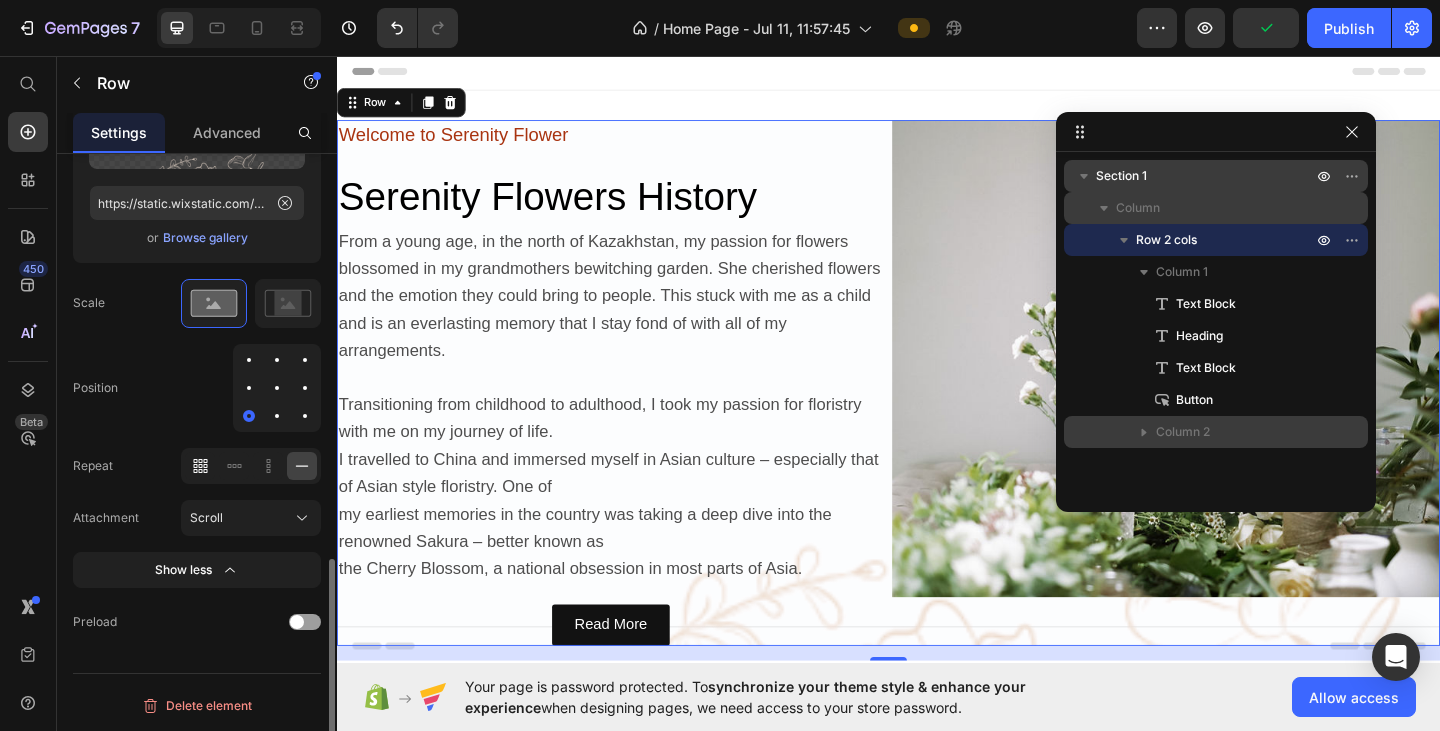 click 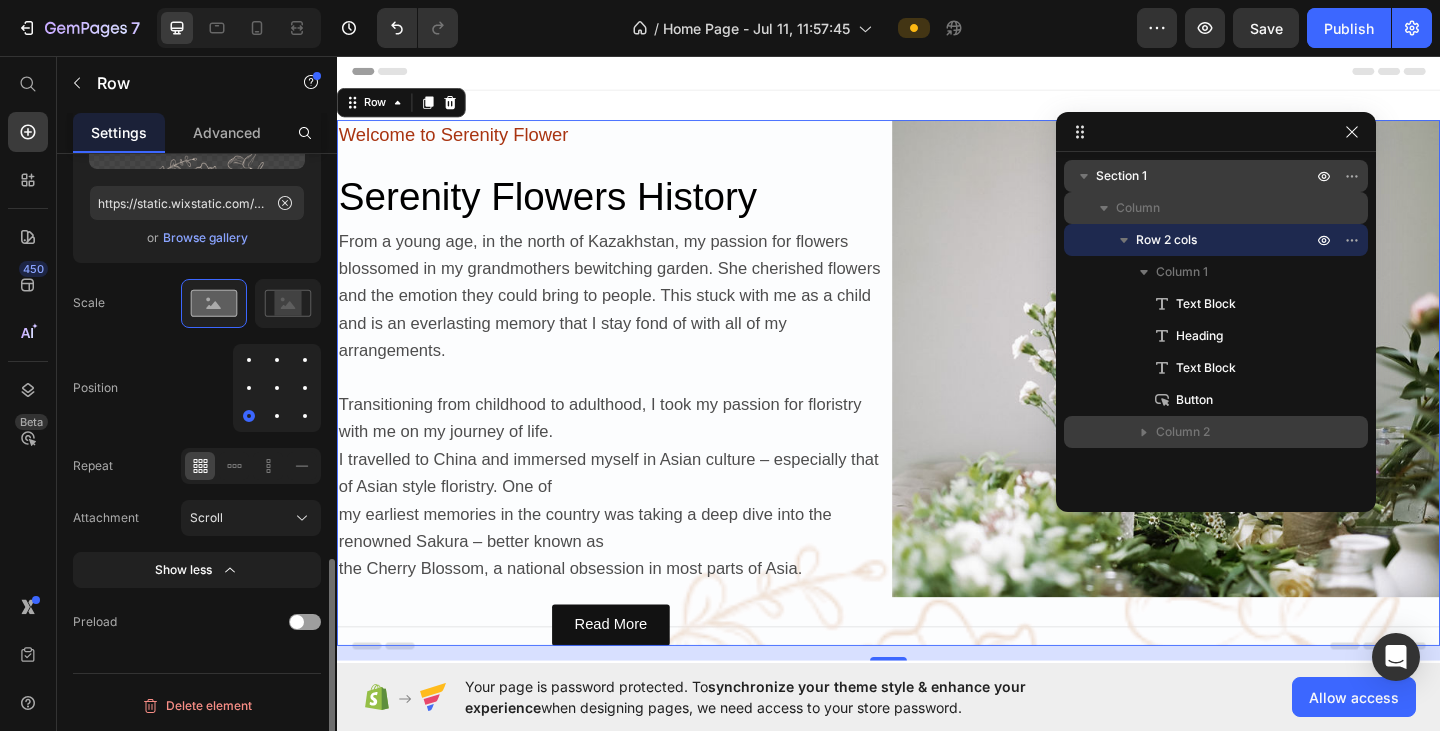 click at bounding box center (249, 388) 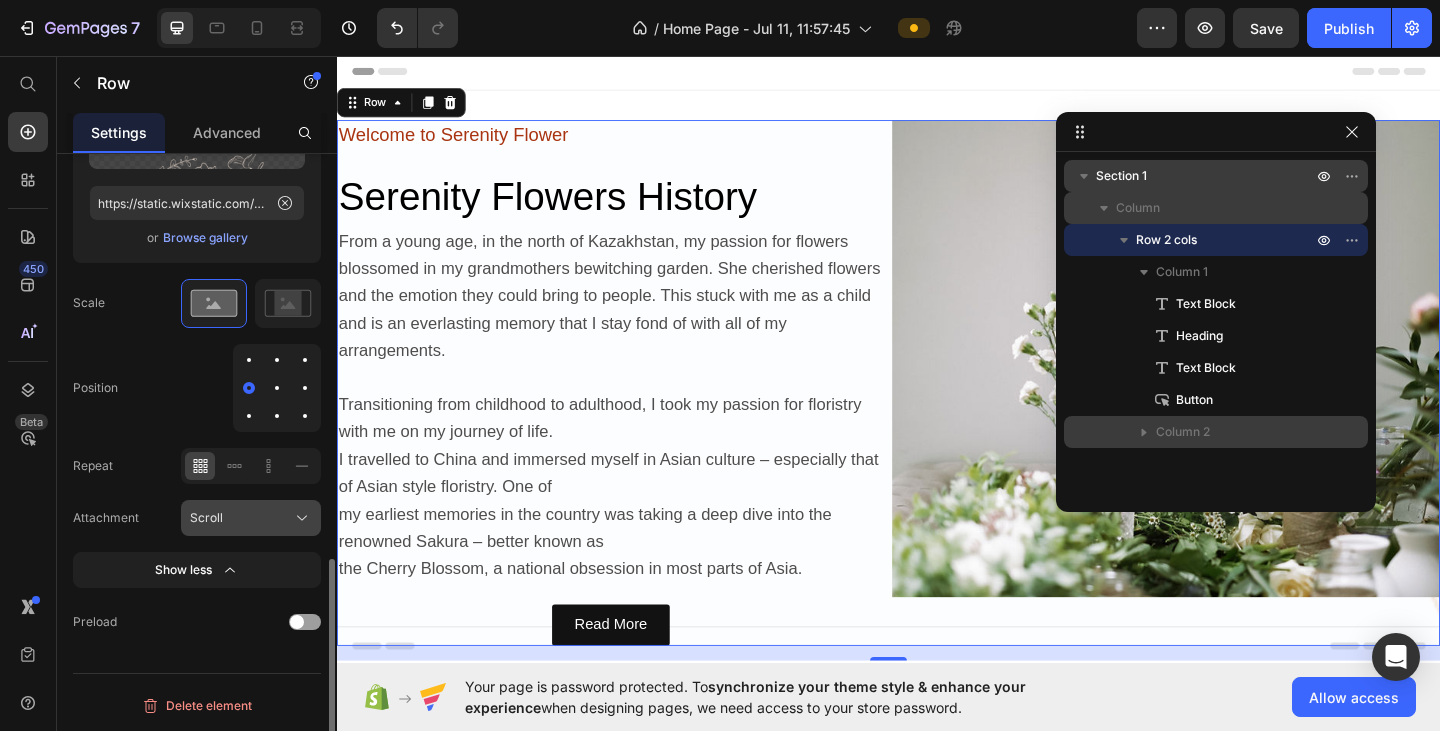 click on "Scroll" 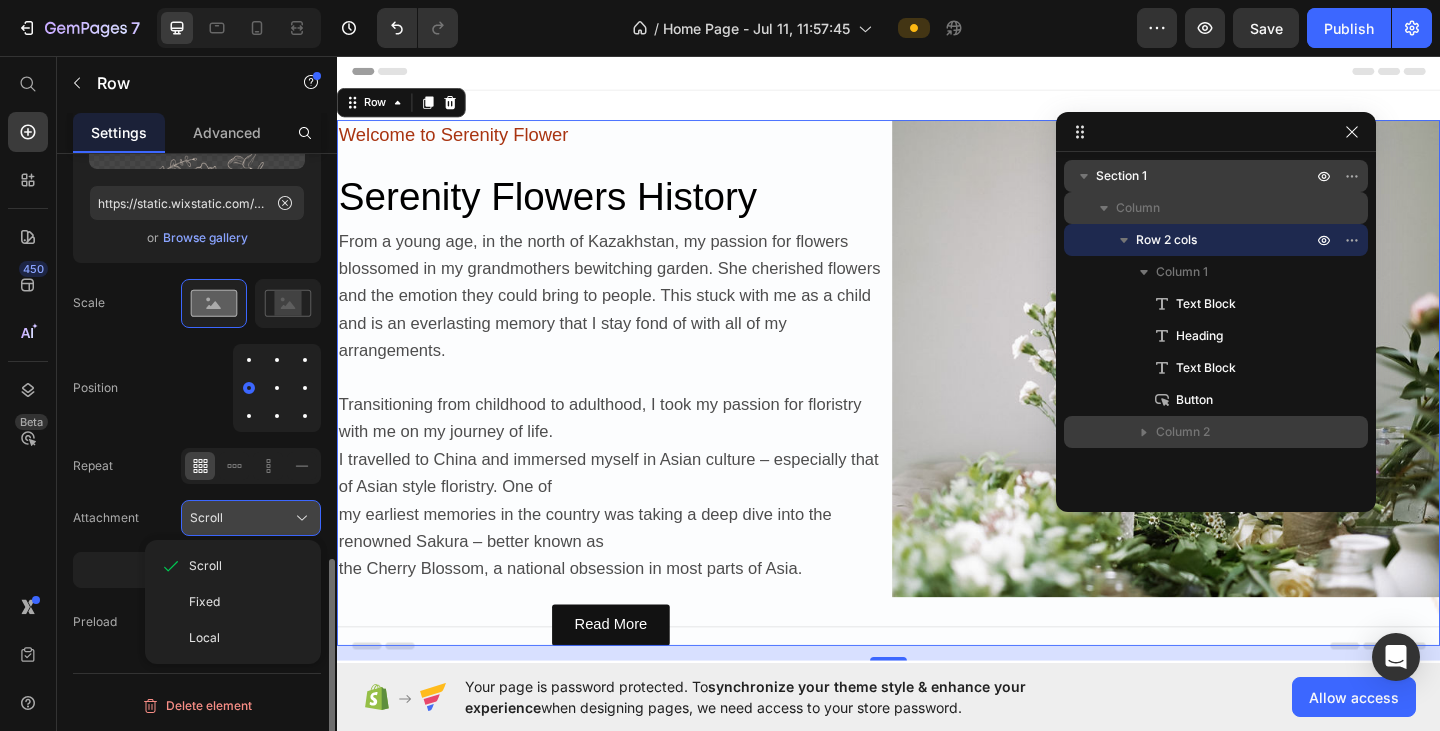 click on "Scroll" 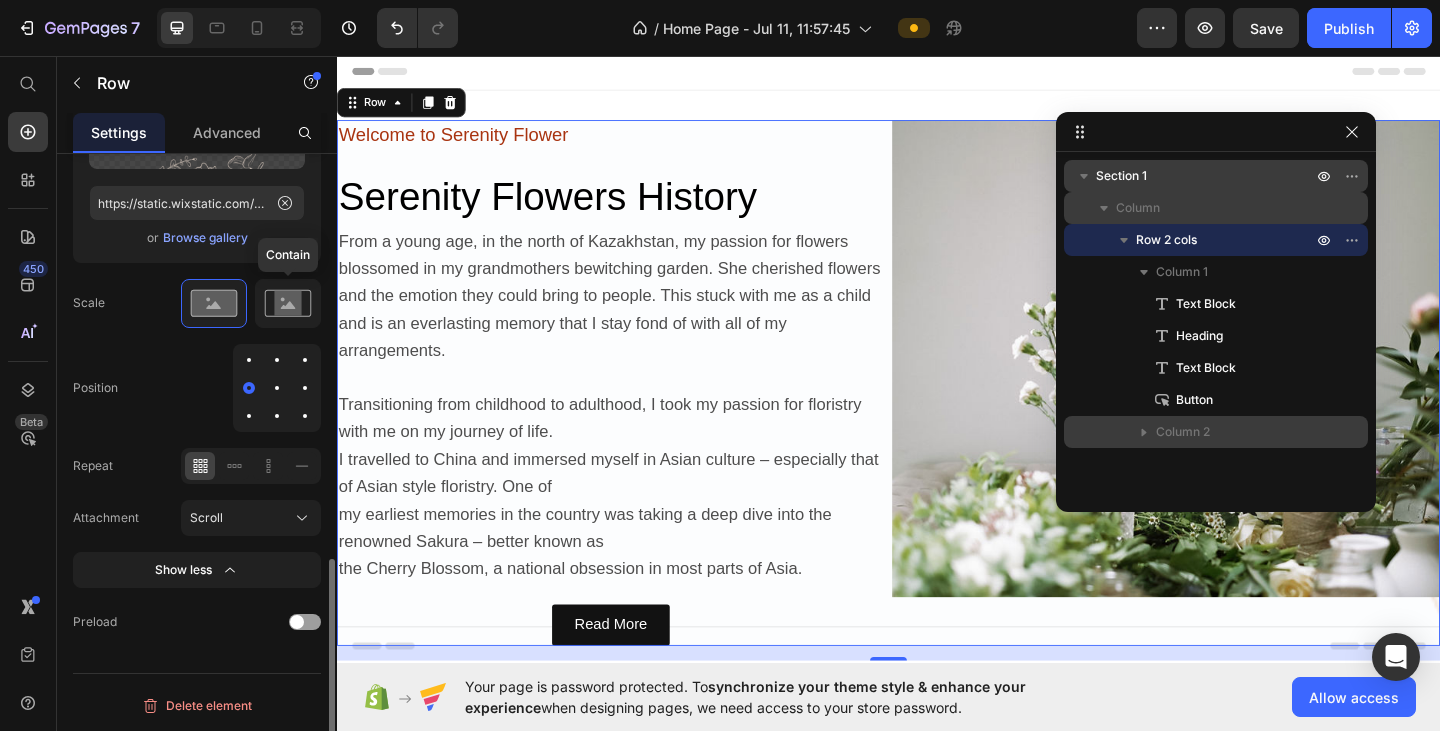 click 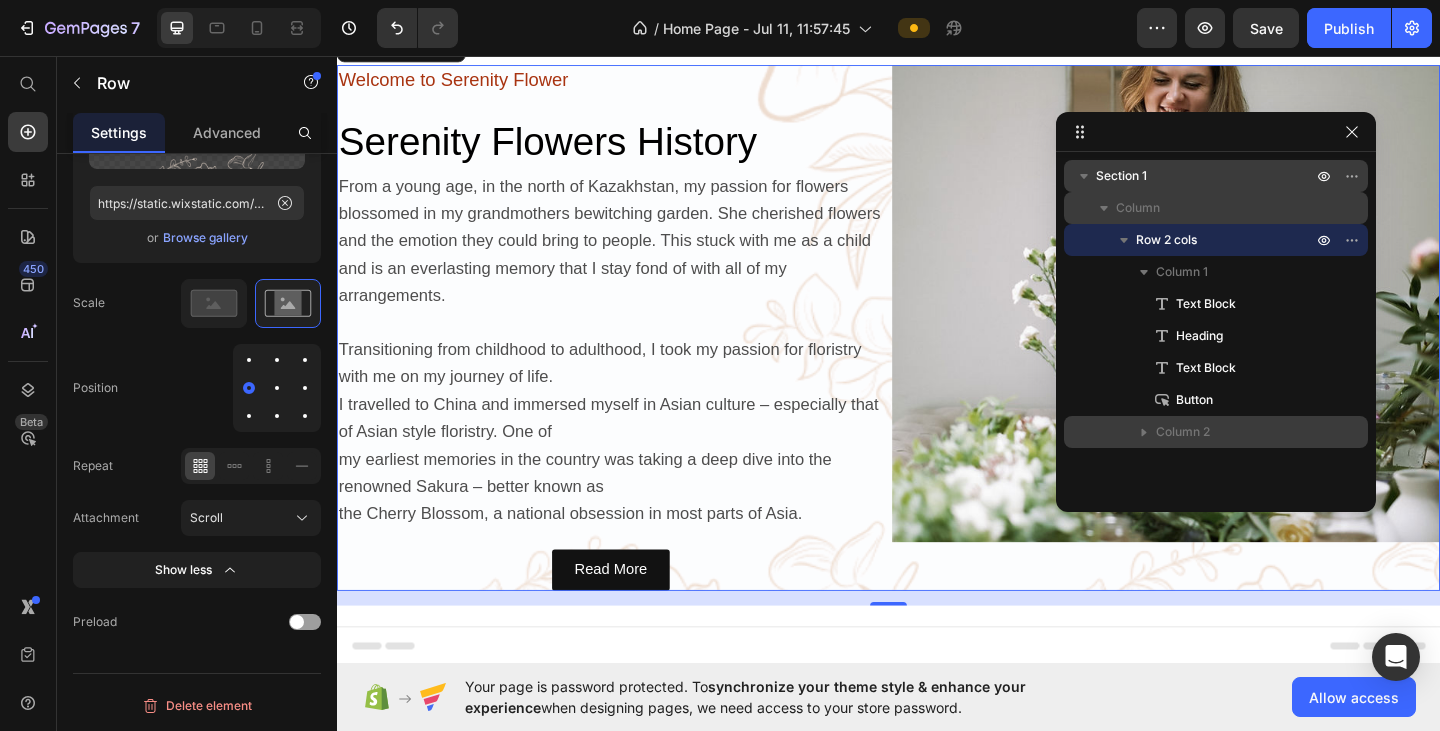 scroll, scrollTop: 0, scrollLeft: 0, axis: both 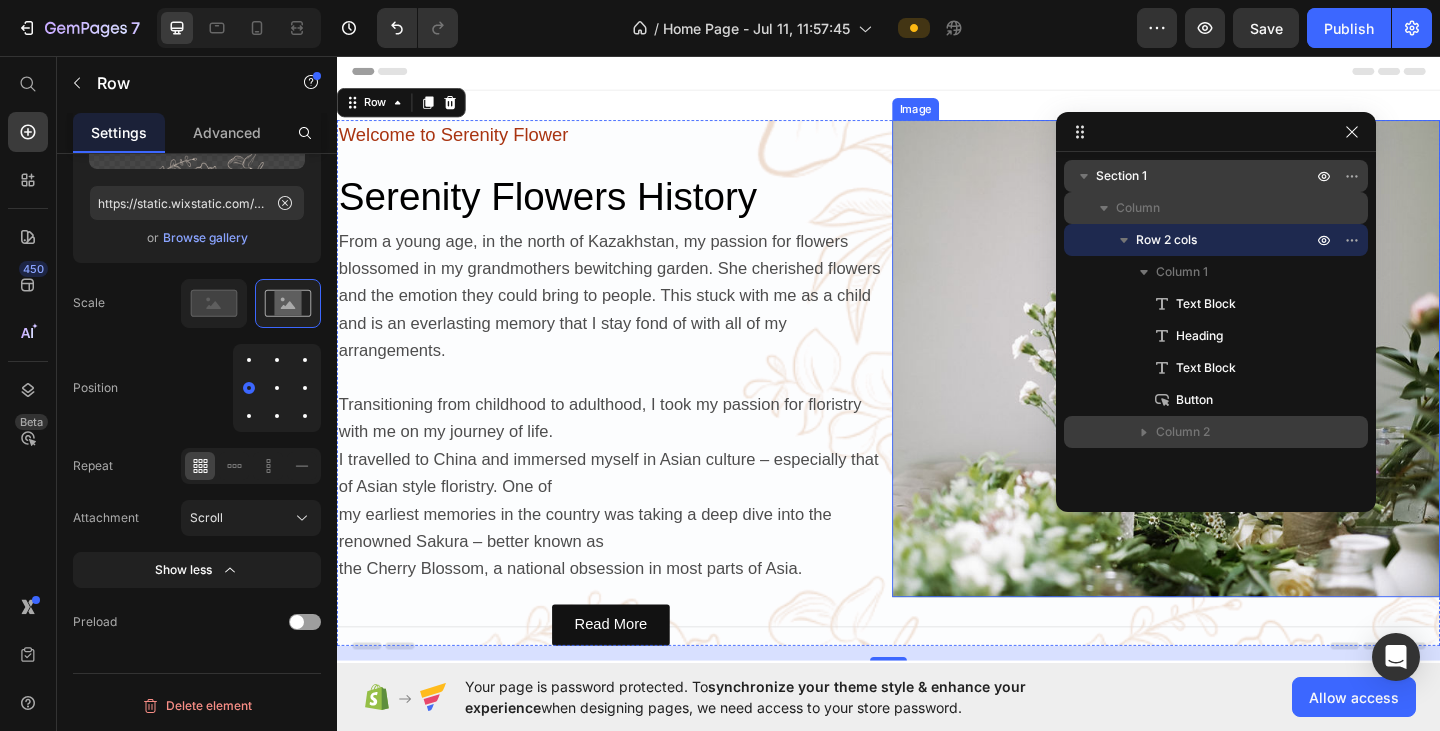 click at bounding box center [1239, 385] 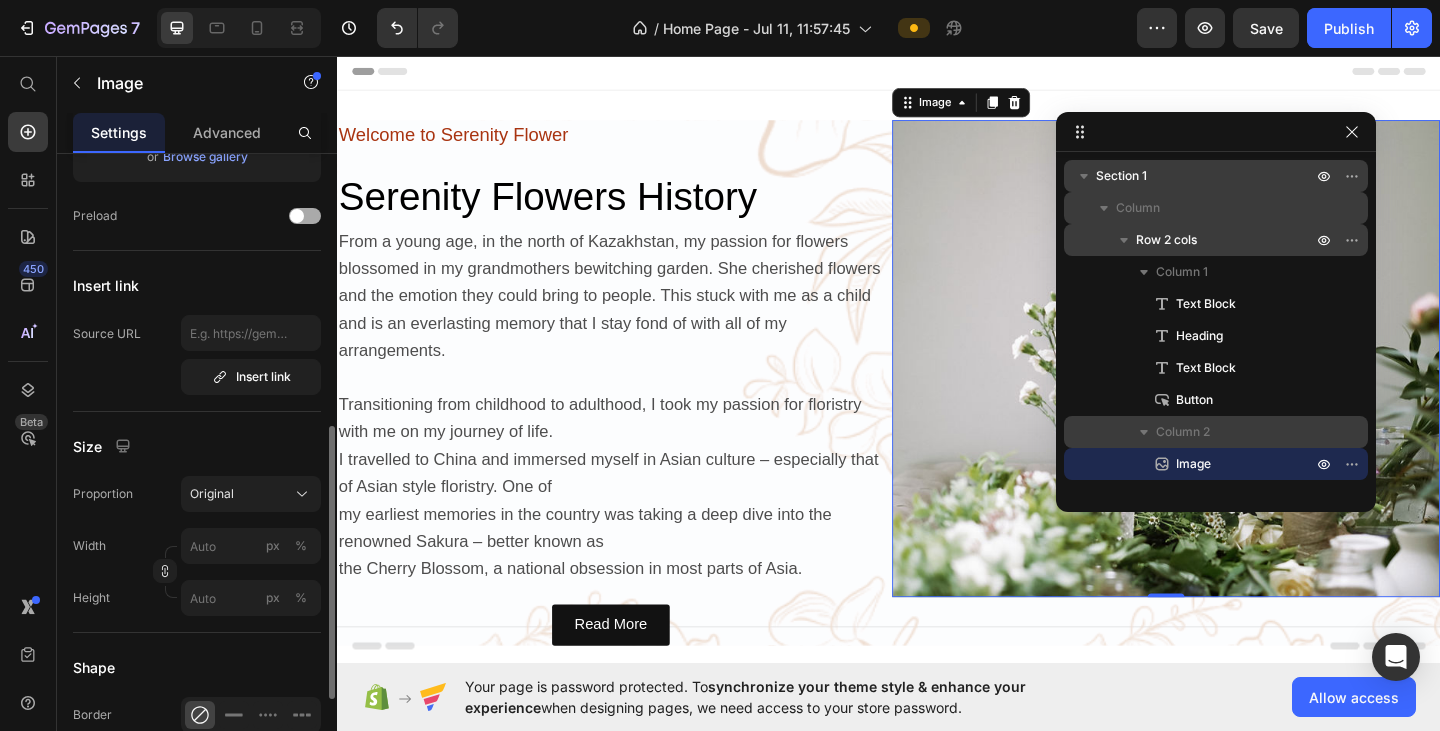 scroll, scrollTop: 500, scrollLeft: 0, axis: vertical 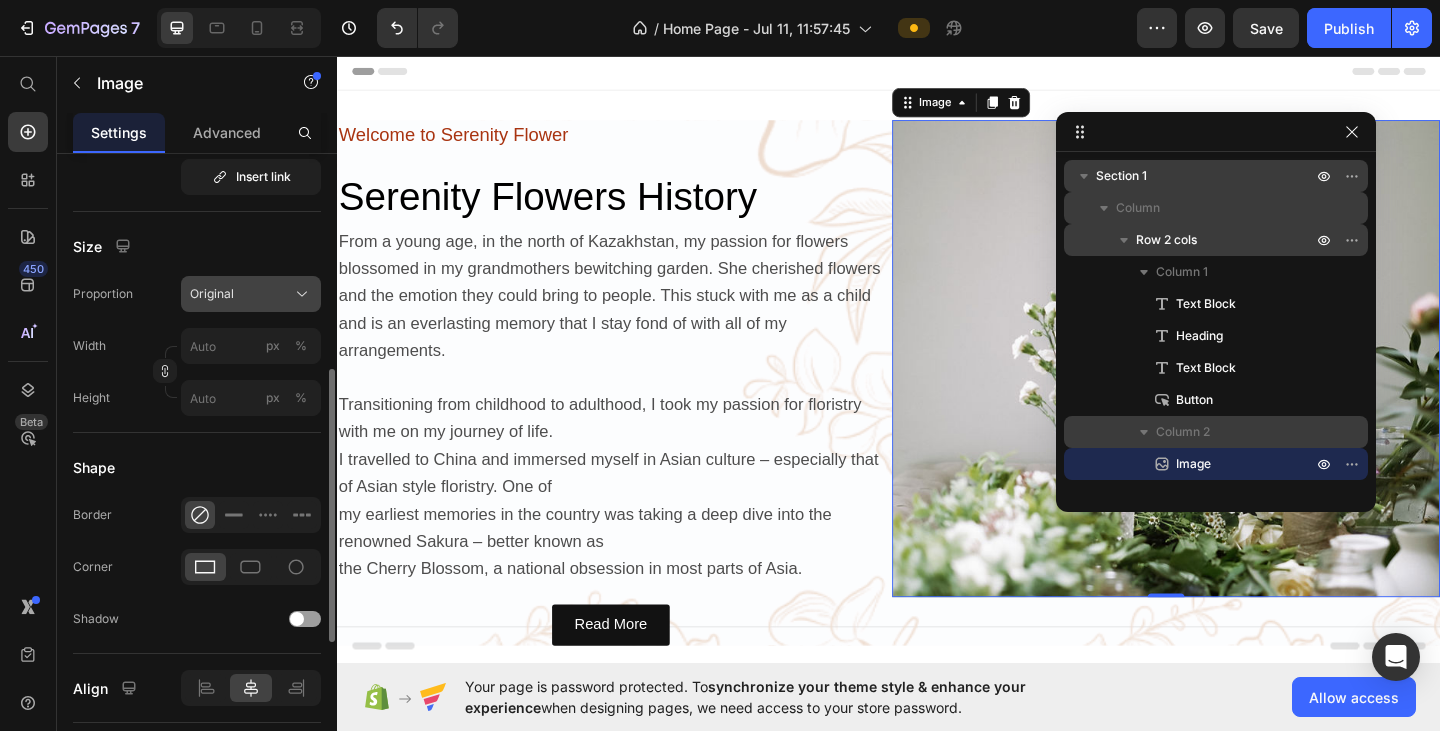 click on "Original" 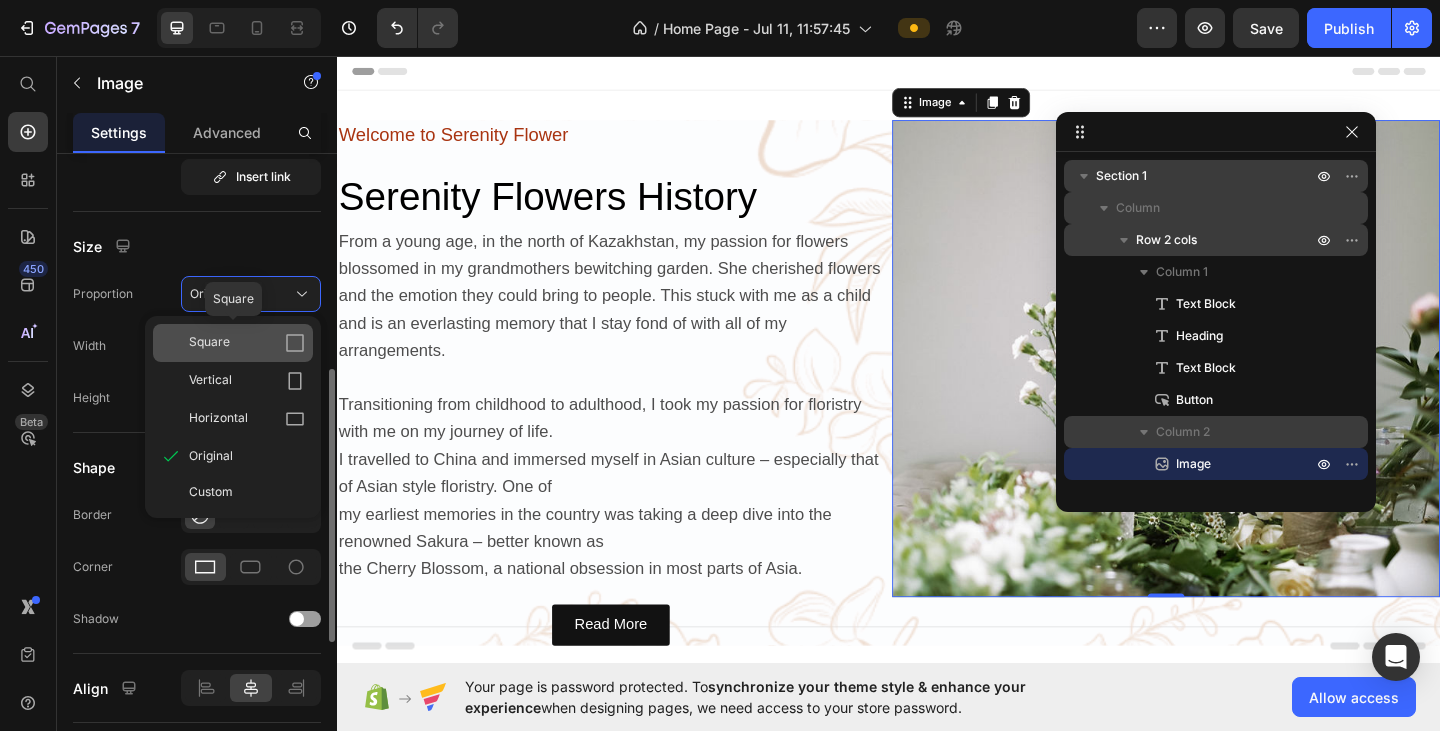 click on "Square" at bounding box center [247, 343] 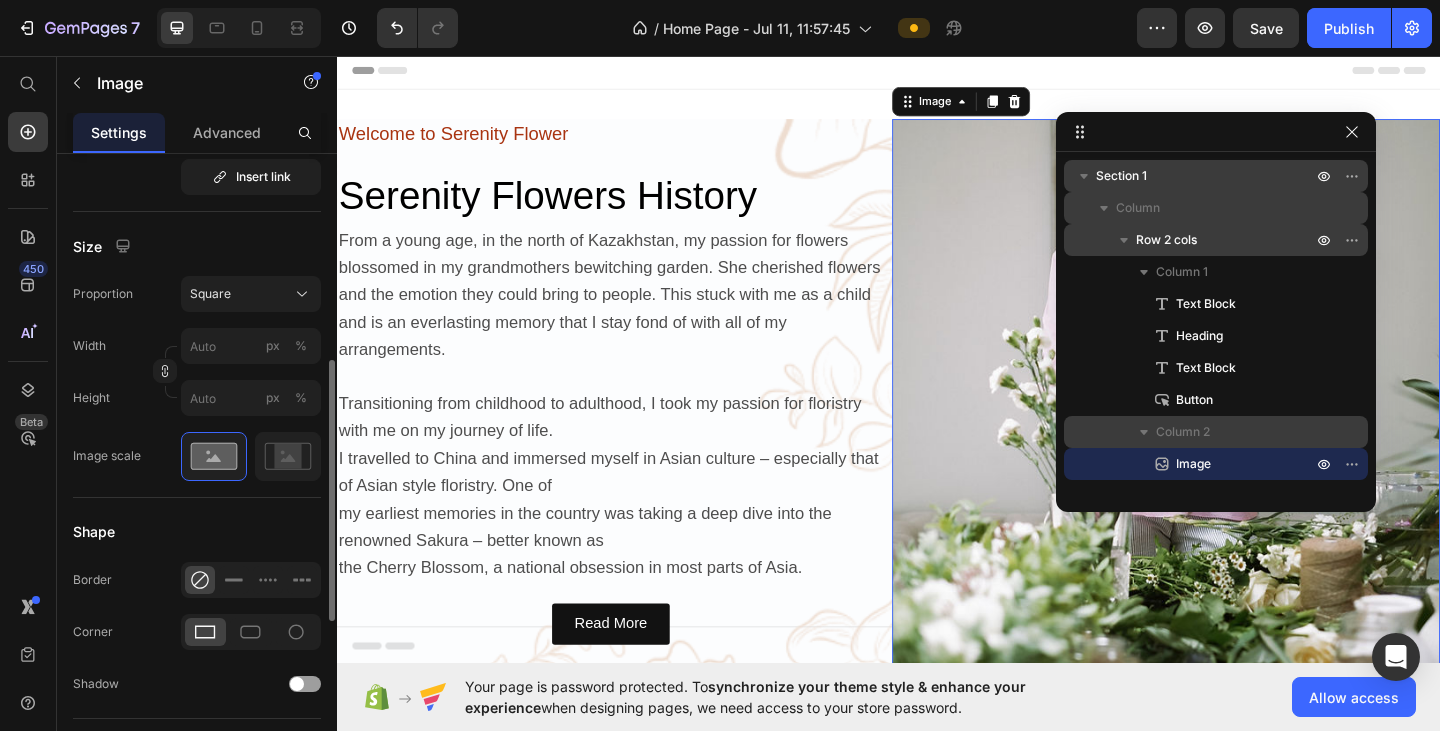 scroll, scrollTop: 0, scrollLeft: 0, axis: both 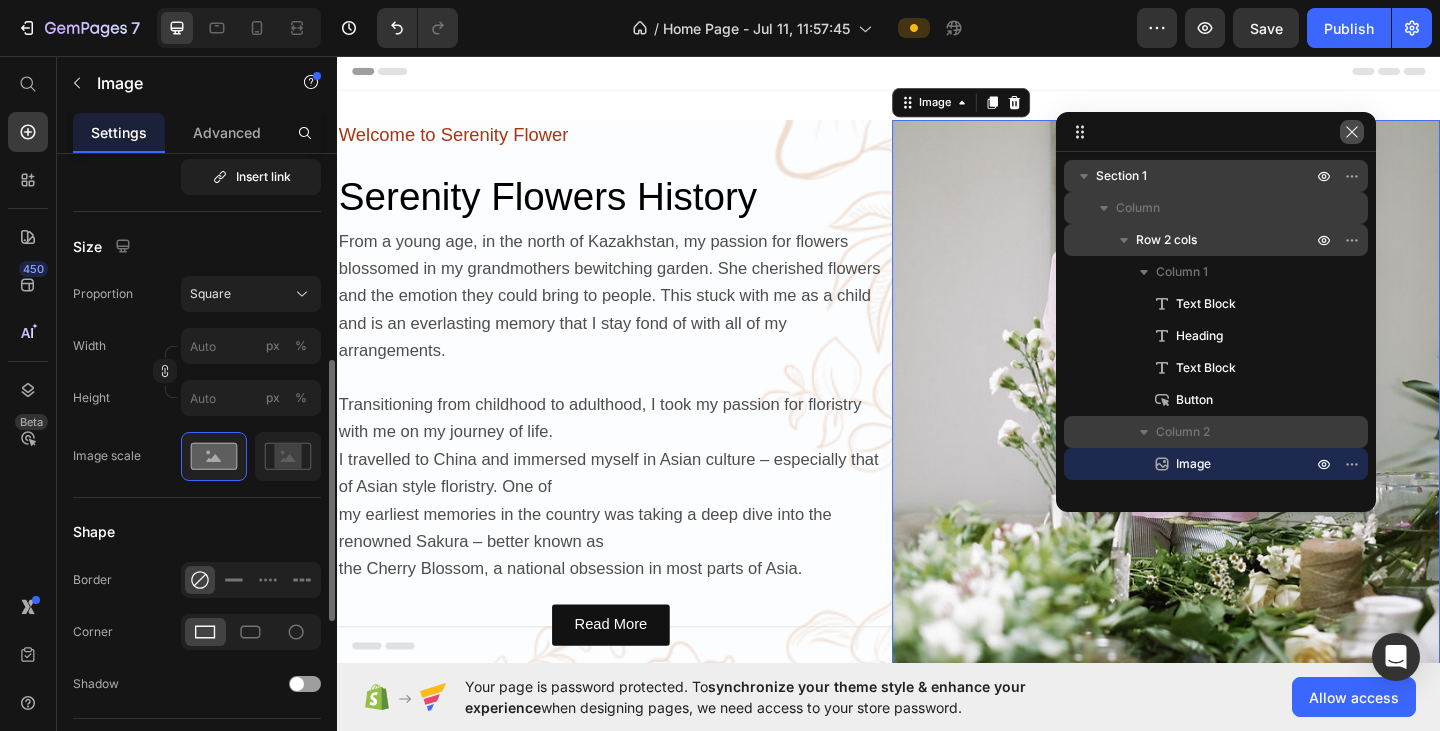 click 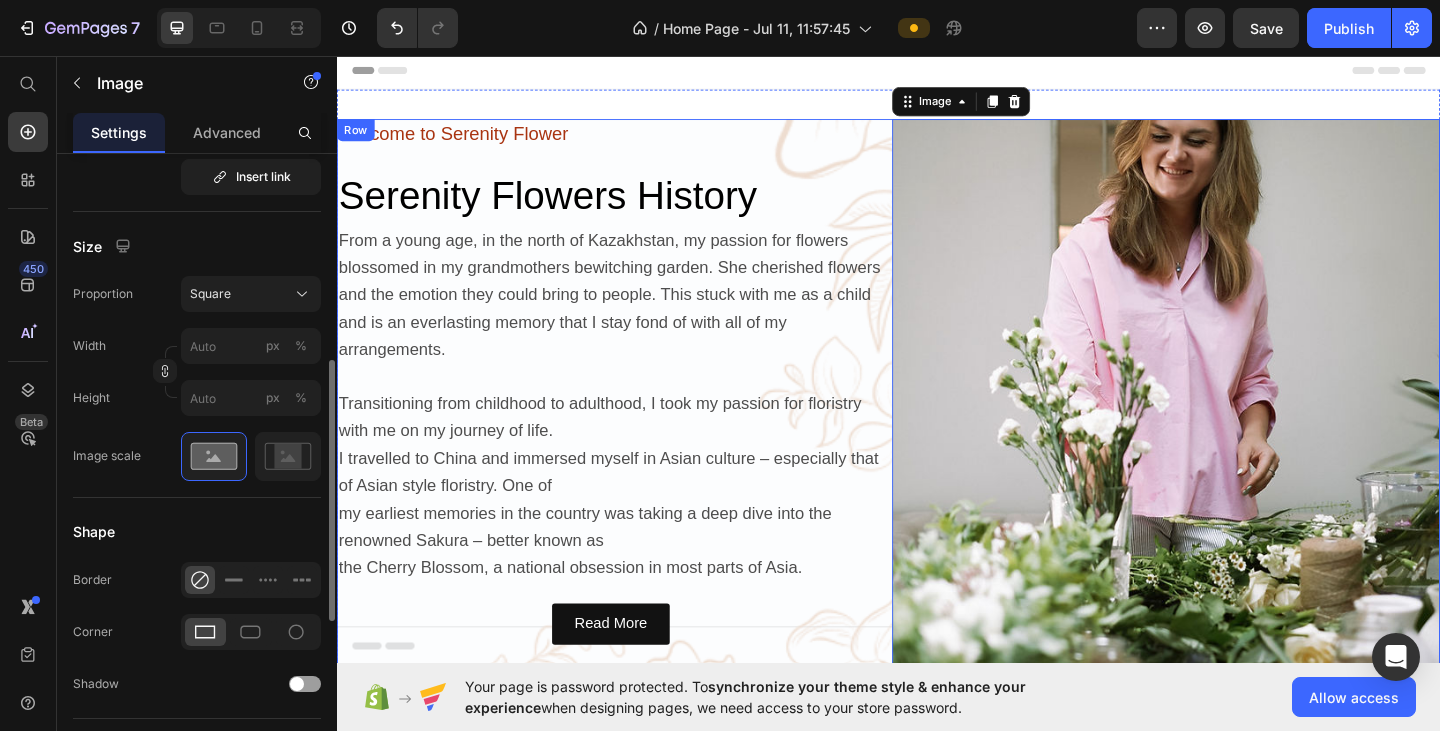 scroll, scrollTop: 0, scrollLeft: 0, axis: both 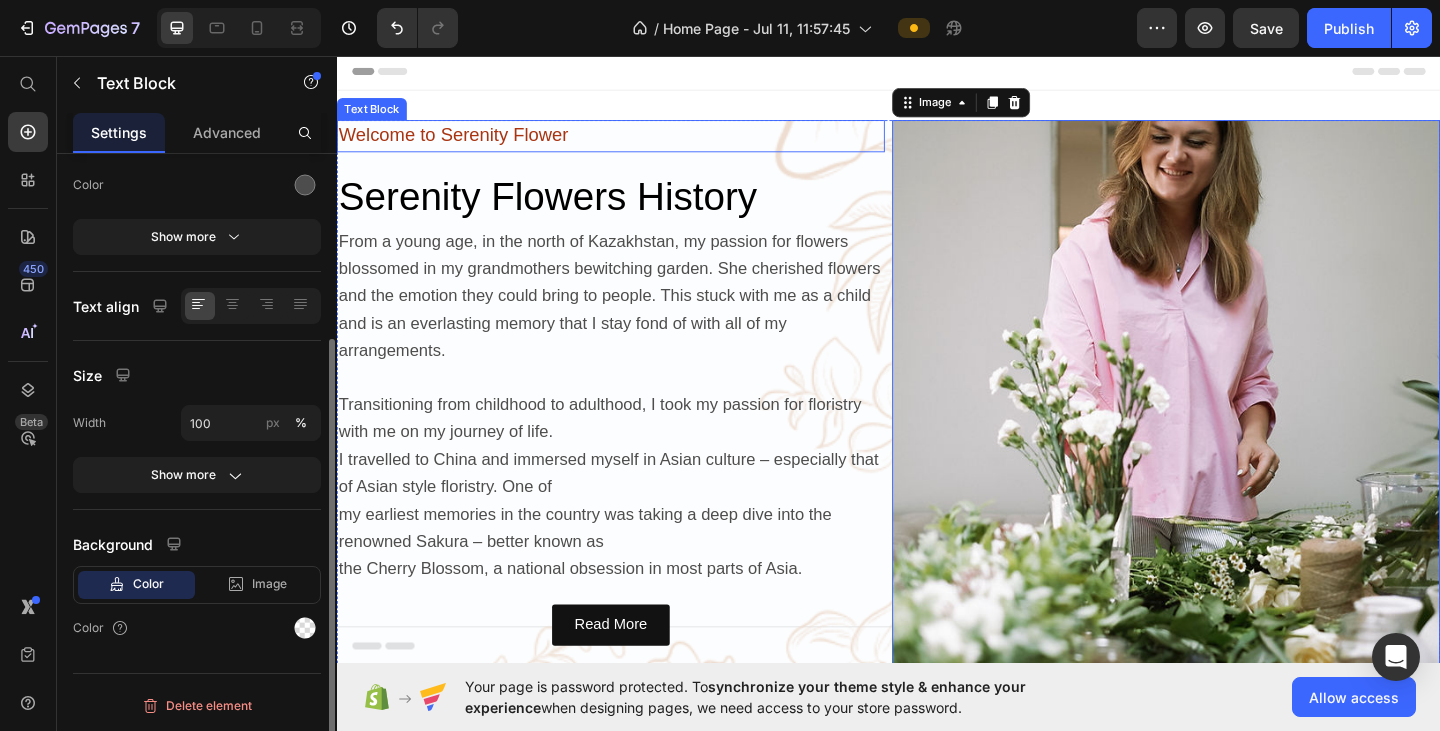 click on "Welcome to Serenity Flower" at bounding box center (464, 142) 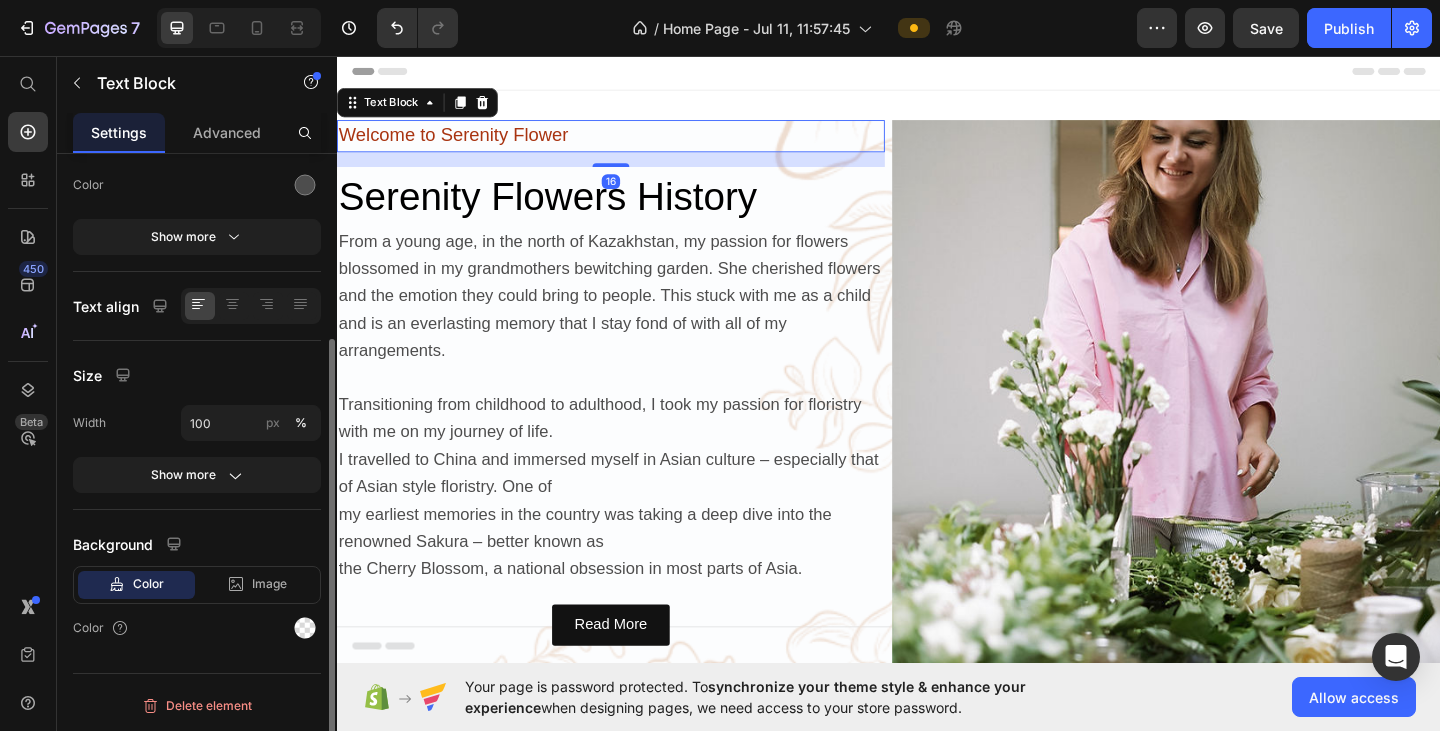 scroll, scrollTop: 0, scrollLeft: 0, axis: both 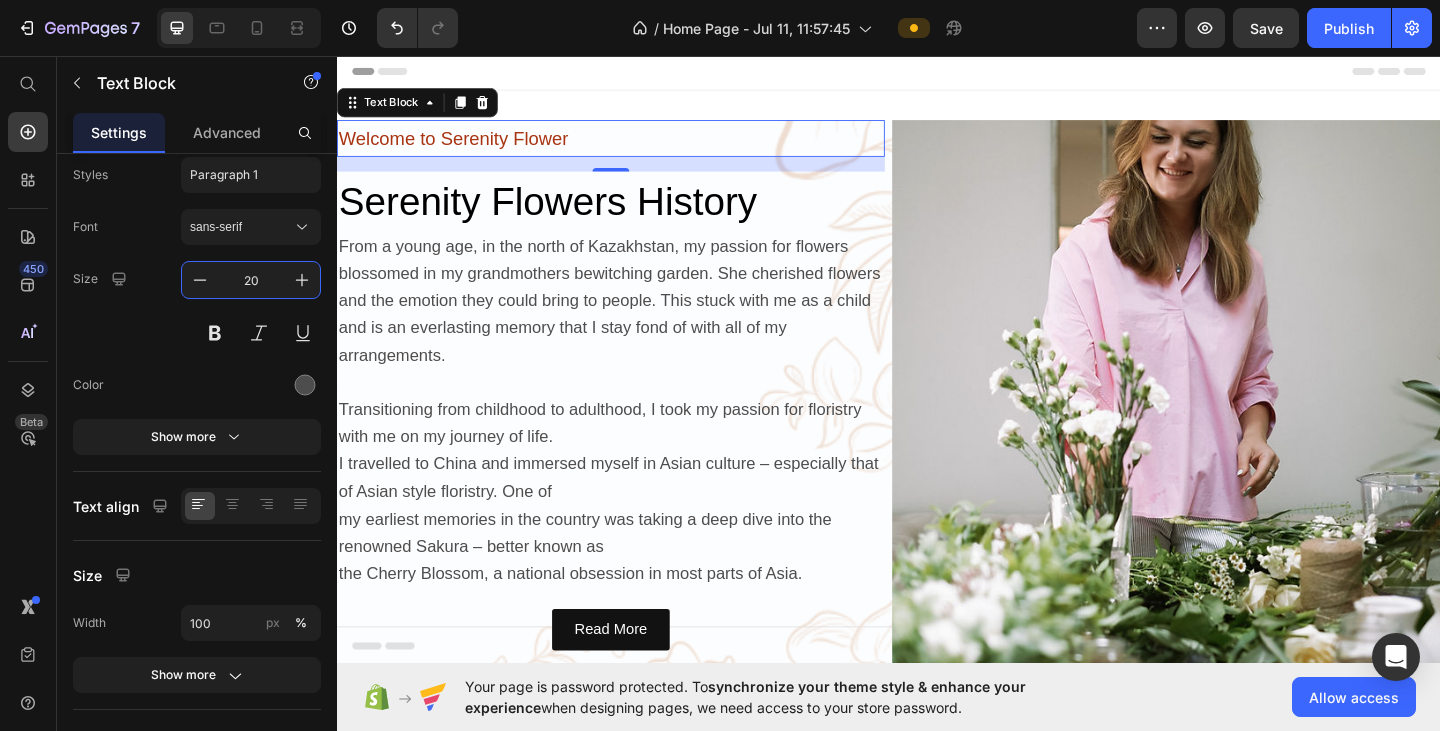 type on "20" 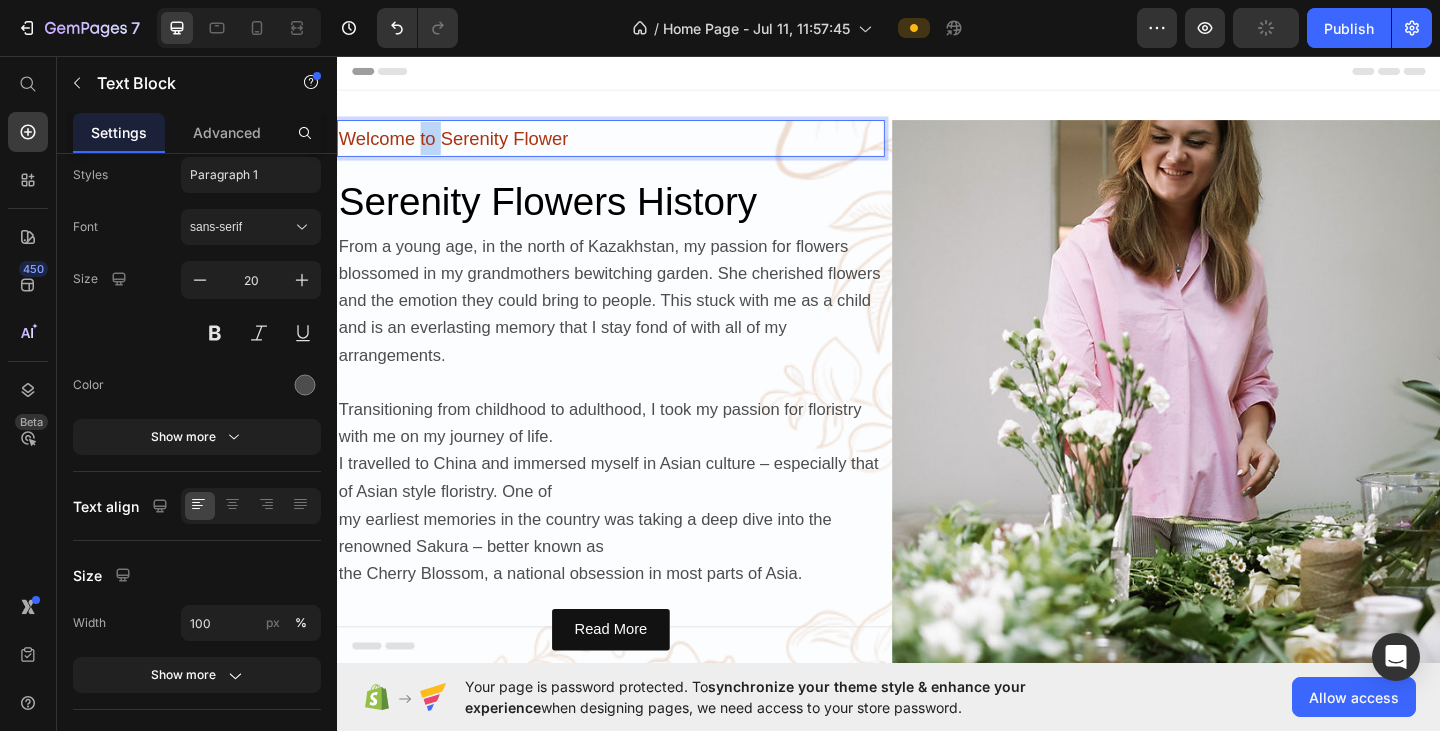 click on "Welcome to Serenity Flower" at bounding box center [464, 146] 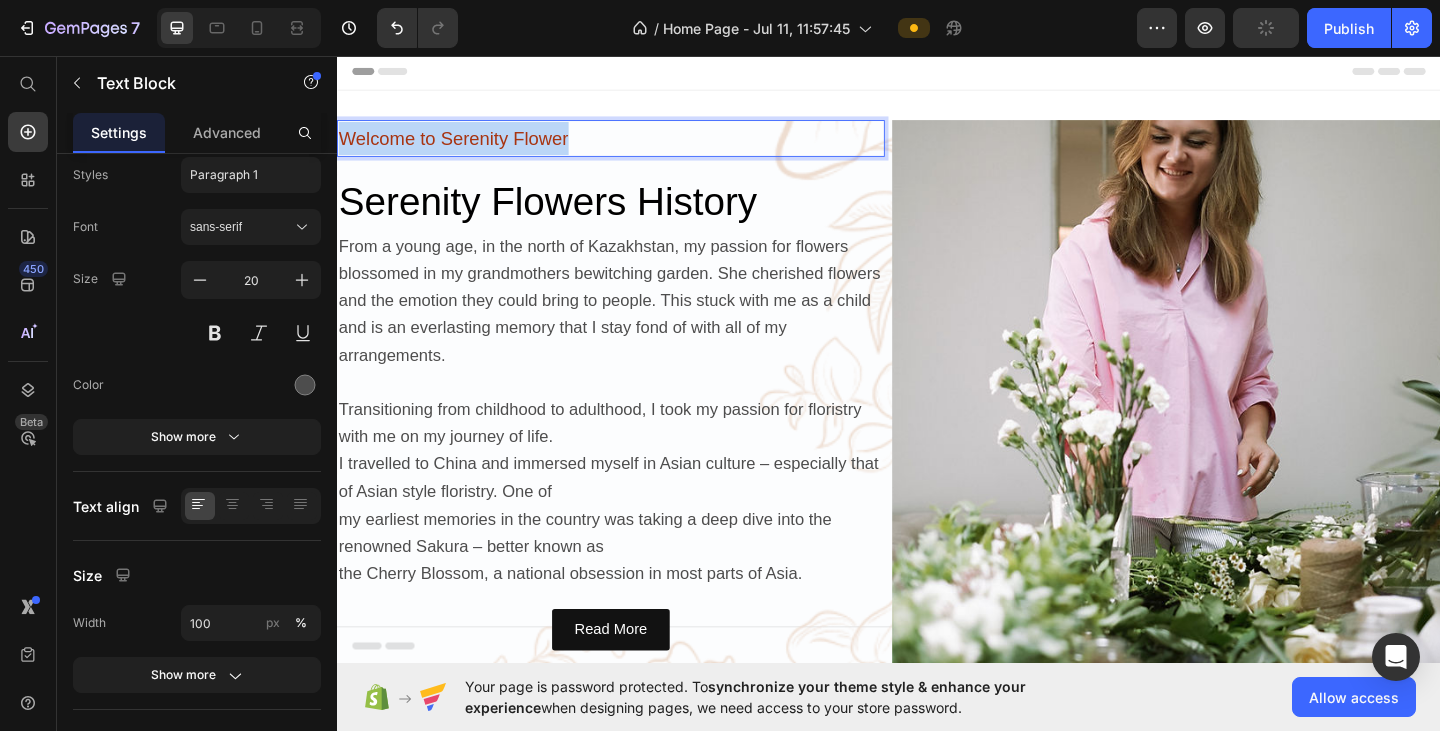 click on "Welcome to Serenity Flower" at bounding box center (464, 146) 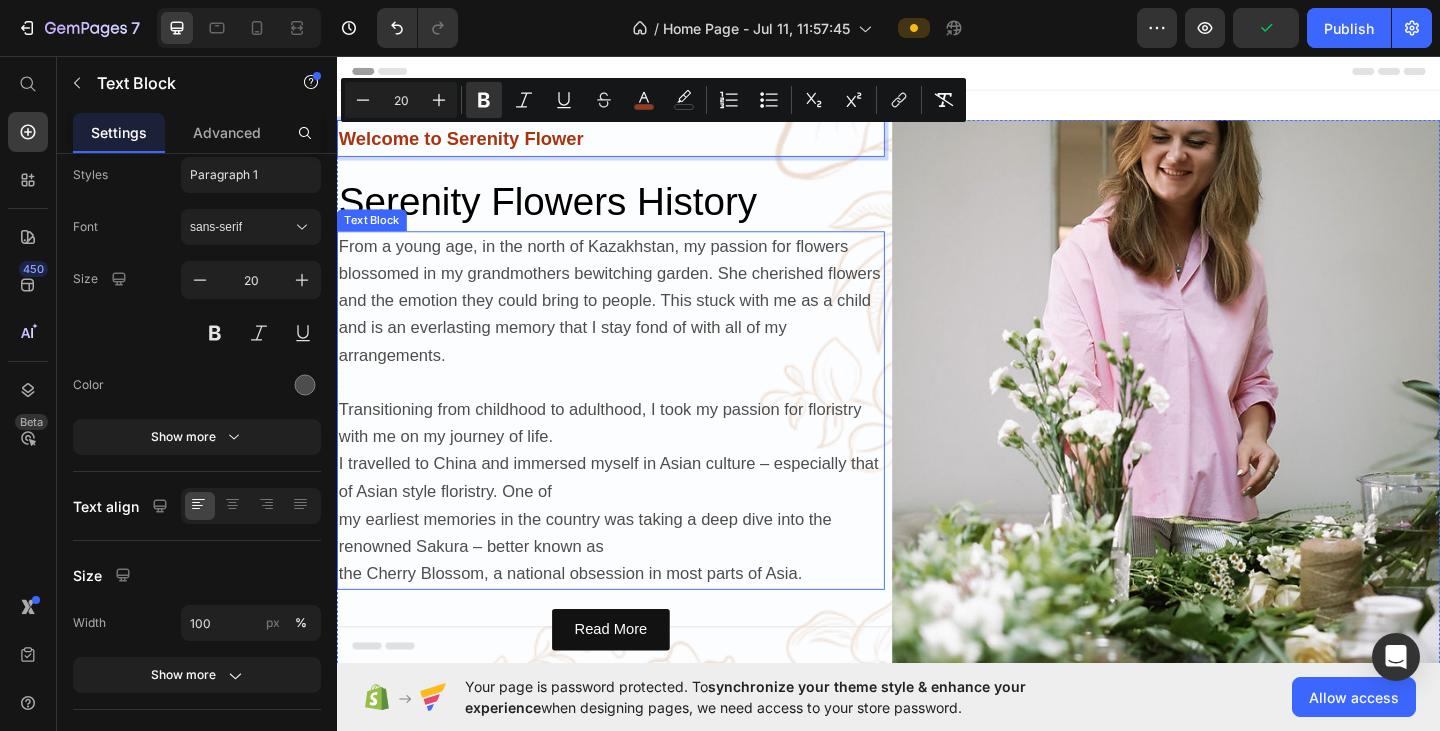 click on "From a young age, in the north of Kazakhstan, my passion for flowers blossomed in my grandmothers bewitching garden. She cherished flowers and the emotion they could bring to people. This stuck with me as a child and is an everlasting memory that I stay fond of with all of my arrangements." at bounding box center [633, 322] 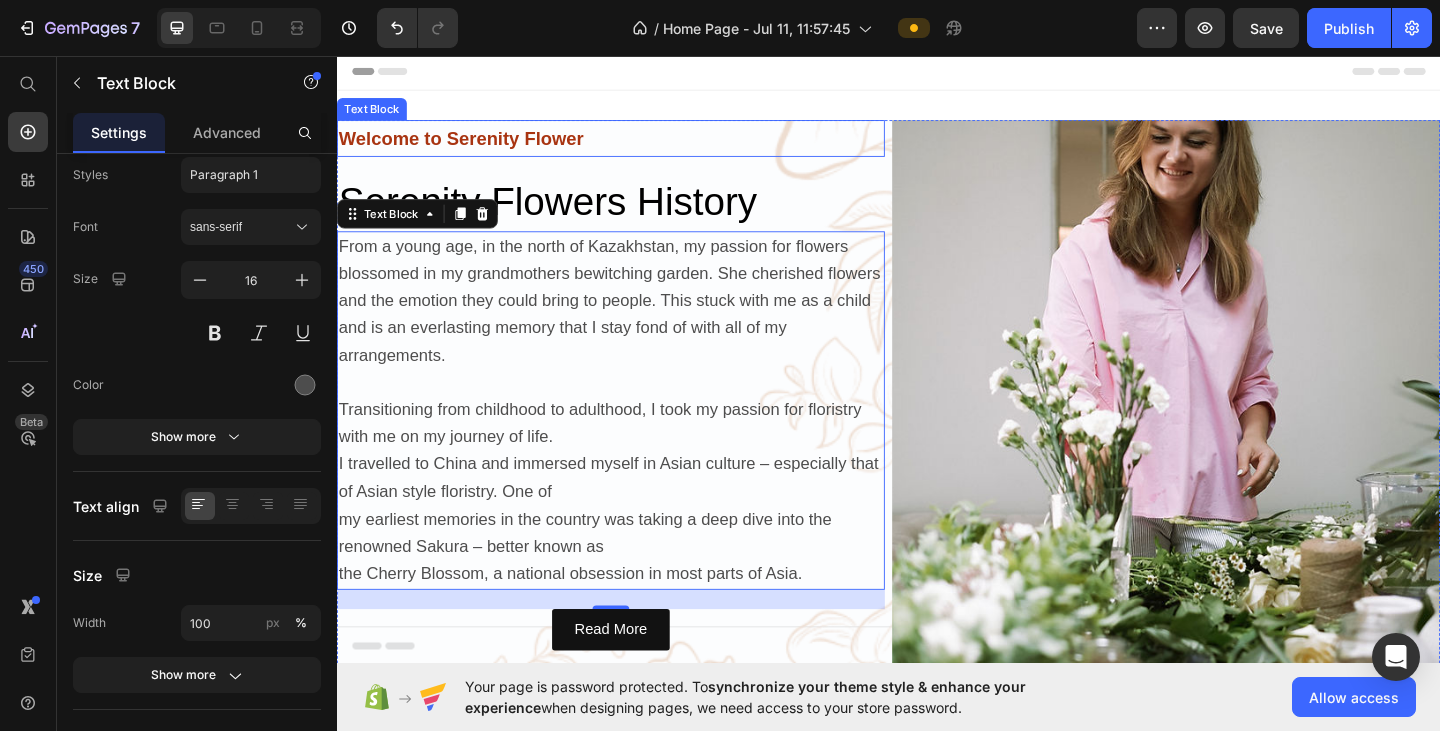 click on "Welcome to Serenity Flower" at bounding box center (472, 146) 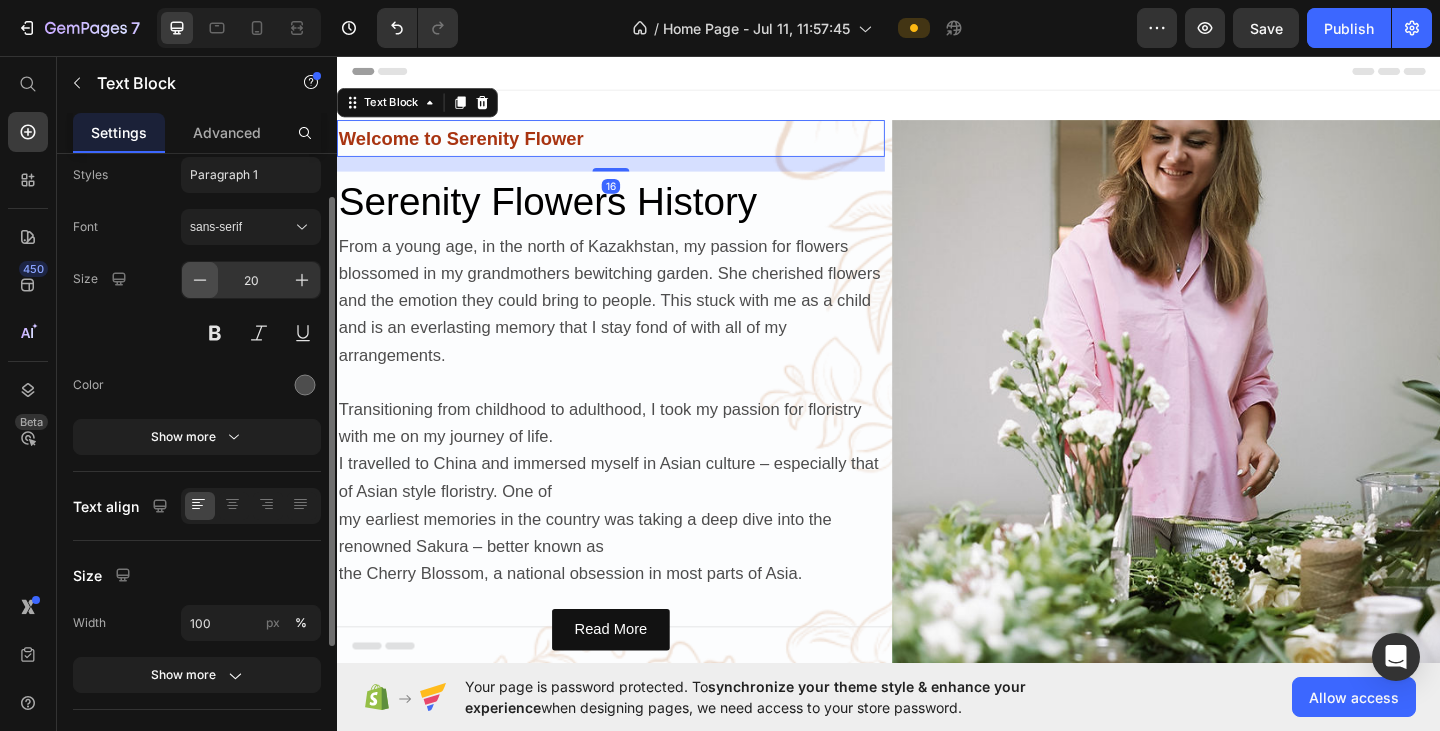 click 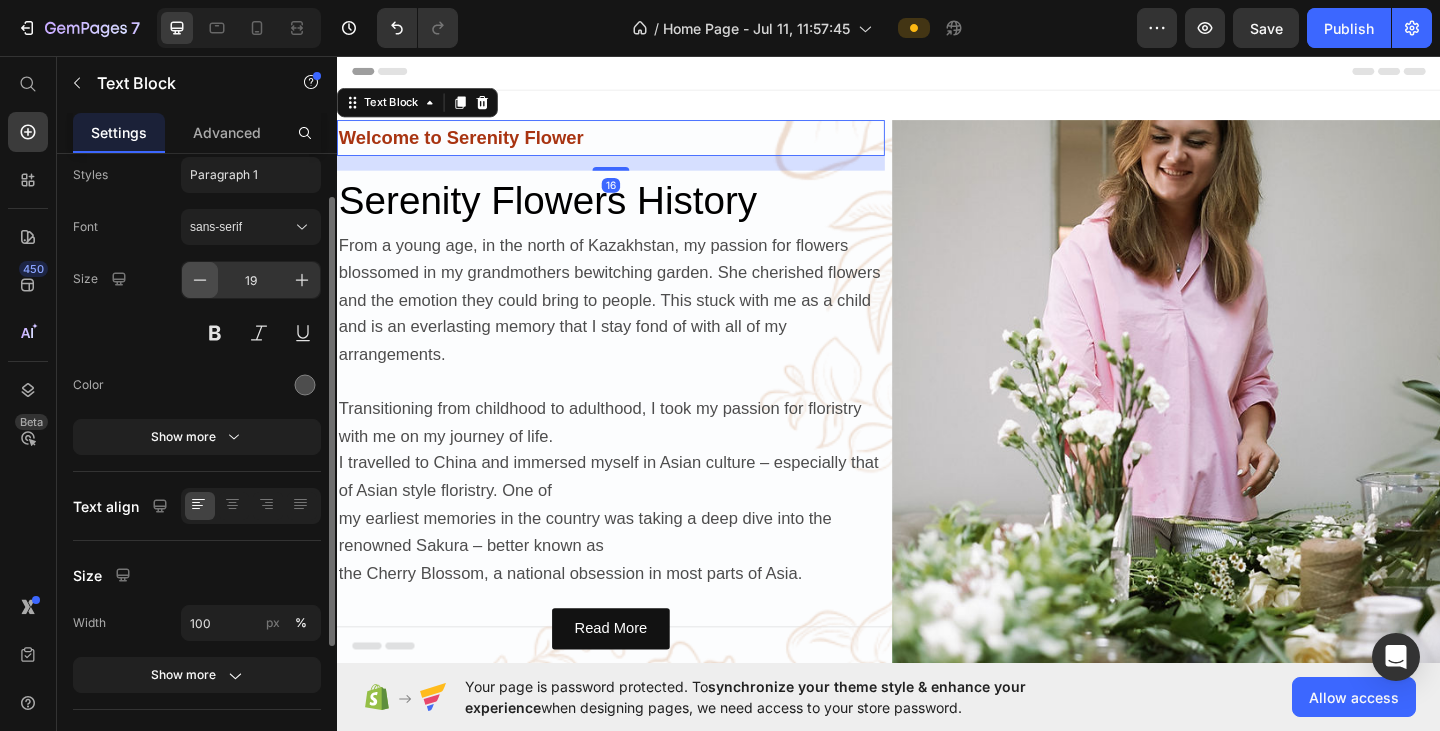 click 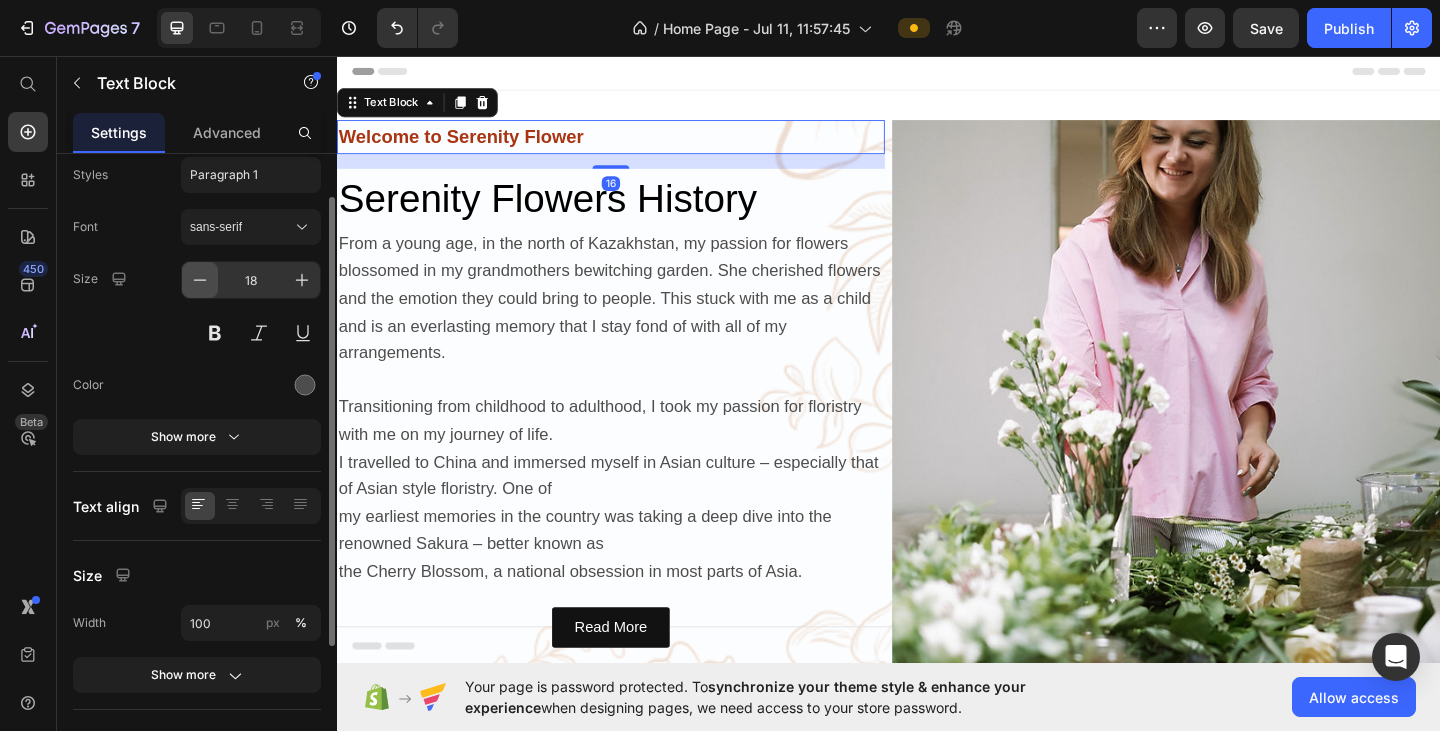 click 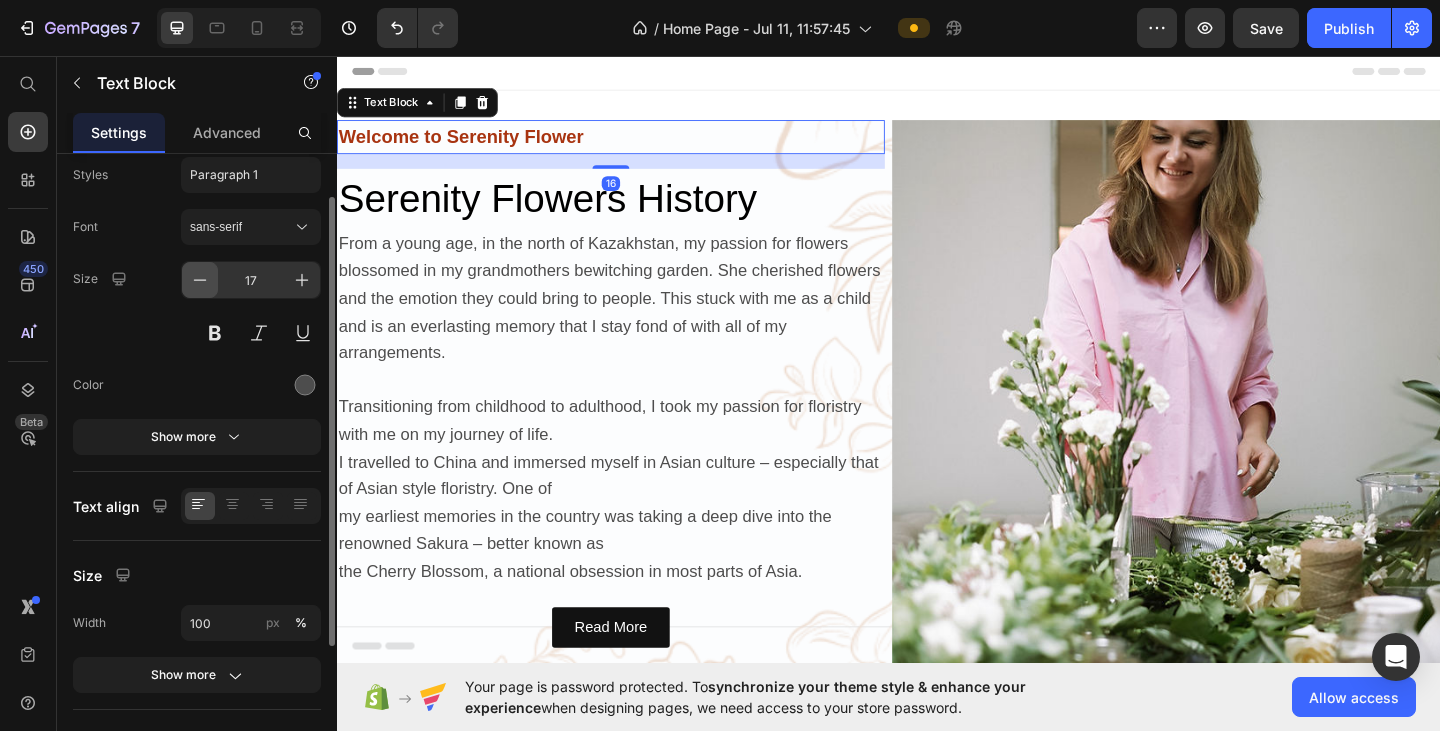 click 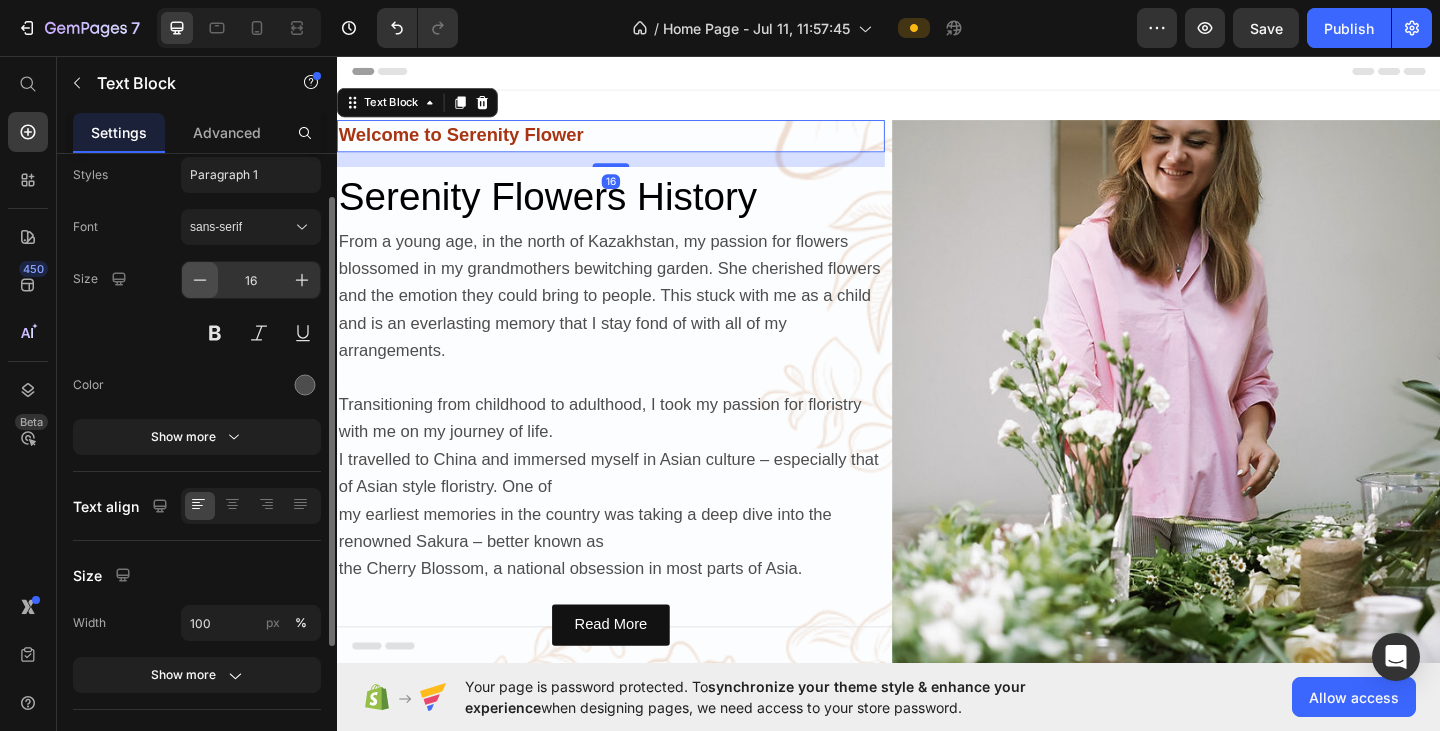 click 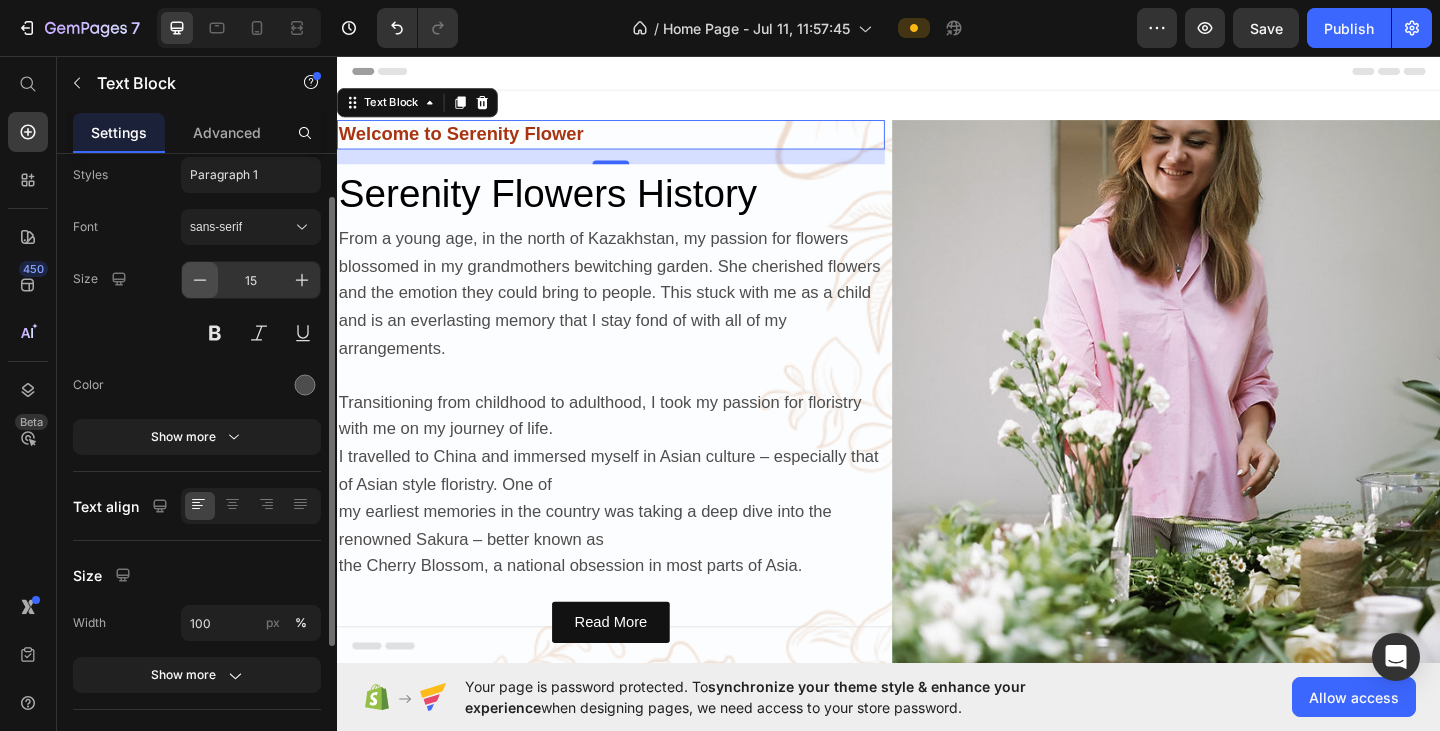 click 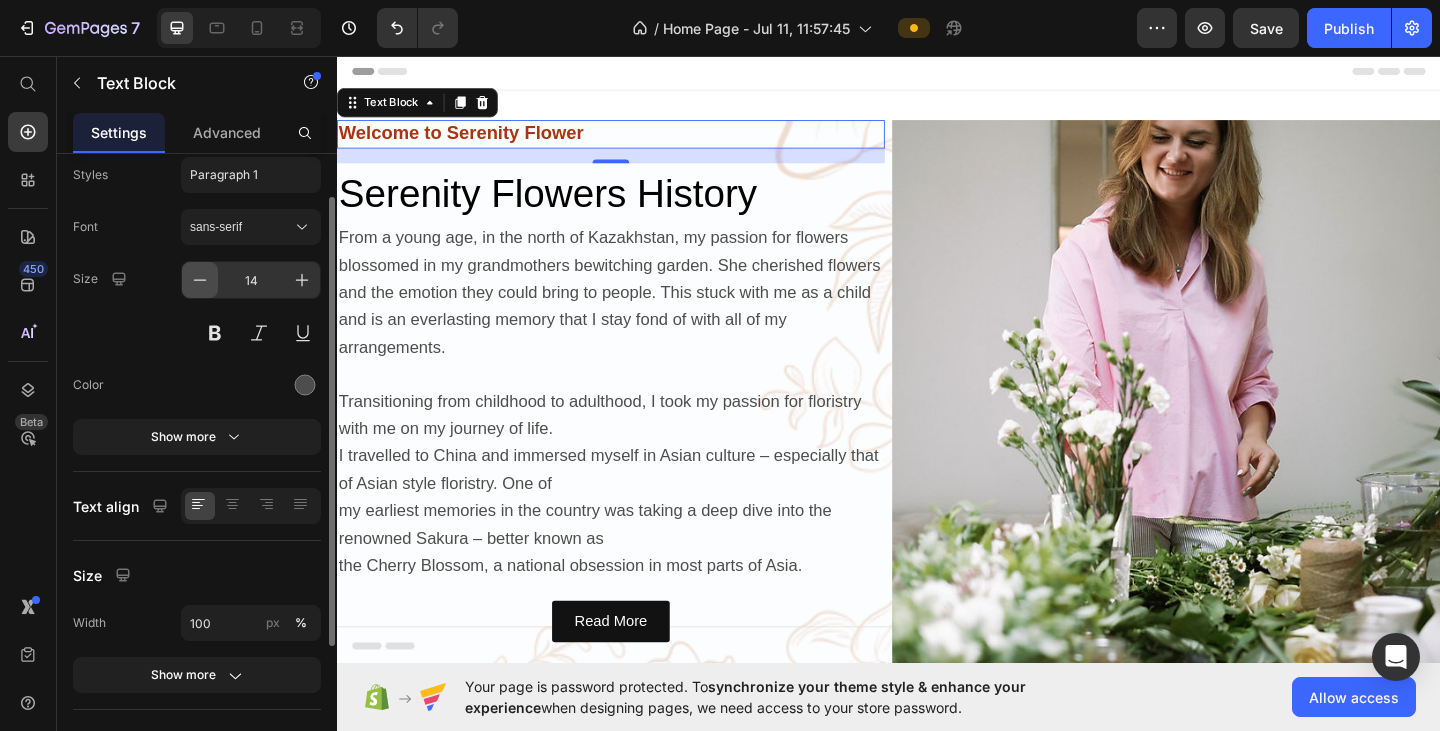 click 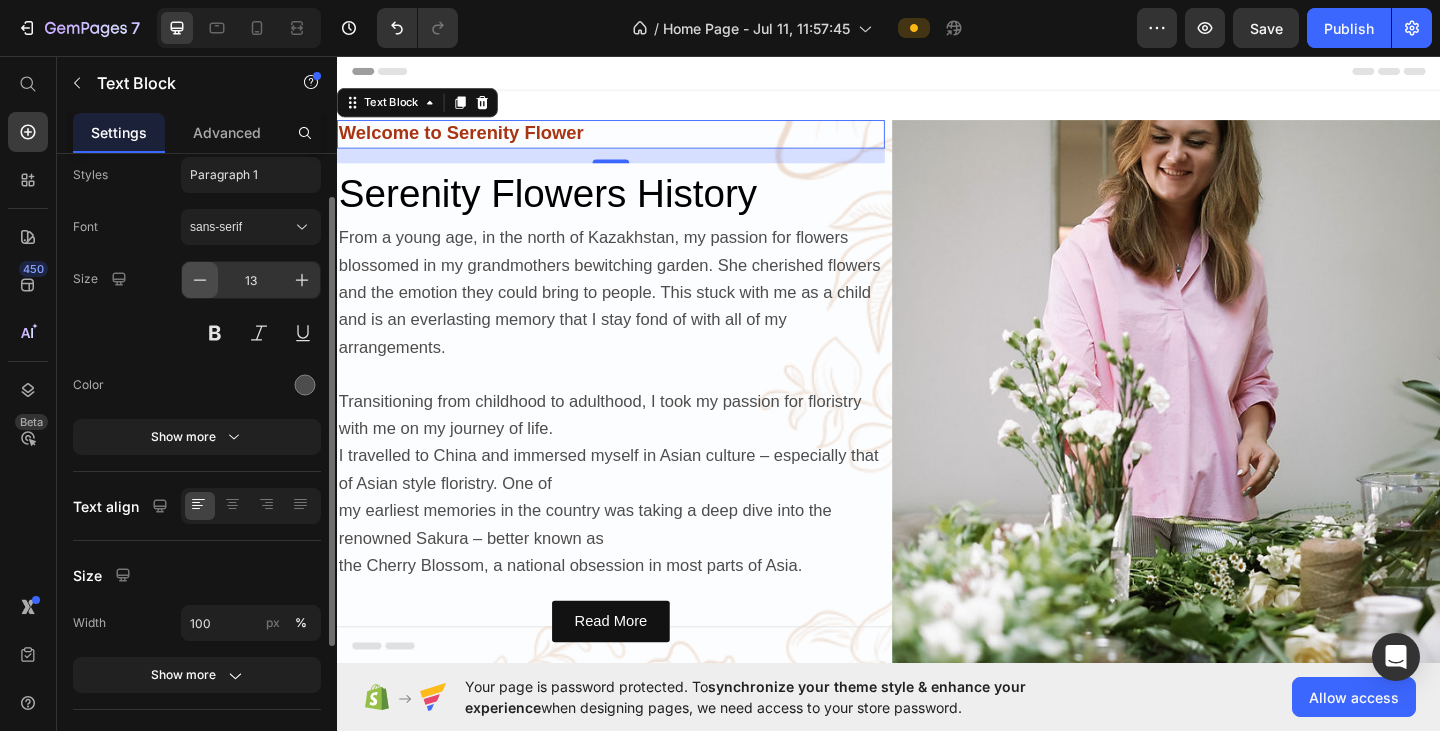 click 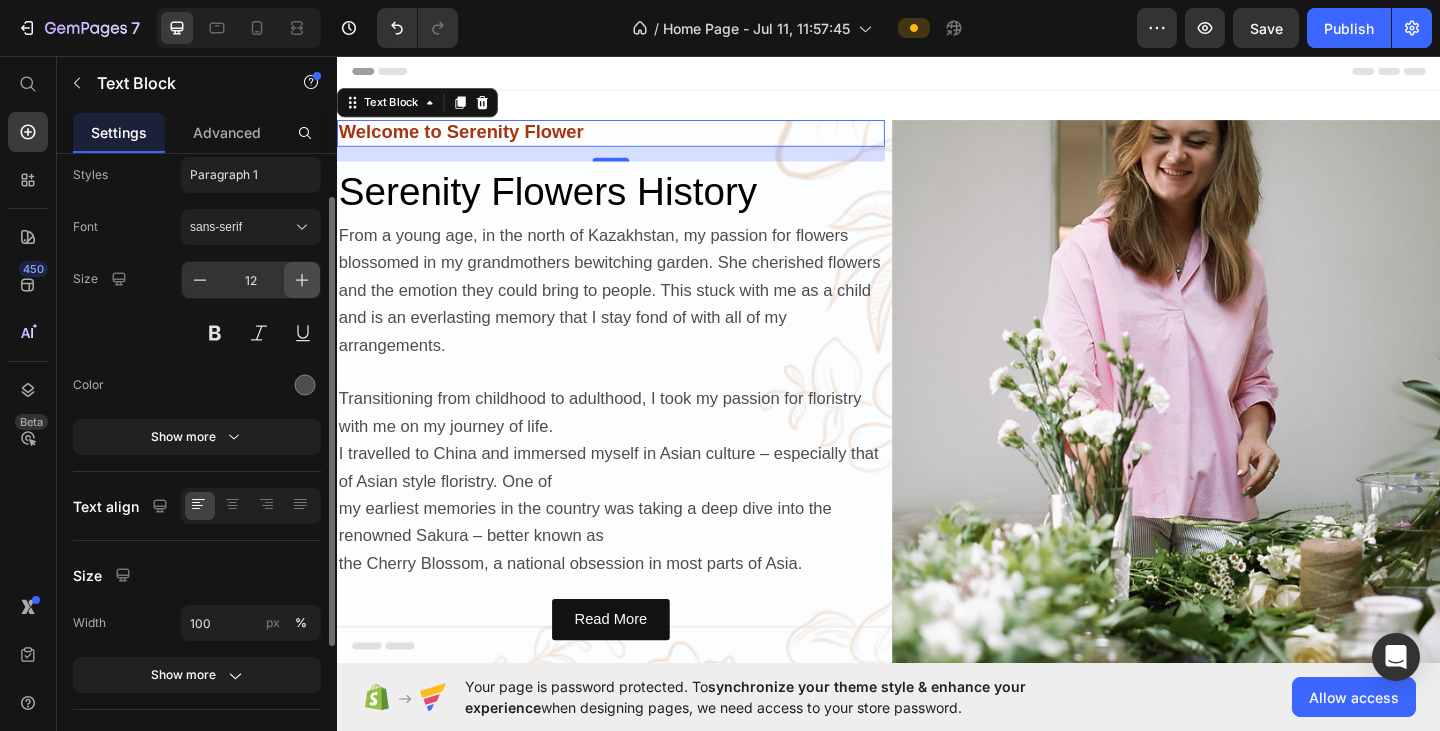 click at bounding box center (302, 280) 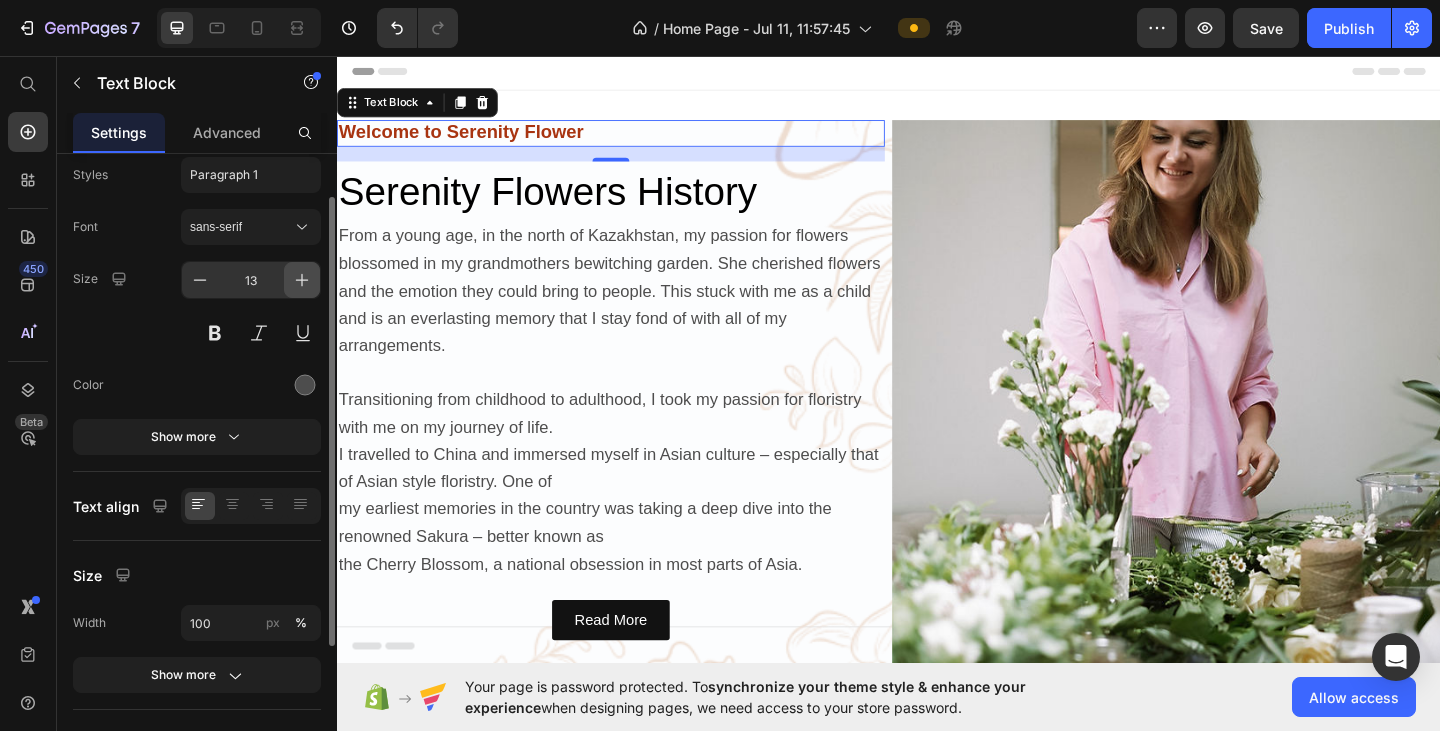 click at bounding box center [302, 280] 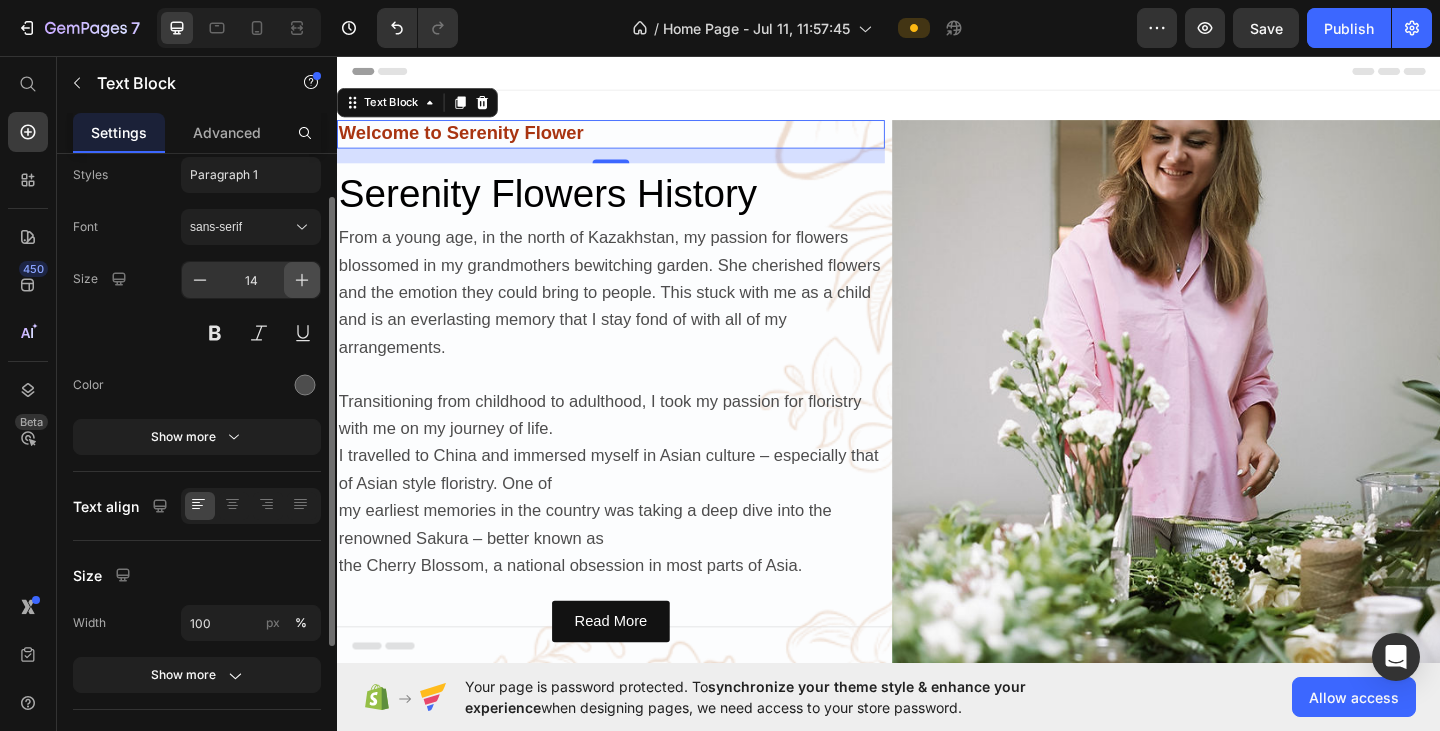 type 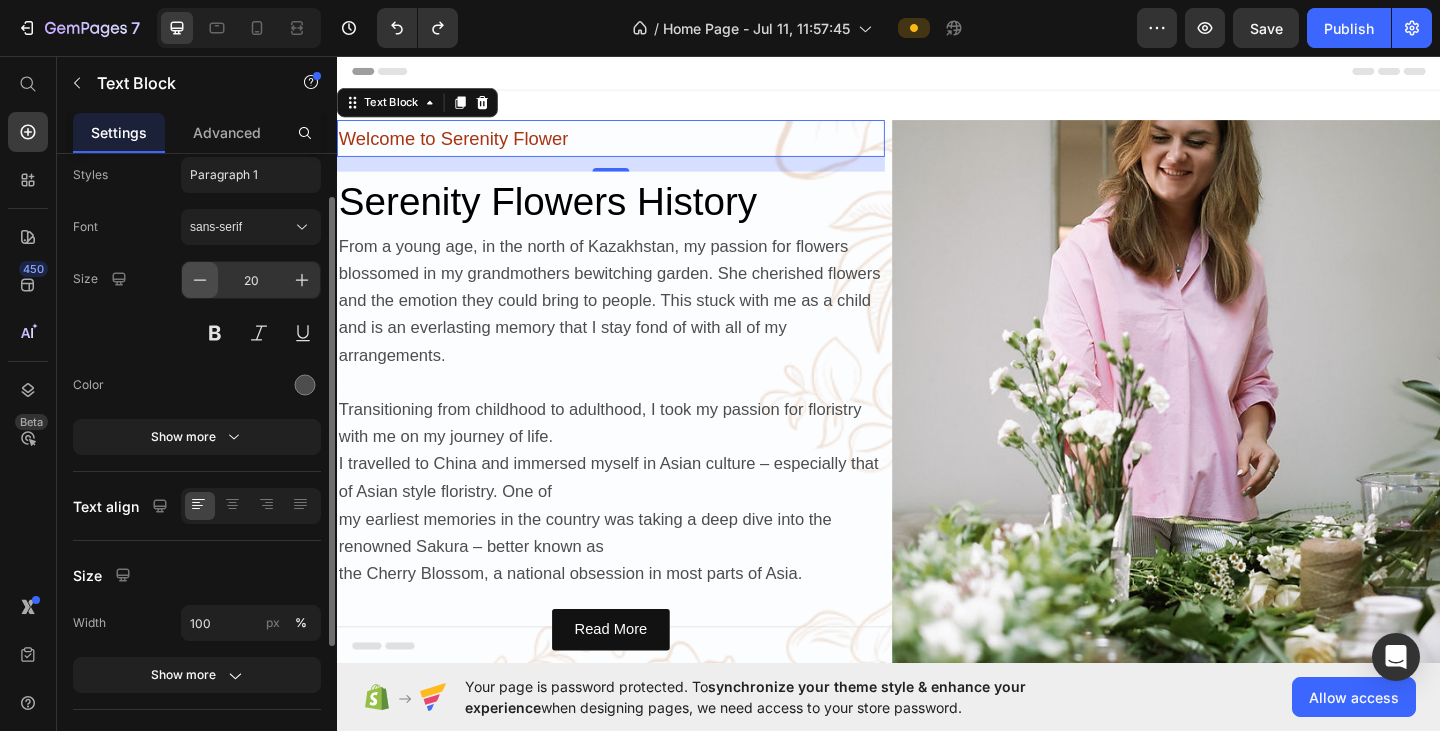 click at bounding box center (200, 280) 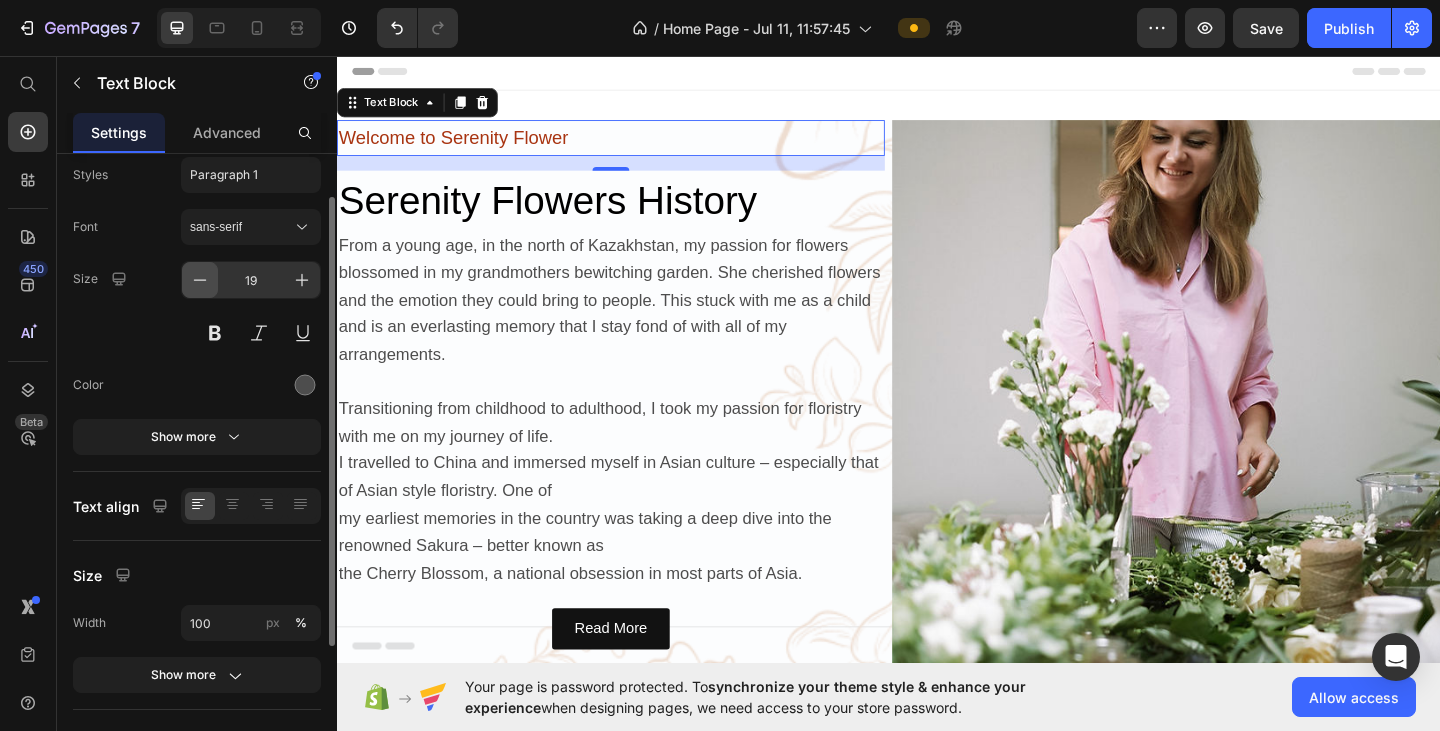 click at bounding box center (200, 280) 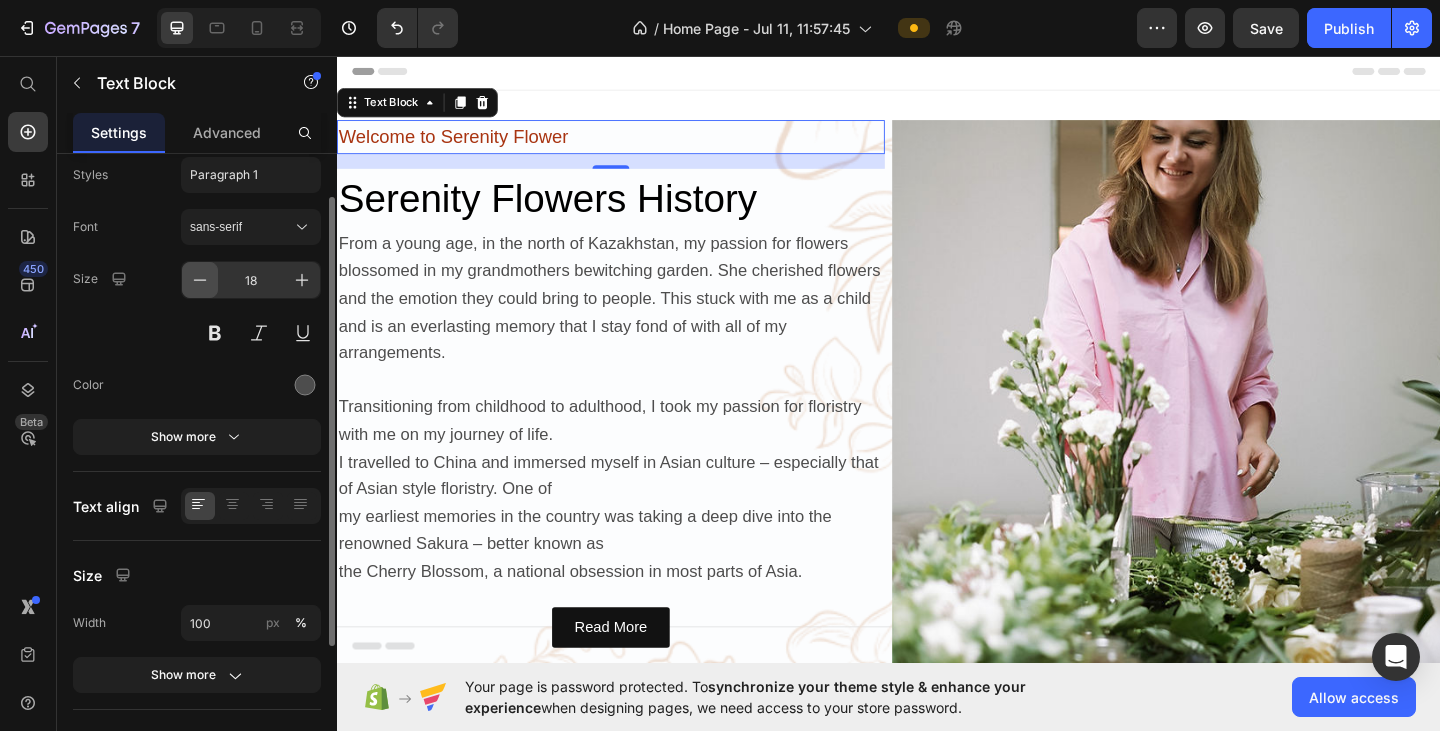 click 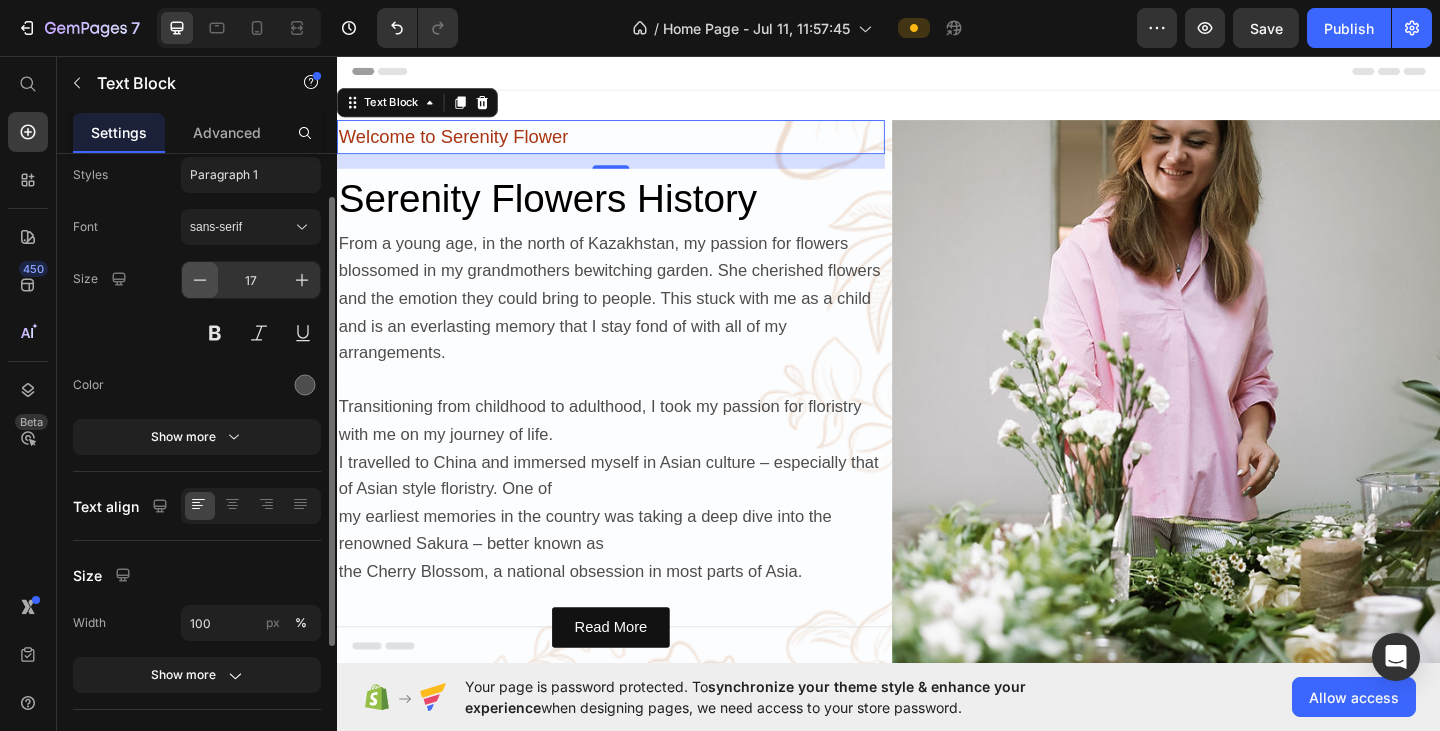 click 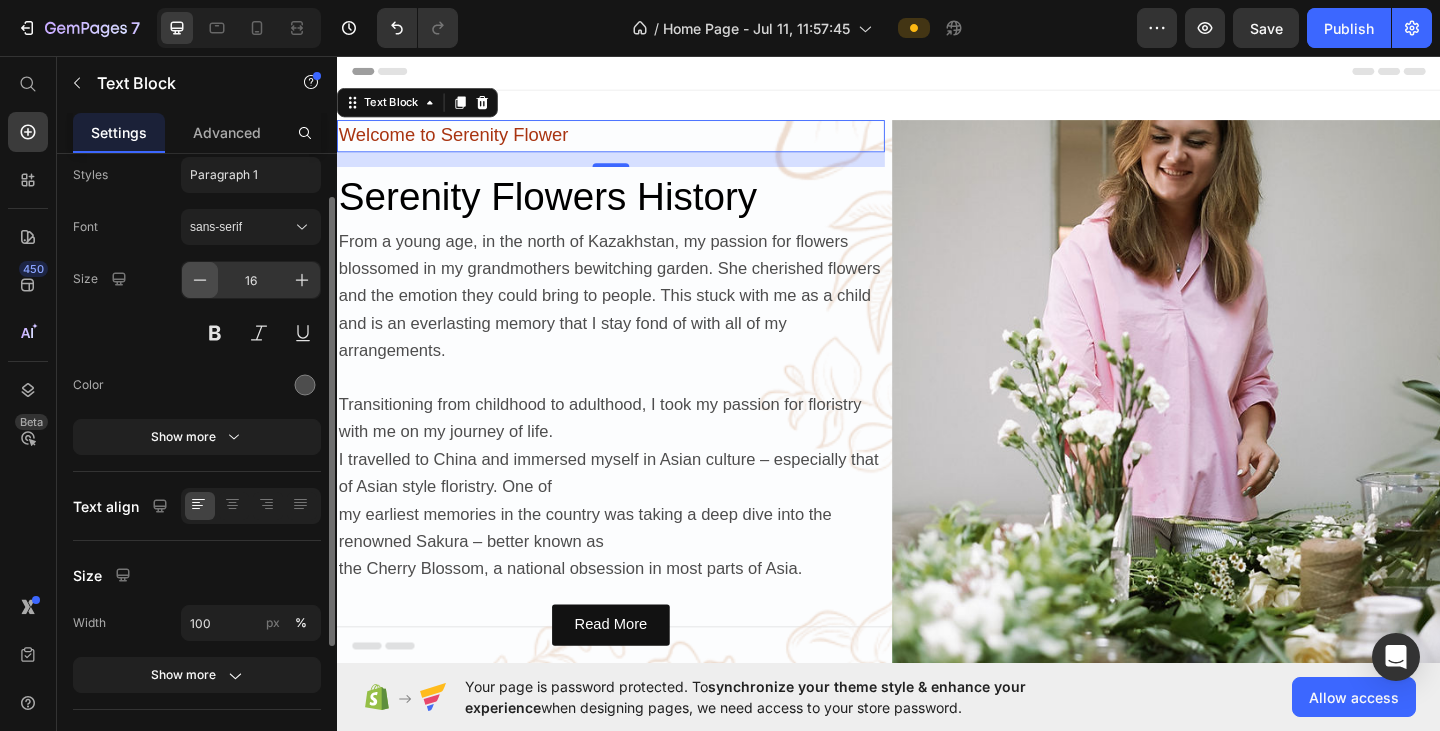 click 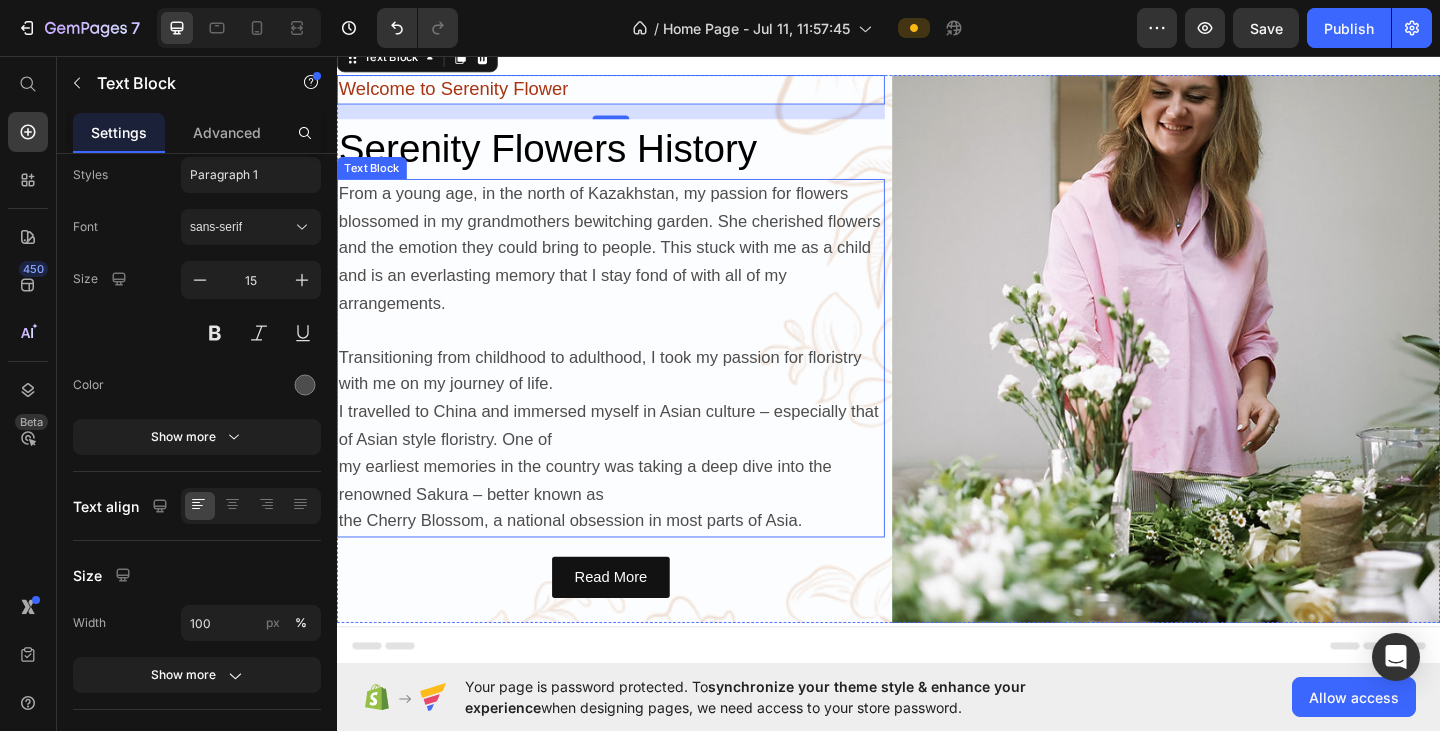 scroll, scrollTop: 0, scrollLeft: 0, axis: both 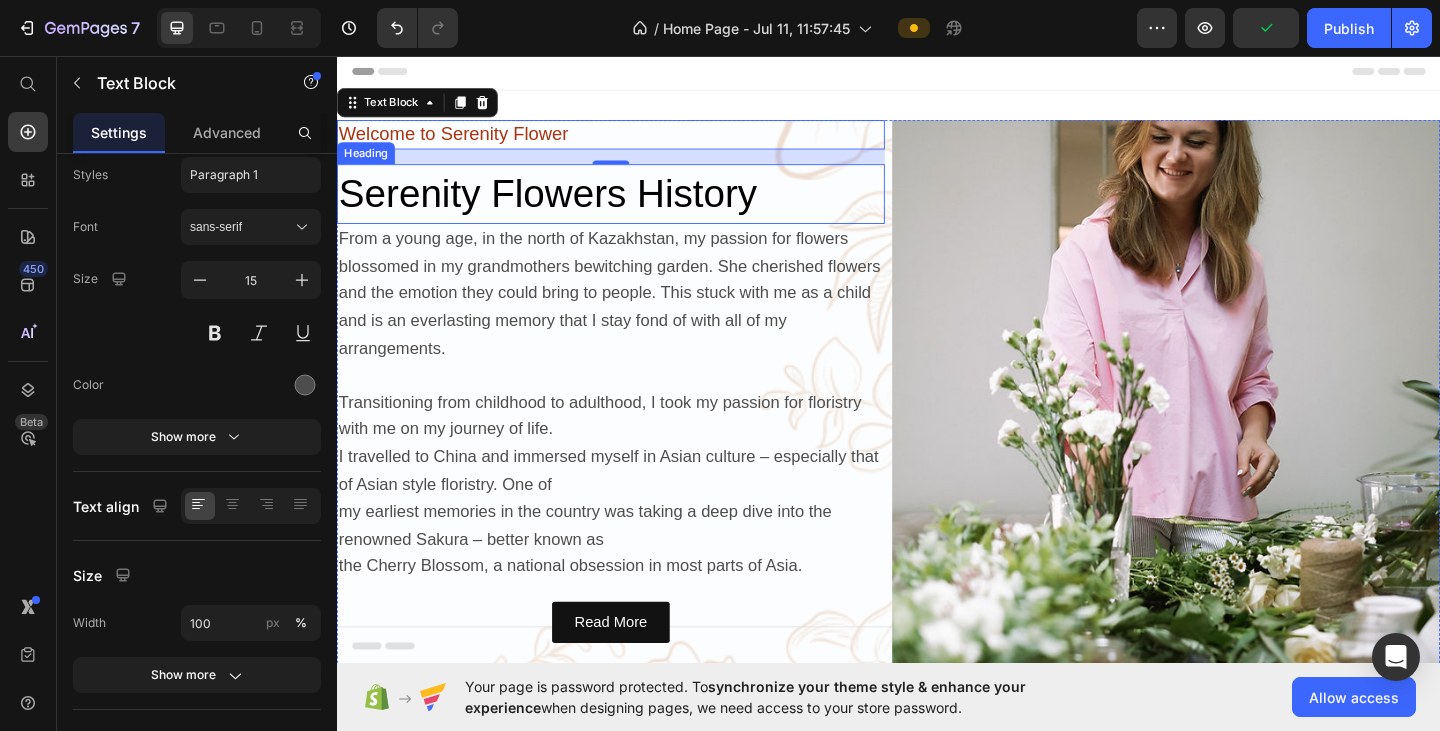 click on "Serenity Flowers History" at bounding box center (566, 206) 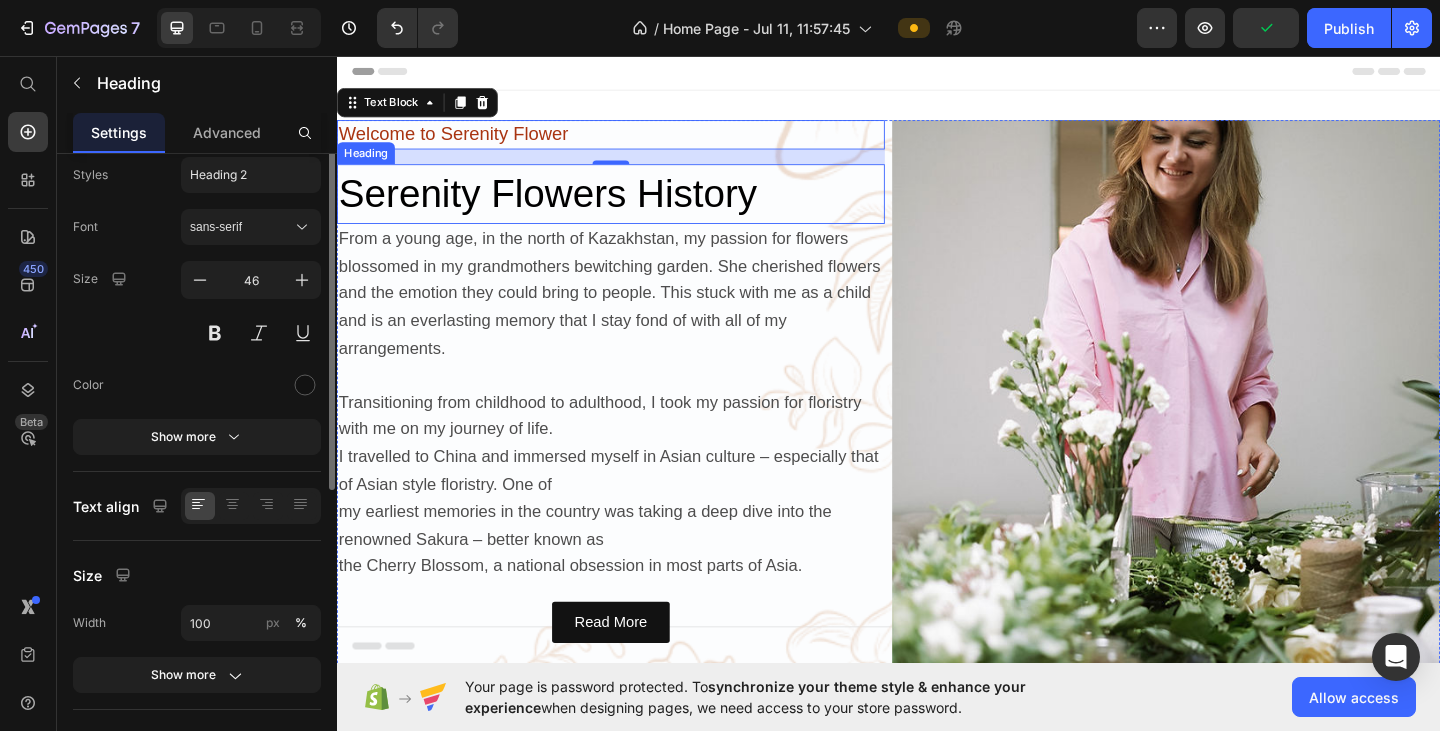 scroll, scrollTop: 0, scrollLeft: 0, axis: both 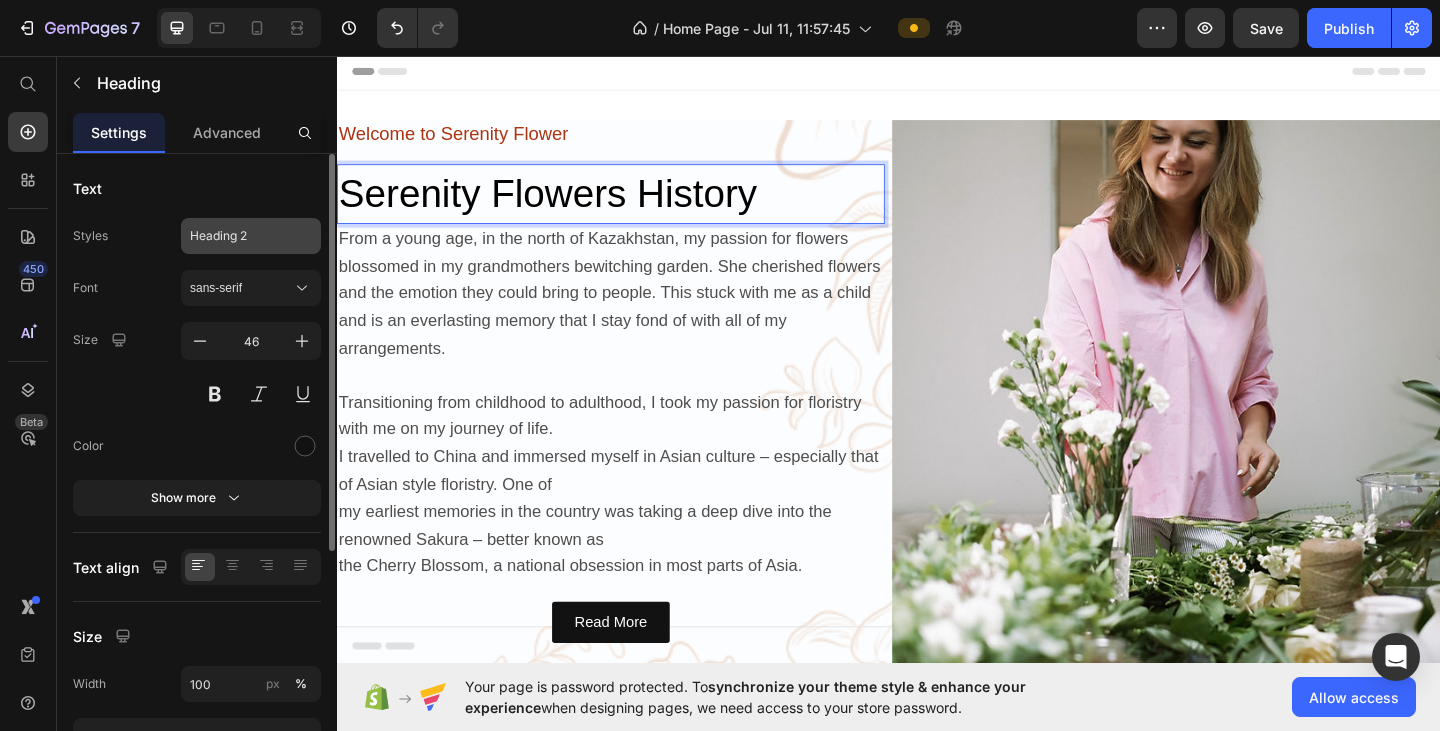 click on "Heading 2" at bounding box center (239, 236) 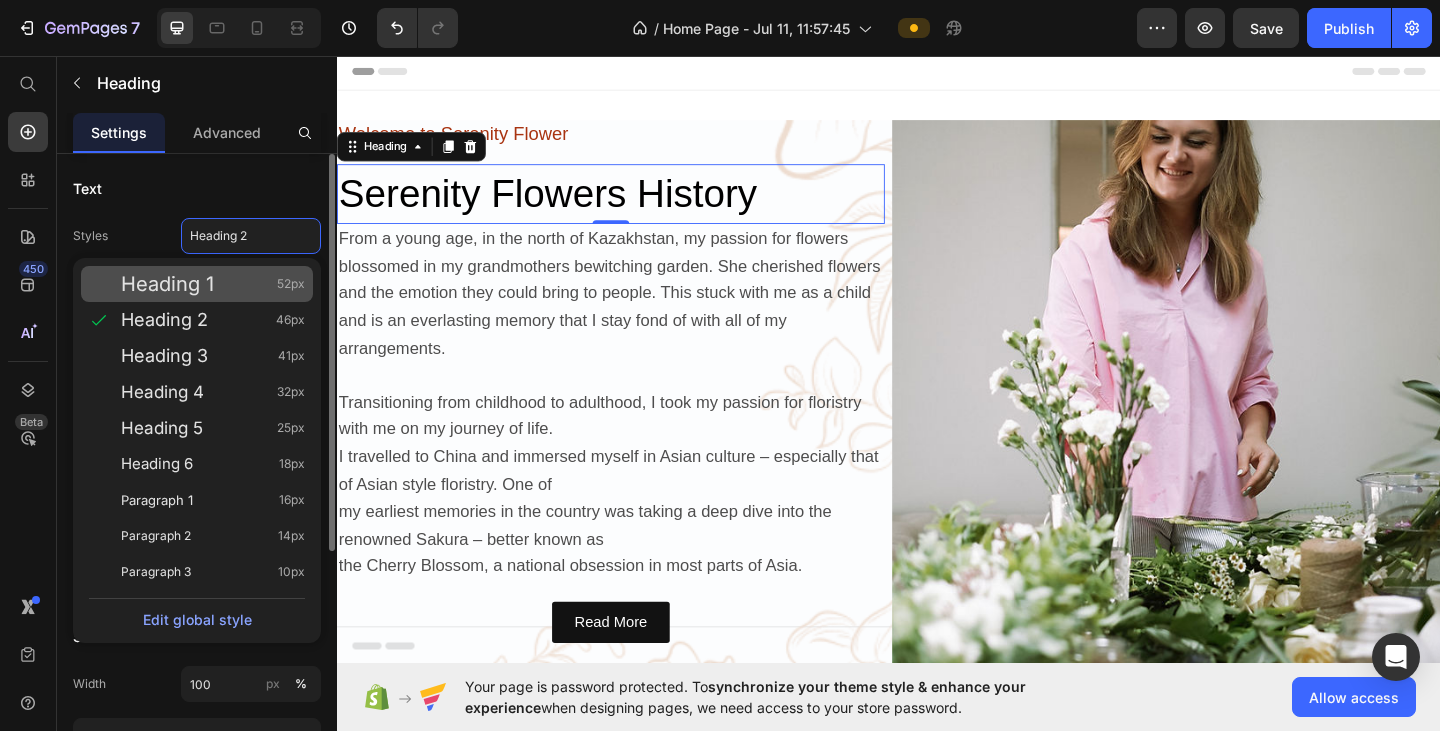 click on "Heading 1 52px" at bounding box center (213, 284) 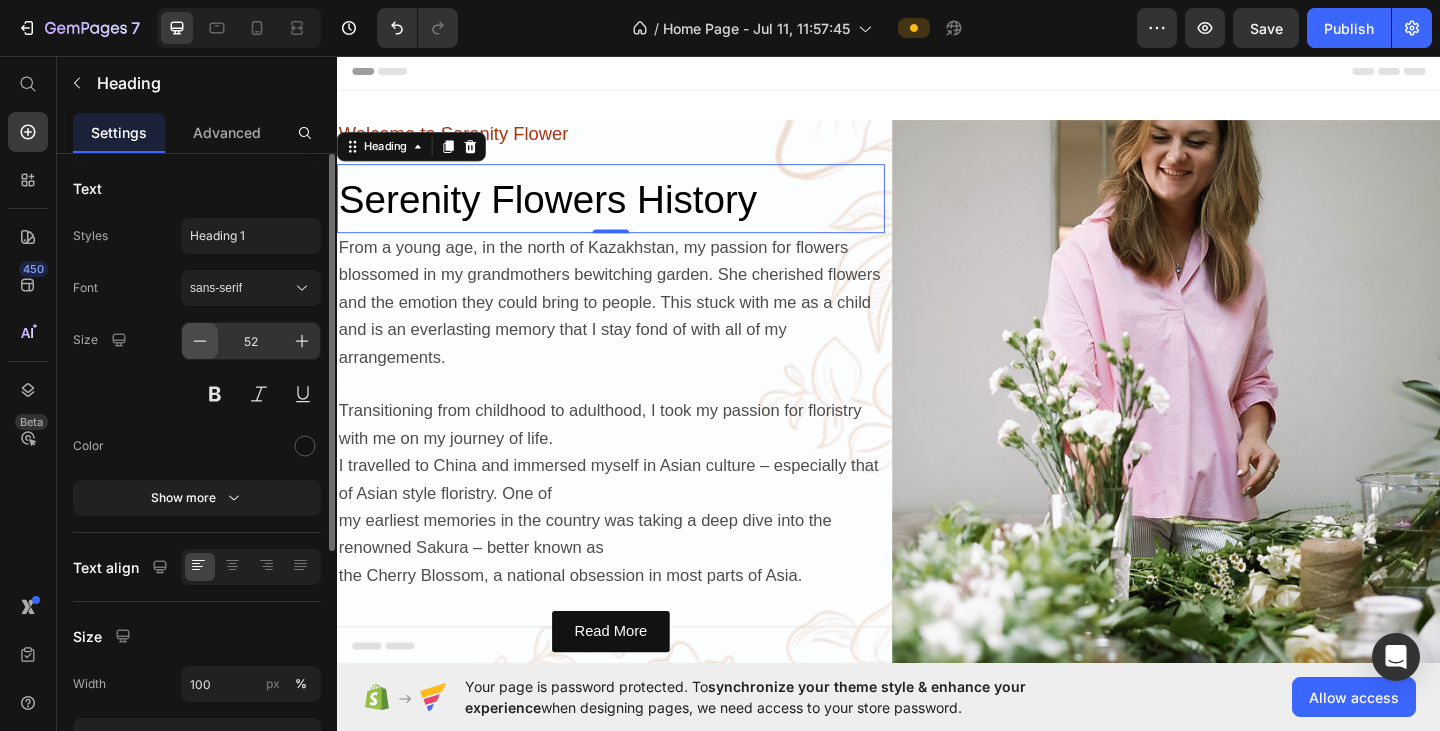 click at bounding box center (200, 341) 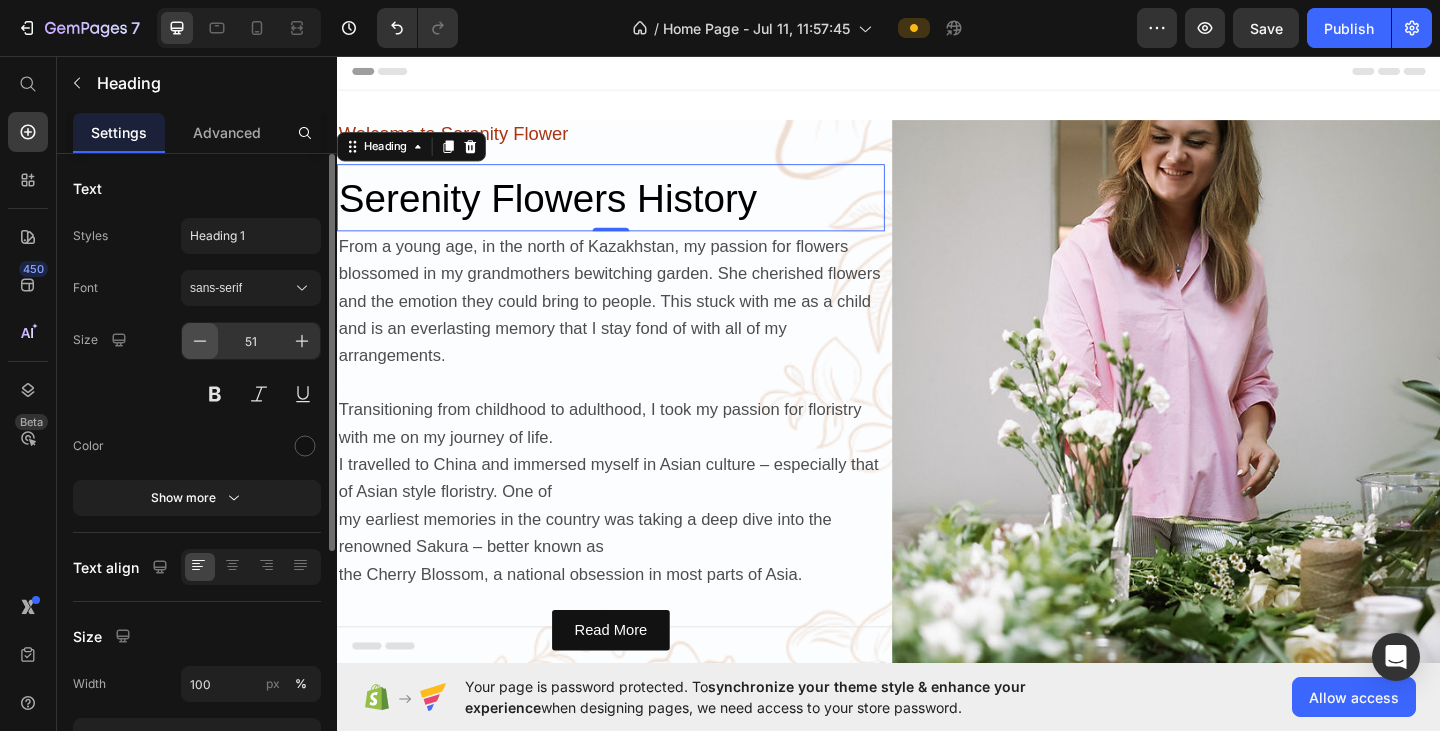 click at bounding box center [200, 341] 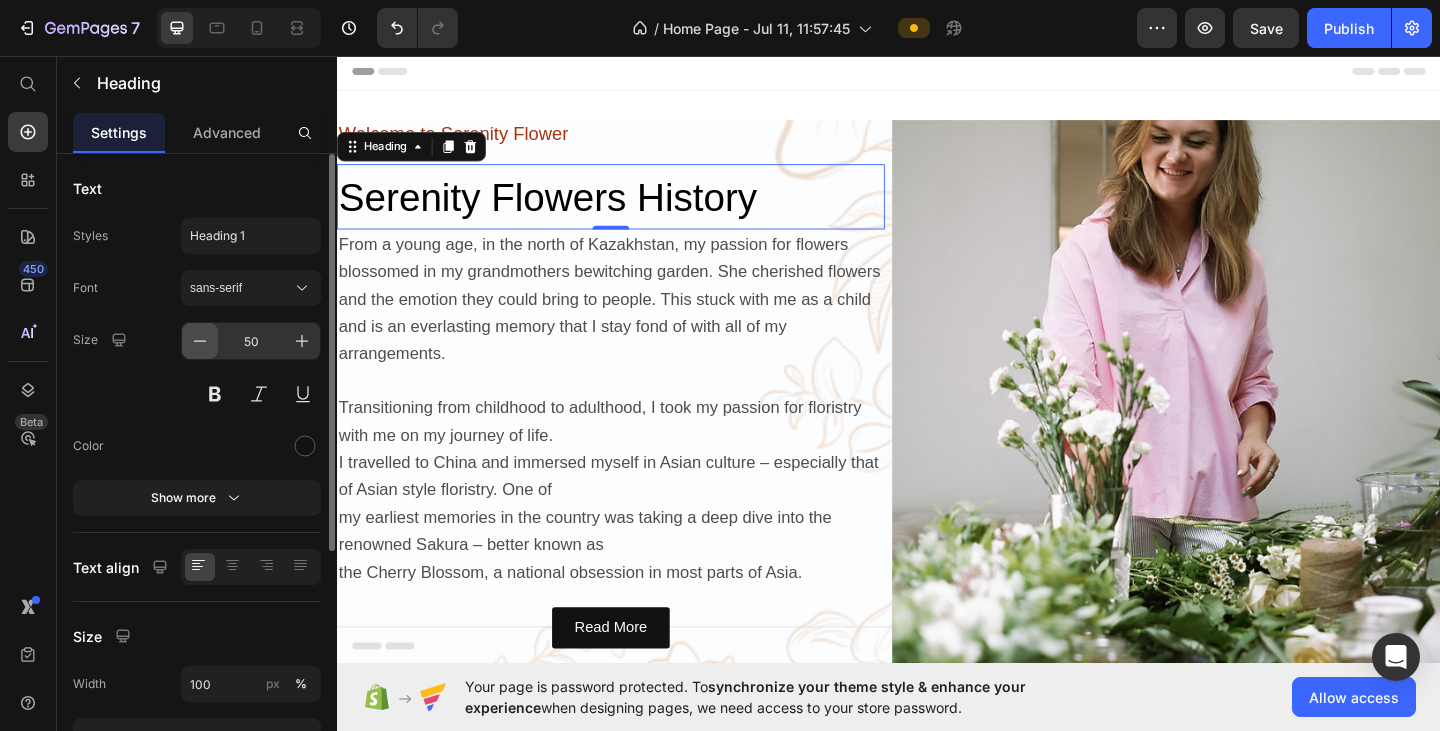 click at bounding box center [200, 341] 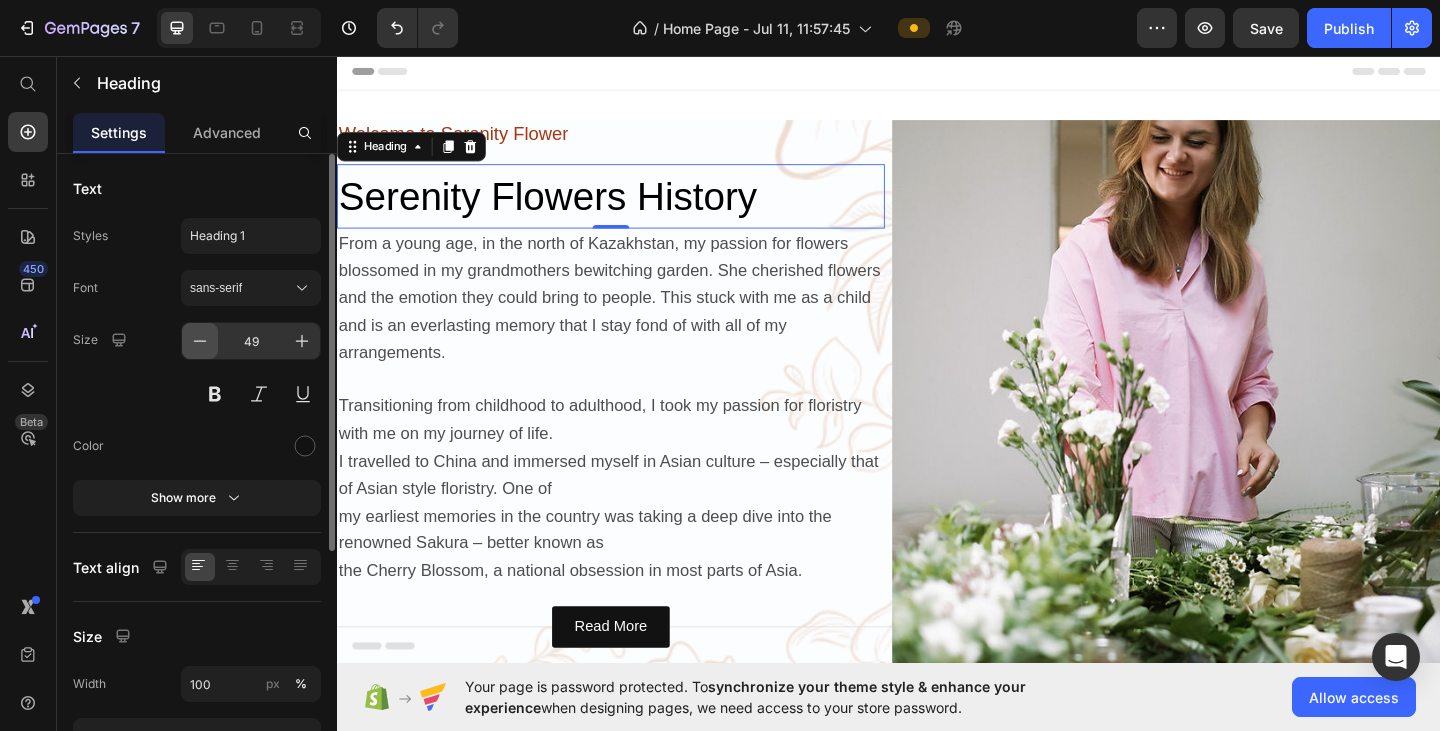 click at bounding box center (200, 341) 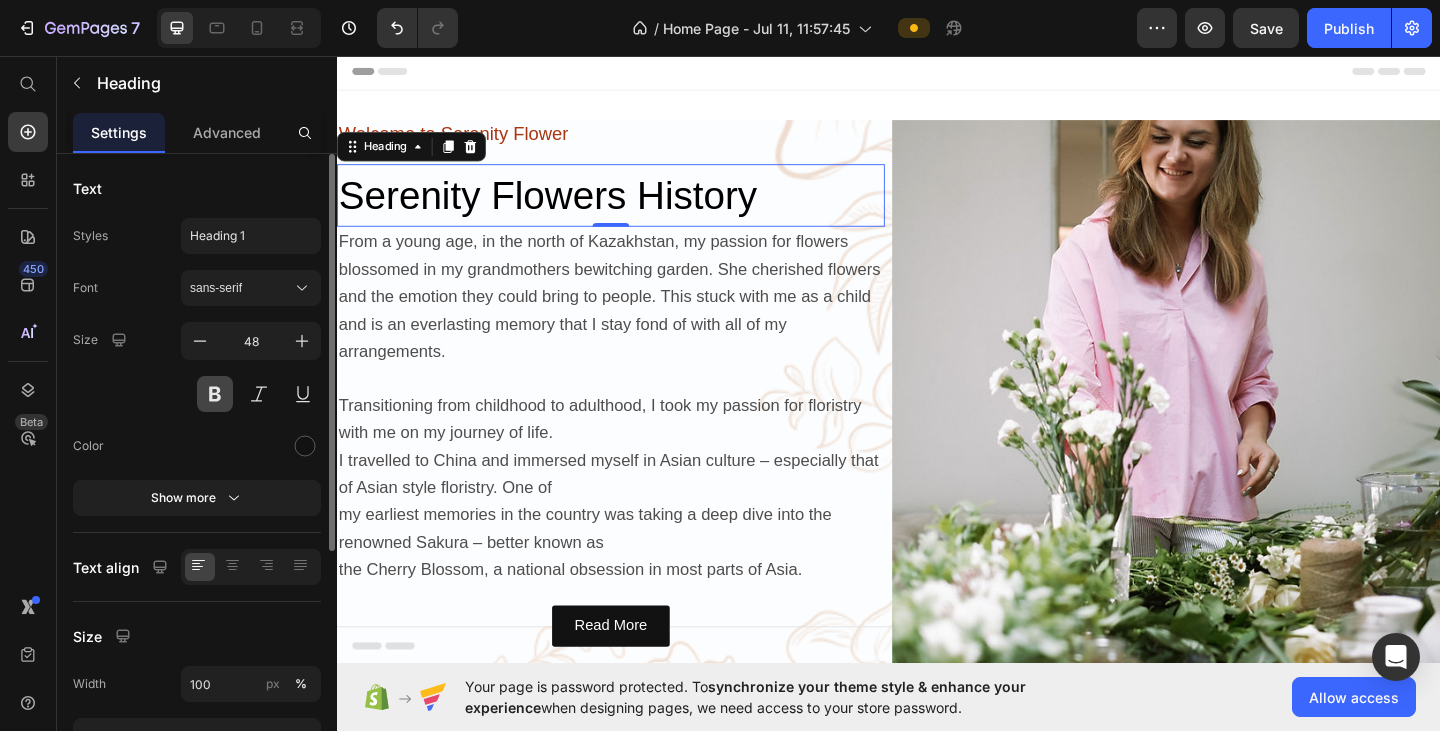 click at bounding box center [215, 394] 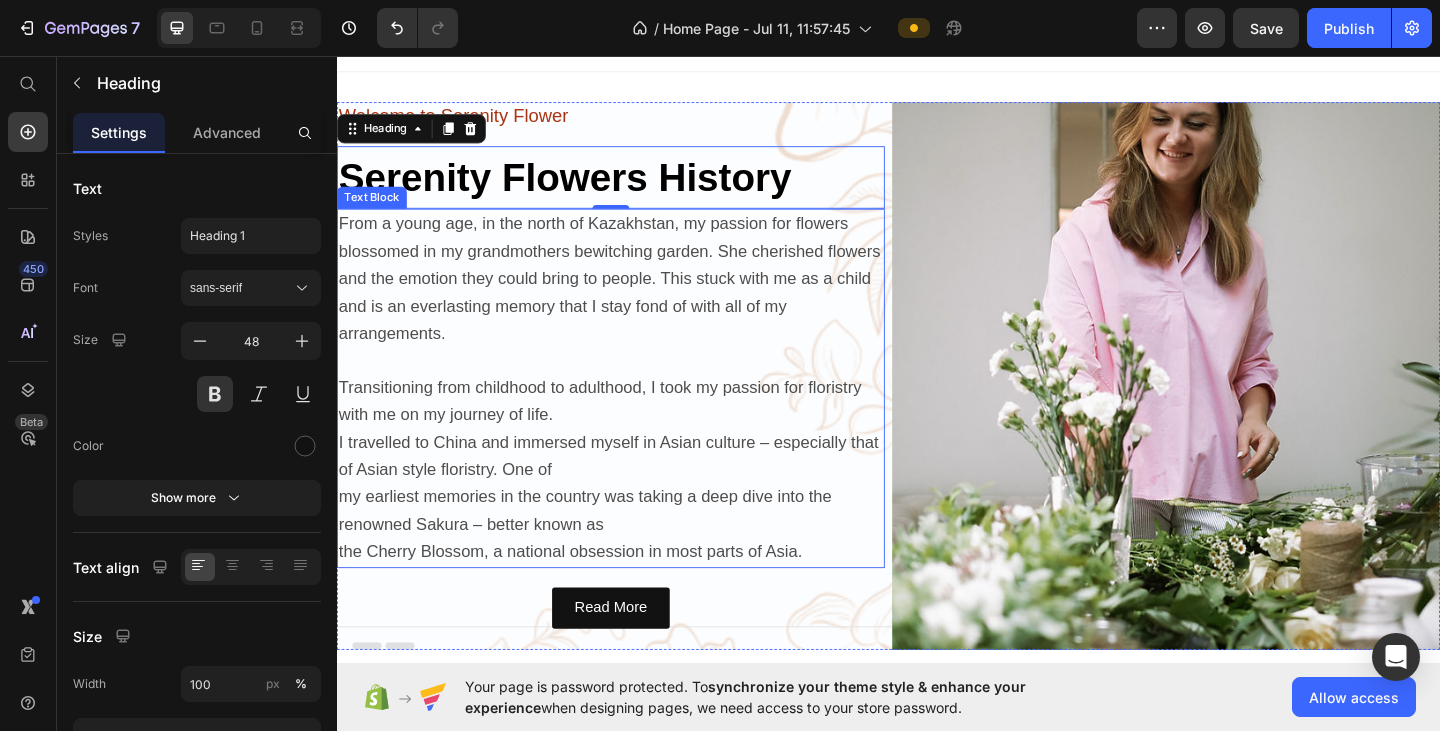 scroll, scrollTop: 0, scrollLeft: 0, axis: both 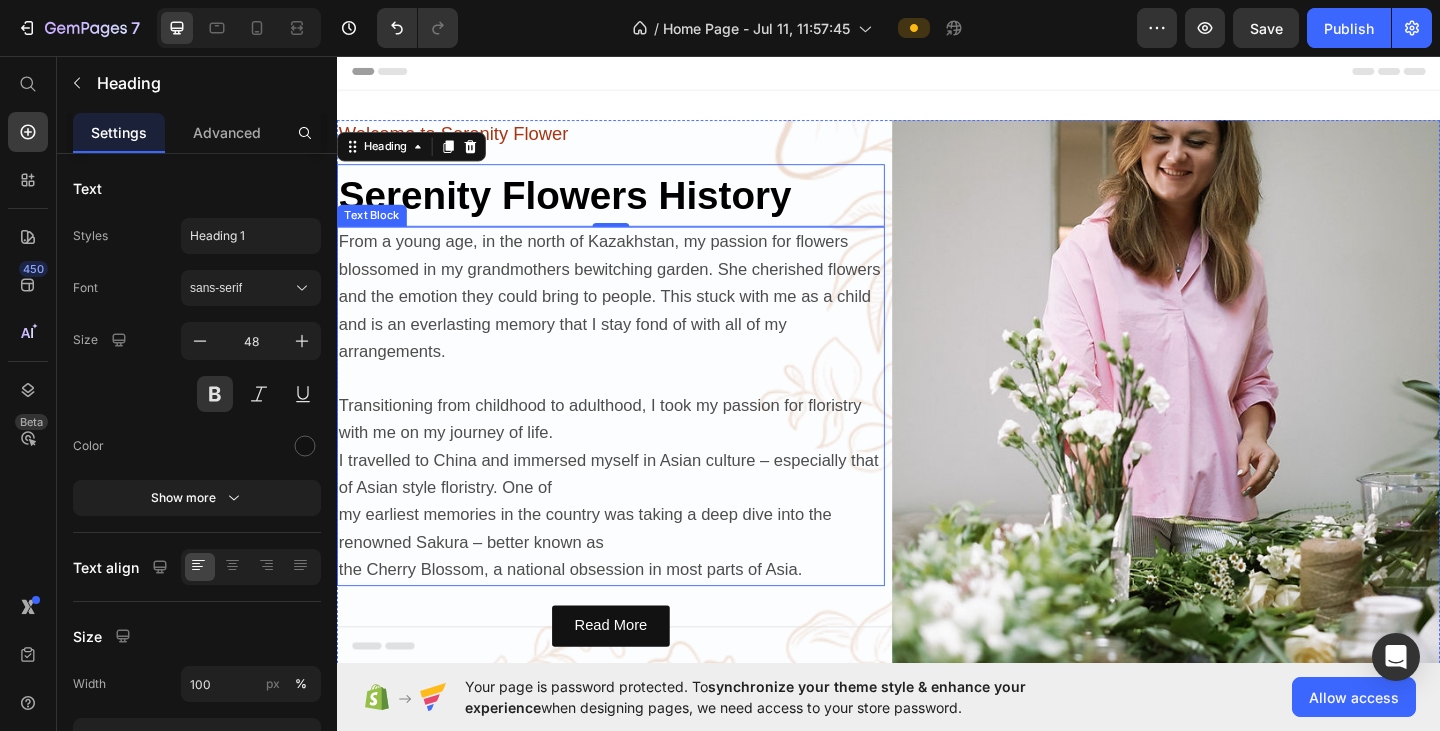 click on "From a young age, in the north of [COUNTRY], my passion for flowers blossomed in my grandmothers bewitching garden. She cherished flowers and the emotion they could bring to people. This stuck with me as a child and is an everlasting memory that I stay fond of with all of my arrangements. Transitioning from childhood to adulthood, I took my passion for floristry with me on my journey of life. I travelled to China and immersed myself in Asian culture – especially that of Asian style floristry. One of my earliest memories in the country was taking a deep dive into the renowned Sakura – better known as the Cherry Blossom, a national obsession in most parts of Asia." at bounding box center (635, 437) 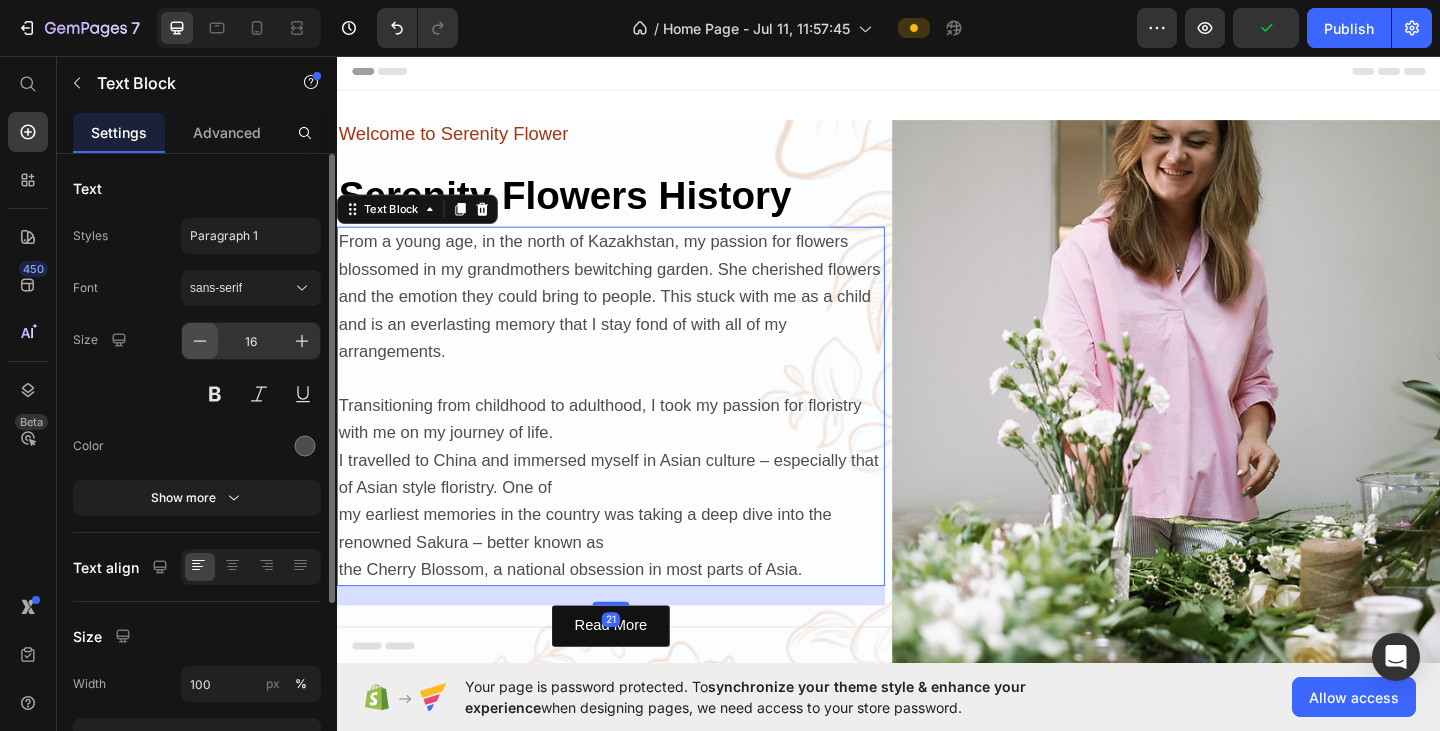 click at bounding box center [200, 341] 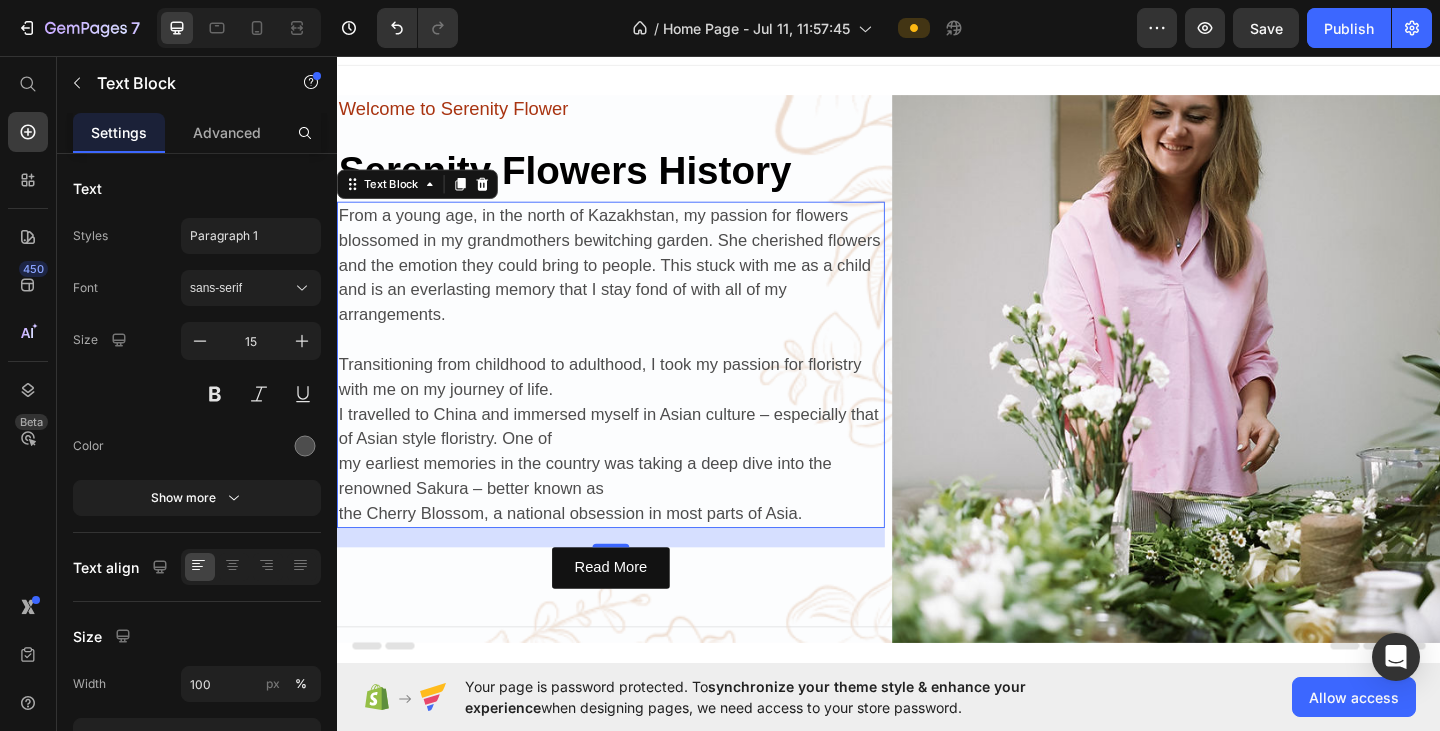scroll, scrollTop: 0, scrollLeft: 0, axis: both 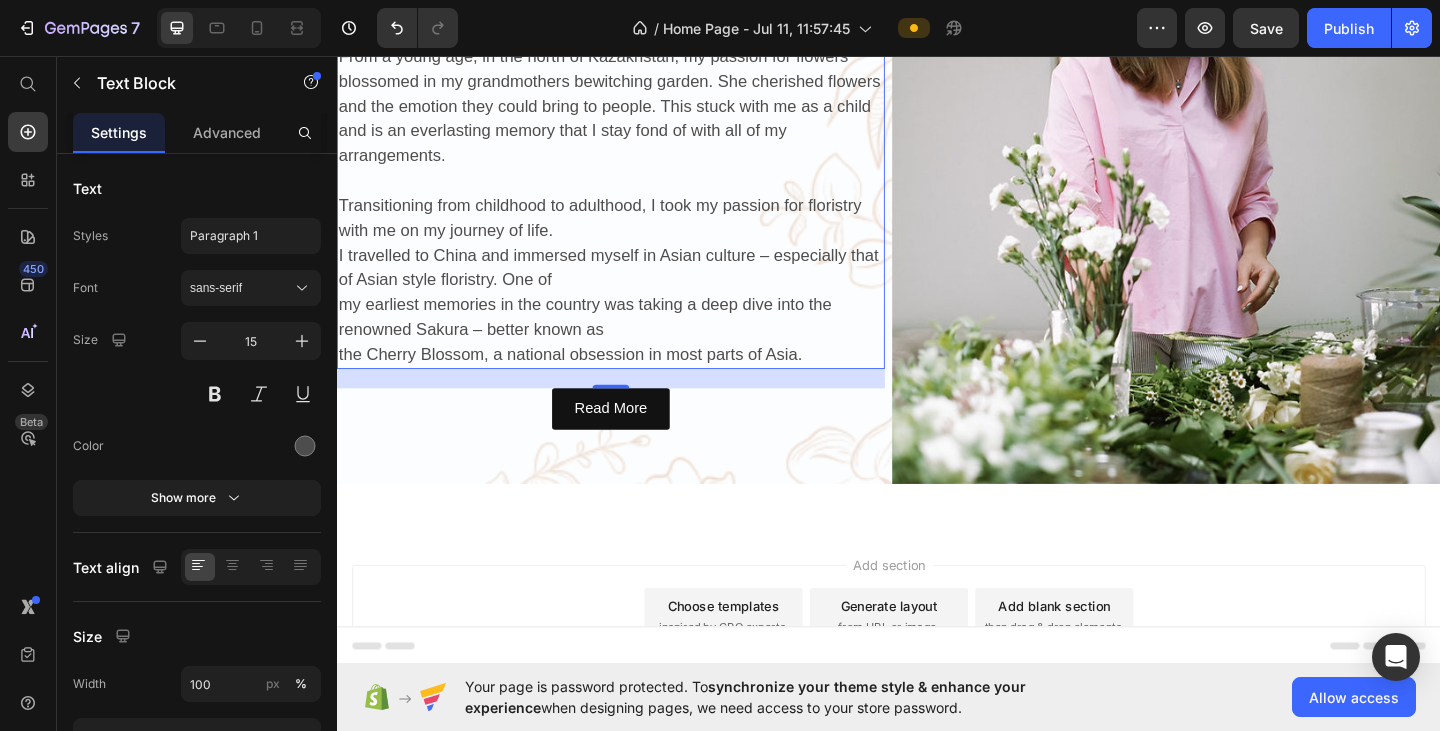 click on "21" at bounding box center [635, 434] 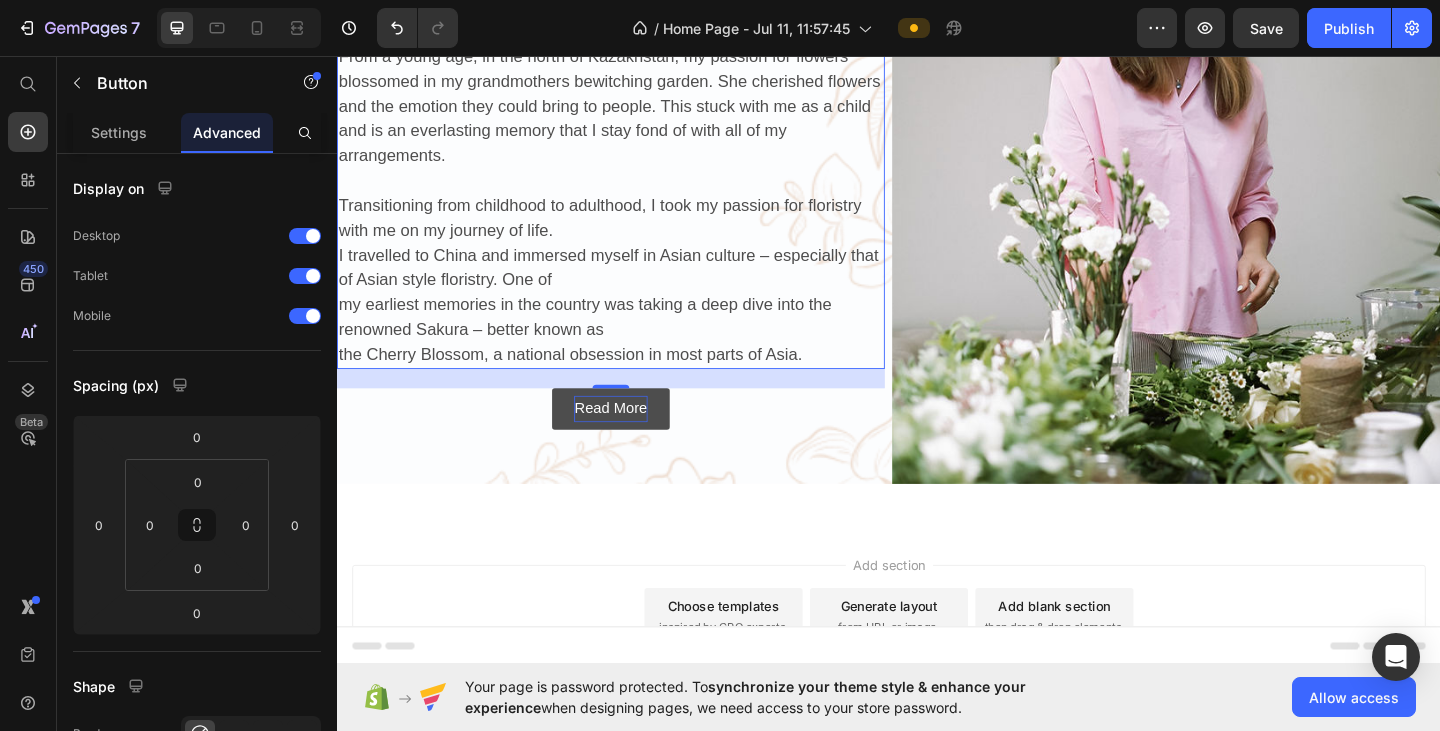 click on "Read More" at bounding box center (634, 440) 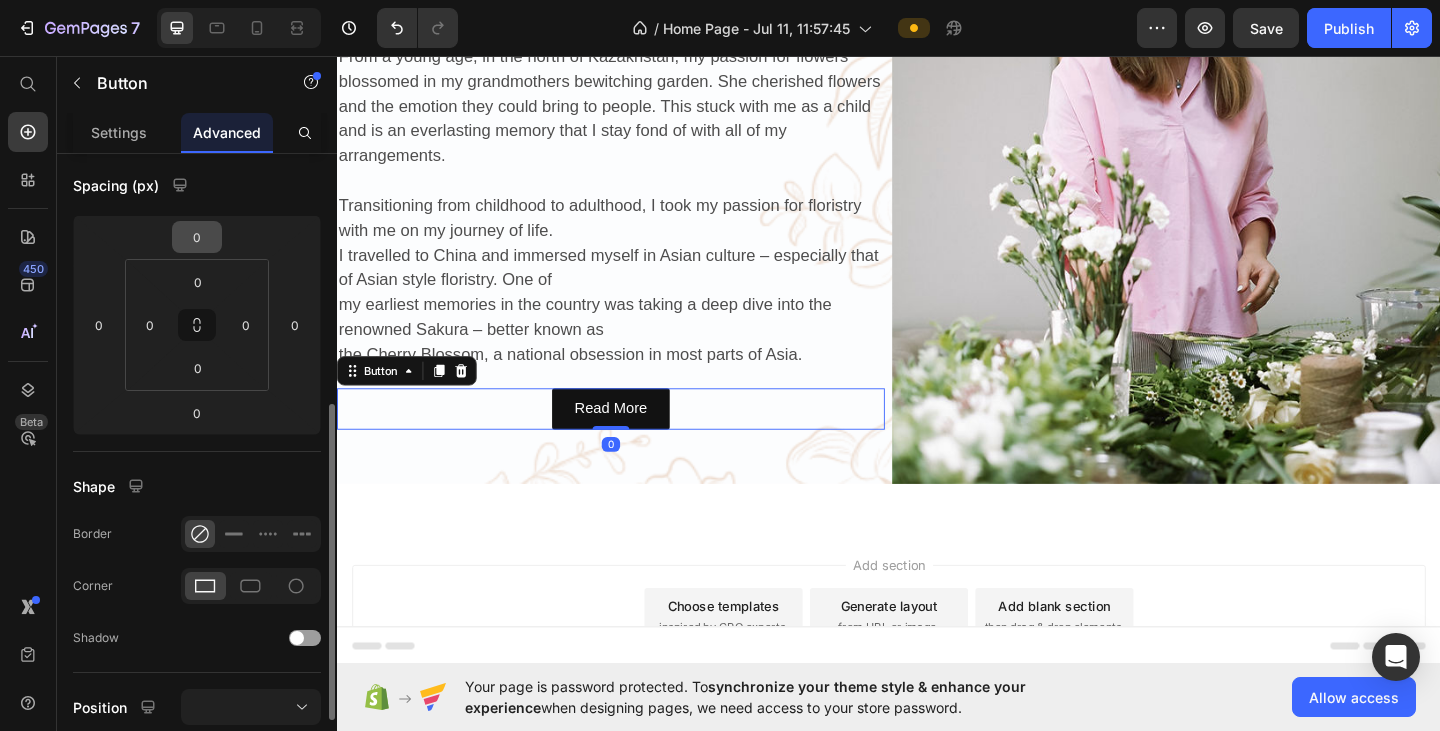 scroll, scrollTop: 300, scrollLeft: 0, axis: vertical 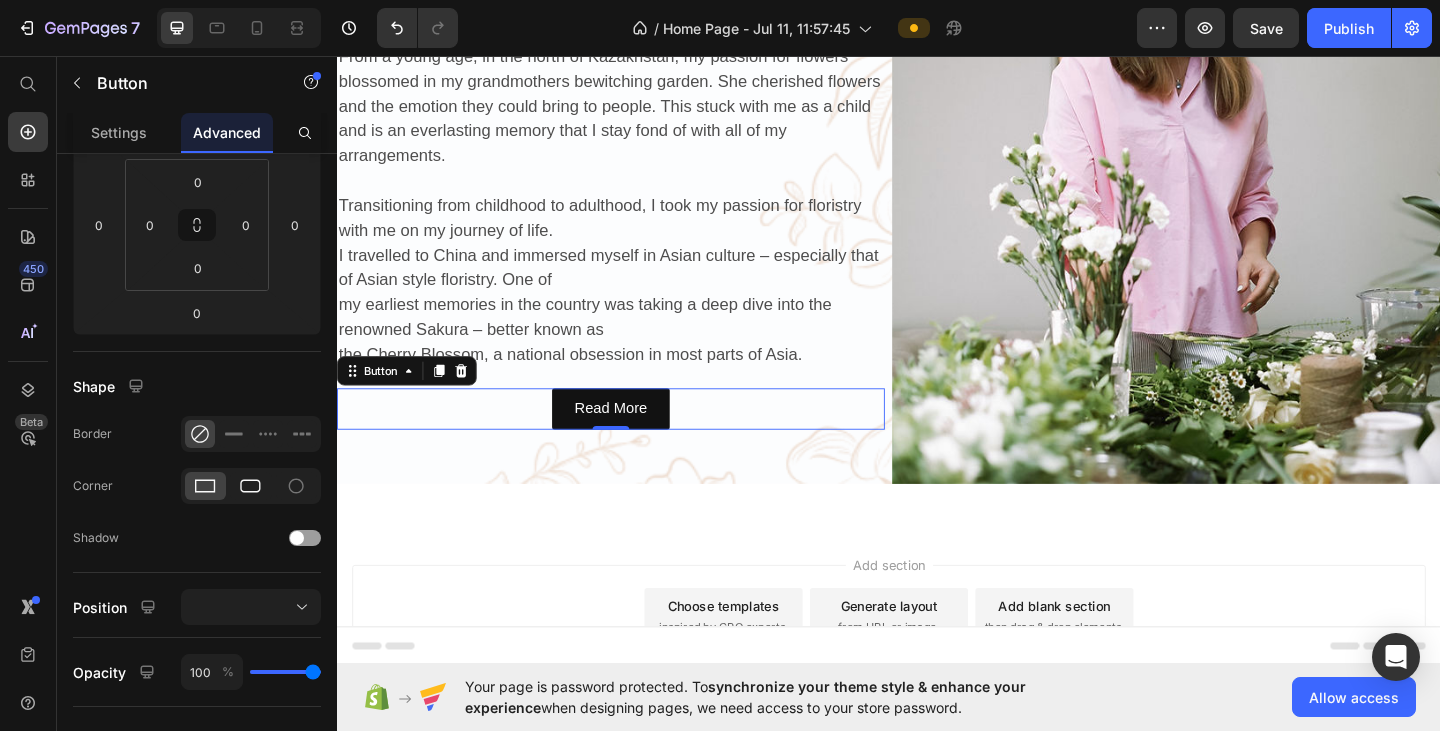 click 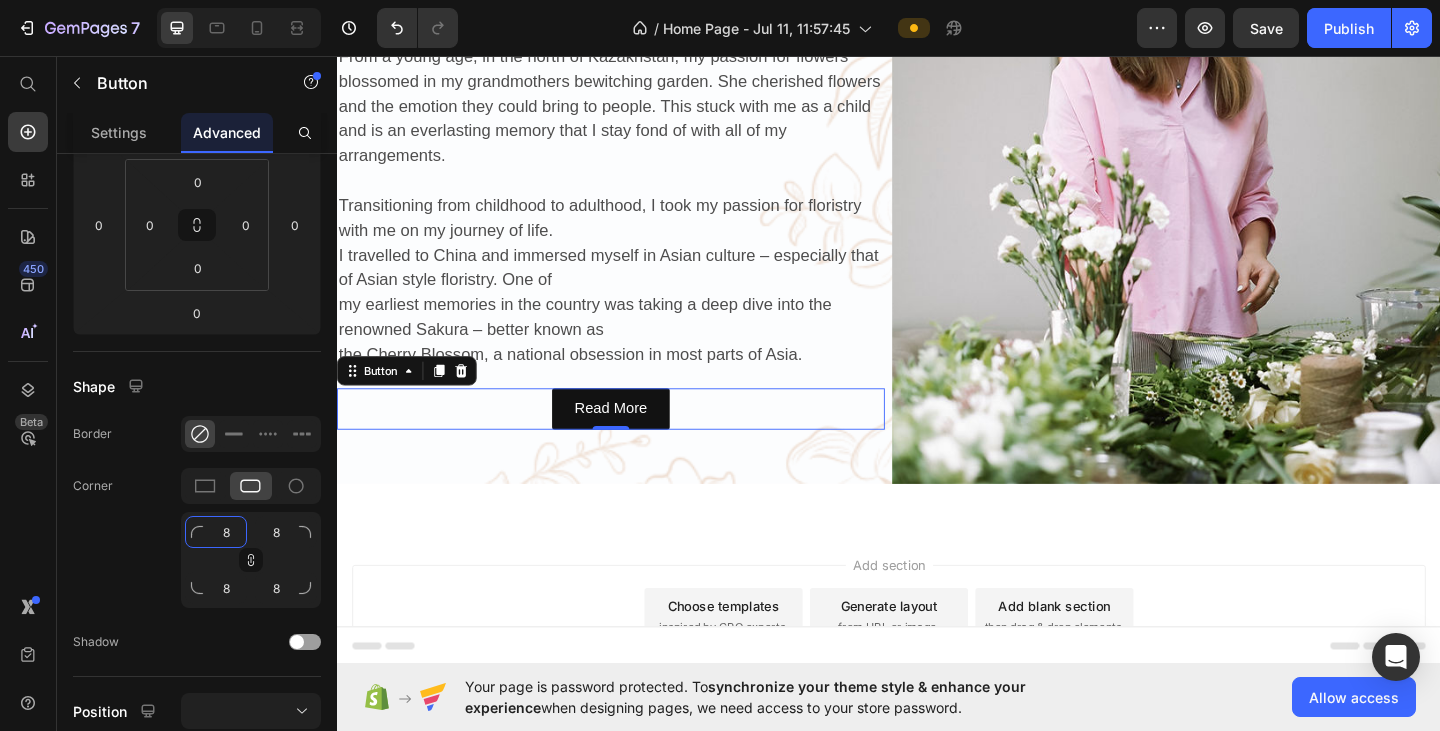 type on "1" 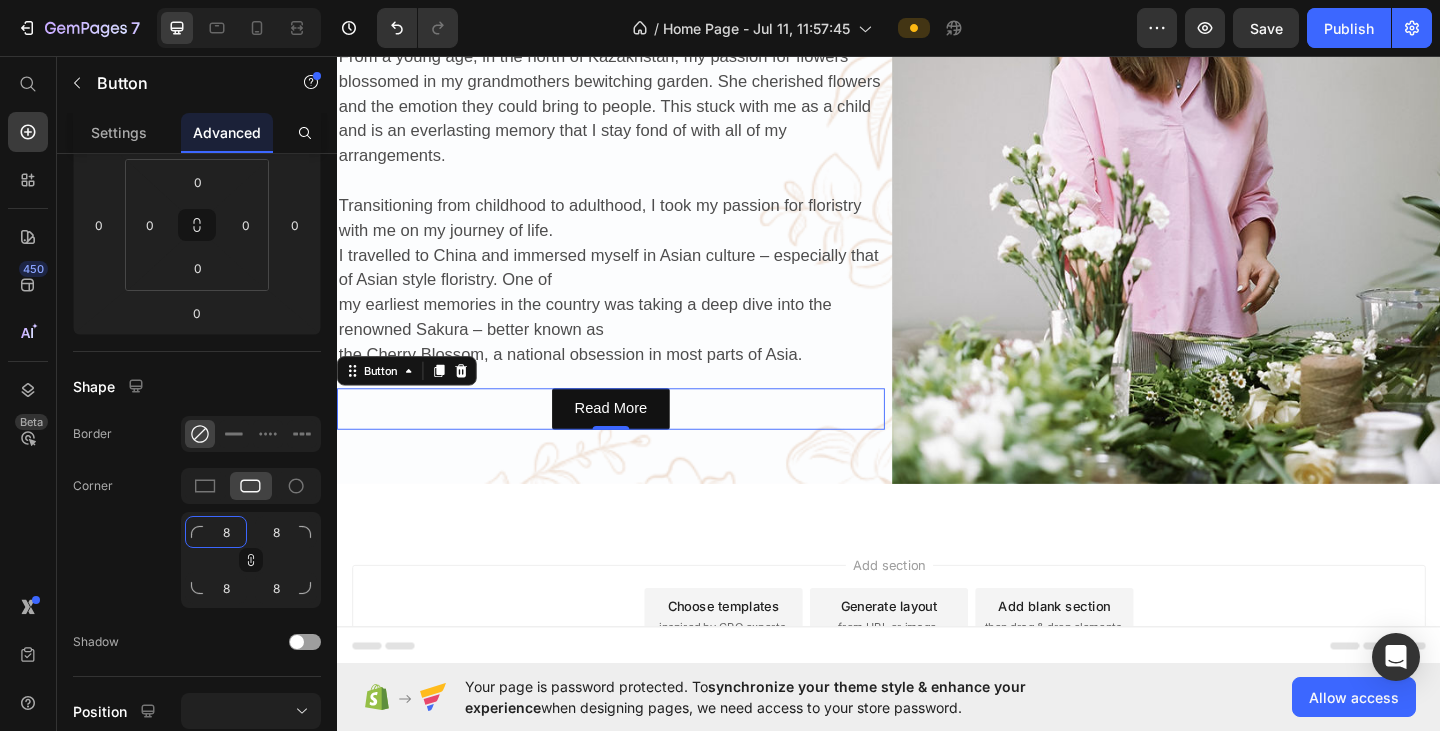 type on "1" 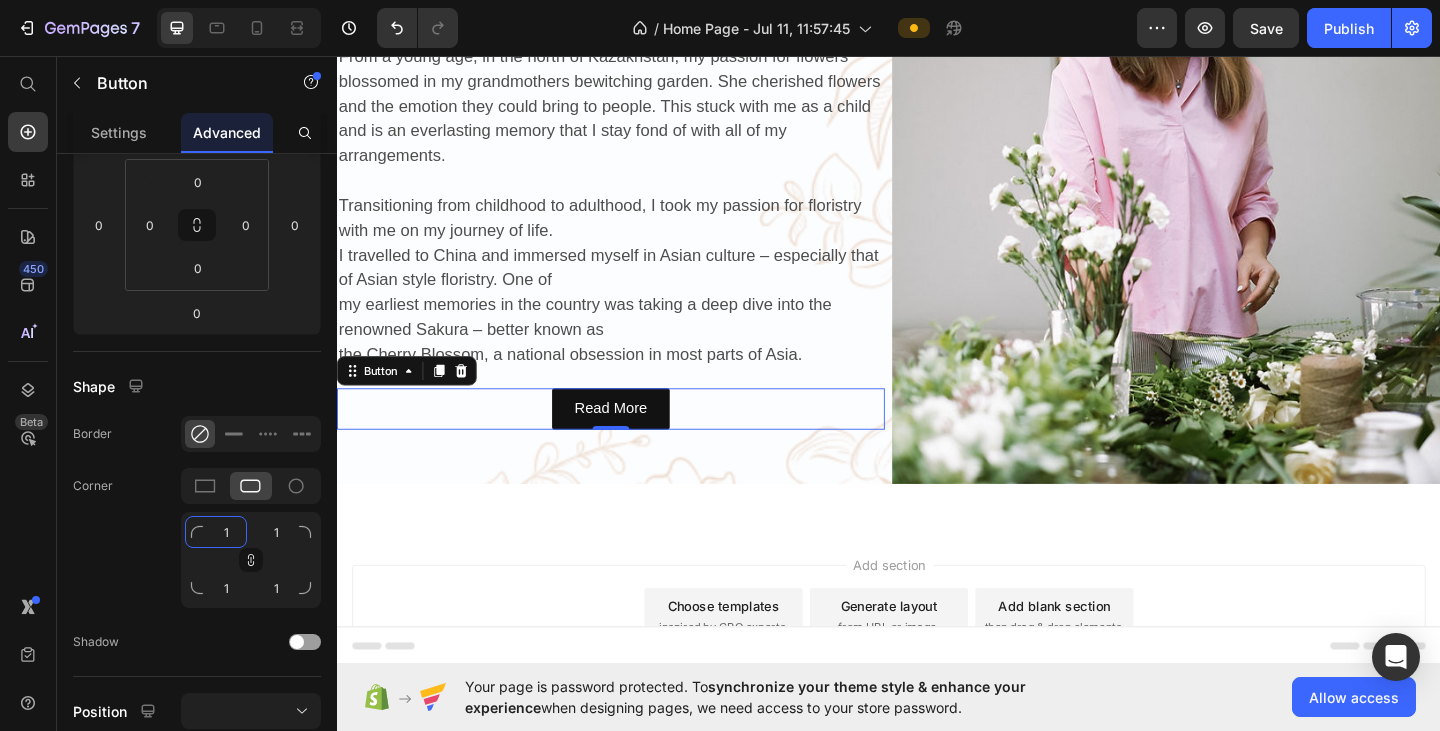 type on "12" 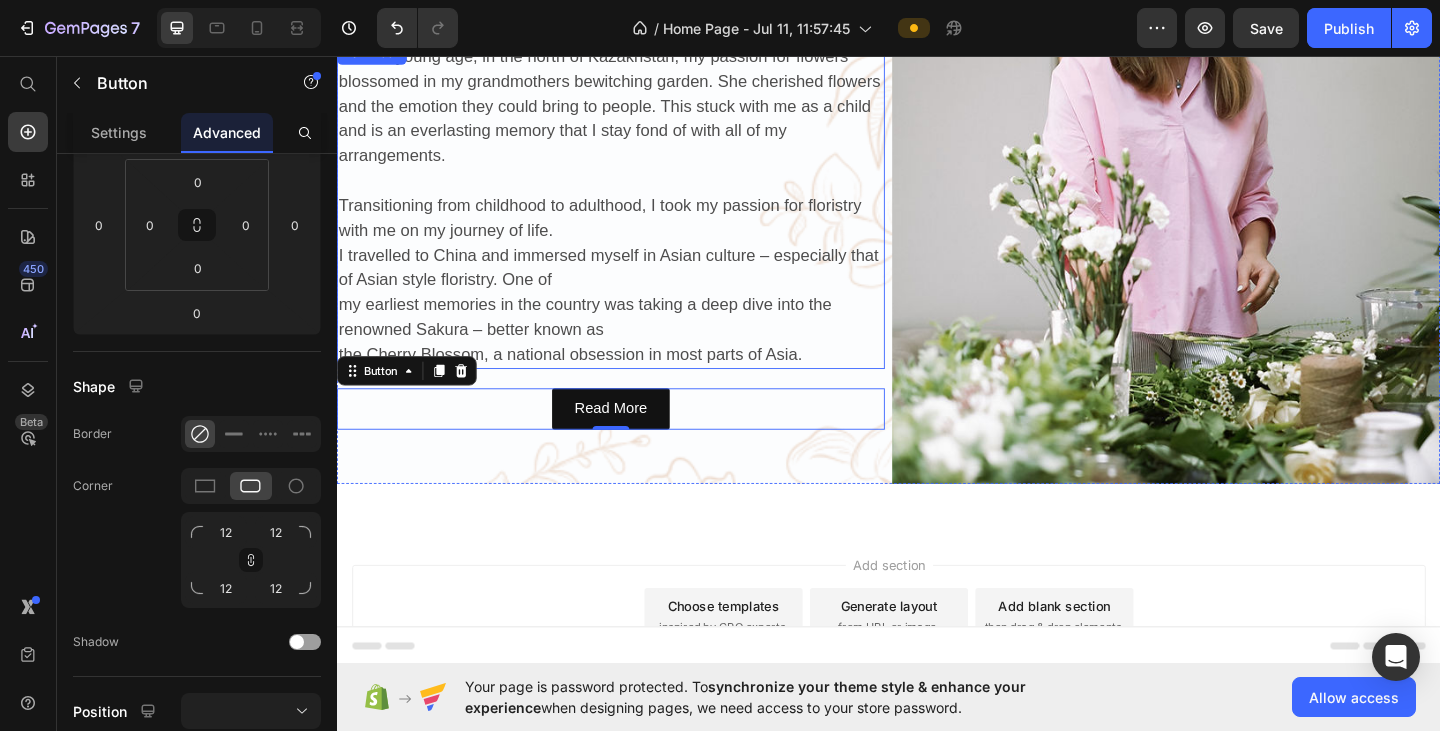 click on "From a young age, in the north of [COUNTRY], my passion for flowers blossomed in my grandmothers bewitching garden. She cherished flowers and the emotion they could bring to people. This stuck with me as a child and is an everlasting memory that I stay fond of with all of my arrangements. Transitioning from childhood to adulthood, I took my passion for floristry with me on my journey of life. I travelled to China and immersed myself in Asian culture – especially that of Asian style floristry. One of my earliest memories in the country was taking a deep dive into the renowned Sakura – better known as the Cherry Blossom, a national obsession in most parts of Asia." at bounding box center (635, 219) 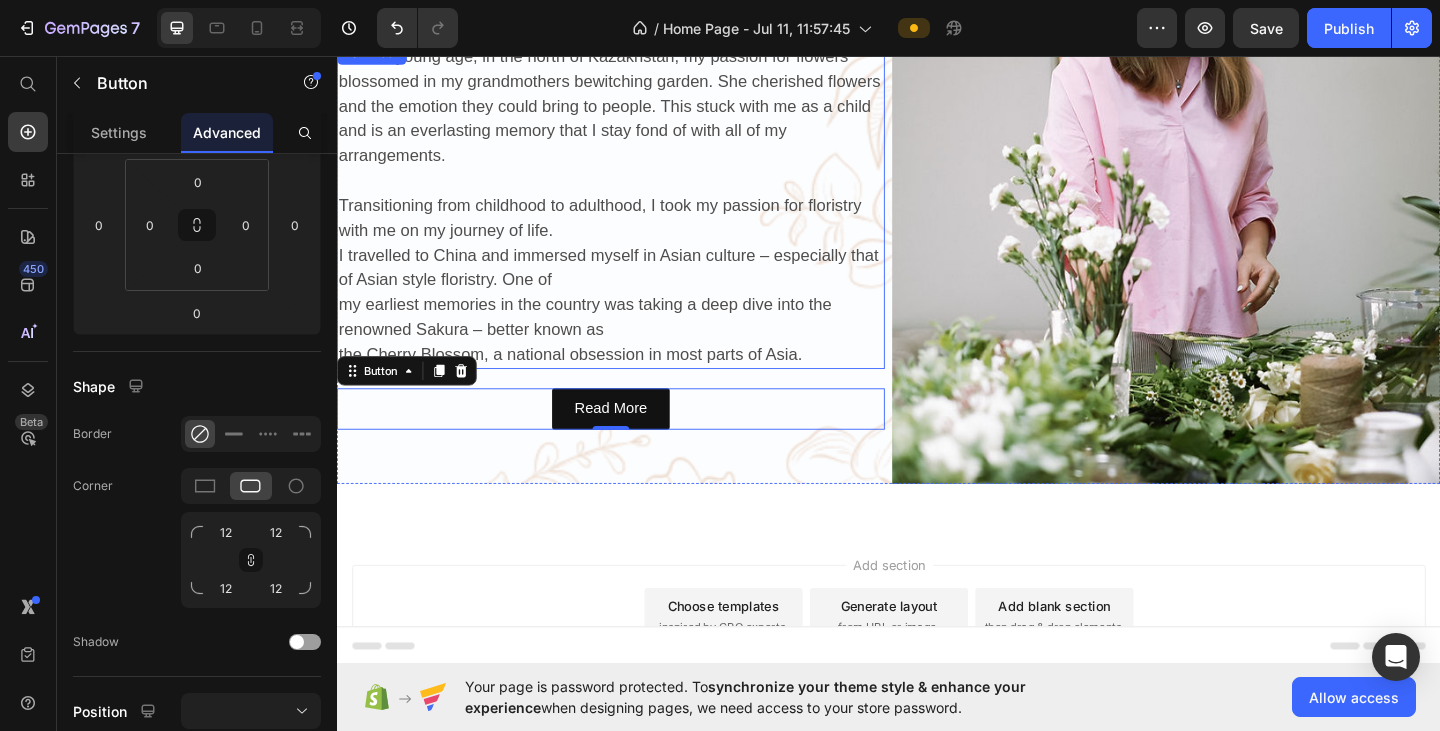 scroll, scrollTop: 0, scrollLeft: 0, axis: both 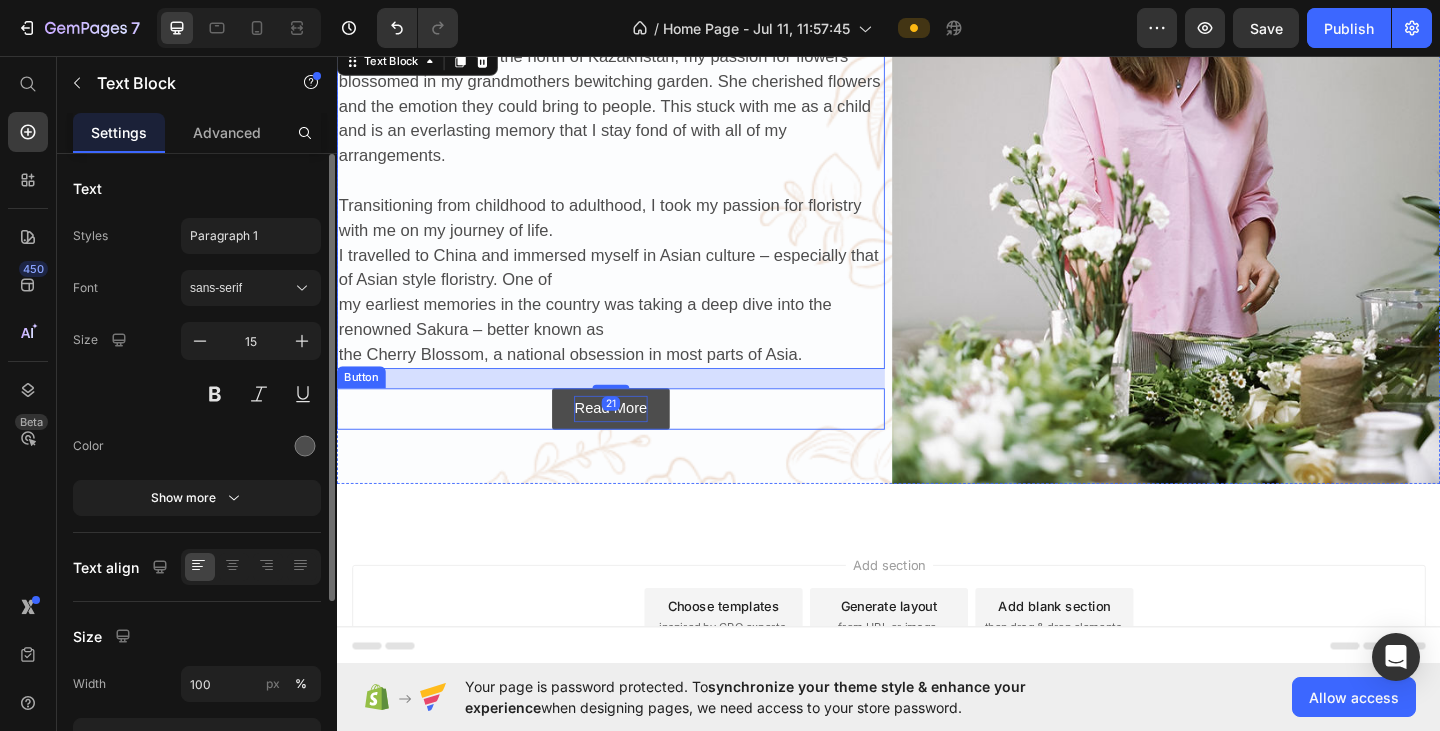 click on "Read More" at bounding box center [634, 440] 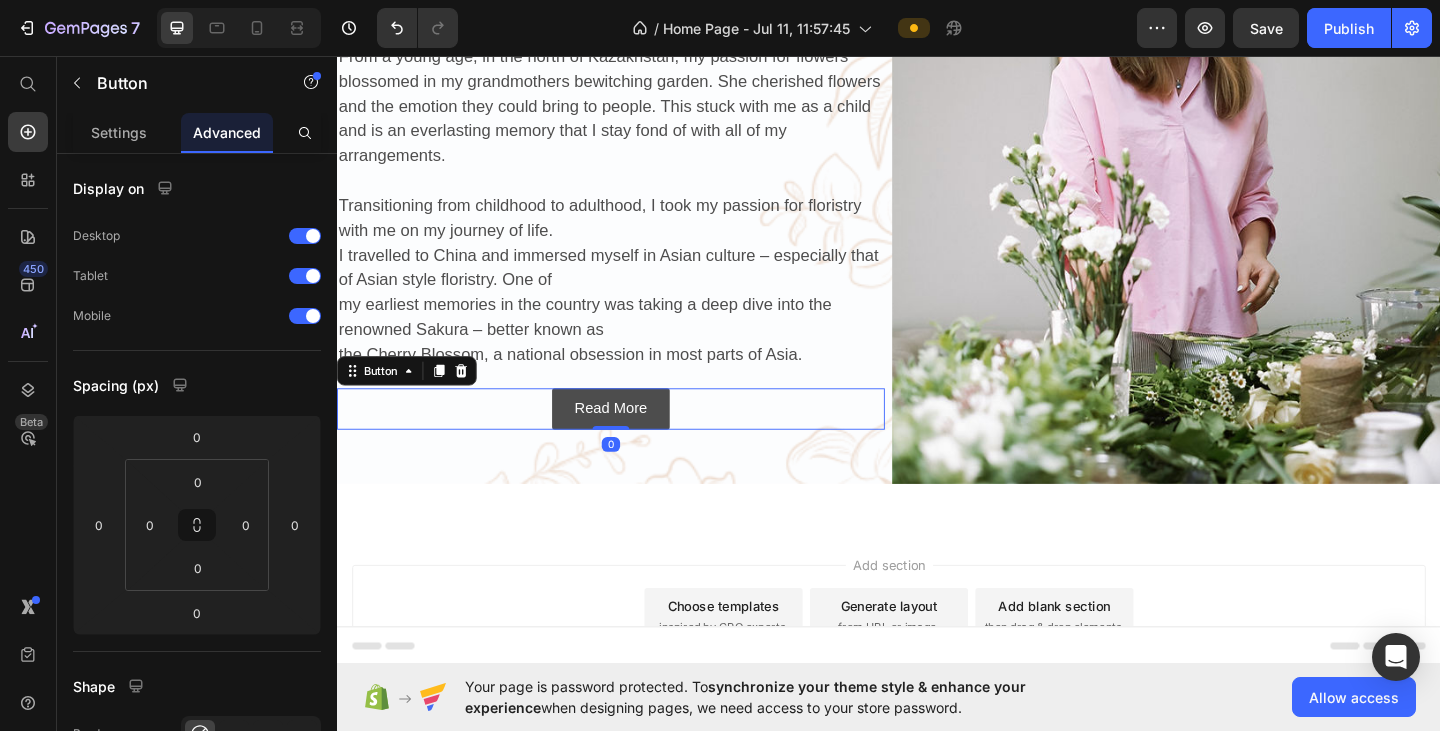 click on "Read More" at bounding box center [634, 440] 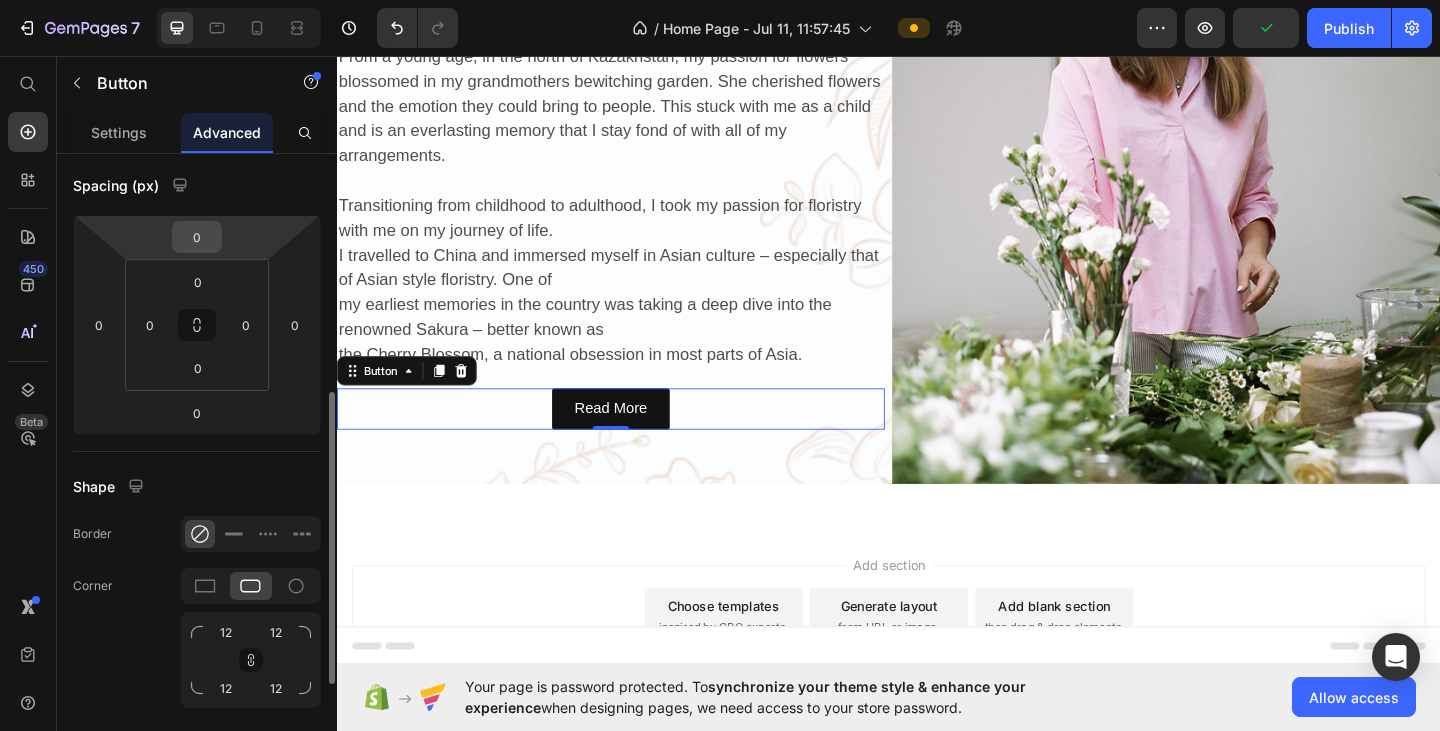 scroll, scrollTop: 300, scrollLeft: 0, axis: vertical 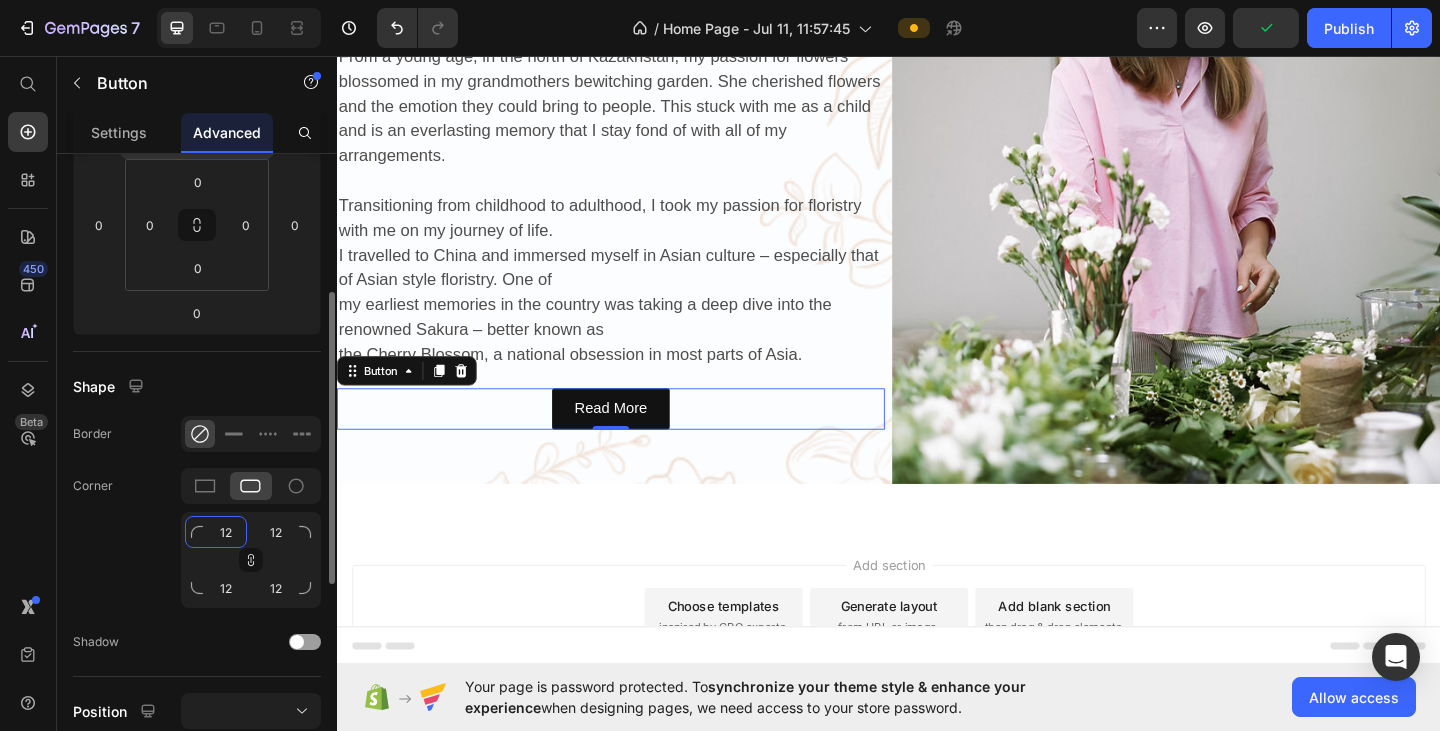 click on "12" 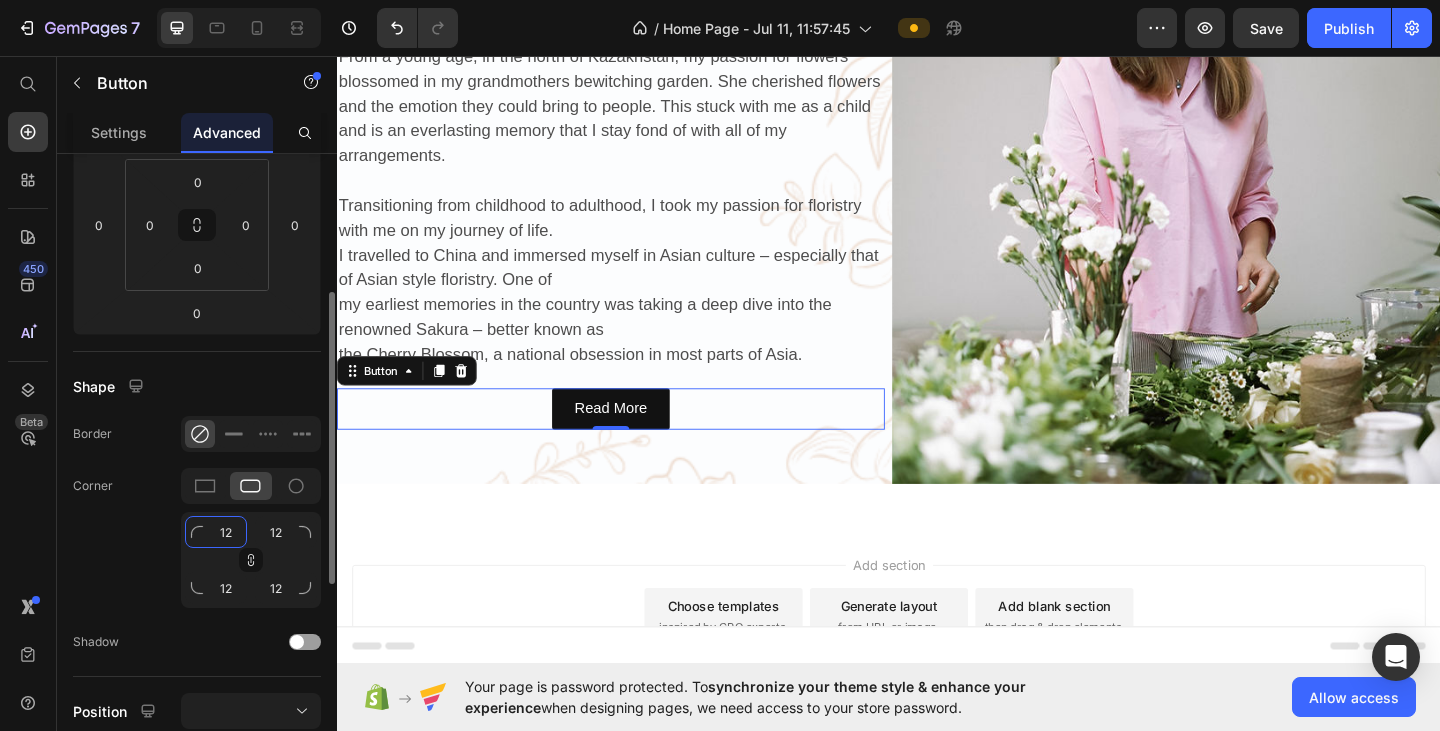 click on "12" 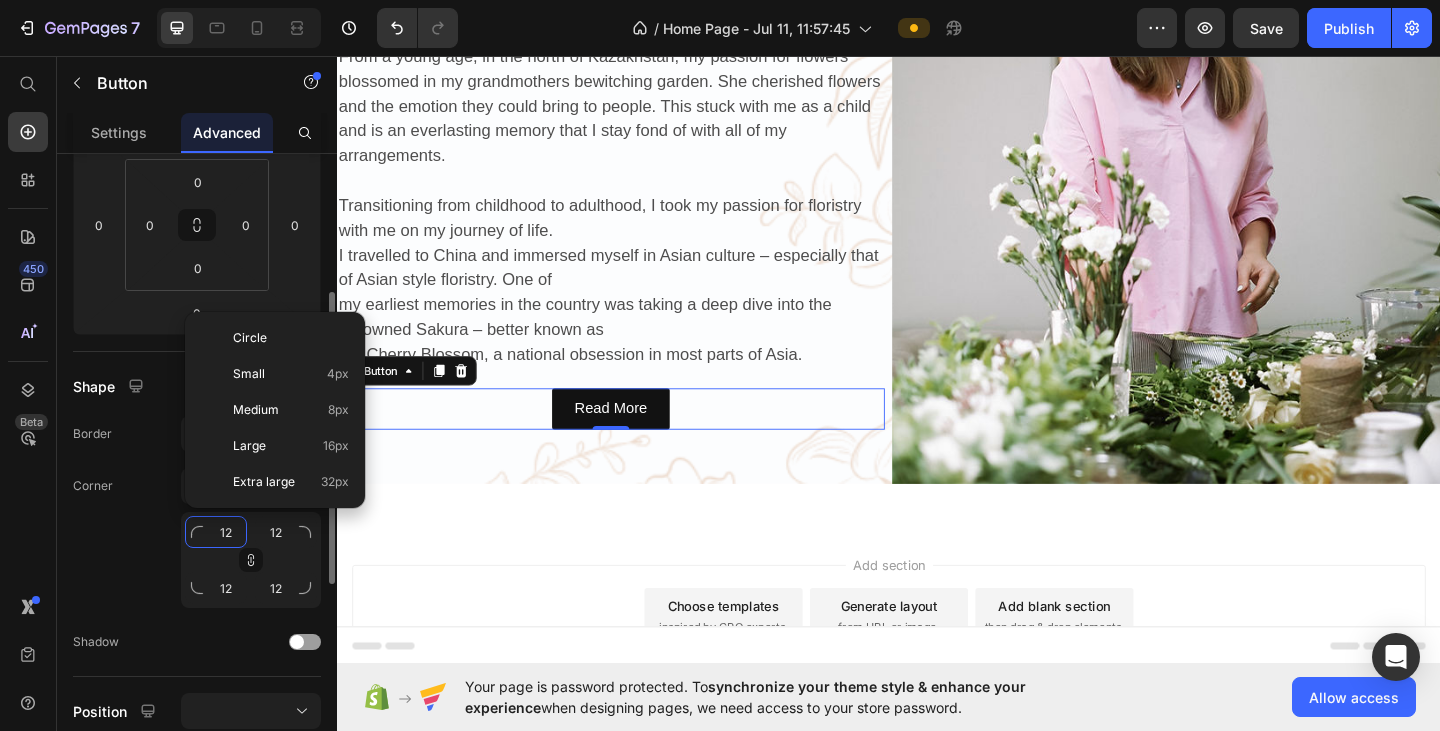 type on "120" 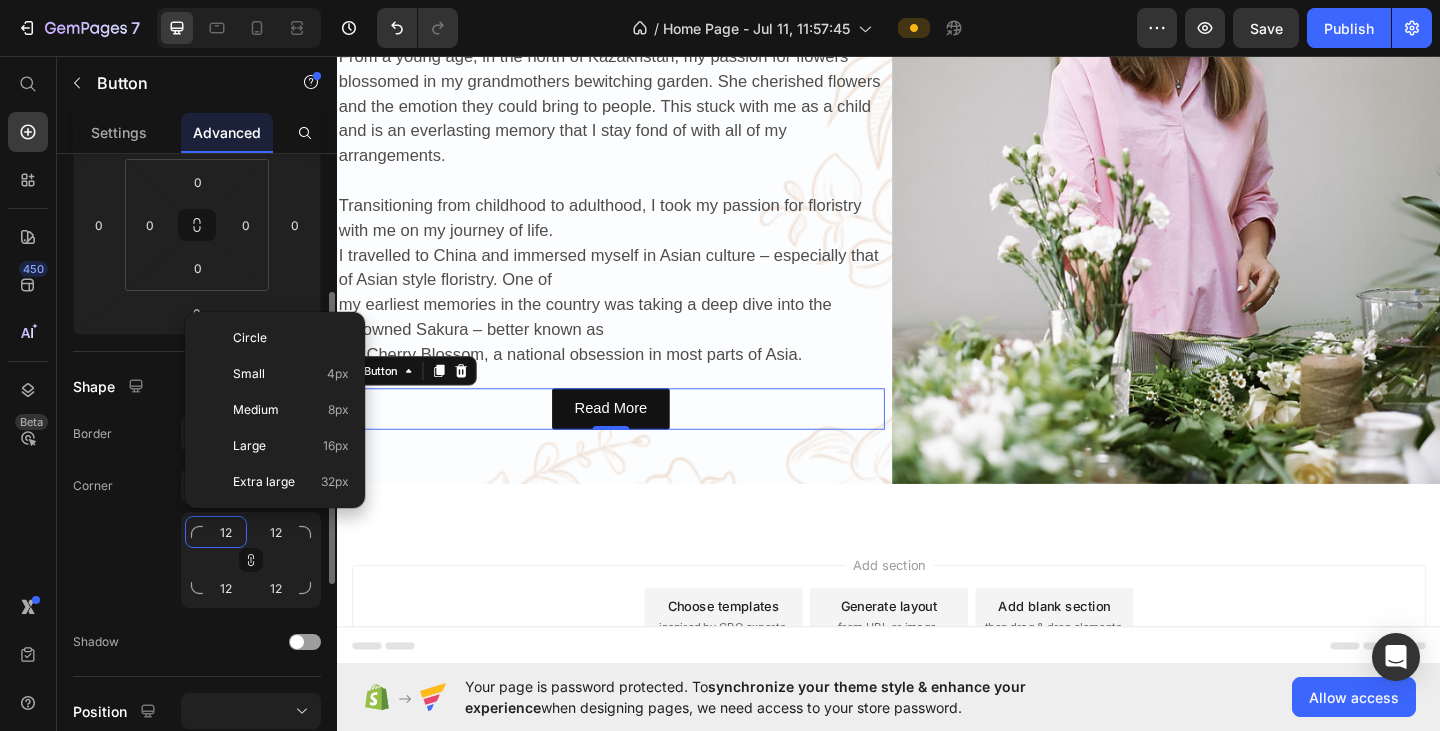type on "120" 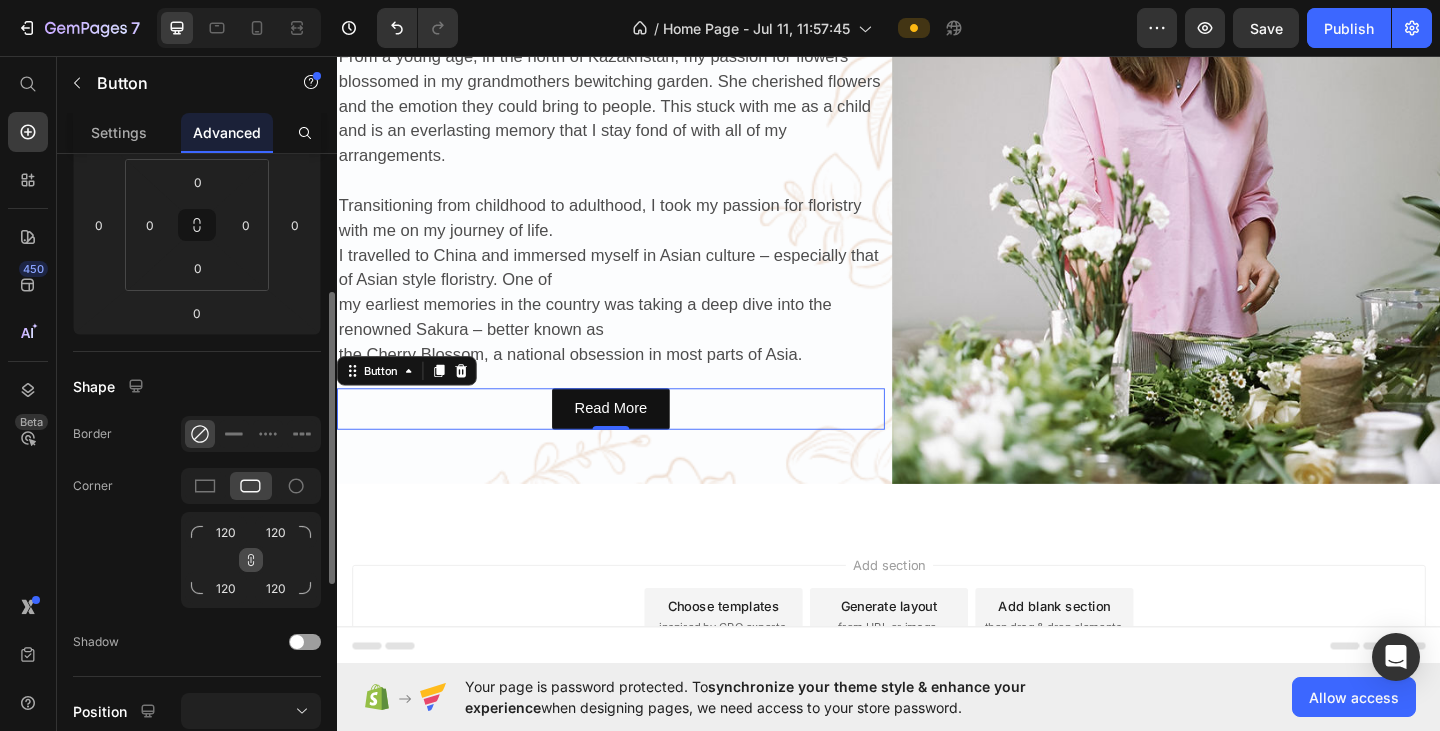click 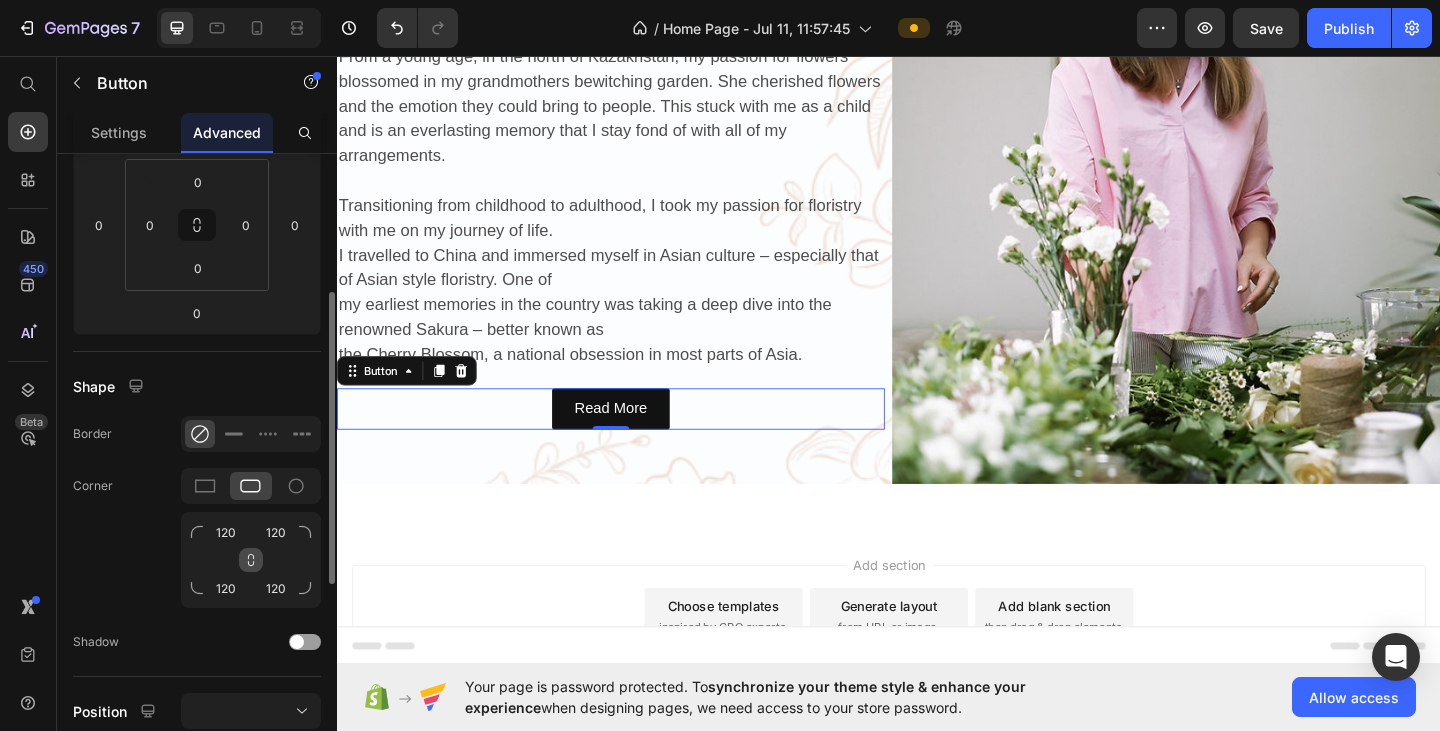 click 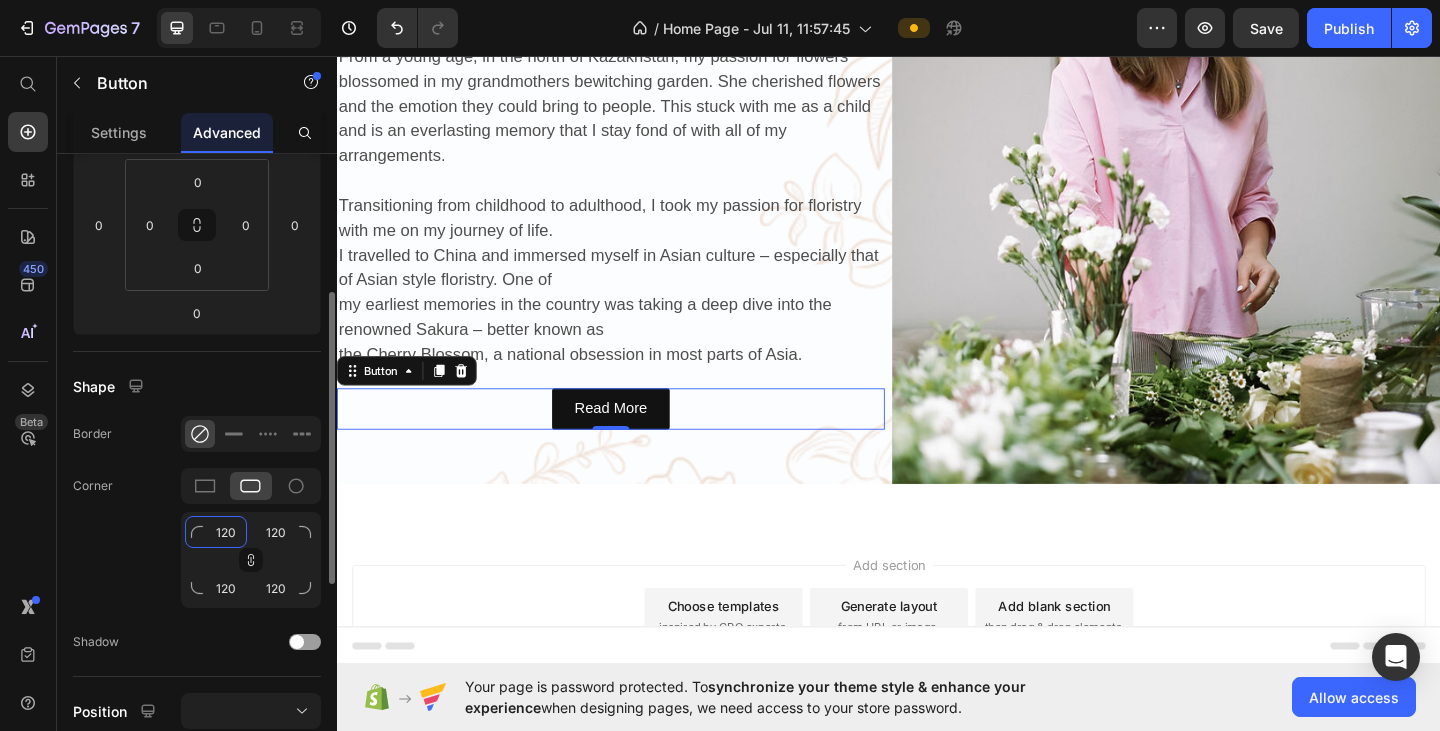 click on "120" 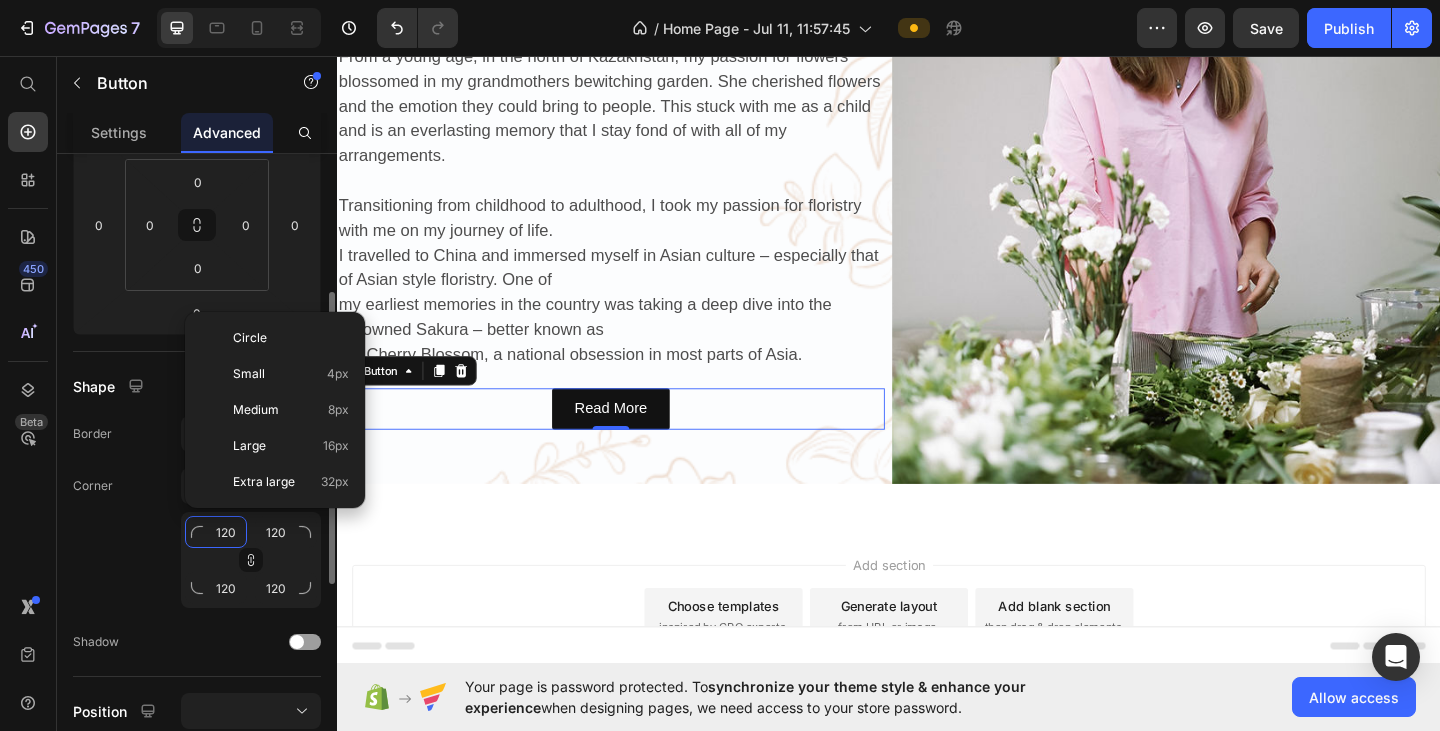 type on "2" 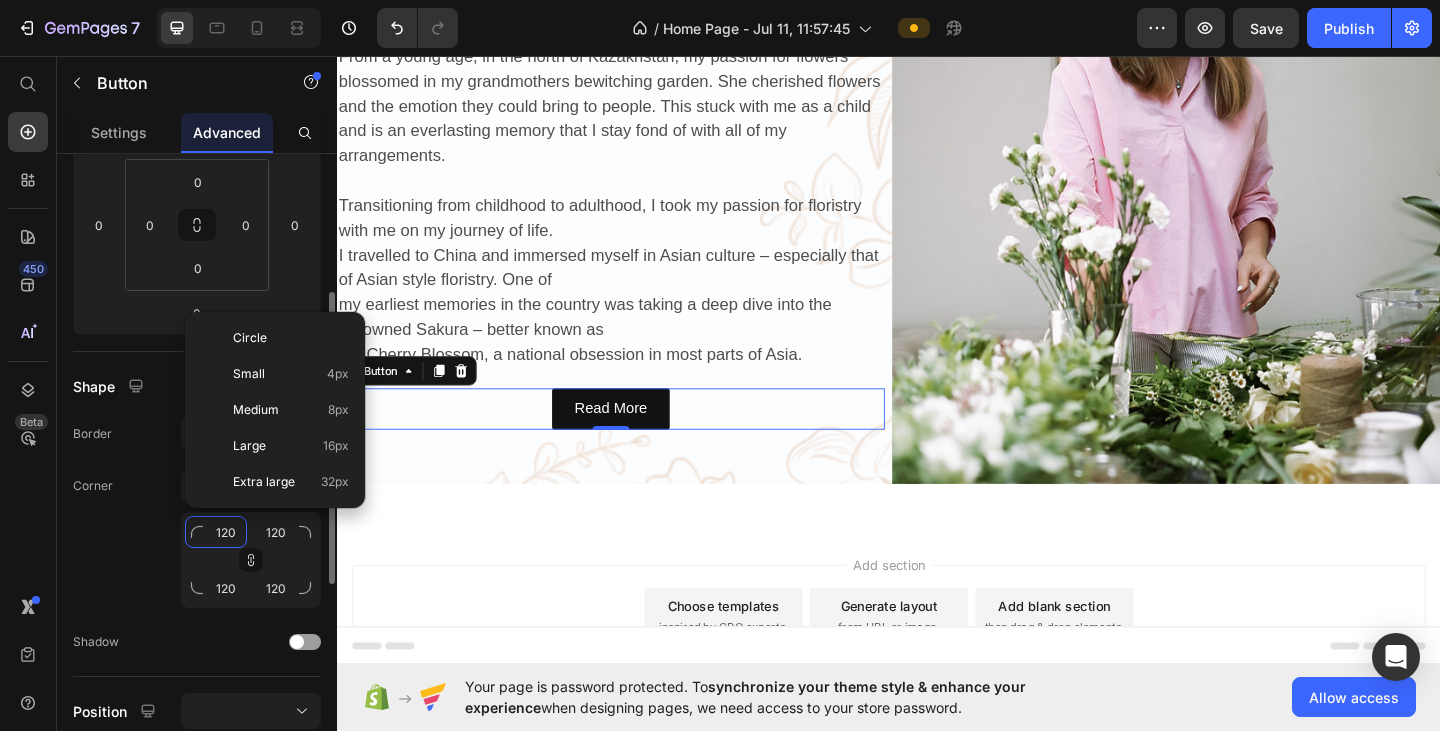 type on "2" 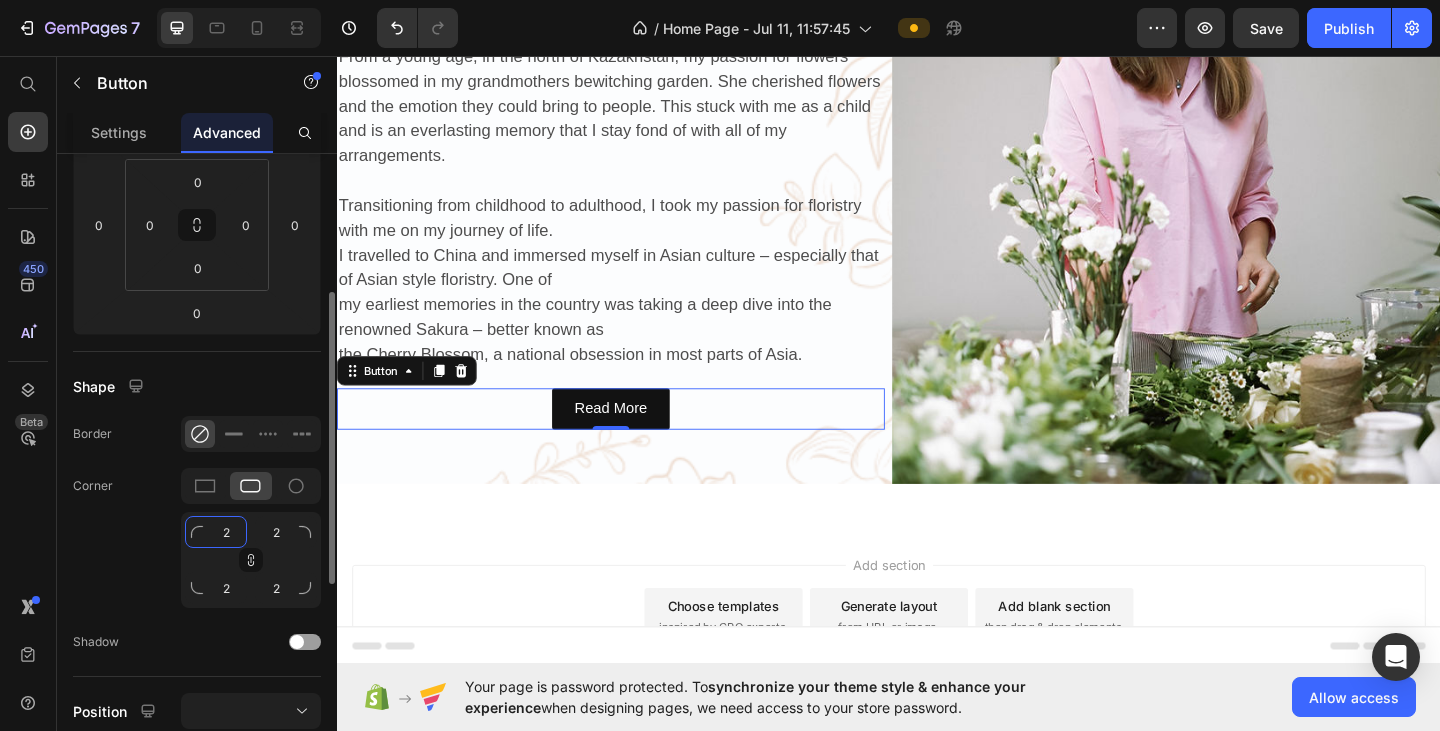 type on "20" 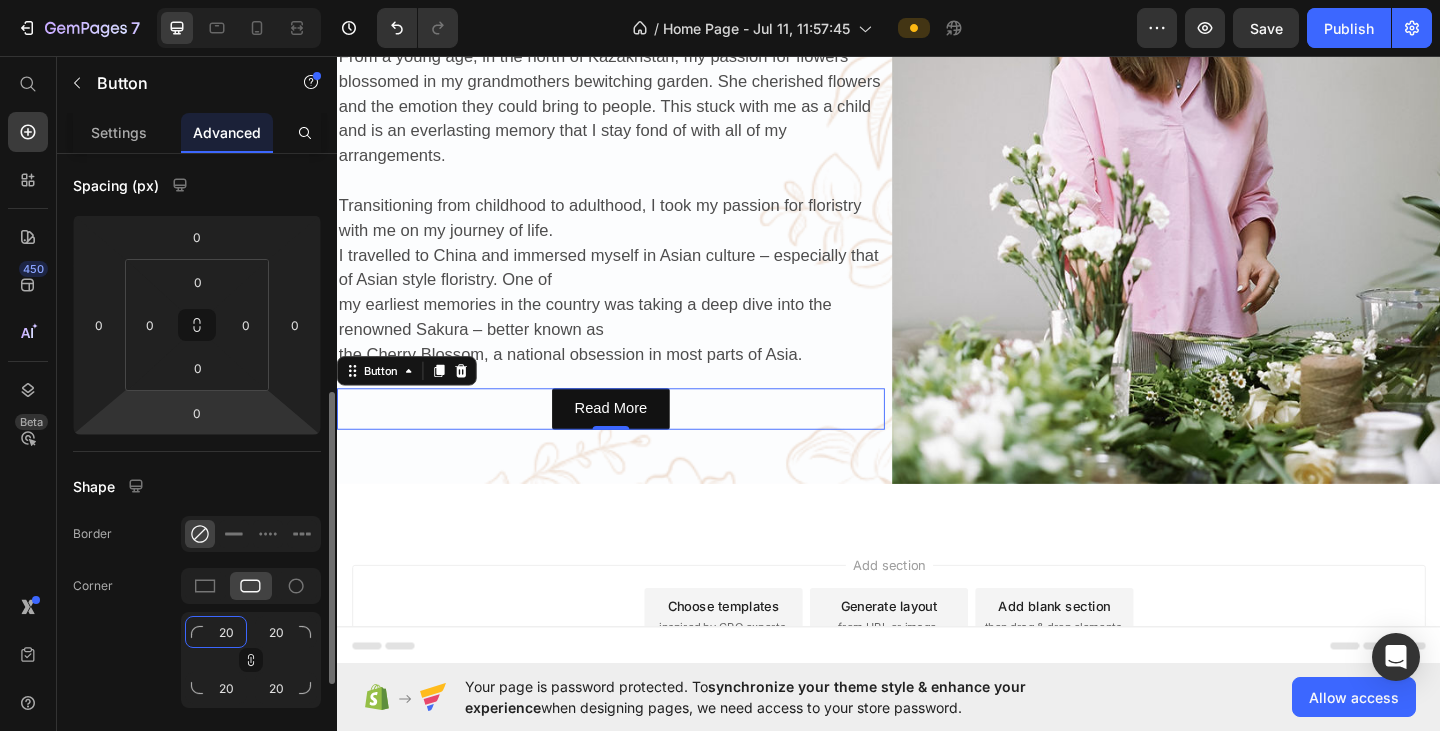 scroll, scrollTop: 400, scrollLeft: 0, axis: vertical 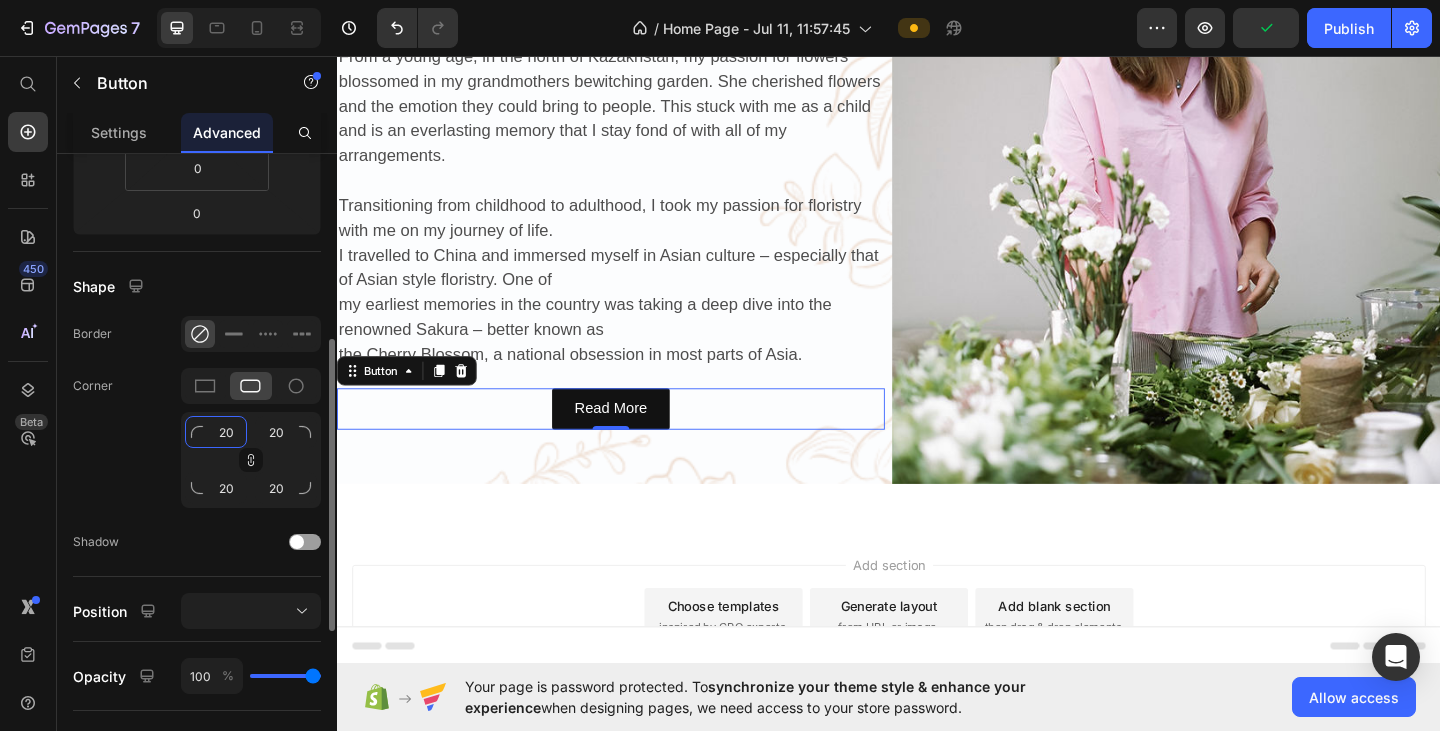 type on "20" 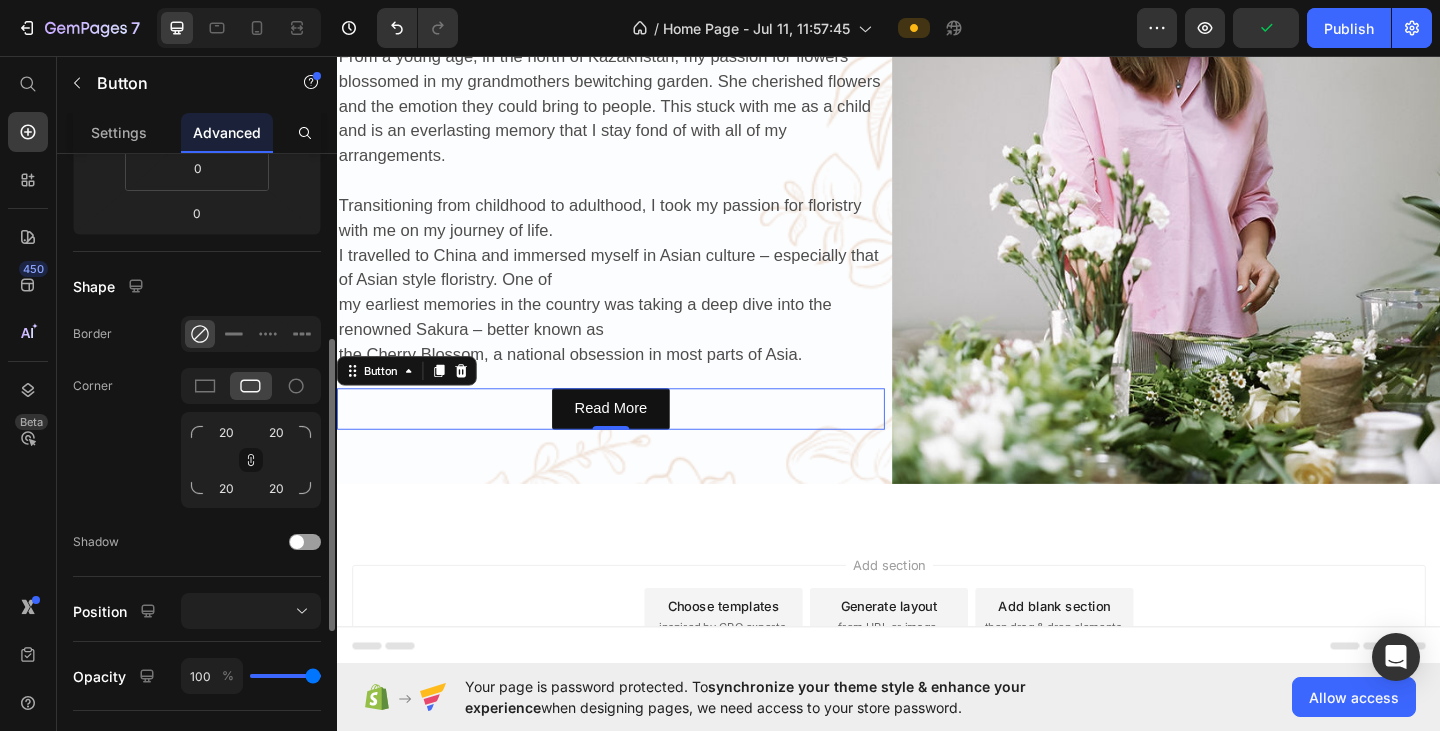 click on "Corner 20 20 20 20" 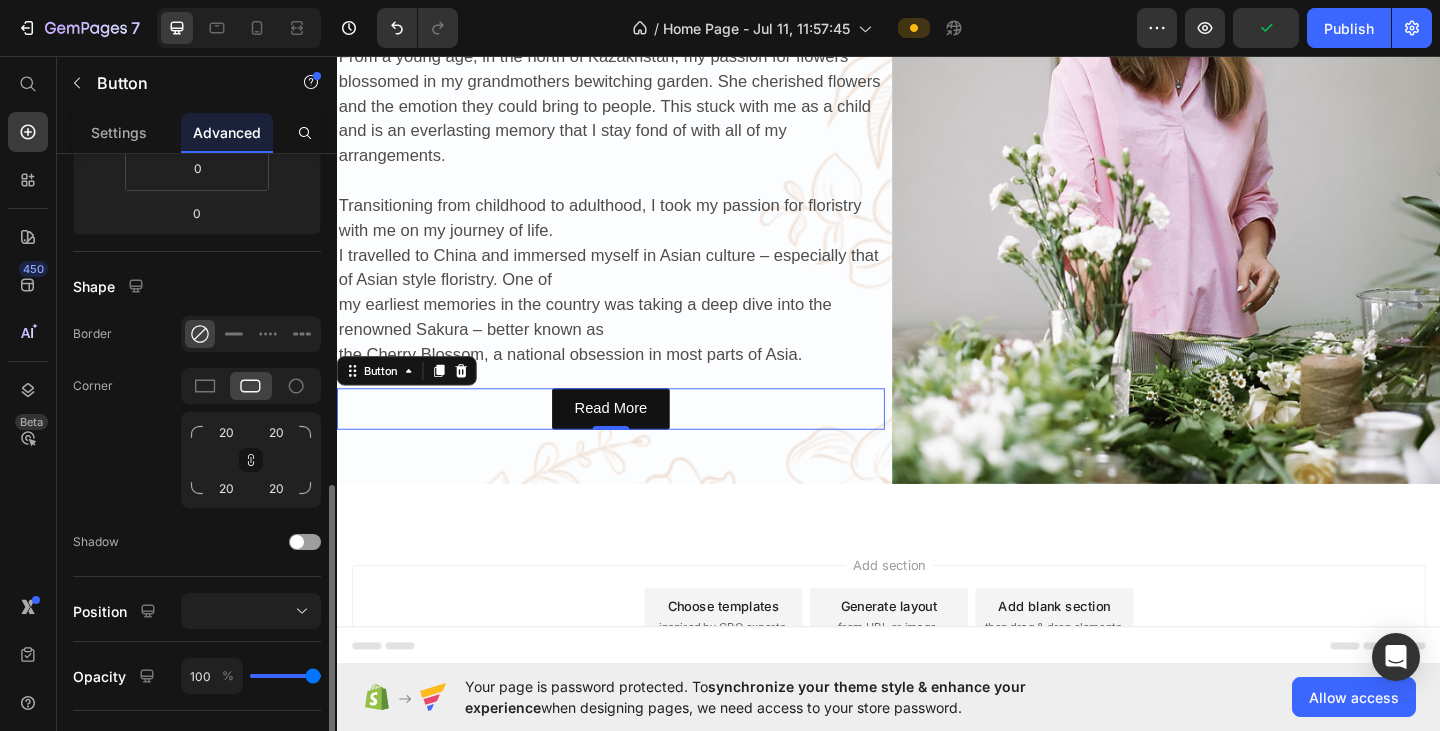 scroll, scrollTop: 700, scrollLeft: 0, axis: vertical 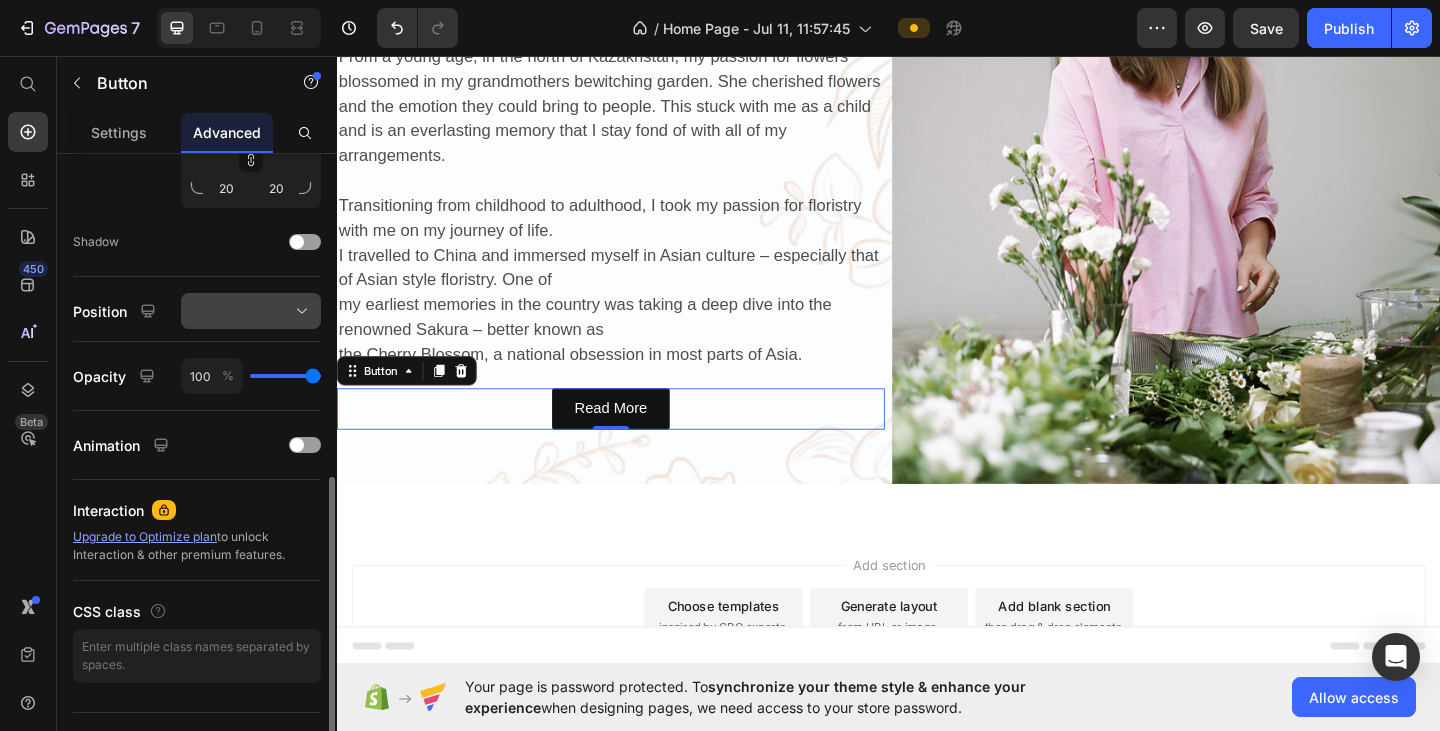 click at bounding box center [251, 311] 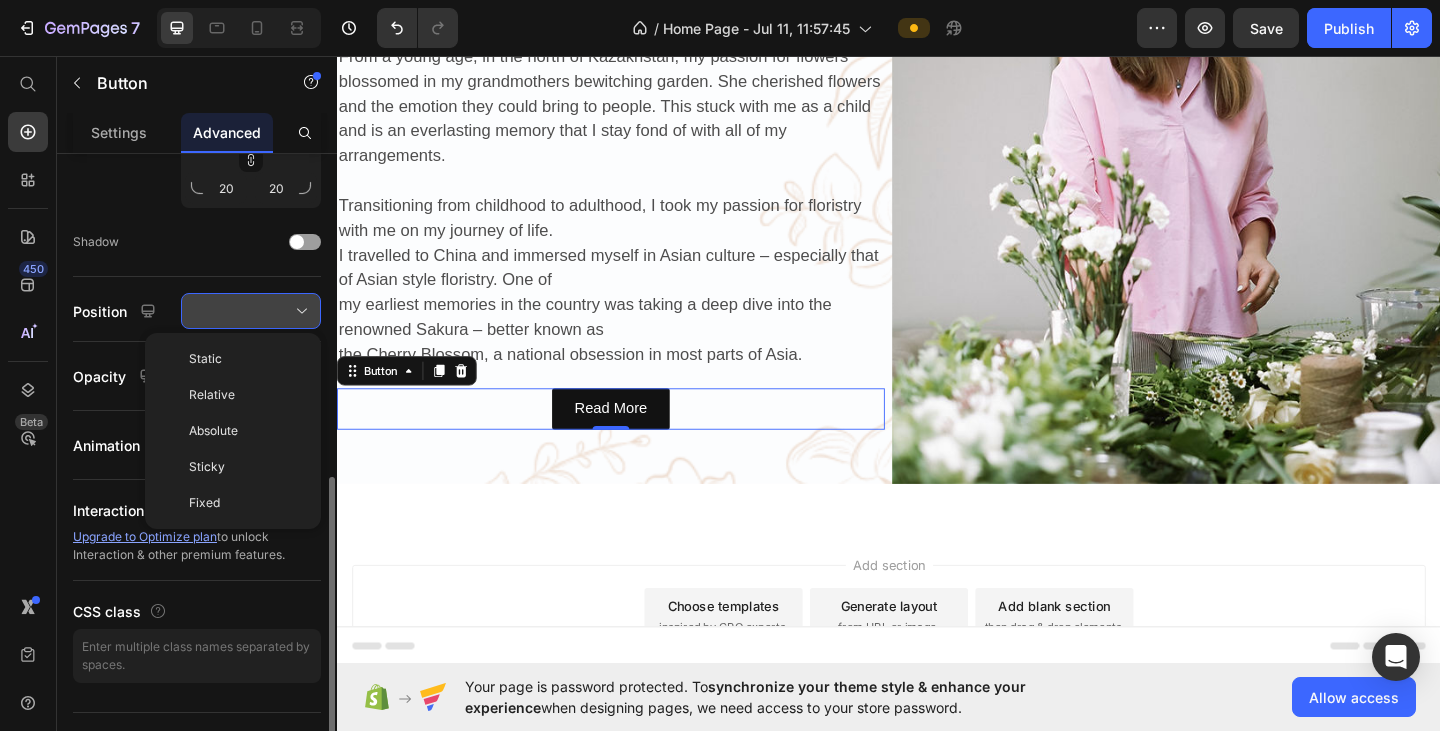 click at bounding box center (251, 311) 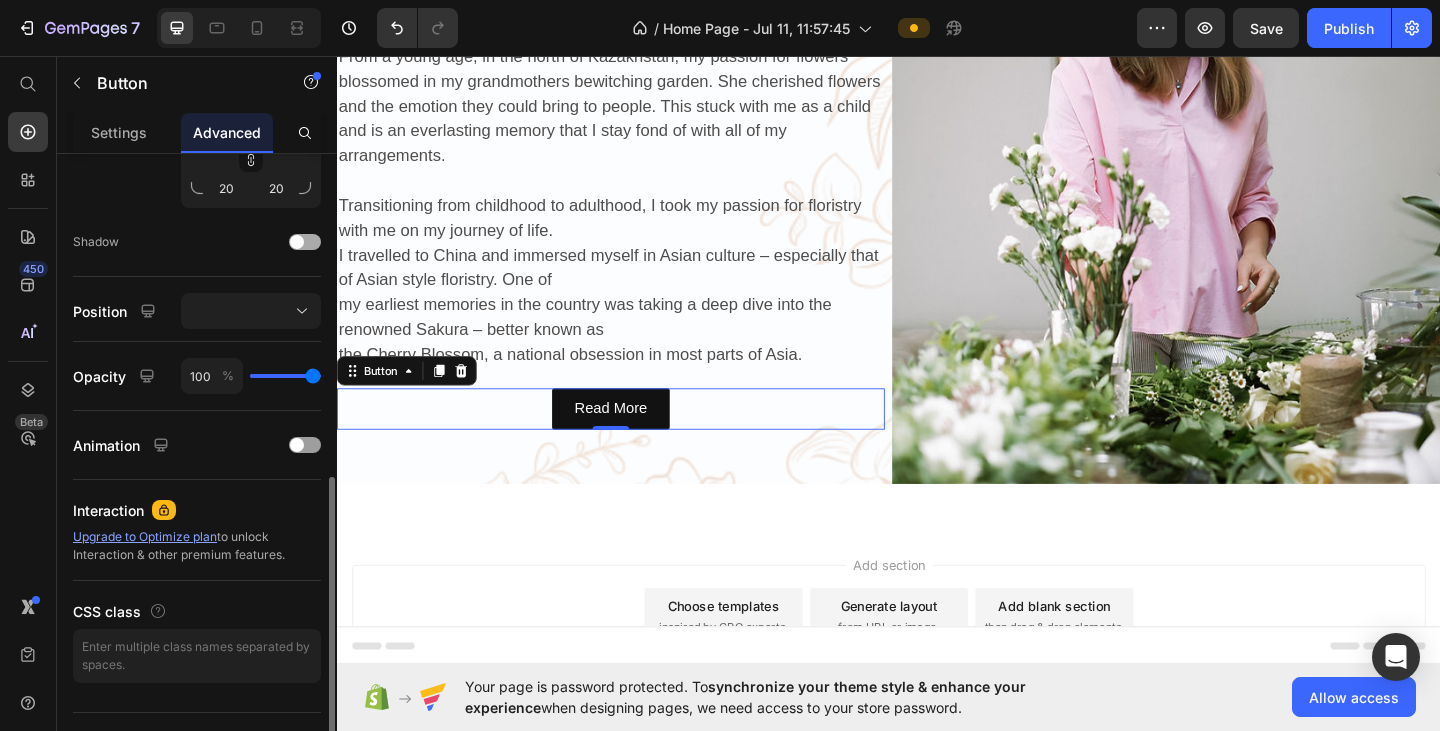 click at bounding box center [305, 242] 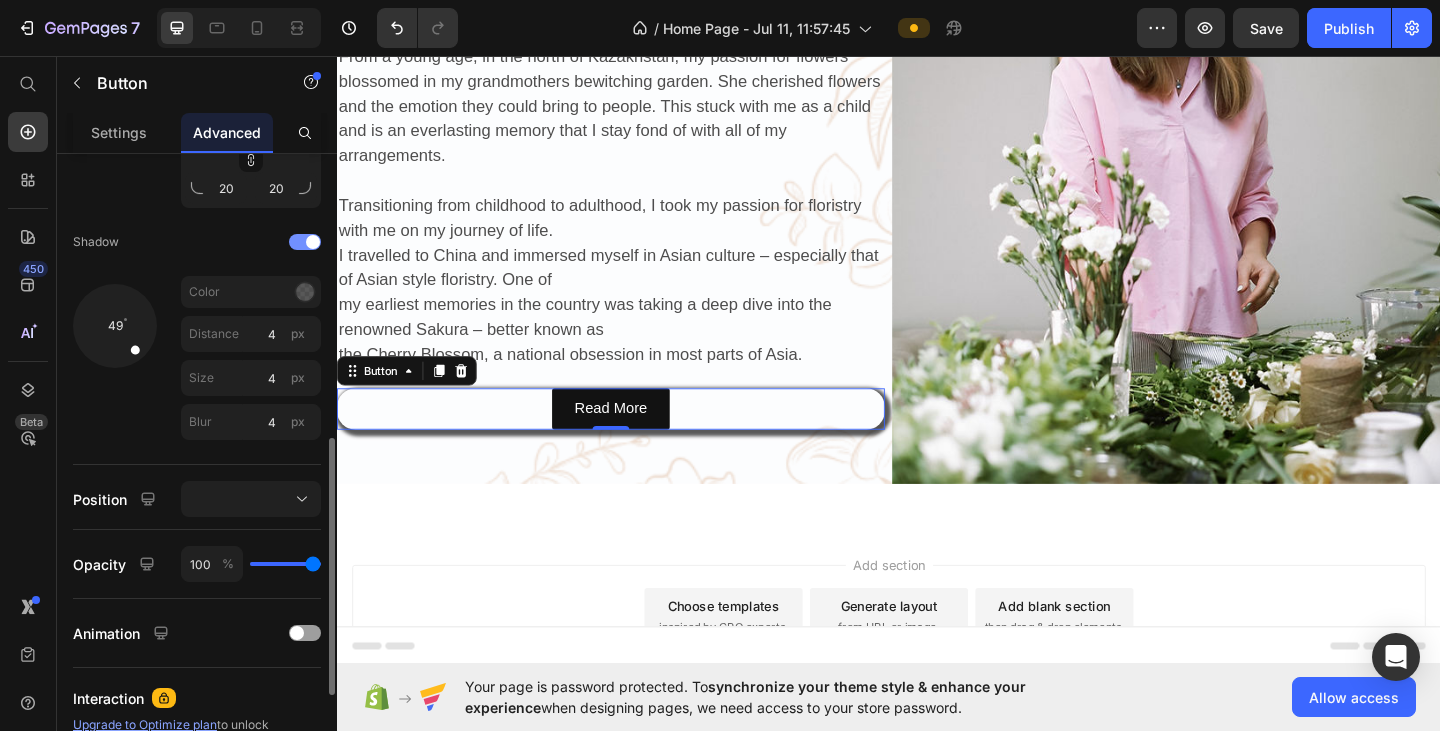 click at bounding box center (313, 242) 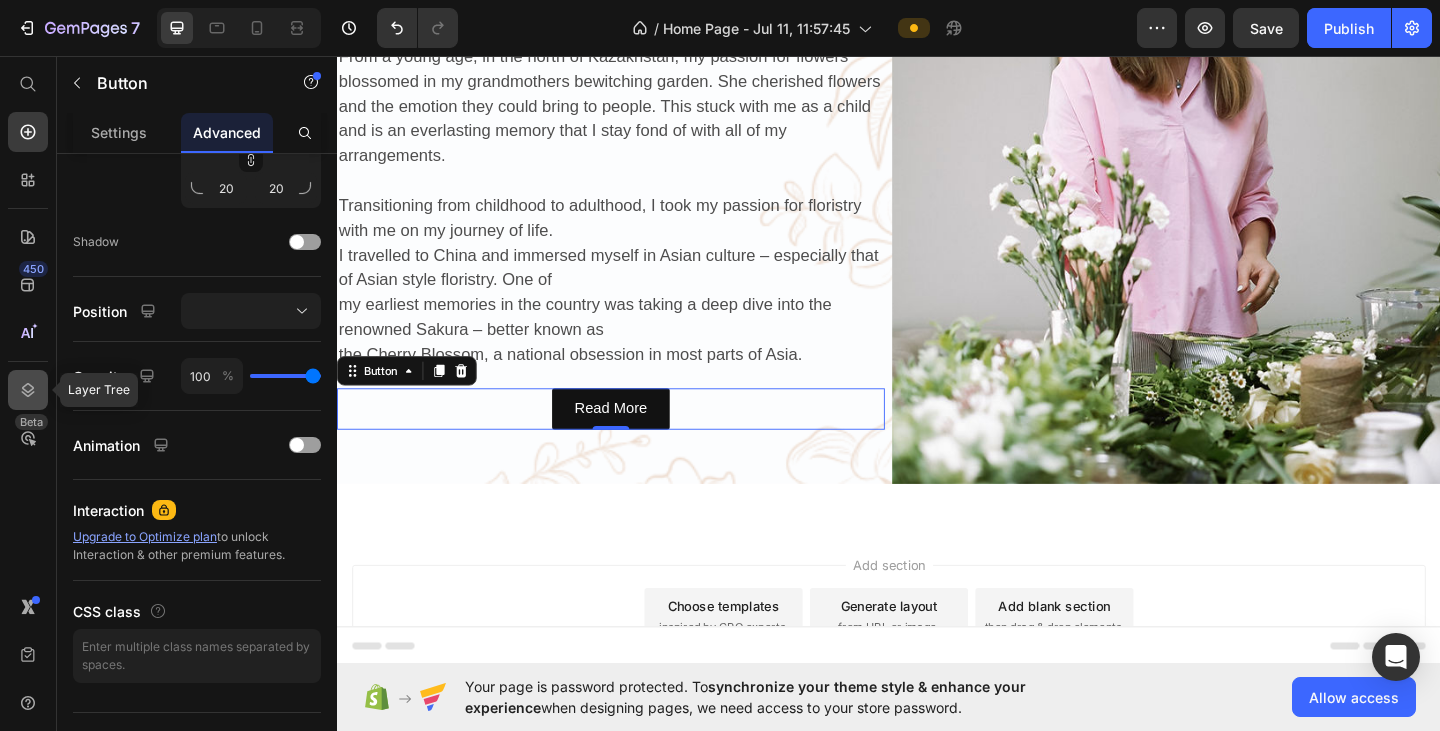 click 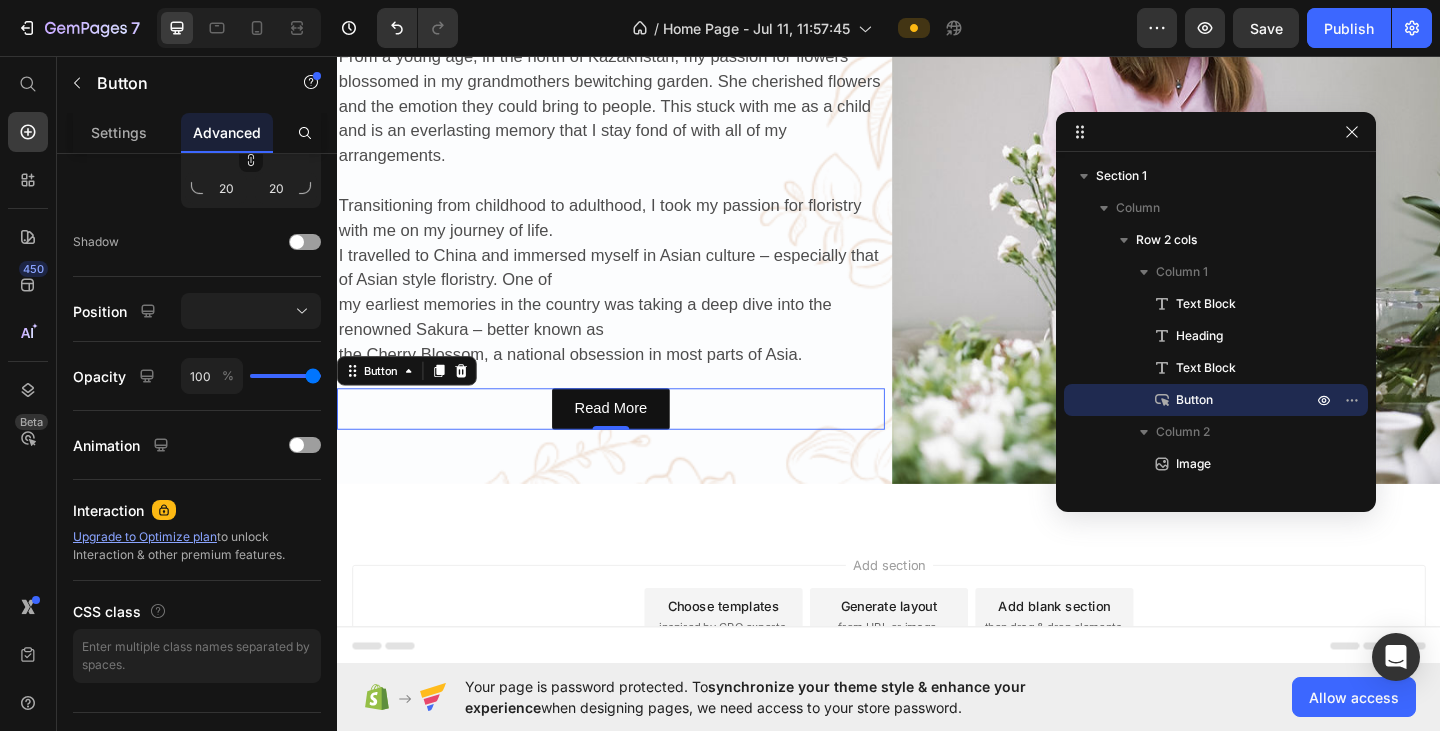 click on "Button" at bounding box center [1222, 400] 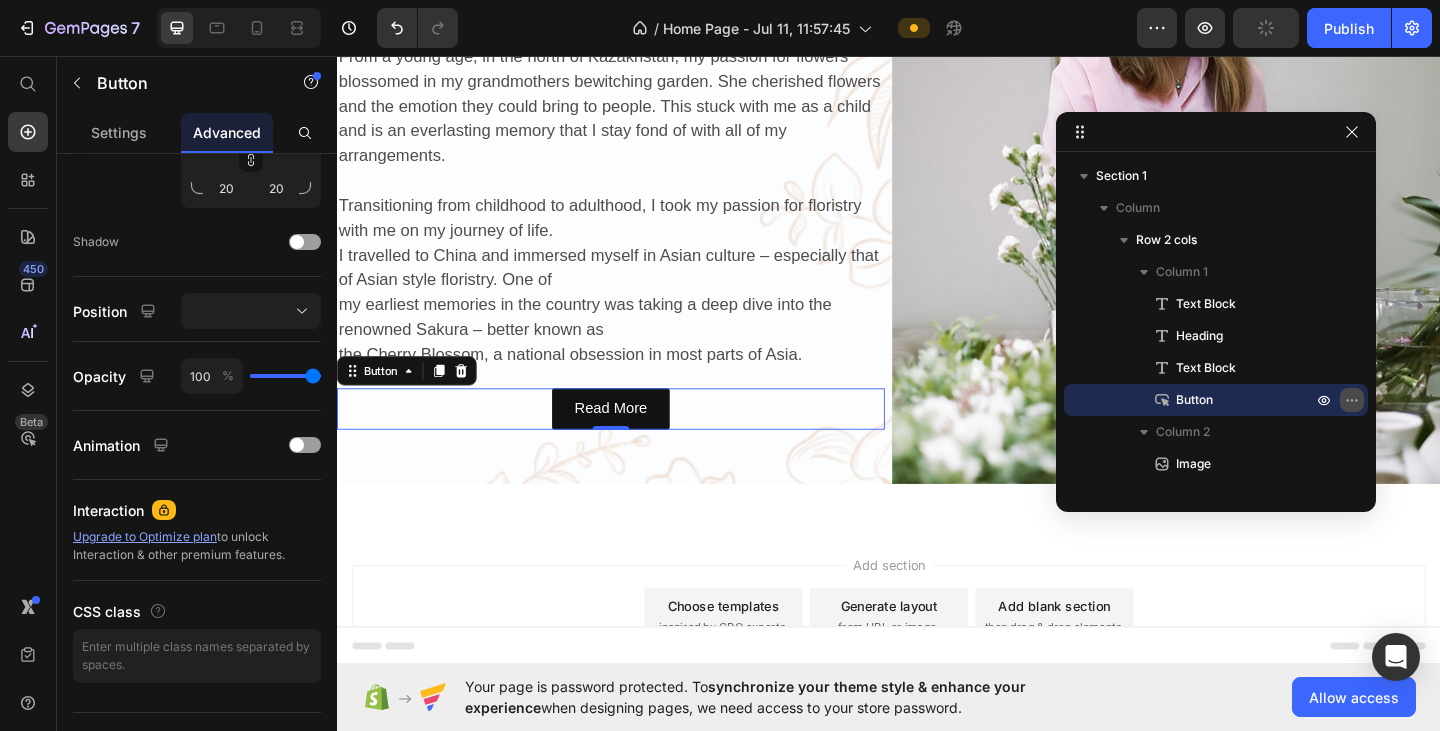 click 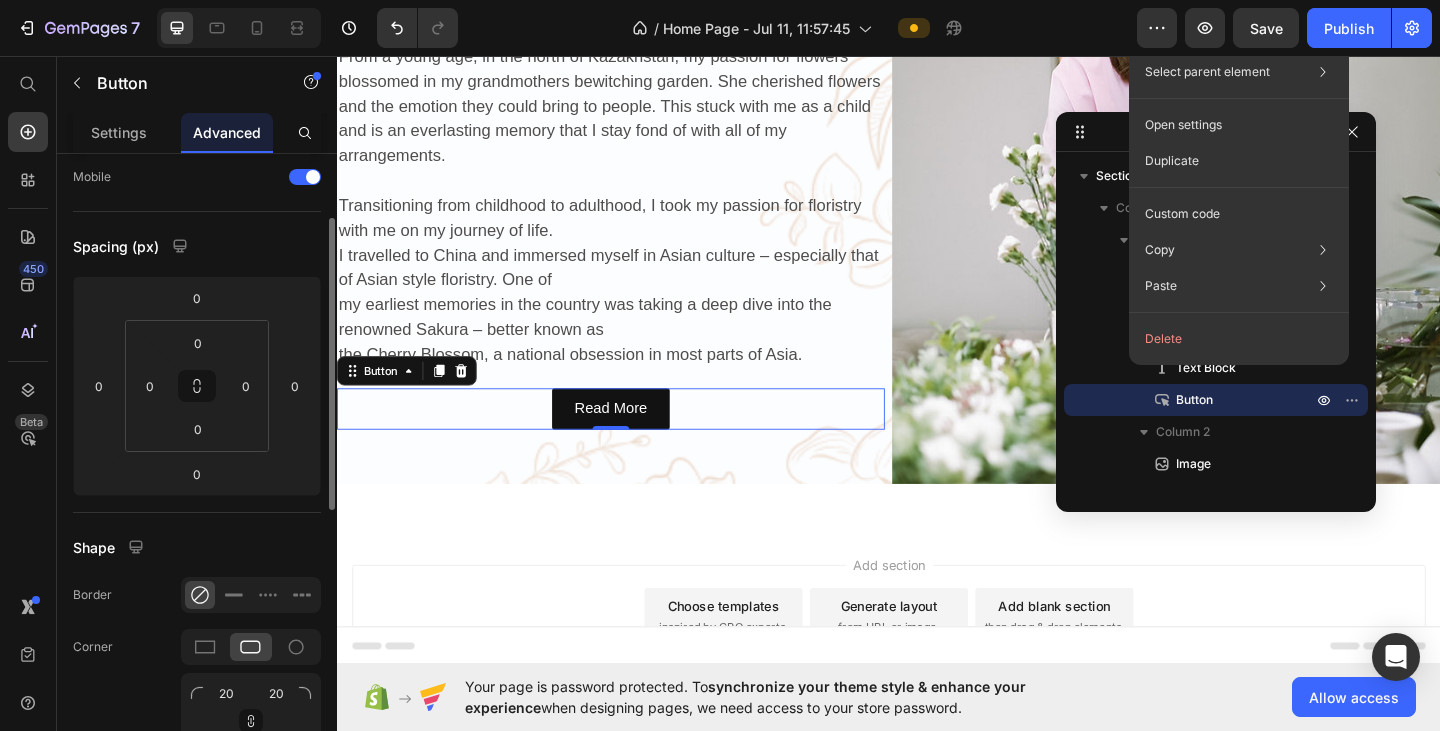 scroll, scrollTop: 0, scrollLeft: 0, axis: both 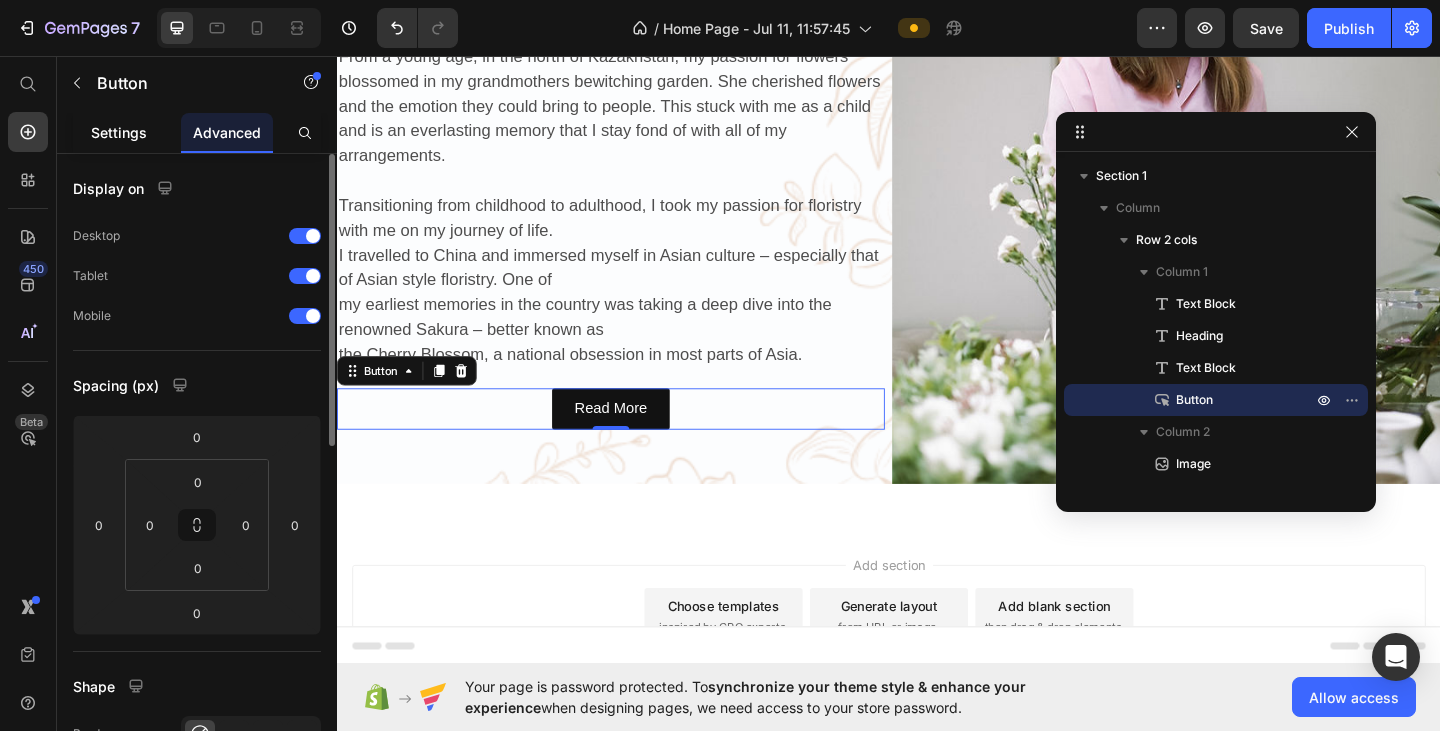 click on "Settings" at bounding box center [119, 132] 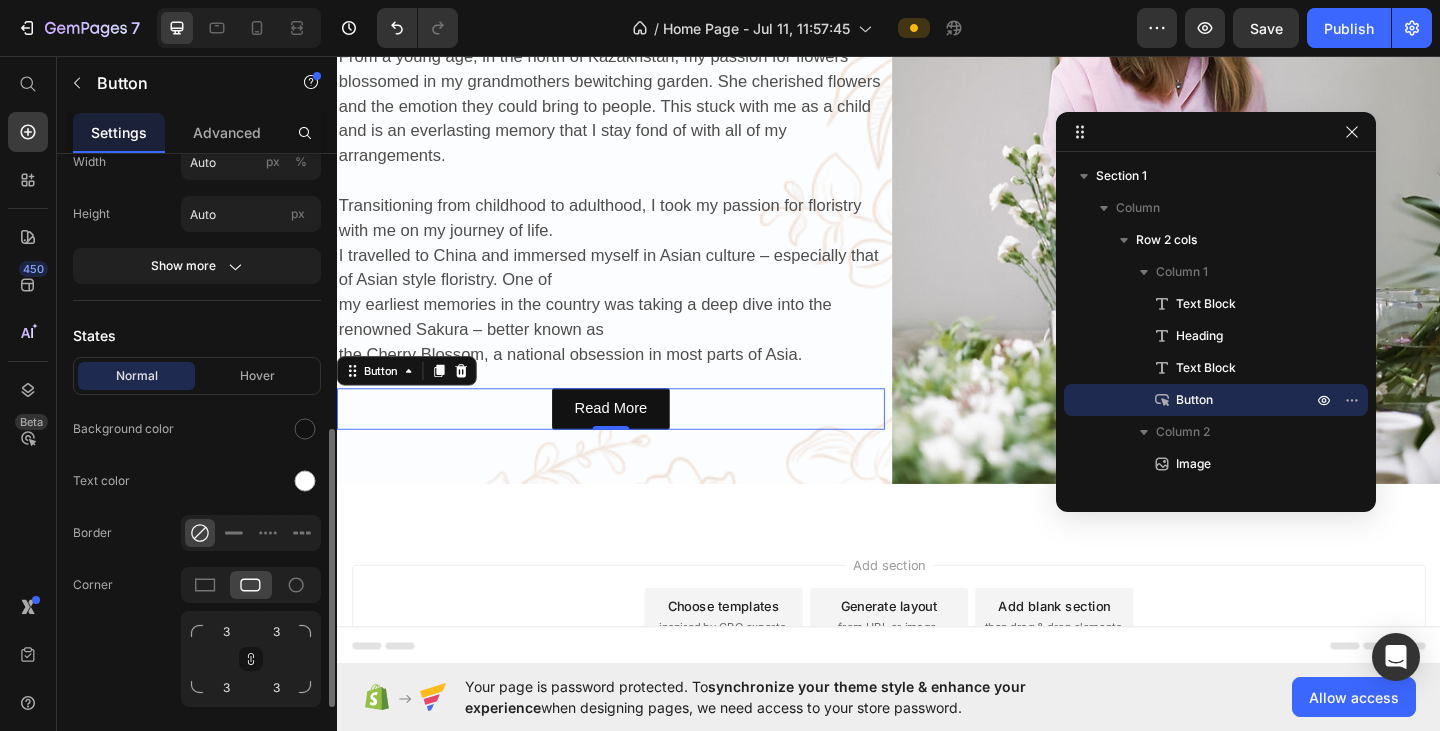 scroll, scrollTop: 400, scrollLeft: 0, axis: vertical 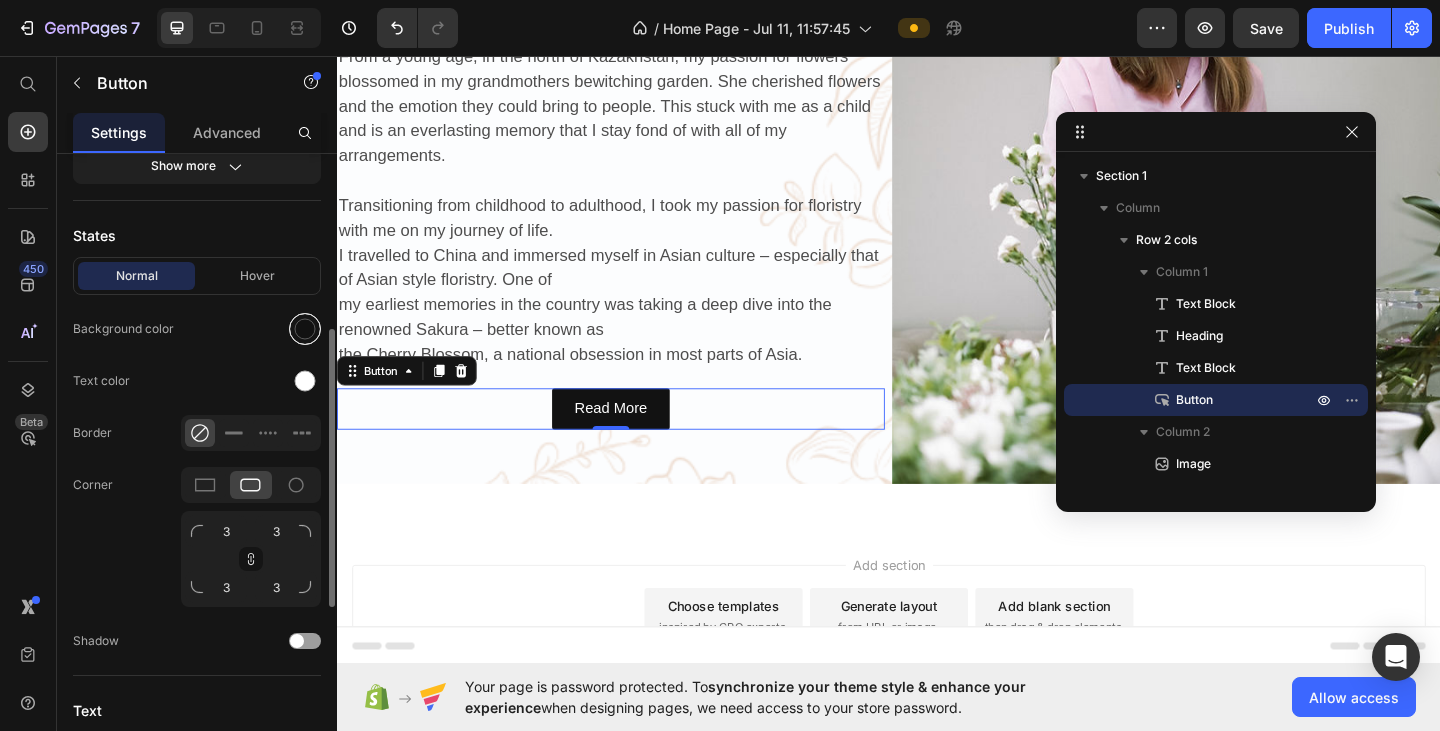 click at bounding box center [305, 329] 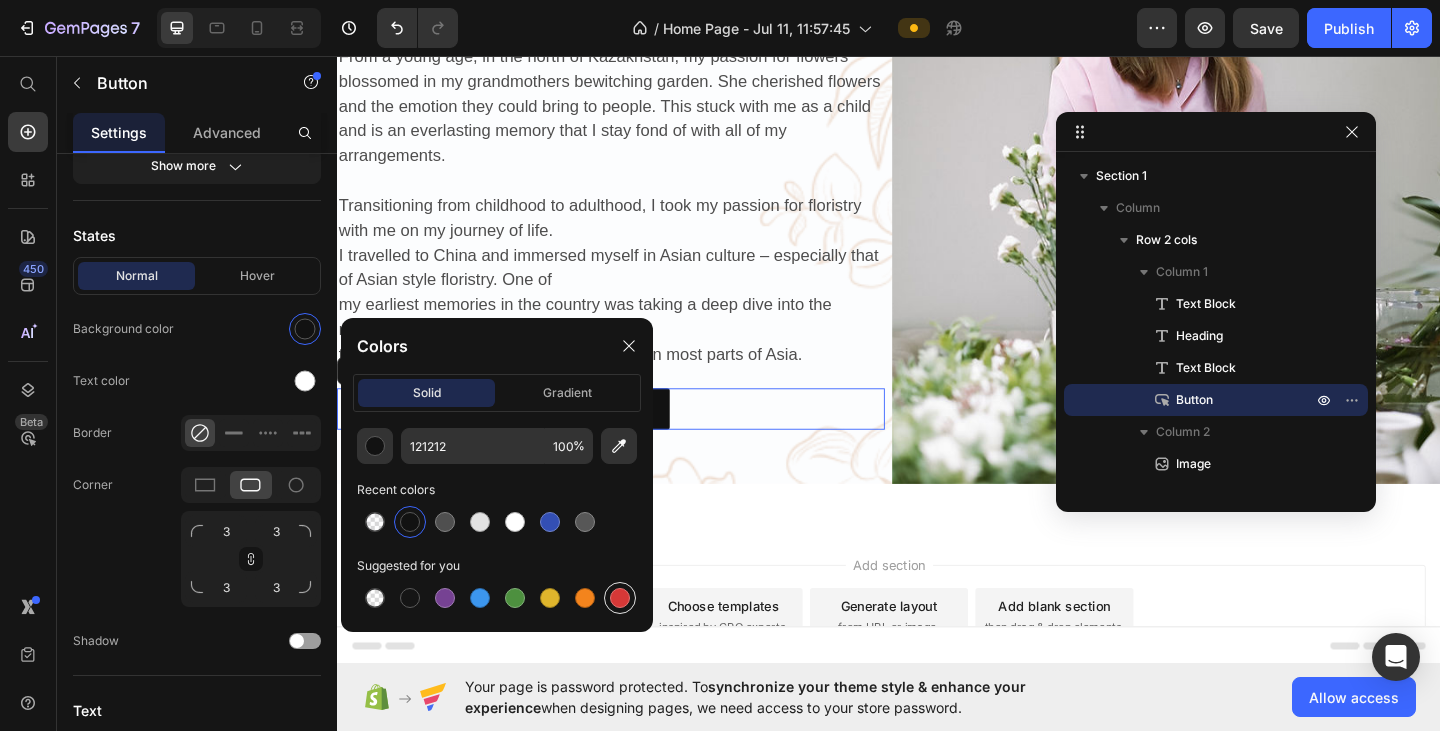 click at bounding box center (620, 598) 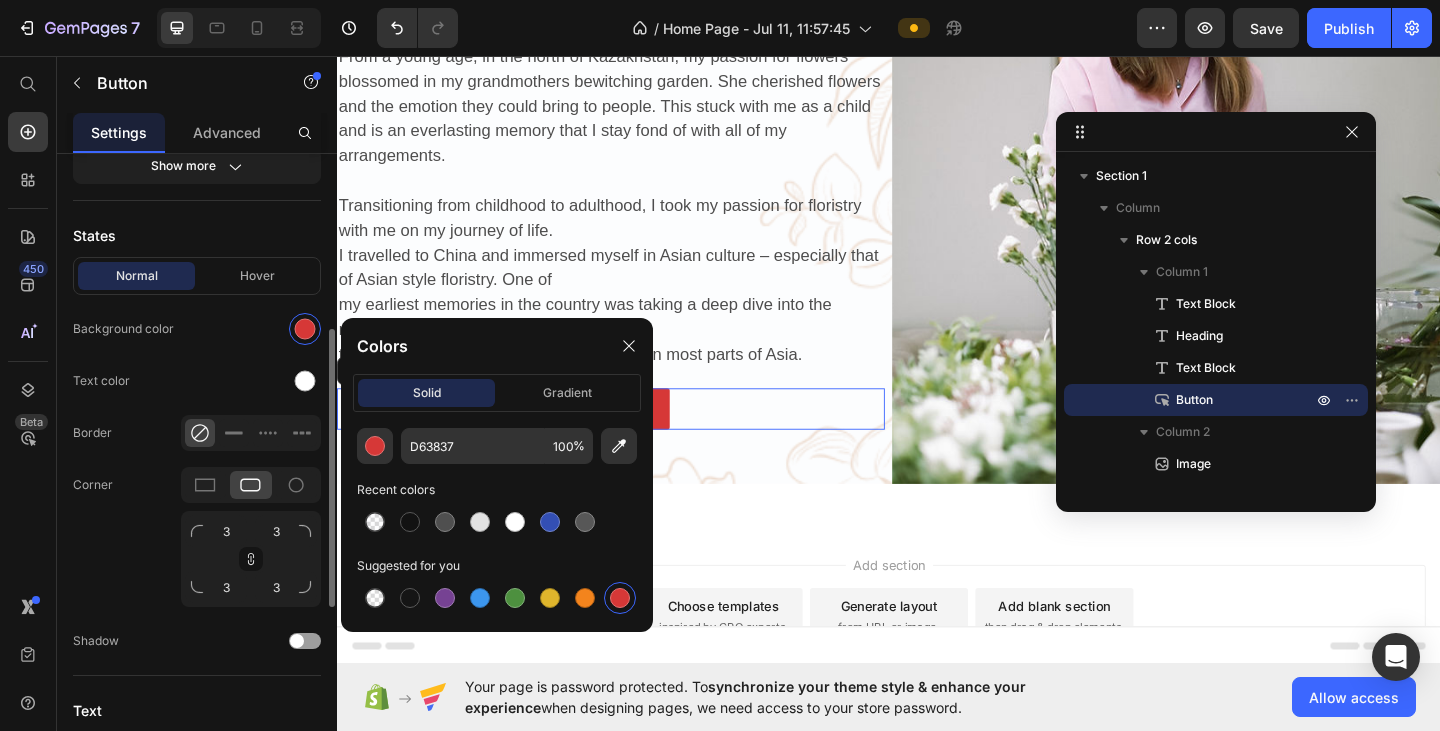 click on "Corner" at bounding box center (93, 485) 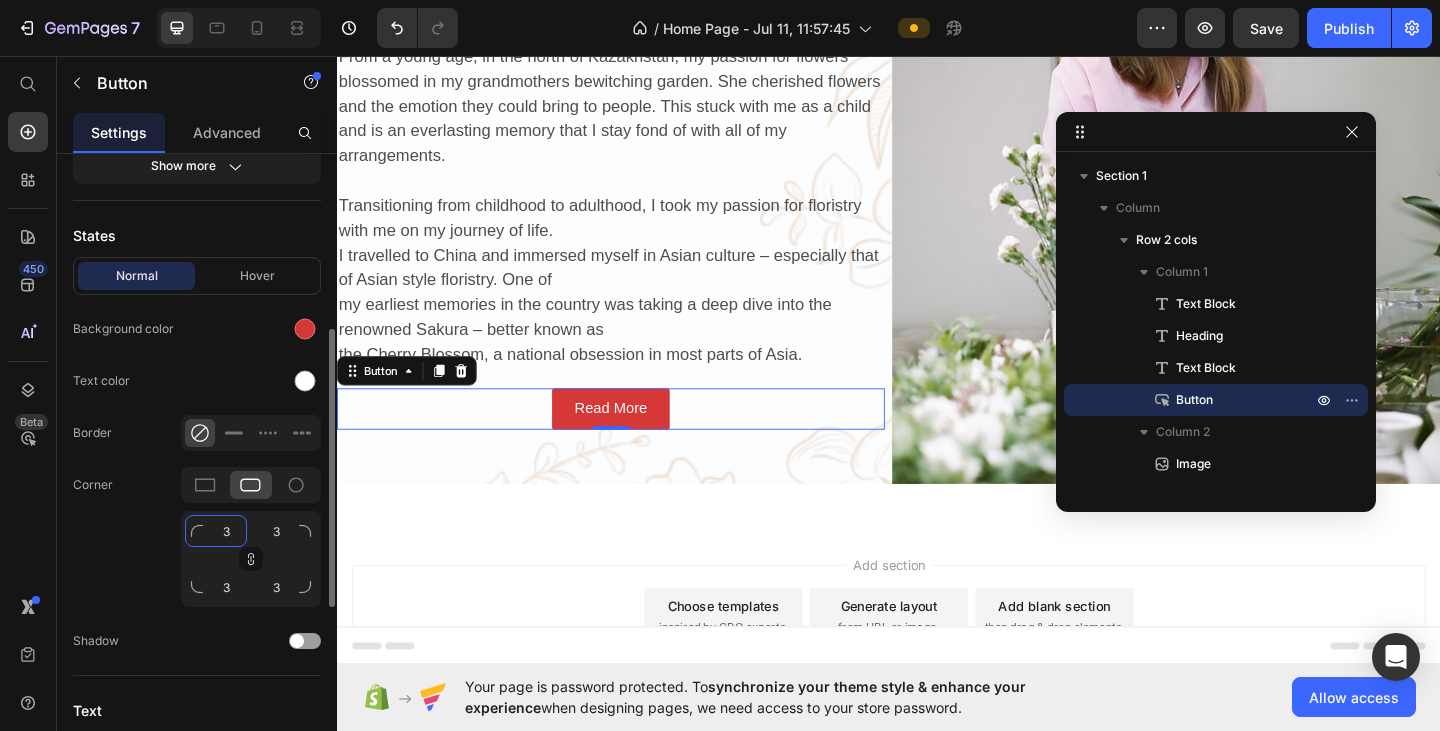 click on "3" 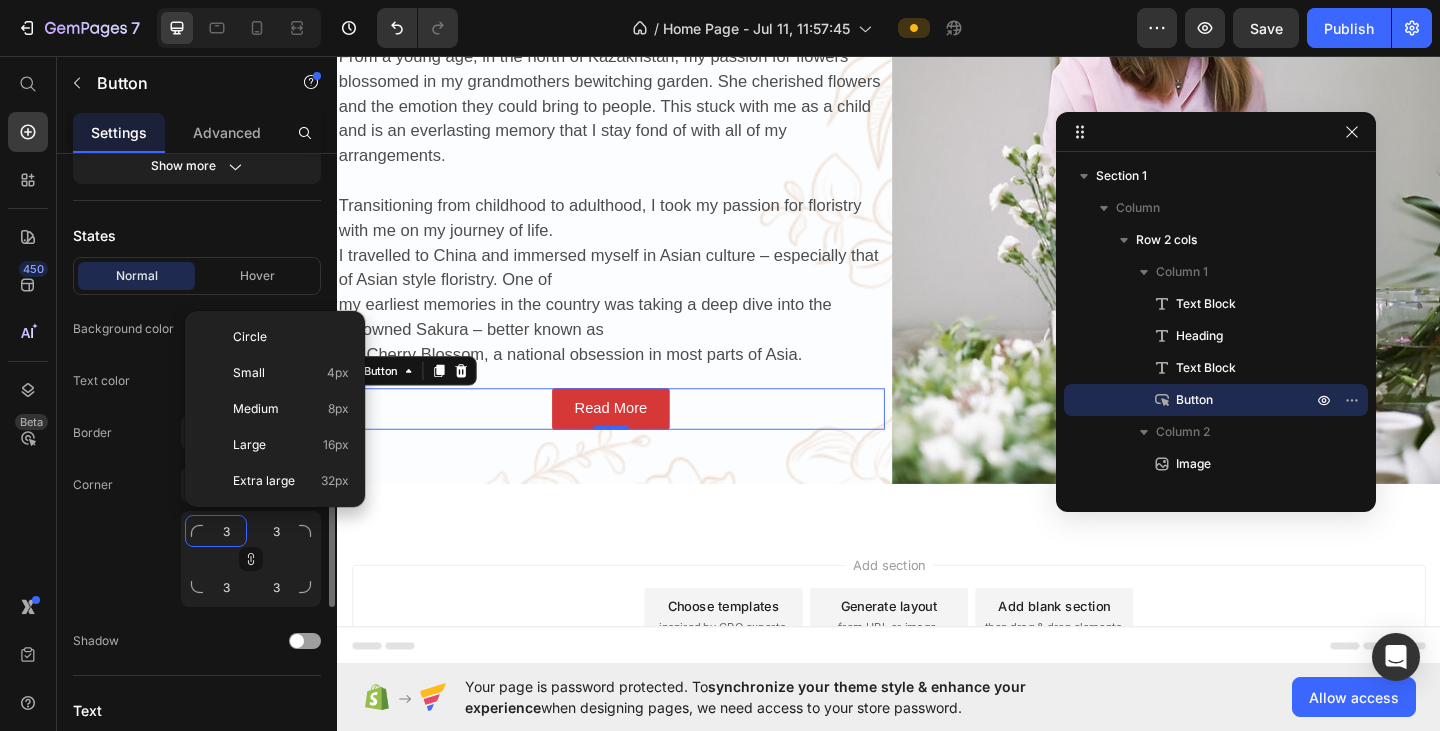 click on "3" 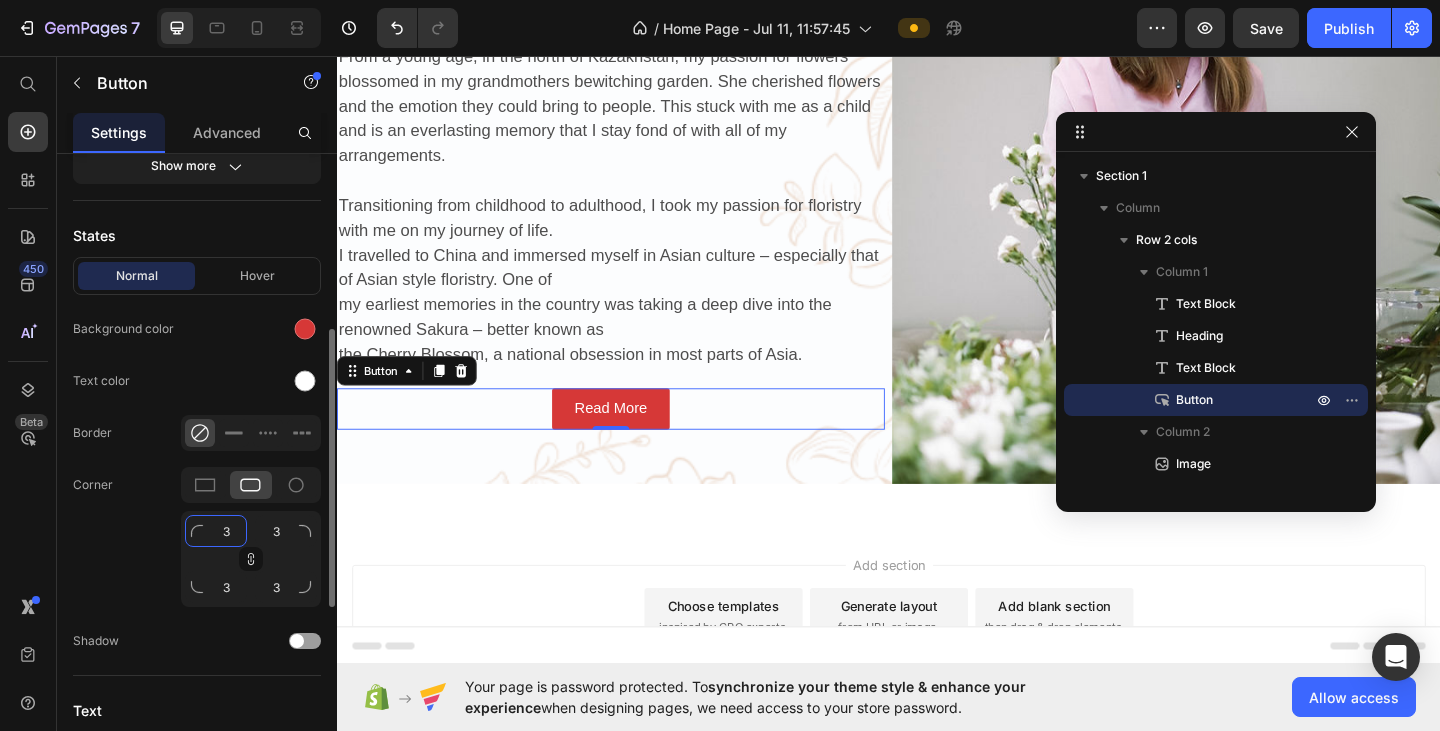 type on "2" 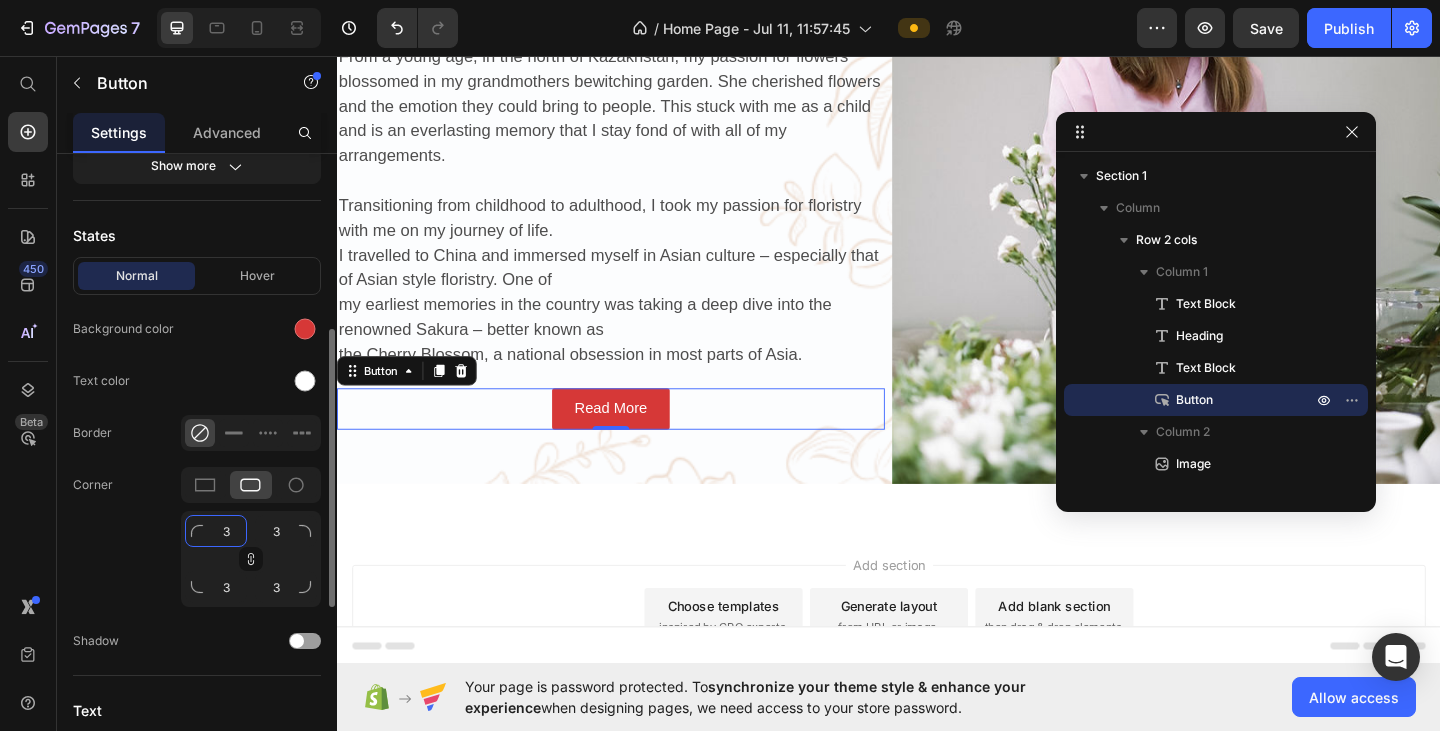 type on "2" 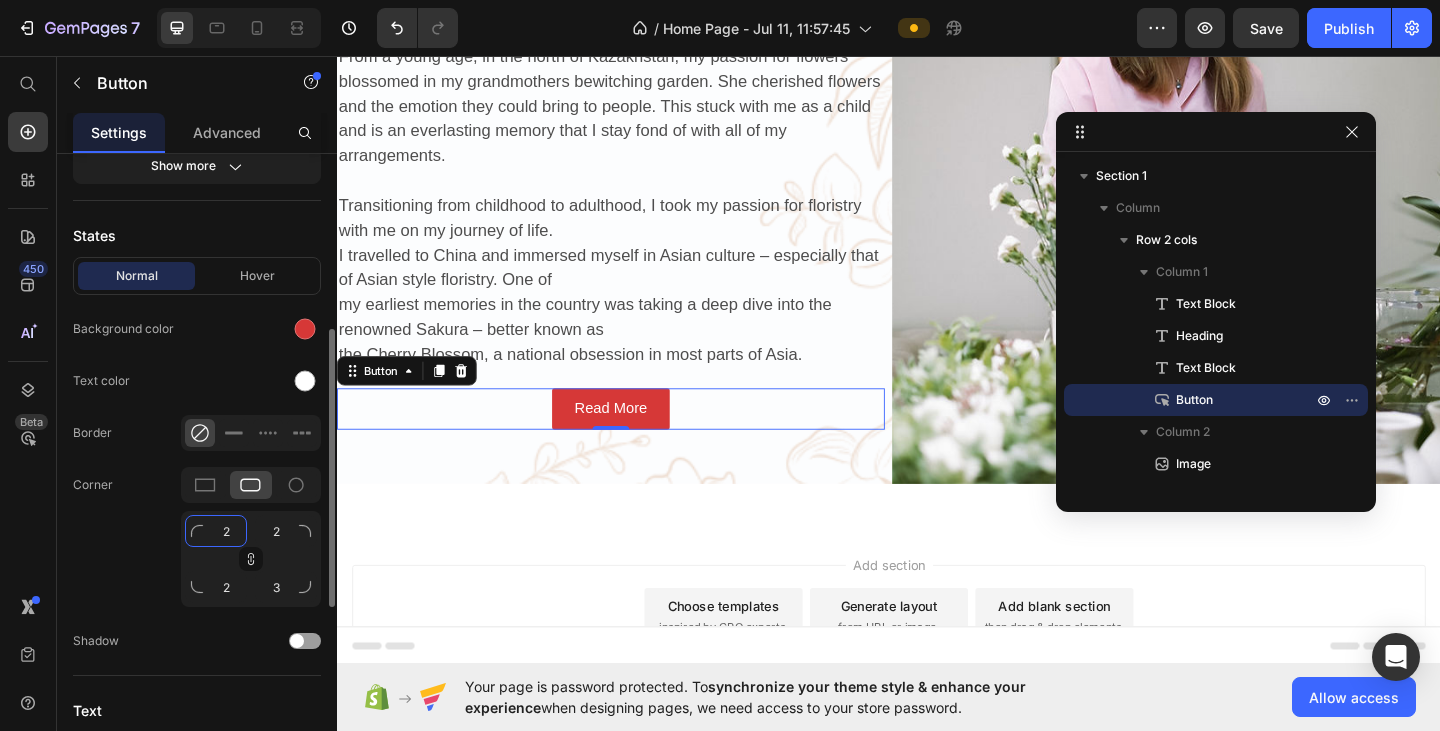 type on "2" 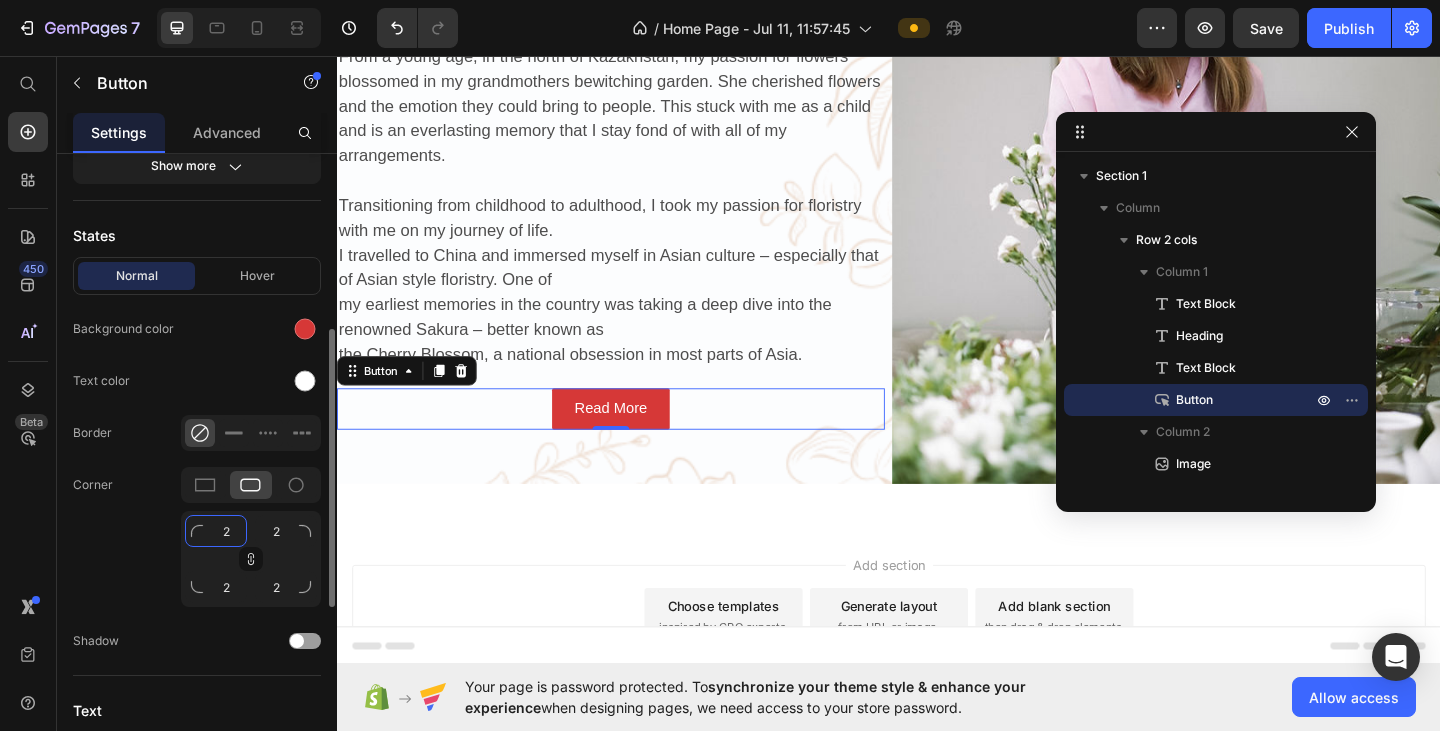 type on "20" 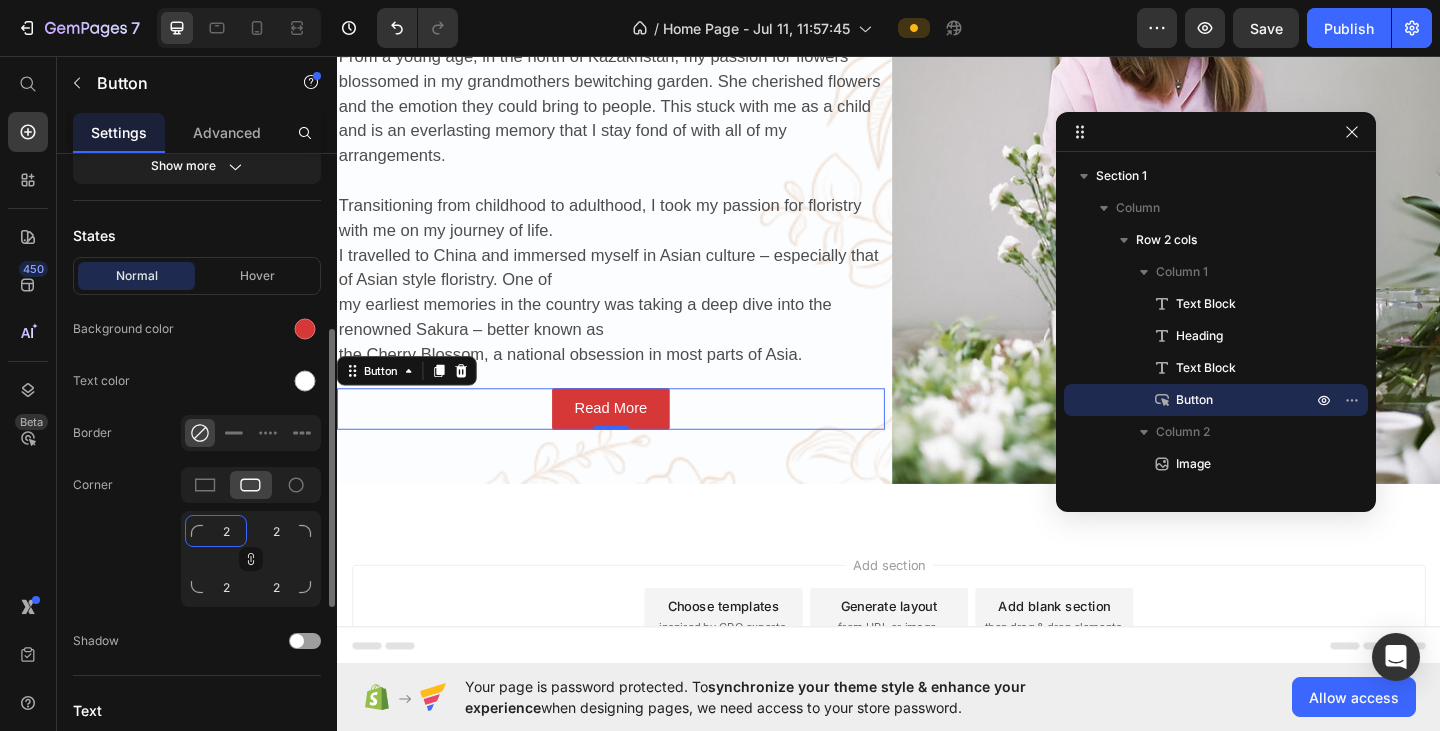 type on "20" 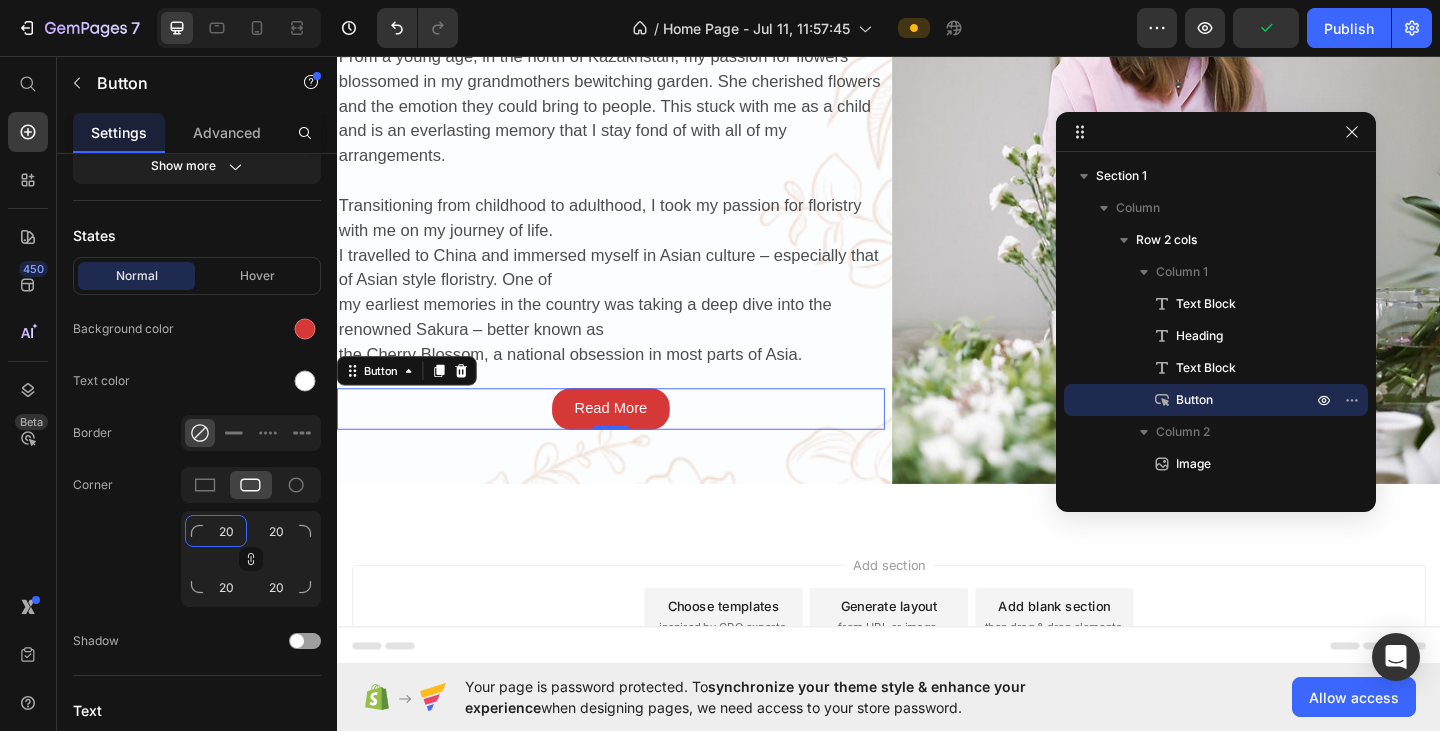 type on "20" 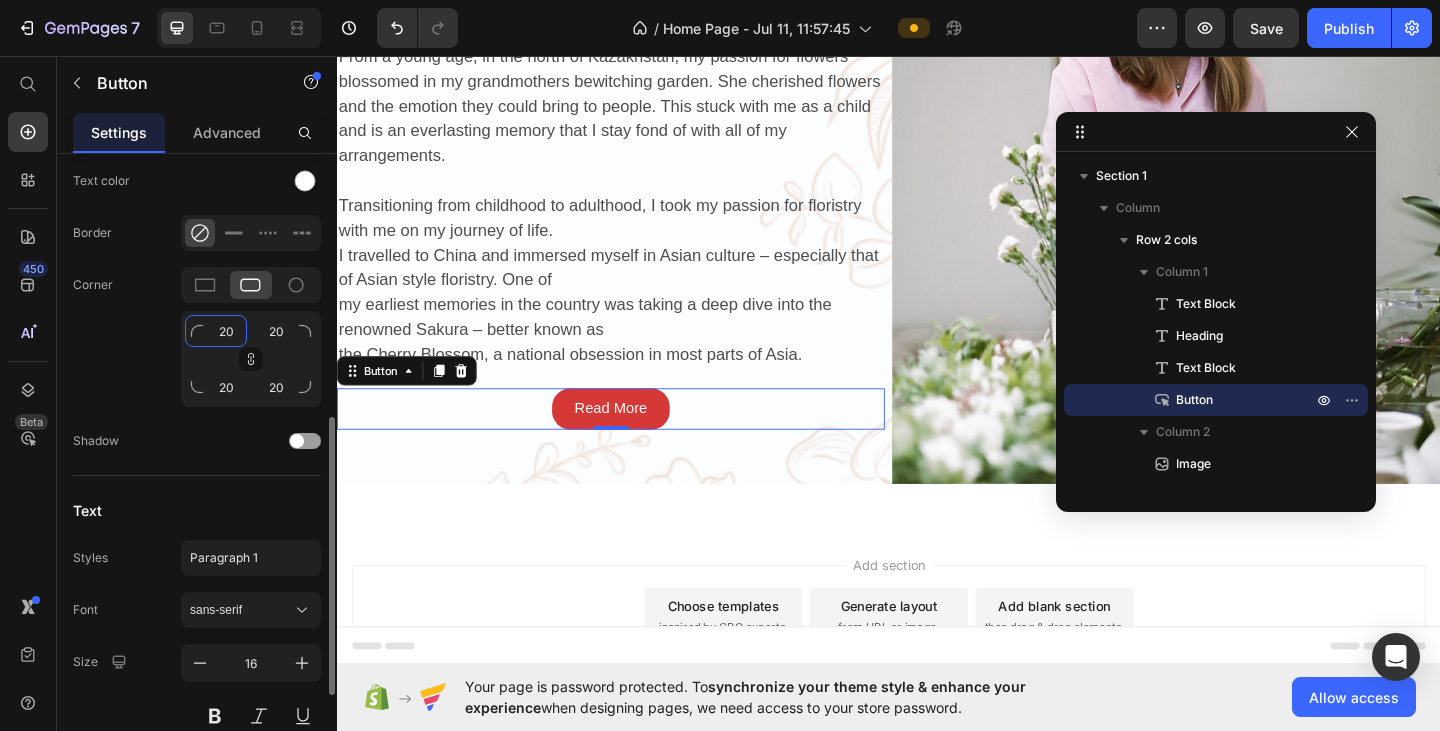 scroll, scrollTop: 500, scrollLeft: 0, axis: vertical 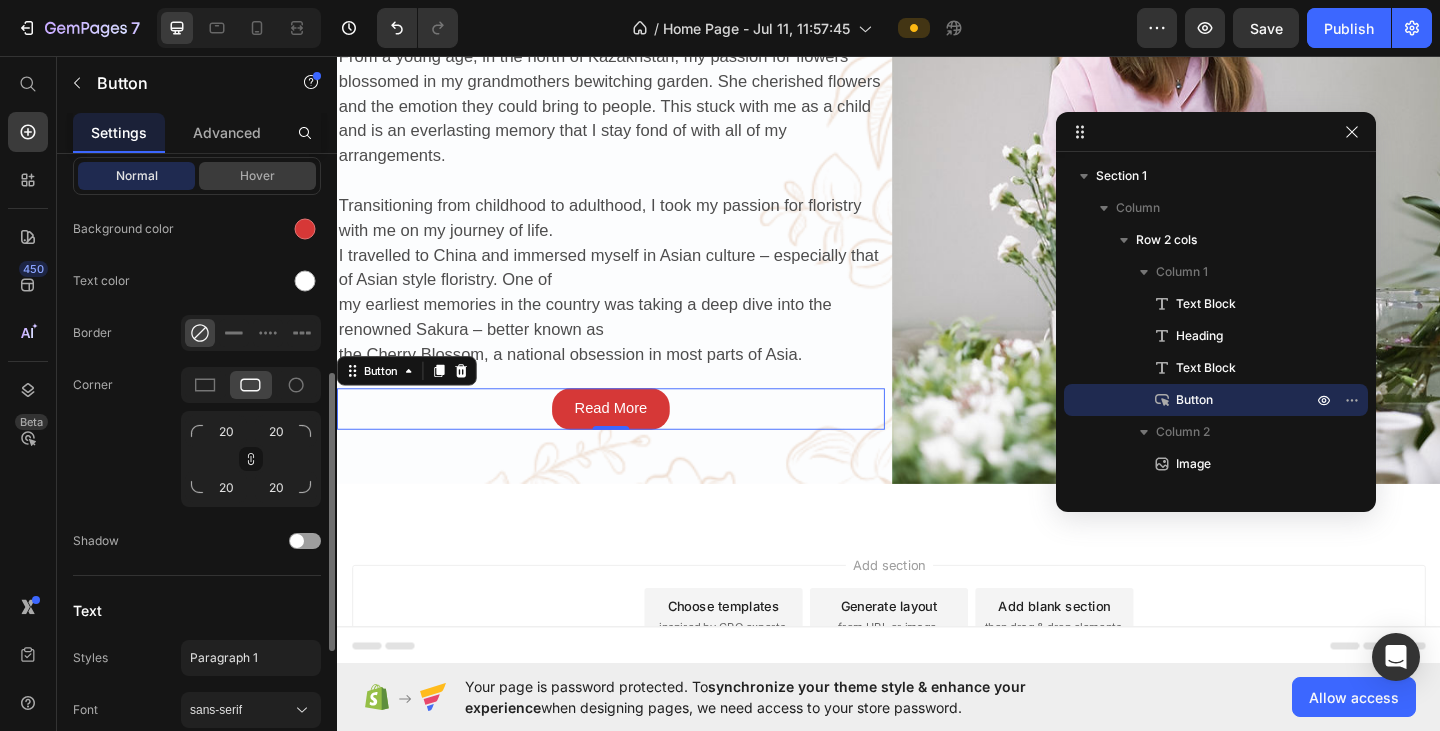 click on "Hover" at bounding box center (257, 176) 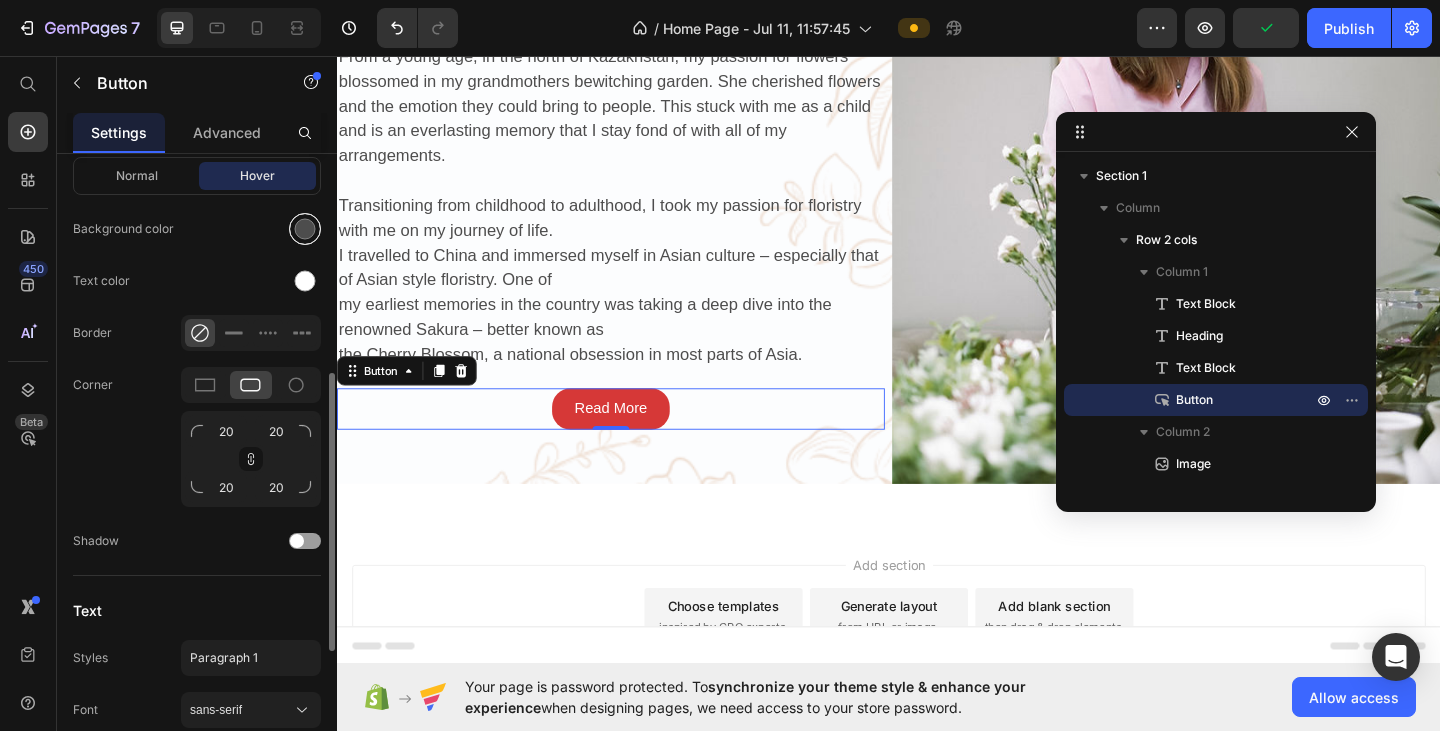 click at bounding box center (305, 229) 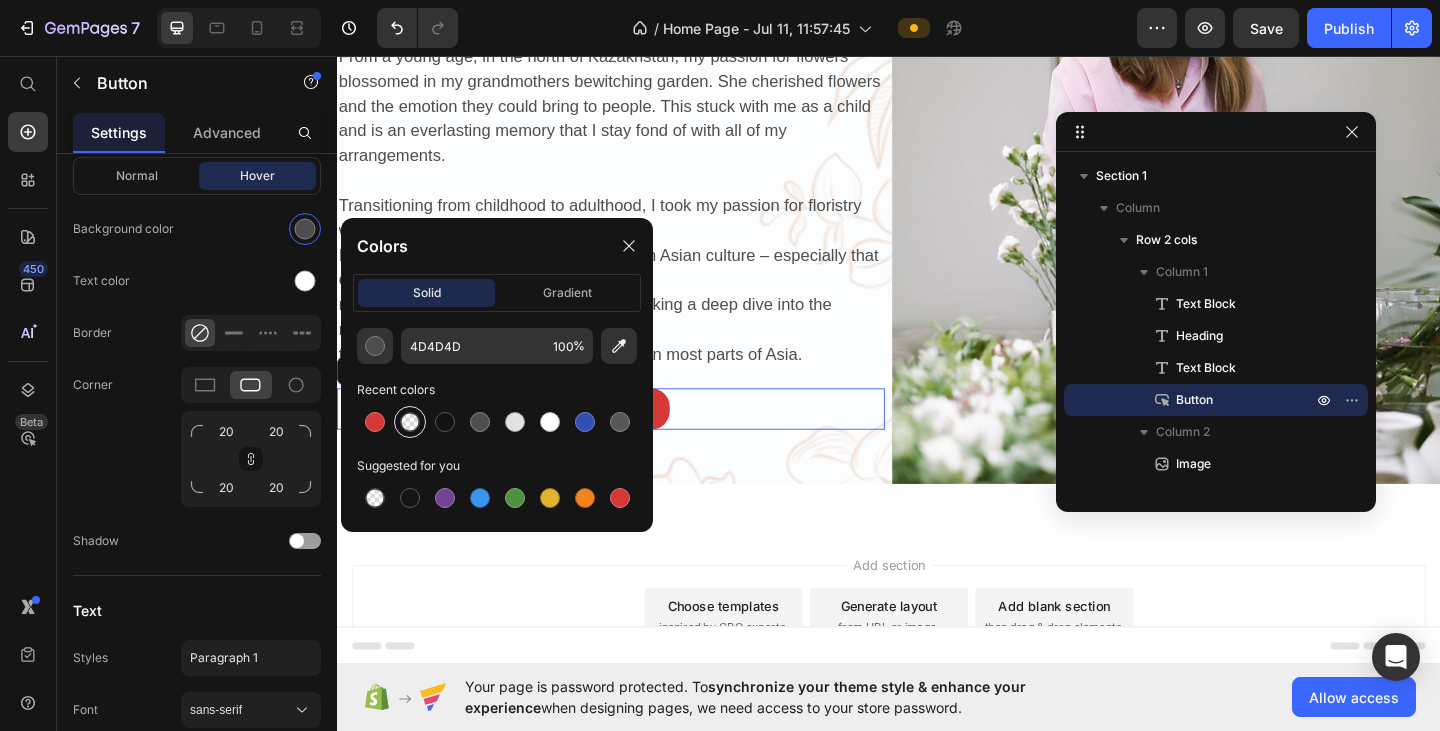 click at bounding box center [410, 422] 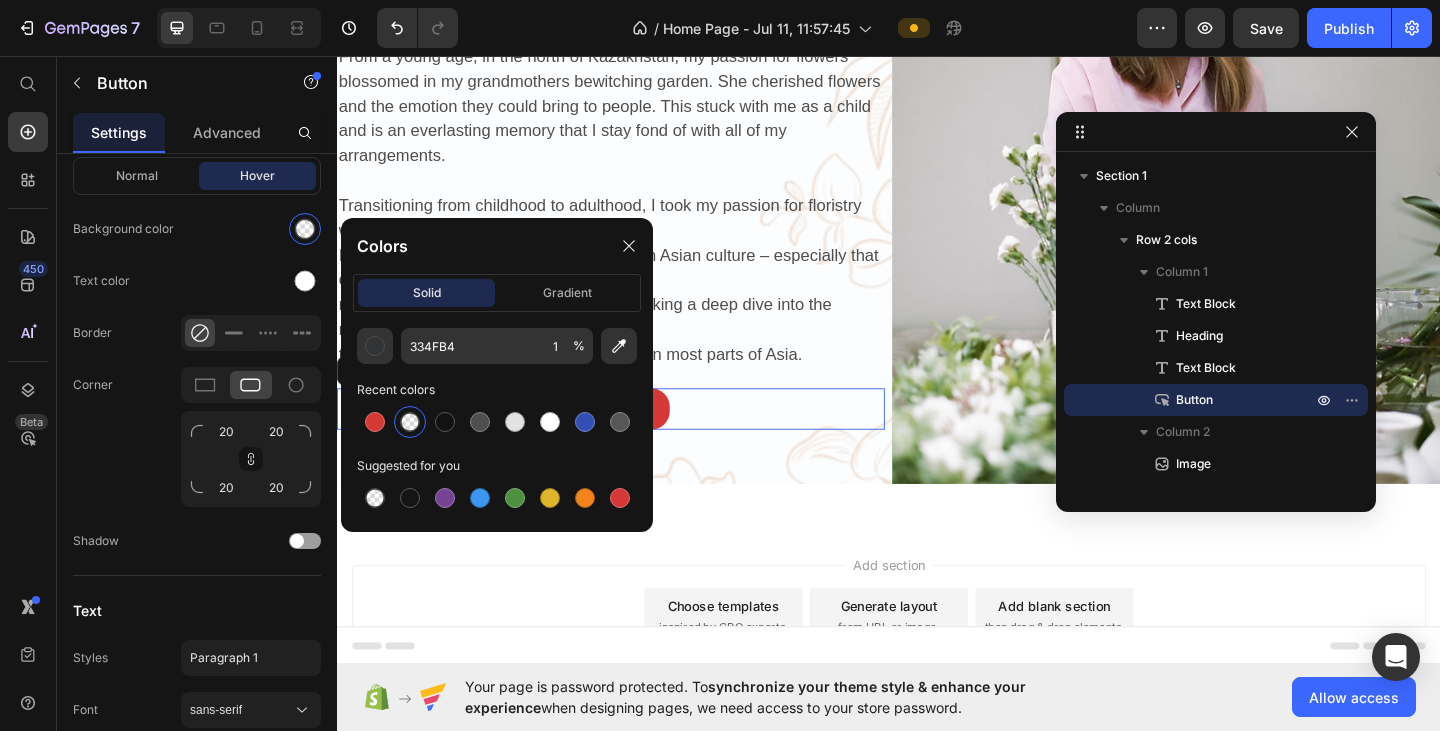 click on "450 Beta" at bounding box center (28, 393) 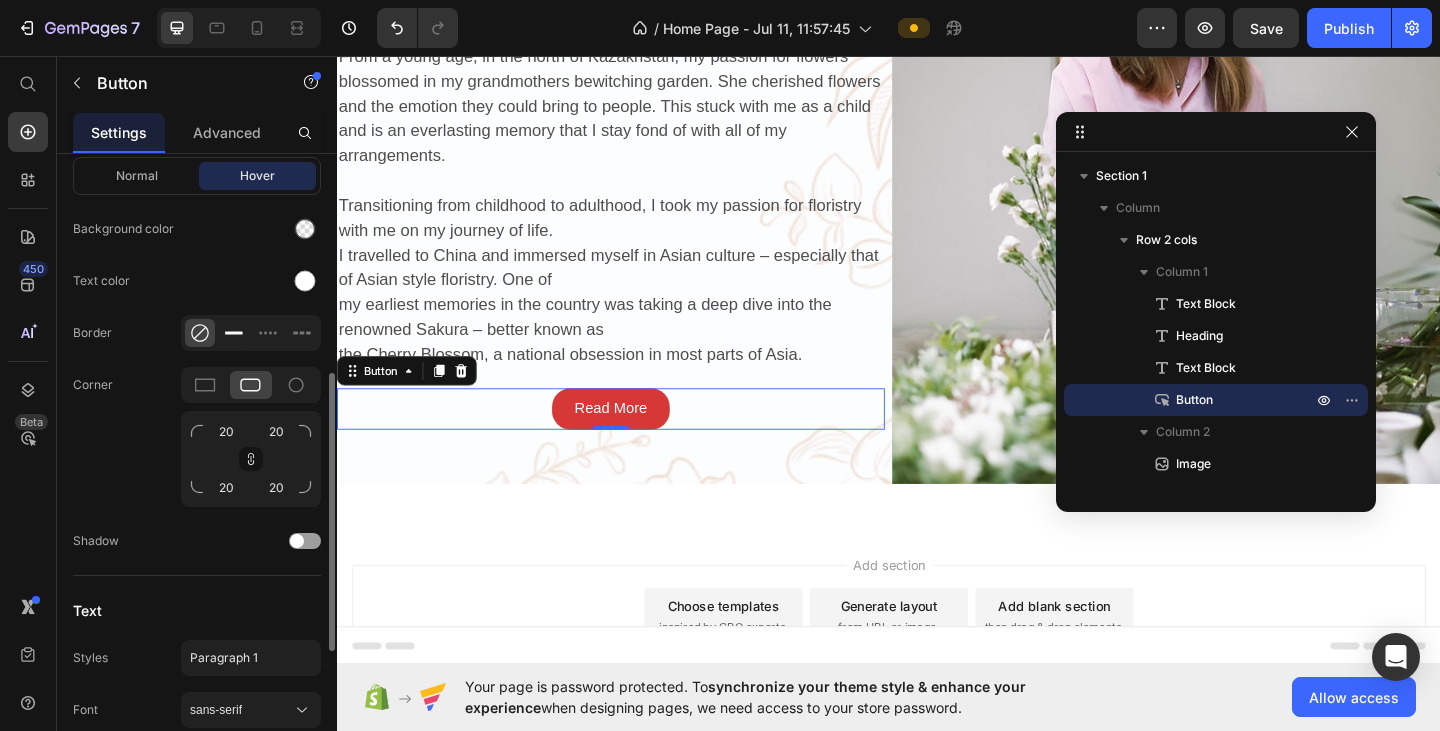 click 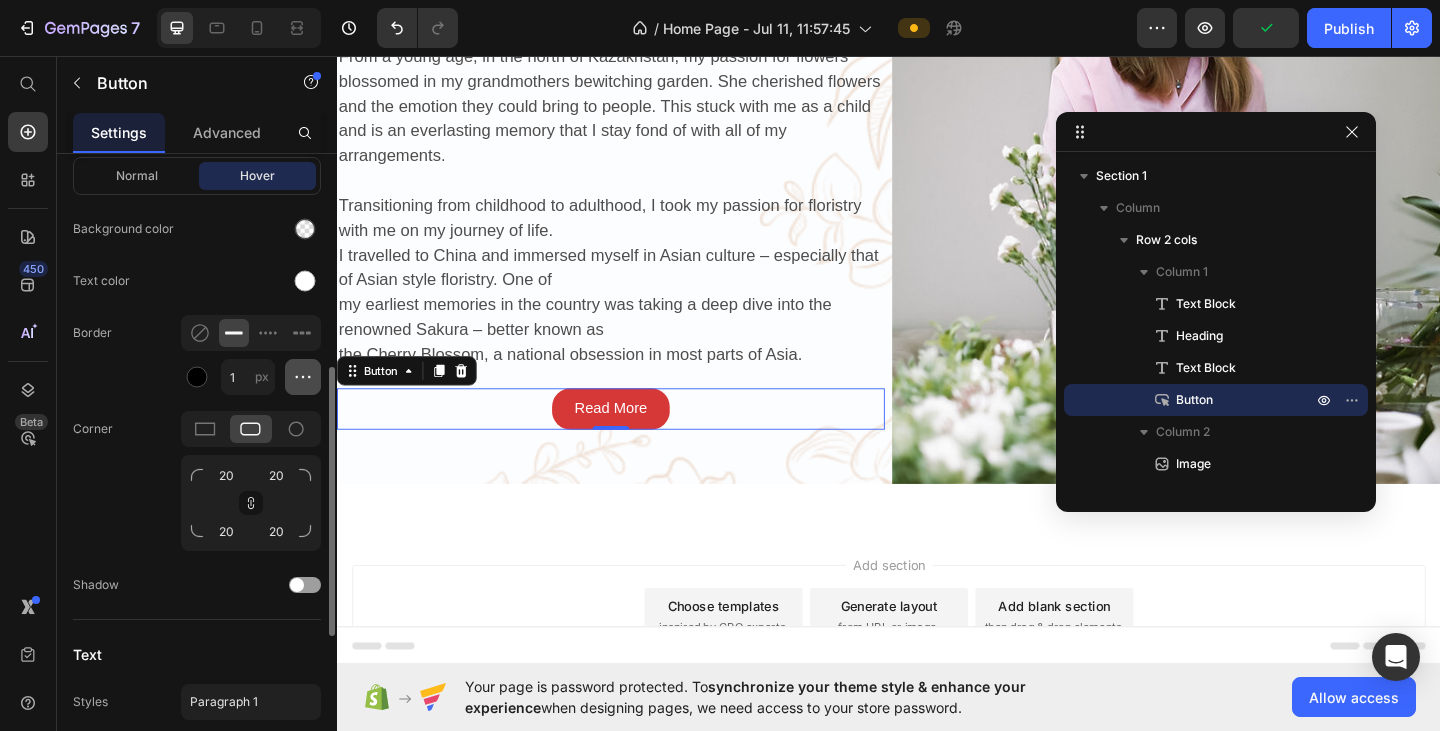 click 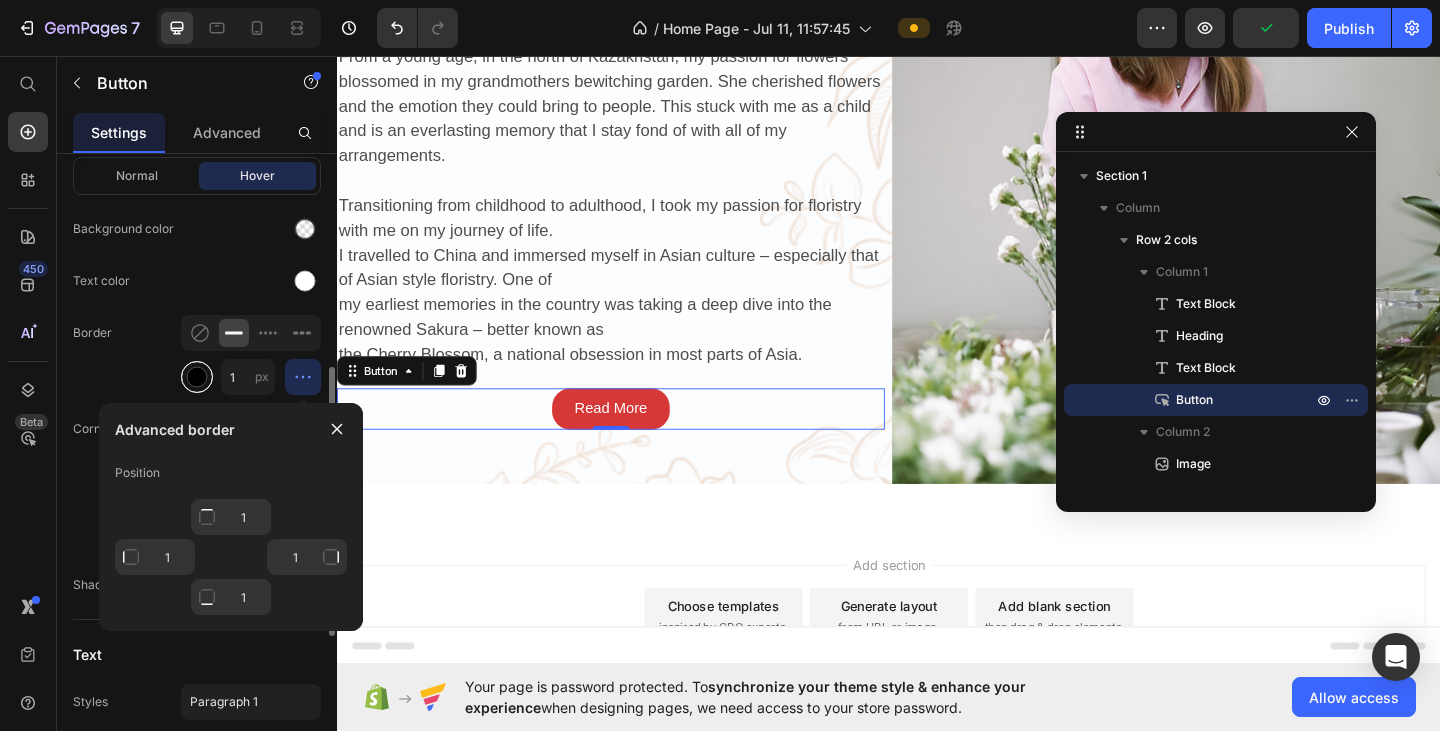 click at bounding box center (197, 377) 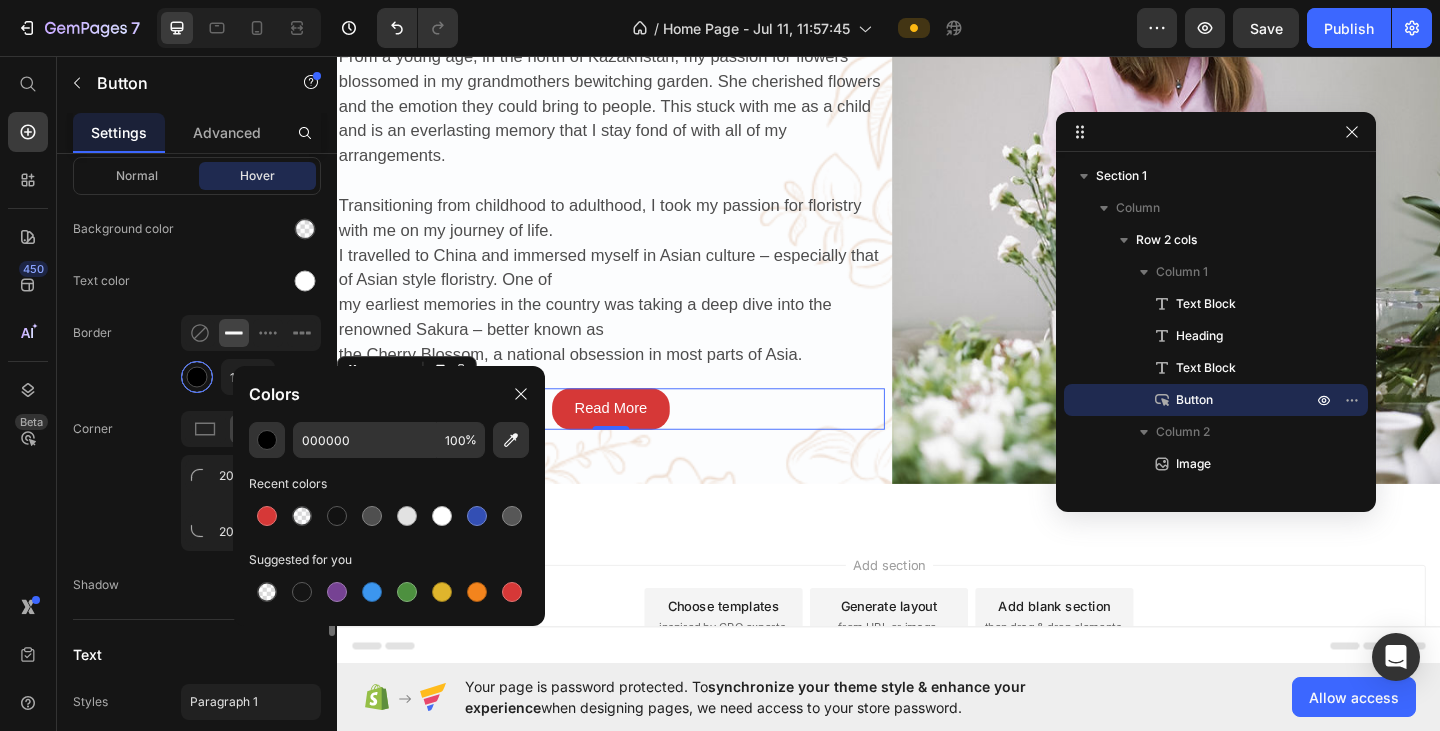 click at bounding box center [197, 377] 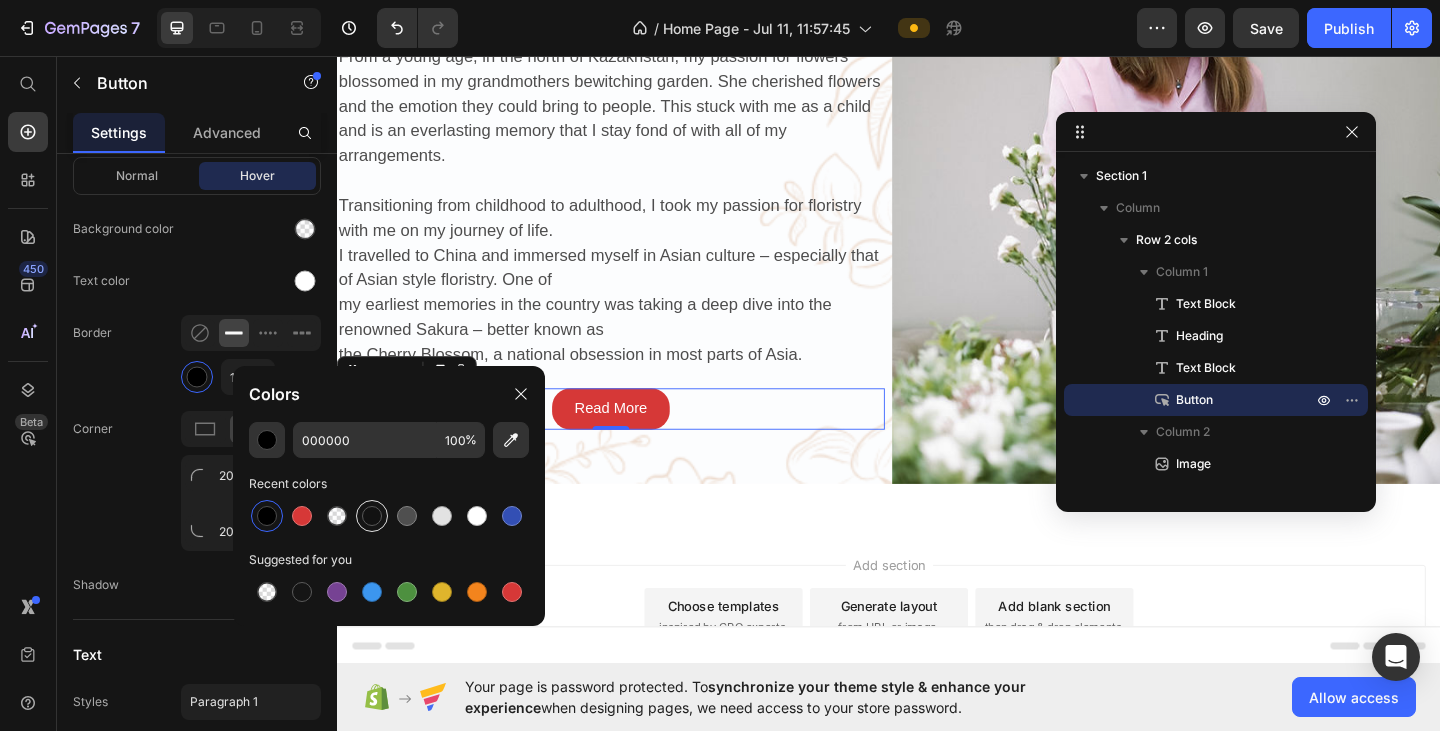 click at bounding box center [372, 516] 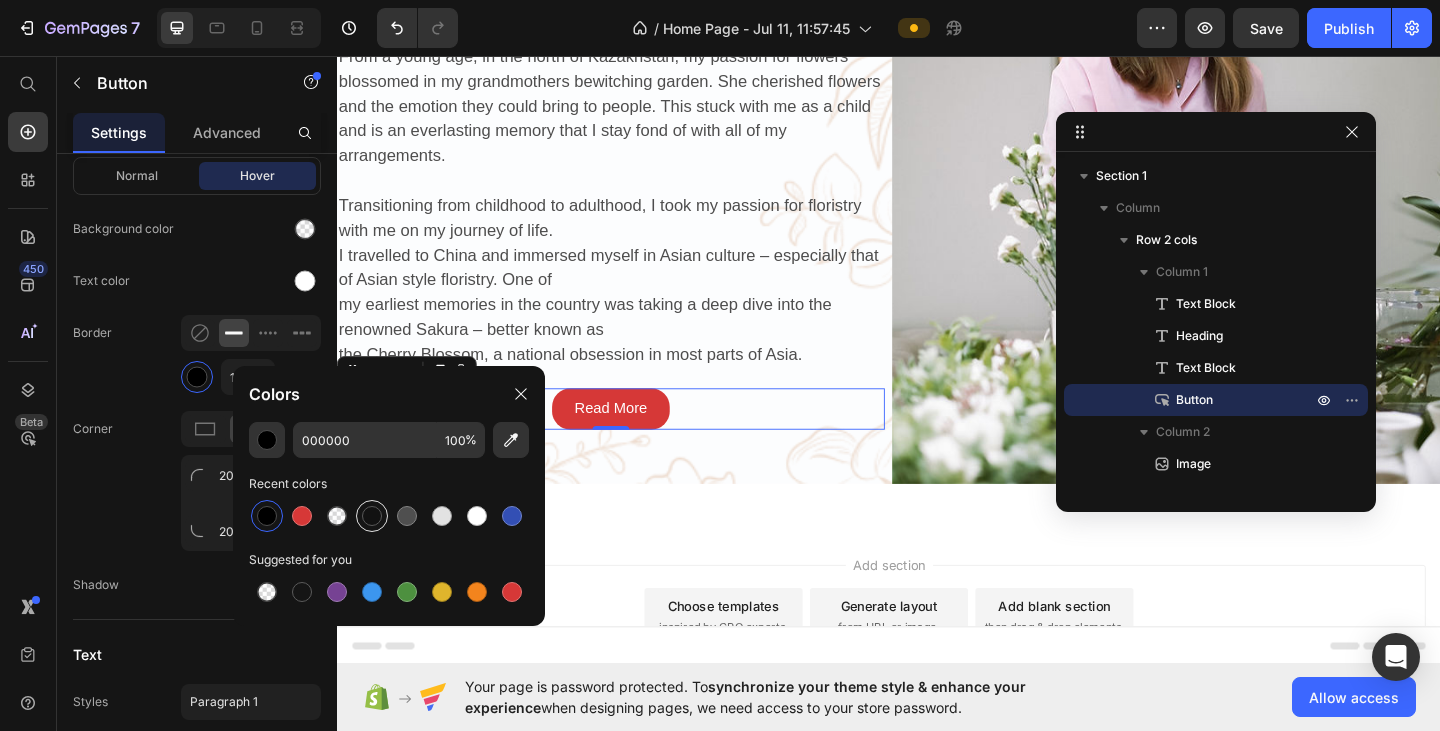 type on "121212" 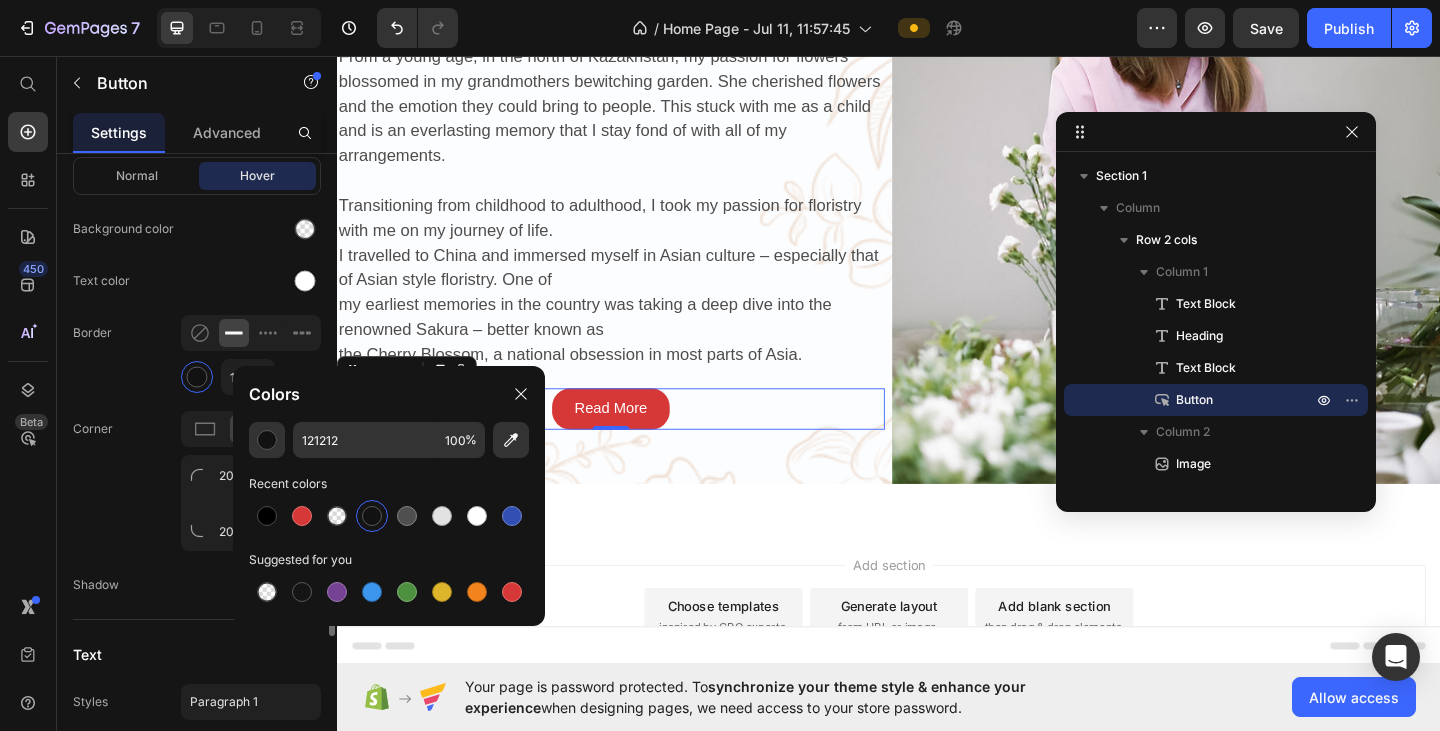 click on "Border 1 px" 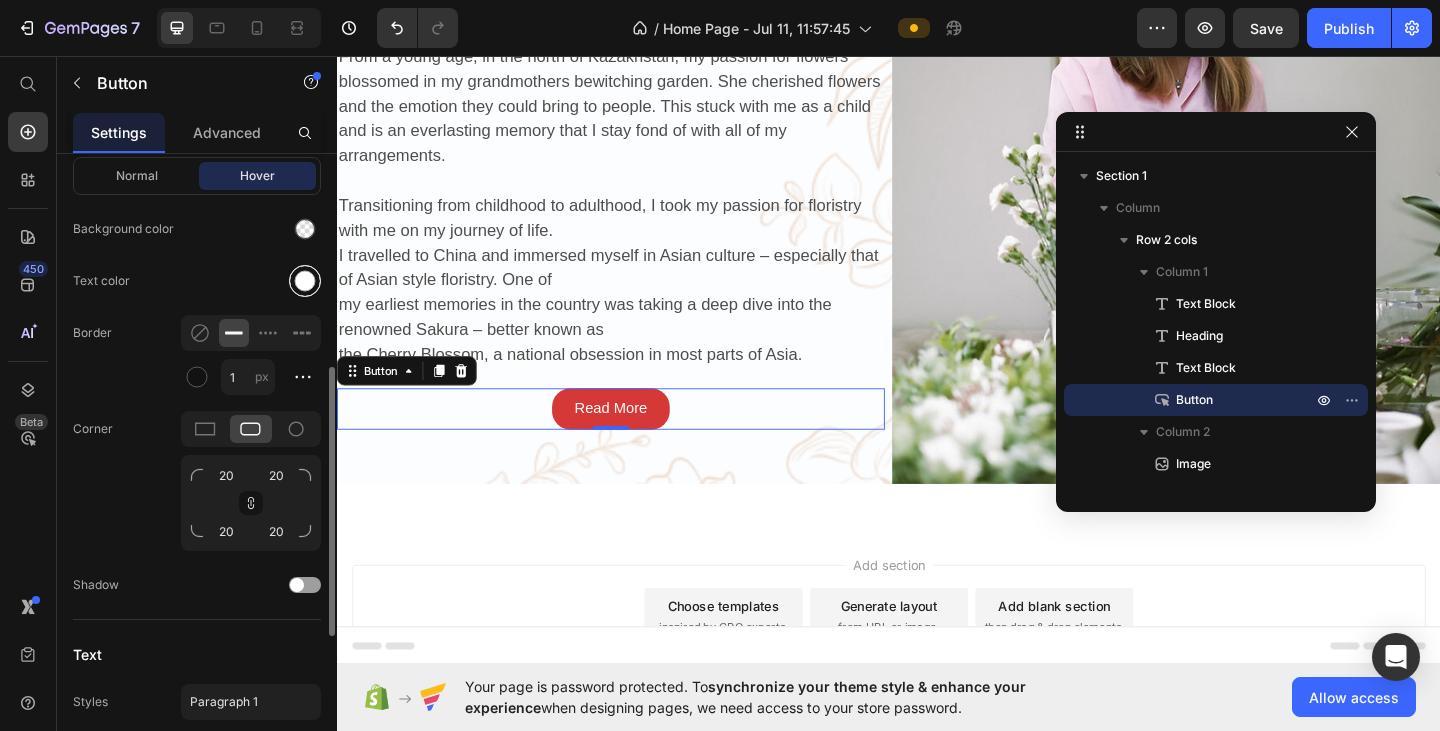 click at bounding box center [305, 281] 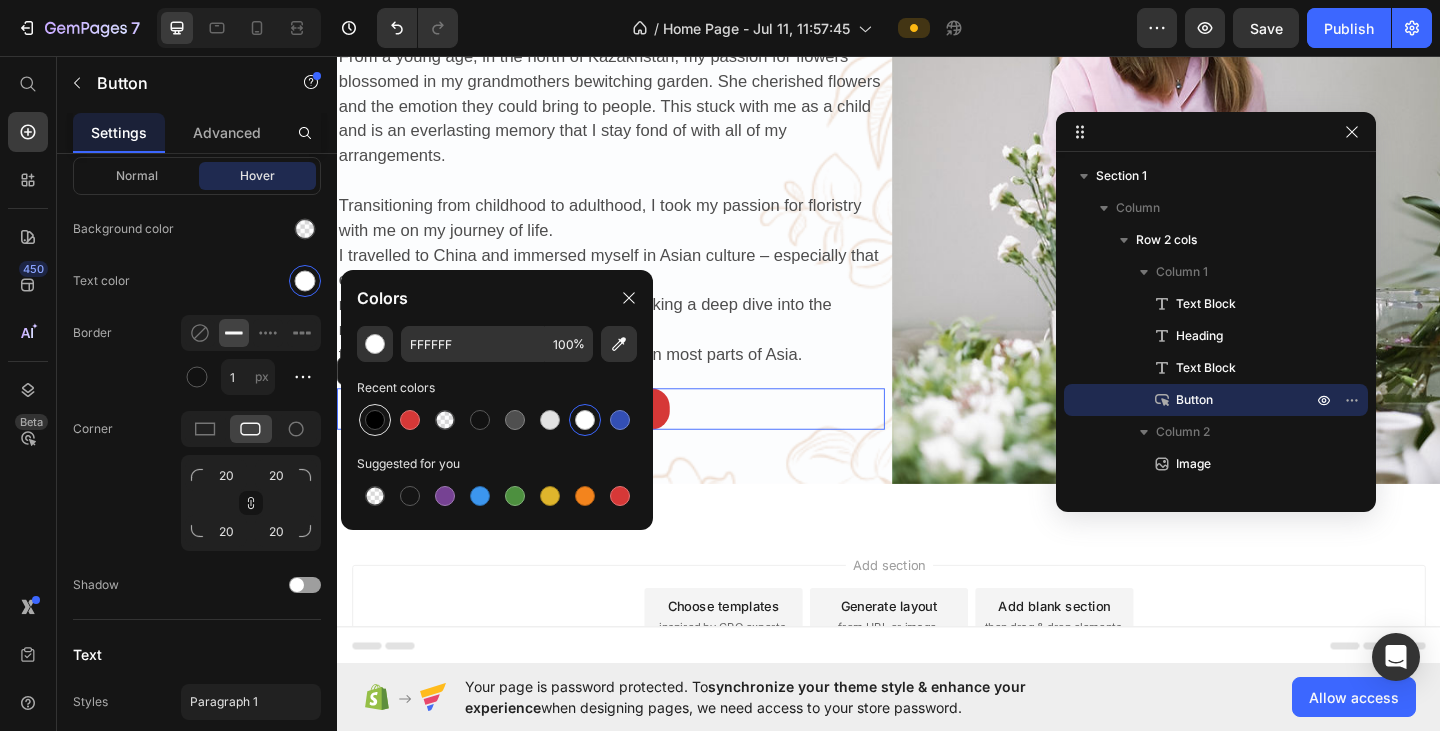 click at bounding box center [375, 420] 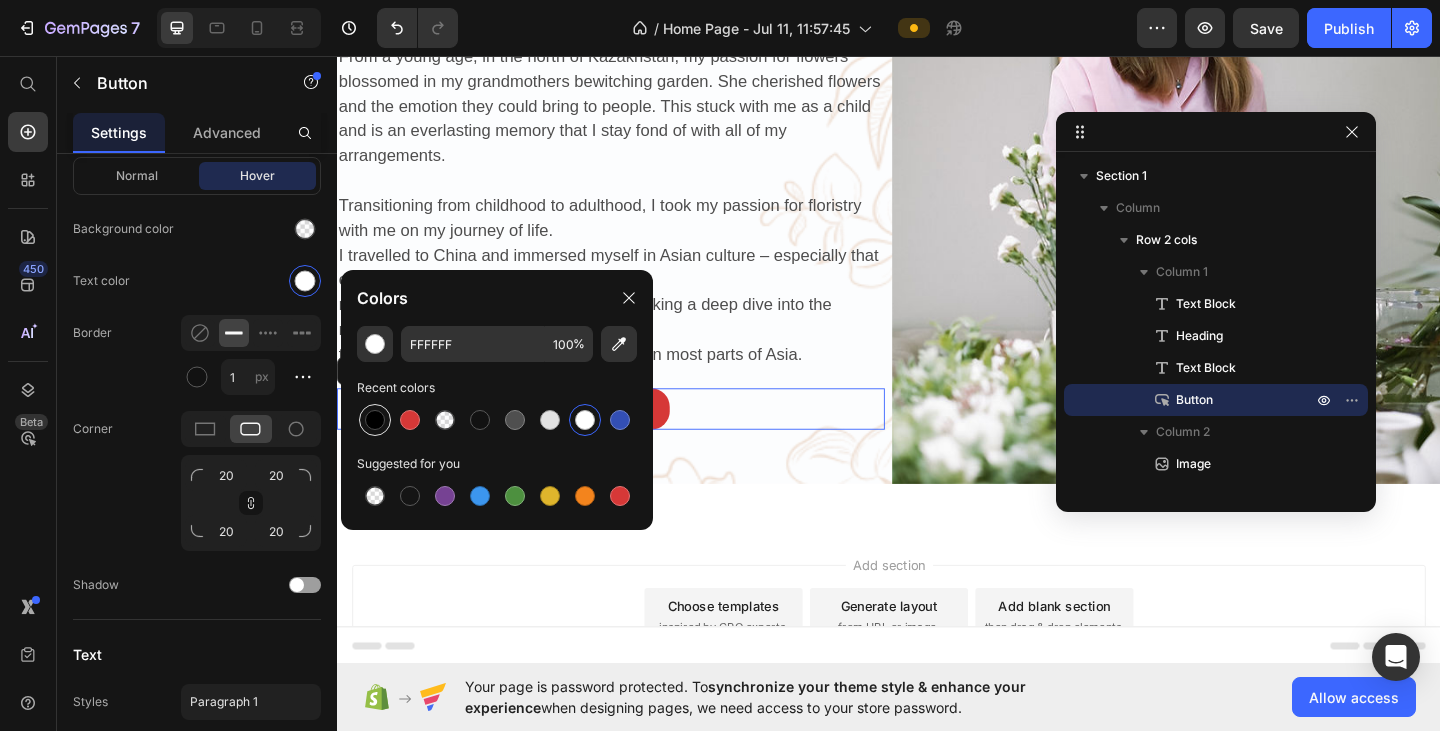 type on "000000" 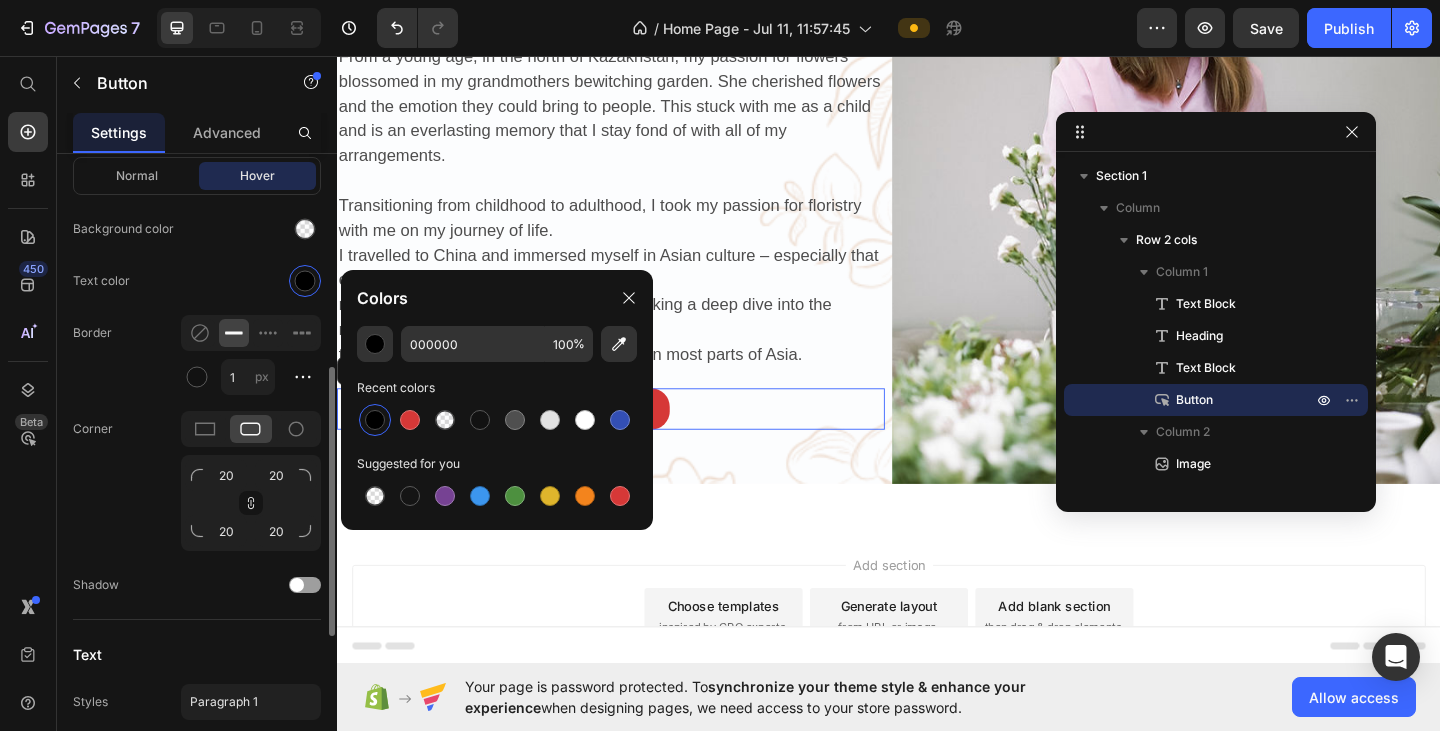 click on "Corner 20 20 20 20" 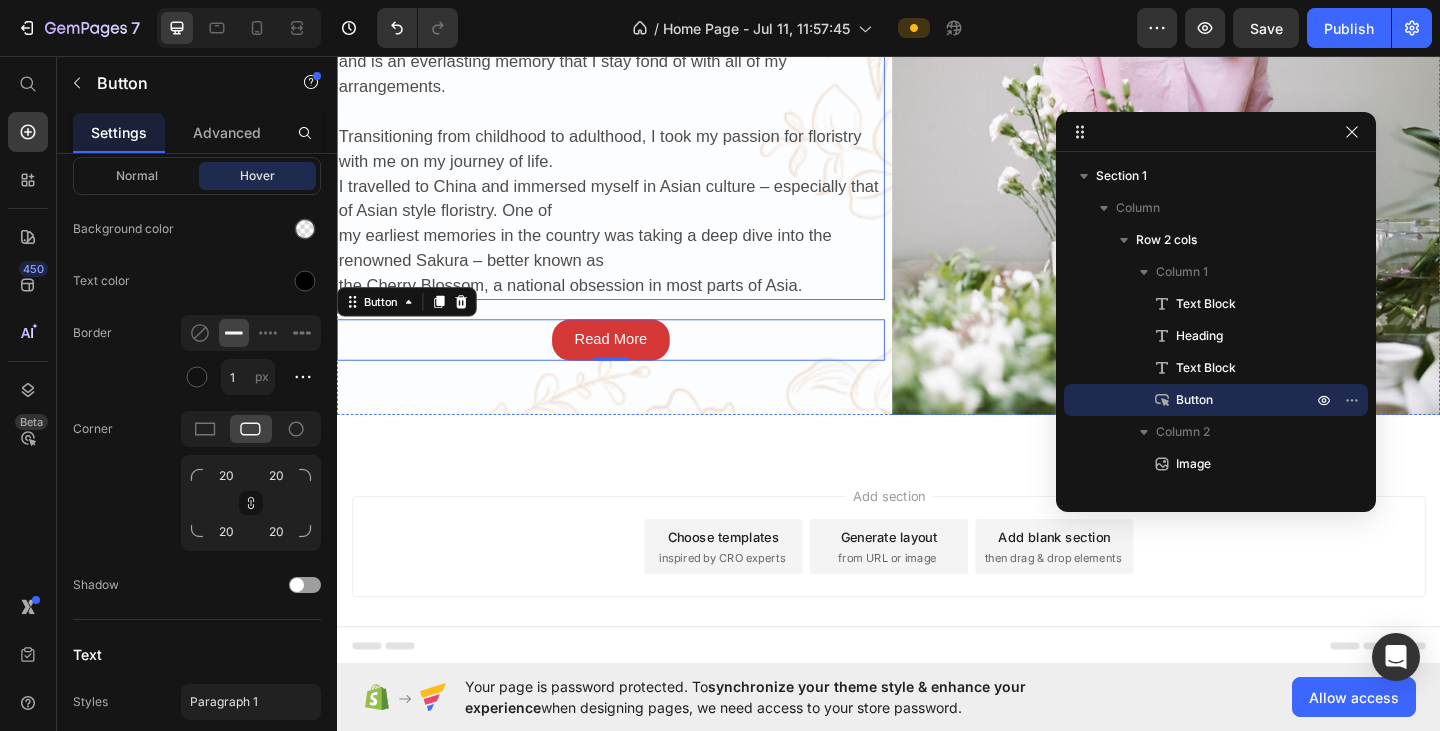 scroll, scrollTop: 0, scrollLeft: 0, axis: both 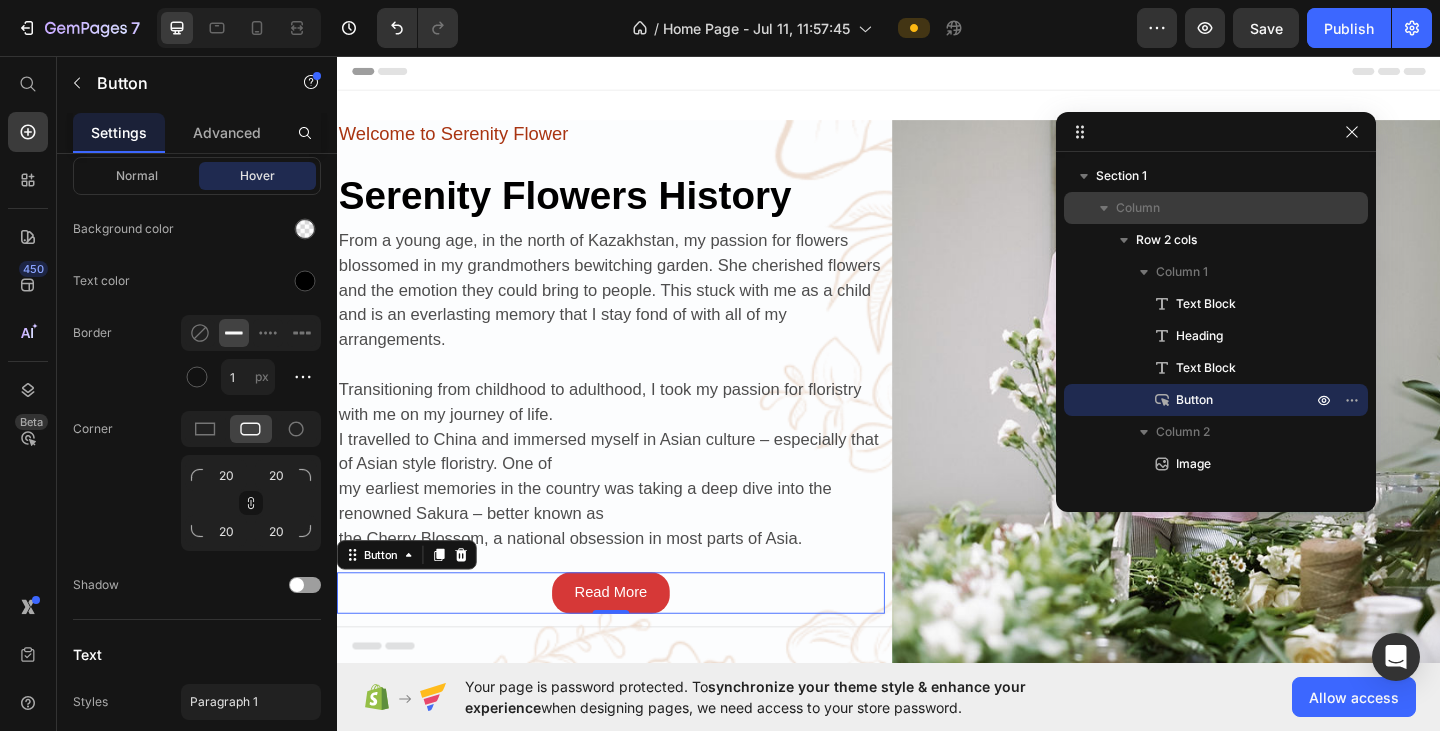 click on "Column" at bounding box center (1138, 208) 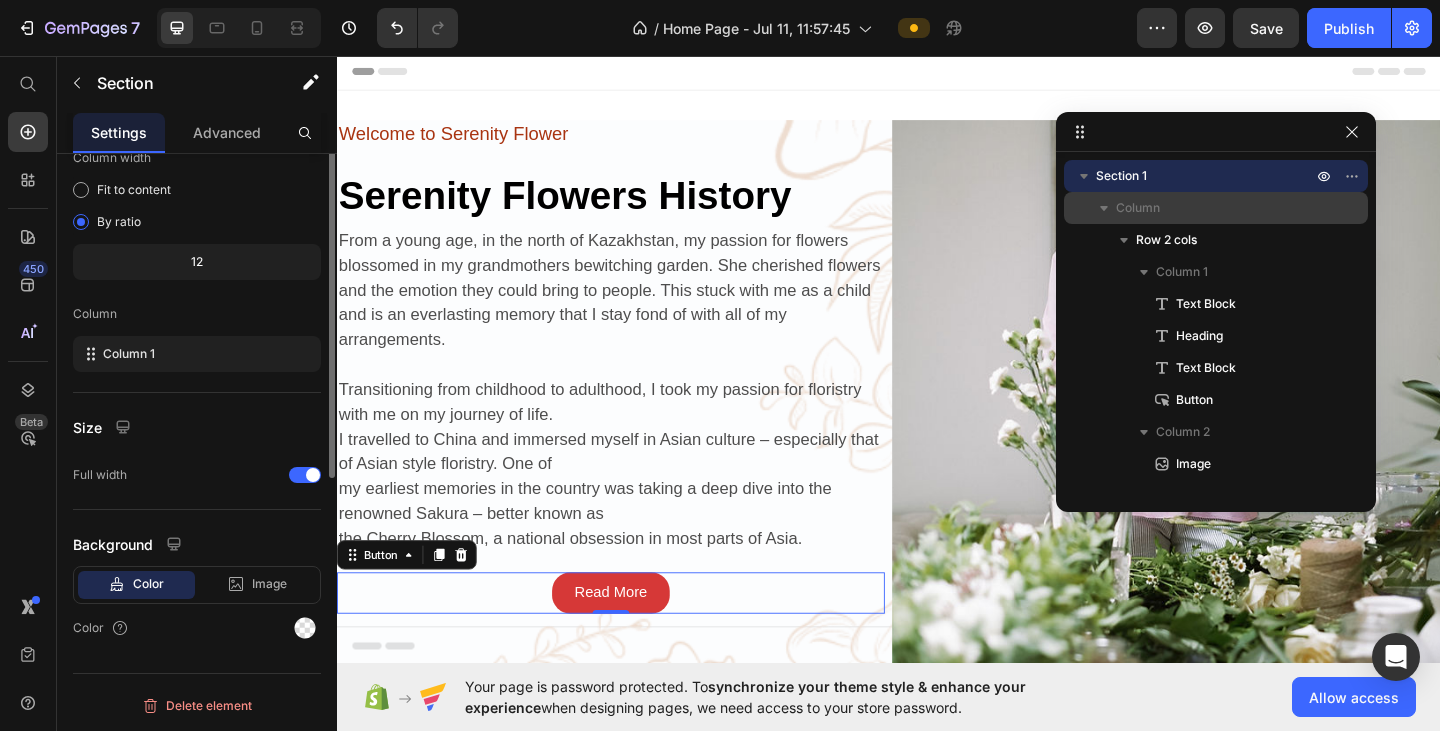 scroll, scrollTop: 0, scrollLeft: 0, axis: both 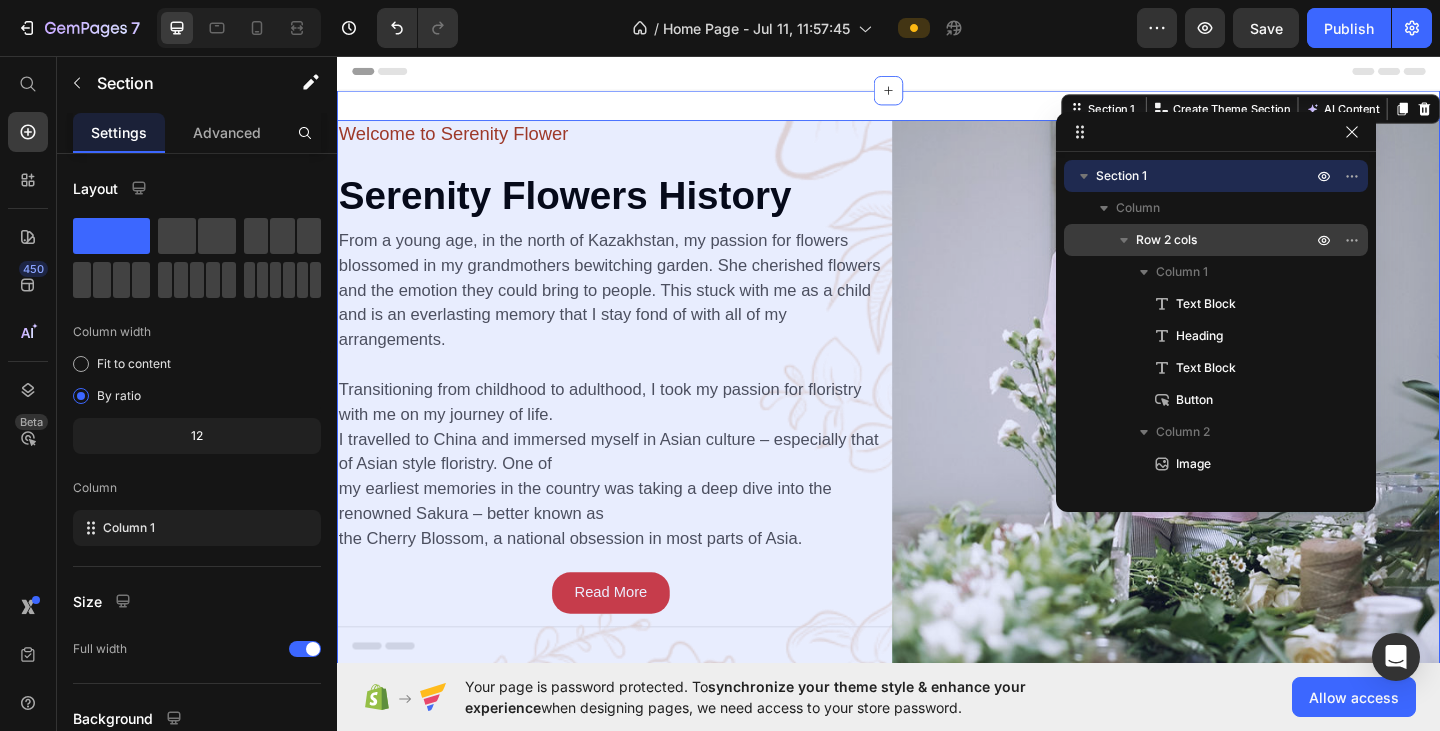 click on "Row 2 cols" at bounding box center (1166, 240) 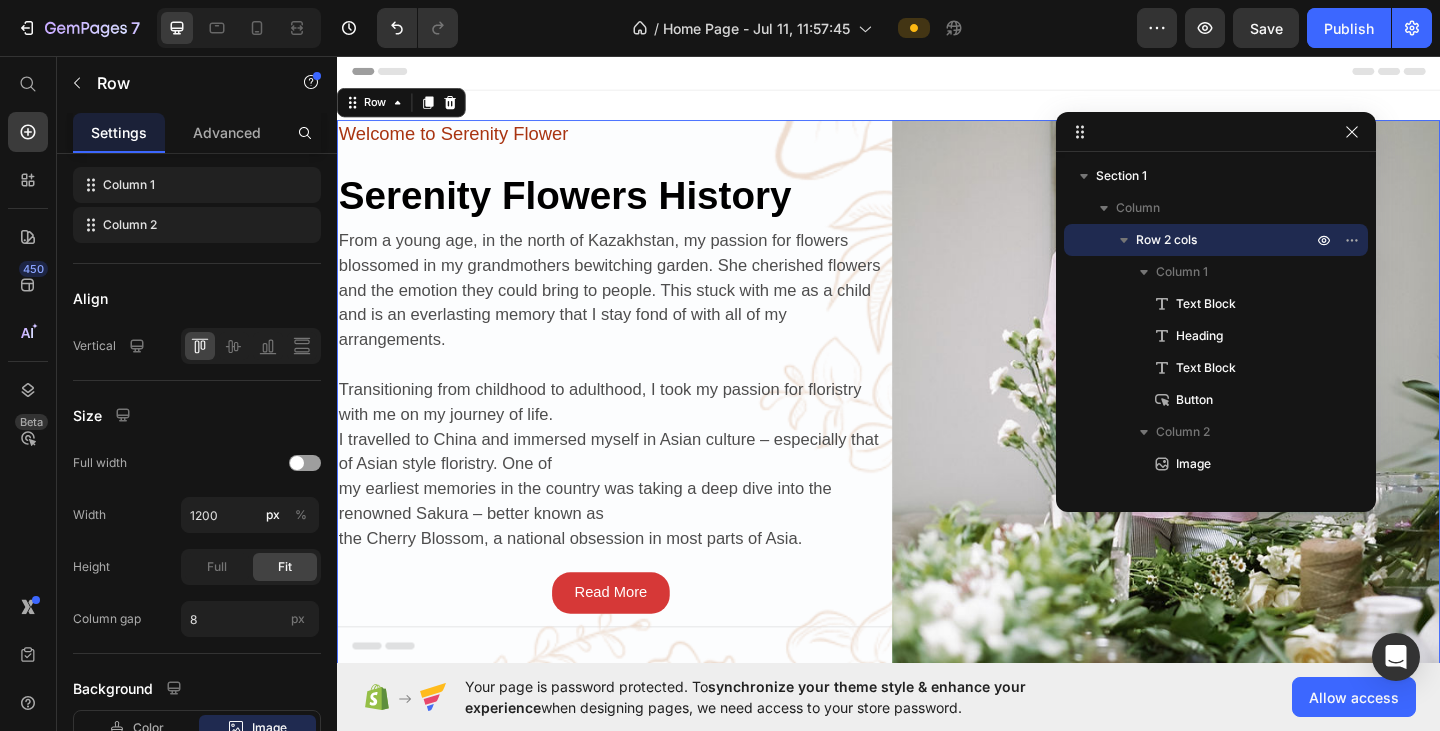 scroll, scrollTop: 0, scrollLeft: 0, axis: both 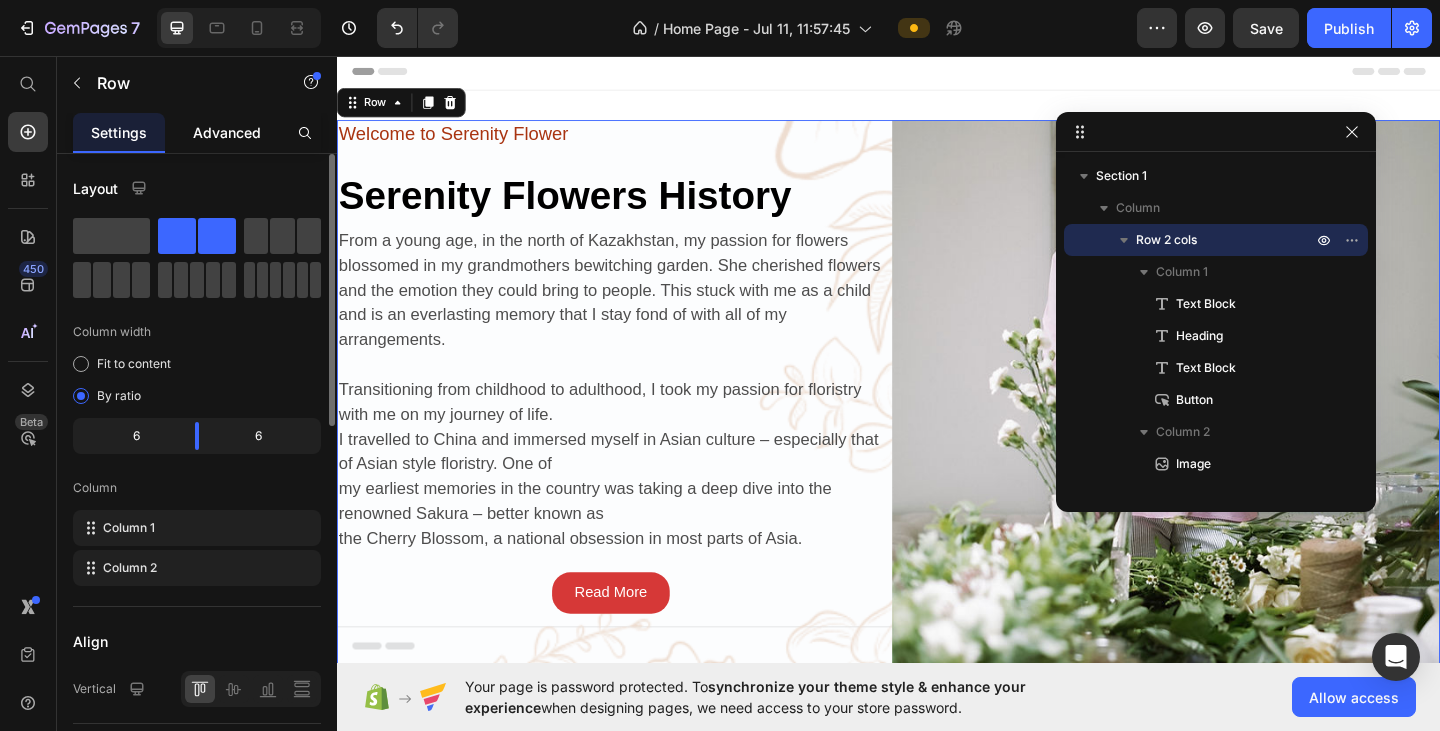 click on "Advanced" at bounding box center (227, 132) 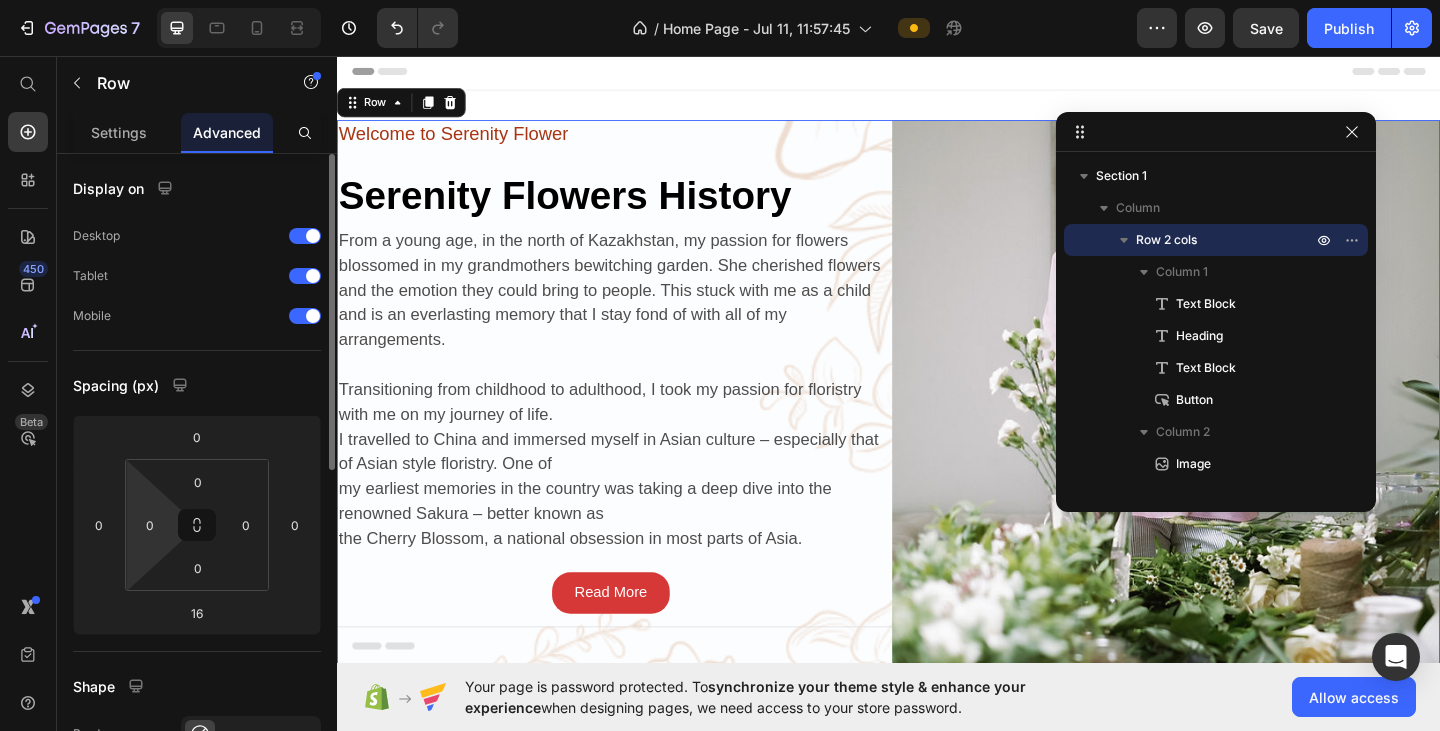 scroll, scrollTop: 100, scrollLeft: 0, axis: vertical 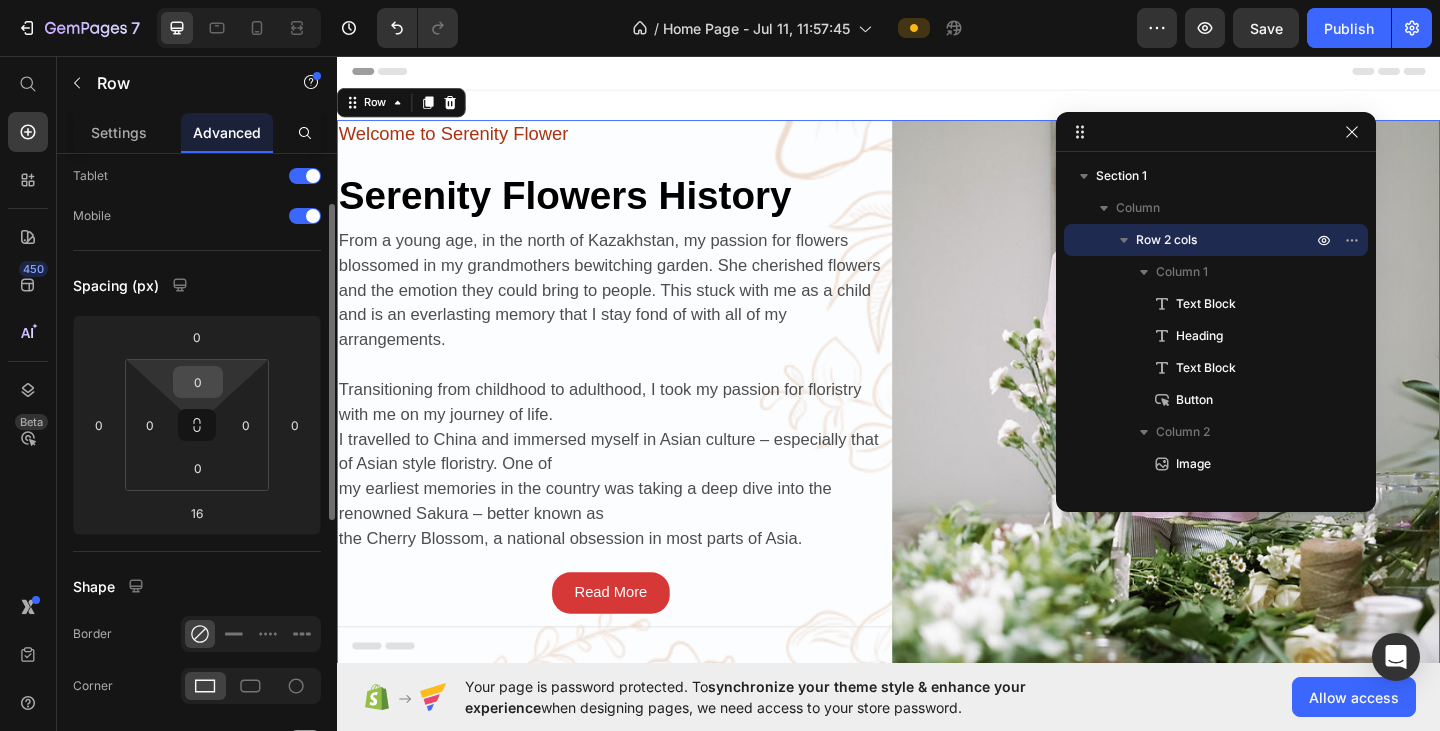 click on "0" at bounding box center (198, 382) 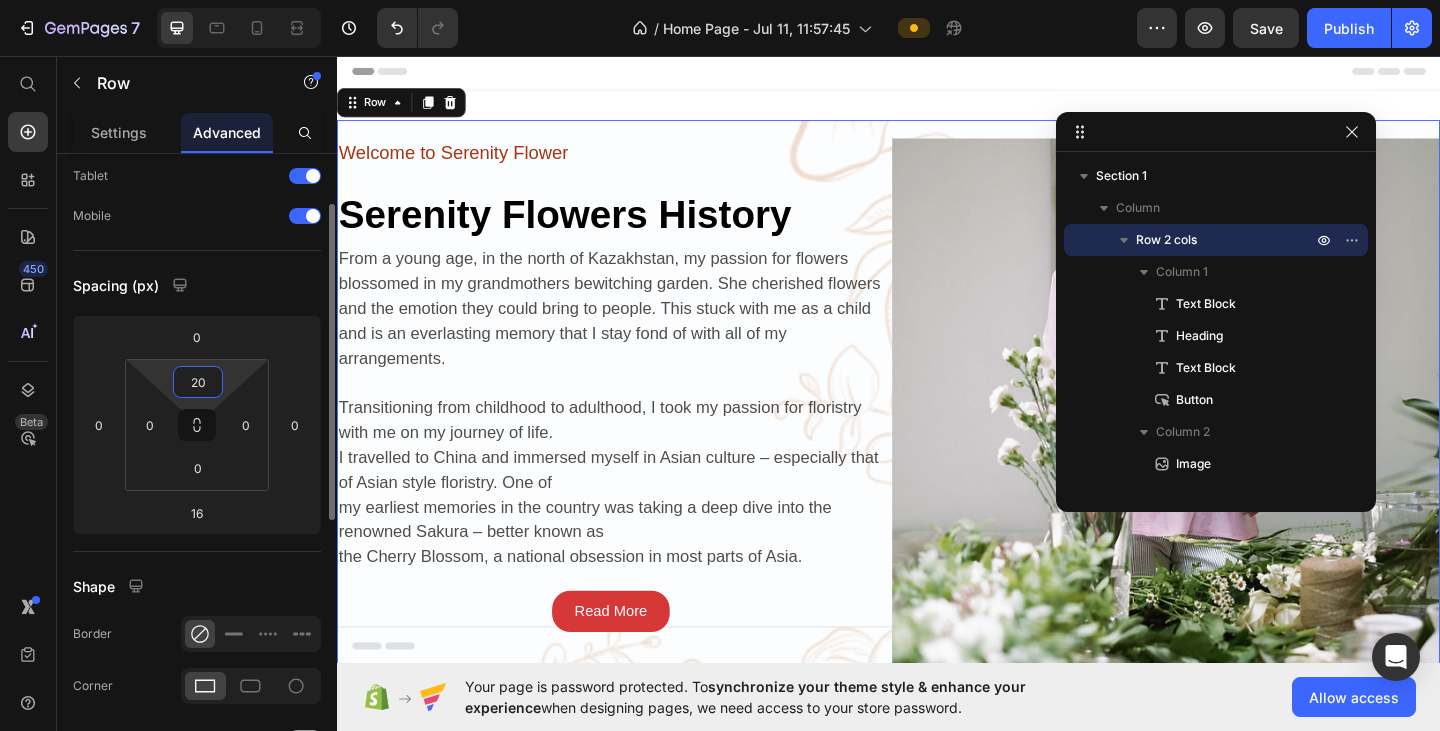 type on "2" 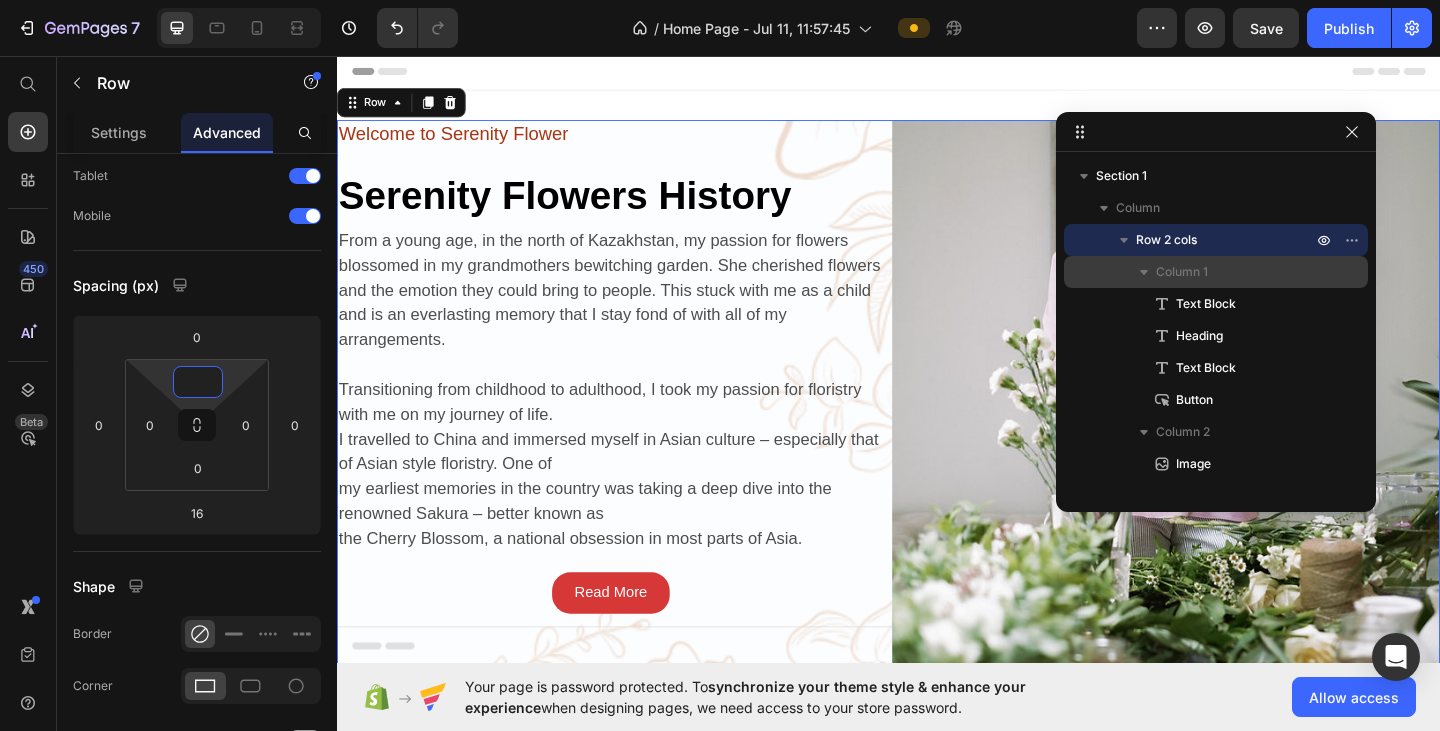 click on "Column 1" at bounding box center (1182, 272) 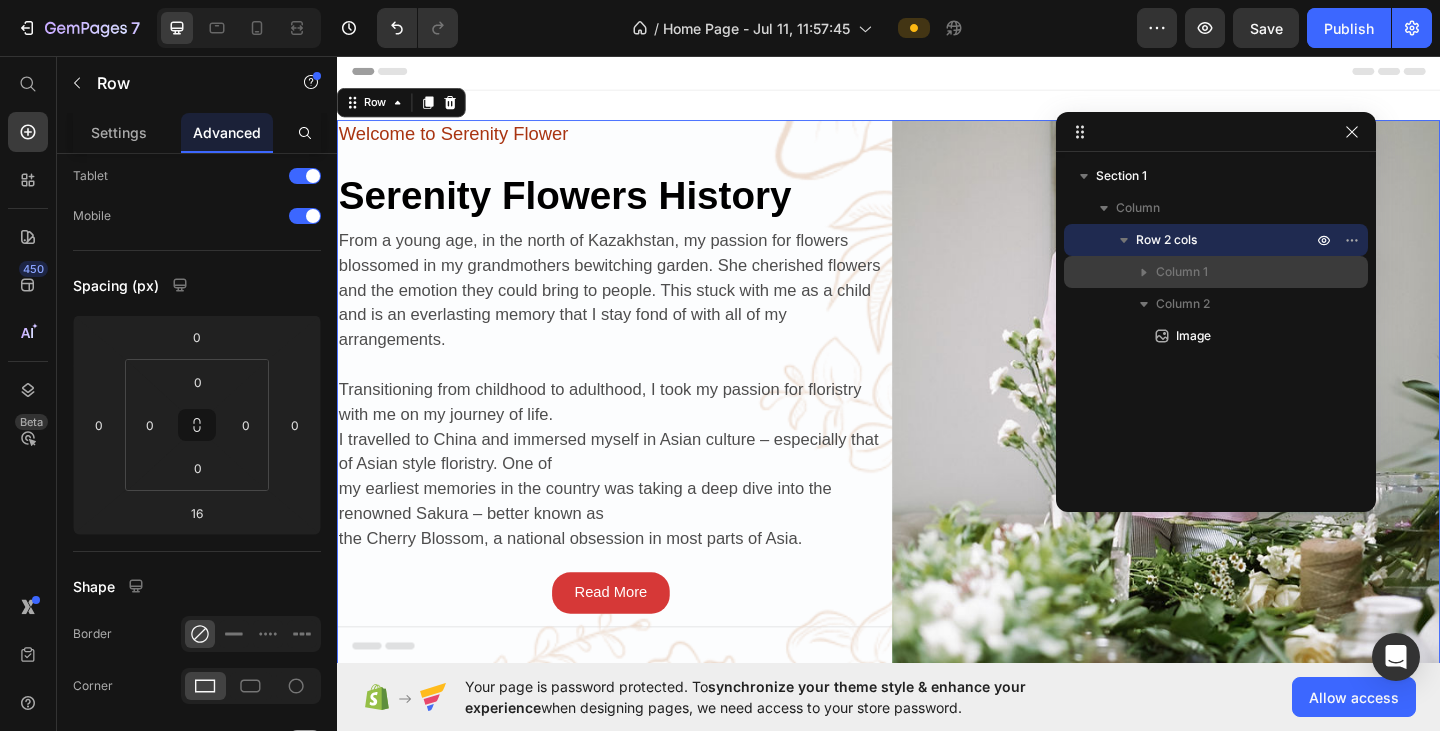 click on "Column 1" at bounding box center (1182, 272) 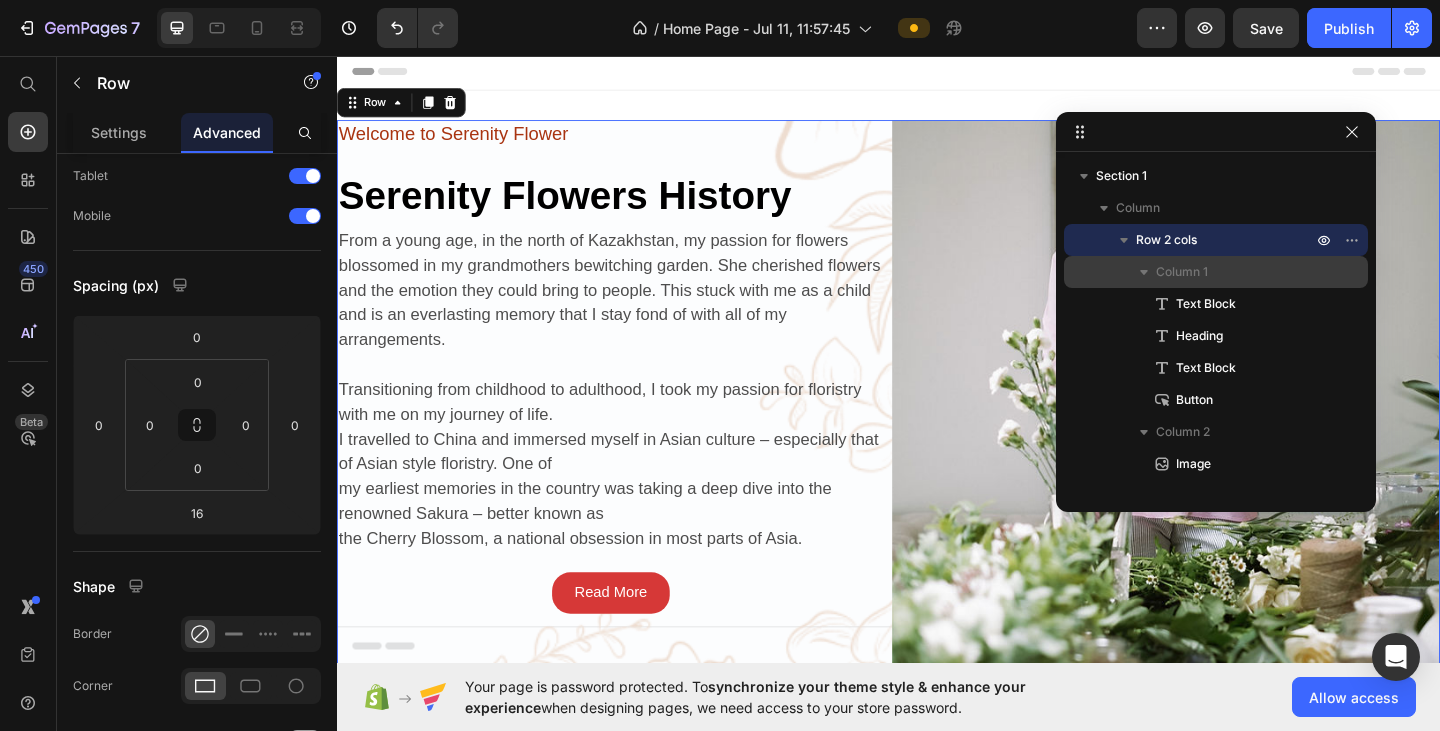 click on "Column 1" at bounding box center [1182, 272] 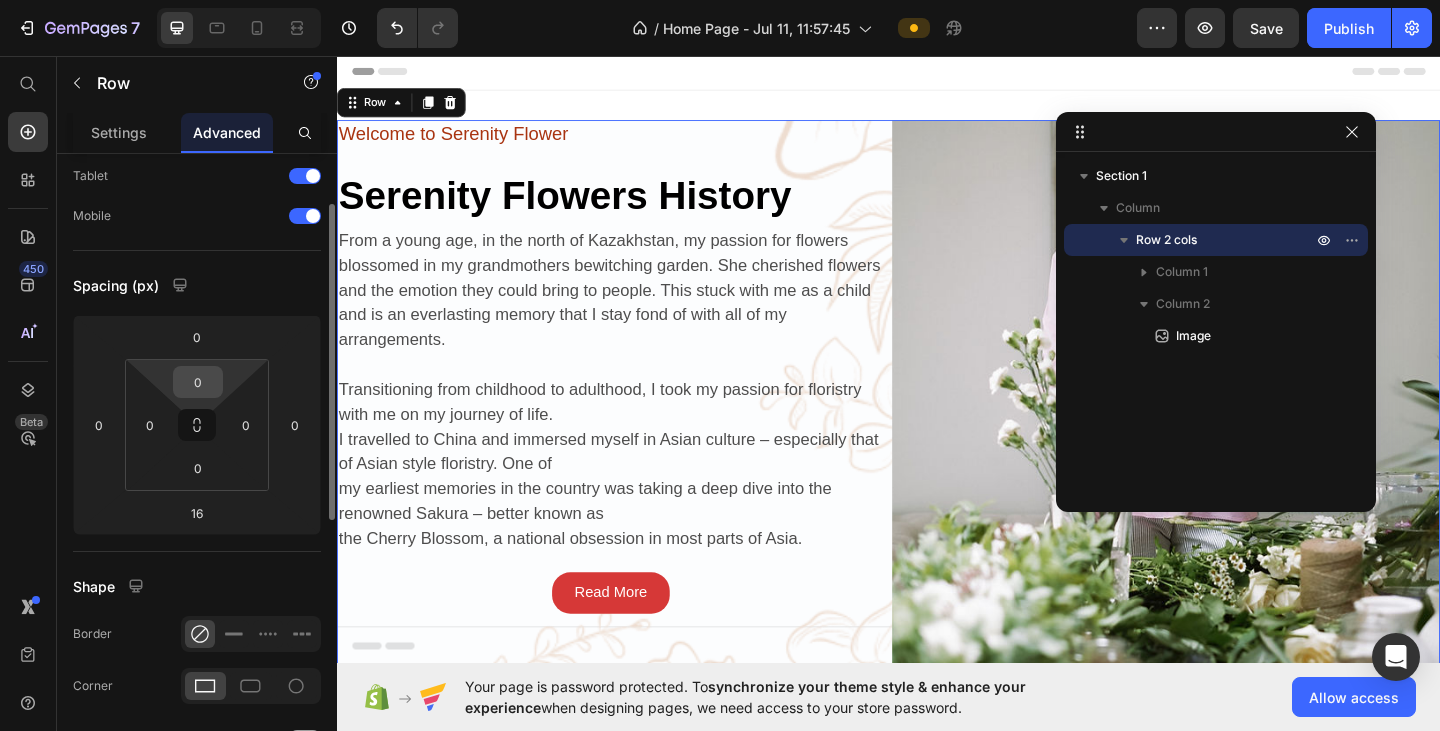 click on "0" at bounding box center (198, 382) 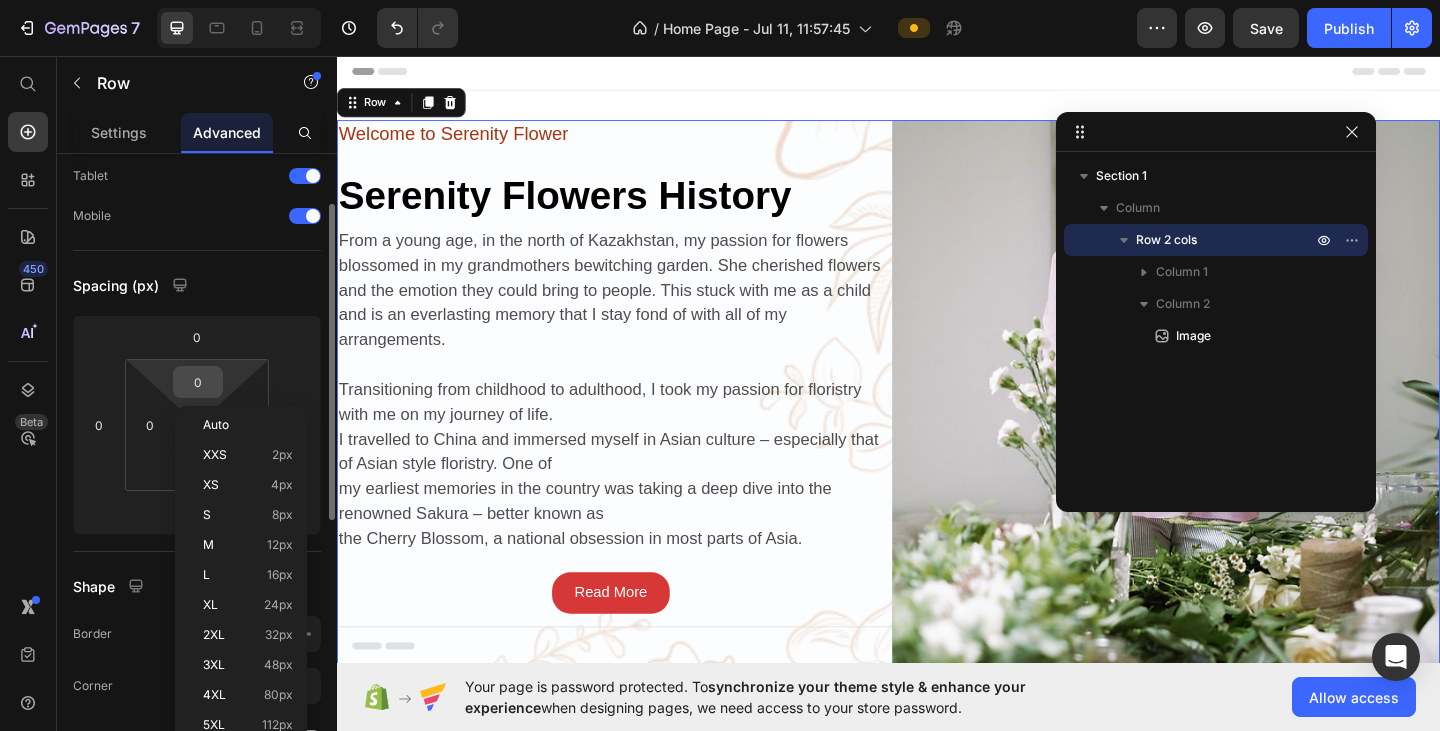 click on "0" at bounding box center [198, 382] 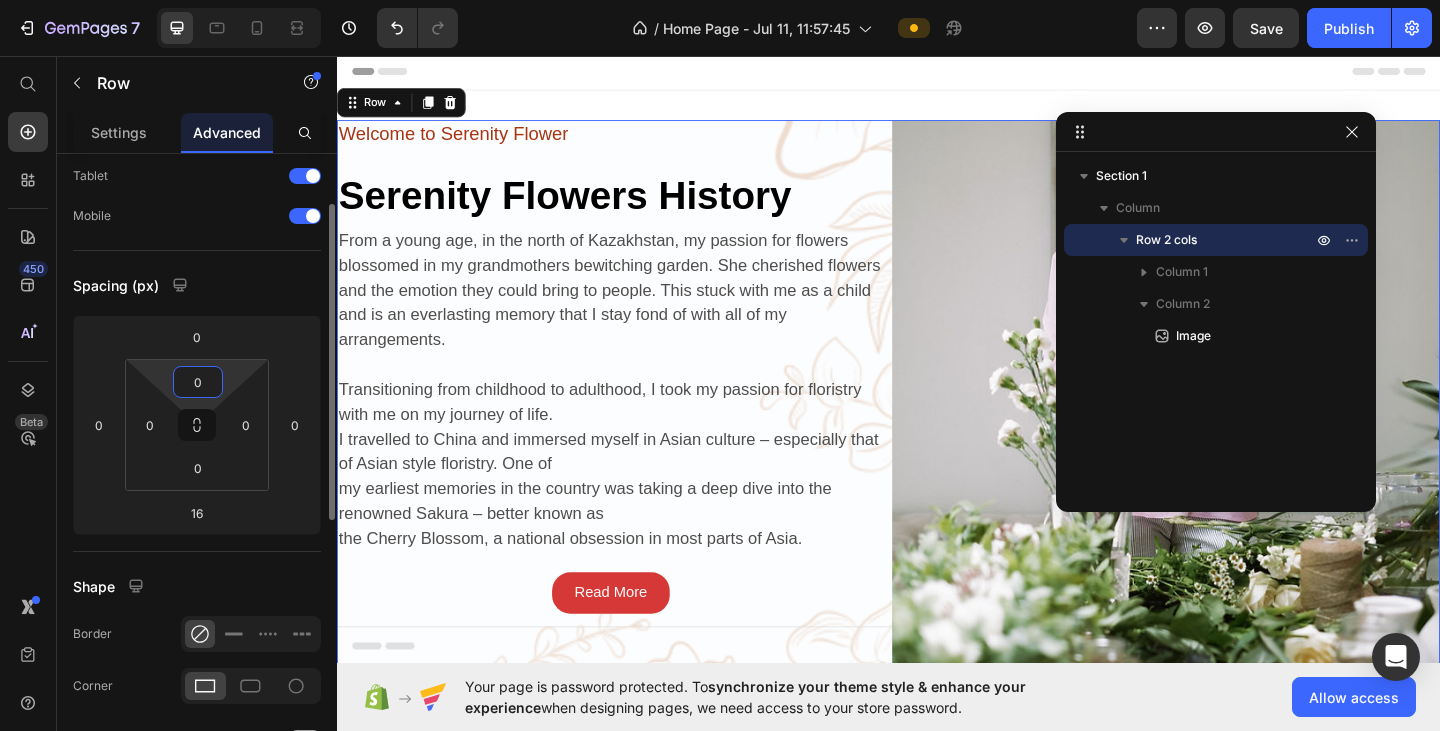 click on "0" at bounding box center [198, 382] 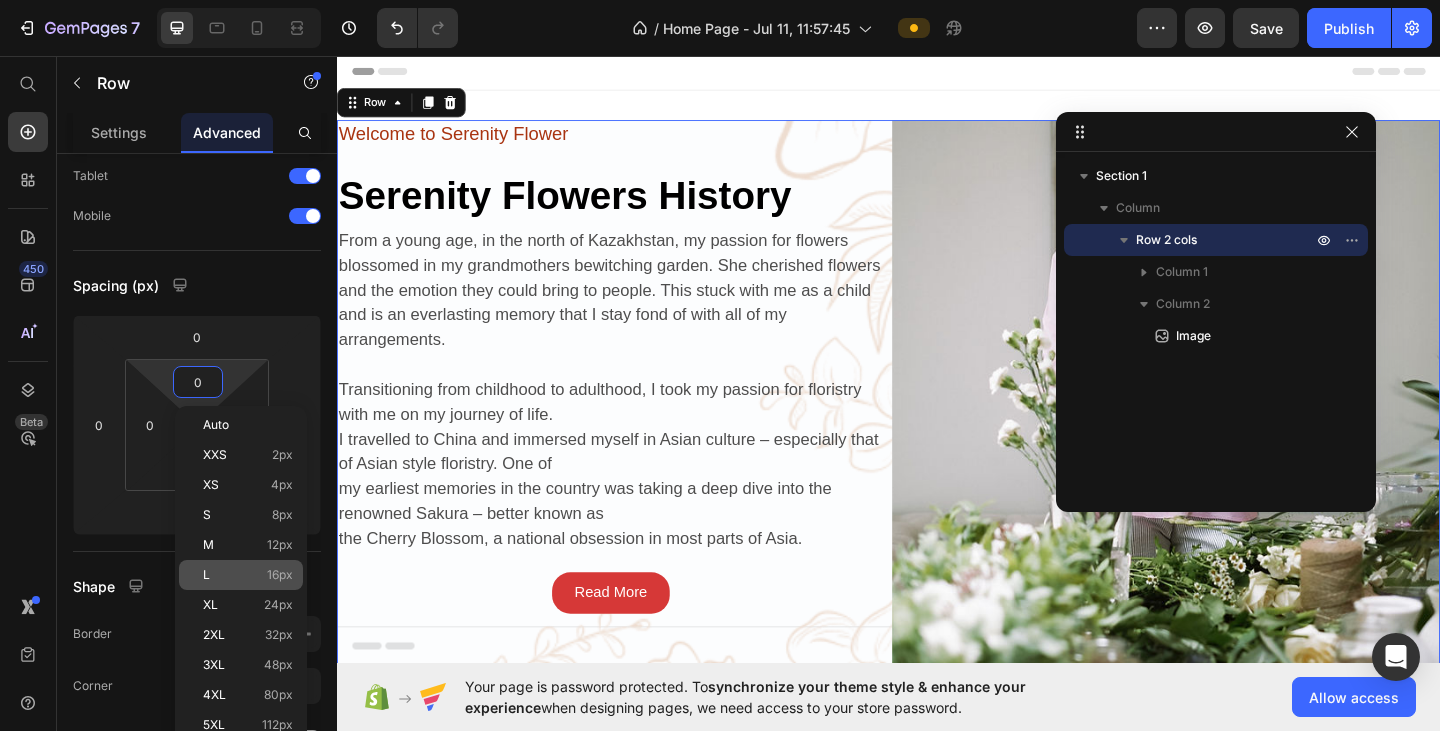 click on "L 16px" 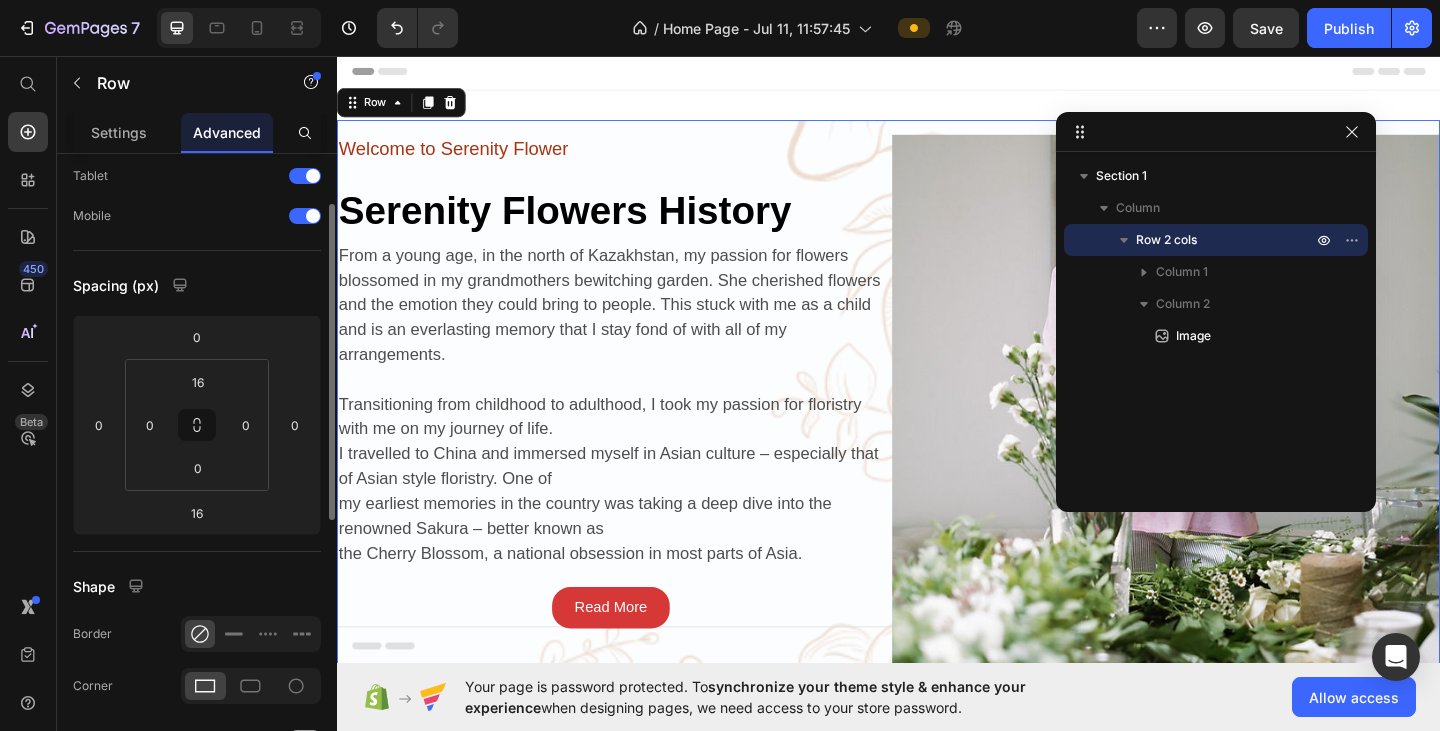 type on "0" 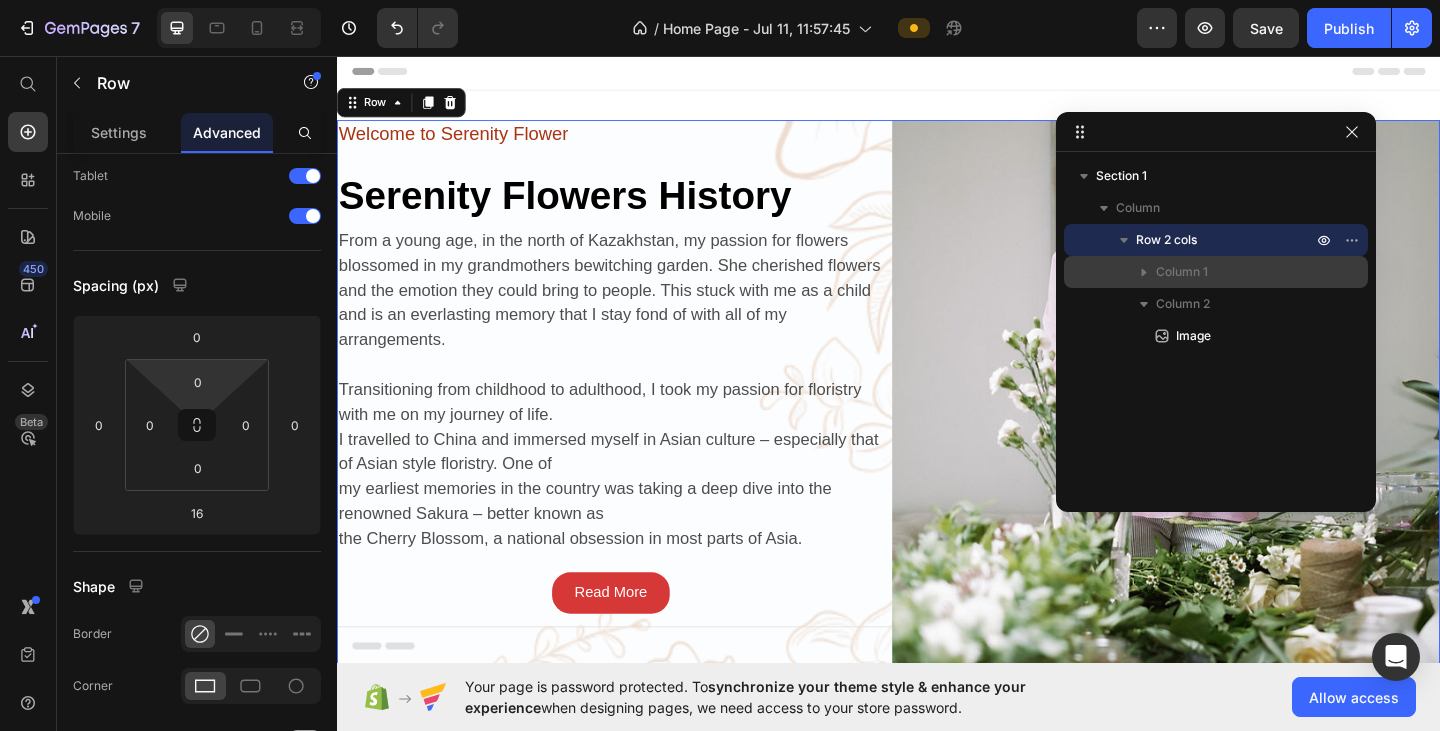 click on "Column 1" at bounding box center [1182, 272] 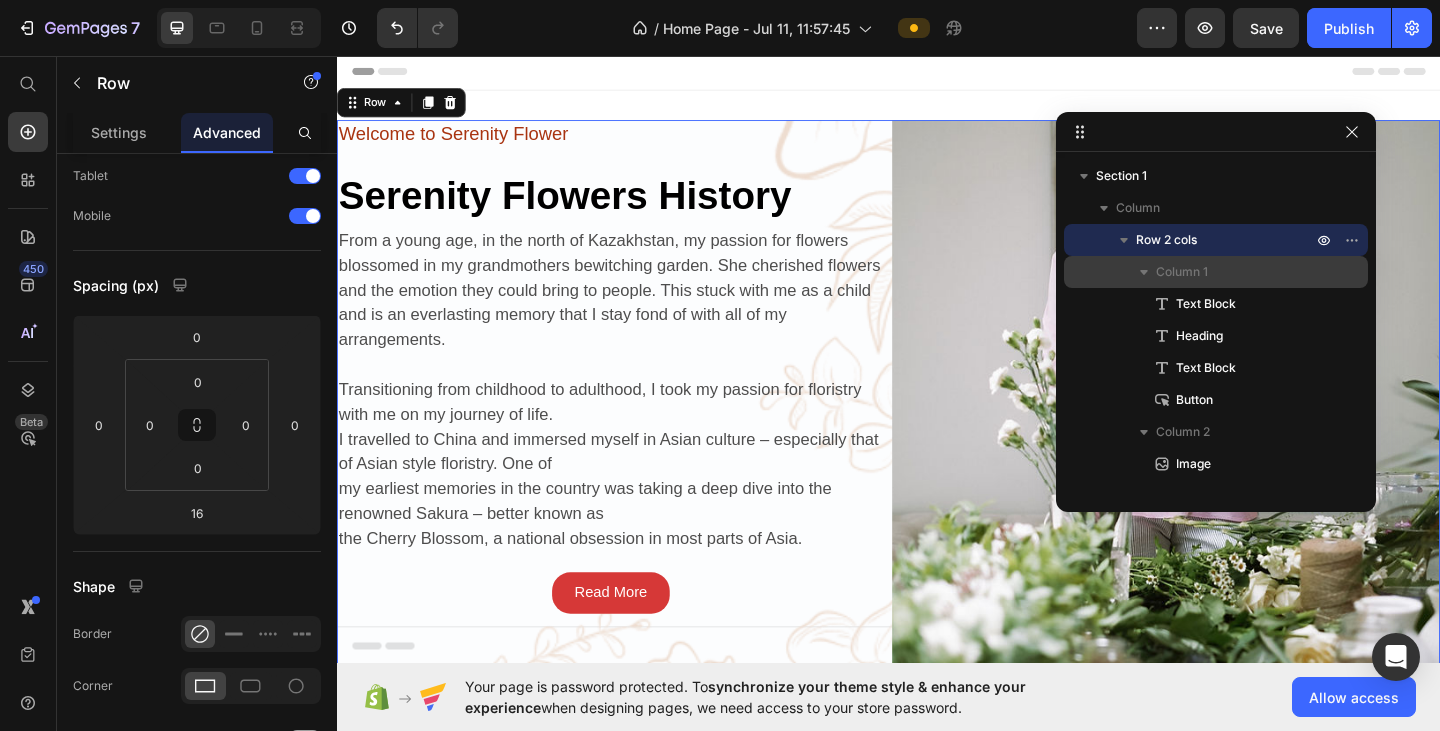 click 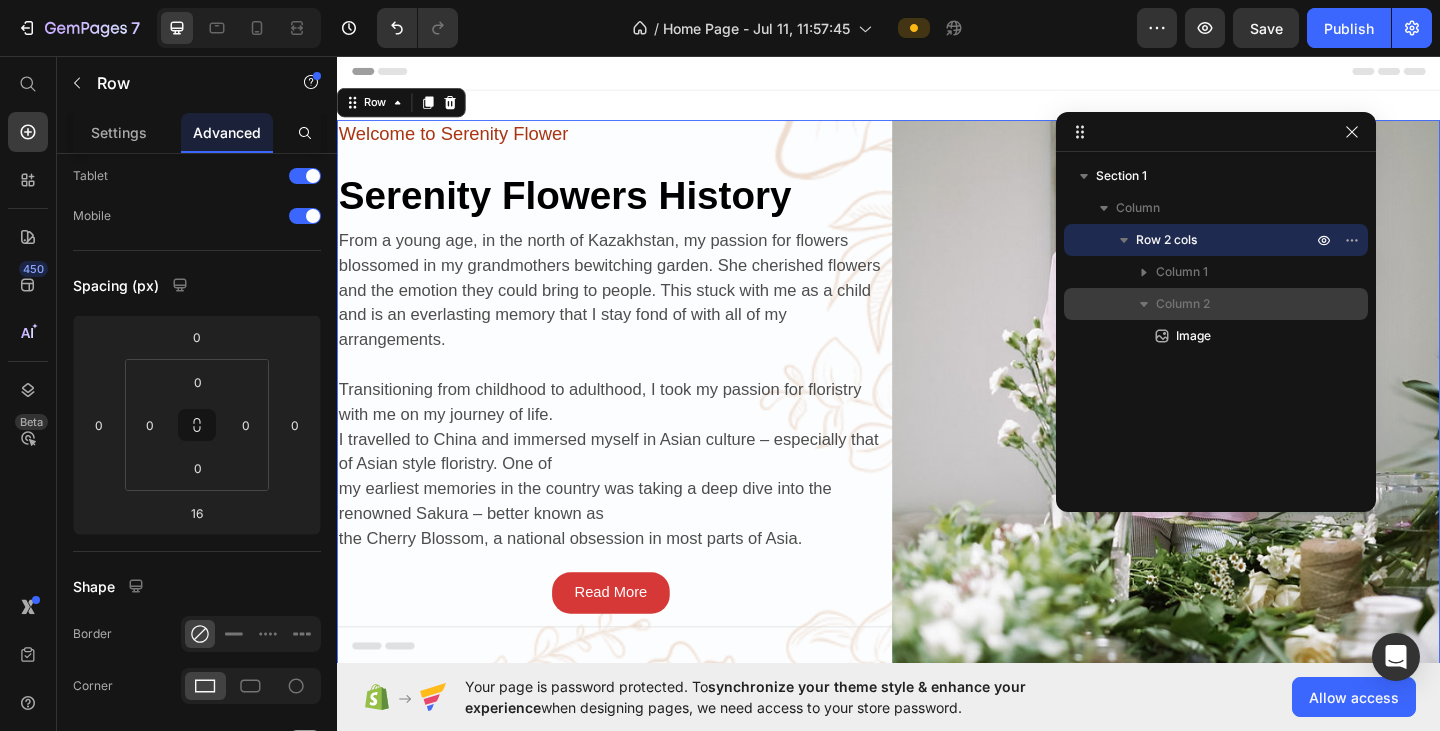 click on "Column 2" at bounding box center [1183, 304] 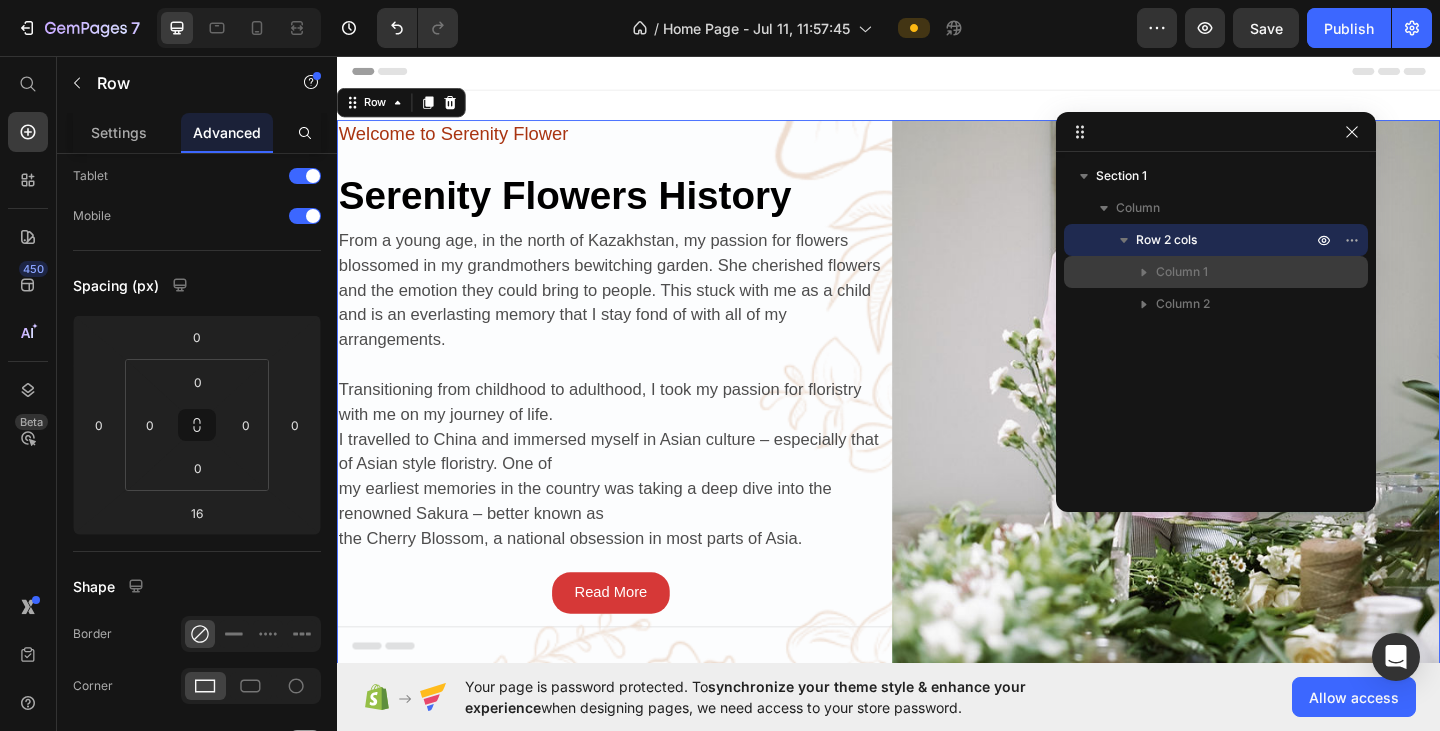click on "Column 1" at bounding box center [1182, 272] 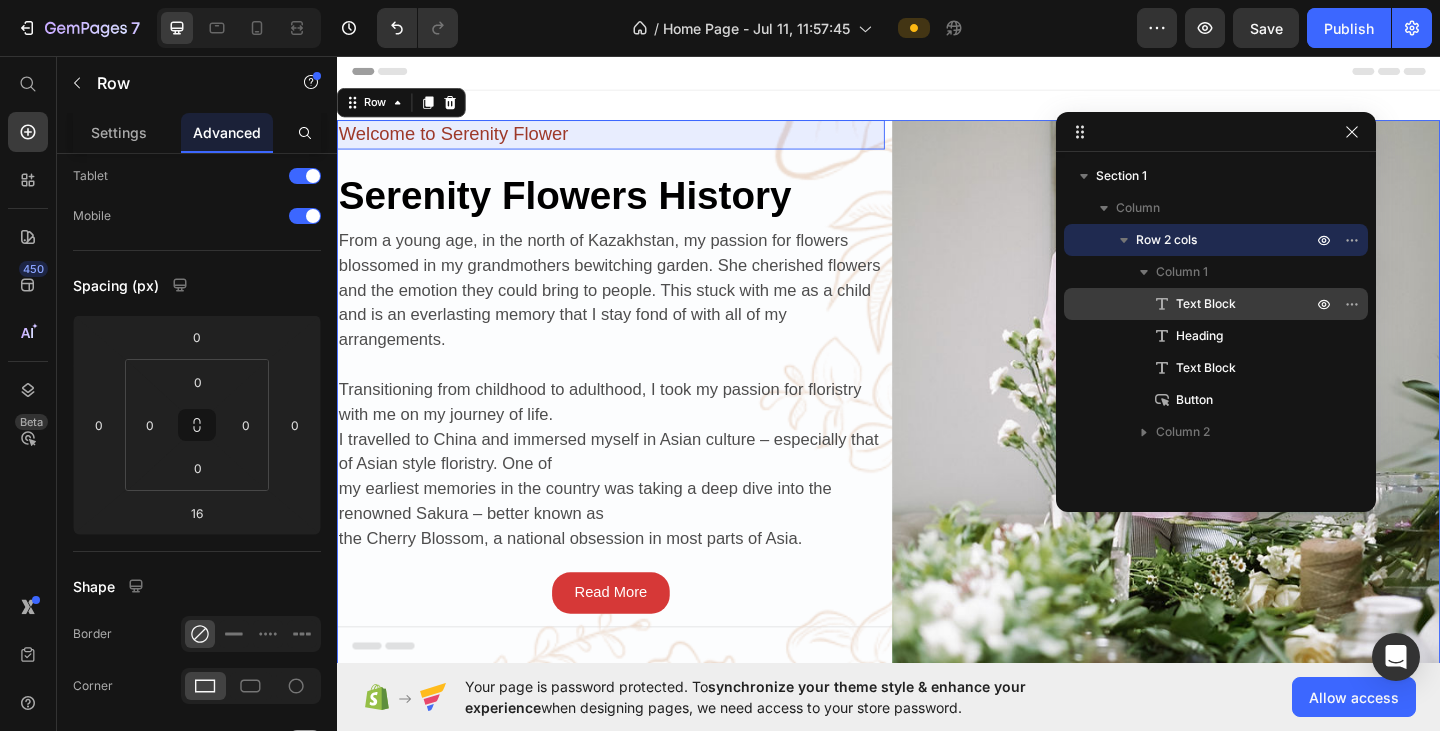 click on "Text Block" at bounding box center [1222, 304] 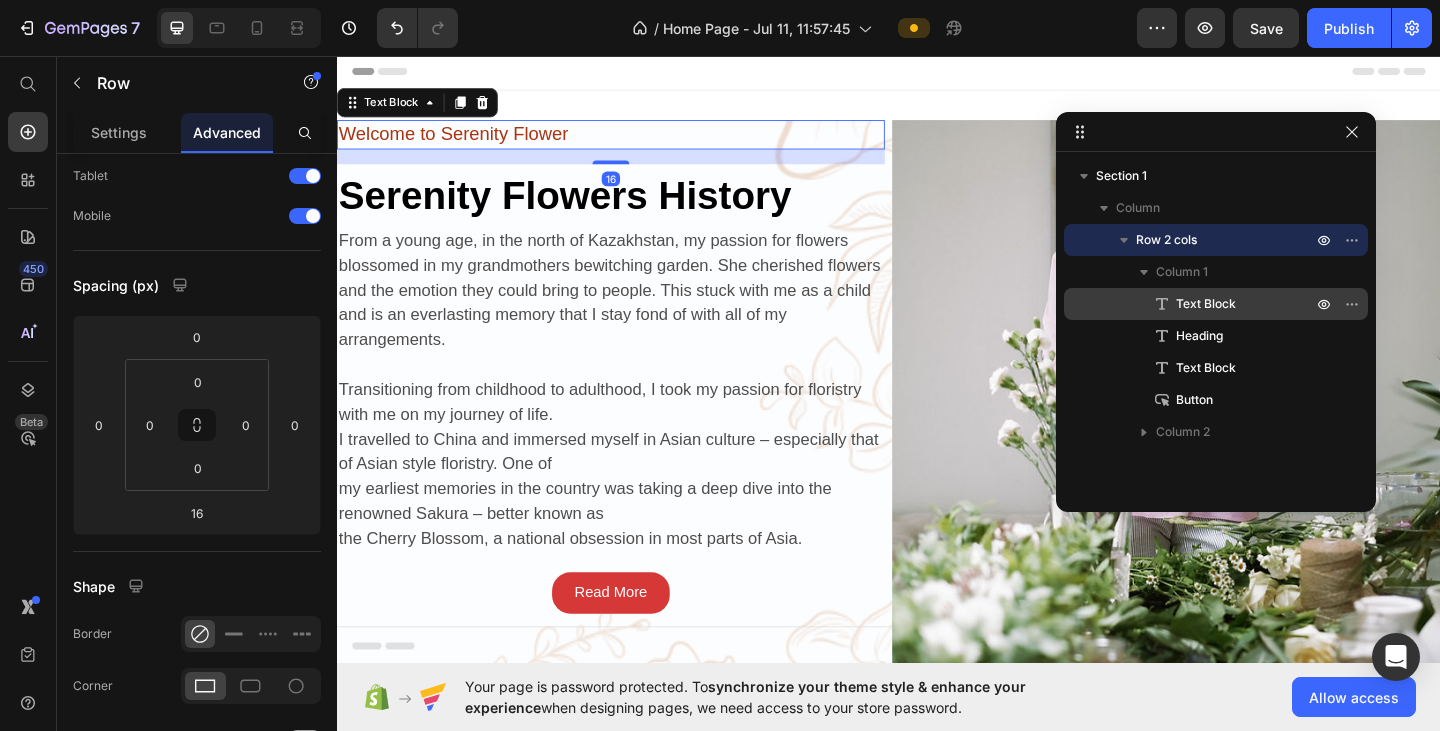 scroll, scrollTop: 0, scrollLeft: 0, axis: both 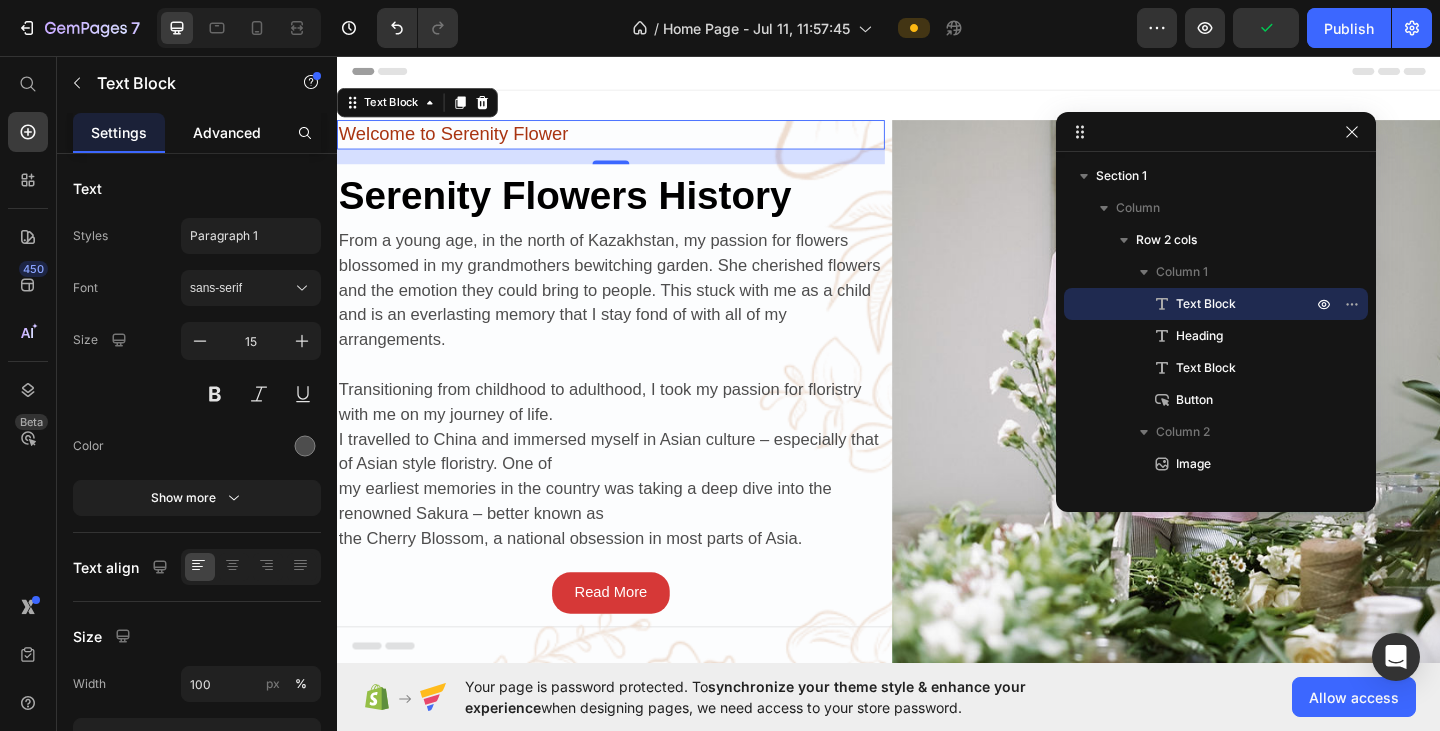 click on "Advanced" at bounding box center (227, 132) 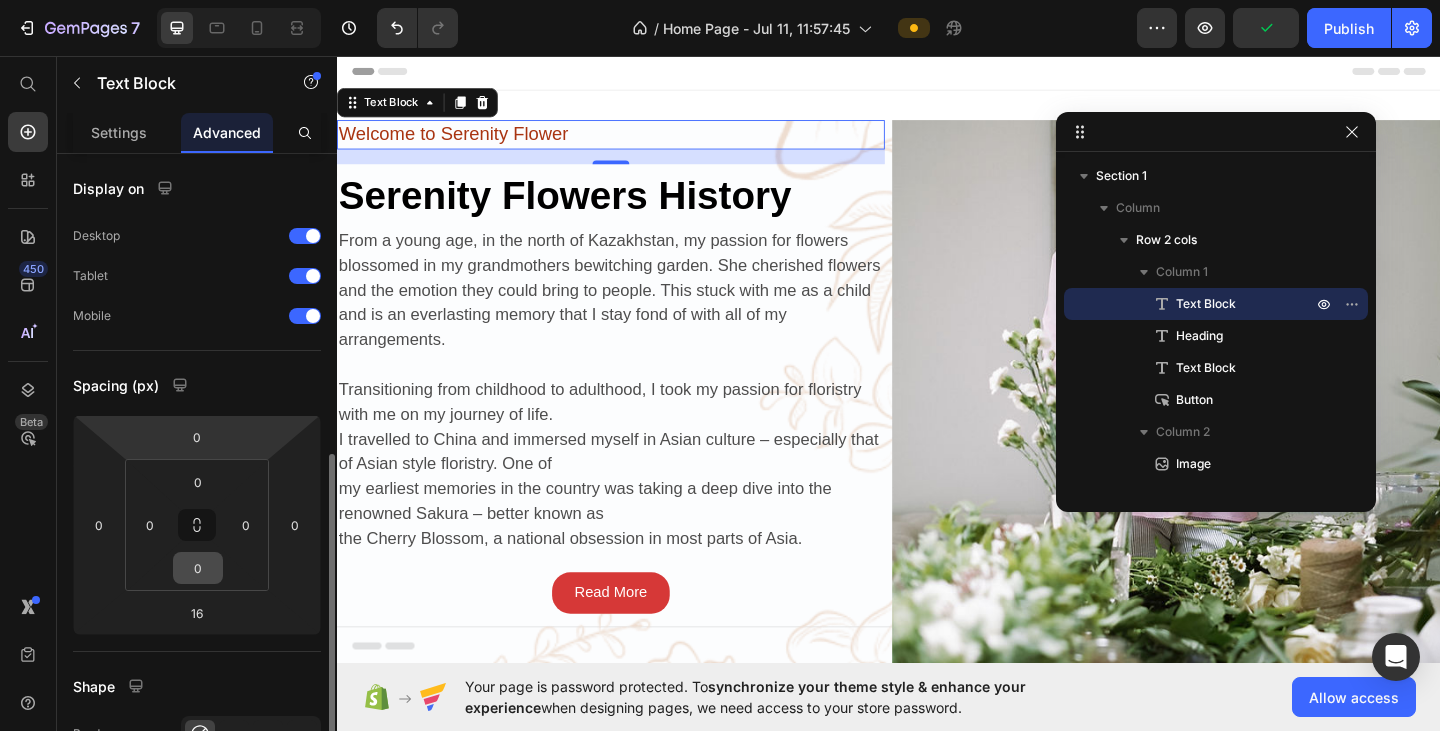 scroll, scrollTop: 200, scrollLeft: 0, axis: vertical 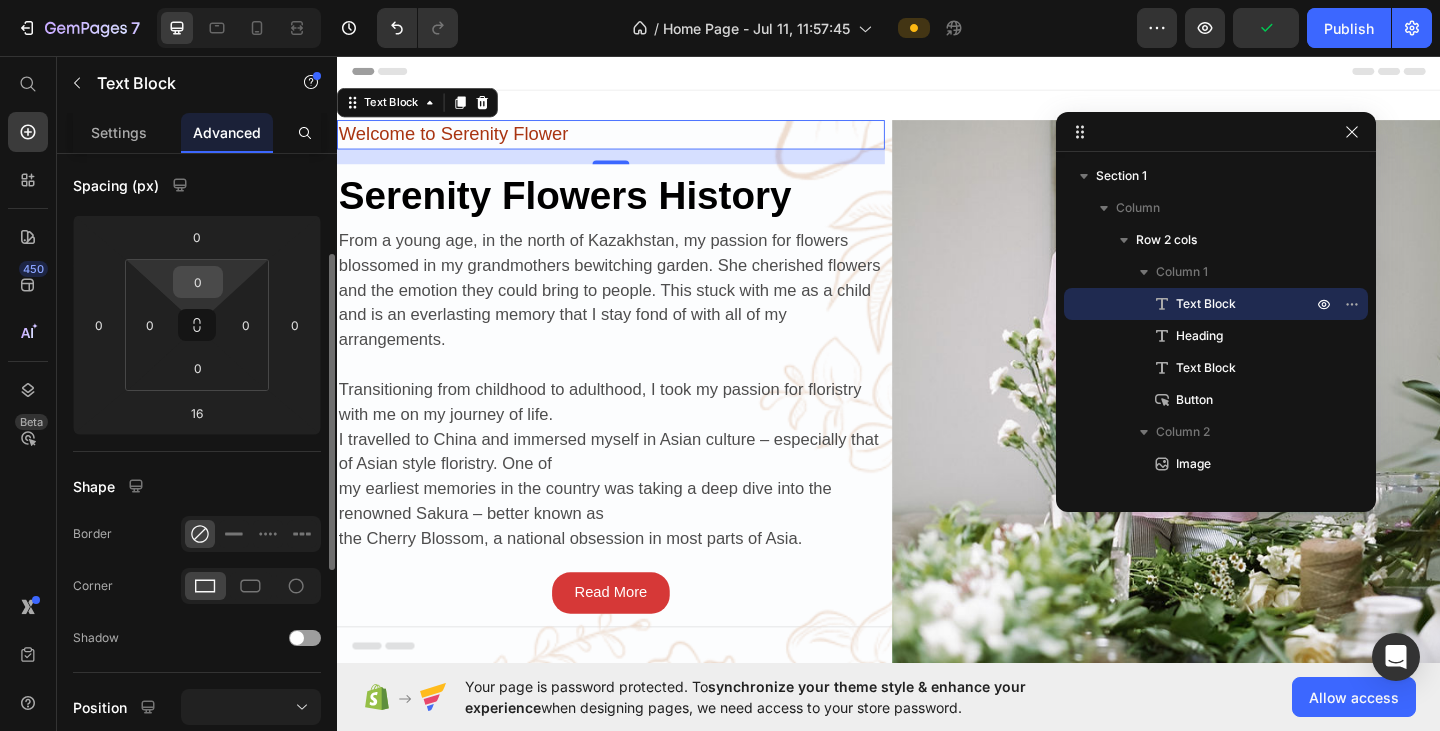 click on "0" at bounding box center [198, 282] 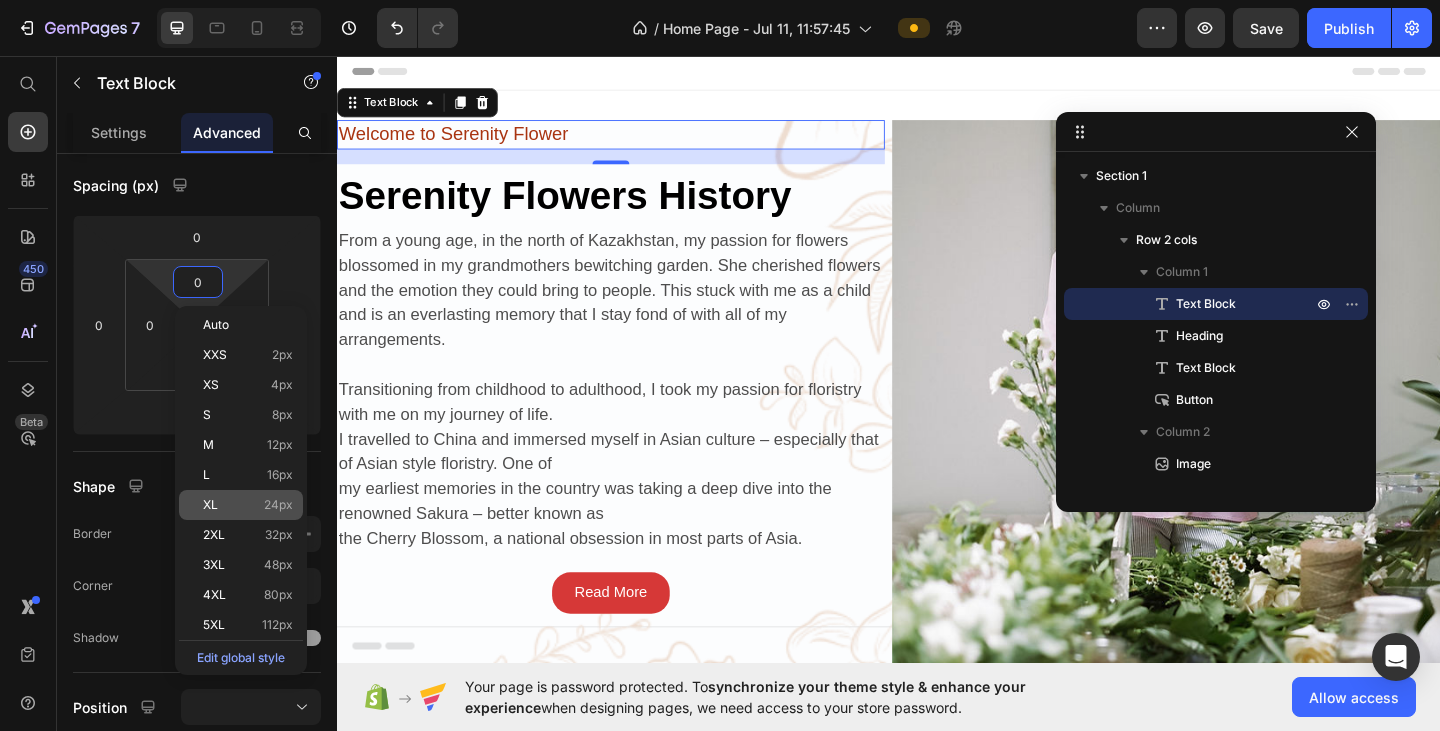 click on "24px" at bounding box center [278, 505] 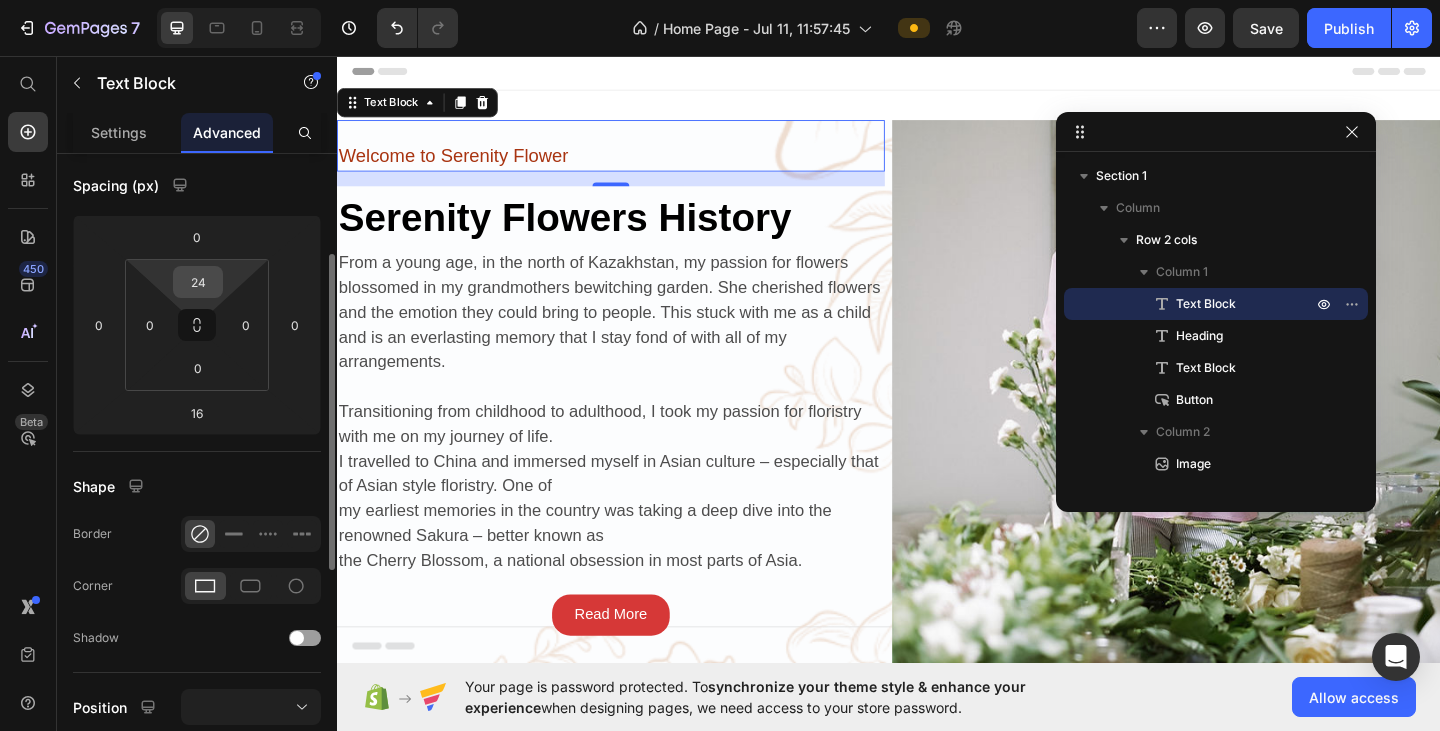 click on "24" at bounding box center (198, 282) 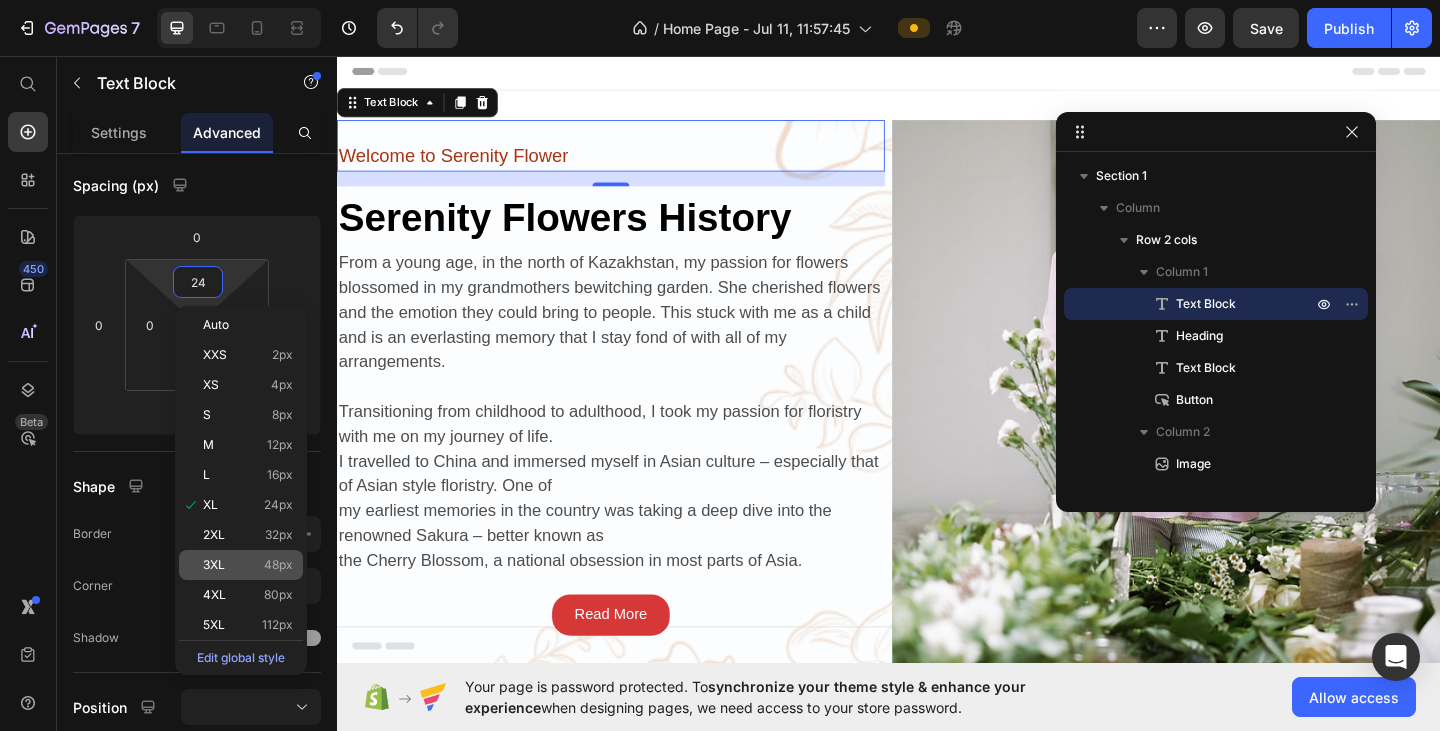 click on "3XL 48px" 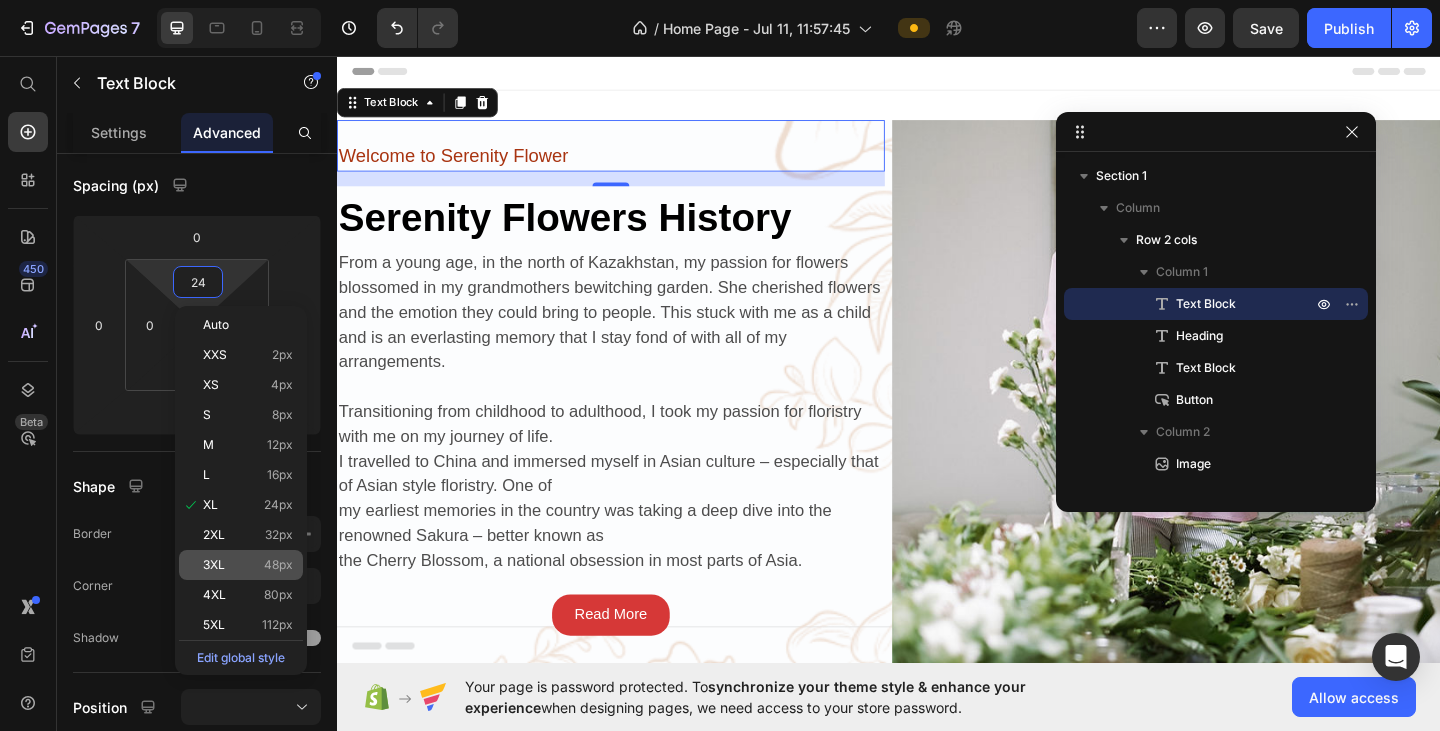 type on "48" 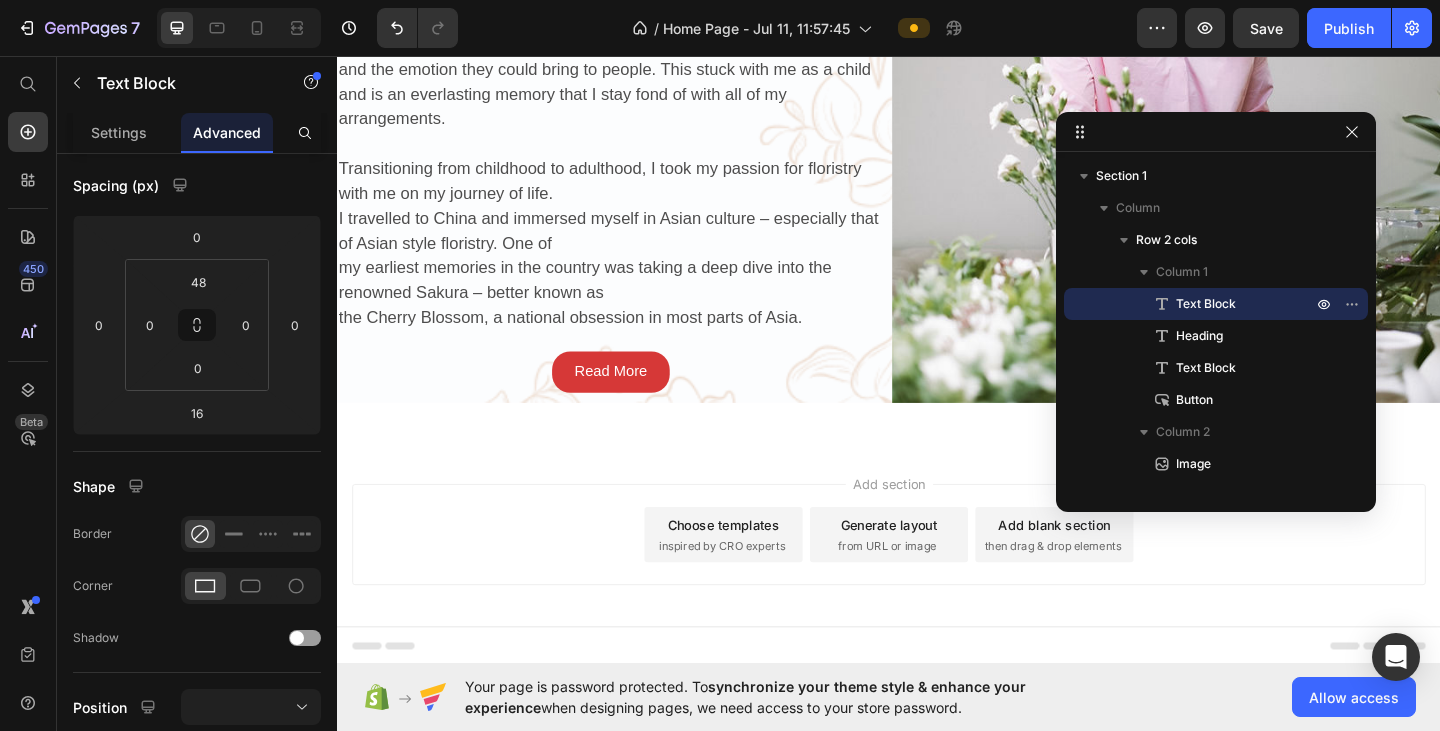 scroll, scrollTop: 290, scrollLeft: 0, axis: vertical 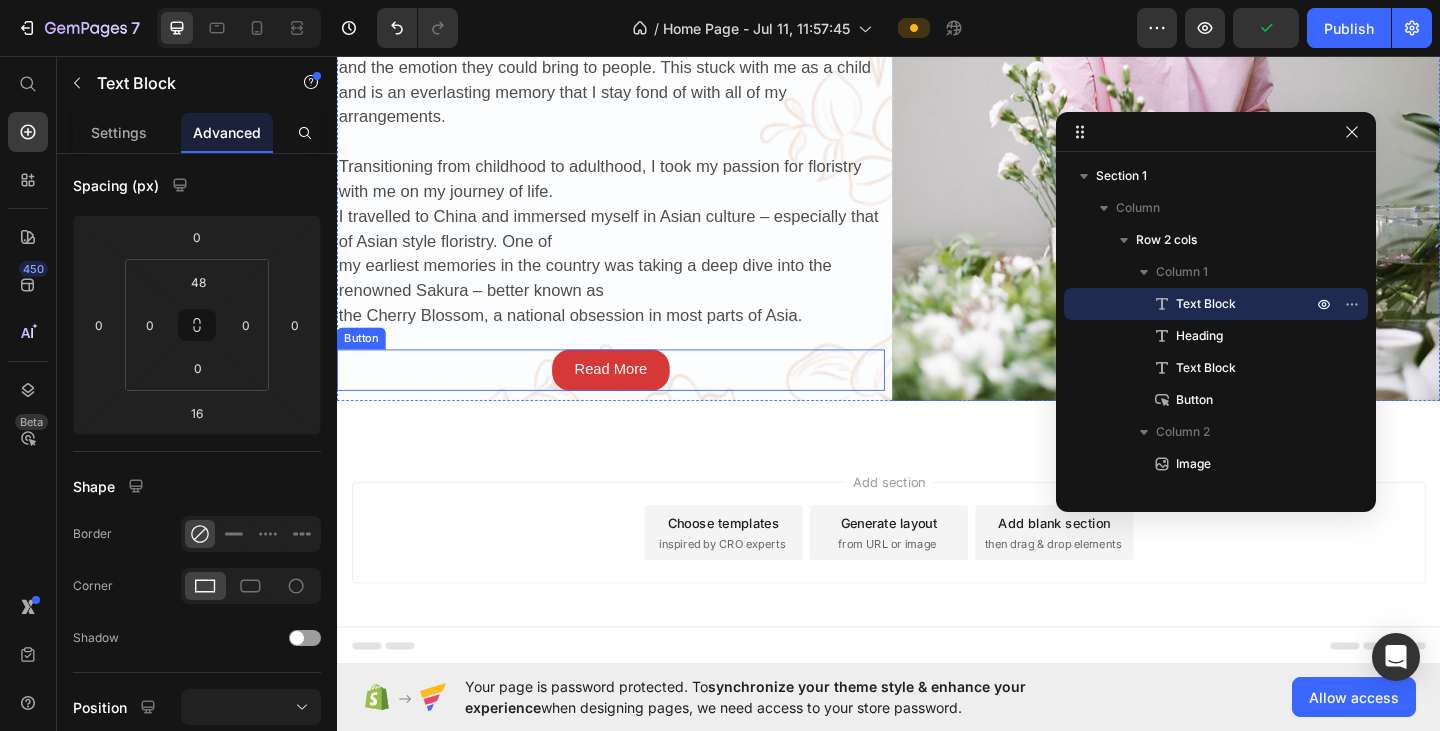 click on "Read More Button" at bounding box center [635, 398] 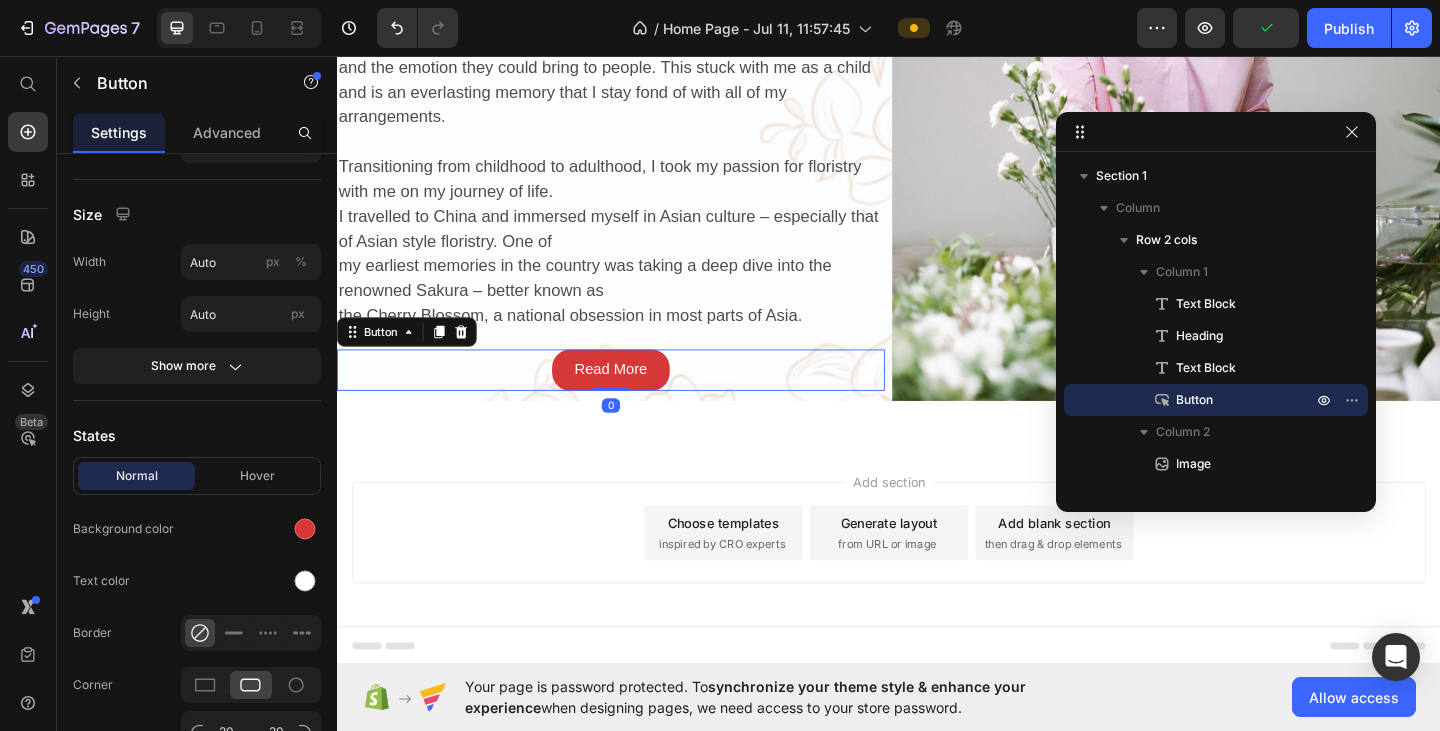 scroll, scrollTop: 0, scrollLeft: 0, axis: both 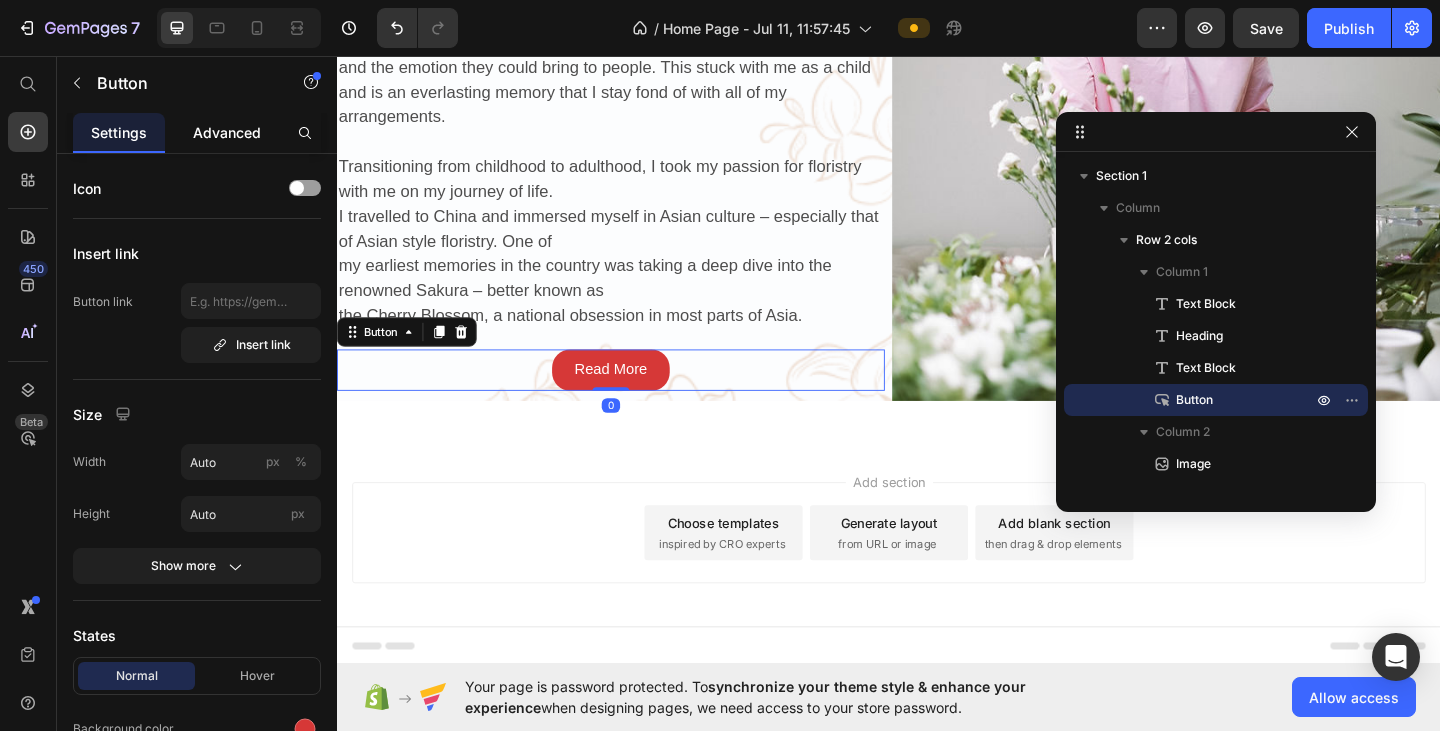 click on "Advanced" at bounding box center [227, 132] 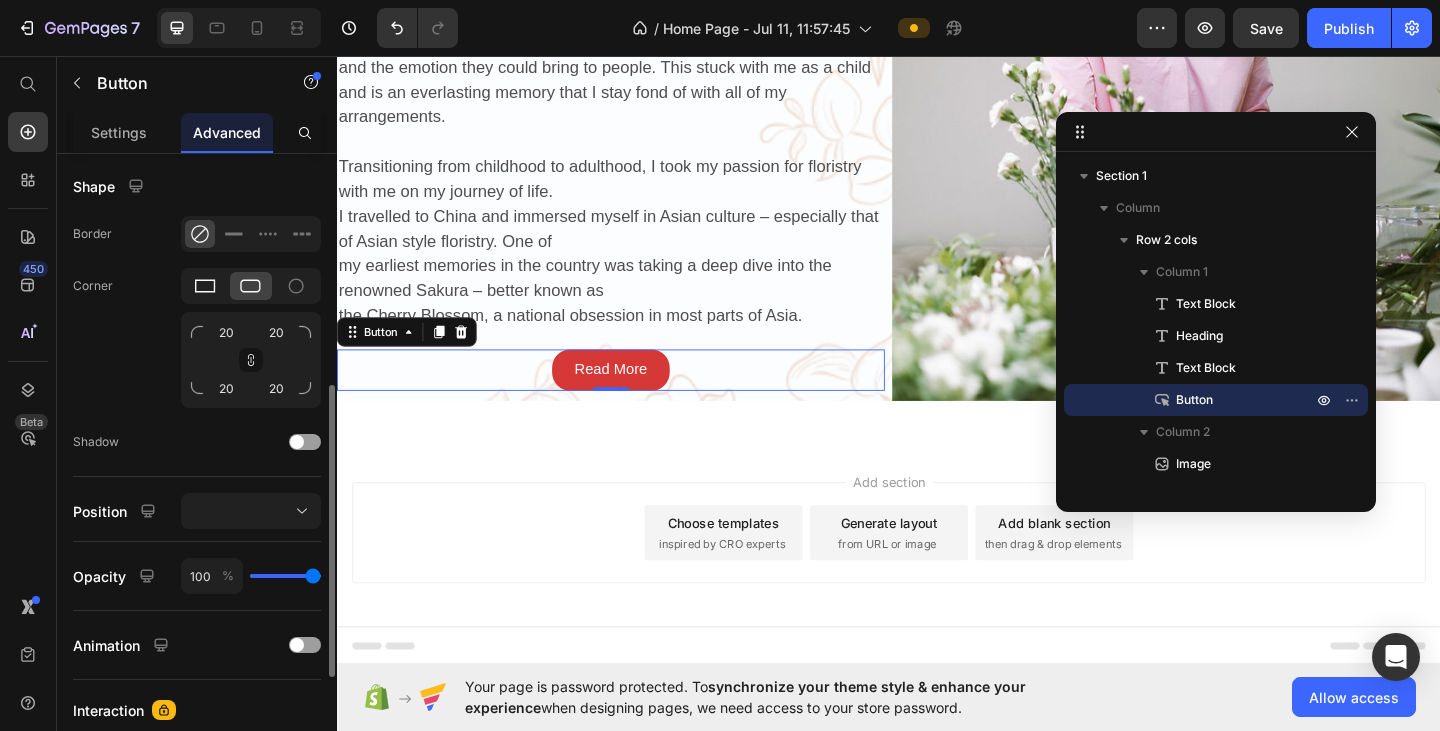 scroll, scrollTop: 300, scrollLeft: 0, axis: vertical 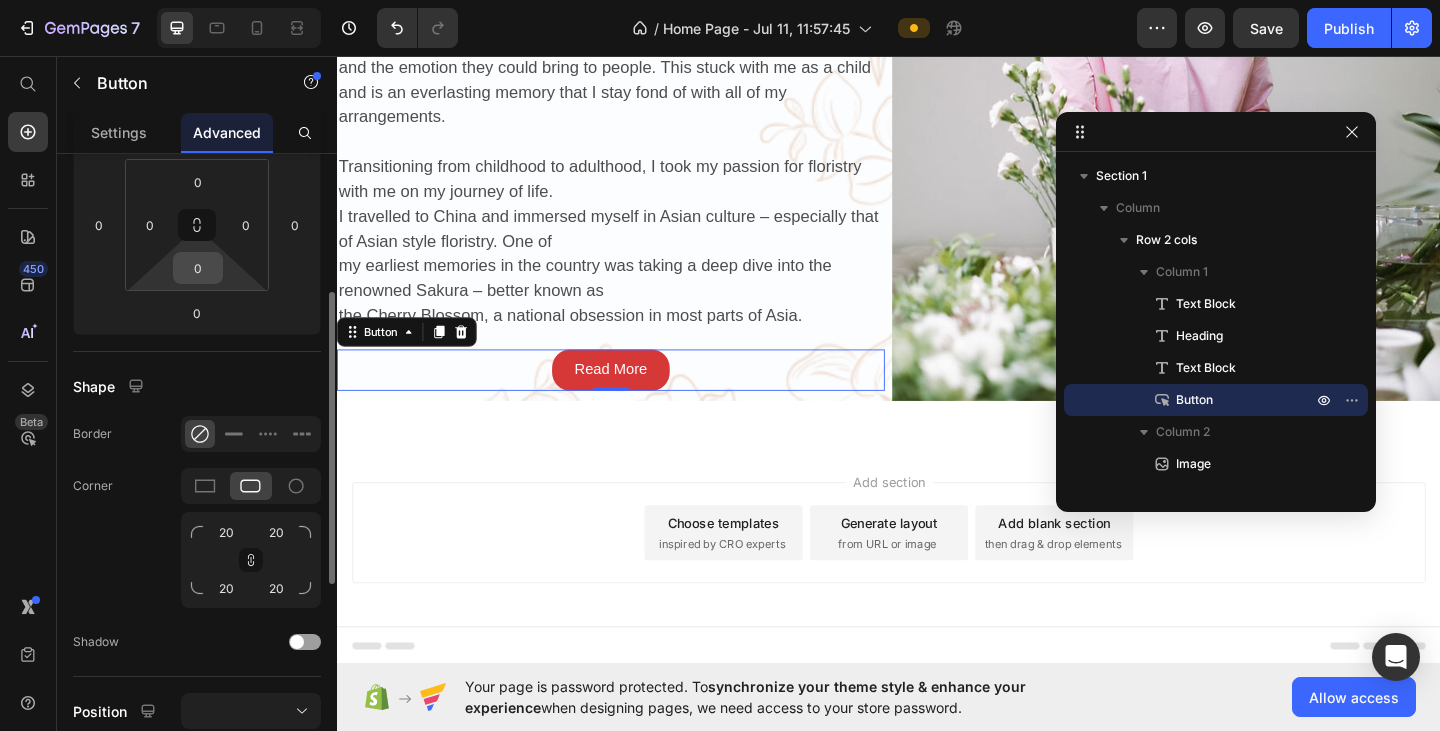 click on "0" at bounding box center [198, 268] 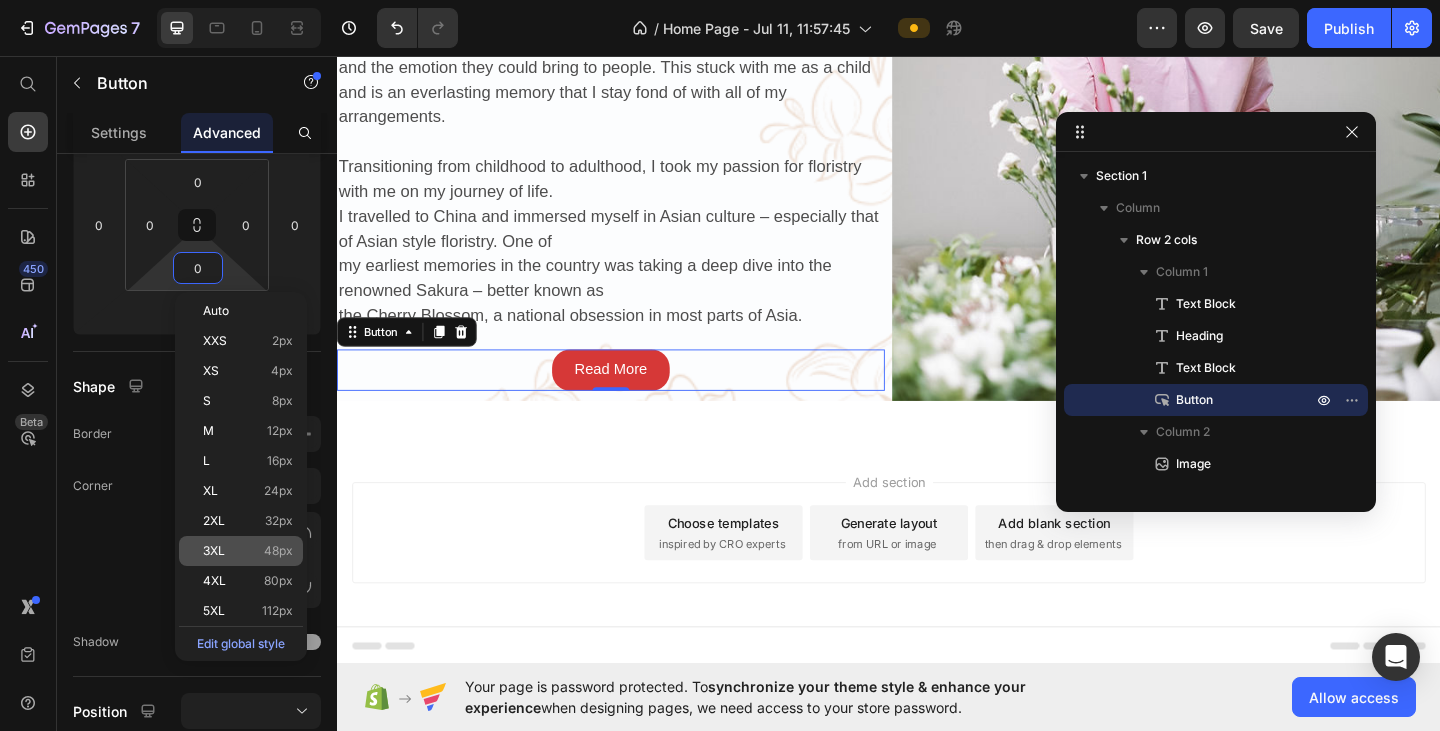 click on "3XL 48px" 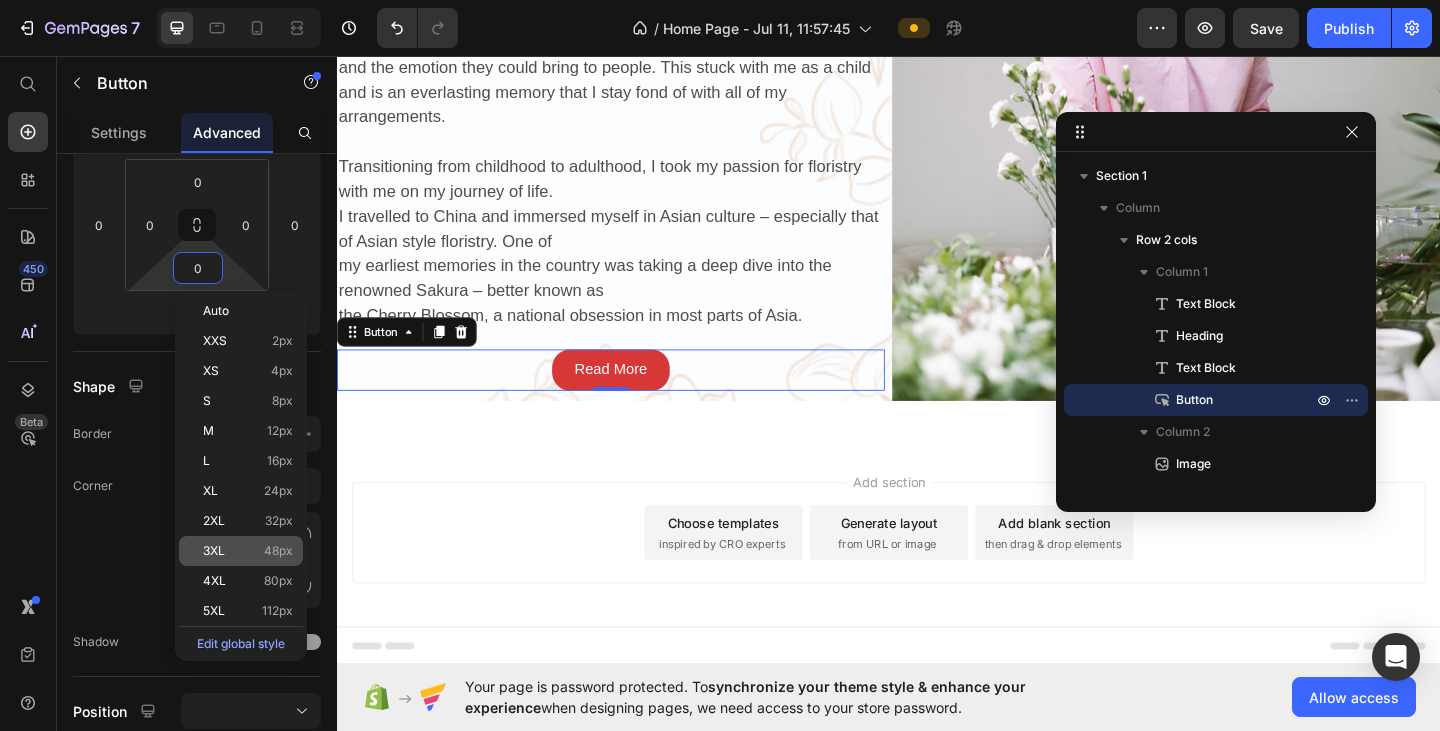 type on "48" 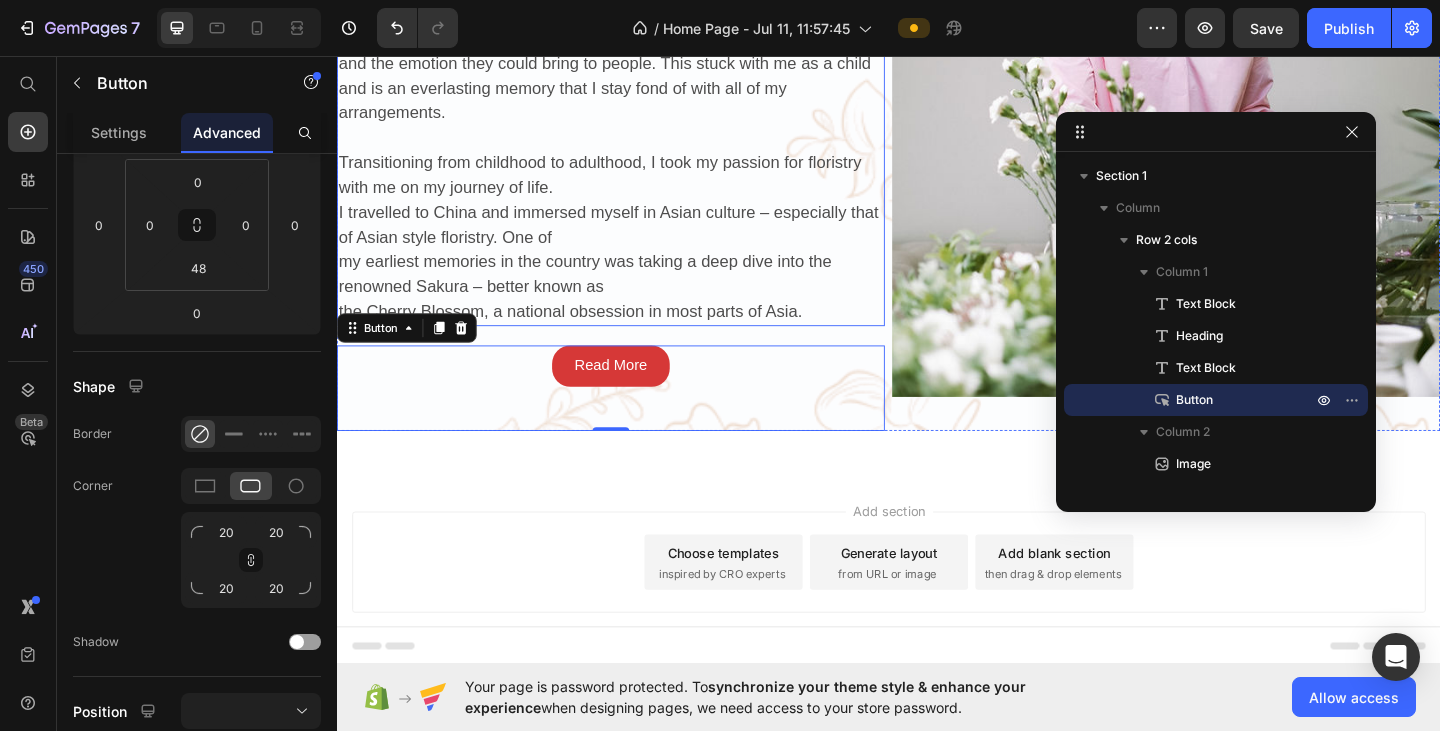 scroll, scrollTop: 300, scrollLeft: 0, axis: vertical 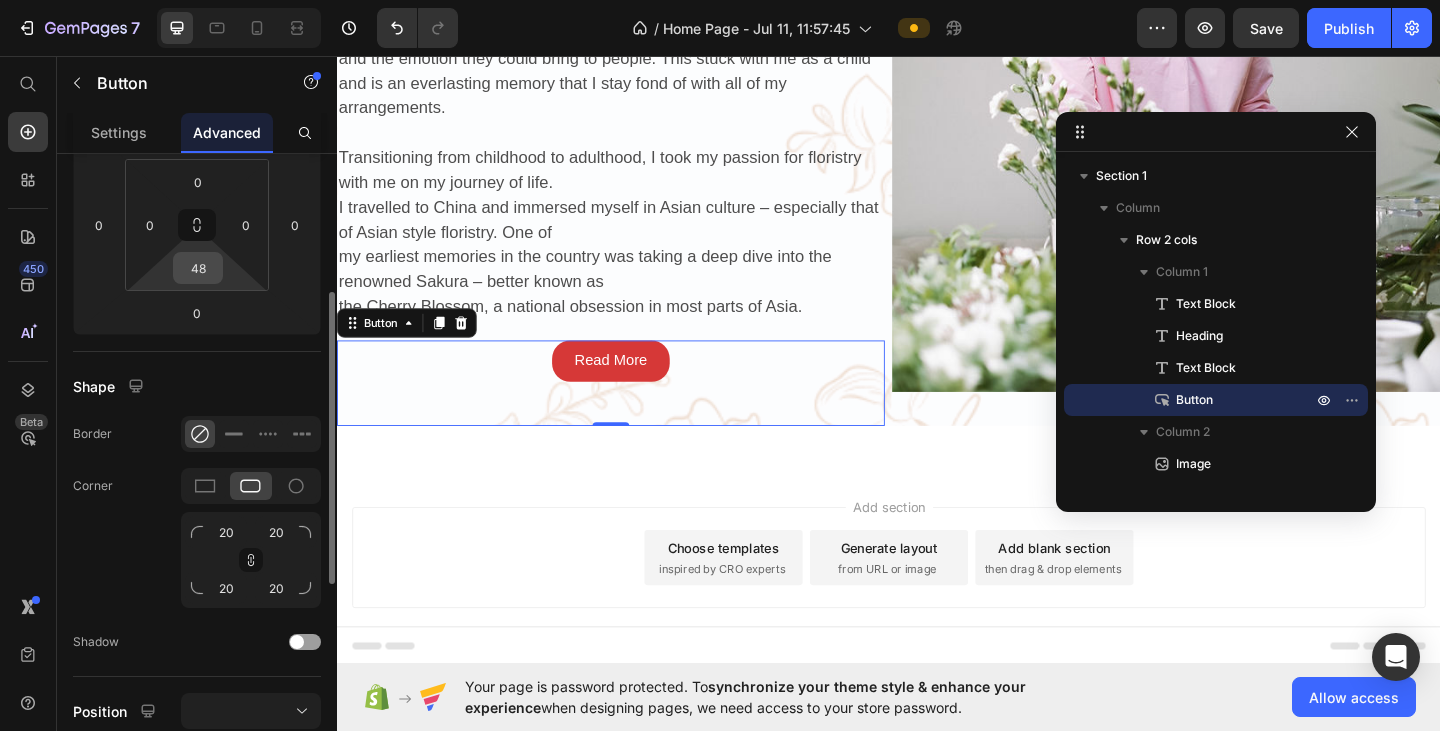 click on "48" at bounding box center [198, 268] 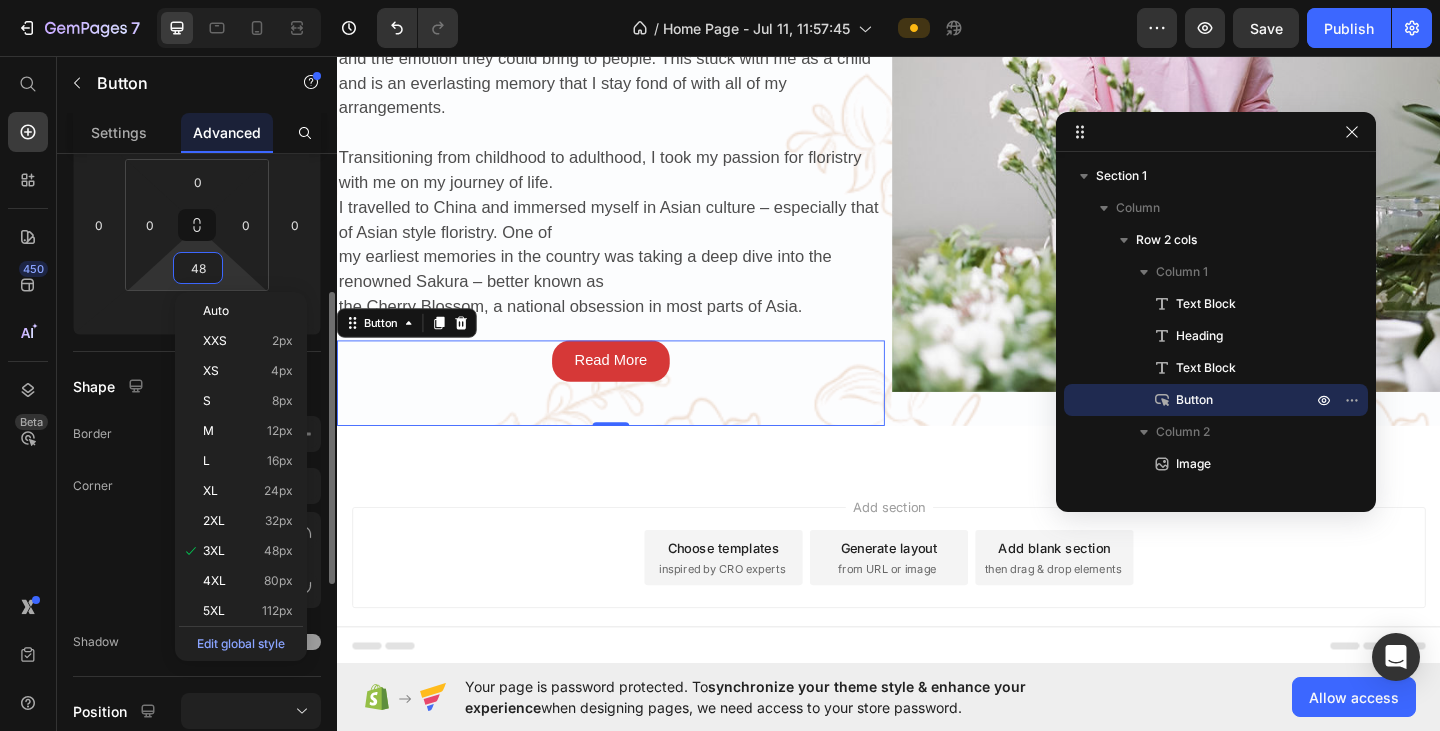 type 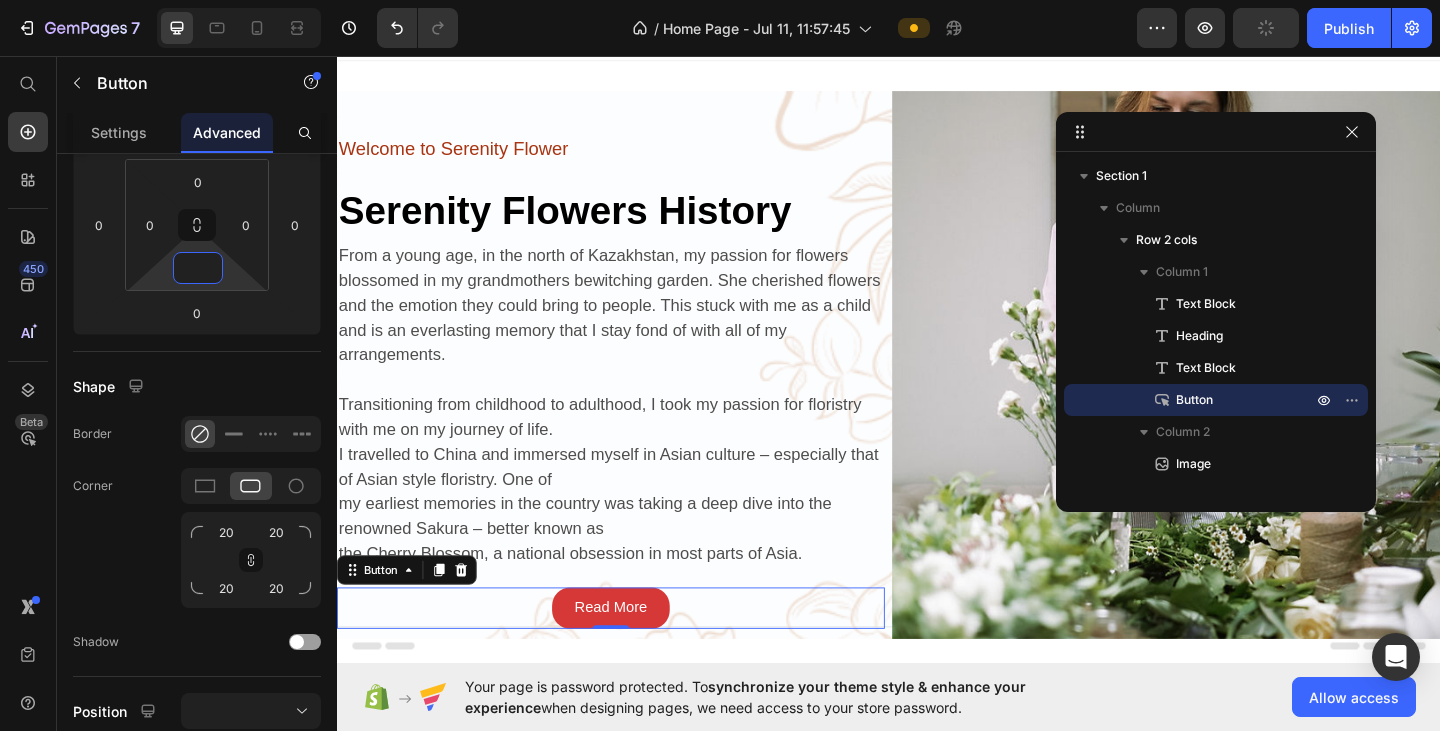 scroll, scrollTop: 0, scrollLeft: 0, axis: both 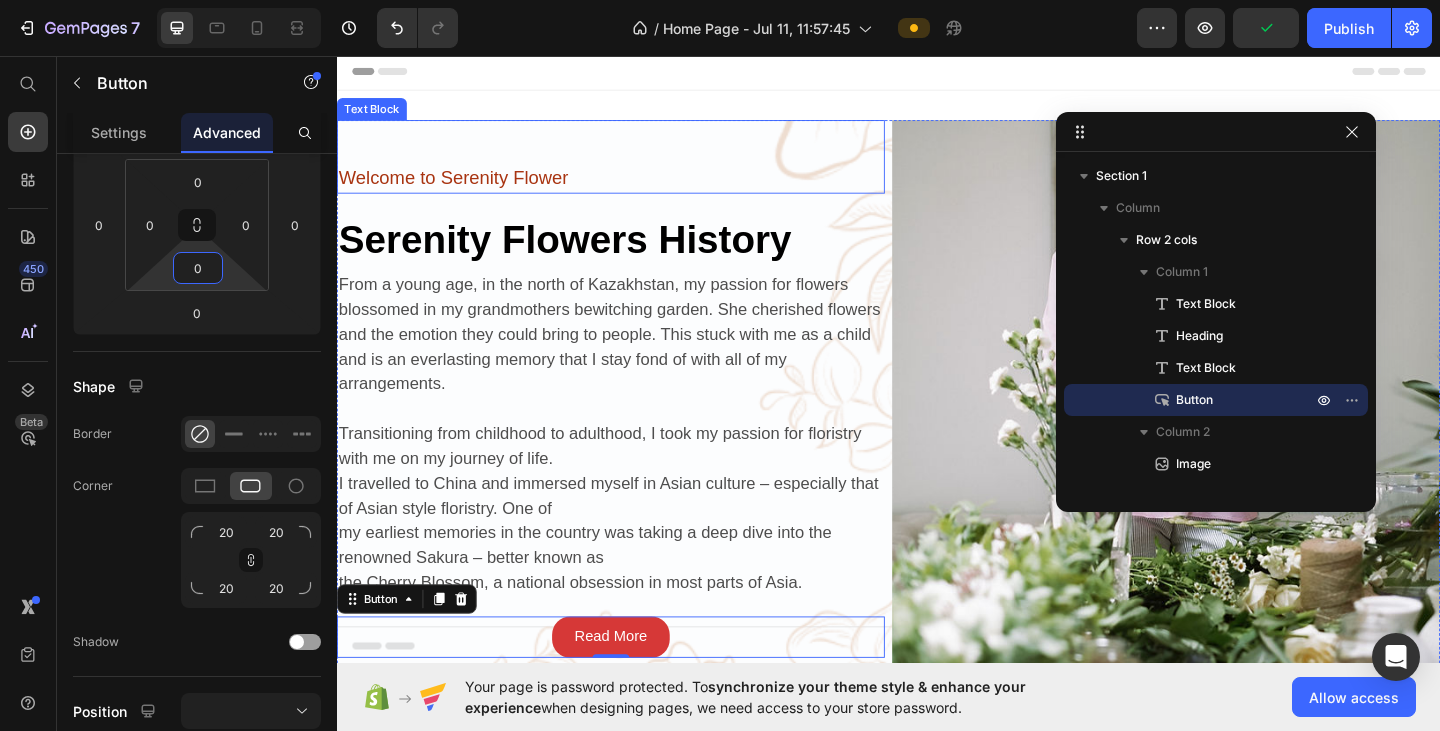 click on "Welcome to Serenity Flower" at bounding box center (464, 189) 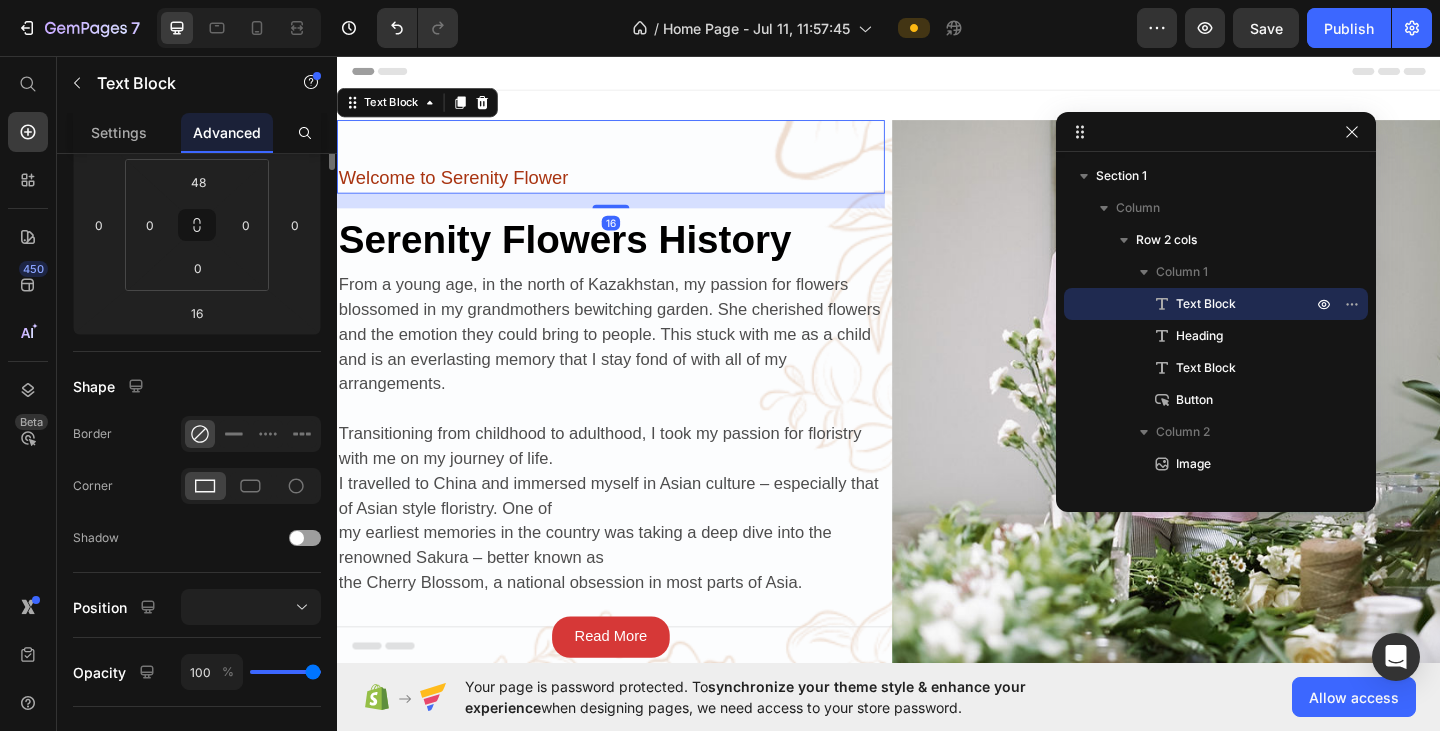 scroll, scrollTop: 0, scrollLeft: 0, axis: both 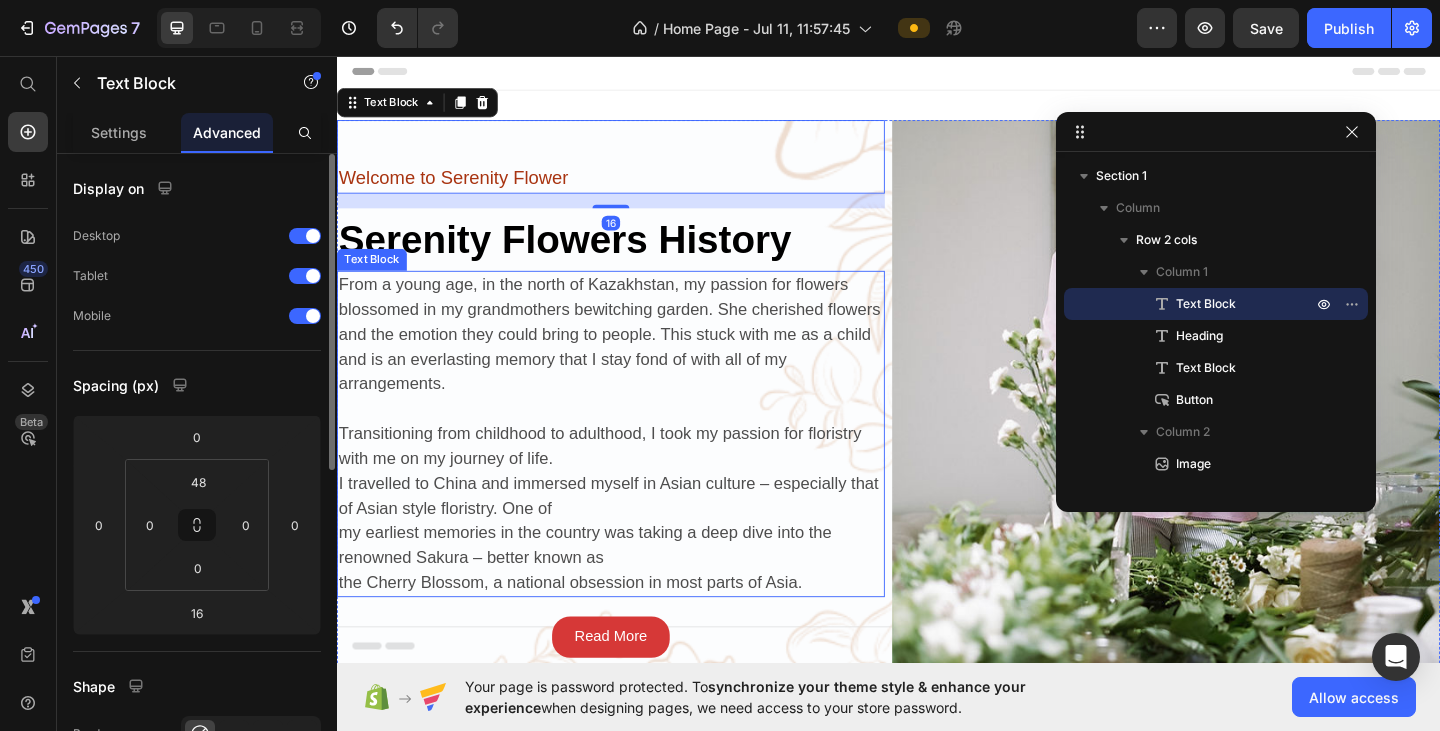 click on "From a young age, in the north of Kazakhstan, my passion for flowers blossomed in my grandmothers bewitching garden. She cherished flowers and the emotion they could bring to people. This stuck with me as a child and is an everlasting memory that I stay fond of with all of my arrangements." at bounding box center (633, 359) 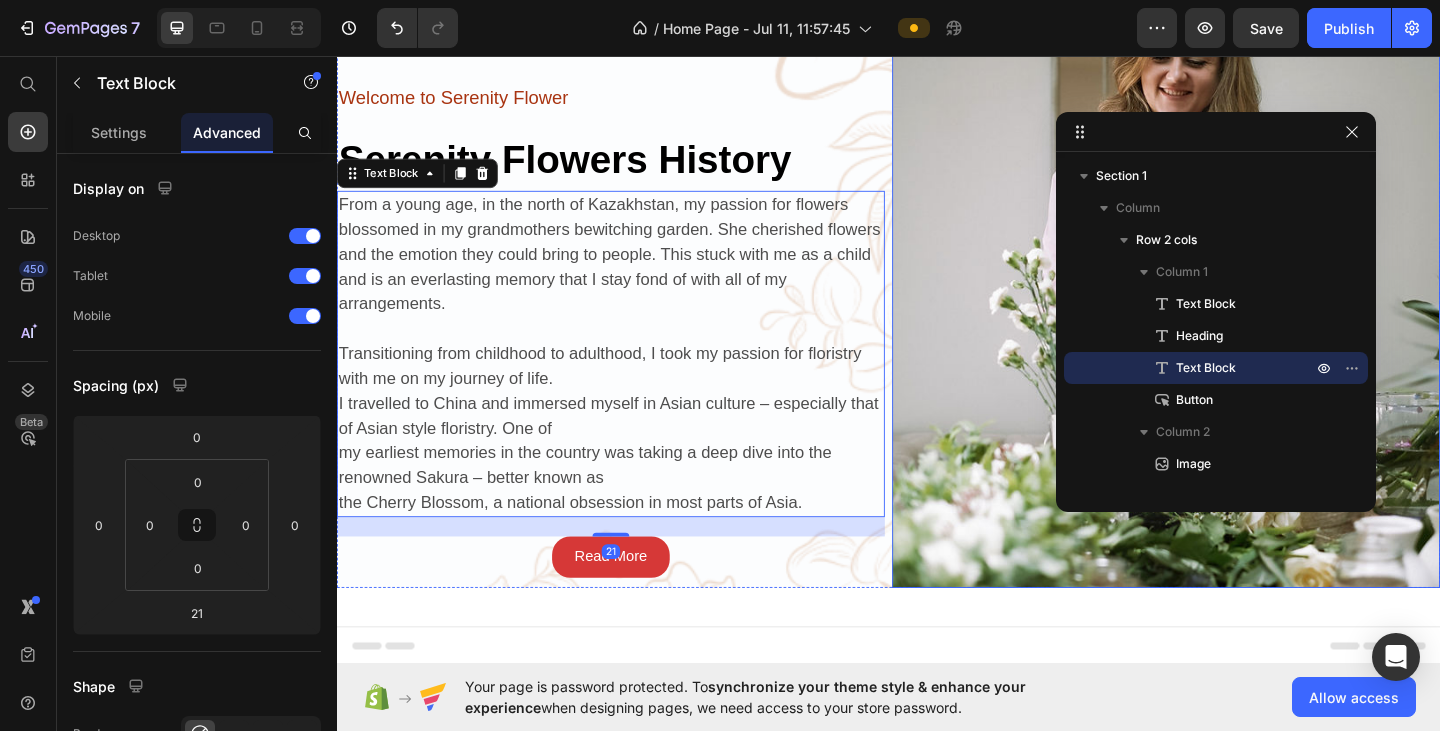 scroll, scrollTop: 200, scrollLeft: 0, axis: vertical 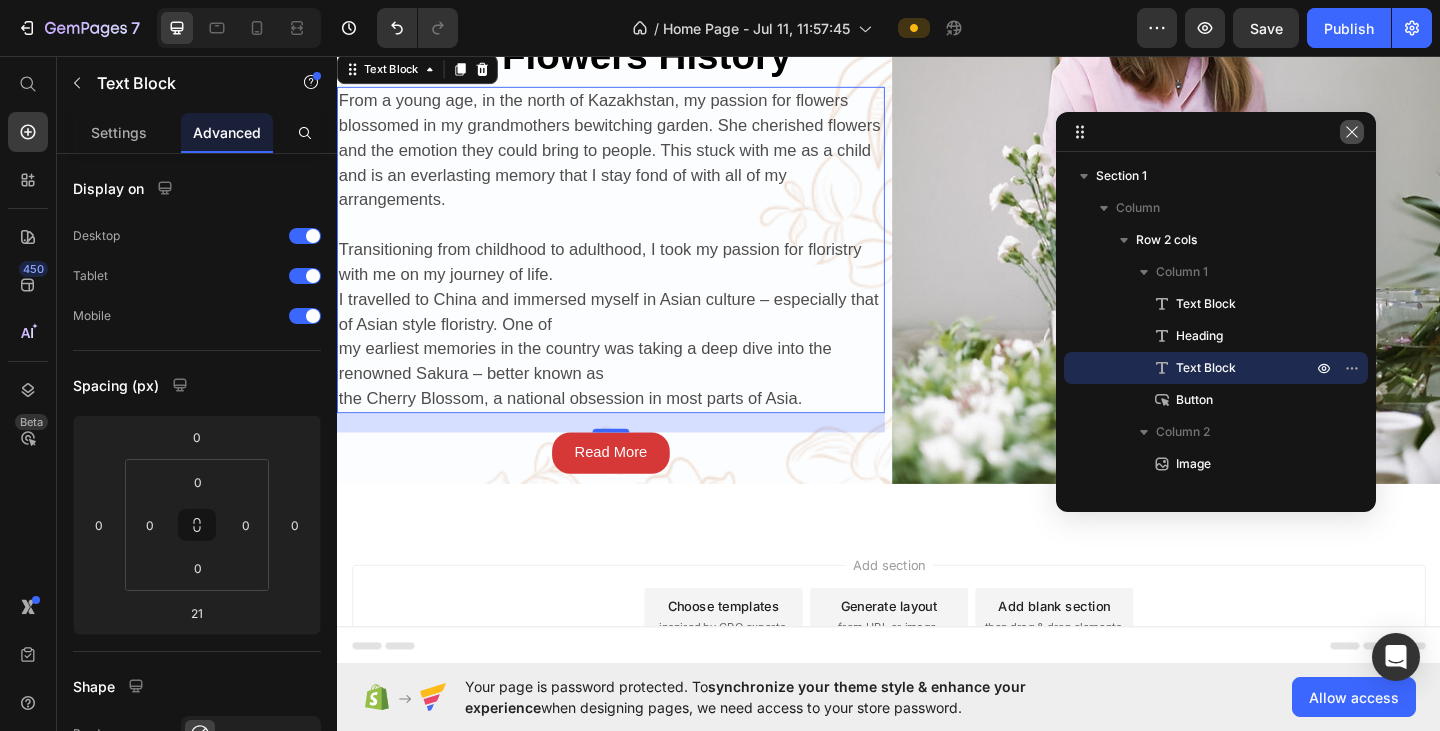 click 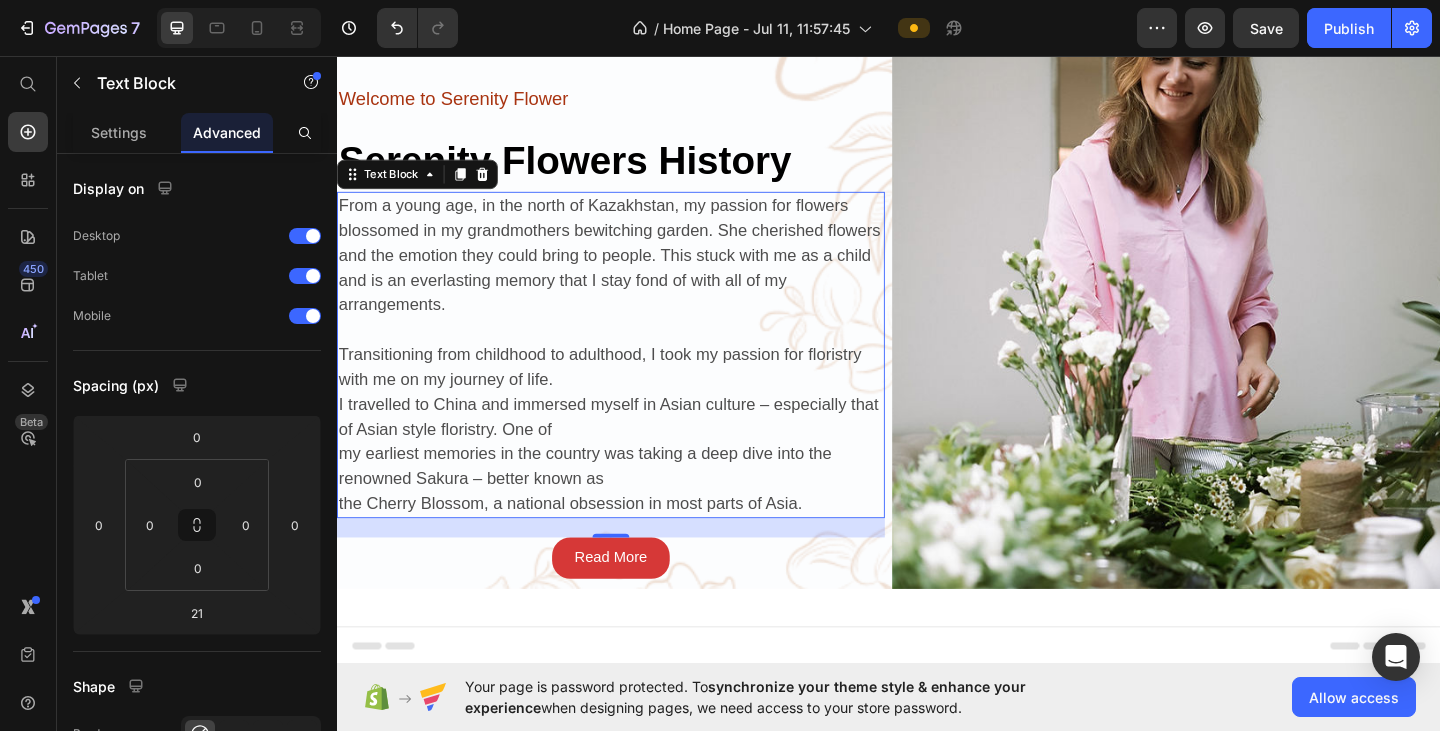 scroll, scrollTop: 0, scrollLeft: 0, axis: both 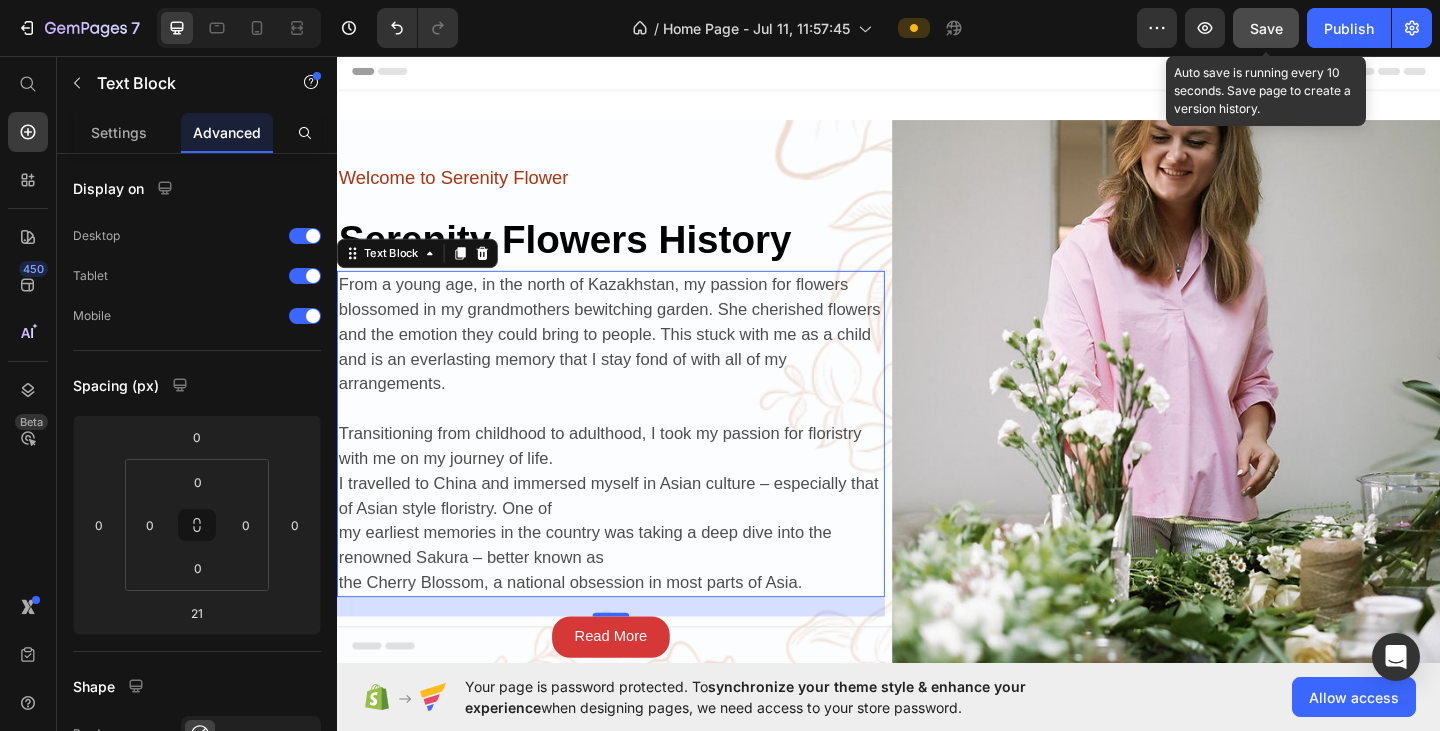 click on "Save" at bounding box center [1266, 28] 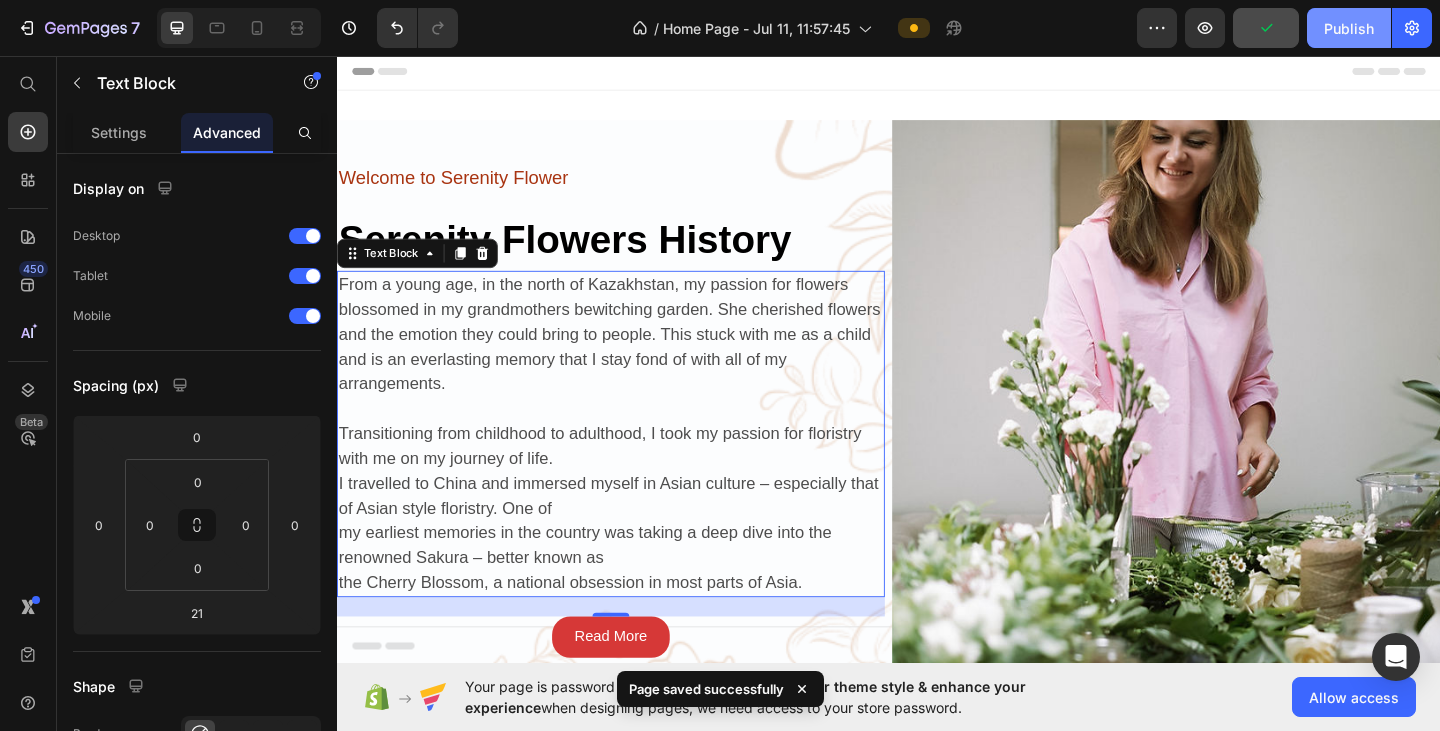 click on "Publish" at bounding box center [1349, 28] 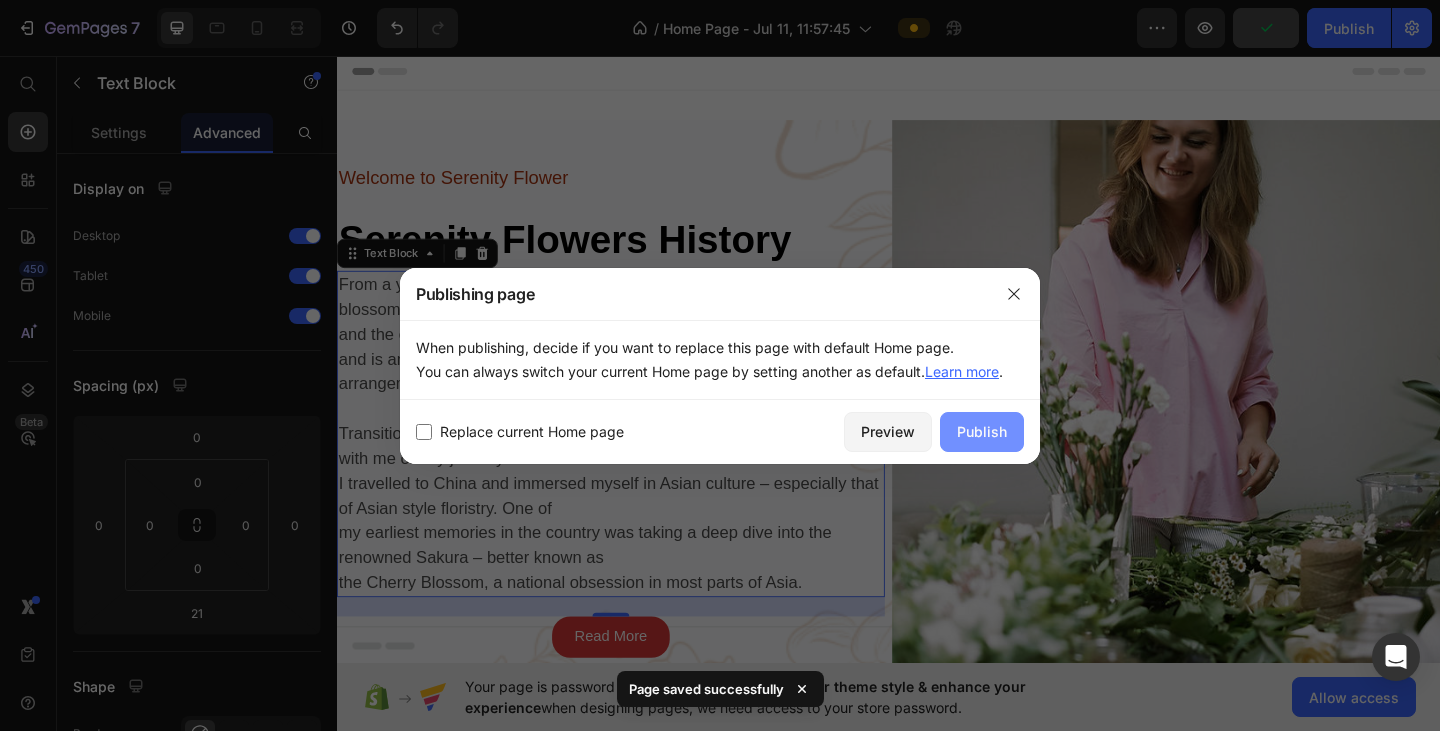 click on "Publish" at bounding box center (982, 431) 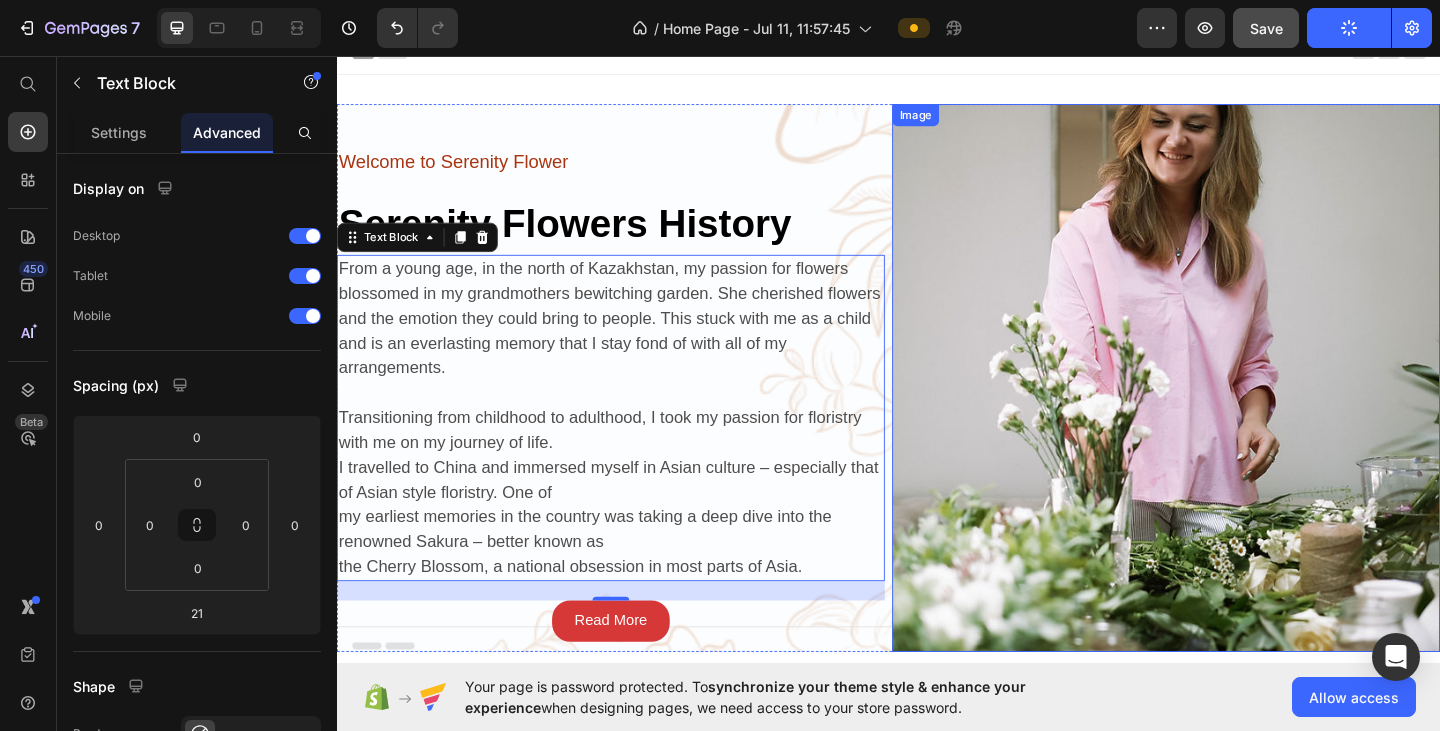 scroll, scrollTop: 0, scrollLeft: 0, axis: both 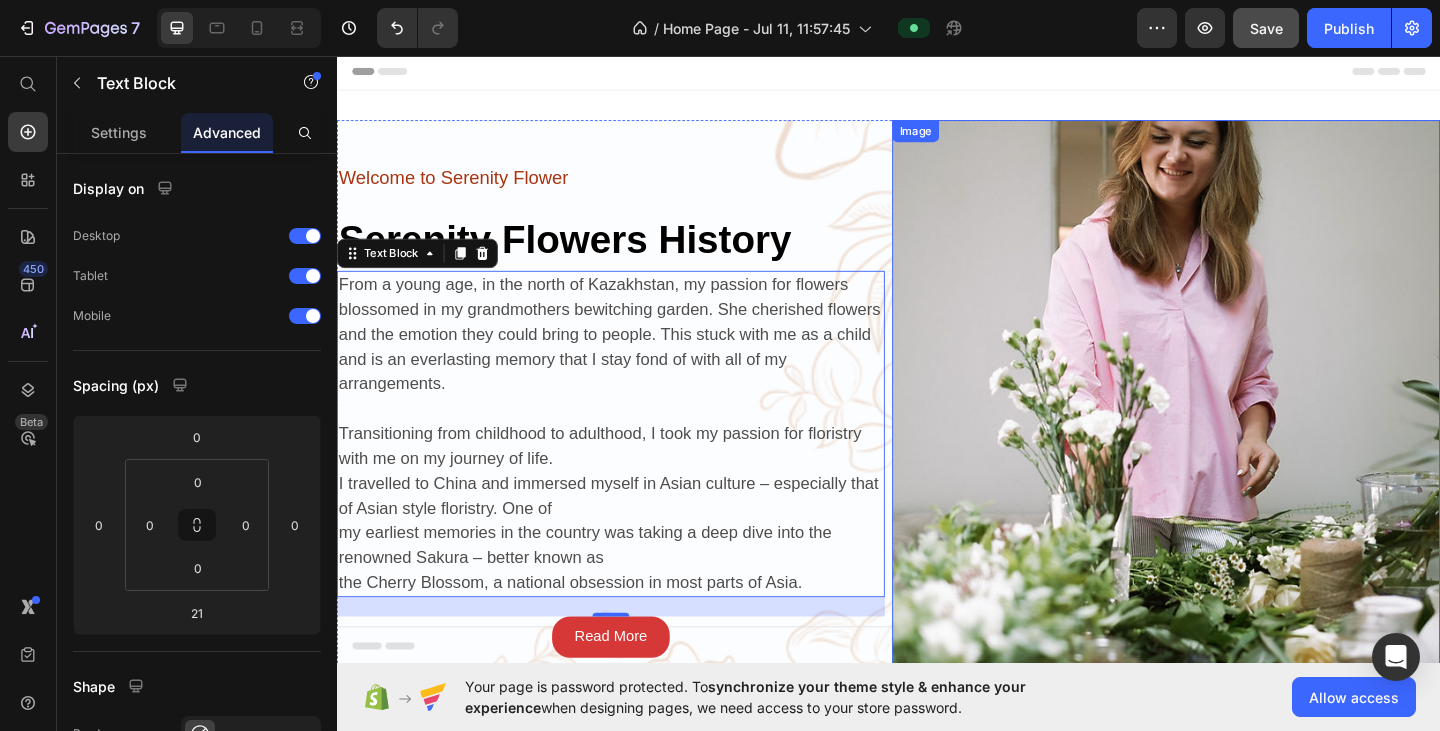 click at bounding box center (1239, 424) 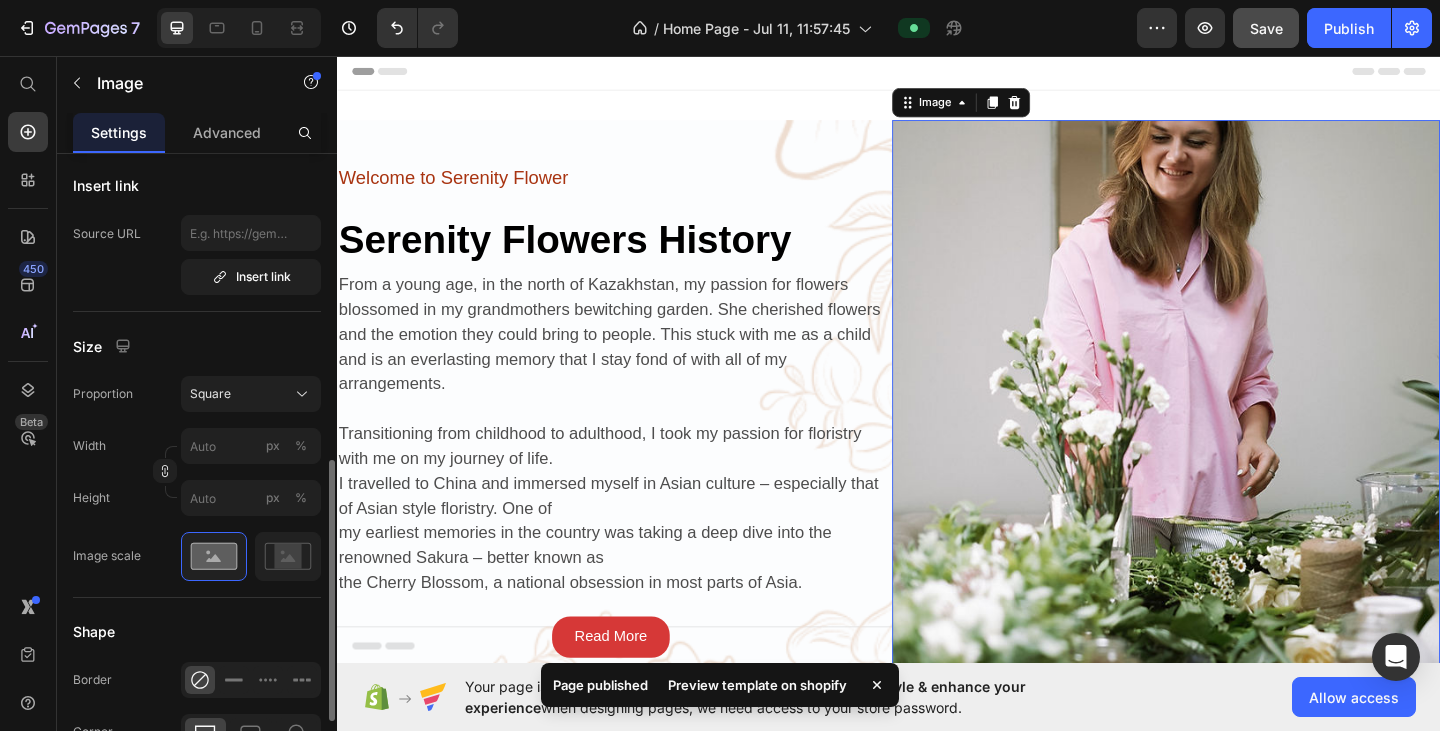 scroll, scrollTop: 500, scrollLeft: 0, axis: vertical 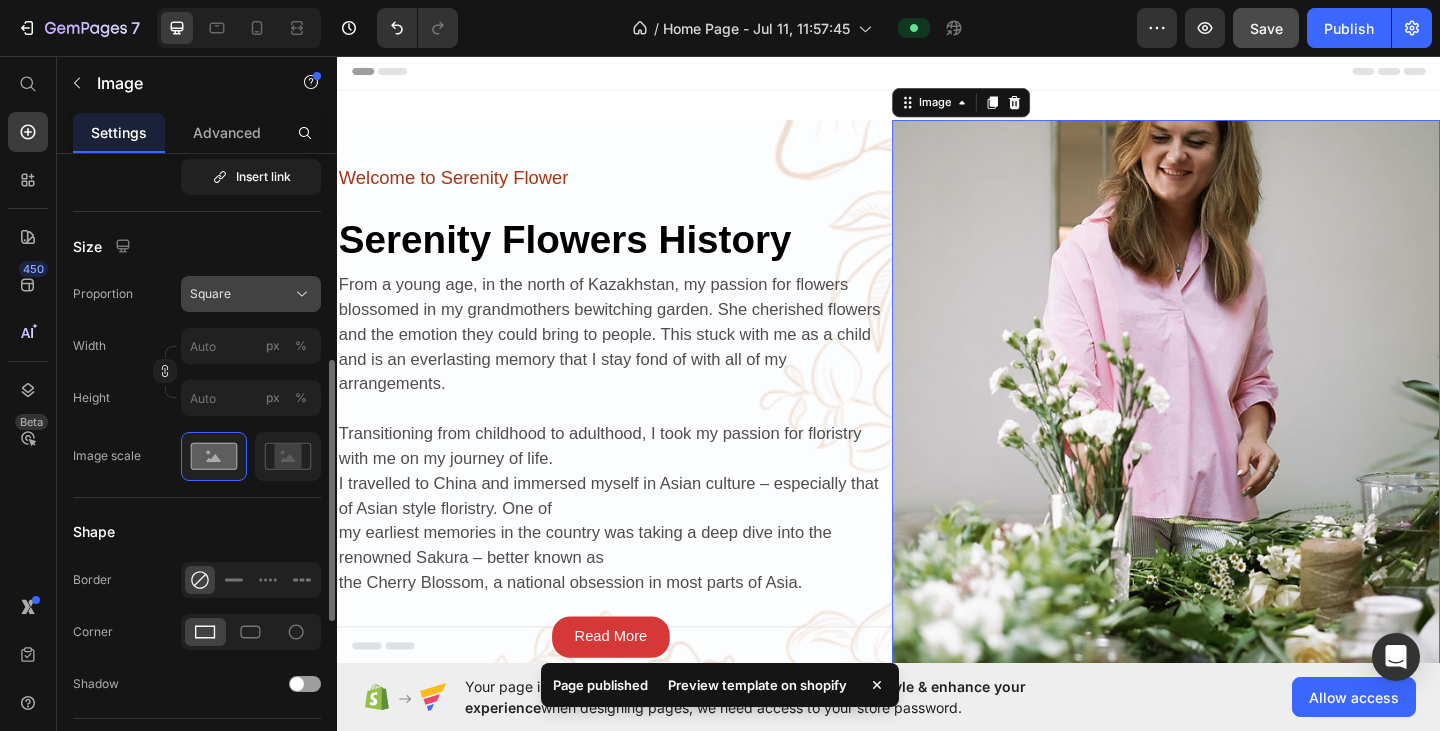 click on "Square" at bounding box center [251, 294] 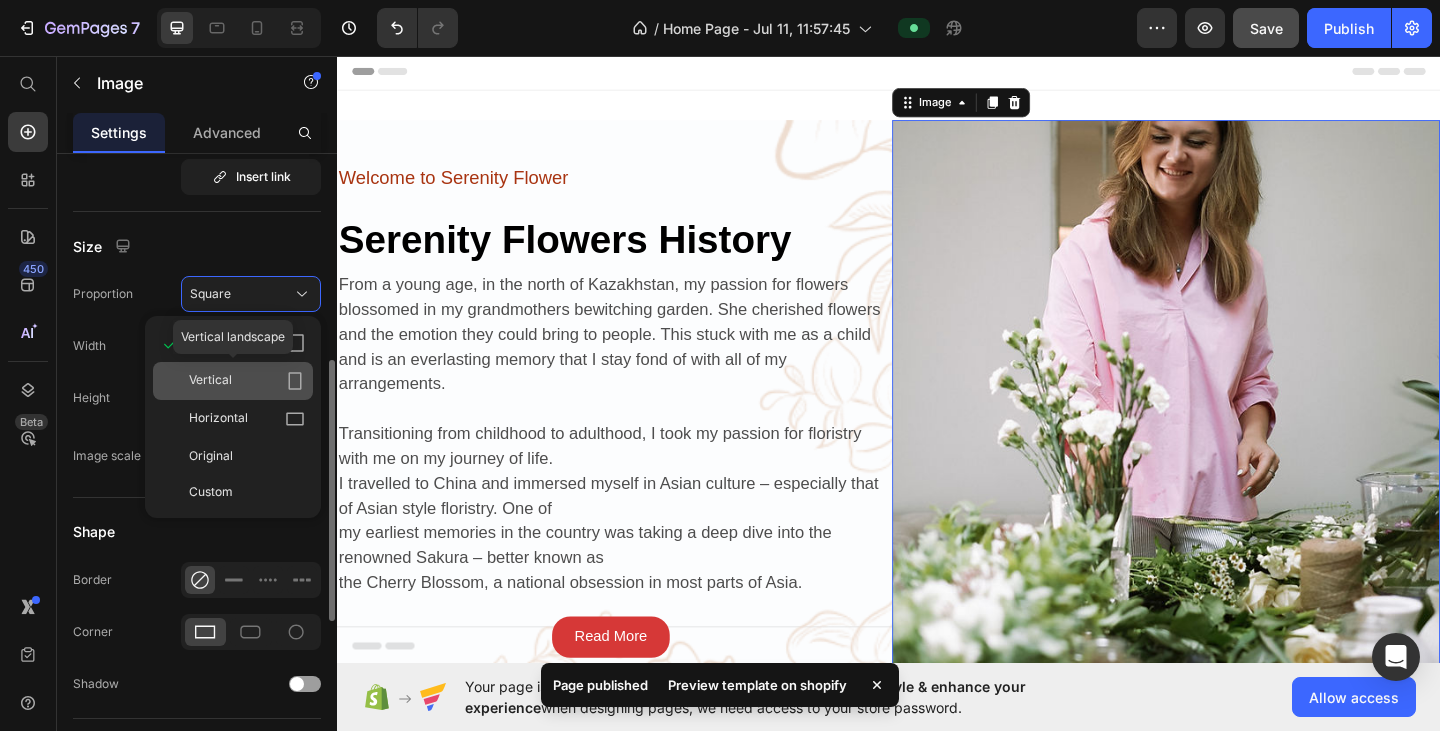 click on "Vertical" at bounding box center [247, 381] 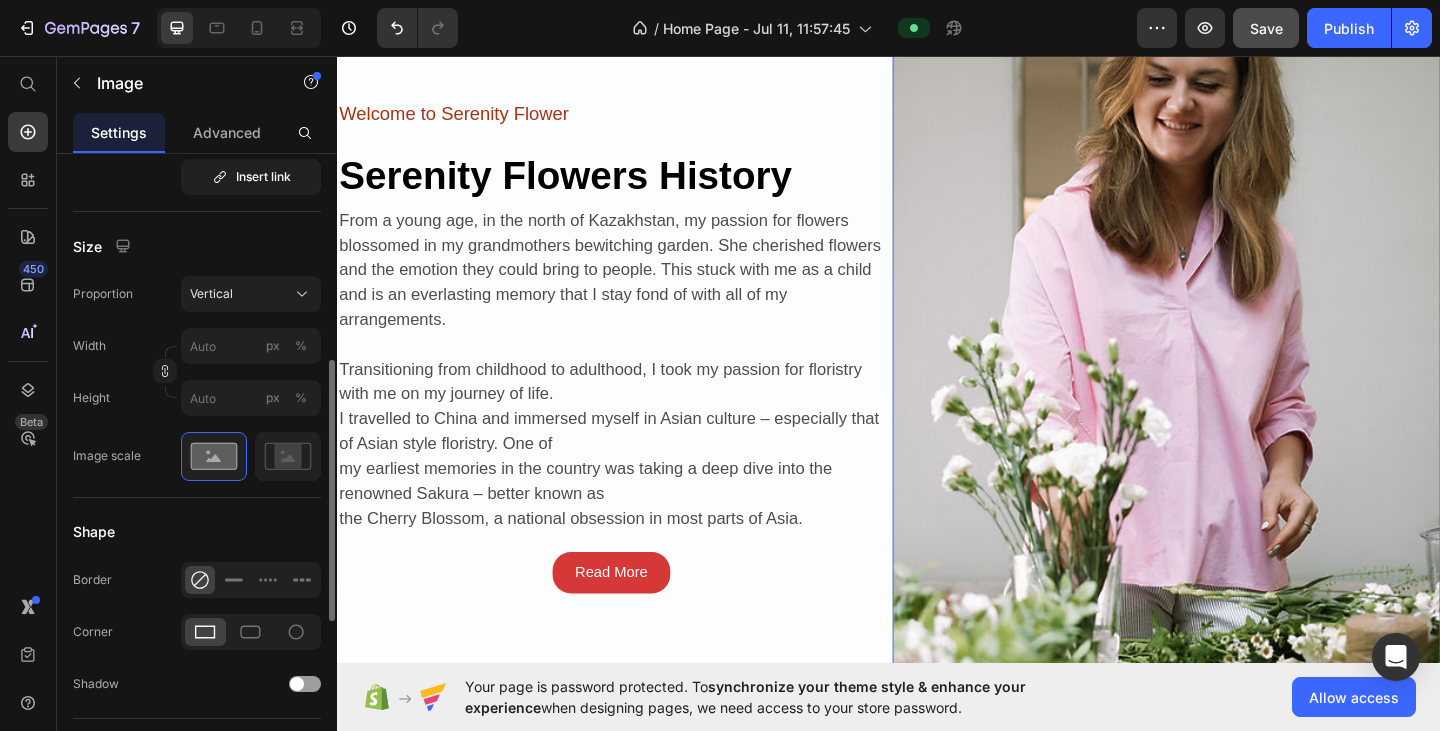 scroll, scrollTop: 100, scrollLeft: 0, axis: vertical 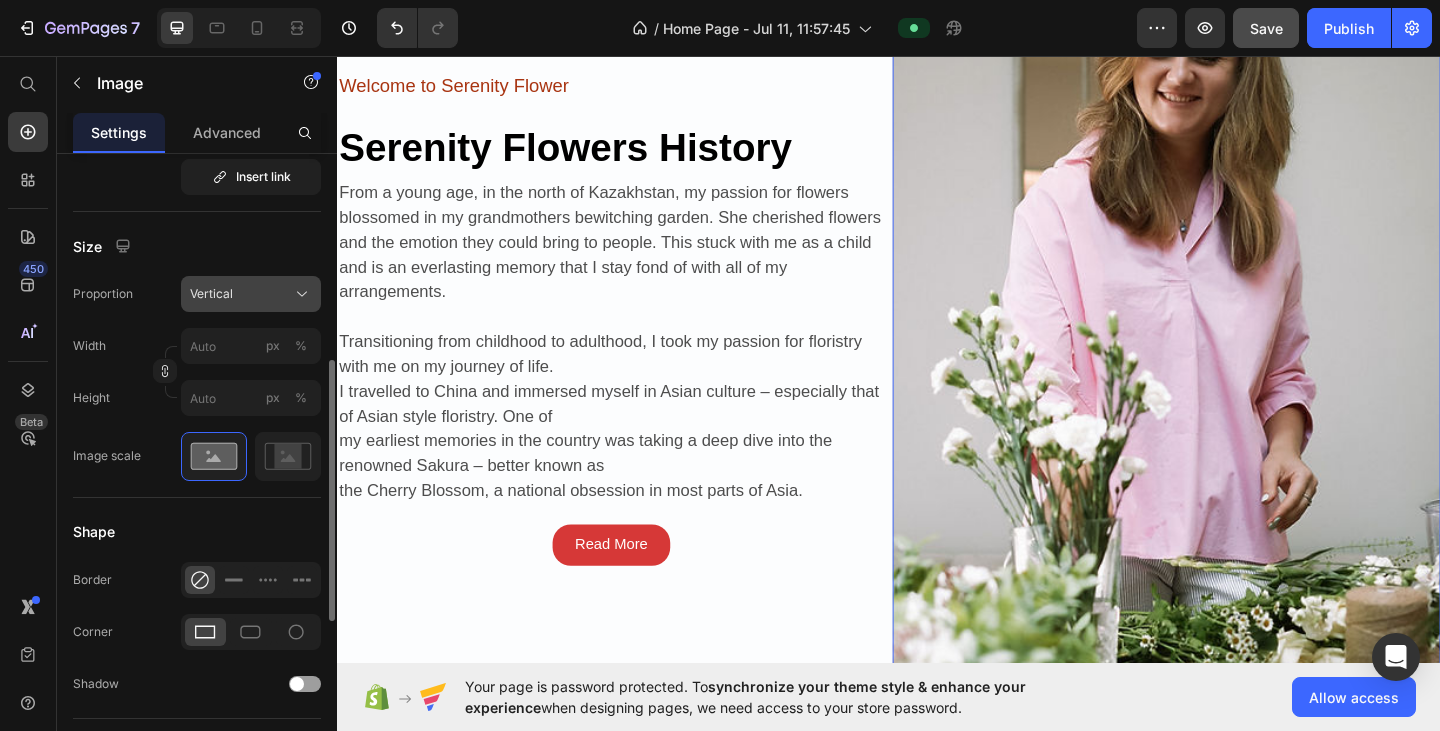 click on "Vertical" at bounding box center (211, 294) 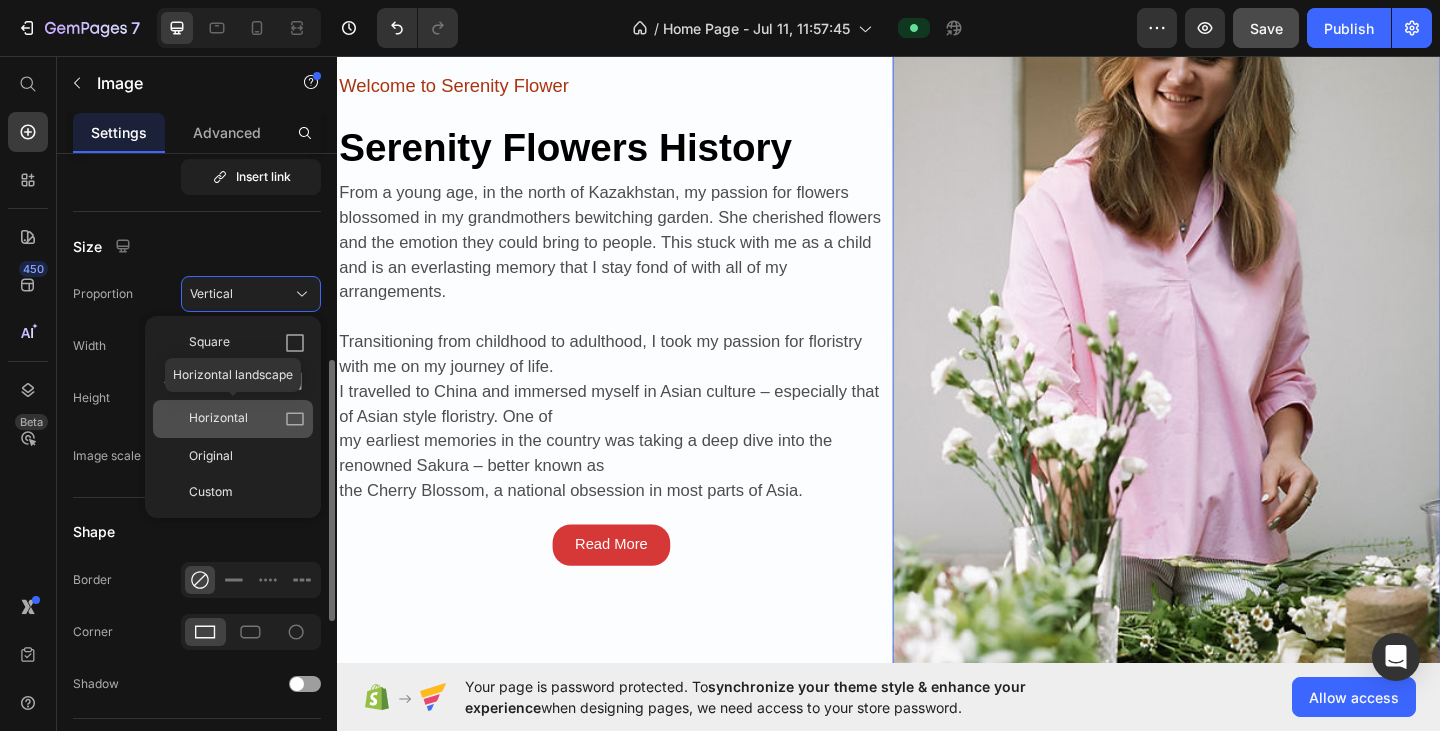 click on "Horizontal" at bounding box center (218, 419) 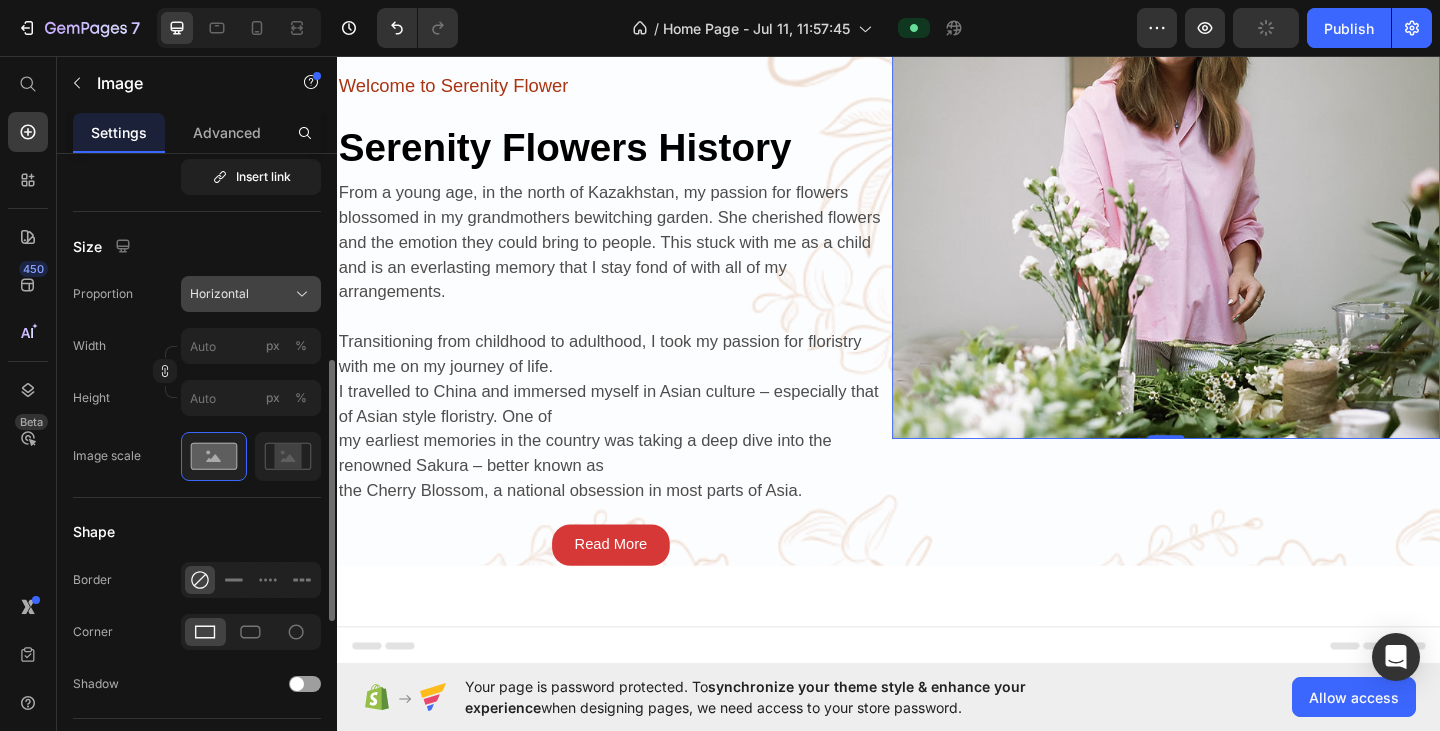 click on "Horizontal" 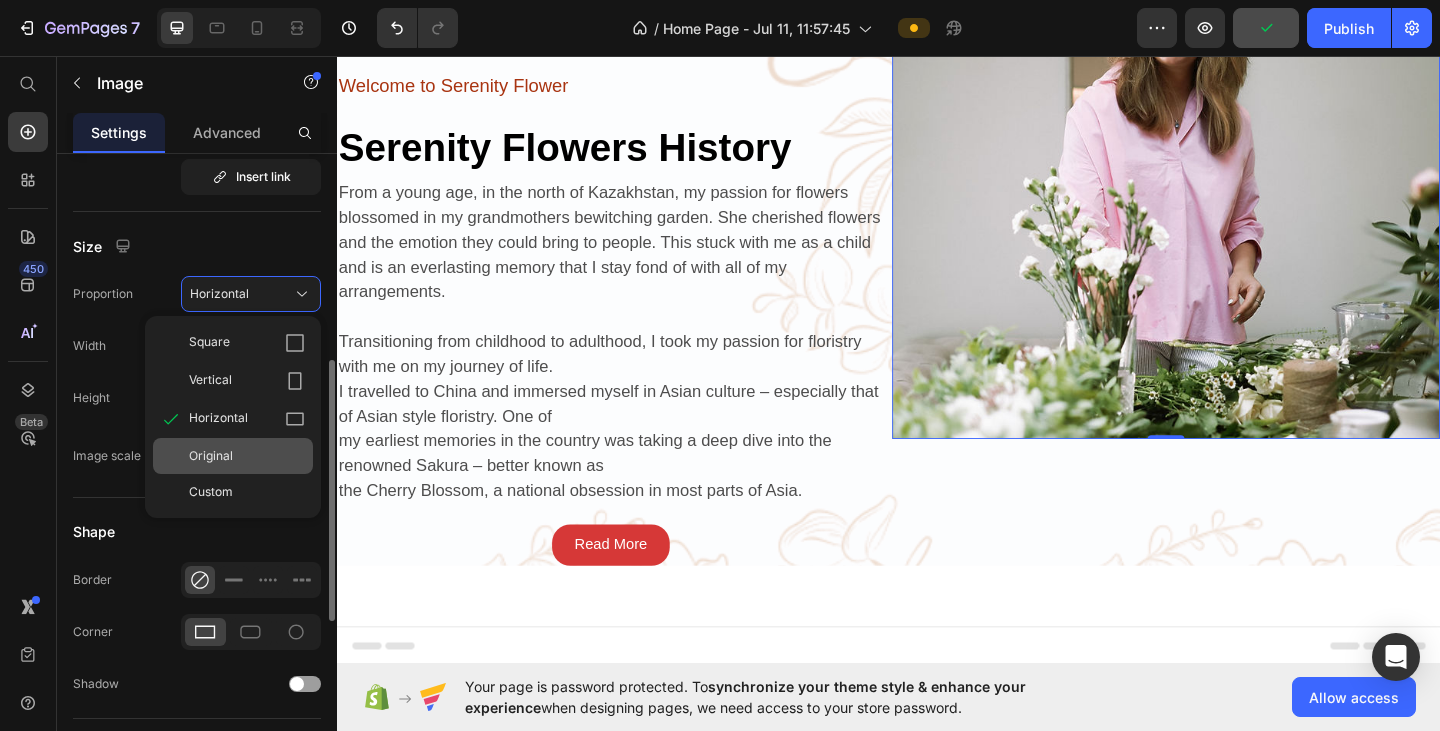 click on "Original" at bounding box center [247, 456] 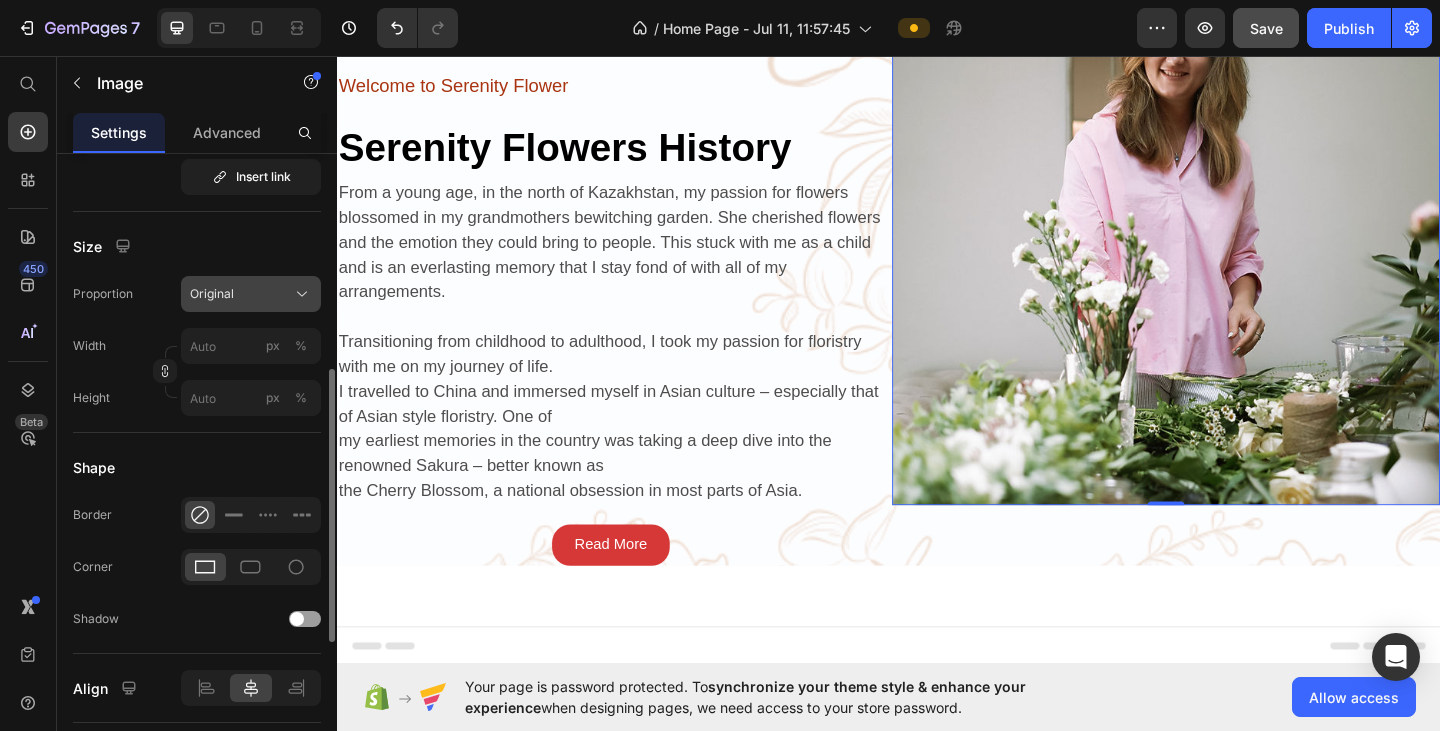 click on "Original" at bounding box center (212, 294) 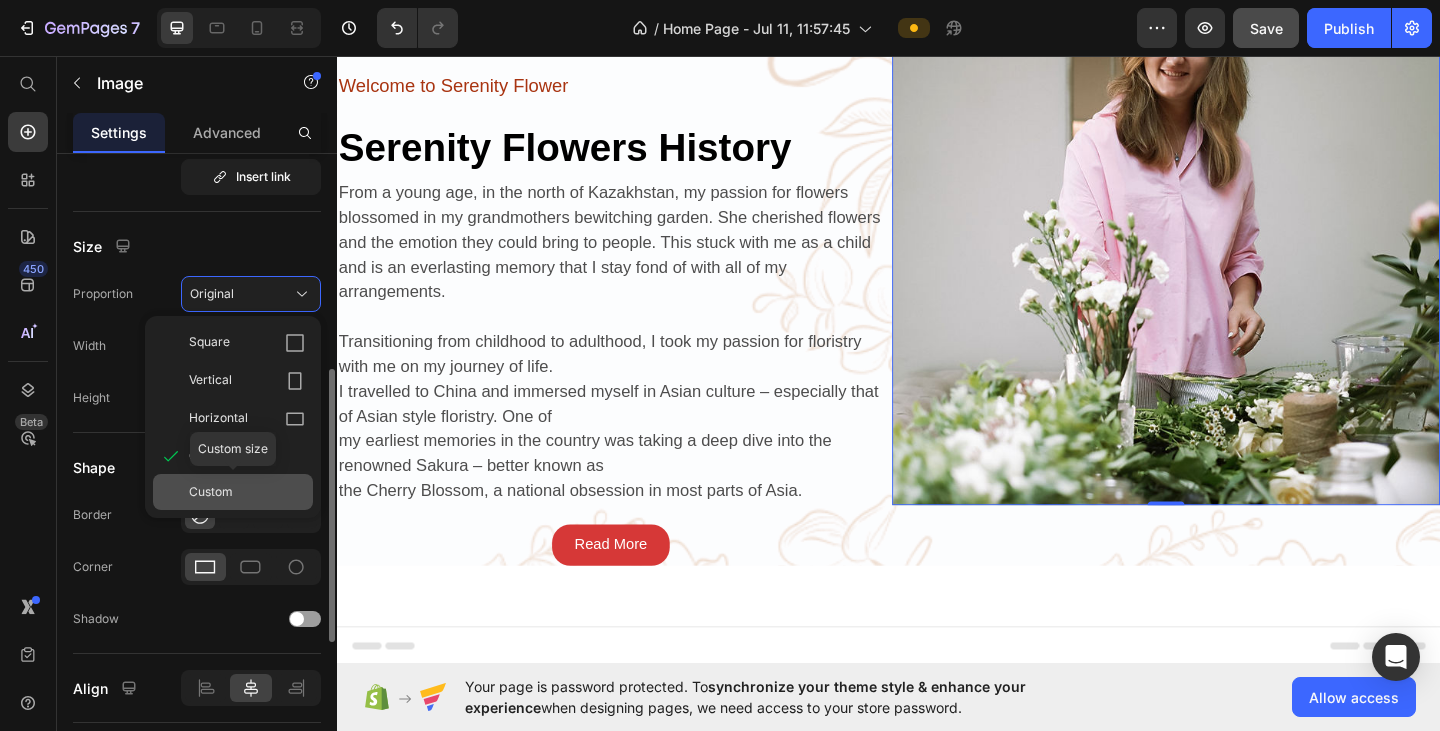 click on "Custom" at bounding box center (211, 492) 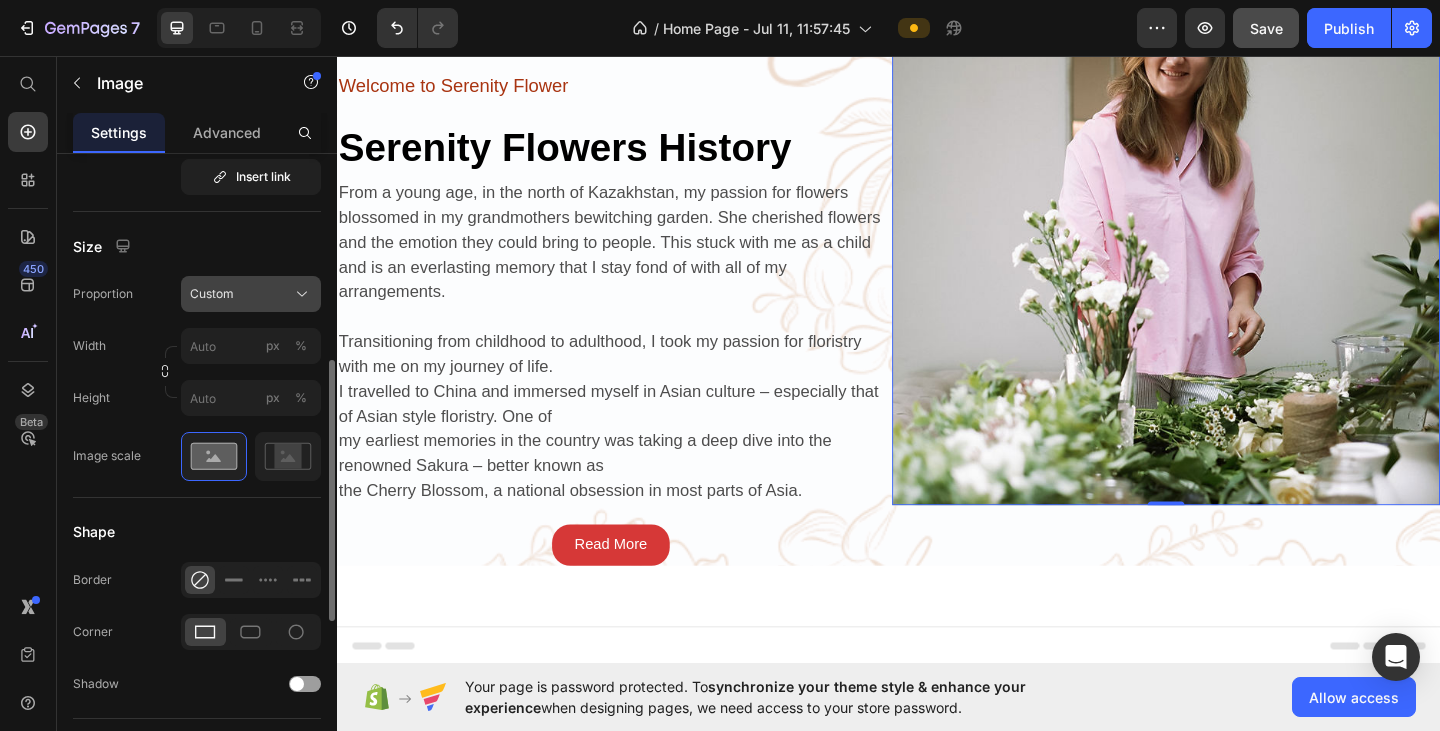 click on "Custom" at bounding box center (212, 294) 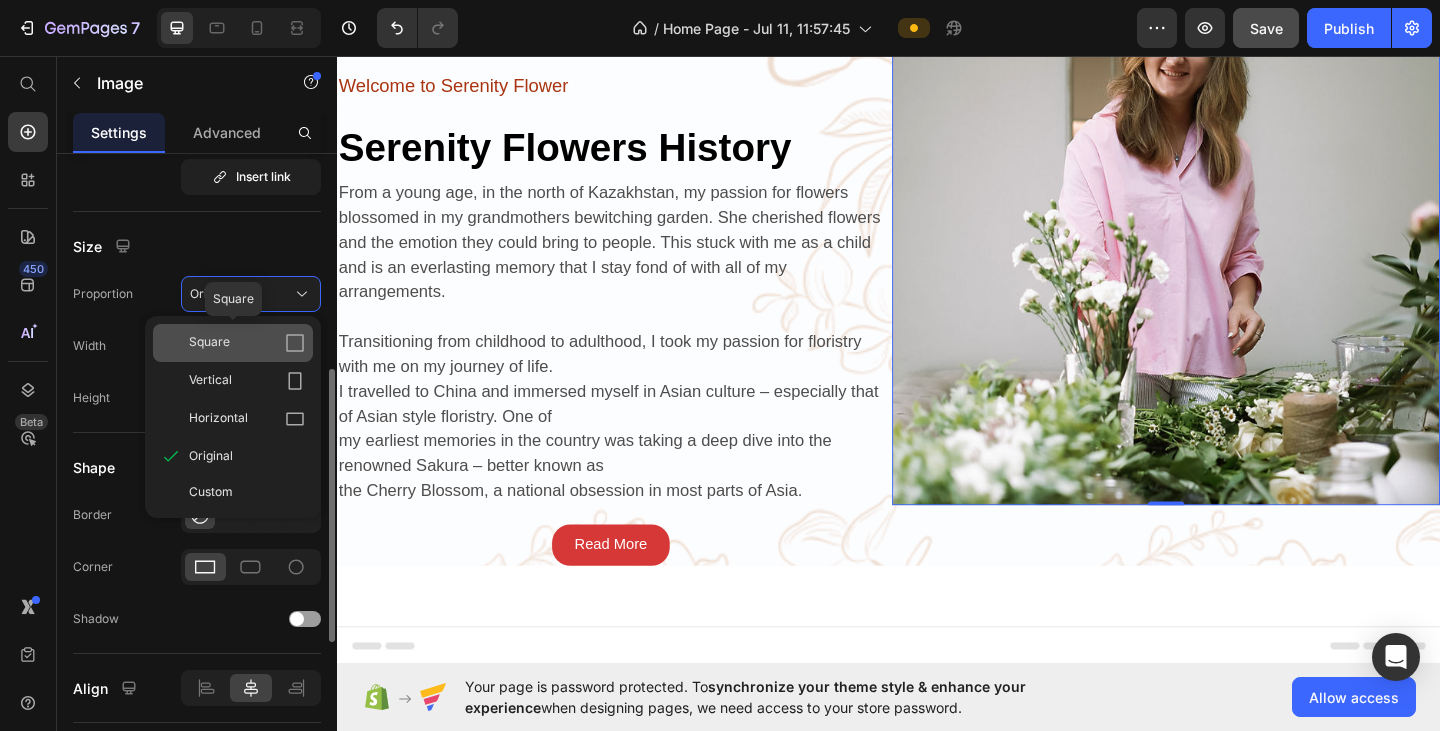 click on "Square" at bounding box center (209, 343) 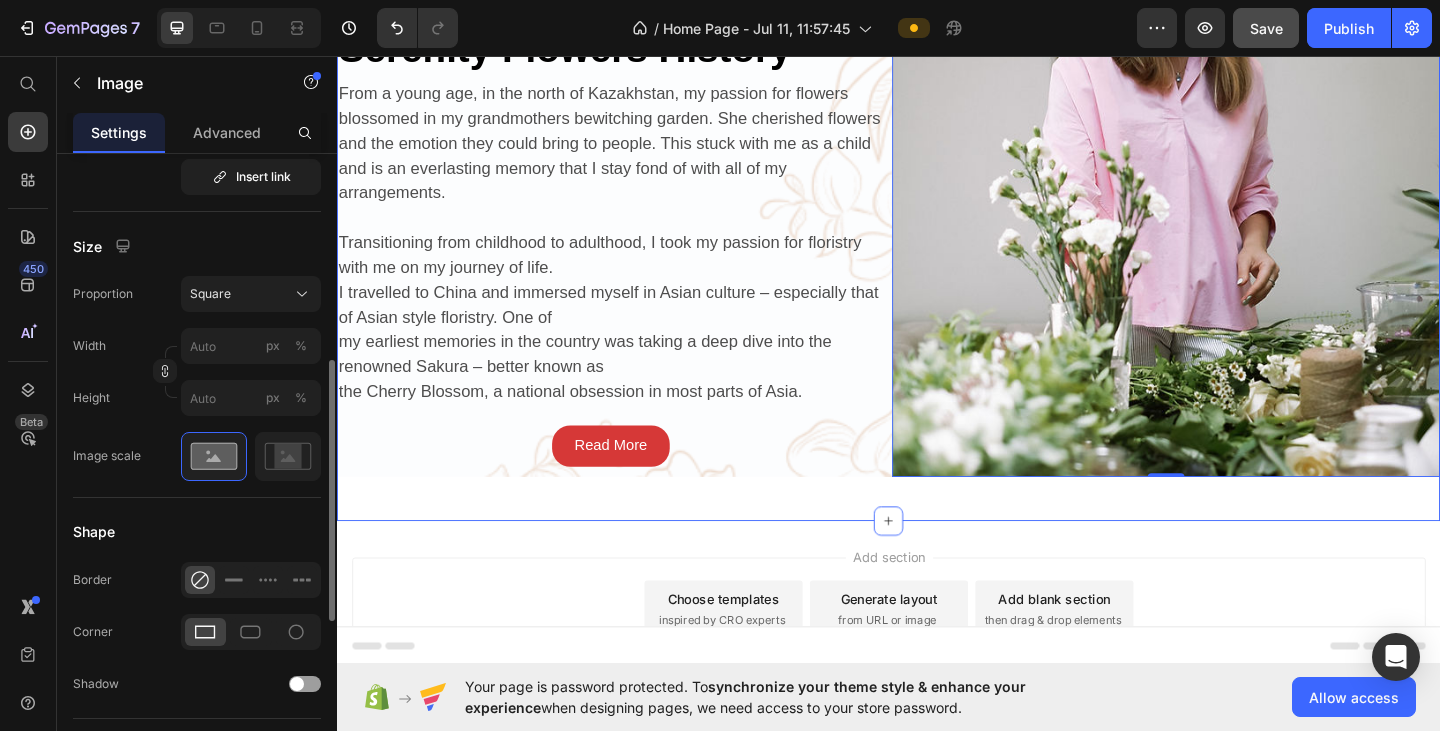 scroll, scrollTop: 0, scrollLeft: 0, axis: both 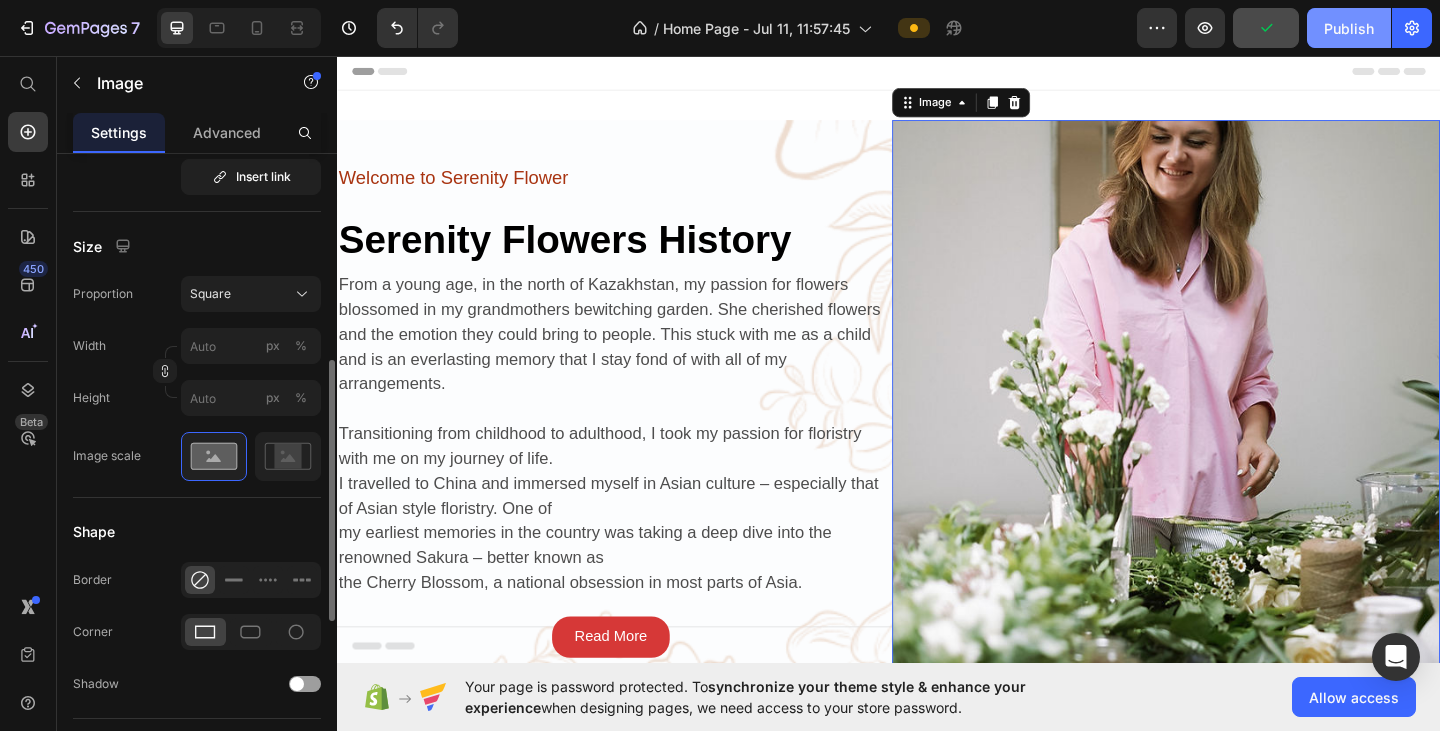 click on "Publish" at bounding box center [1349, 28] 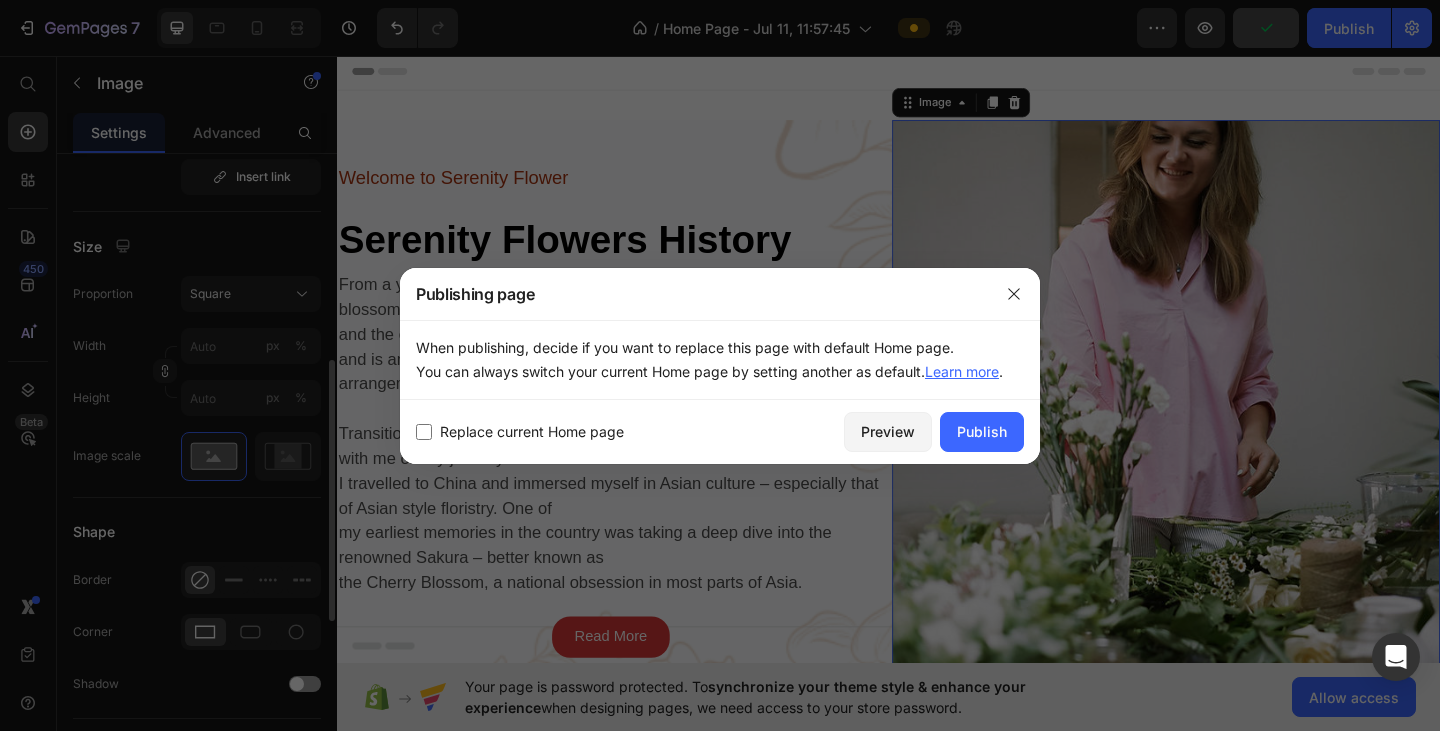 drag, startPoint x: 554, startPoint y: 429, endPoint x: 589, endPoint y: 429, distance: 35 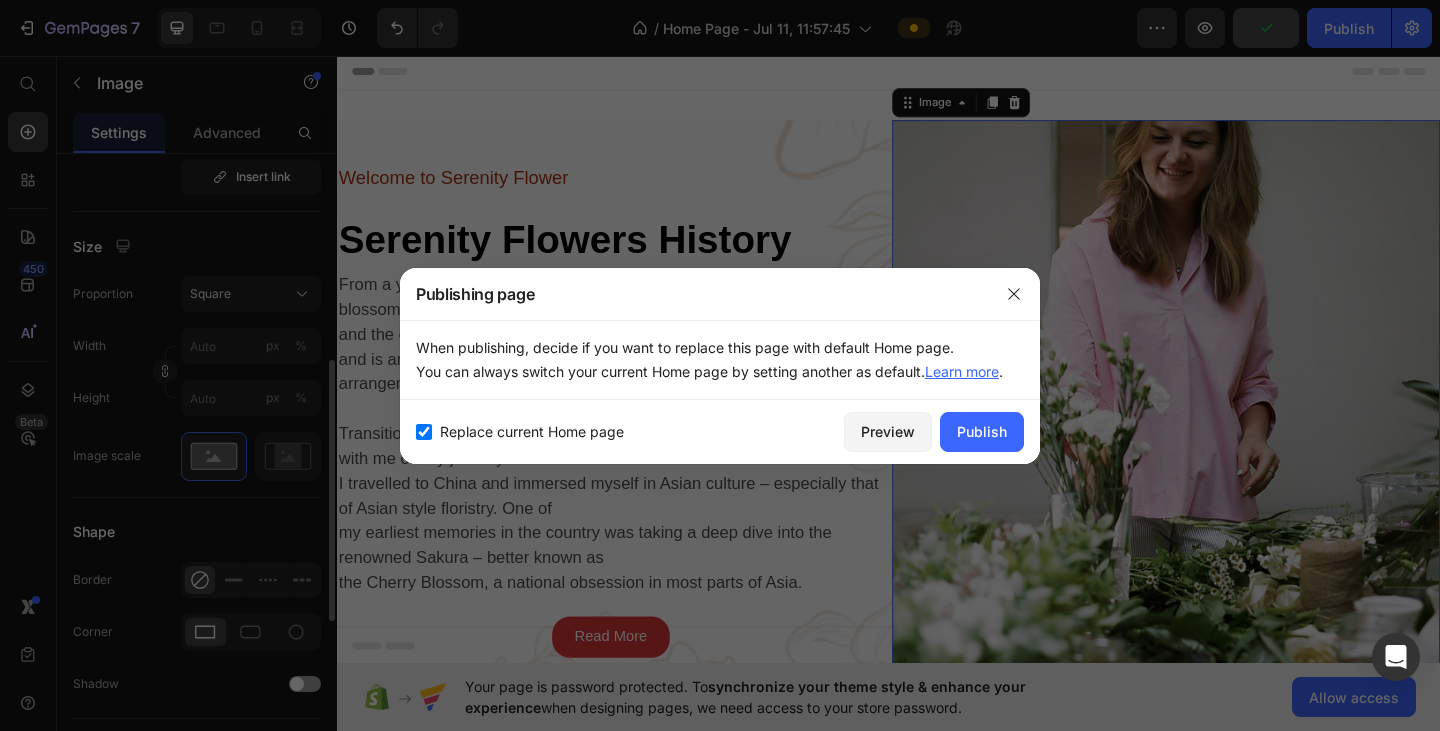checkbox on "true" 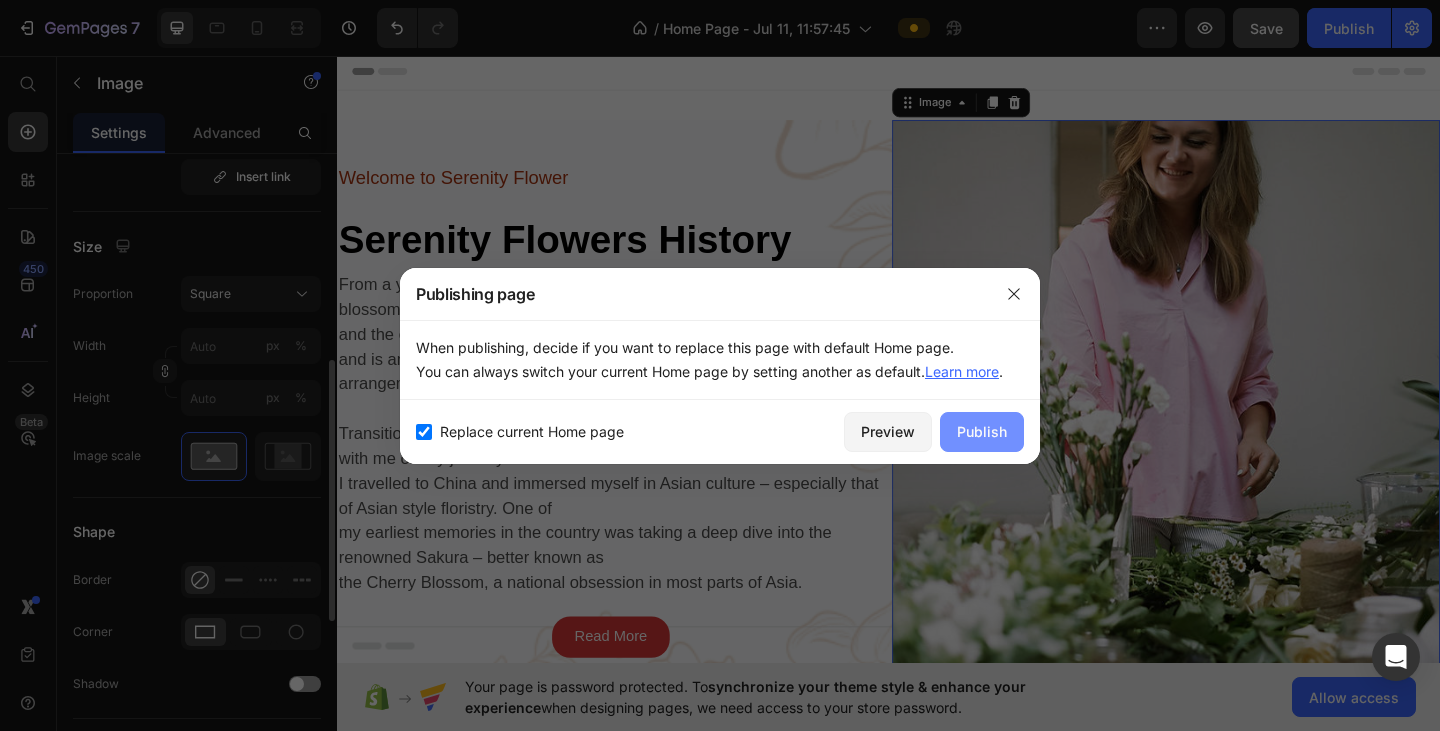 click on "Publish" at bounding box center [982, 431] 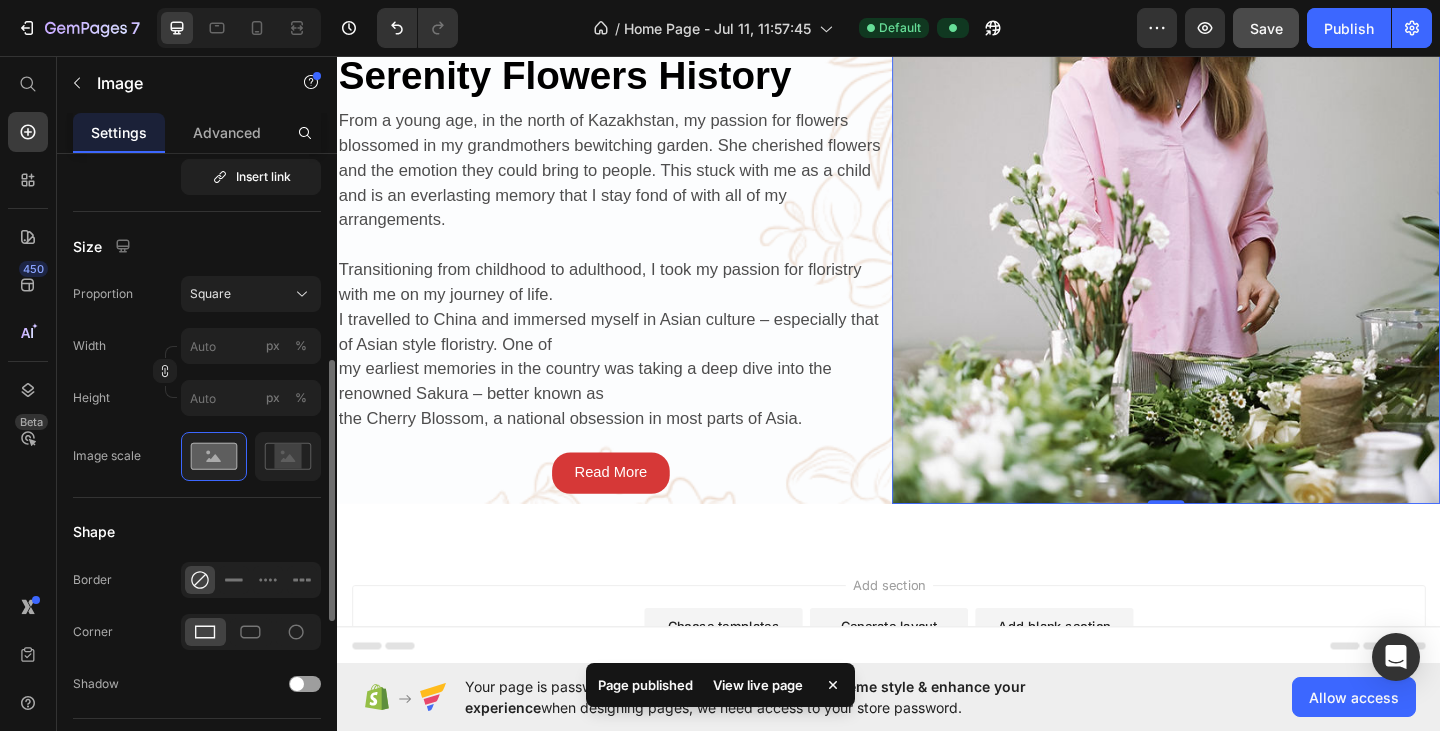 scroll, scrollTop: 0, scrollLeft: 0, axis: both 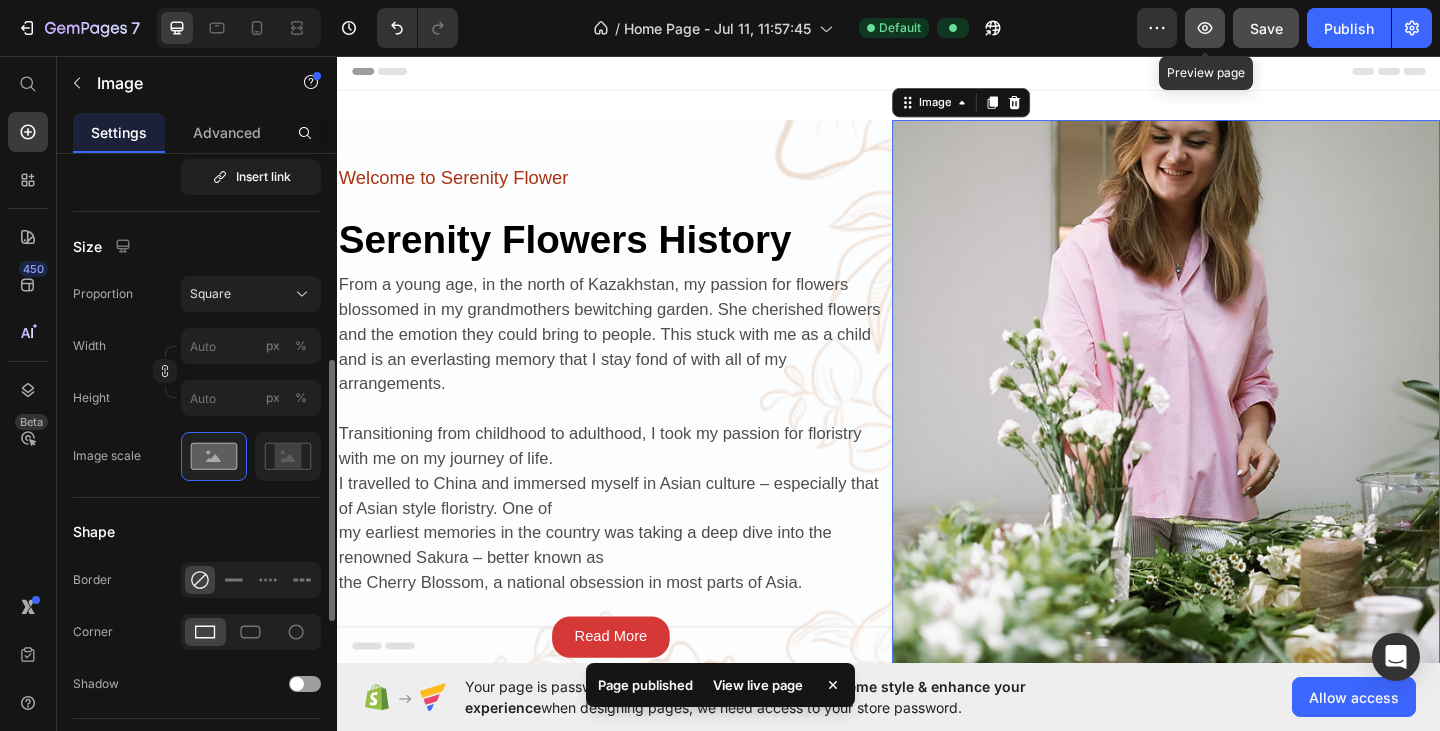 click 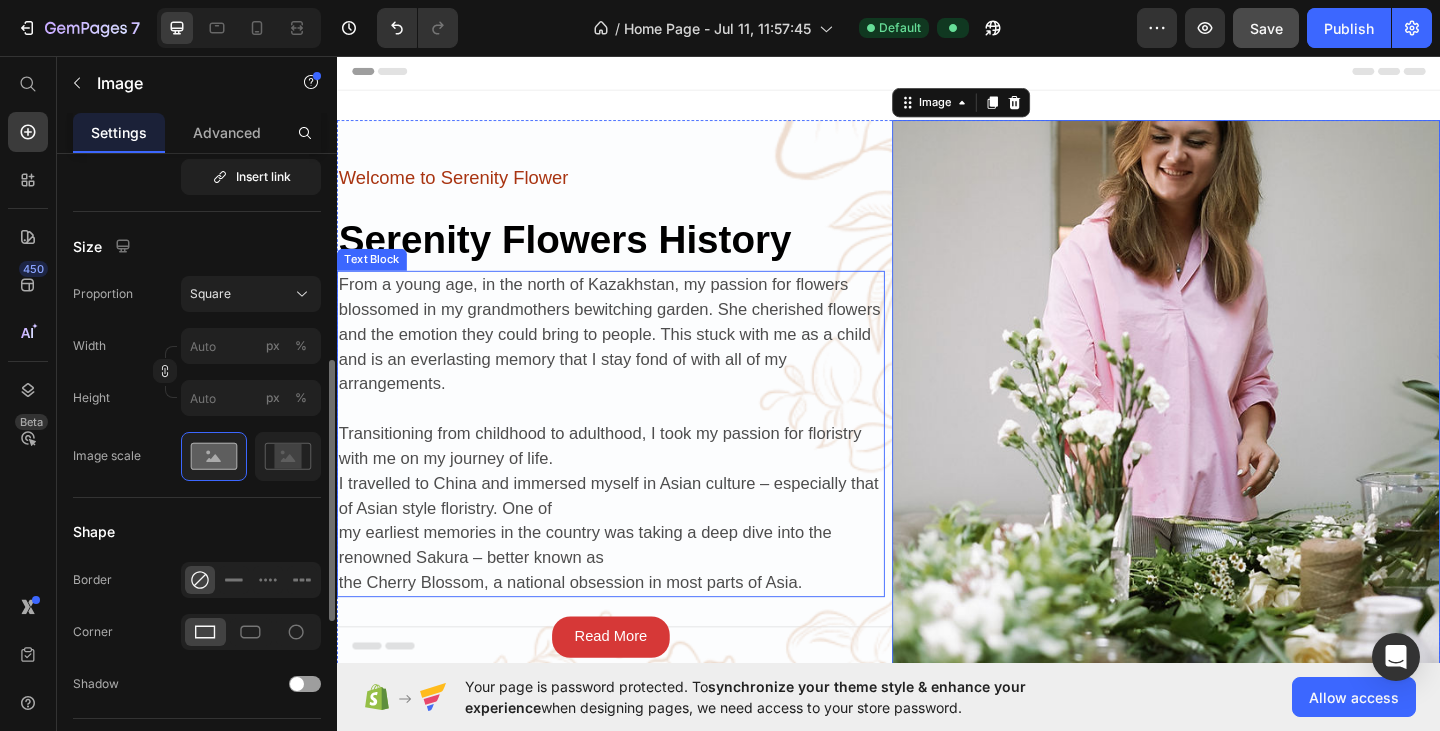 click on "From a young age, in the north of [COUNTRY], my passion for flowers blossomed in my grandmothers bewitching garden. She cherished flowers and the emotion they could bring to people. This stuck with me as a child and is an everlasting memory that I stay fond of with all of my arrangements. Transitioning from childhood to adulthood, I took my passion for floristry with me on my journey of life. I travelled to China and immersed myself in Asian culture – especially that of Asian style floristry. One of my earliest memories in the country was taking a deep dive into the renowned Sakura – better known as the Cherry Blossom, a national obsession in most parts of Asia." at bounding box center [635, 467] 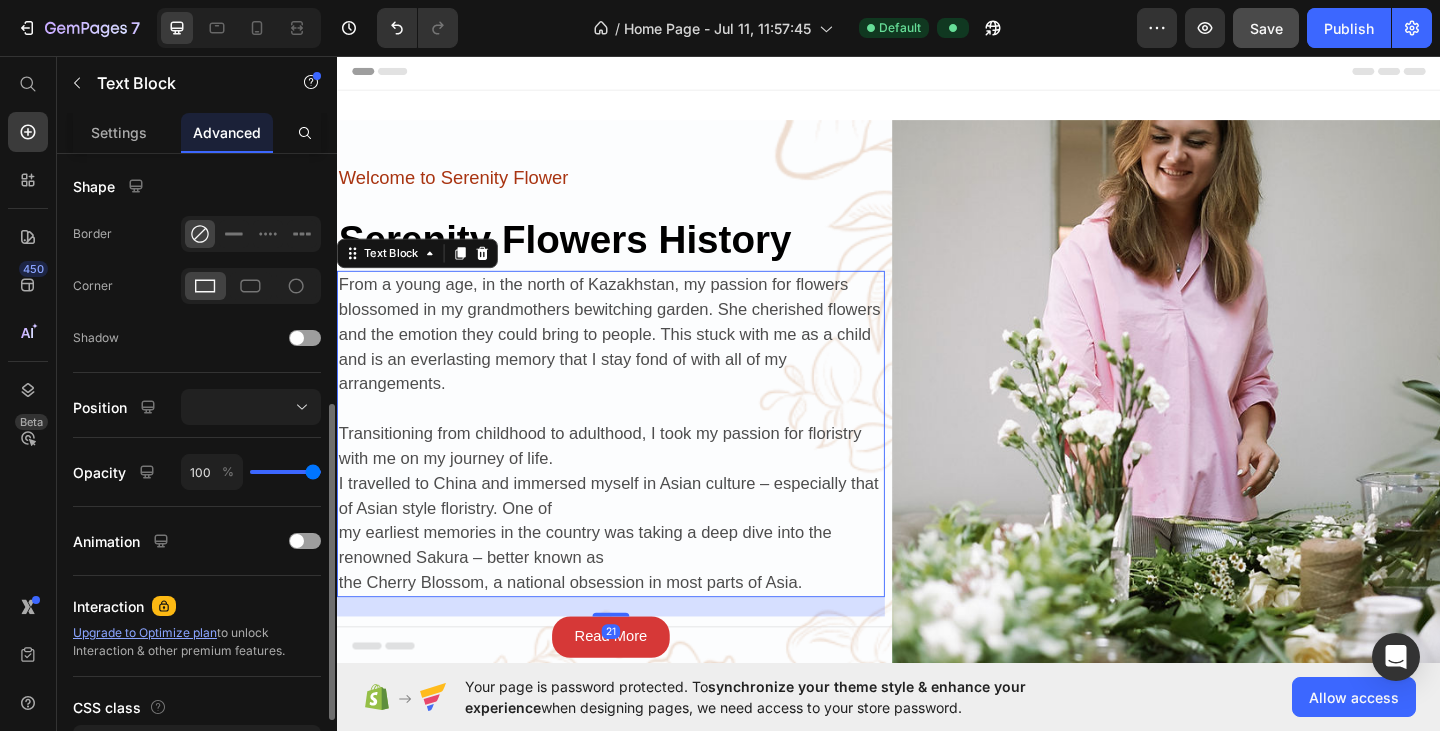 scroll, scrollTop: 0, scrollLeft: 0, axis: both 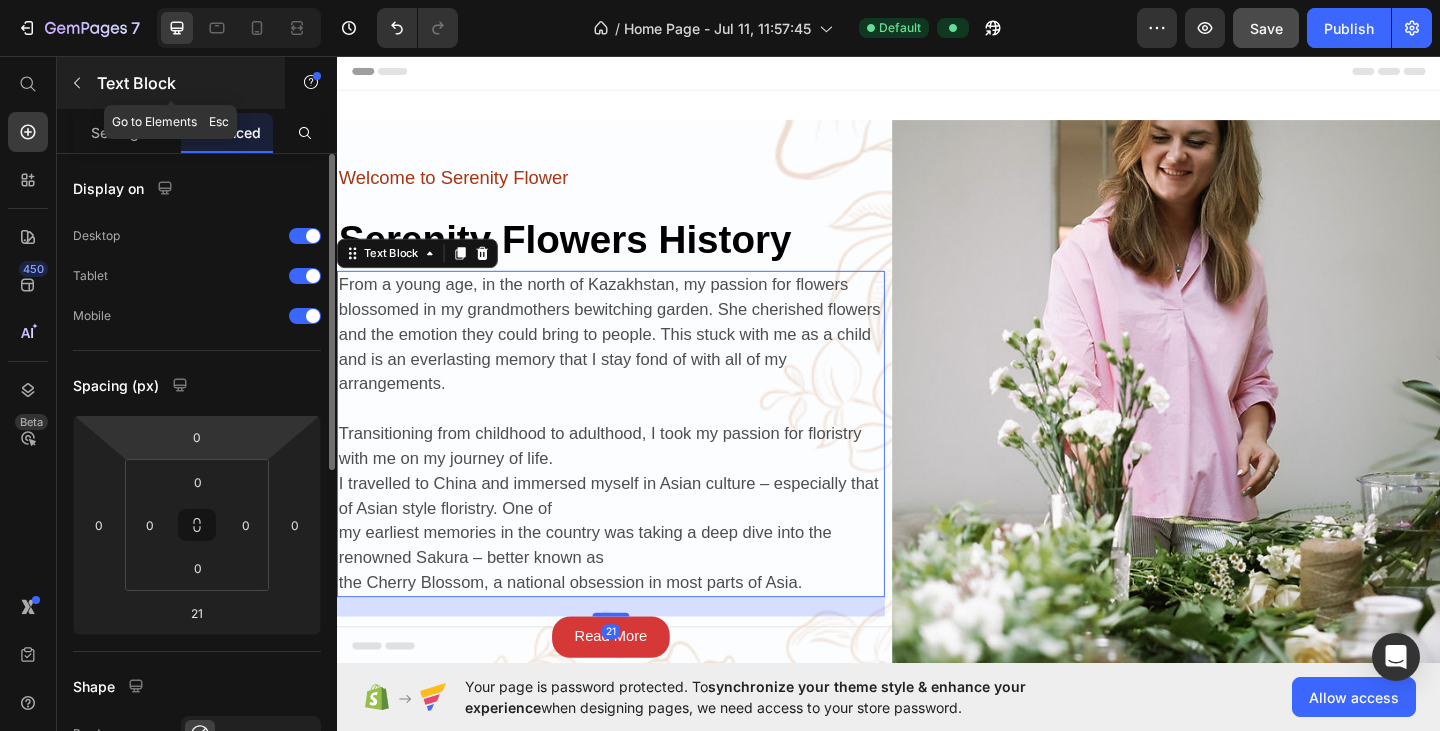 click on "Text Block" at bounding box center (171, 83) 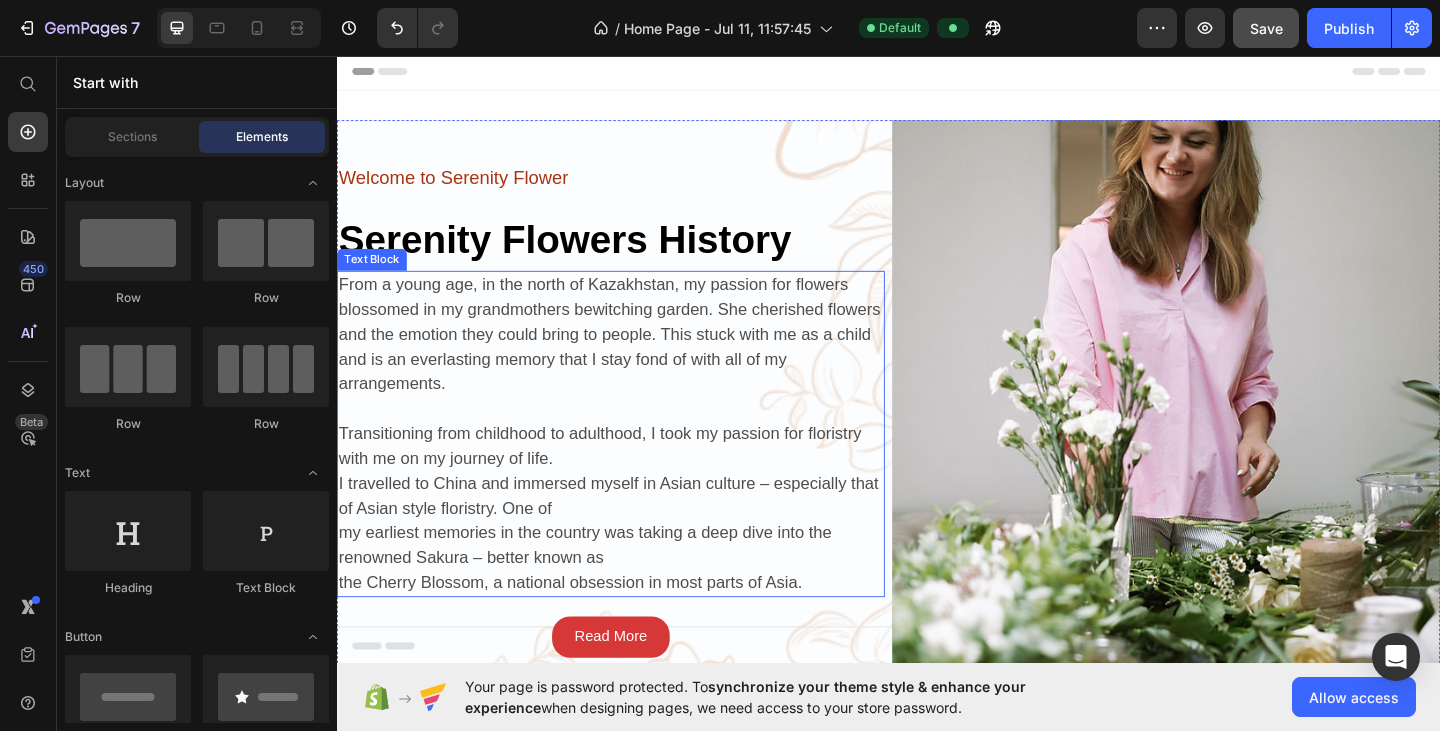 click on "Transitioning from childhood to adulthood, I took my passion for floristry with me on my journey of life." at bounding box center (623, 480) 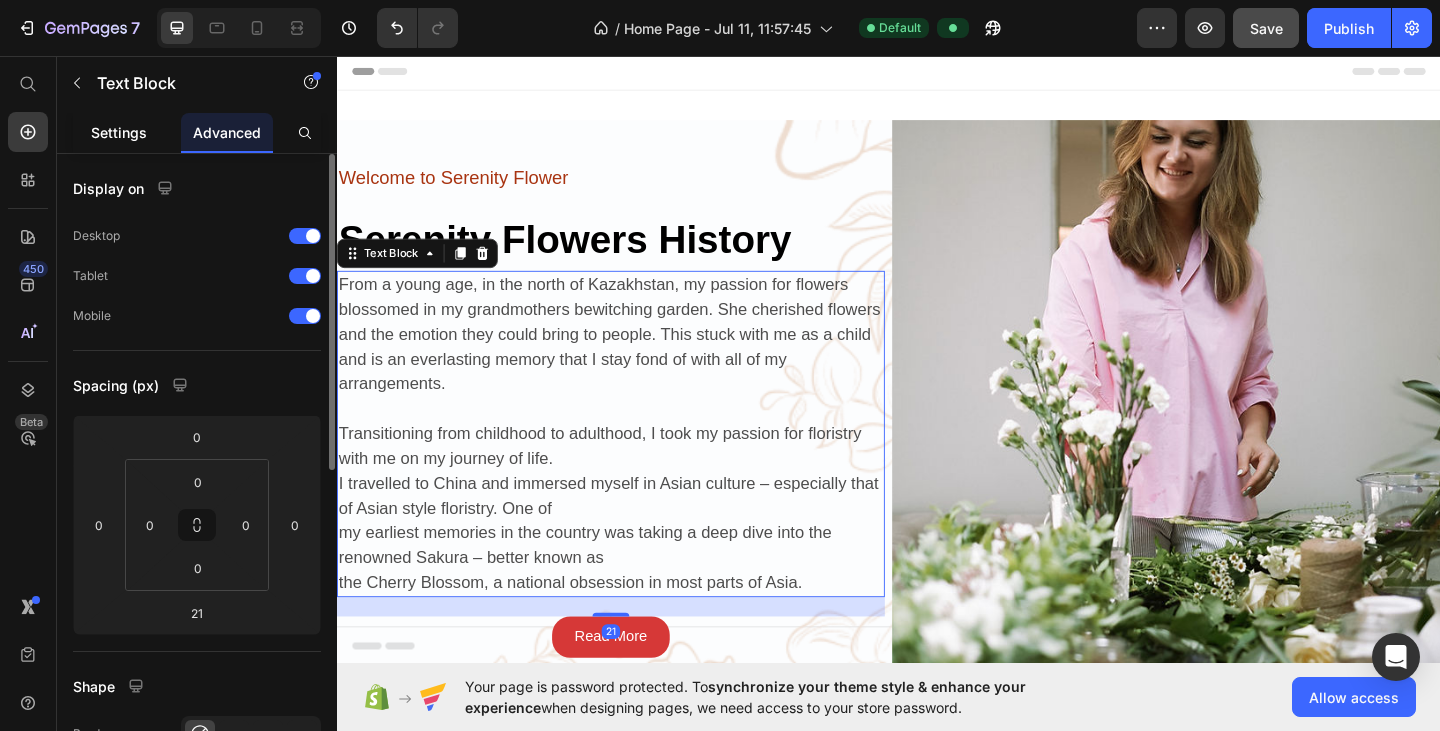click on "Settings" at bounding box center [119, 132] 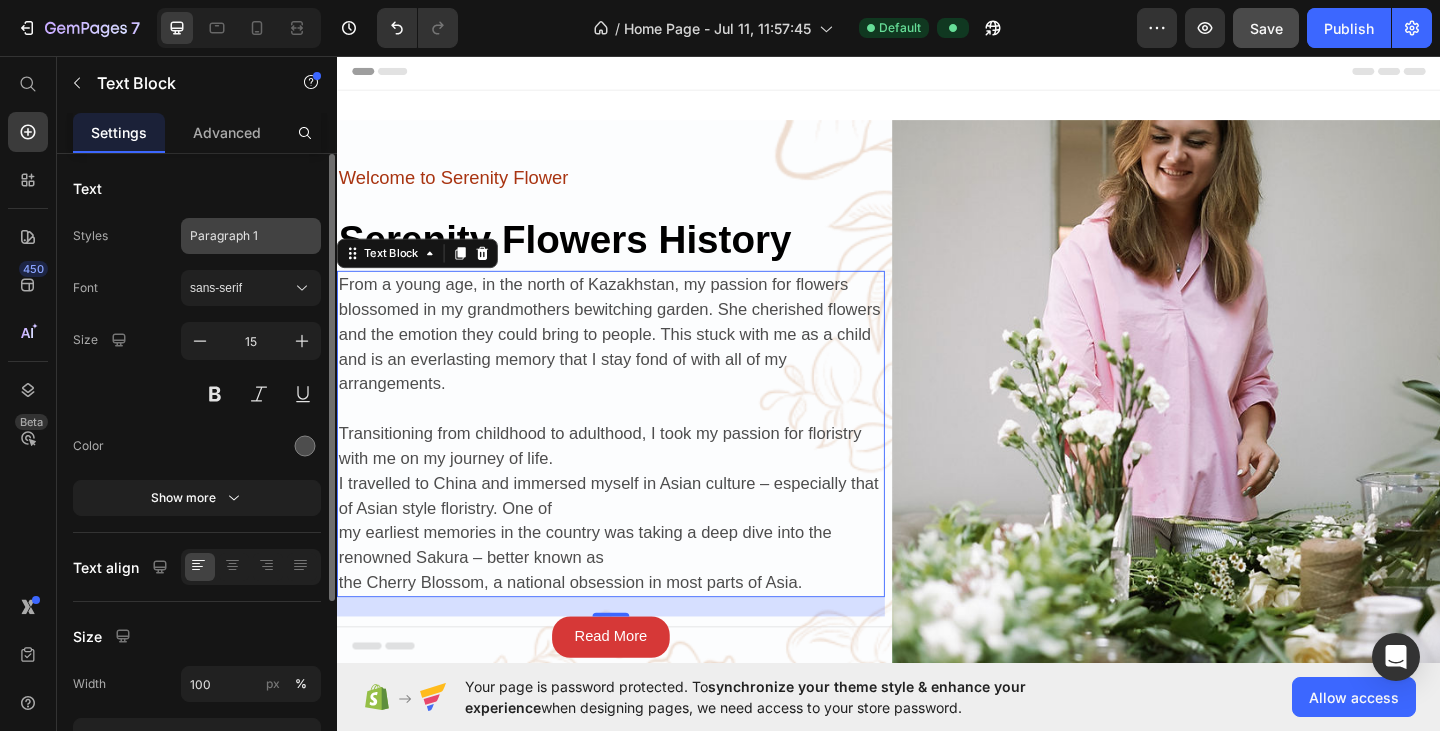 click on "Paragraph 1" 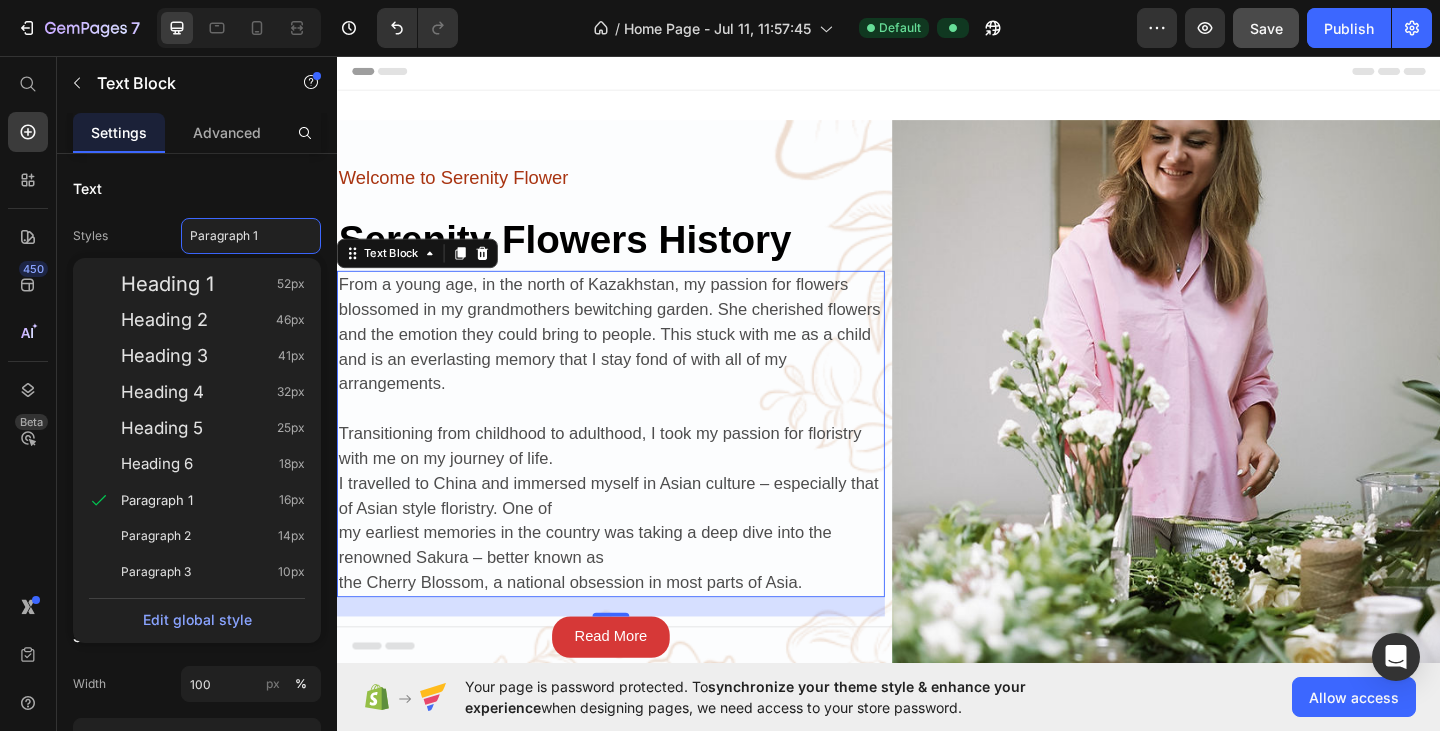 click on "450 Beta" at bounding box center [28, 393] 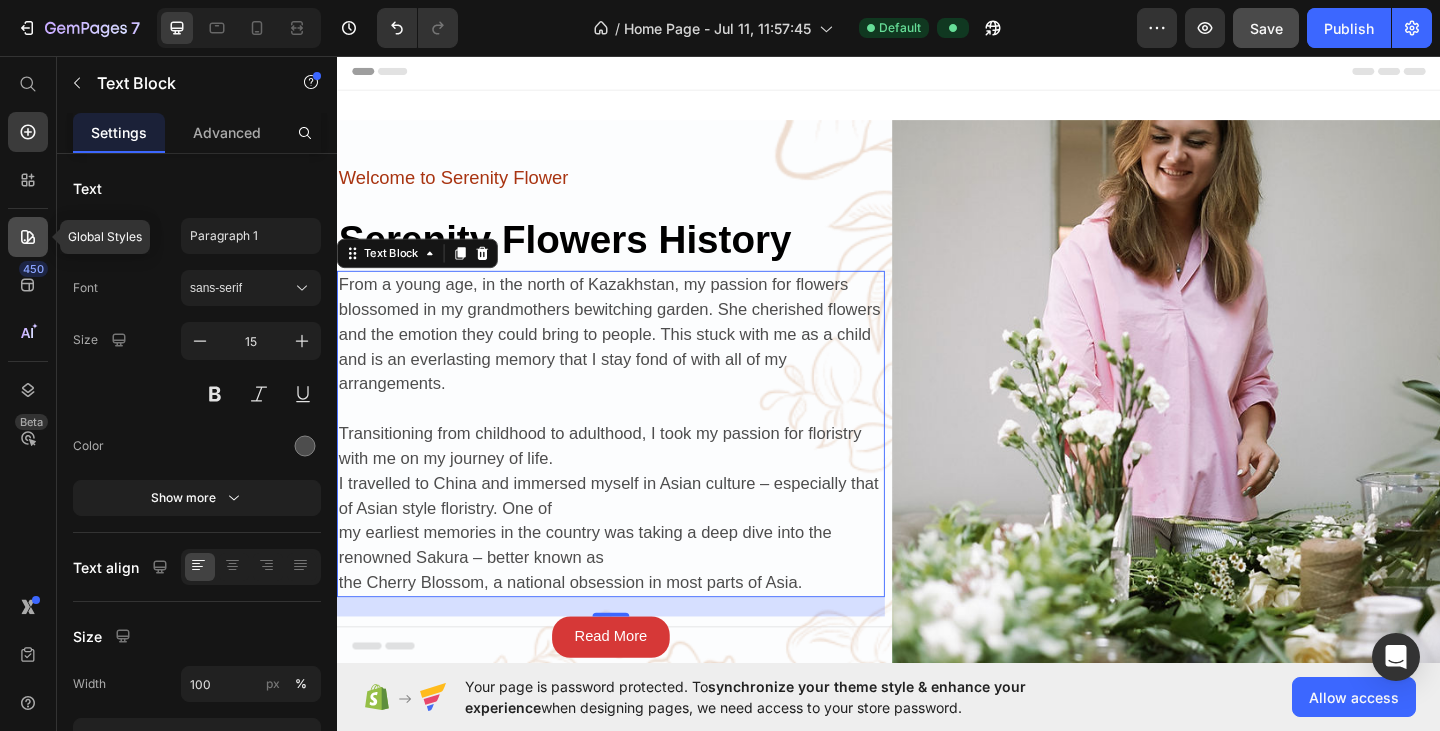 click 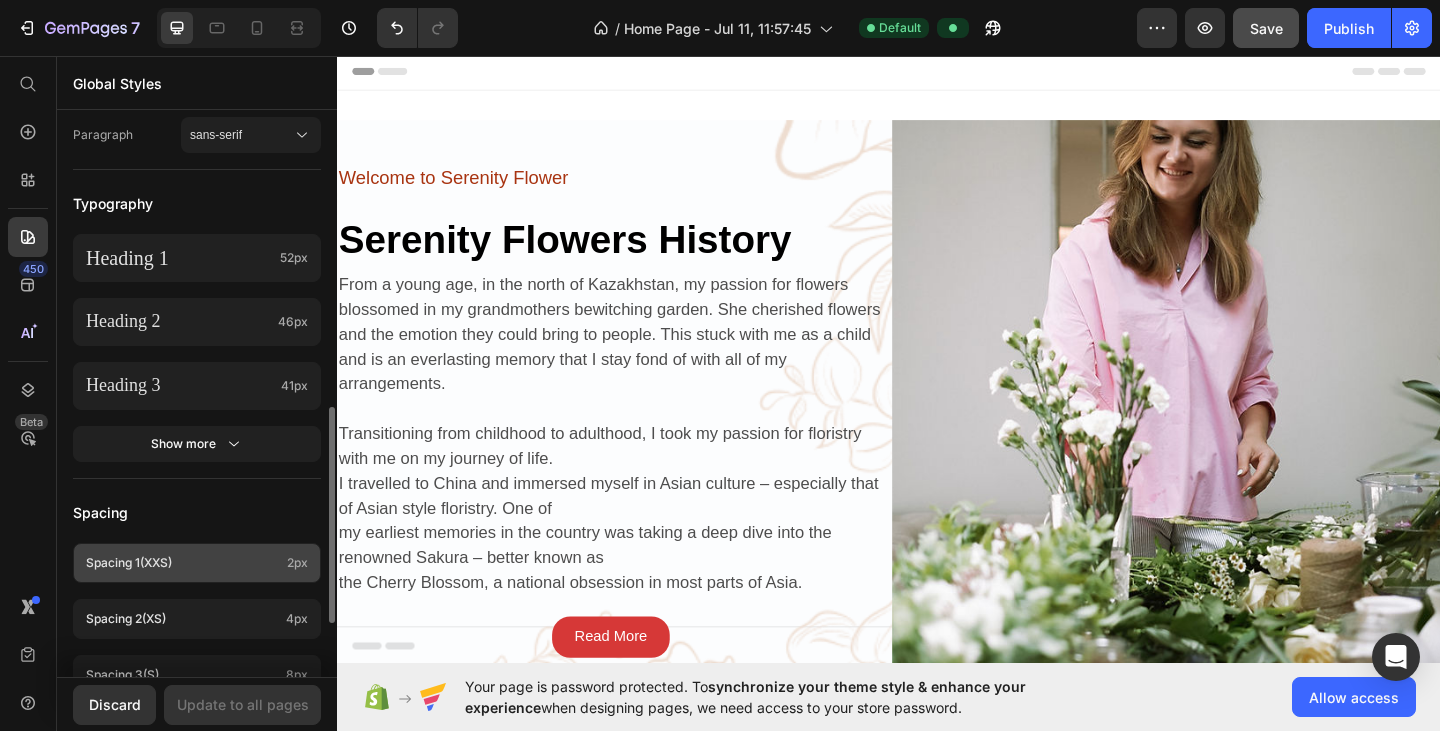 scroll, scrollTop: 502, scrollLeft: 0, axis: vertical 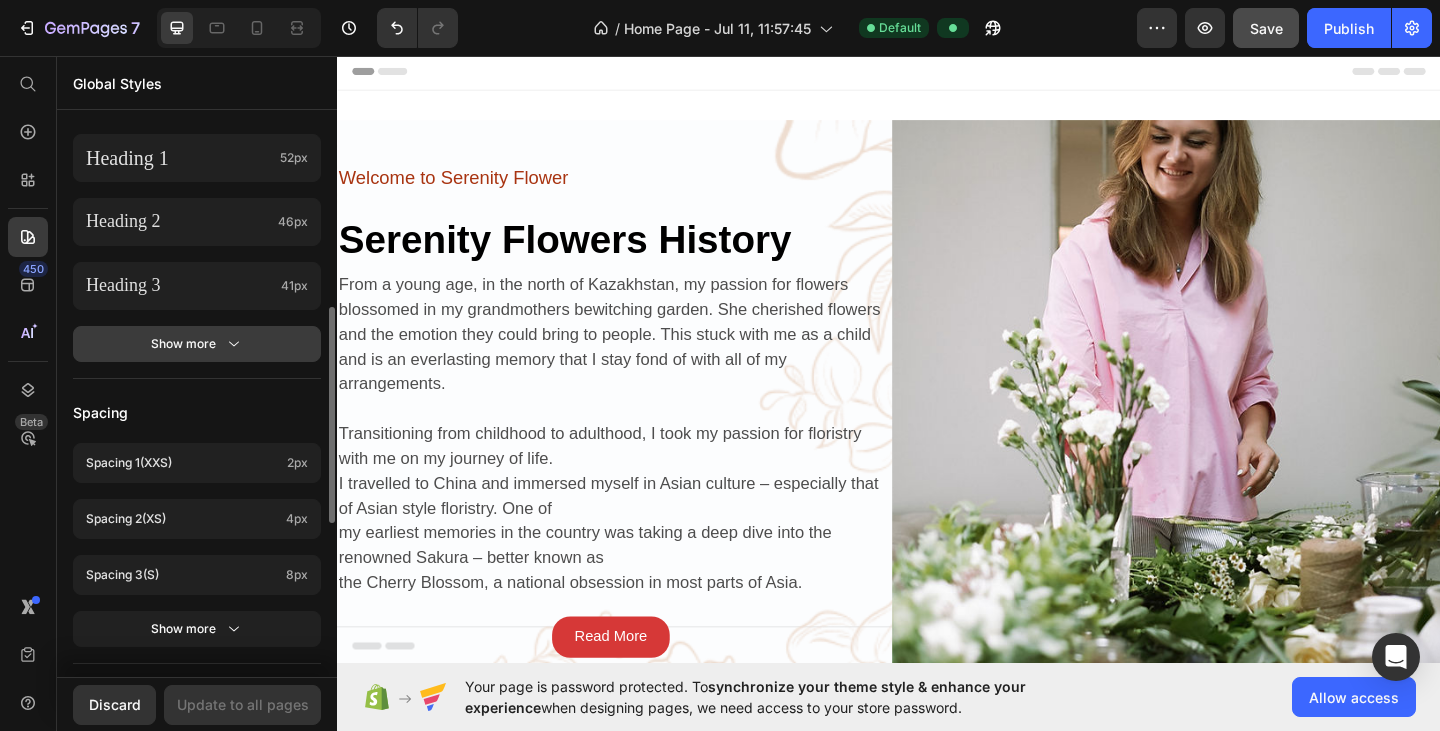 click on "Show more" at bounding box center [197, 344] 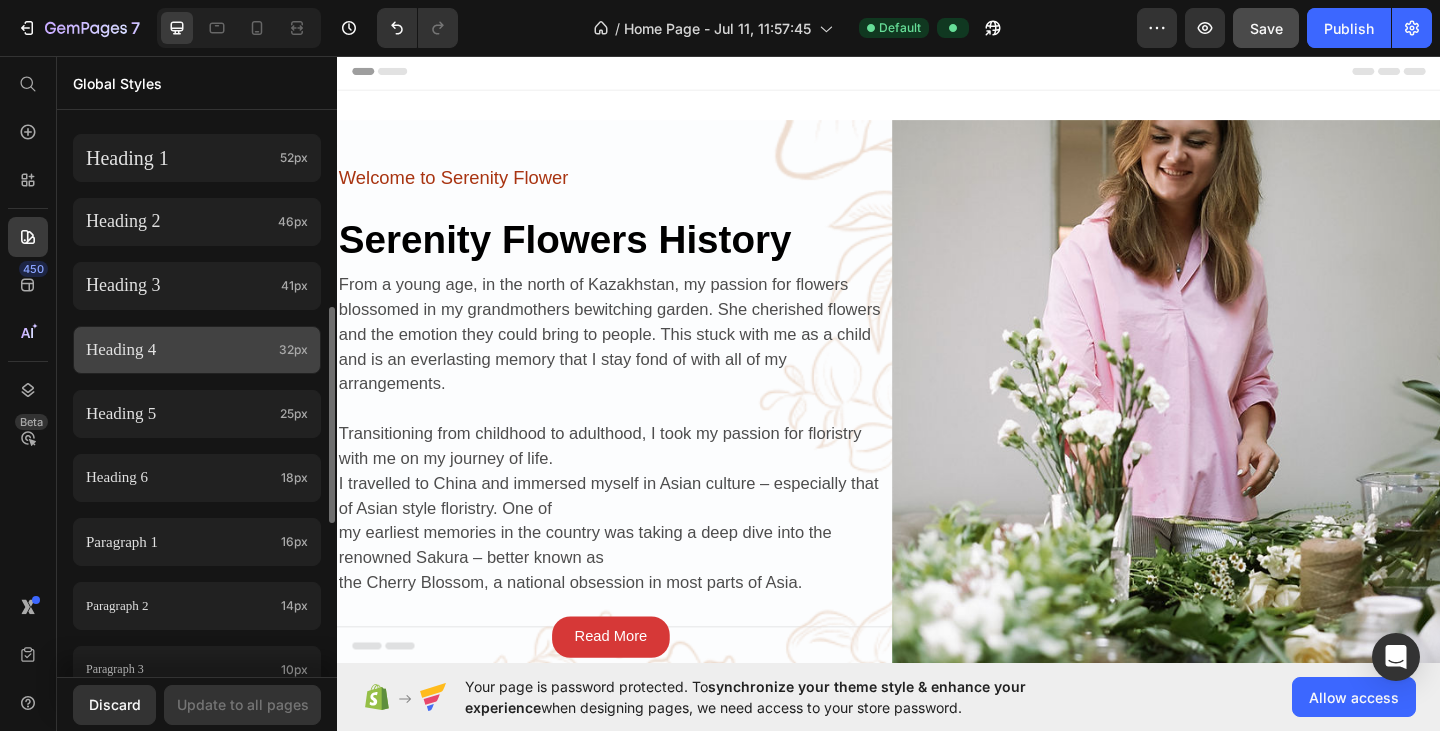 scroll, scrollTop: 602, scrollLeft: 0, axis: vertical 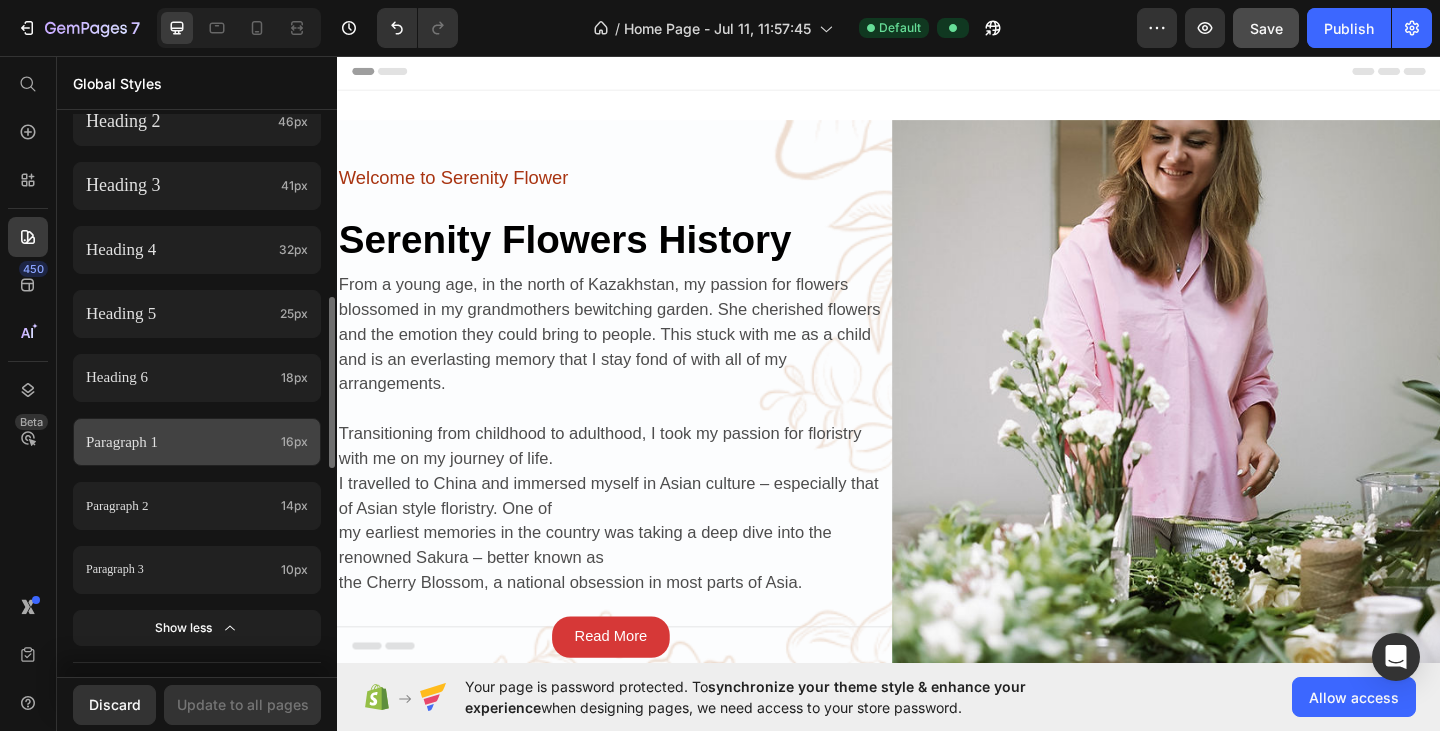 click on "Paragraph 1" at bounding box center (179, 442) 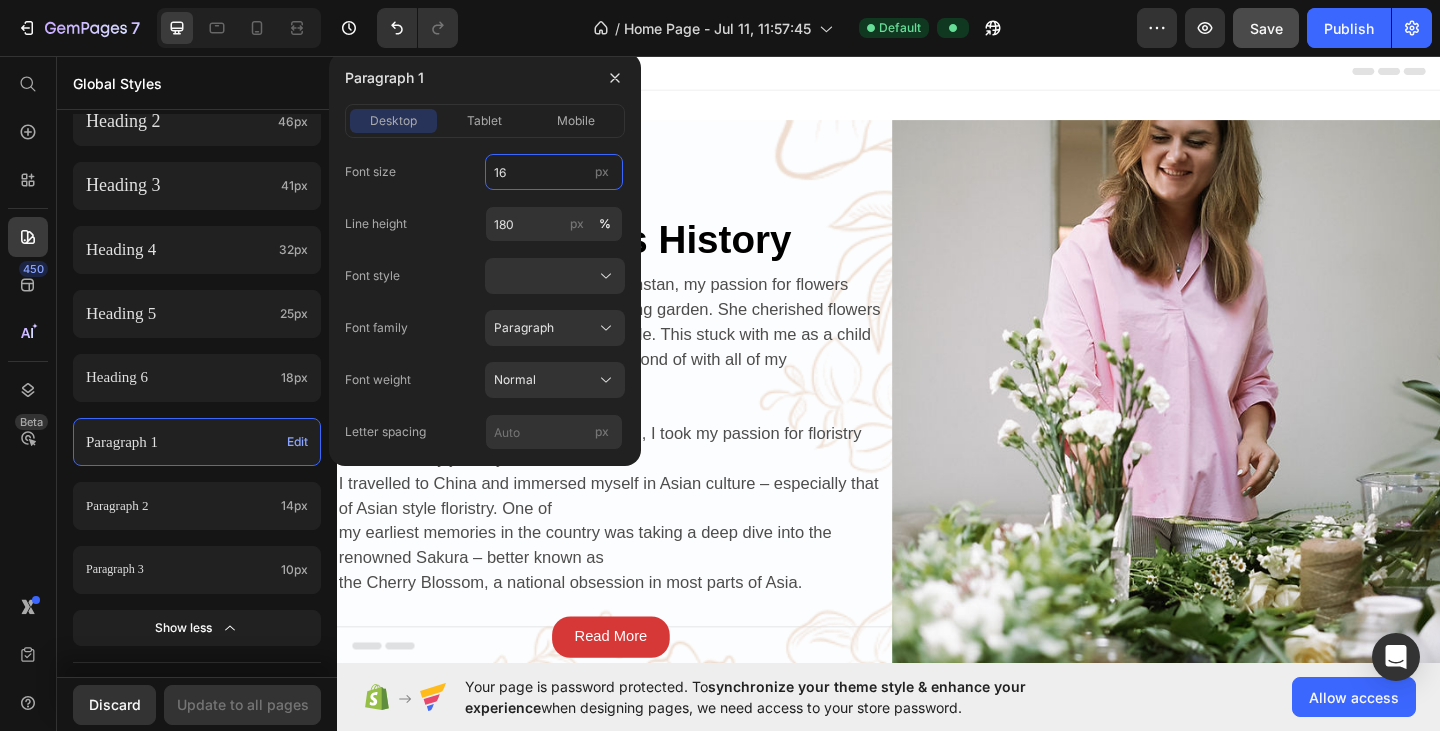 click on "16" at bounding box center (554, 172) 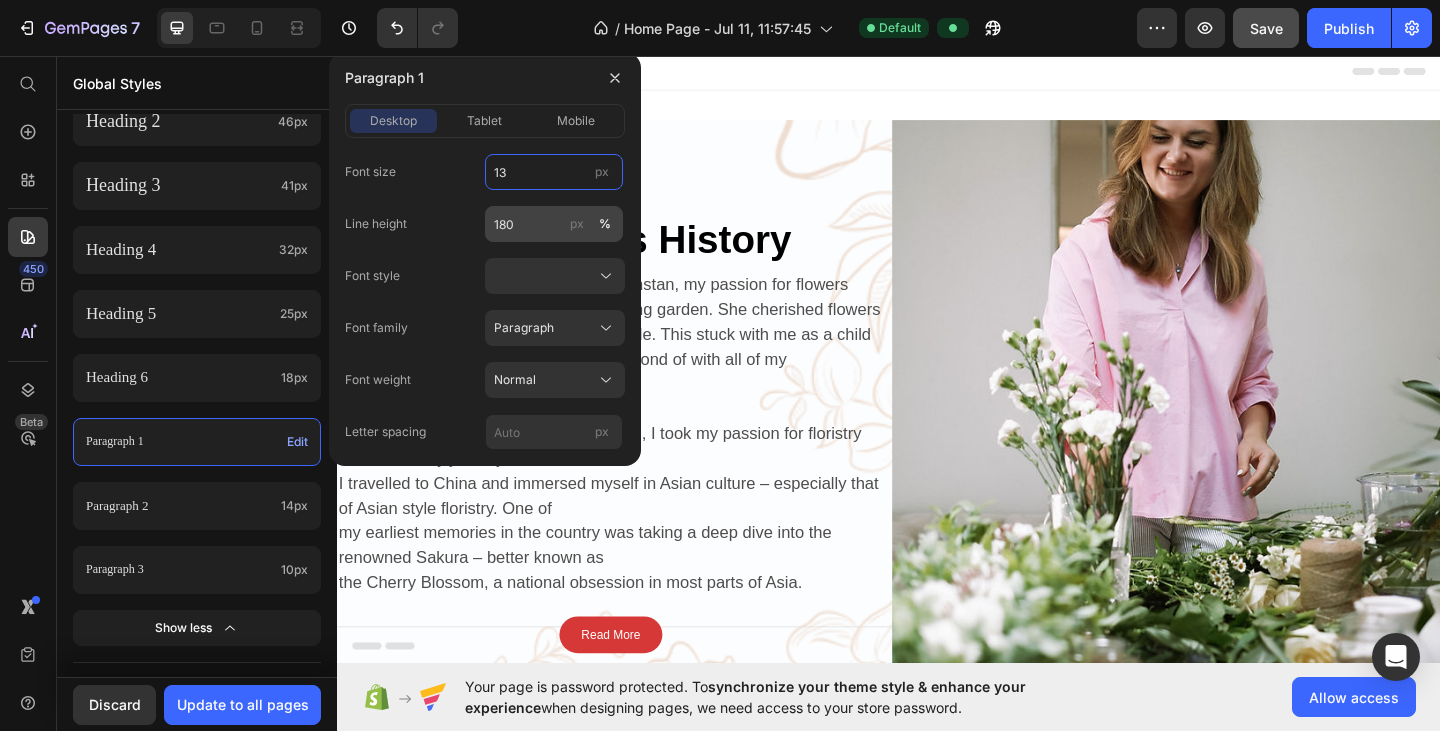 type on "14" 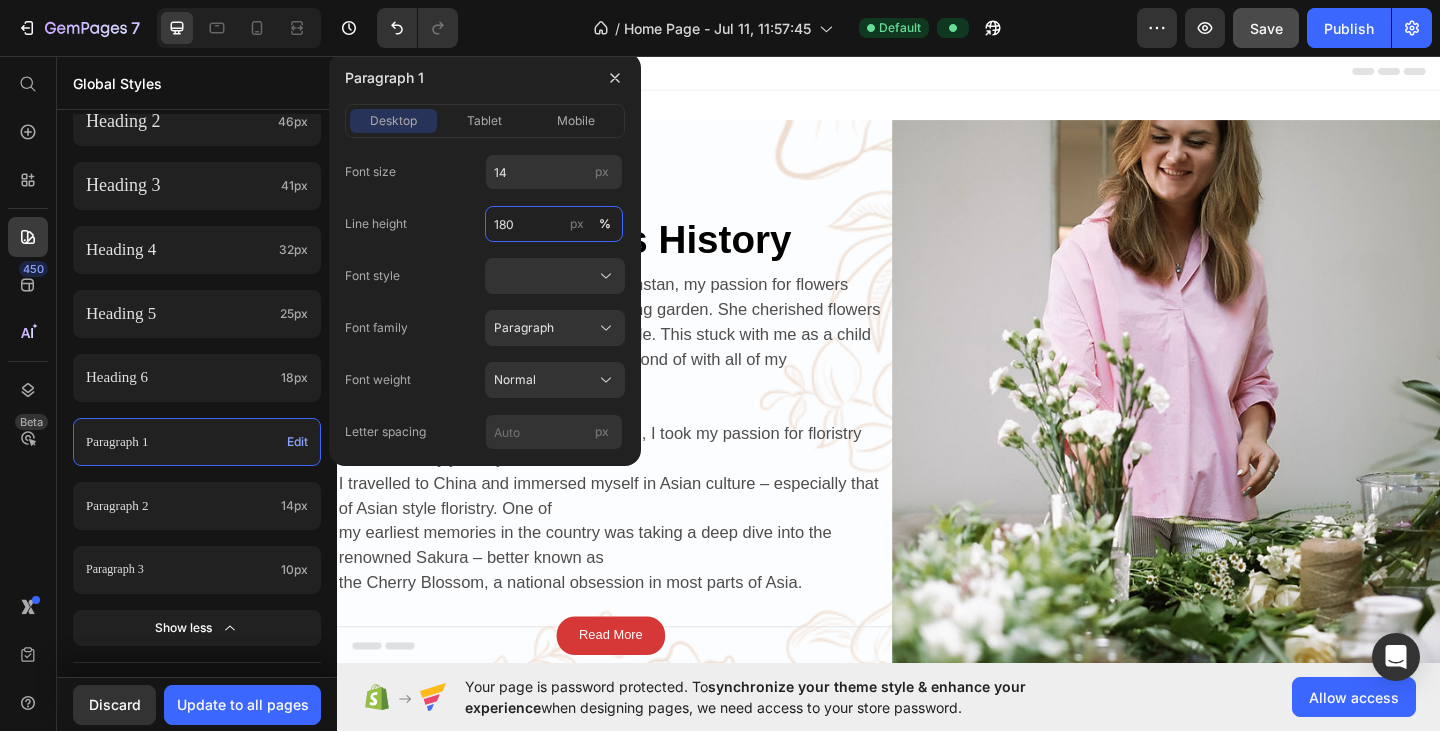 click on "180" at bounding box center (554, 224) 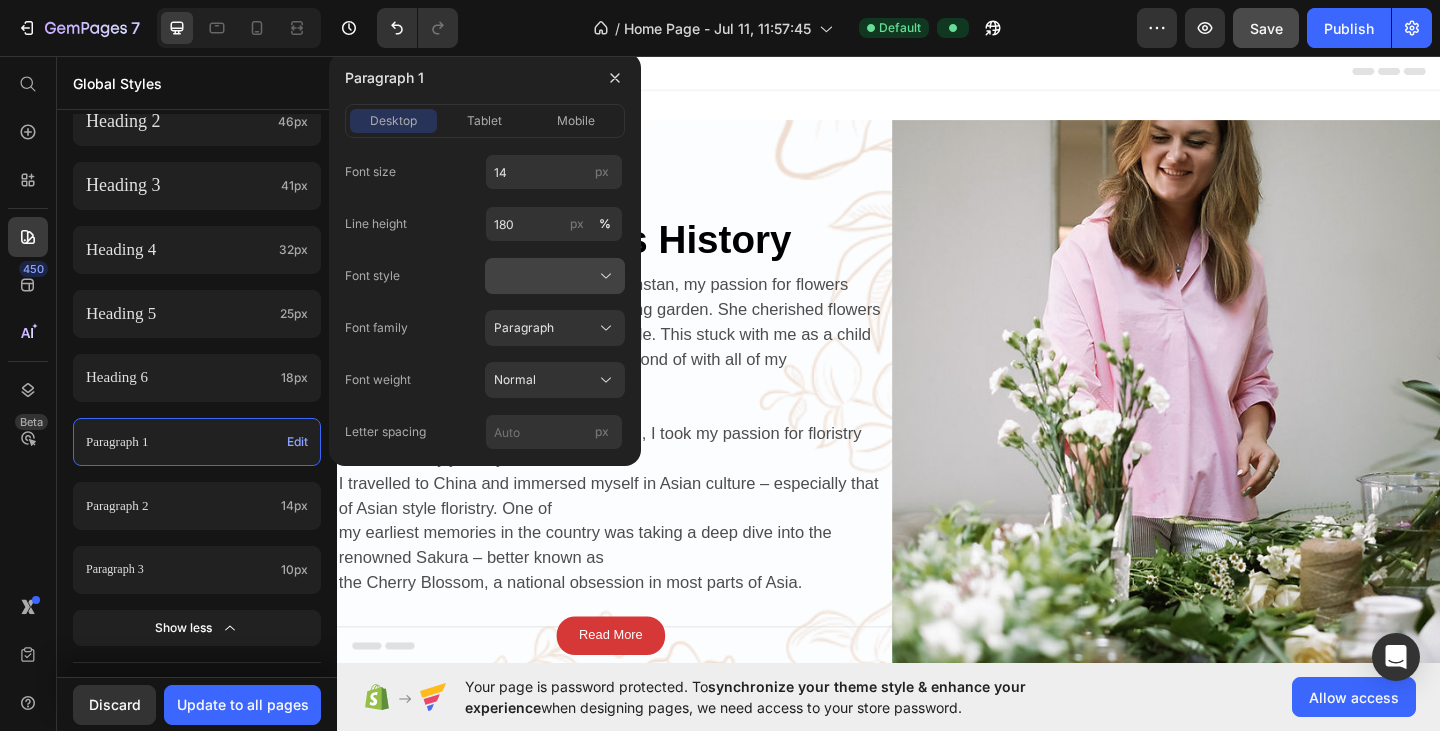 click at bounding box center (555, 276) 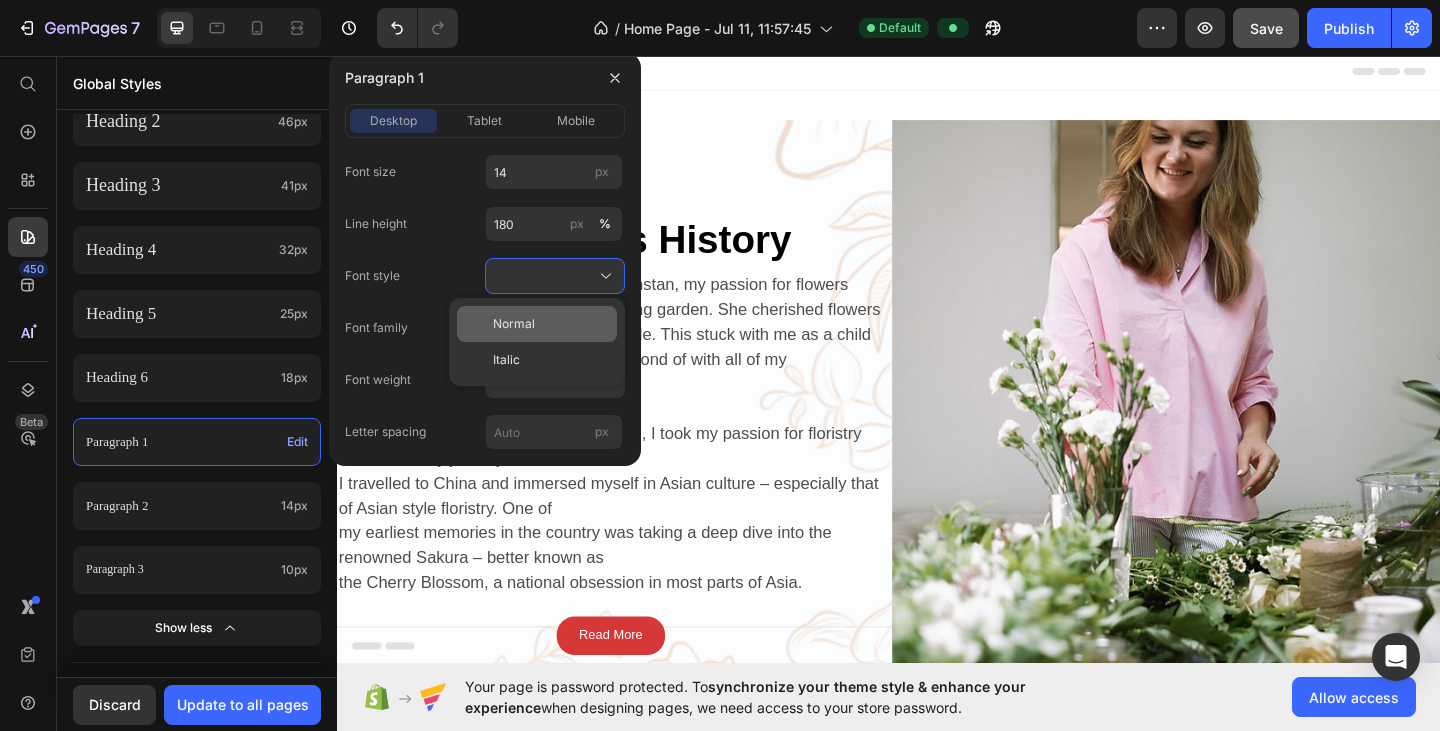 click on "Normal" at bounding box center [514, 324] 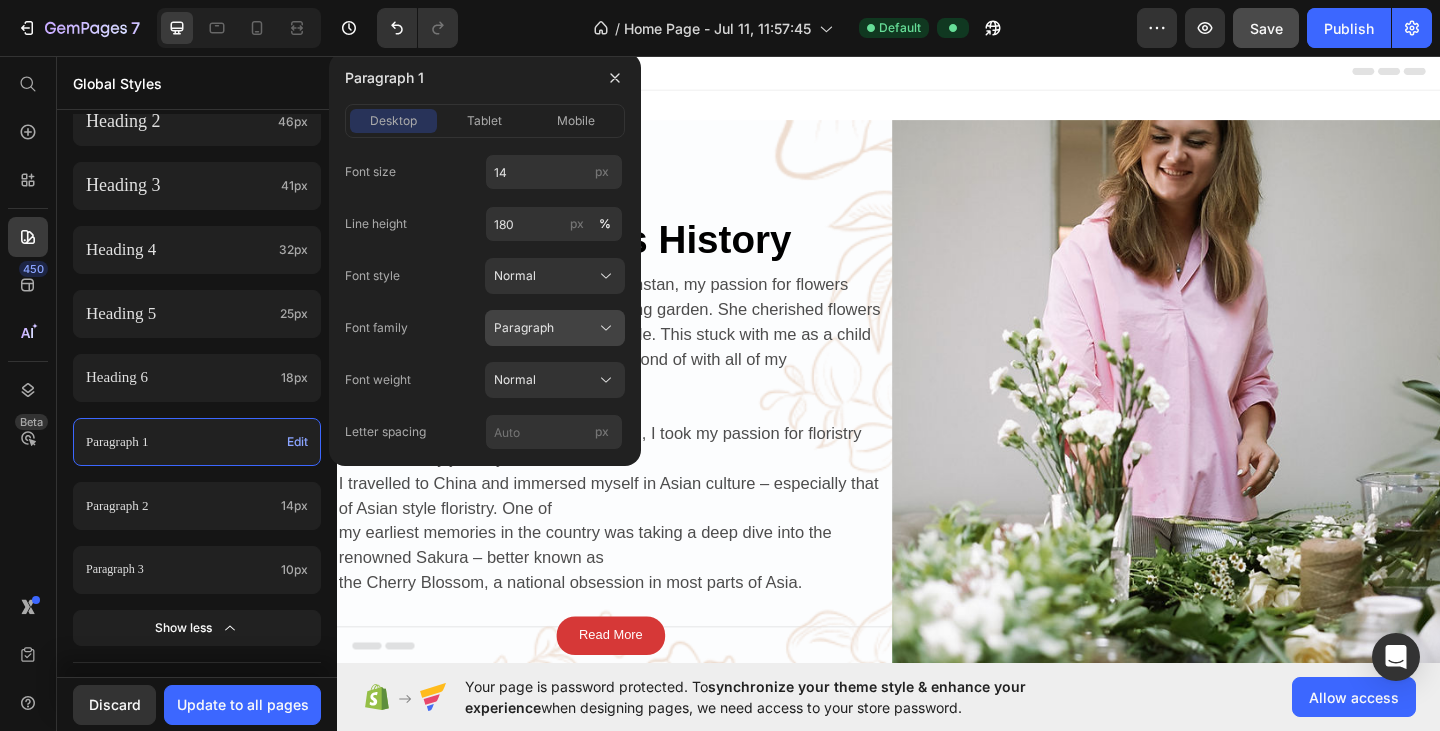 click on "Paragraph" 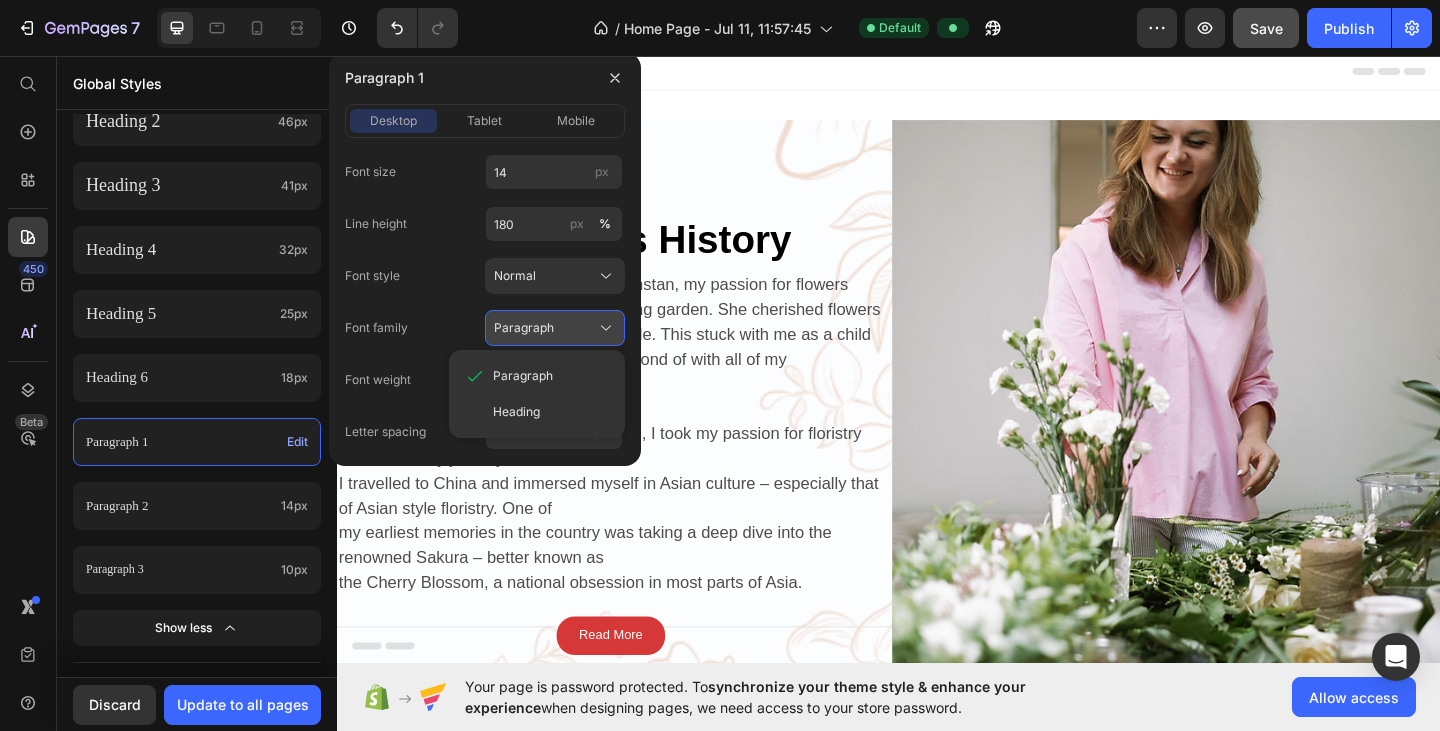 click on "Paragraph" 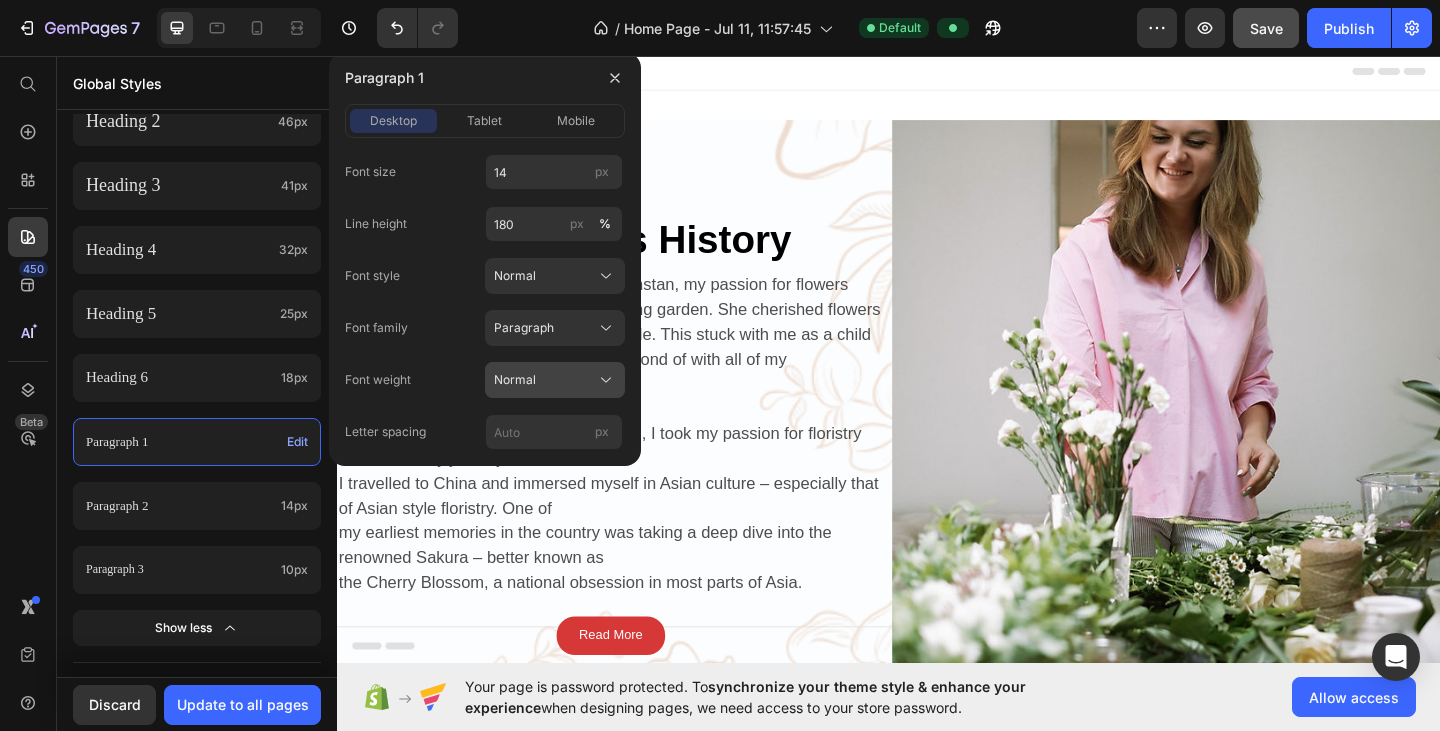 click on "Normal" at bounding box center (515, 380) 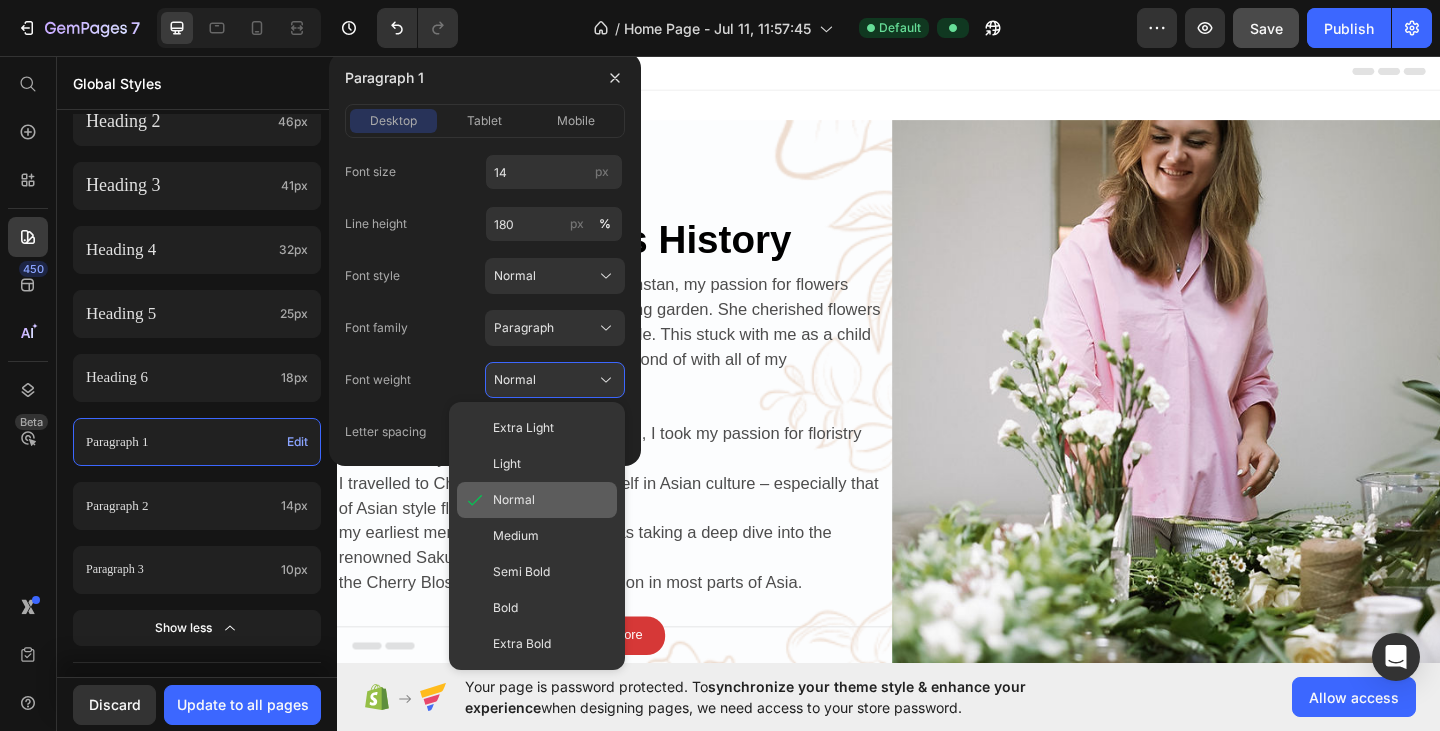 click on "Normal" 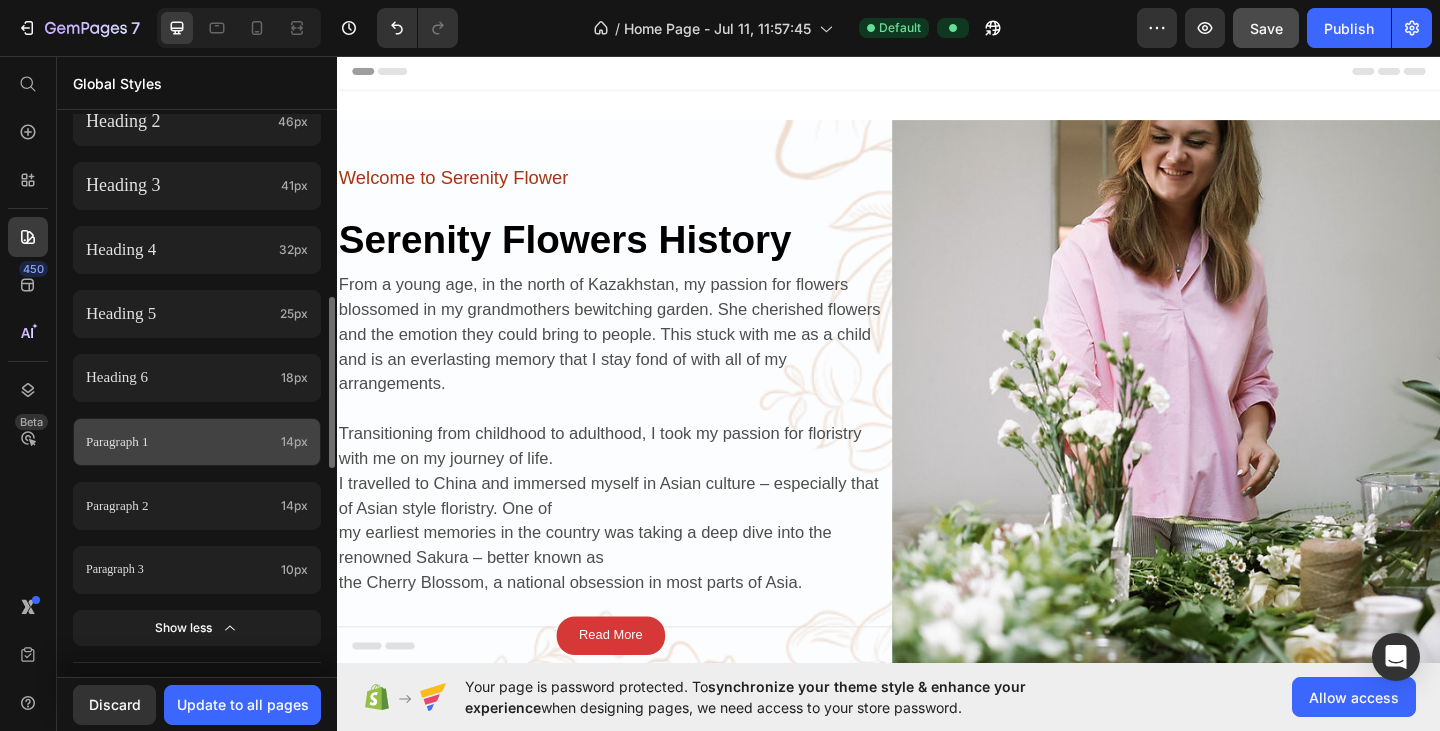 click on "Paragraph 1" at bounding box center [179, 441] 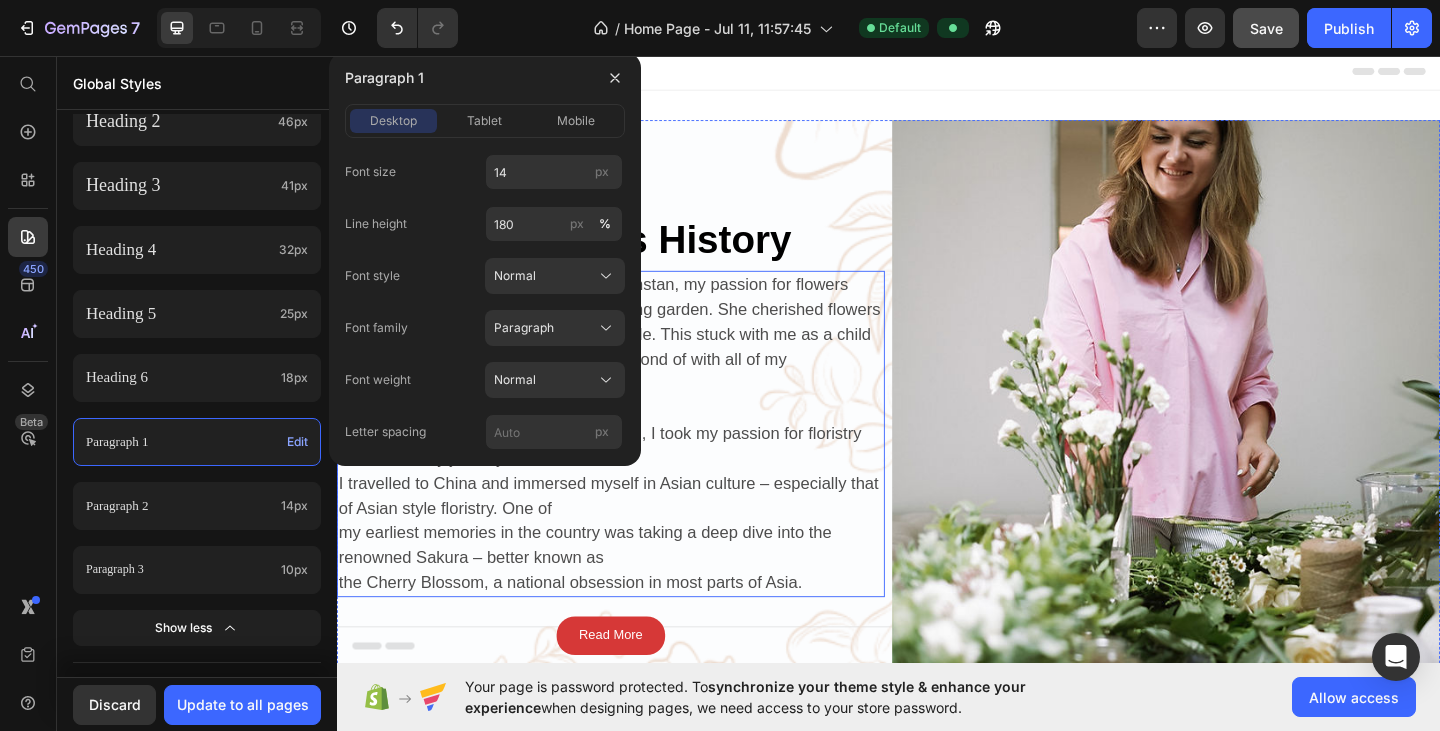 click on "From a young age, in the north of [COUNTRY], my passion for flowers blossomed in my grandmothers bewitching garden. She cherished flowers and the emotion they could bring to people. This stuck with me as a child and is an everlasting memory that I stay fond of with all of my arrangements. Transitioning from childhood to adulthood, I took my passion for floristry with me on my journey of life. I travelled to China and immersed myself in Asian culture – especially that of Asian style floristry. One of my earliest memories in the country was taking a deep dive into the renowned Sakura – better known as the Cherry Blossom, a national obsession in most parts of Asia." at bounding box center [635, 467] 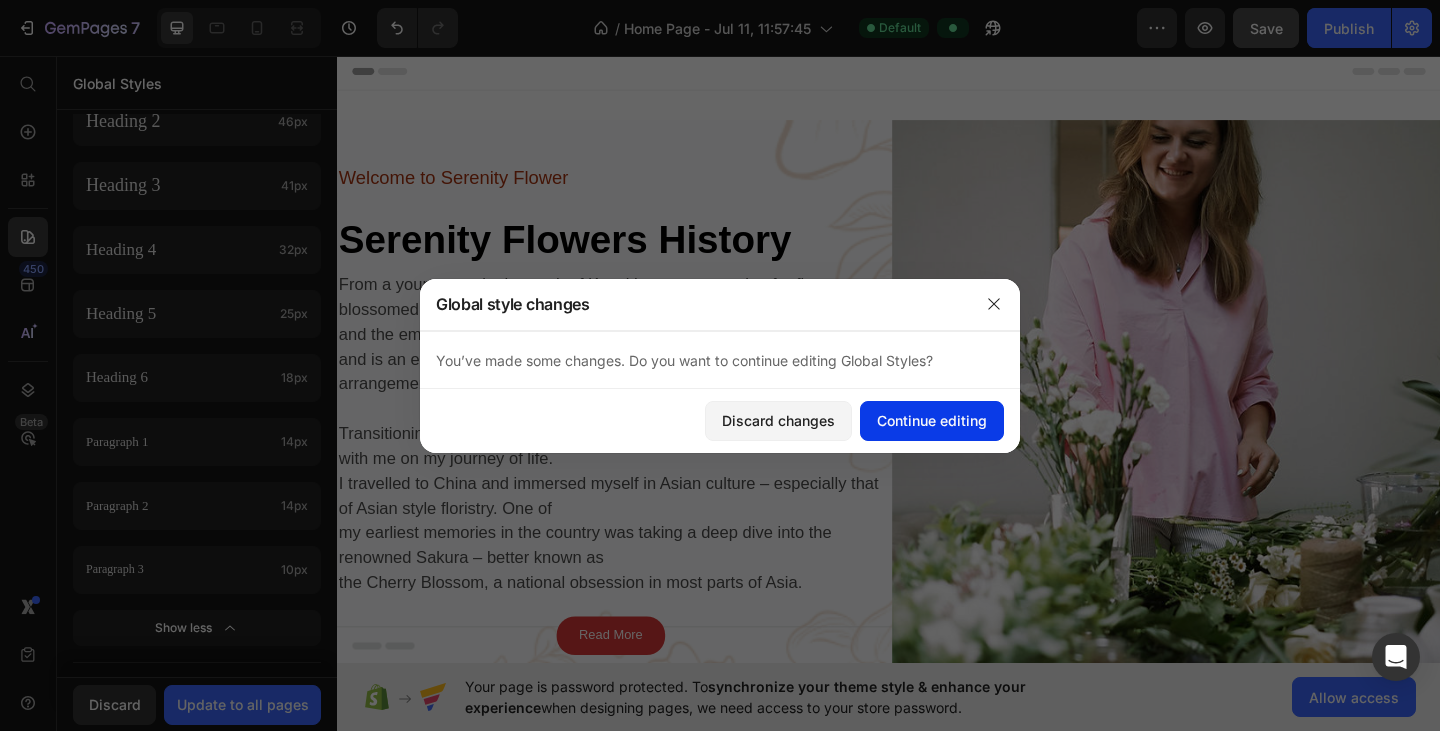 click on "Continue editing" 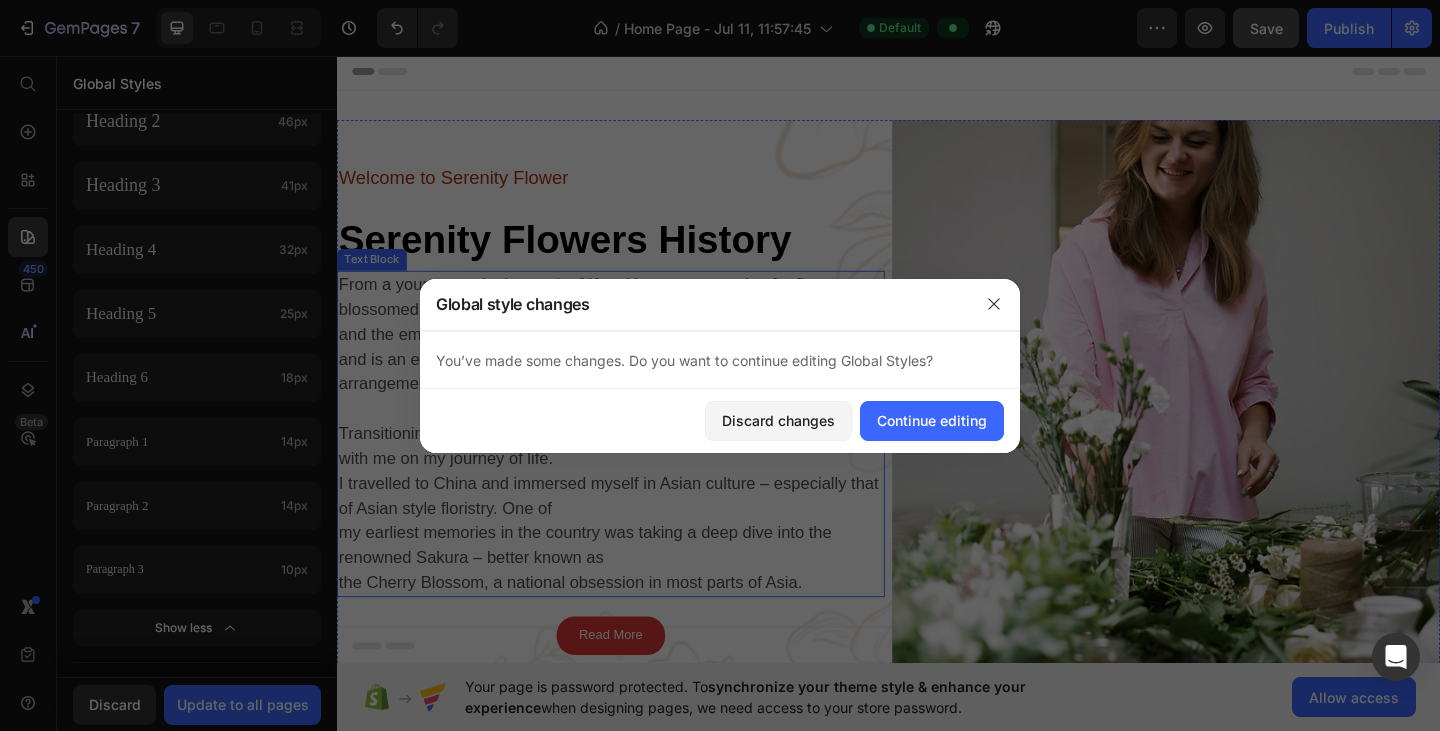 click on "From a young age, in the north of Kazakhstan, my passion for flowers blossomed in my grandmothers bewitching garden. She cherished flowers and the emotion they could bring to people. This stuck with me as a child and is an everlasting memory that I stay fond of with all of my arrangements." at bounding box center (633, 359) 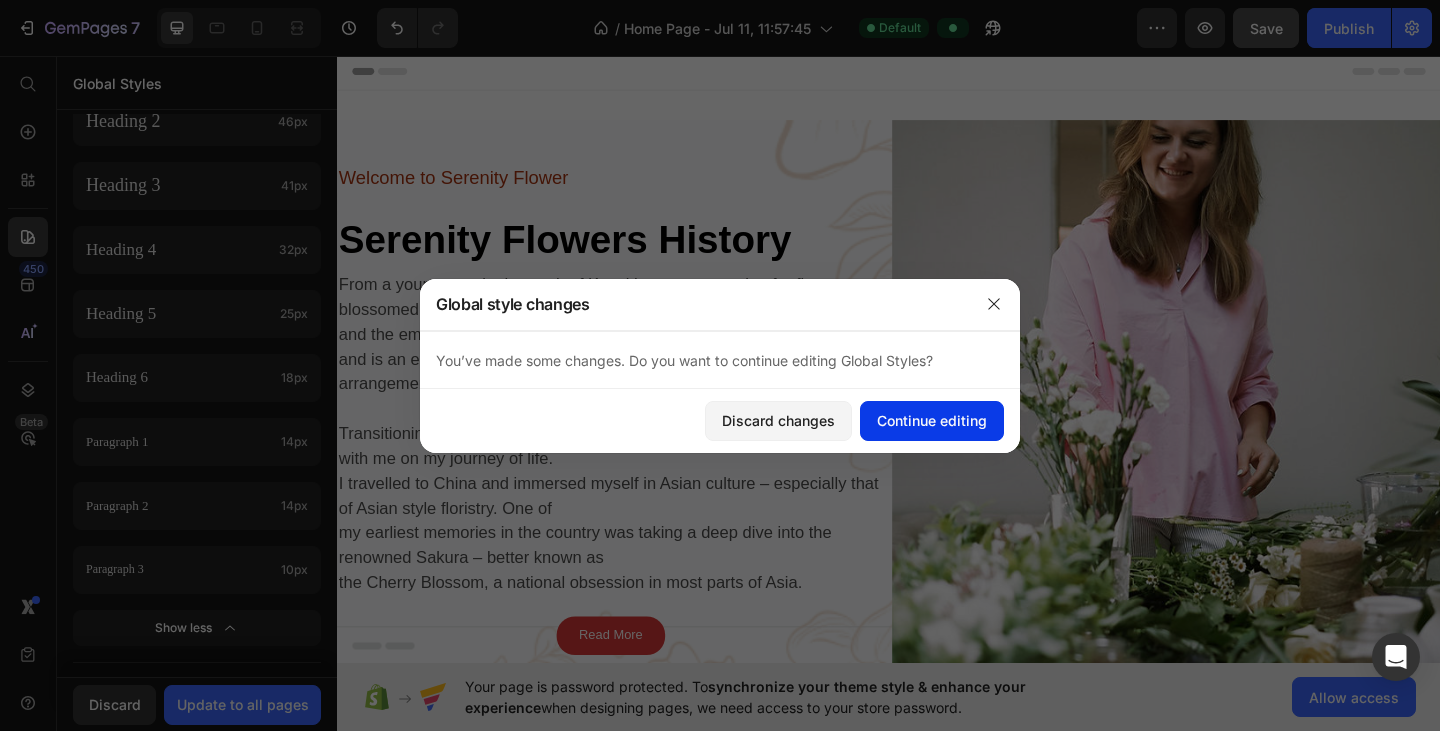 click on "Continue editing" at bounding box center (932, 420) 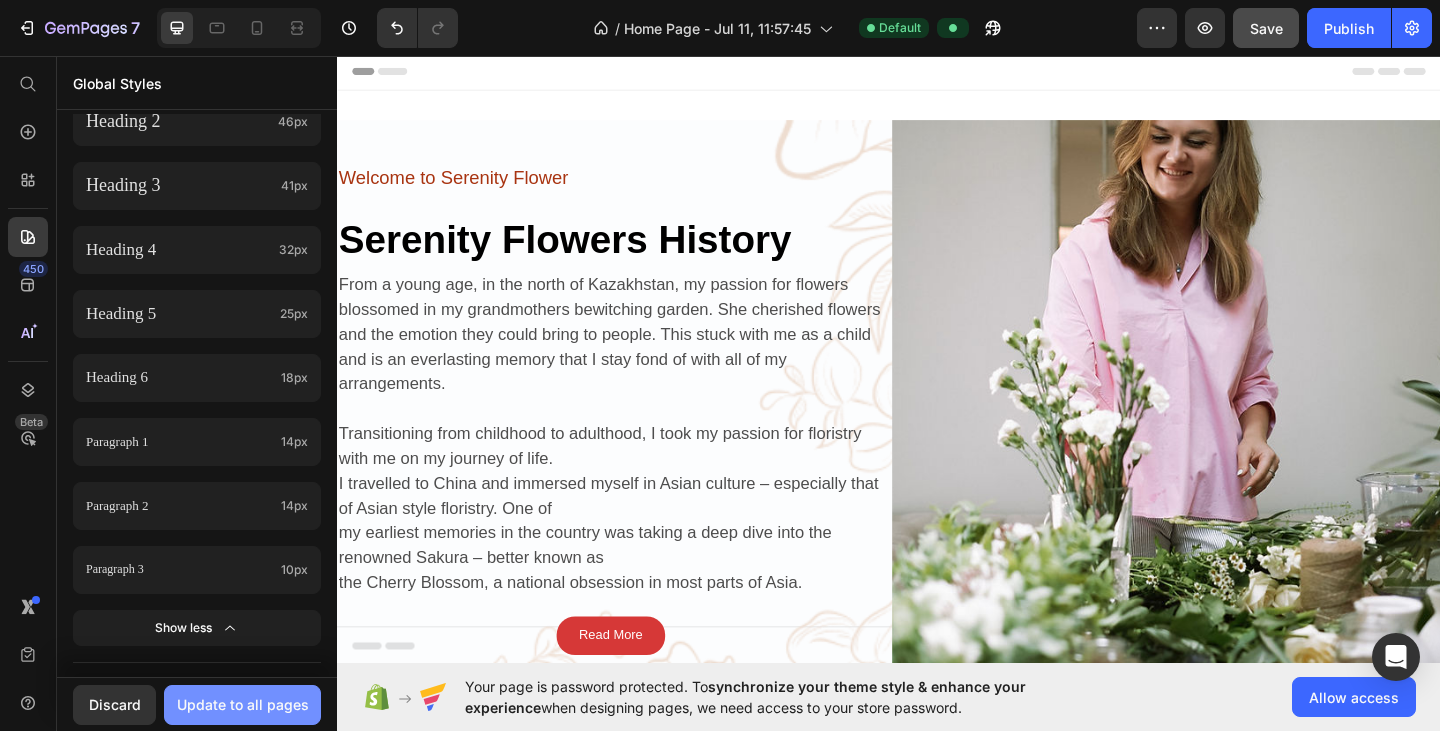 click on "Update to all pages" at bounding box center [243, 704] 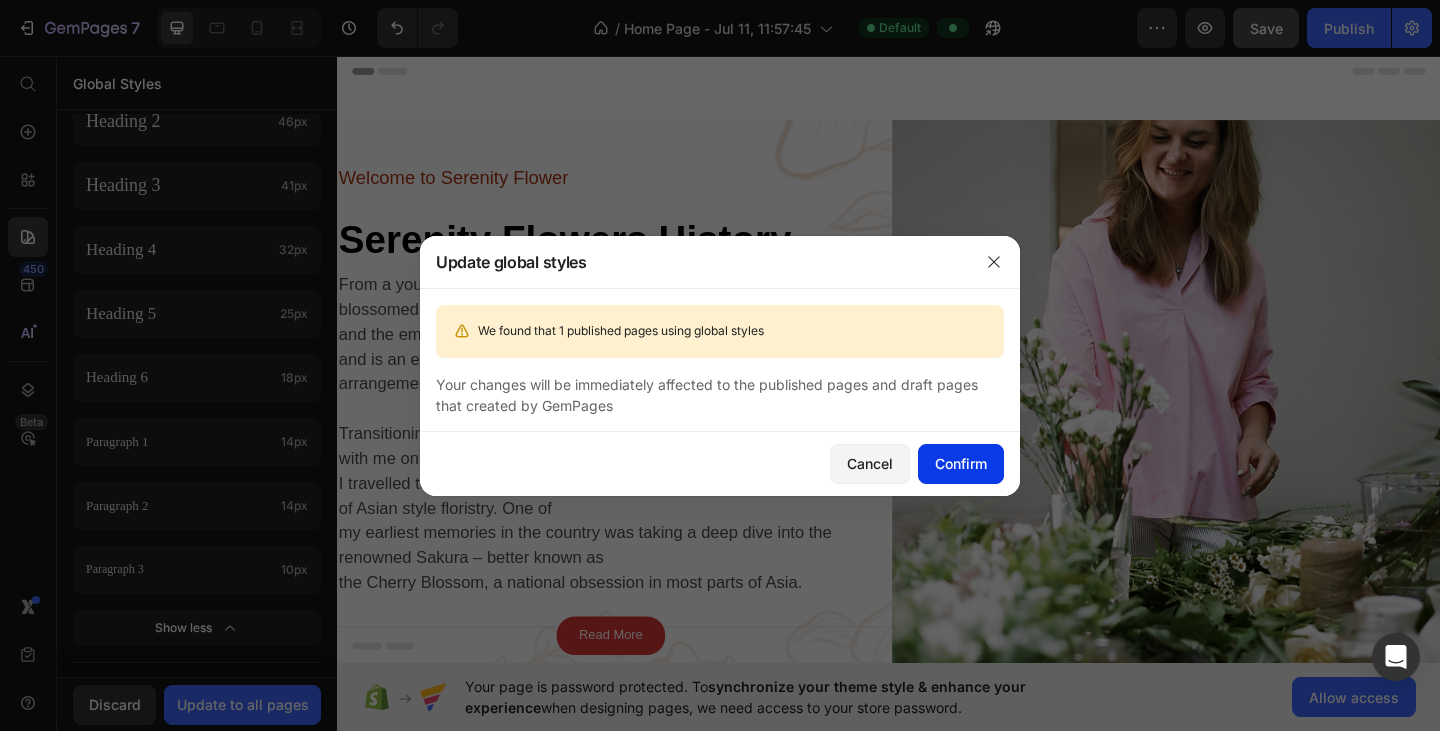 click on "Confirm" at bounding box center [961, 463] 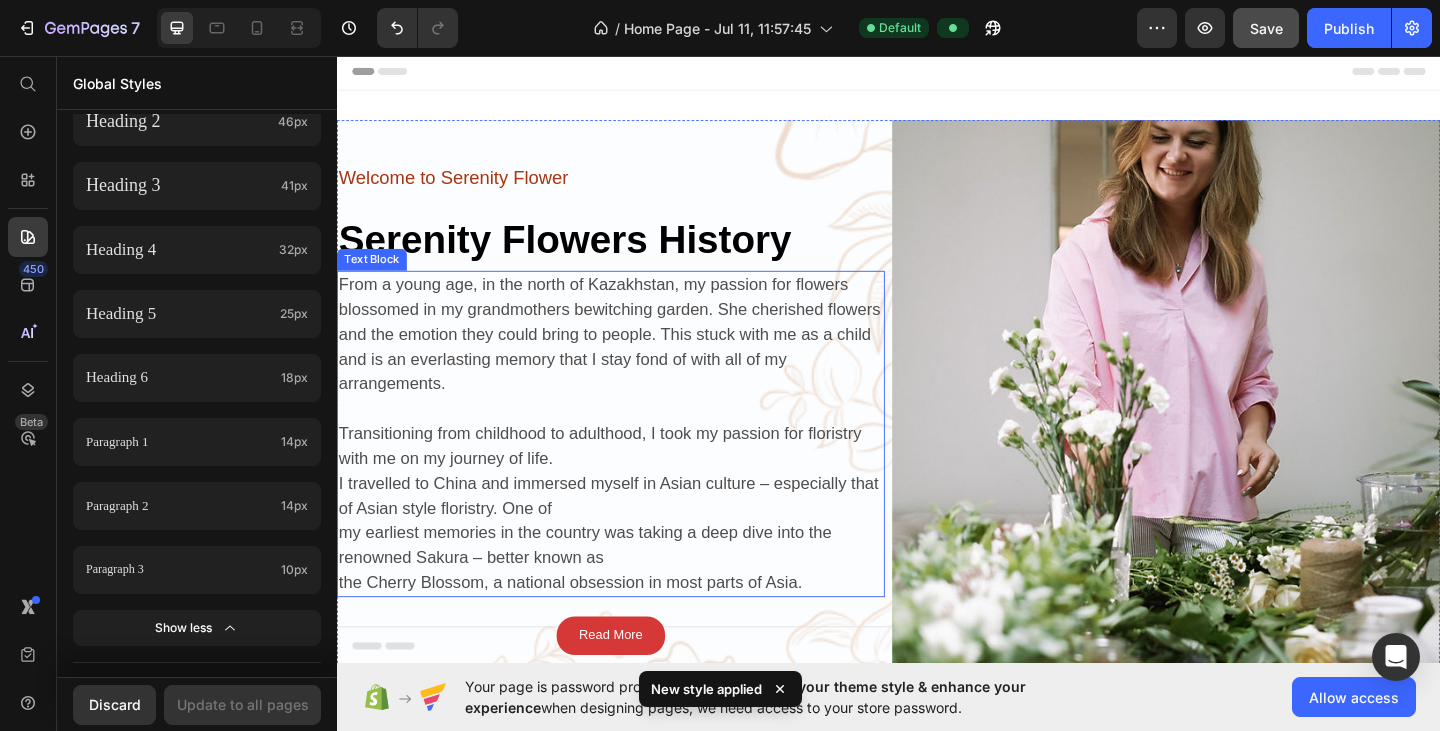 click on "From a young age, in the north of Kazakhstan, my passion for flowers blossomed in my grandmothers bewitching garden. She cherished flowers and the emotion they could bring to people. This stuck with me as a child and is an everlasting memory that I stay fond of with all of my arrangements." at bounding box center [633, 359] 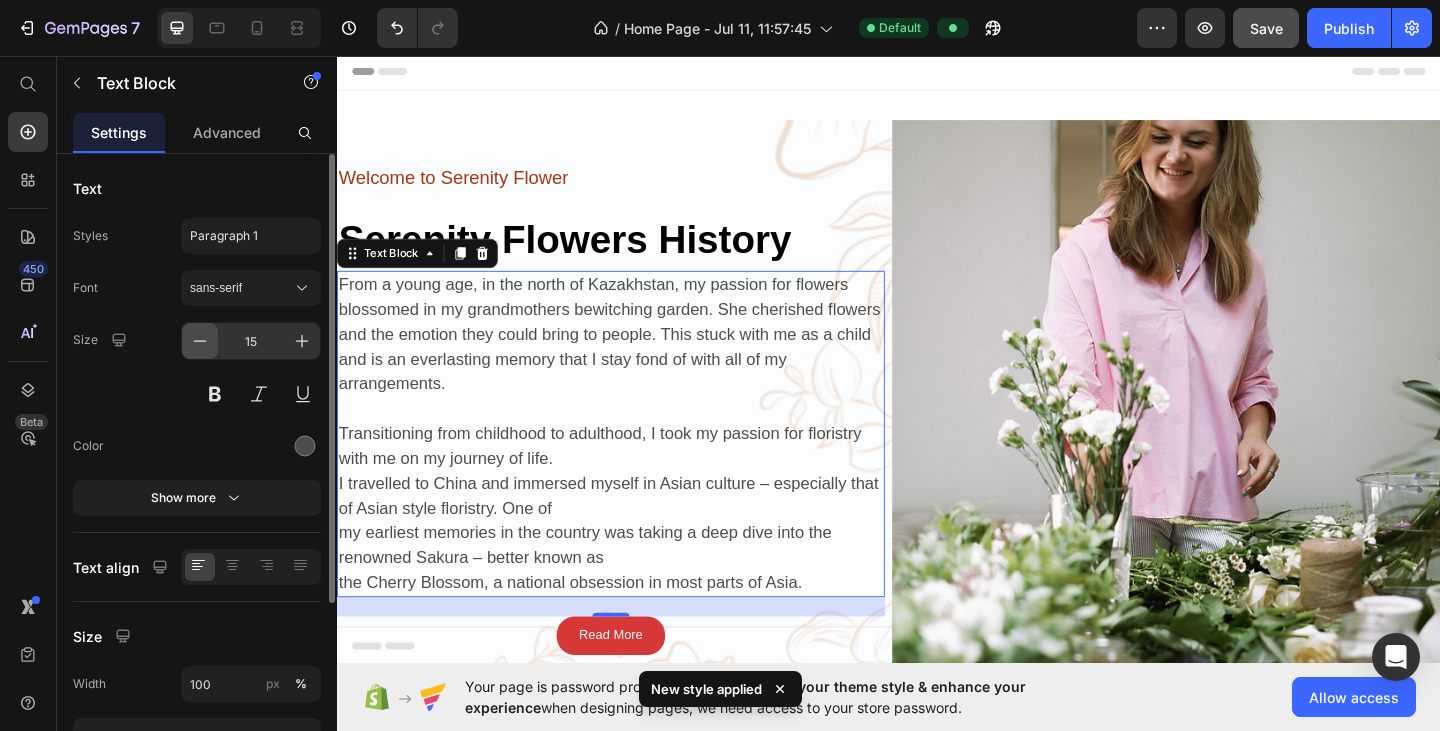 click at bounding box center (200, 341) 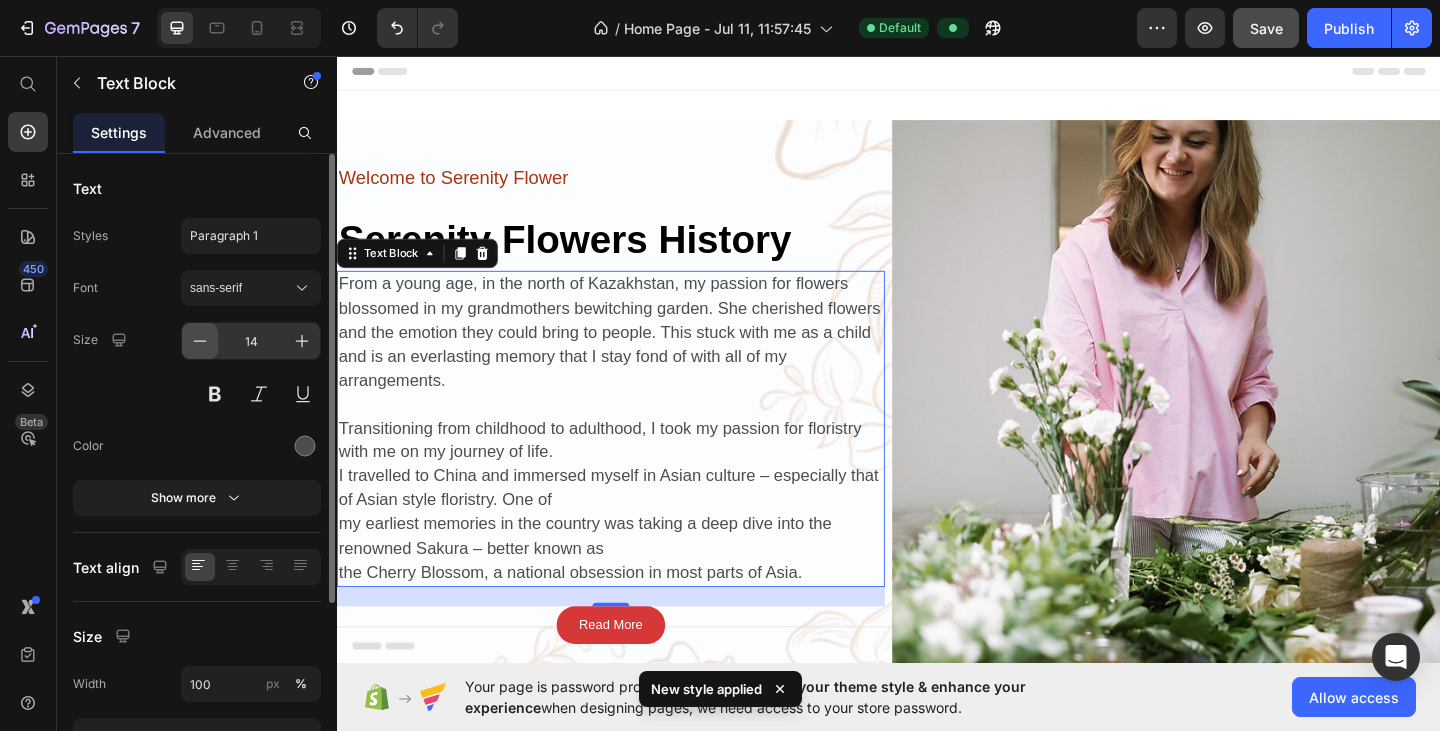 click at bounding box center (200, 341) 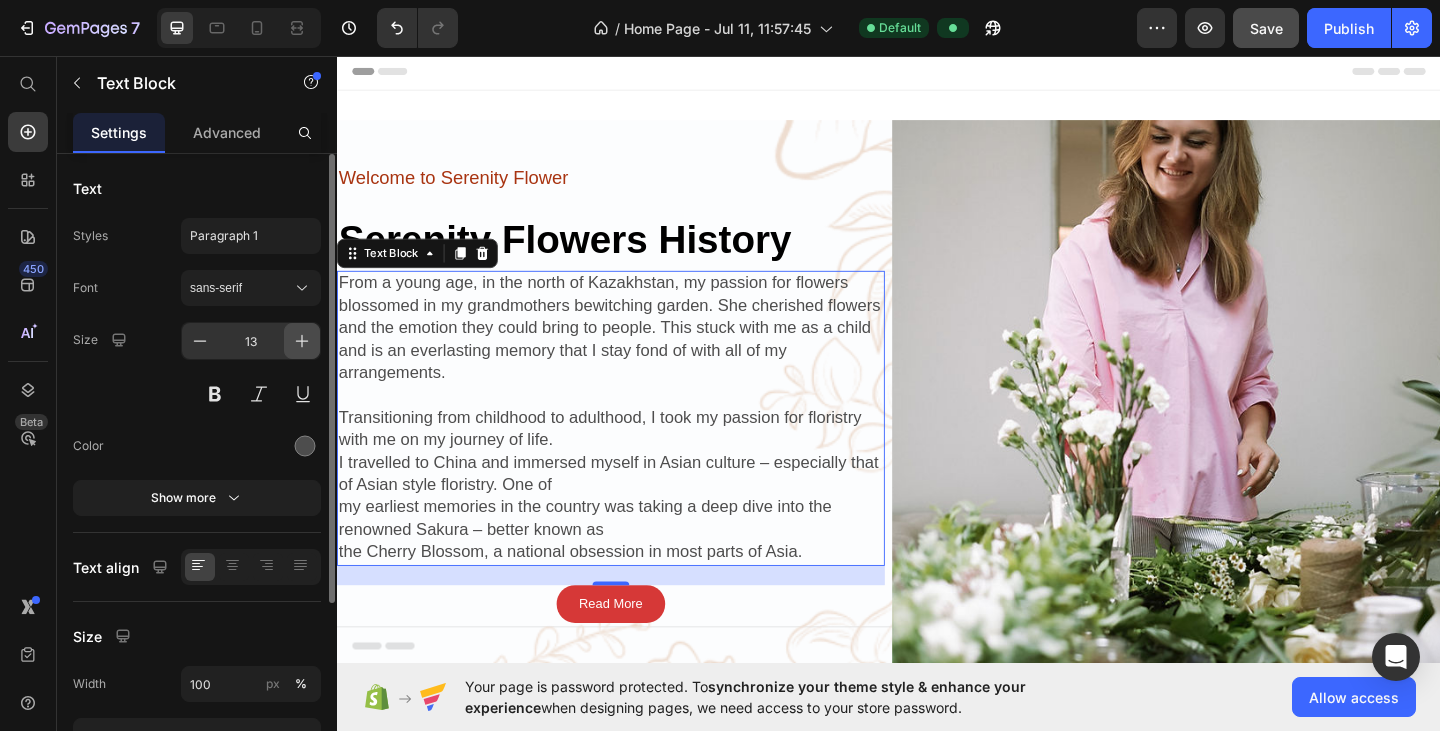 click 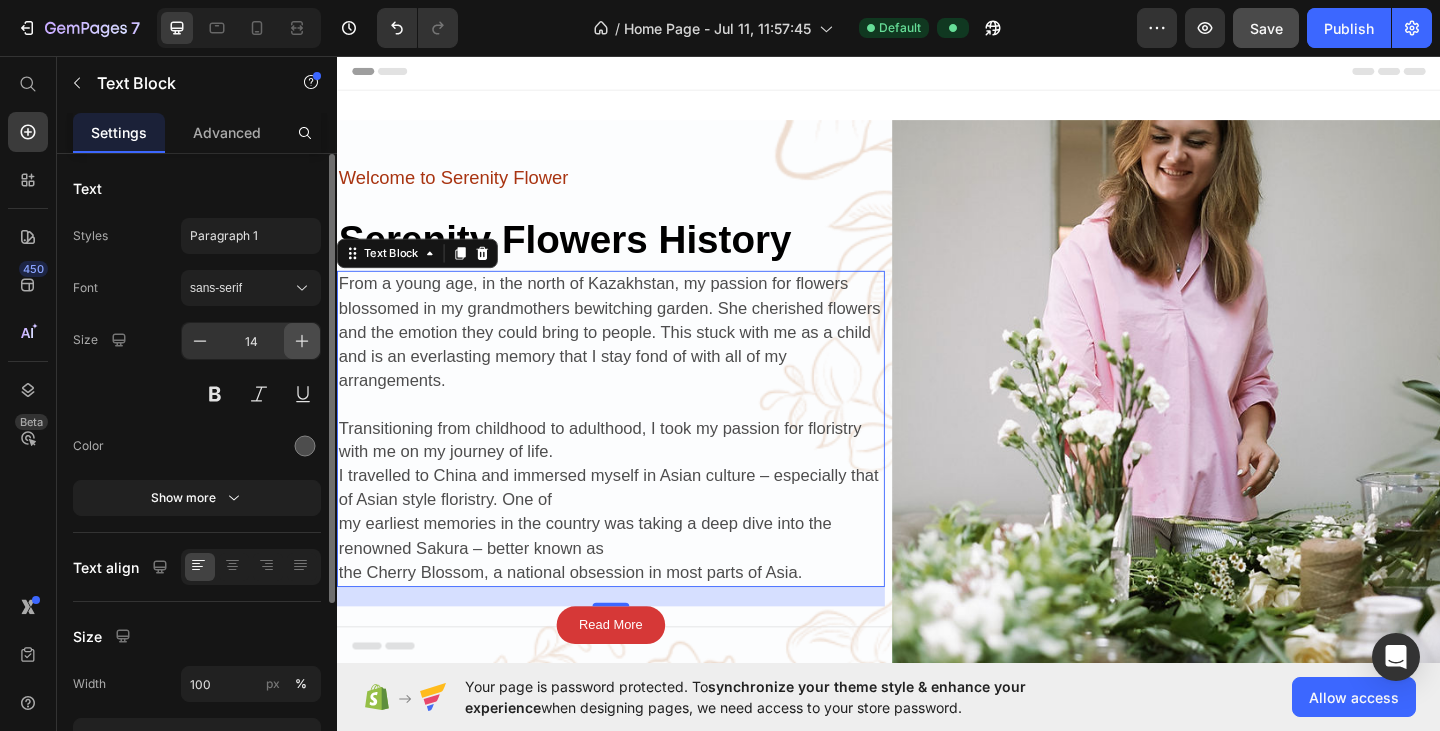click 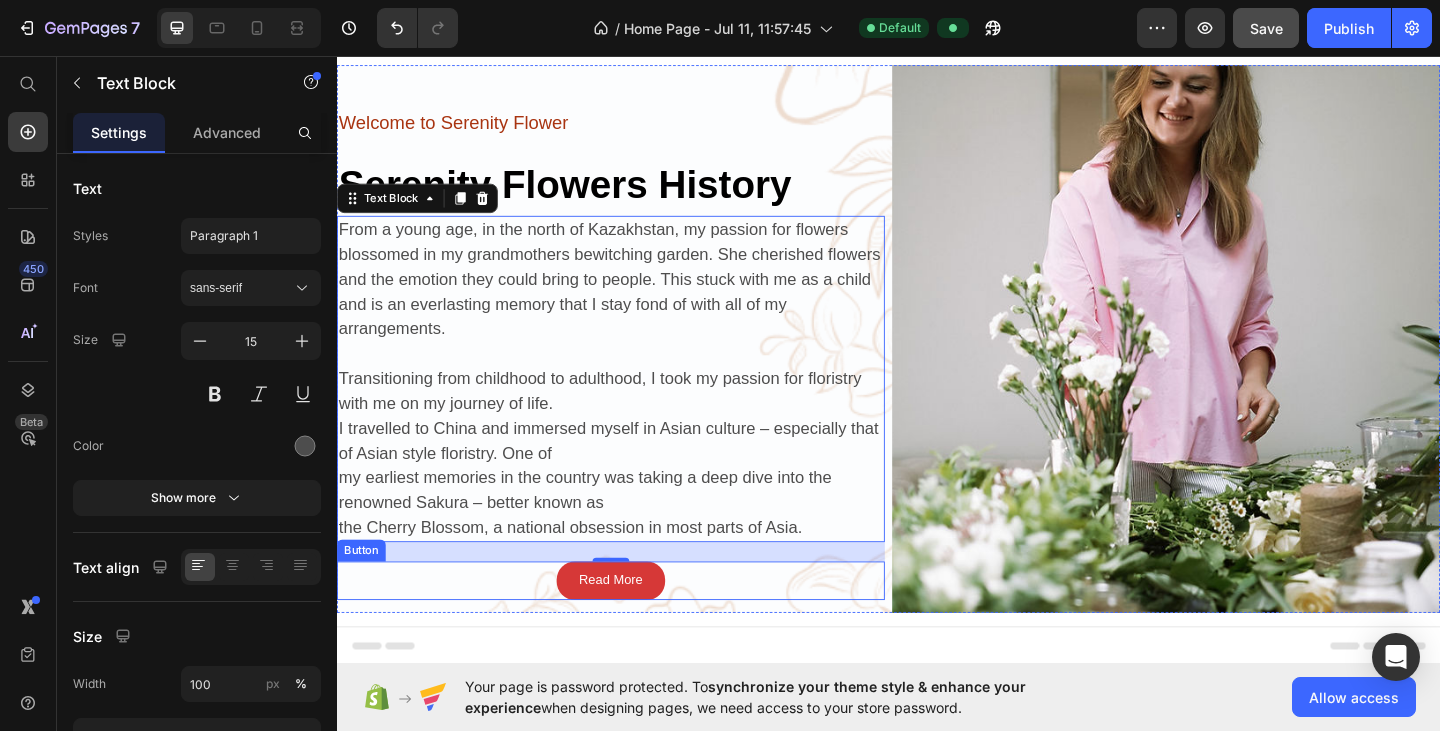 scroll, scrollTop: 0, scrollLeft: 0, axis: both 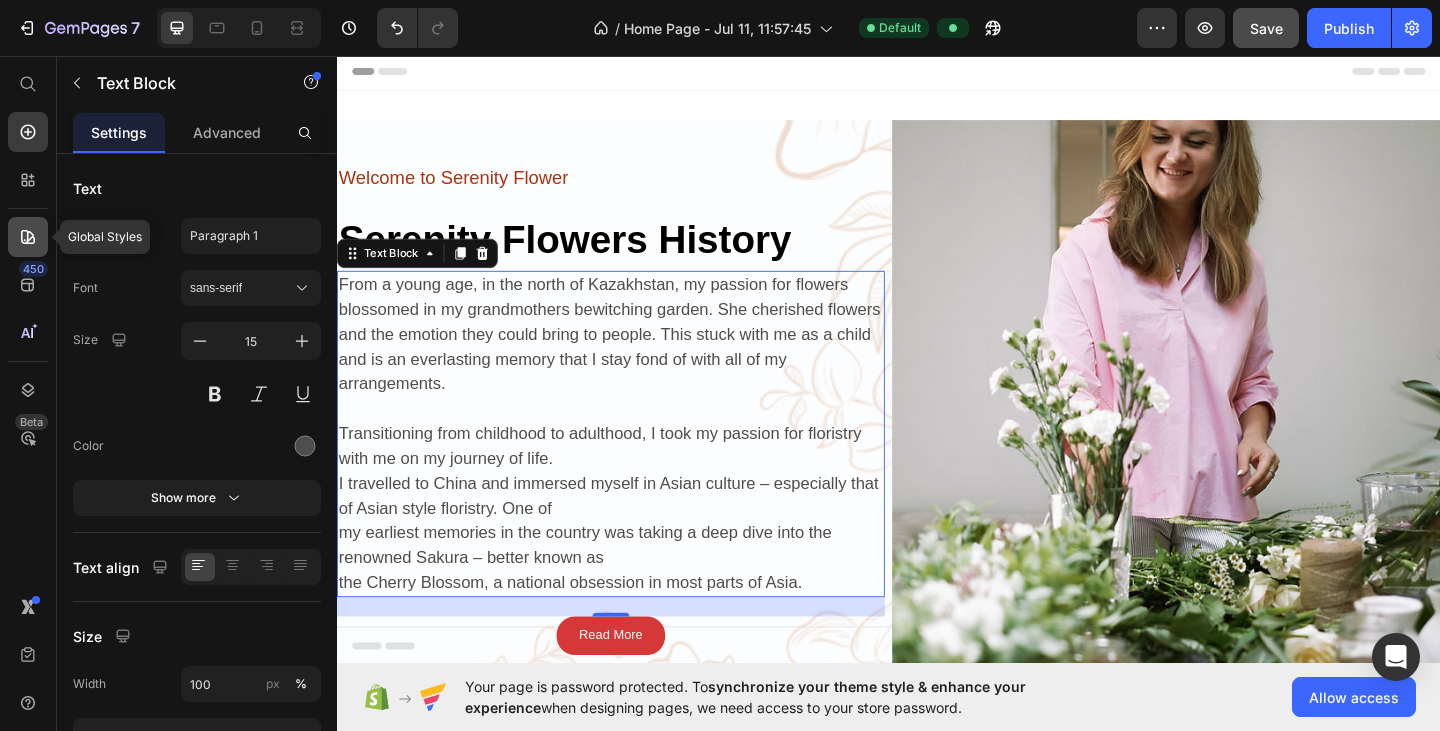 click 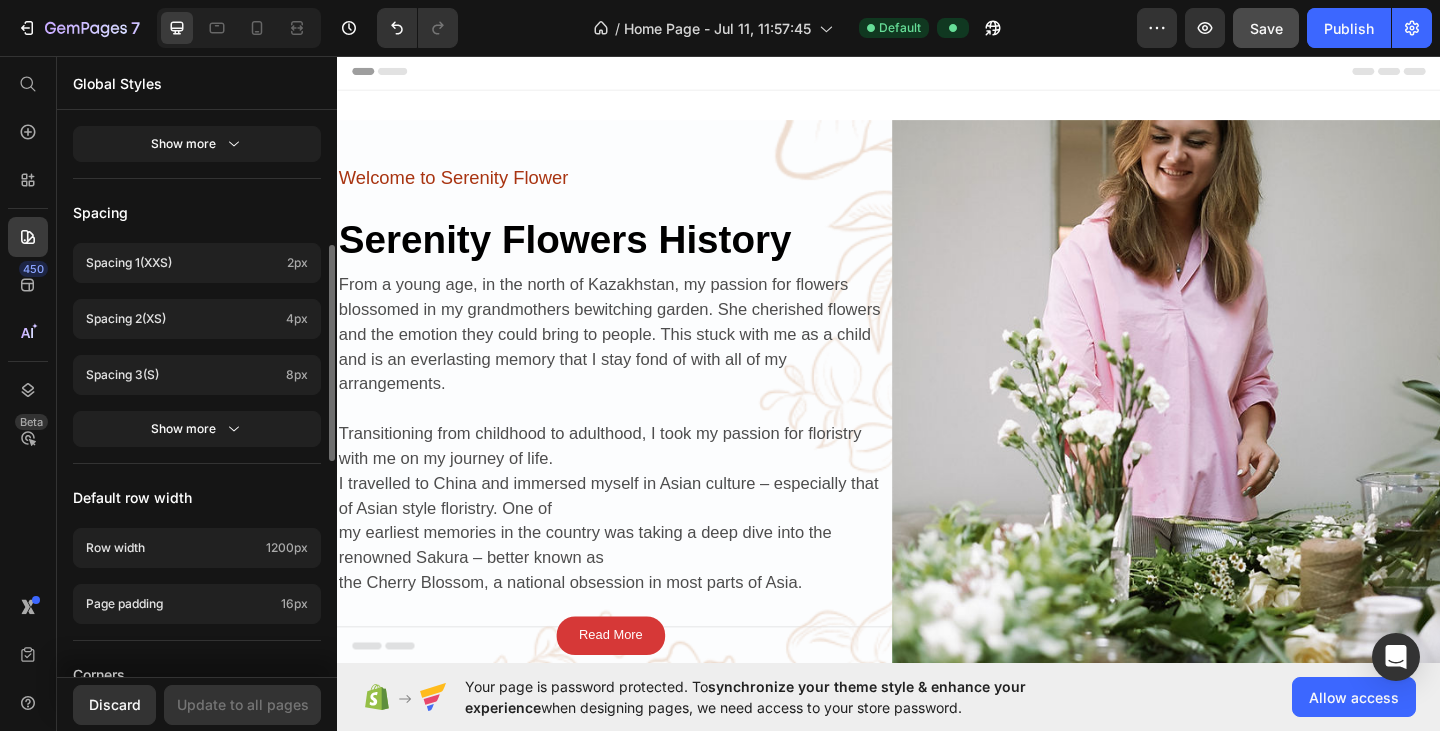 scroll, scrollTop: 602, scrollLeft: 0, axis: vertical 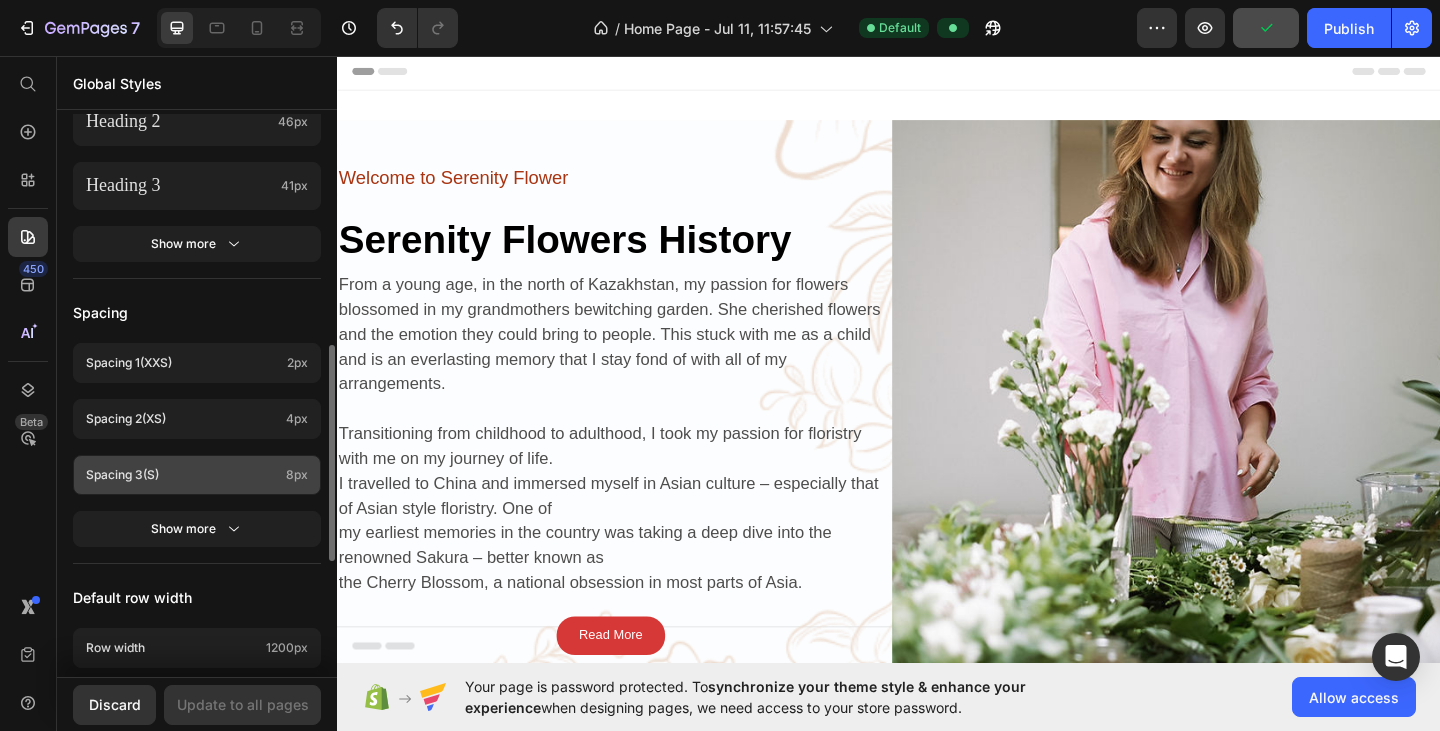 click on "Spacing 3  (s)" at bounding box center [182, 475] 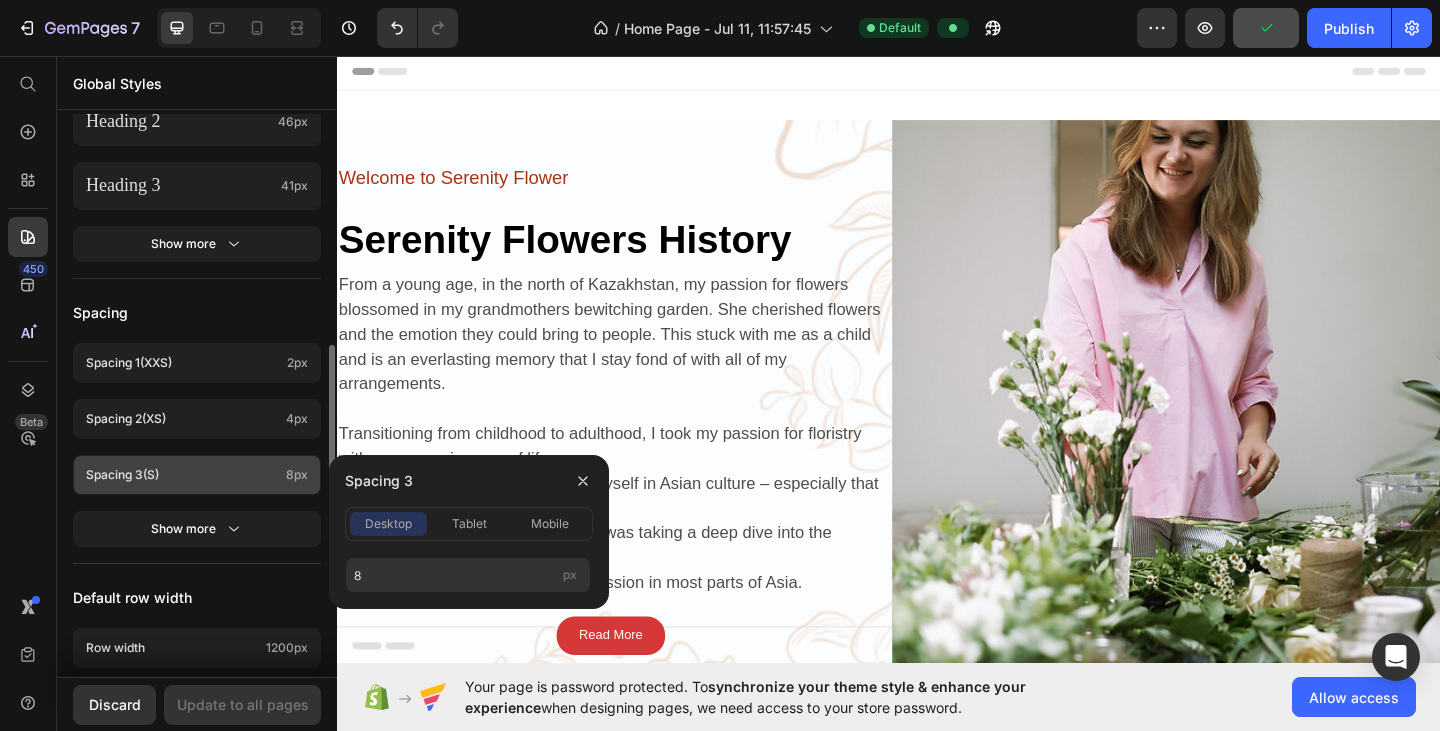 click on "Spacing 3  (s)" at bounding box center (182, 475) 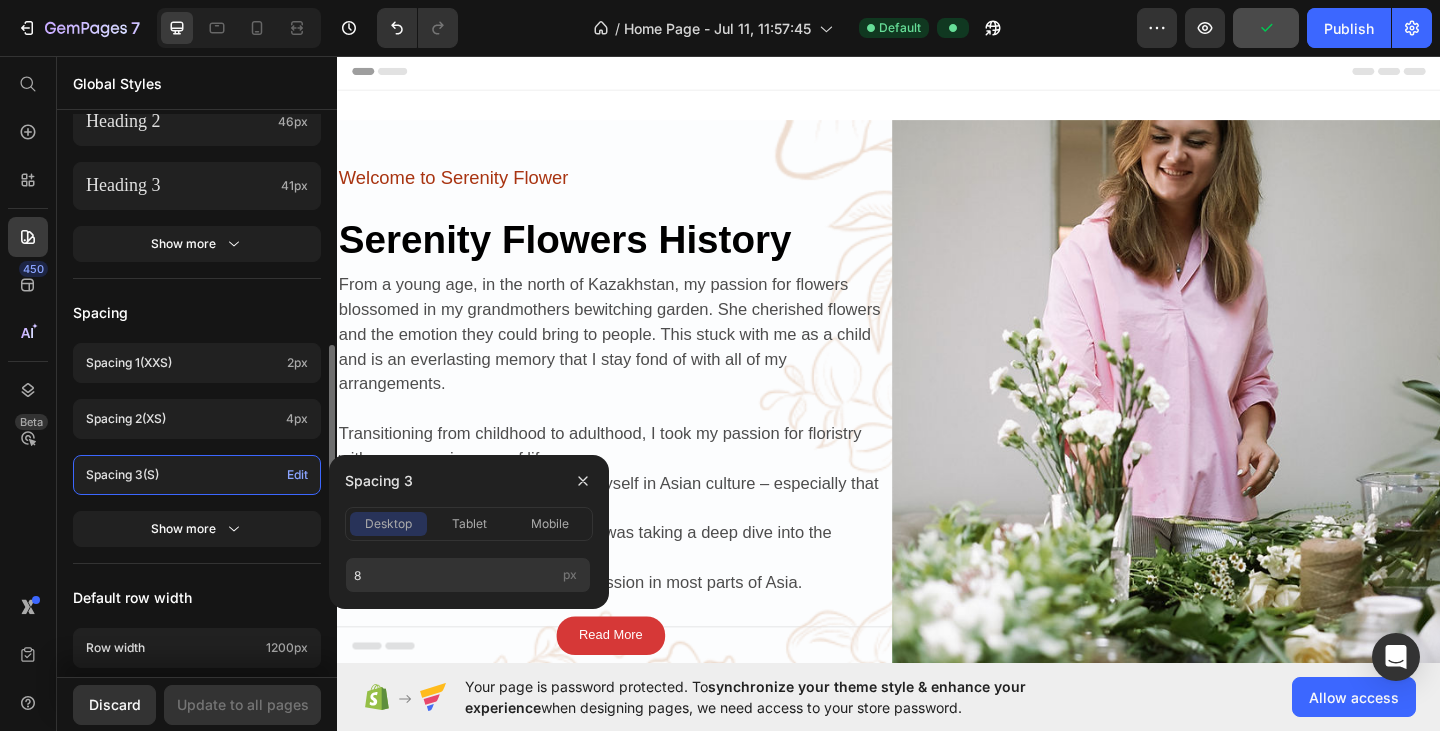click on "Heading 1 52px Heading 2 46px Heading 3 41px Show more" 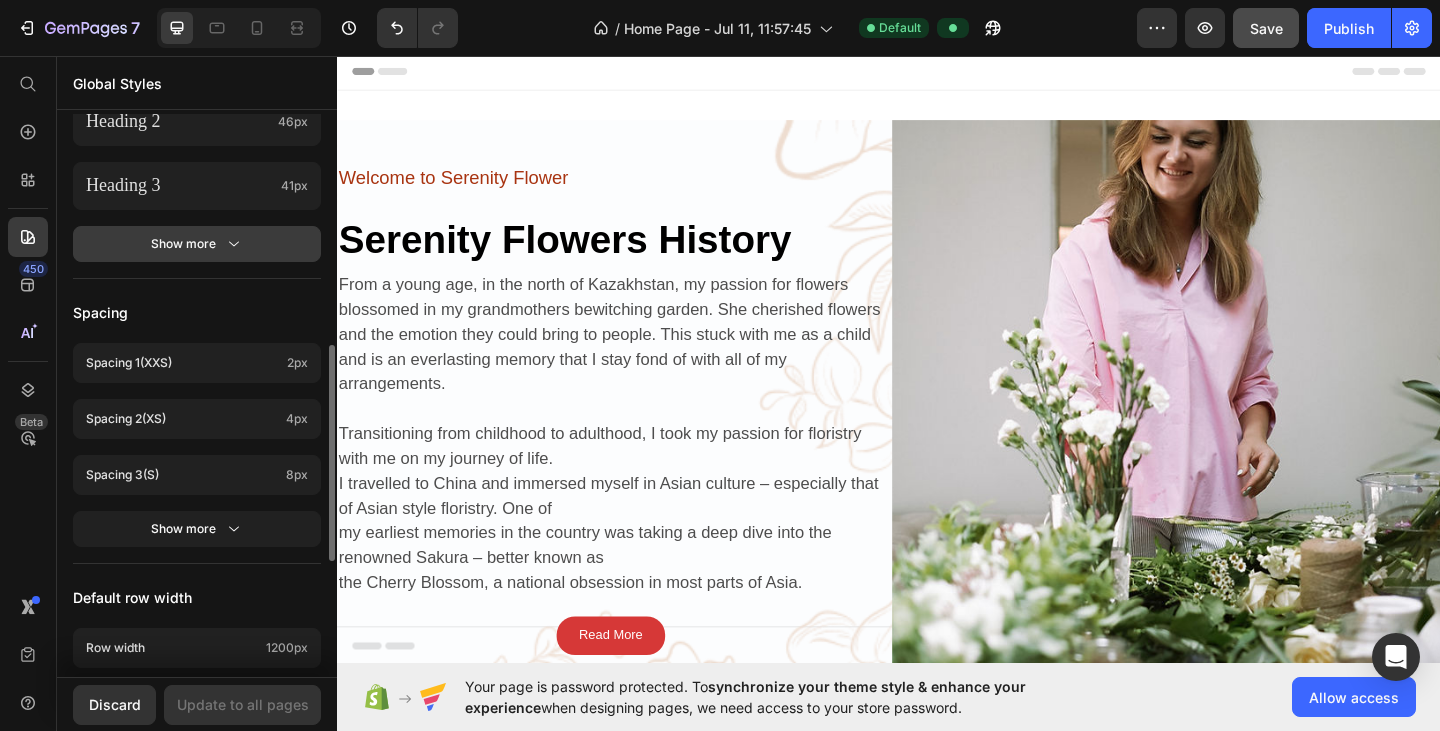 click on "Show more" 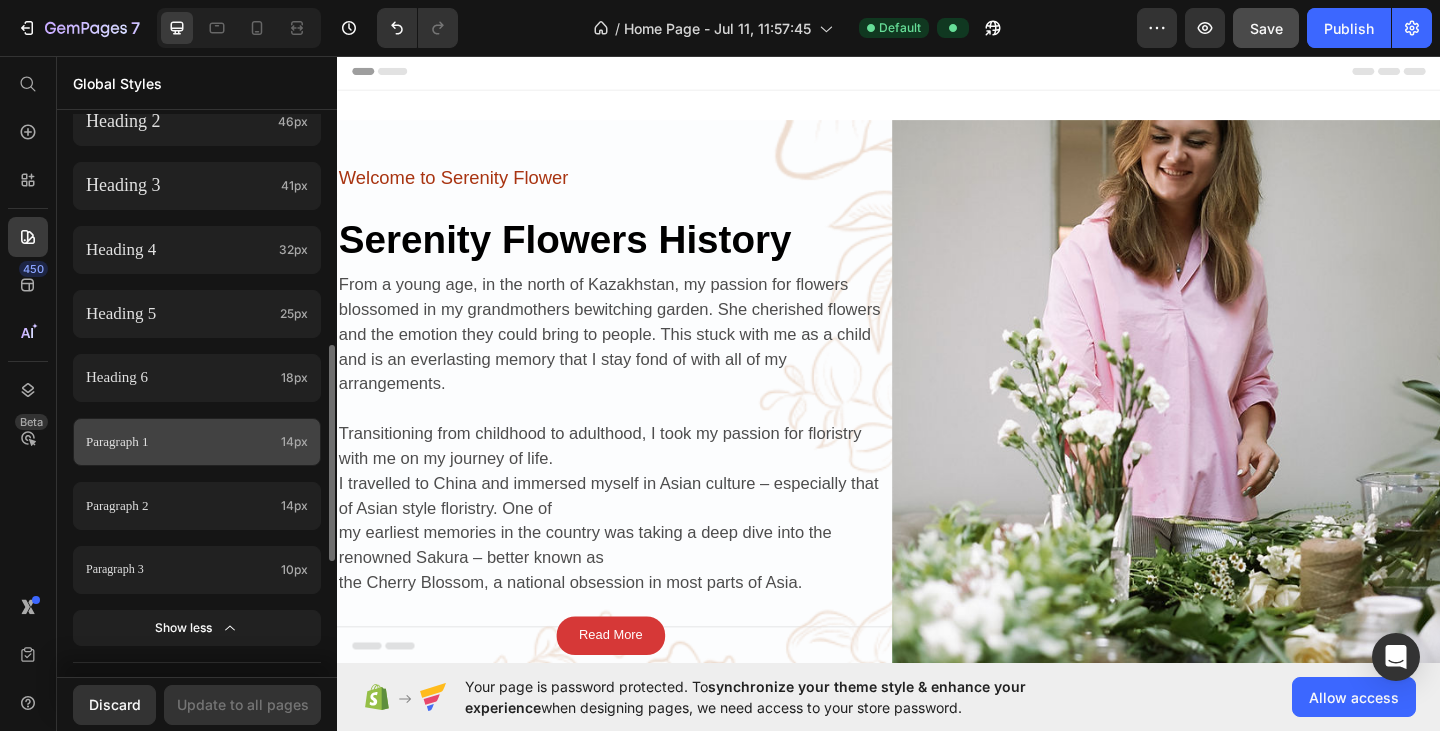 click on "Paragraph 1" at bounding box center [179, 441] 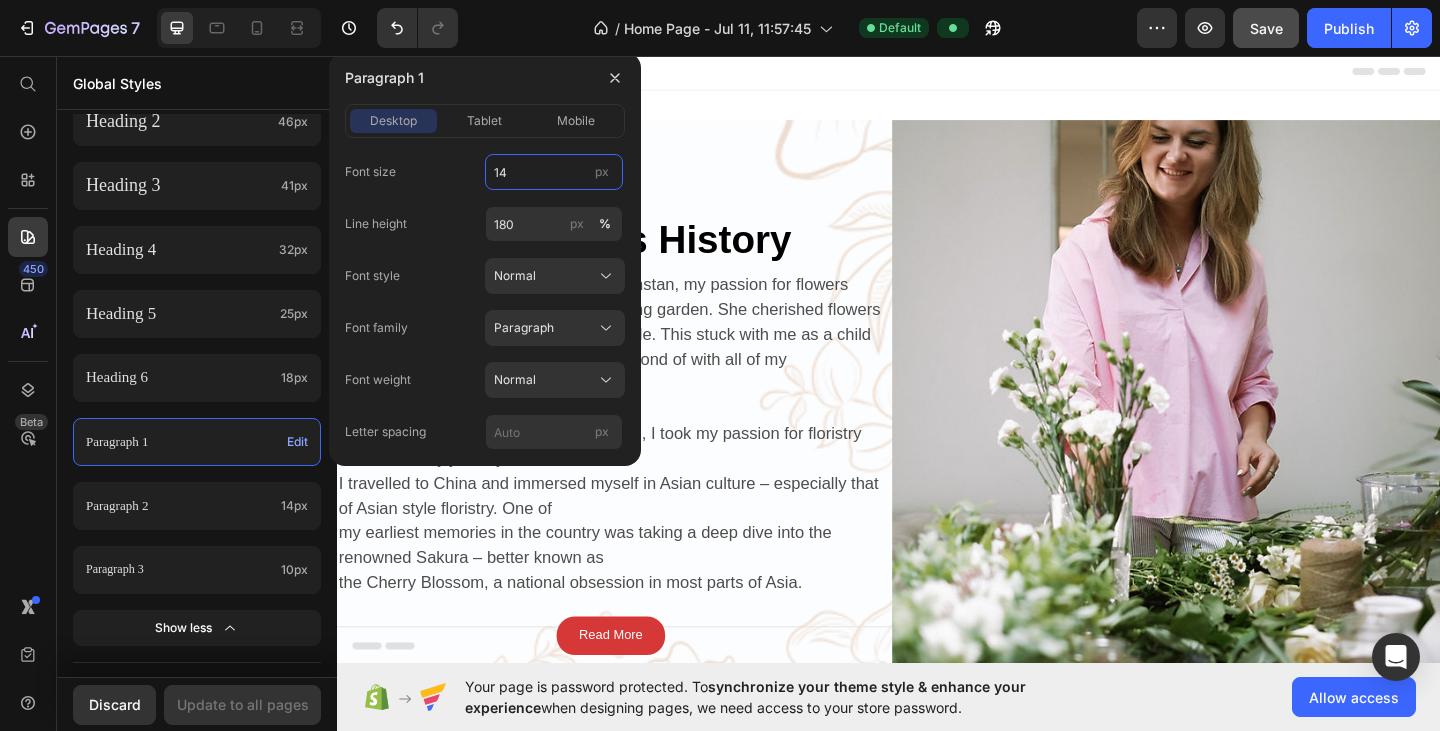 click on "14" at bounding box center (554, 172) 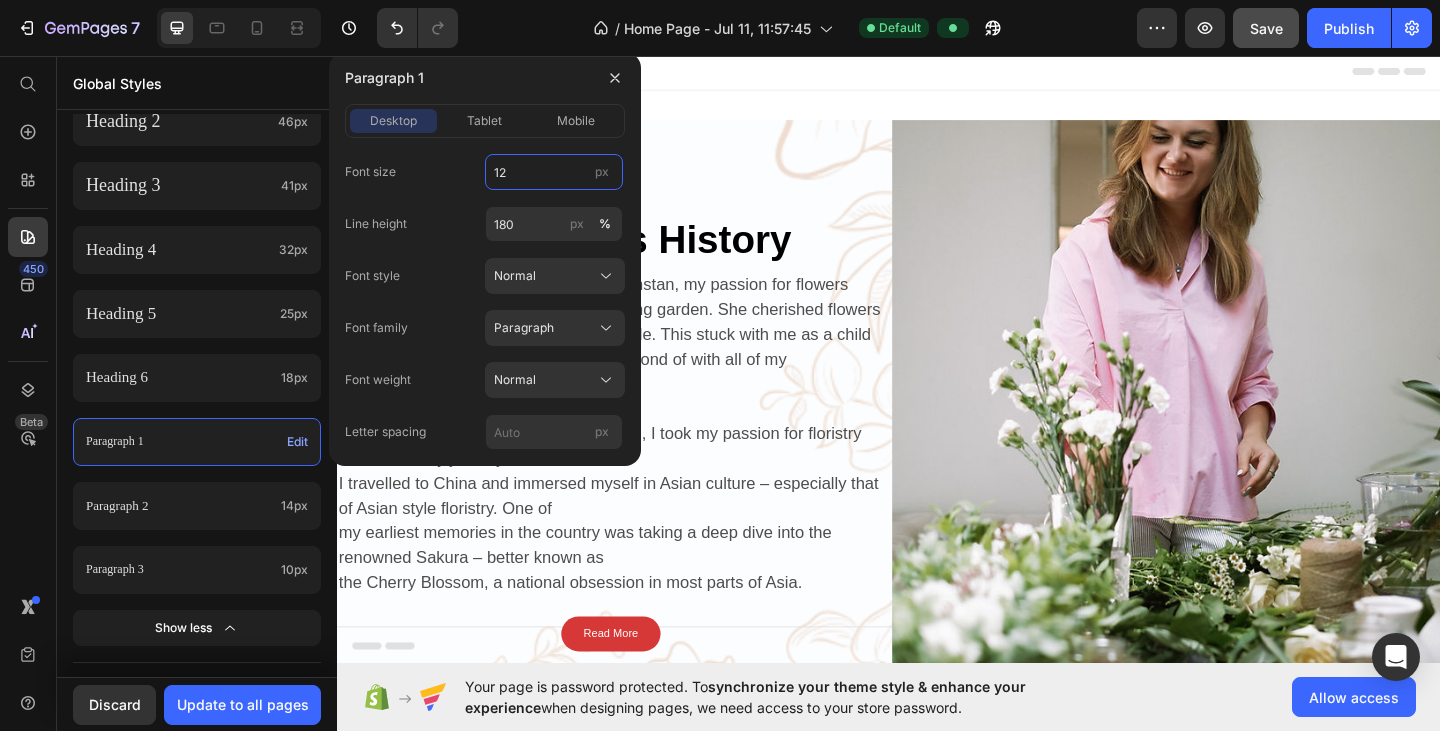 type on "13" 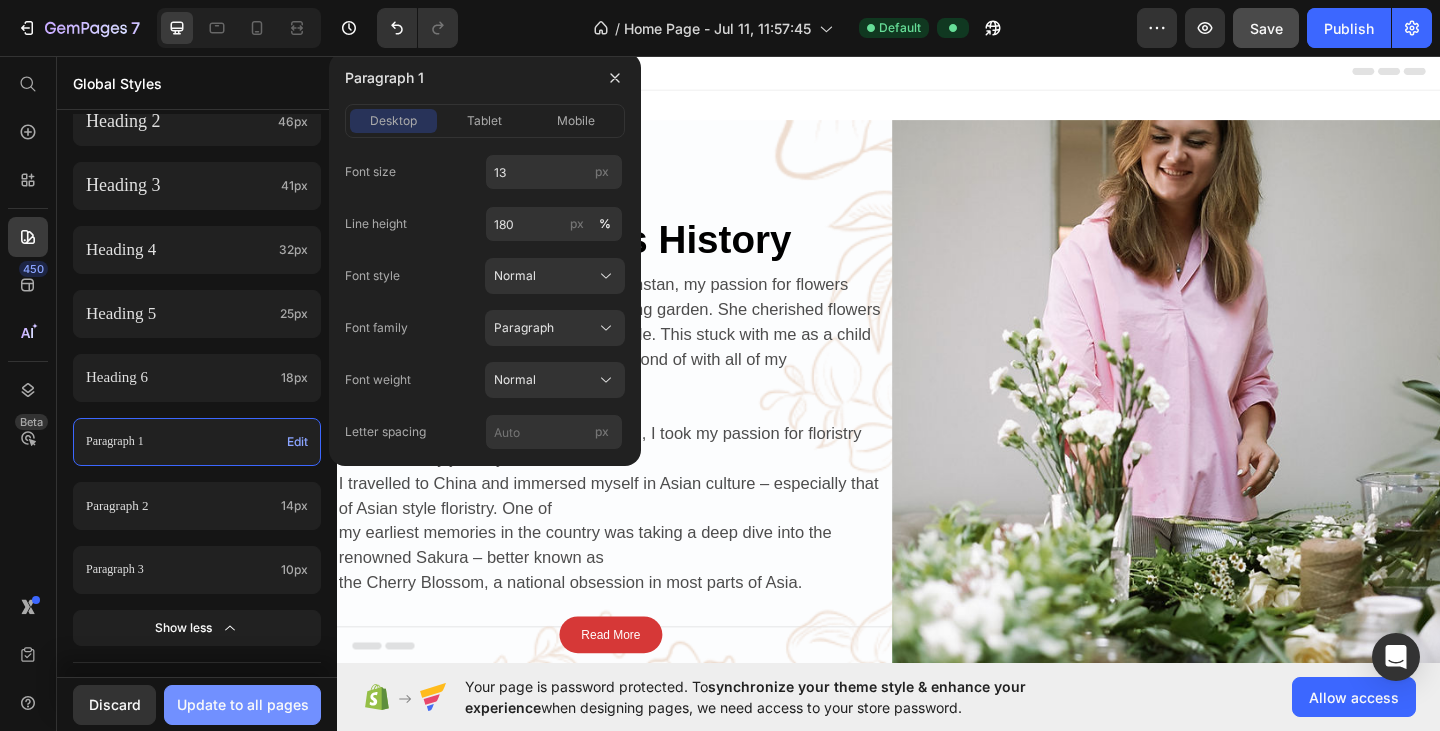 click on "Update to all pages" at bounding box center [243, 704] 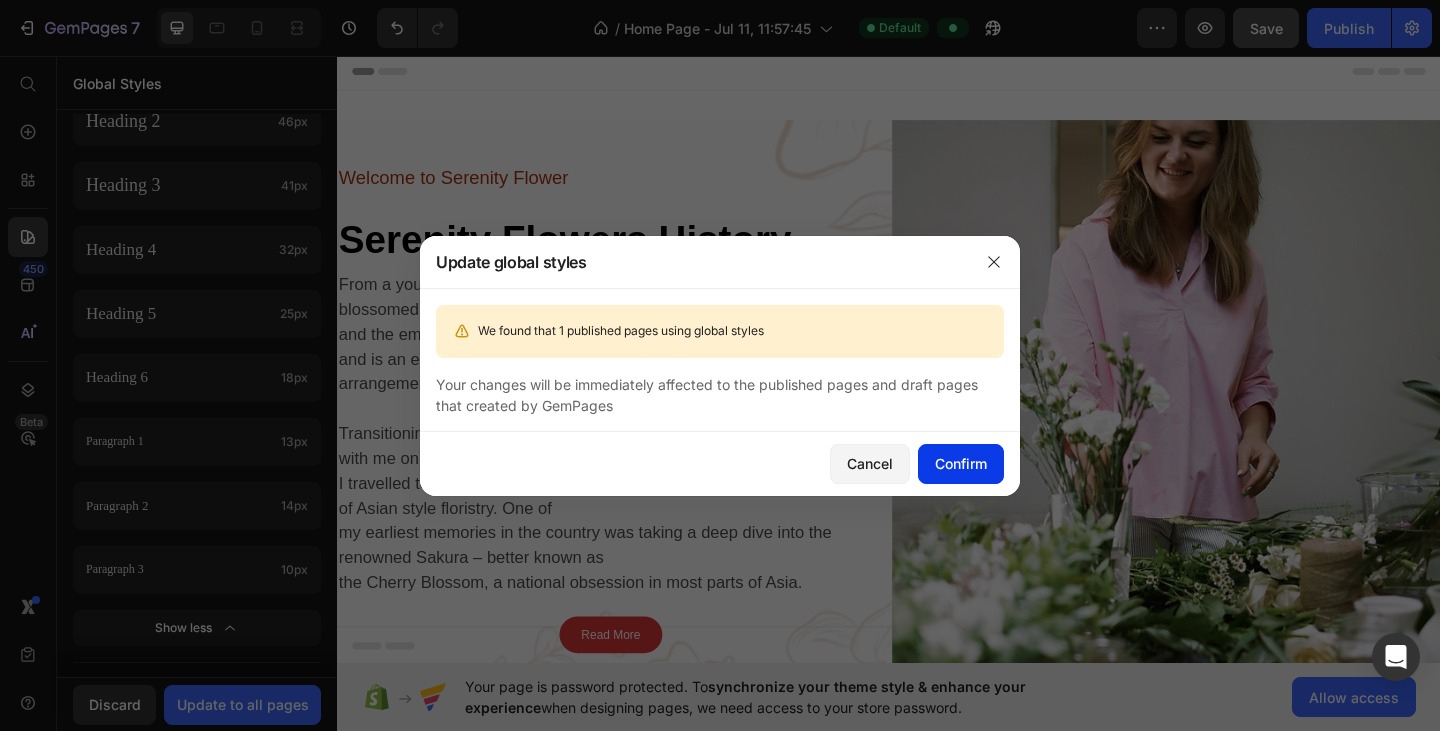 click on "Confirm" 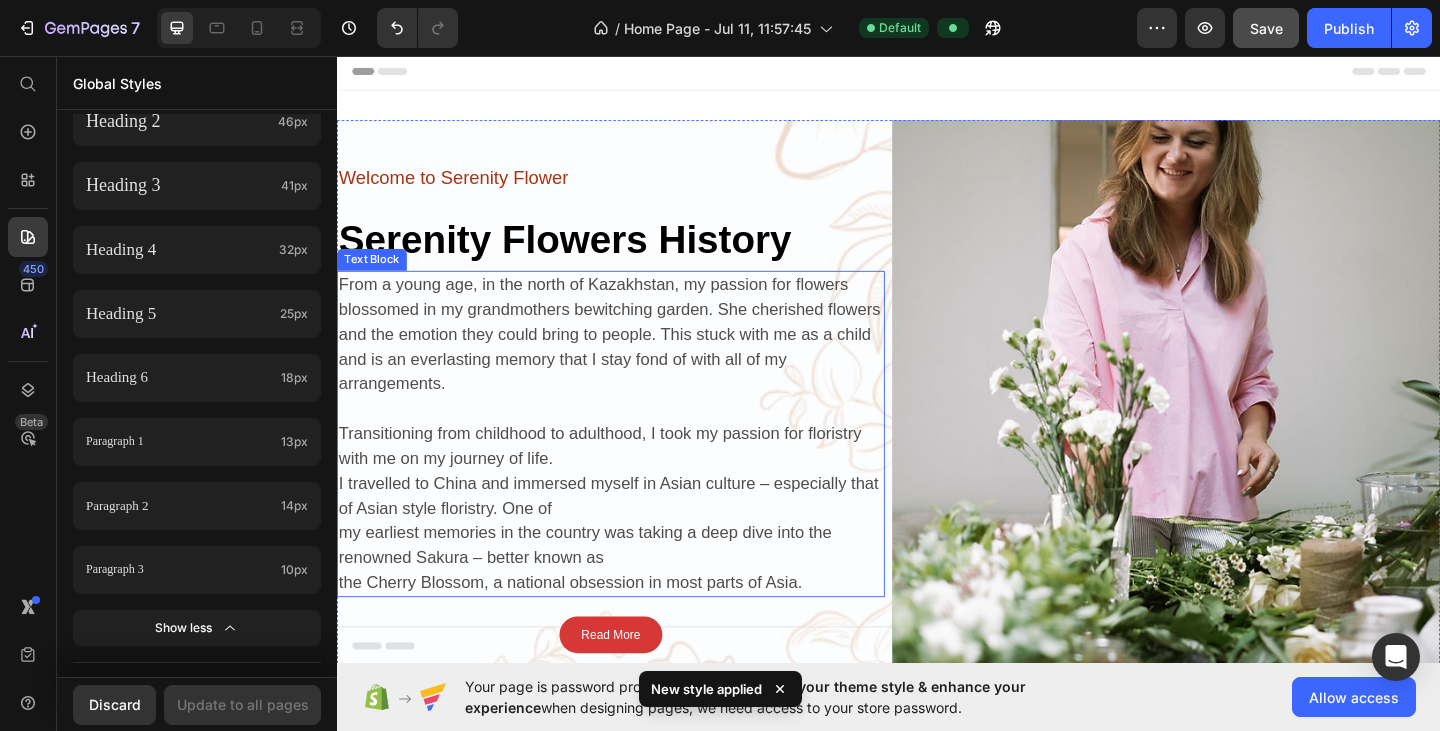 click on "From a young age, in the north of Kazakhstan, my passion for flowers blossomed in my grandmothers bewitching garden. She cherished flowers and the emotion they could bring to people. This stuck with me as a child and is an everlasting memory that I stay fond of with all of my arrangements." at bounding box center [633, 359] 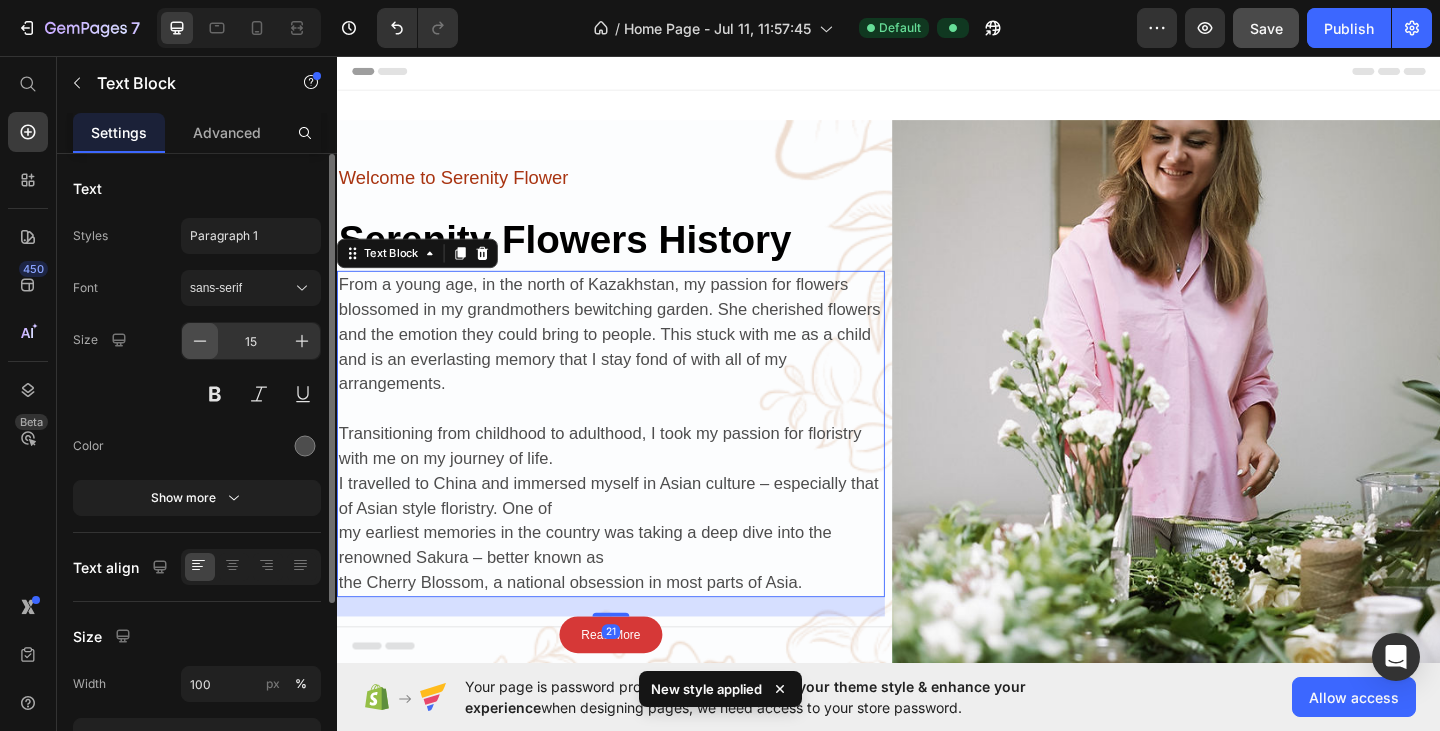 click 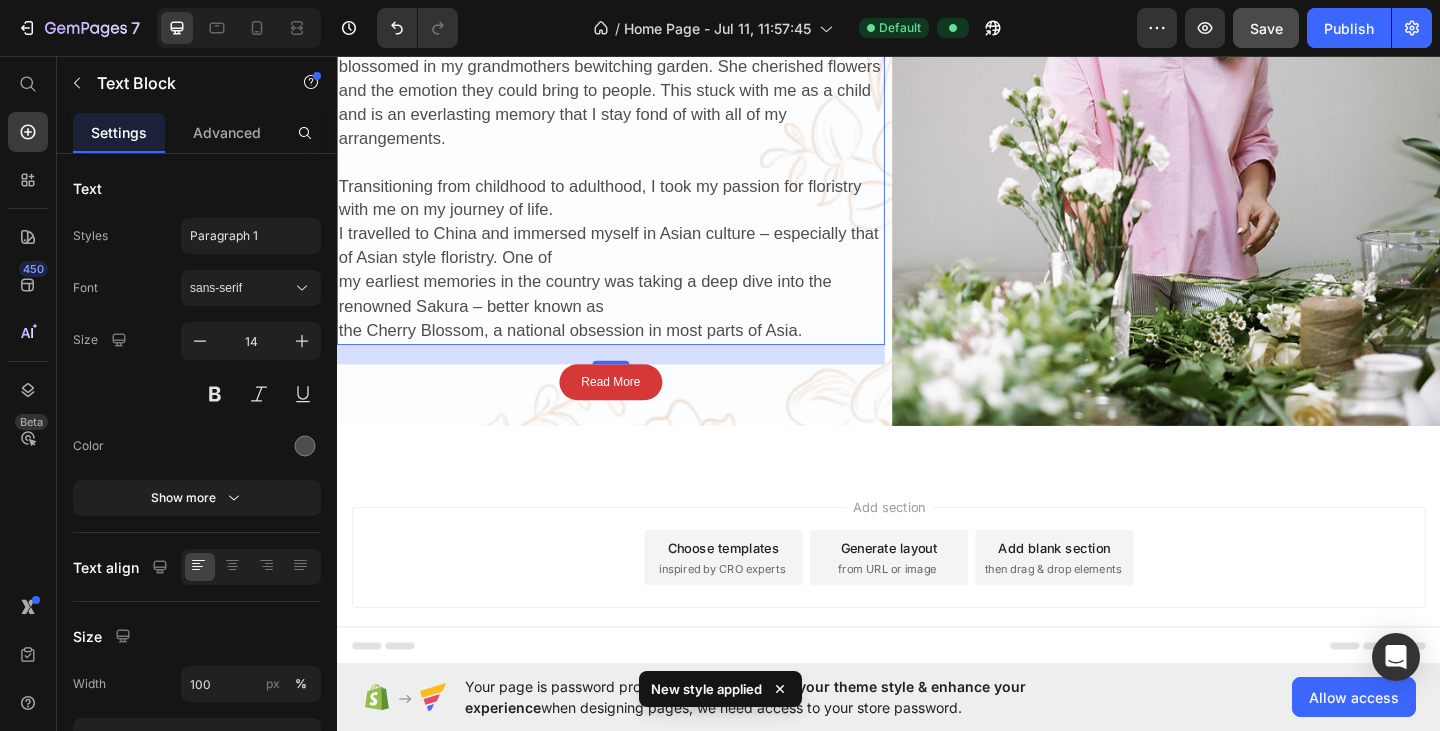 scroll, scrollTop: 290, scrollLeft: 0, axis: vertical 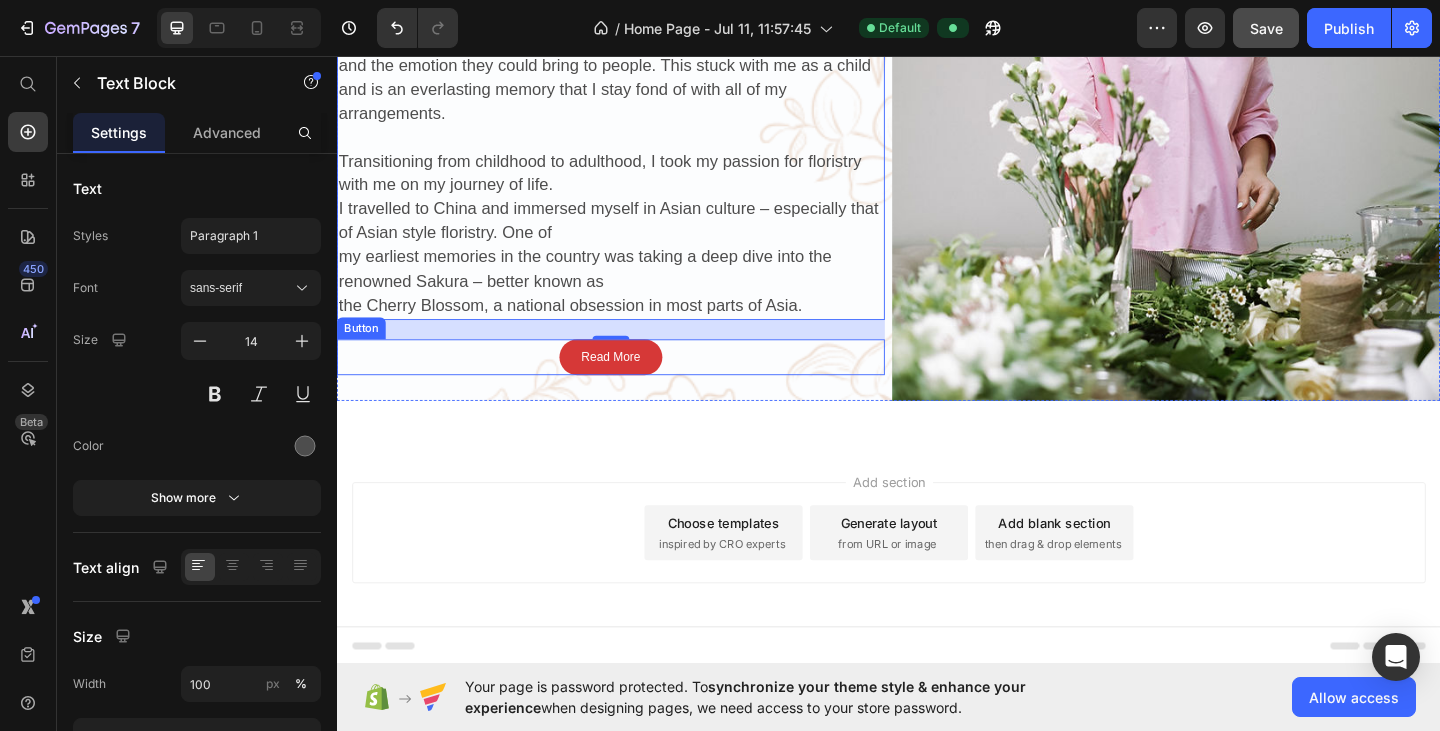 click on "Read More Button" at bounding box center [635, 384] 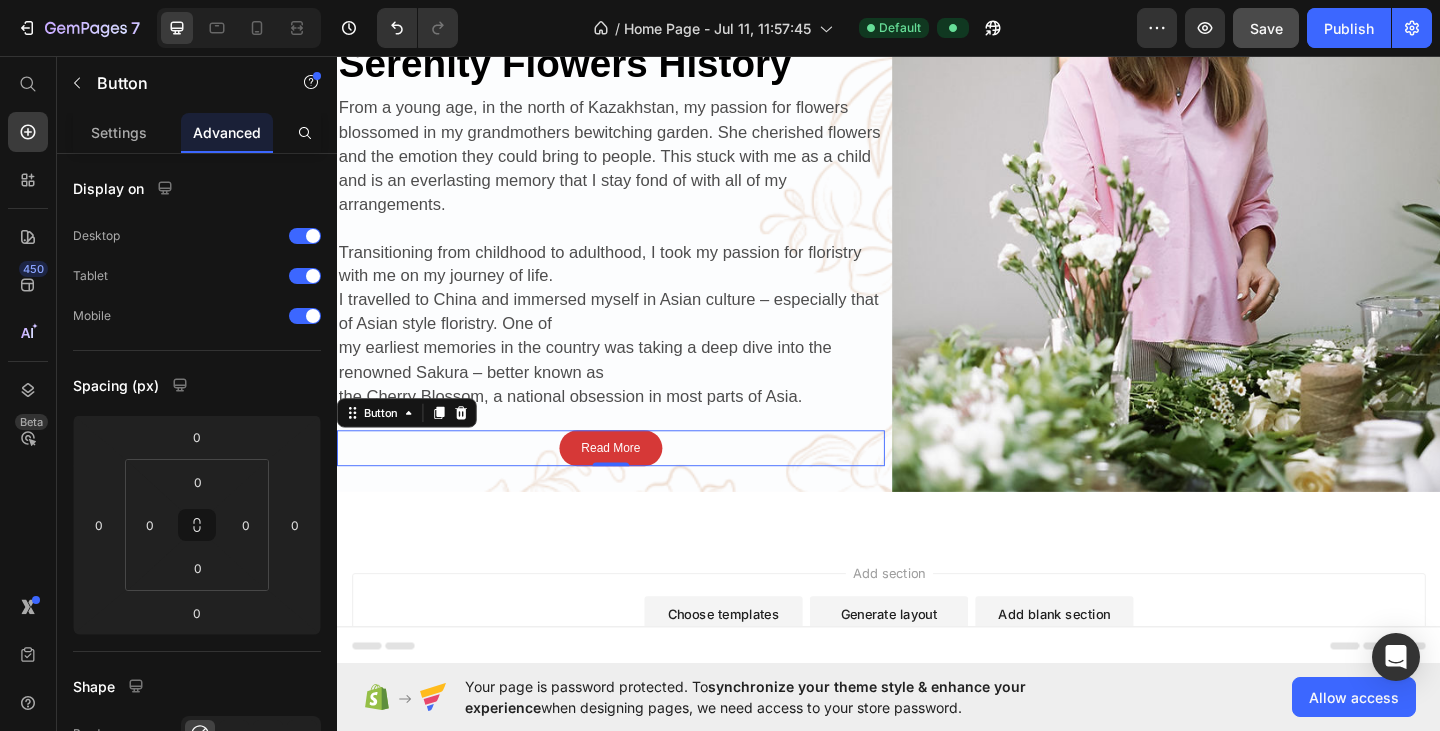 scroll, scrollTop: 0, scrollLeft: 0, axis: both 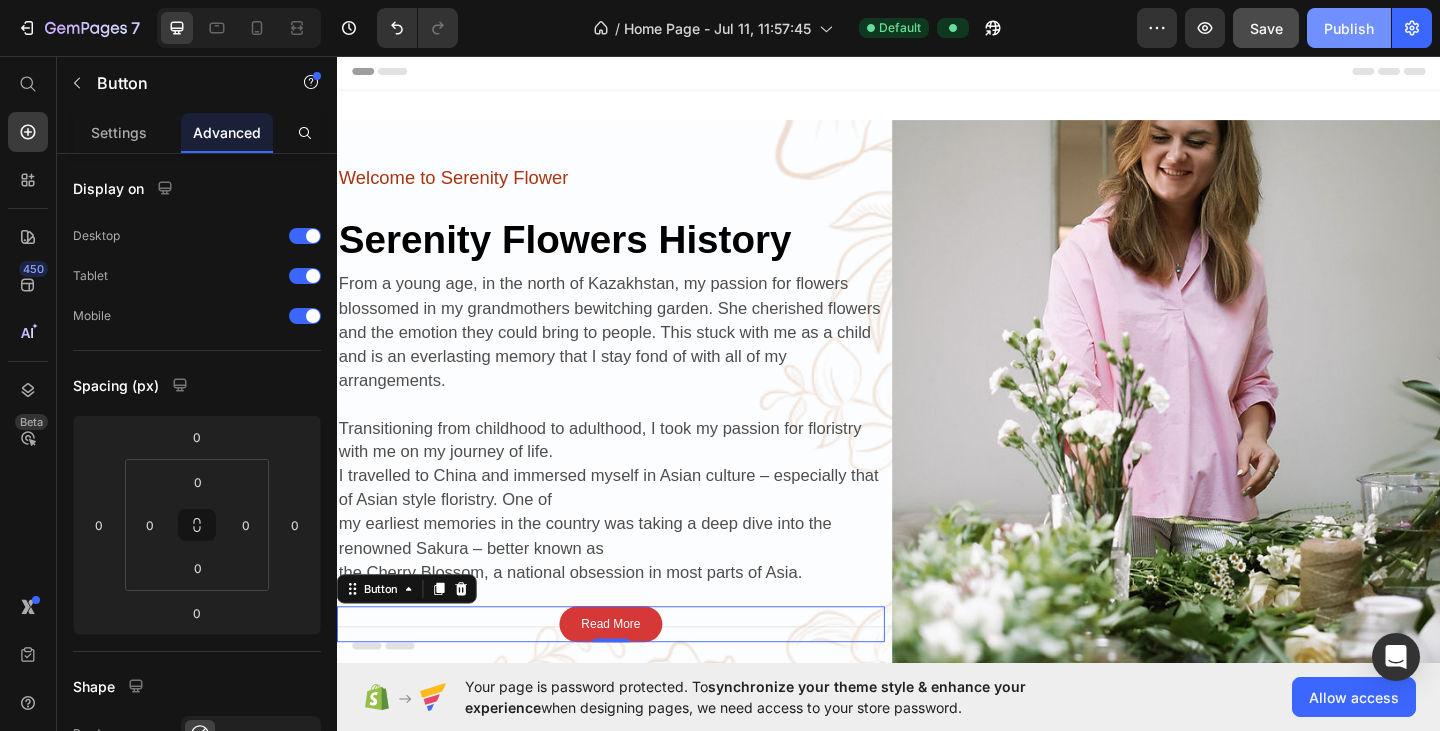 click on "Publish" at bounding box center [1349, 28] 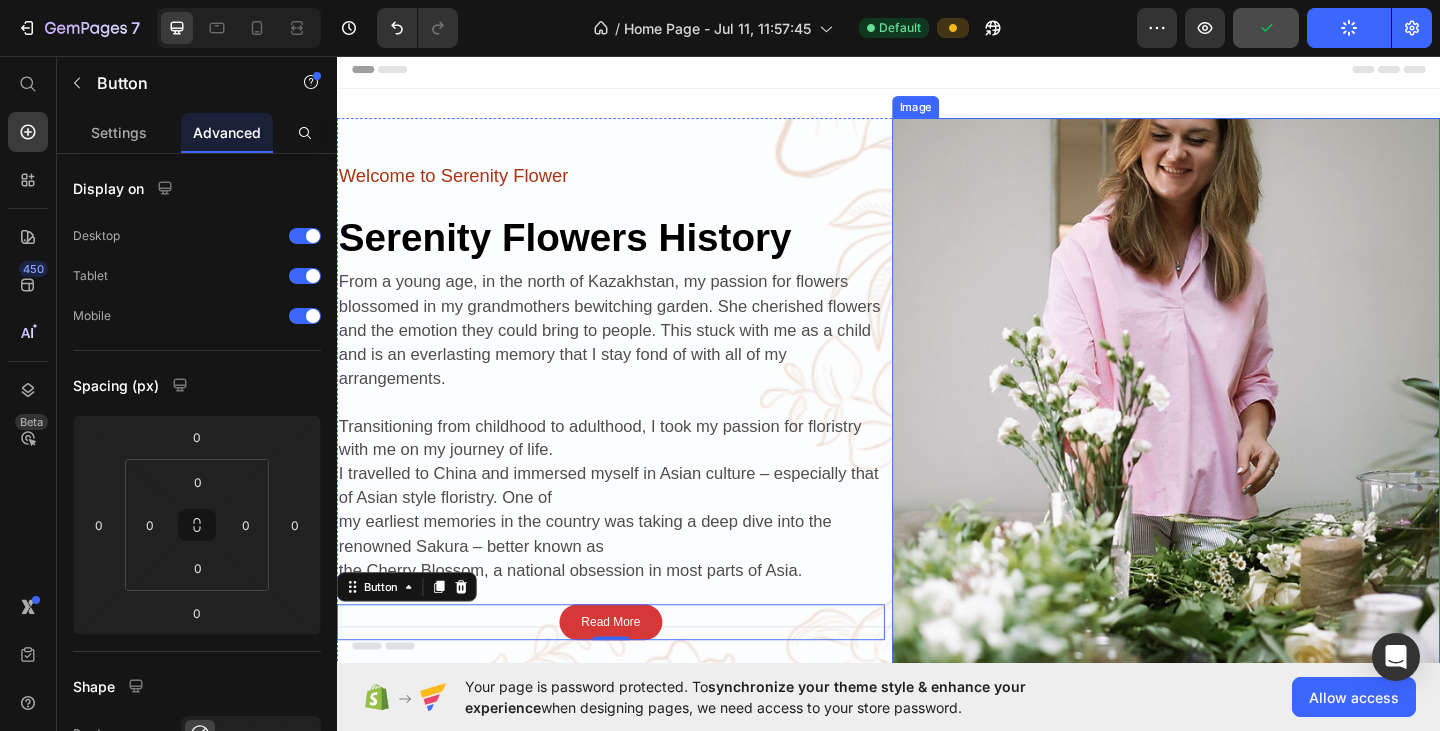 scroll, scrollTop: 0, scrollLeft: 0, axis: both 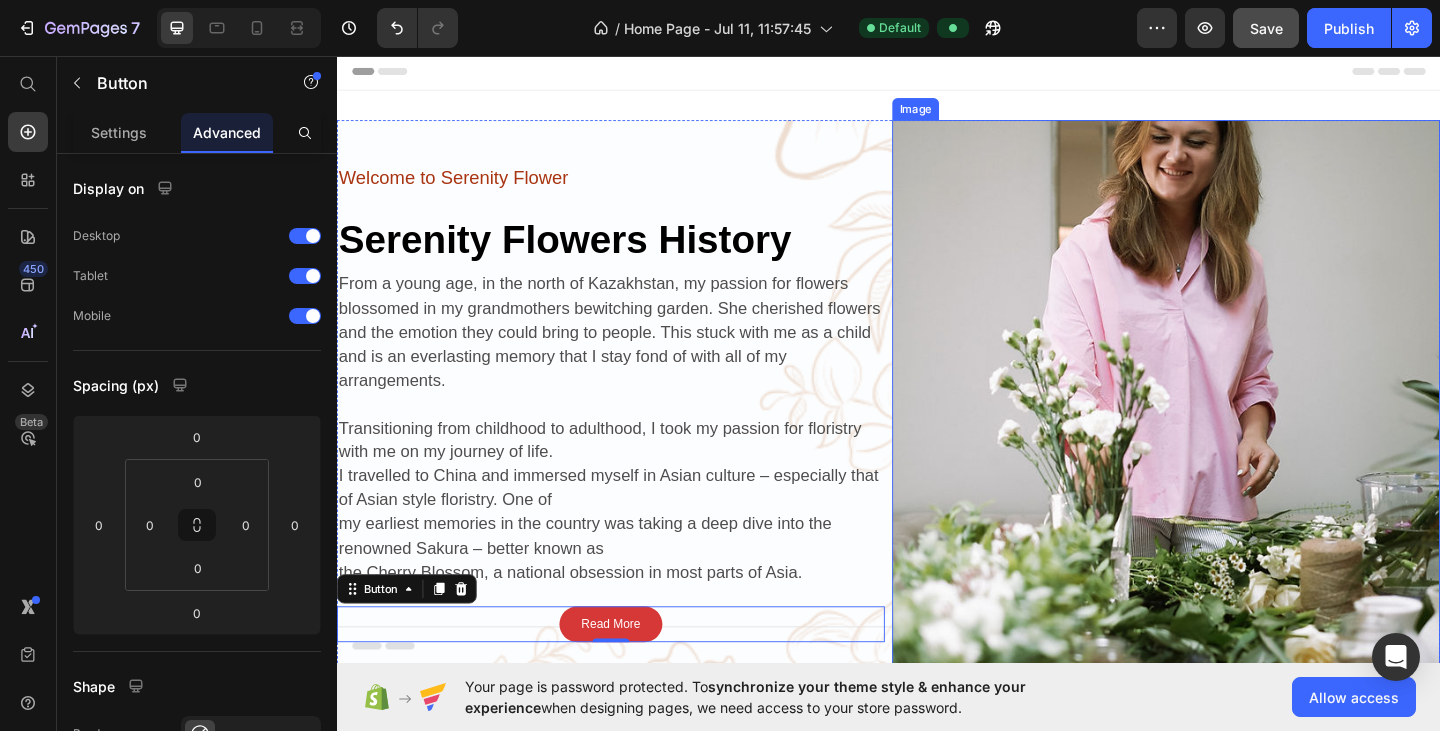 click at bounding box center (1239, 424) 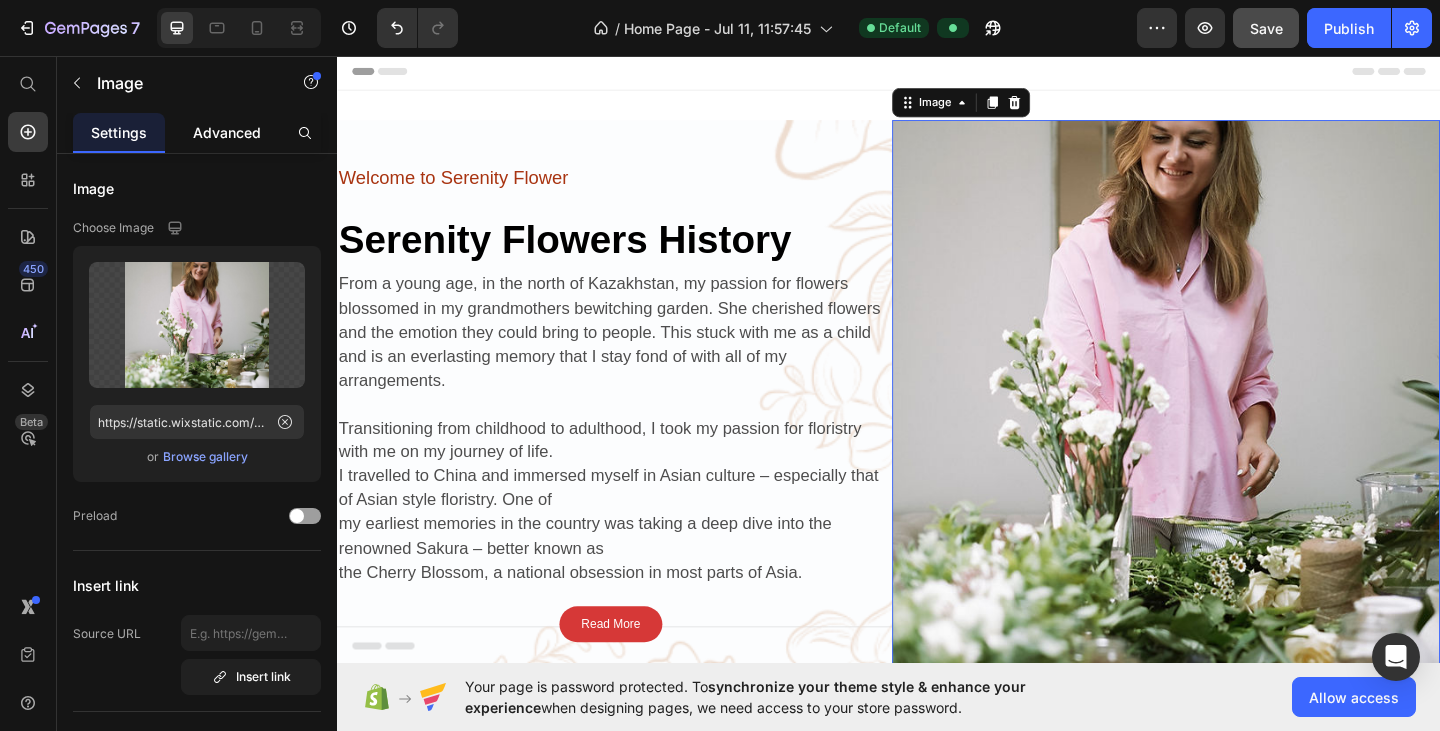 click on "Advanced" at bounding box center [227, 132] 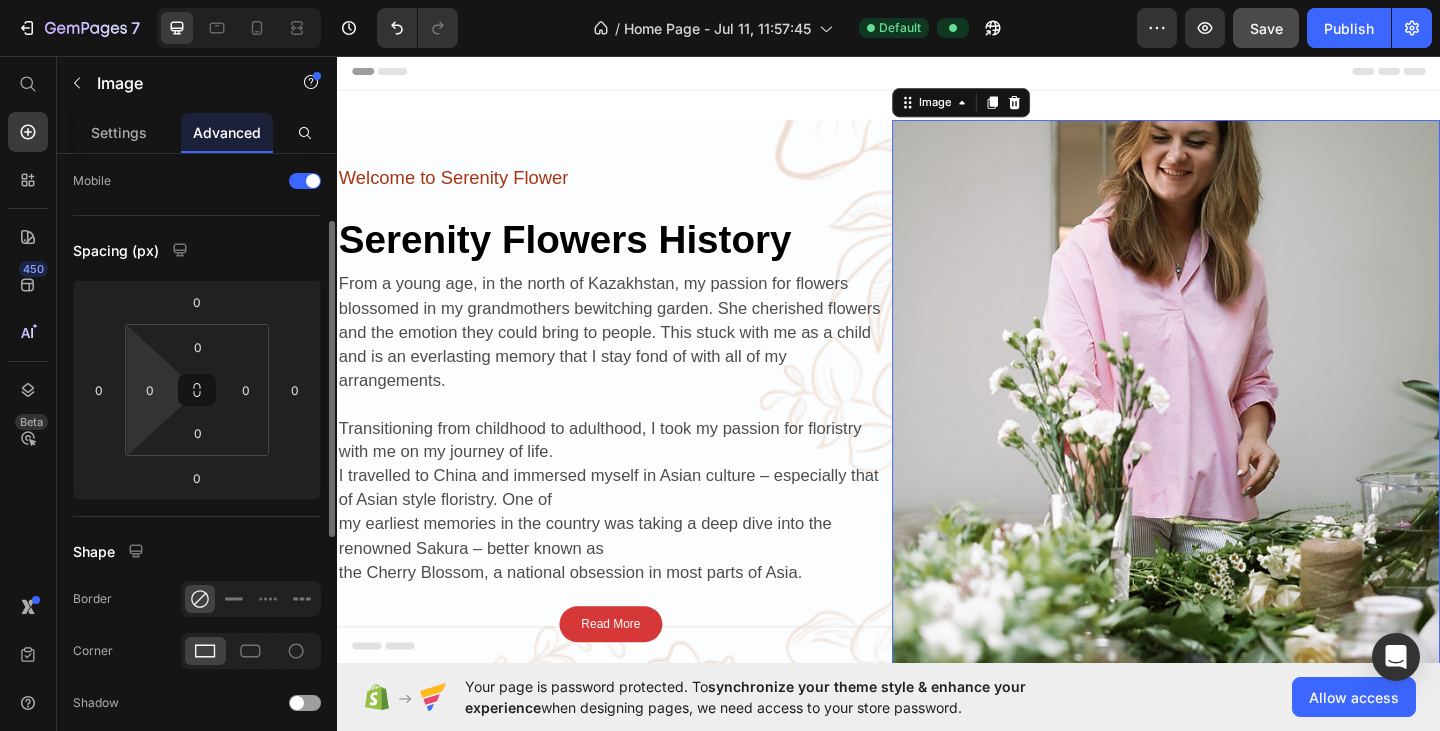scroll, scrollTop: 0, scrollLeft: 0, axis: both 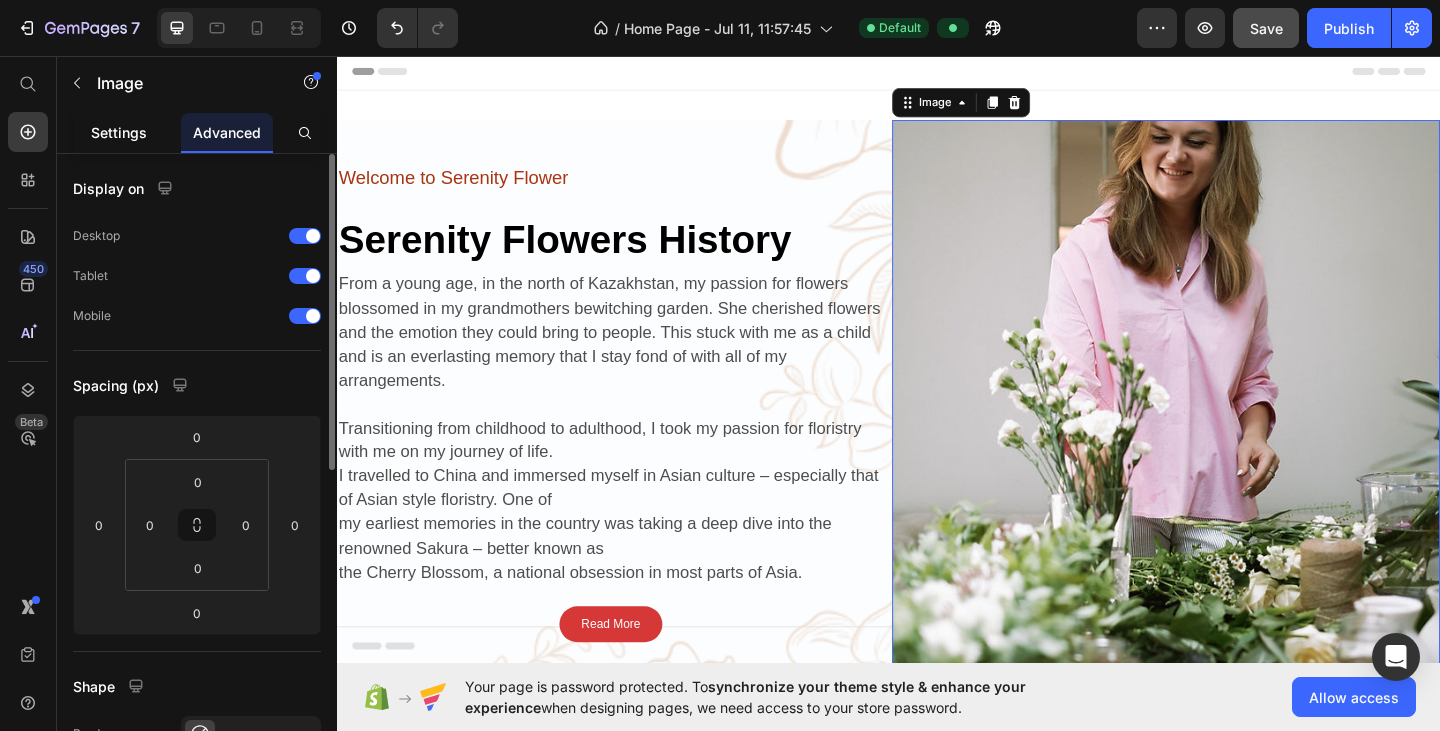click on "Settings" at bounding box center (119, 132) 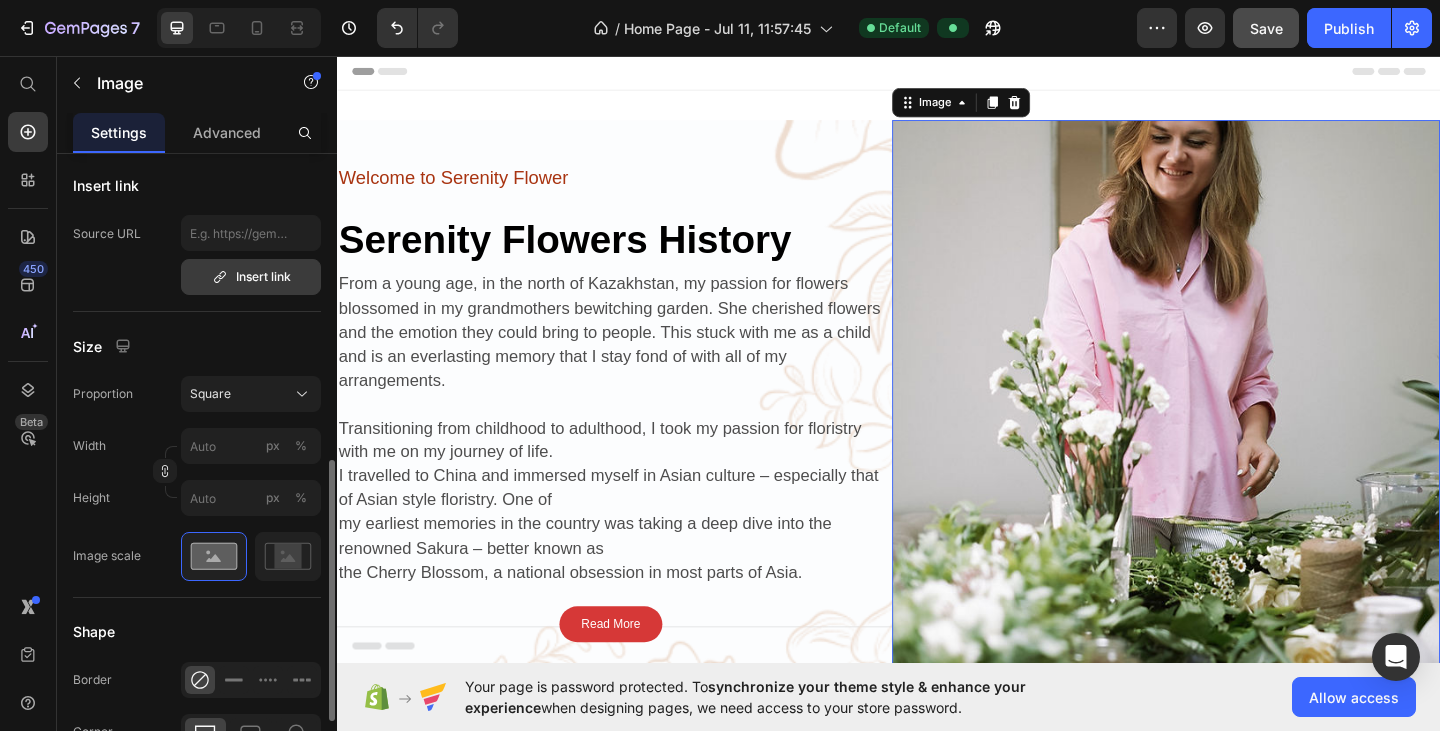 scroll, scrollTop: 500, scrollLeft: 0, axis: vertical 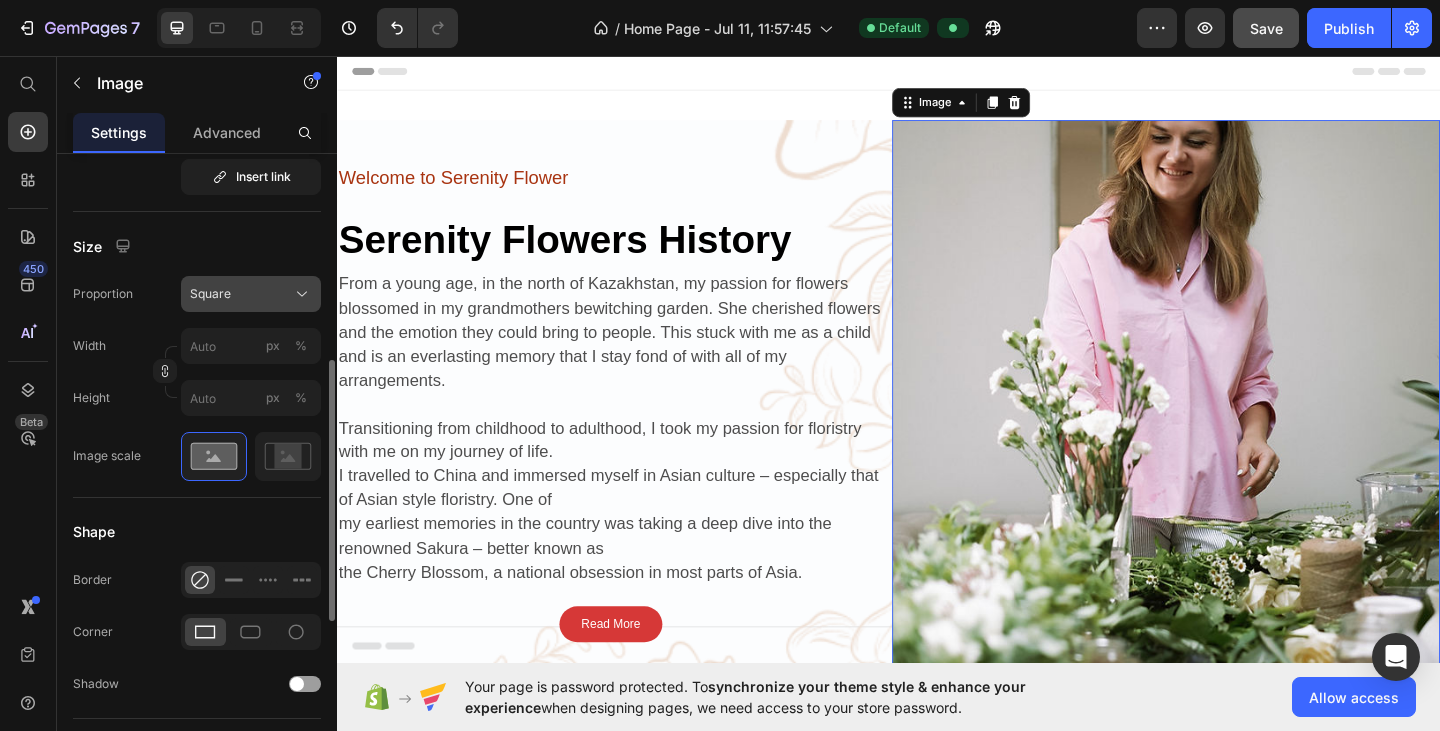 click on "Square" at bounding box center (251, 294) 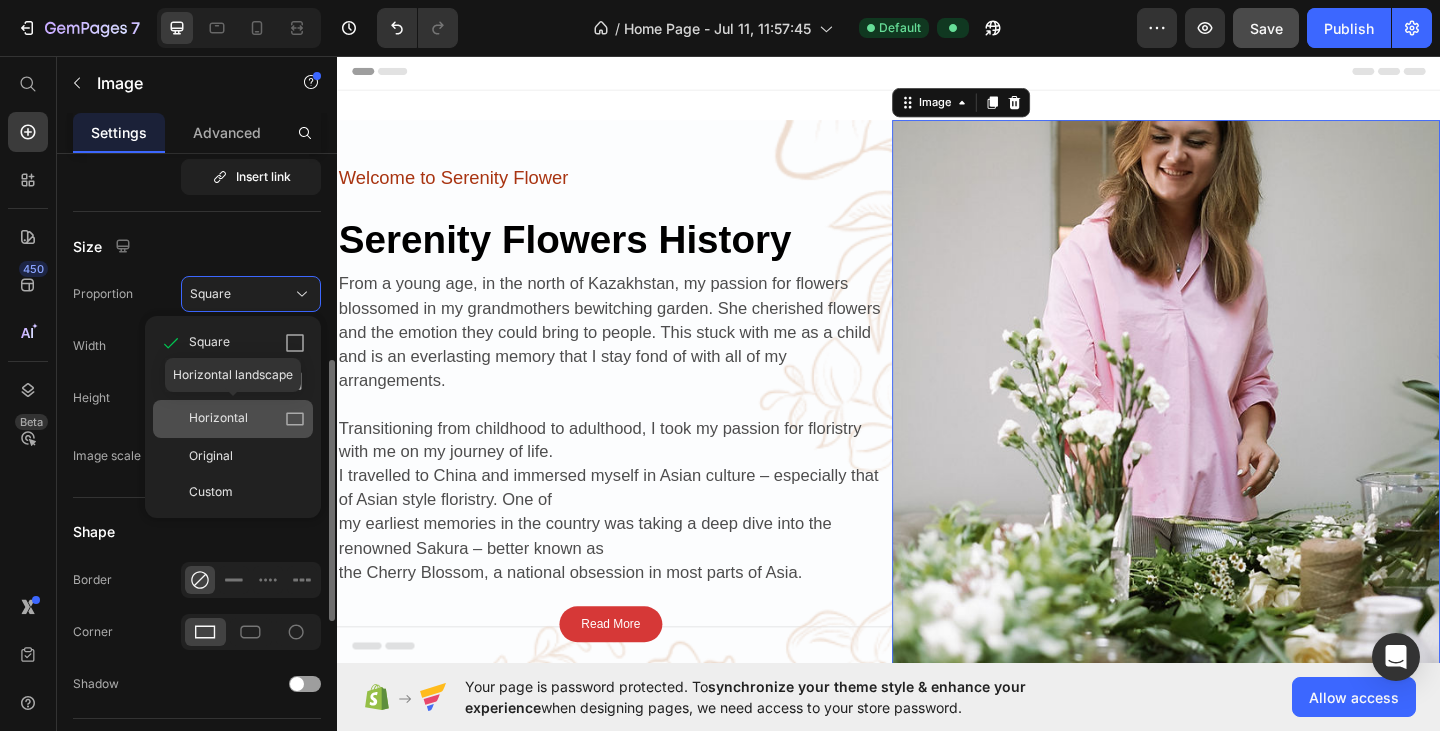 click on "Horizontal" at bounding box center (247, 419) 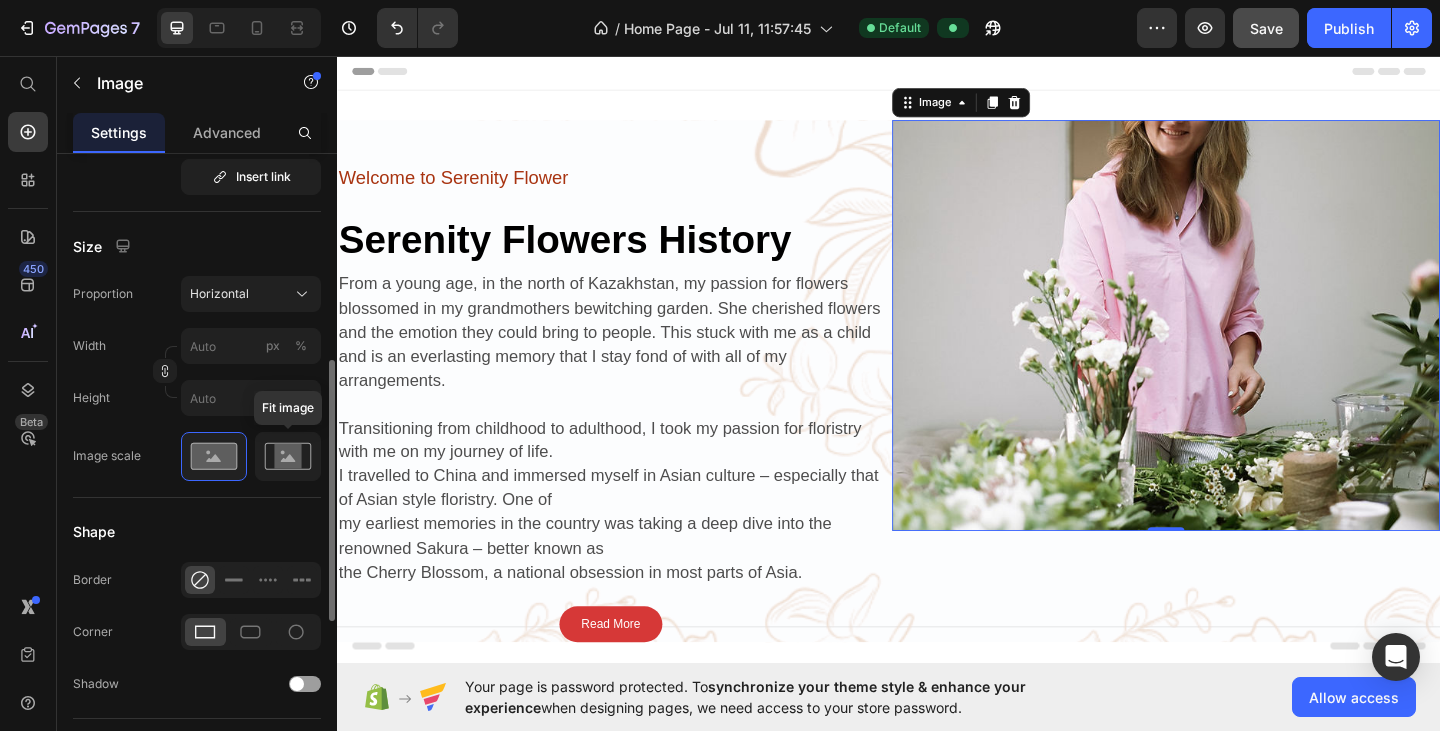 click 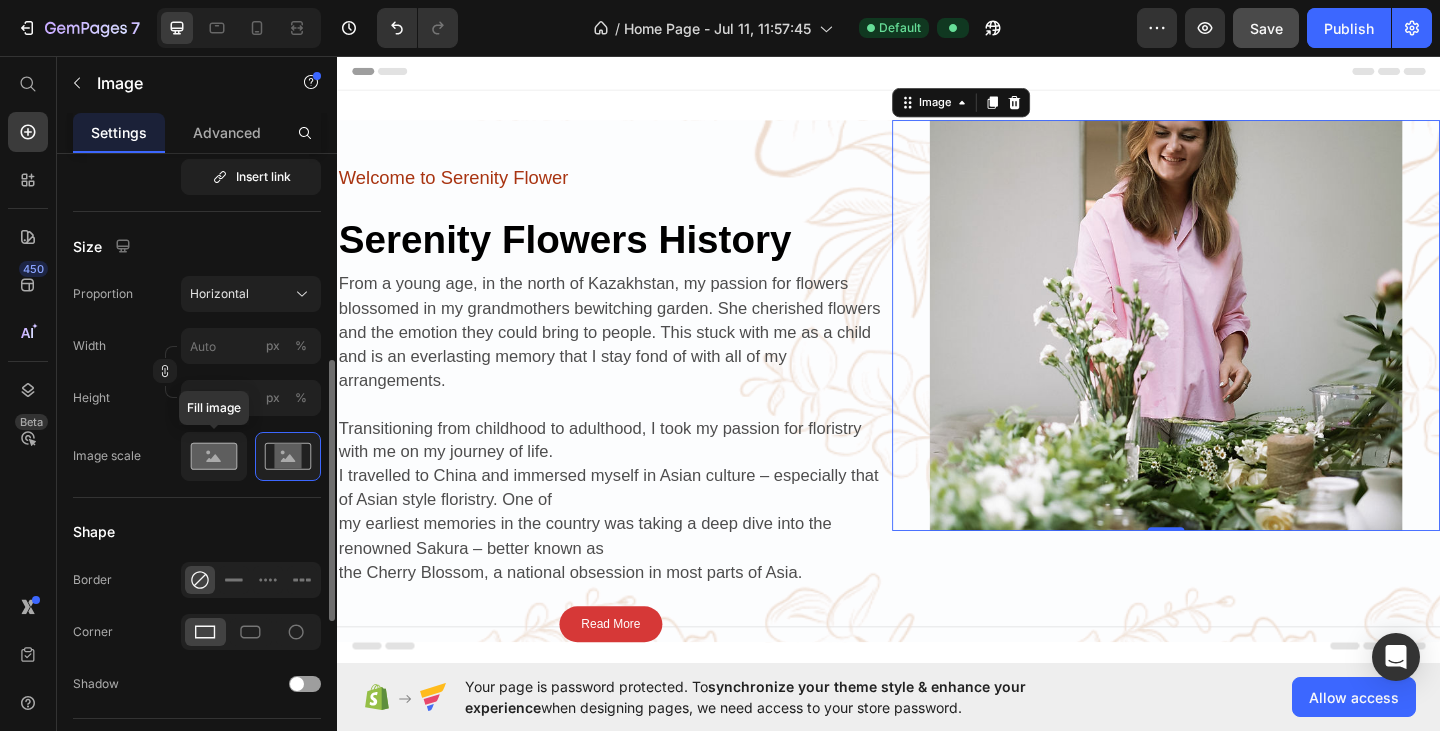 click 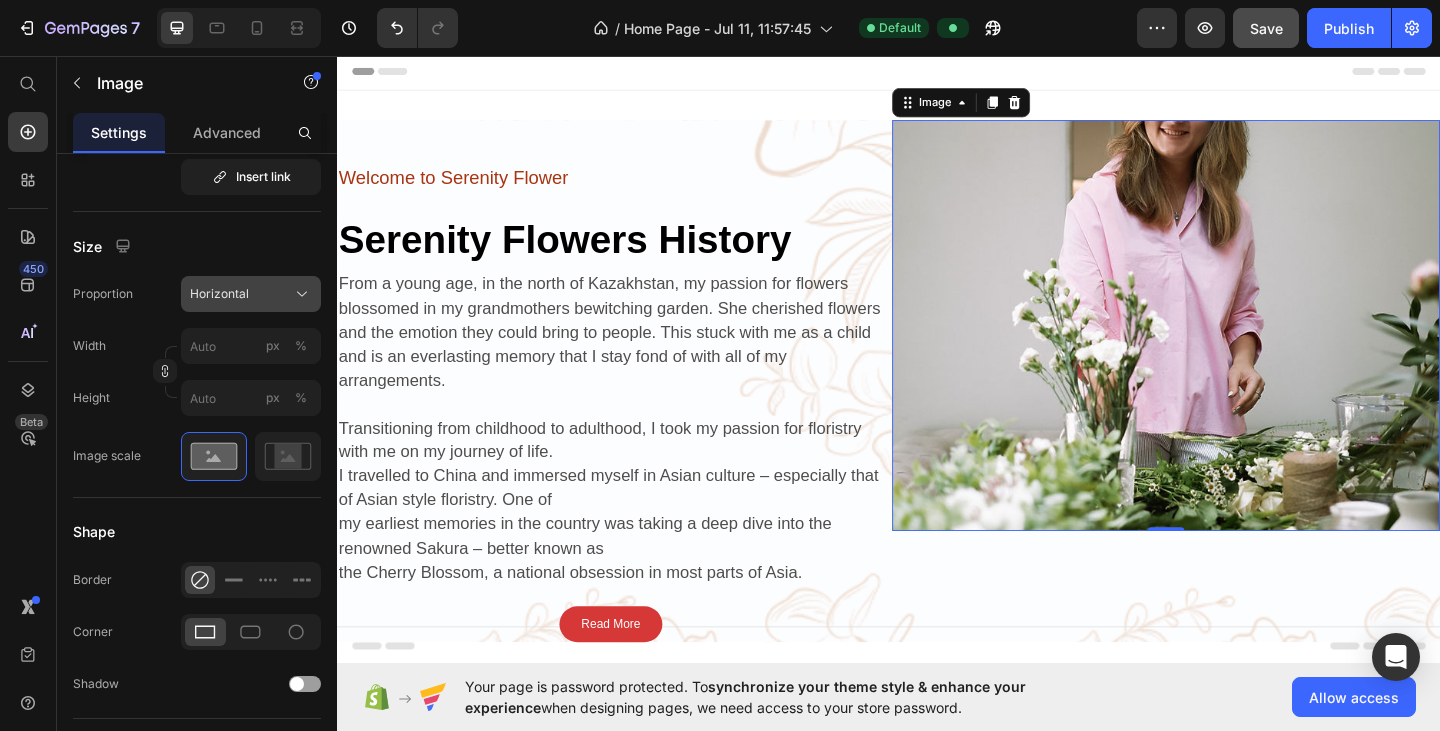 click on "Horizontal" at bounding box center [219, 294] 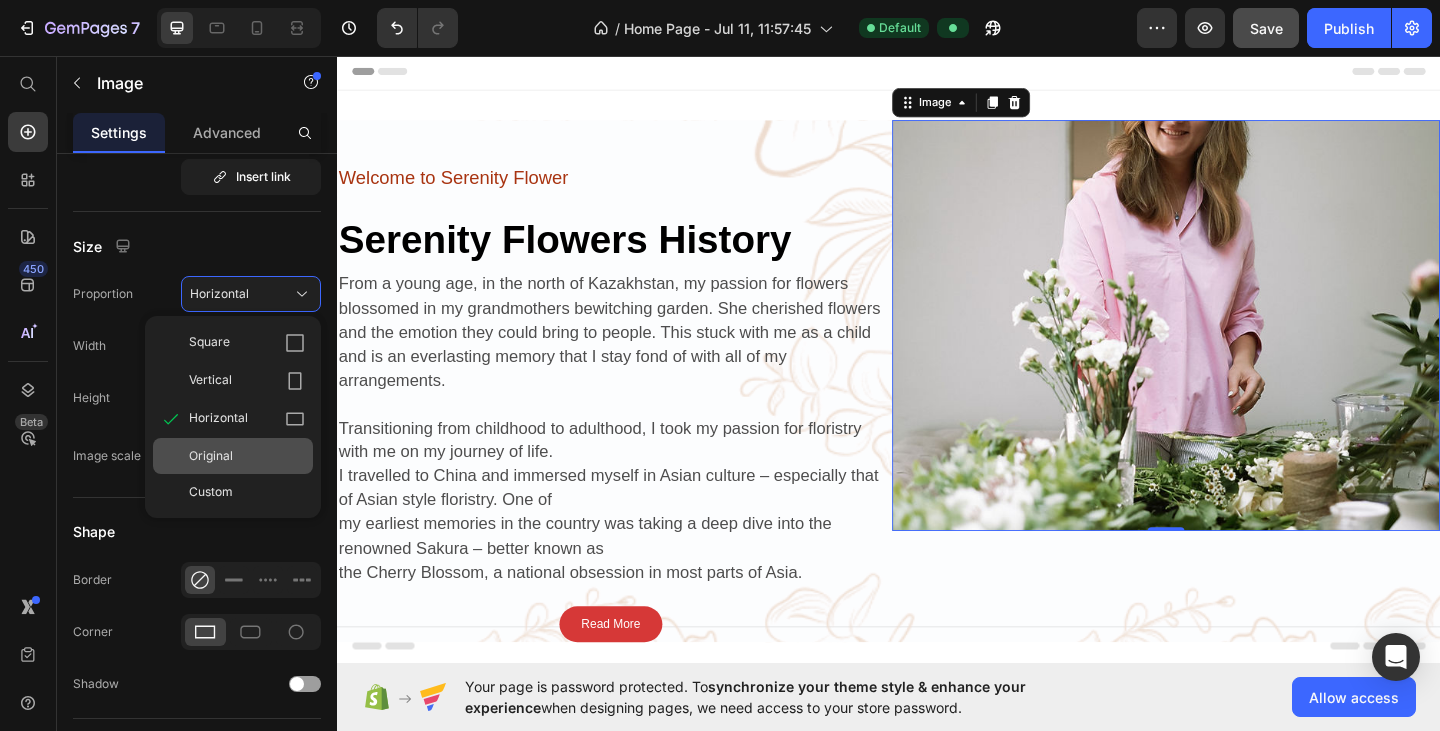 click on "Original" at bounding box center (211, 456) 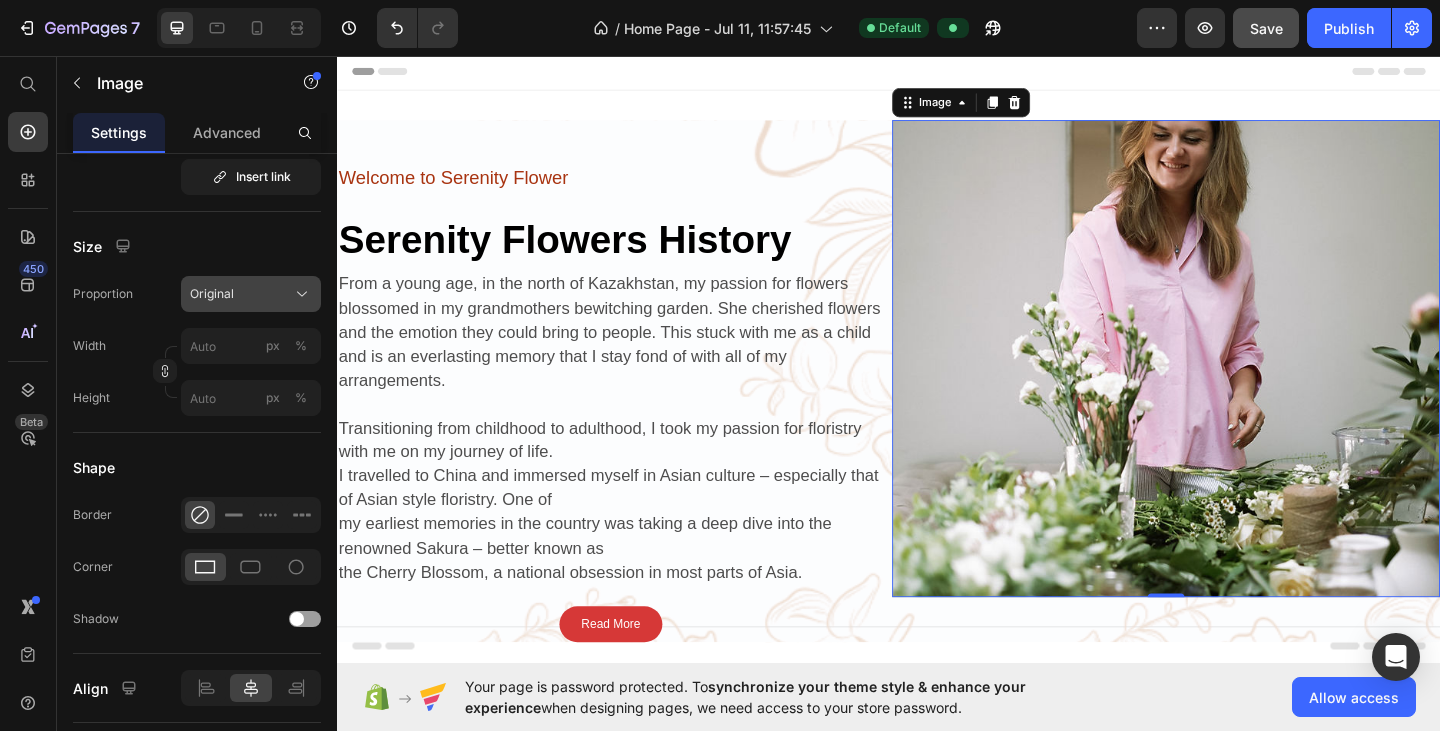 click on "Original" at bounding box center (251, 294) 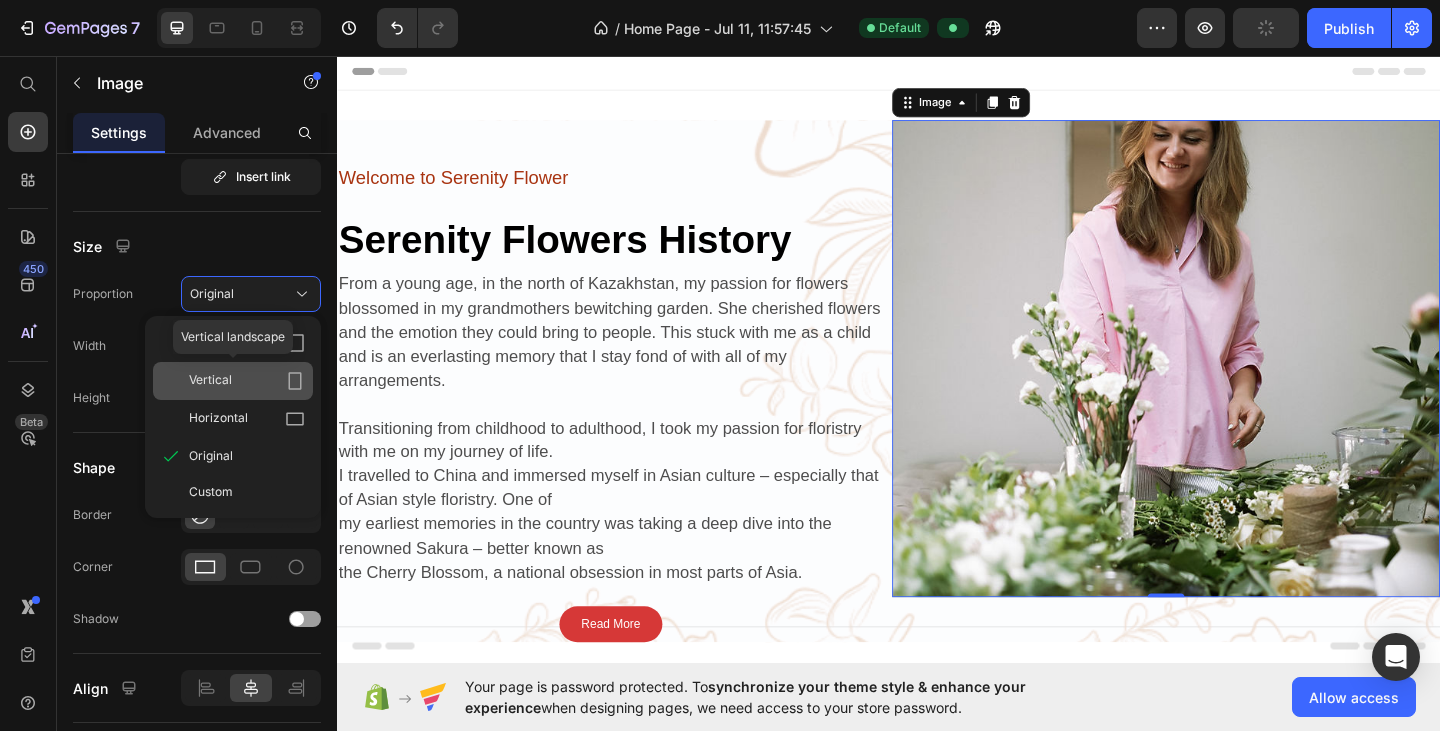 click on "Vertical" at bounding box center (210, 381) 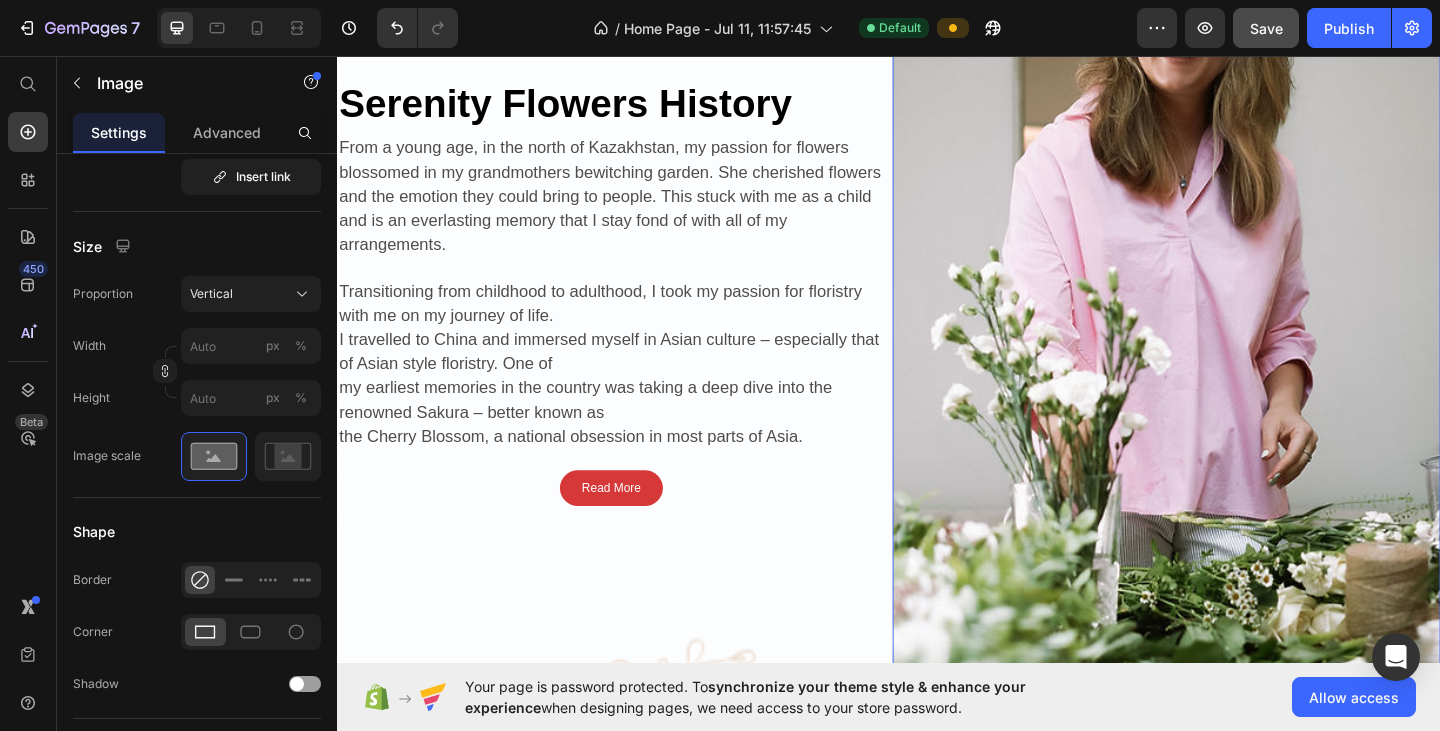 scroll, scrollTop: 100, scrollLeft: 0, axis: vertical 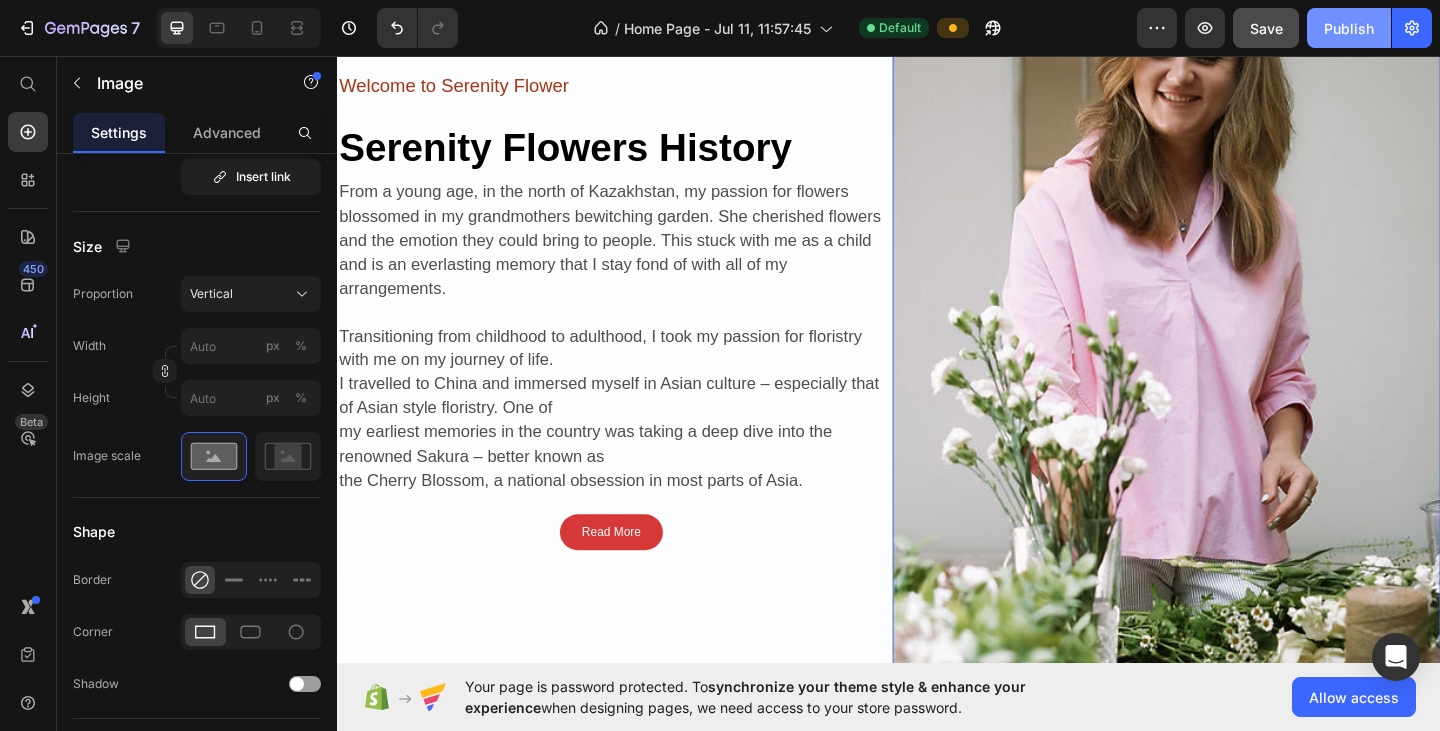 click on "Publish" 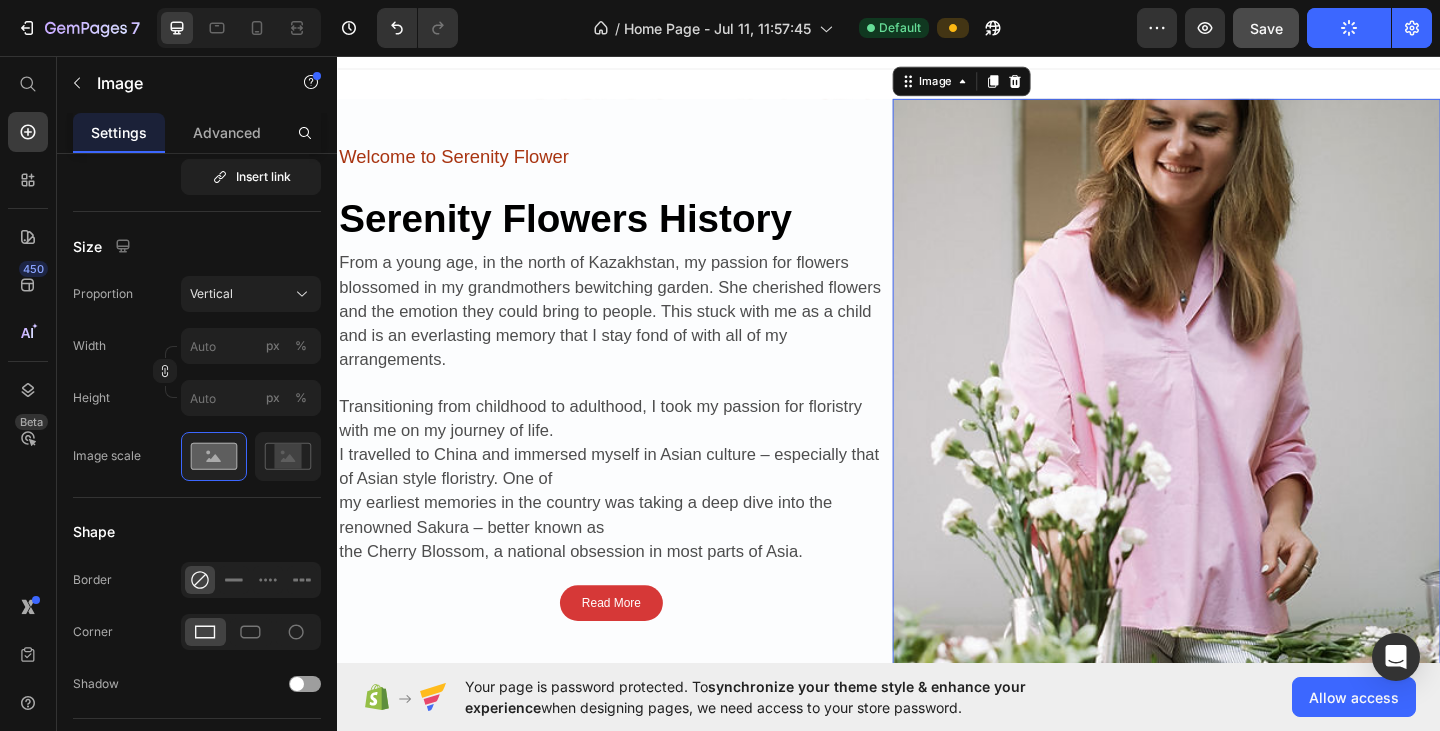 scroll, scrollTop: 0, scrollLeft: 0, axis: both 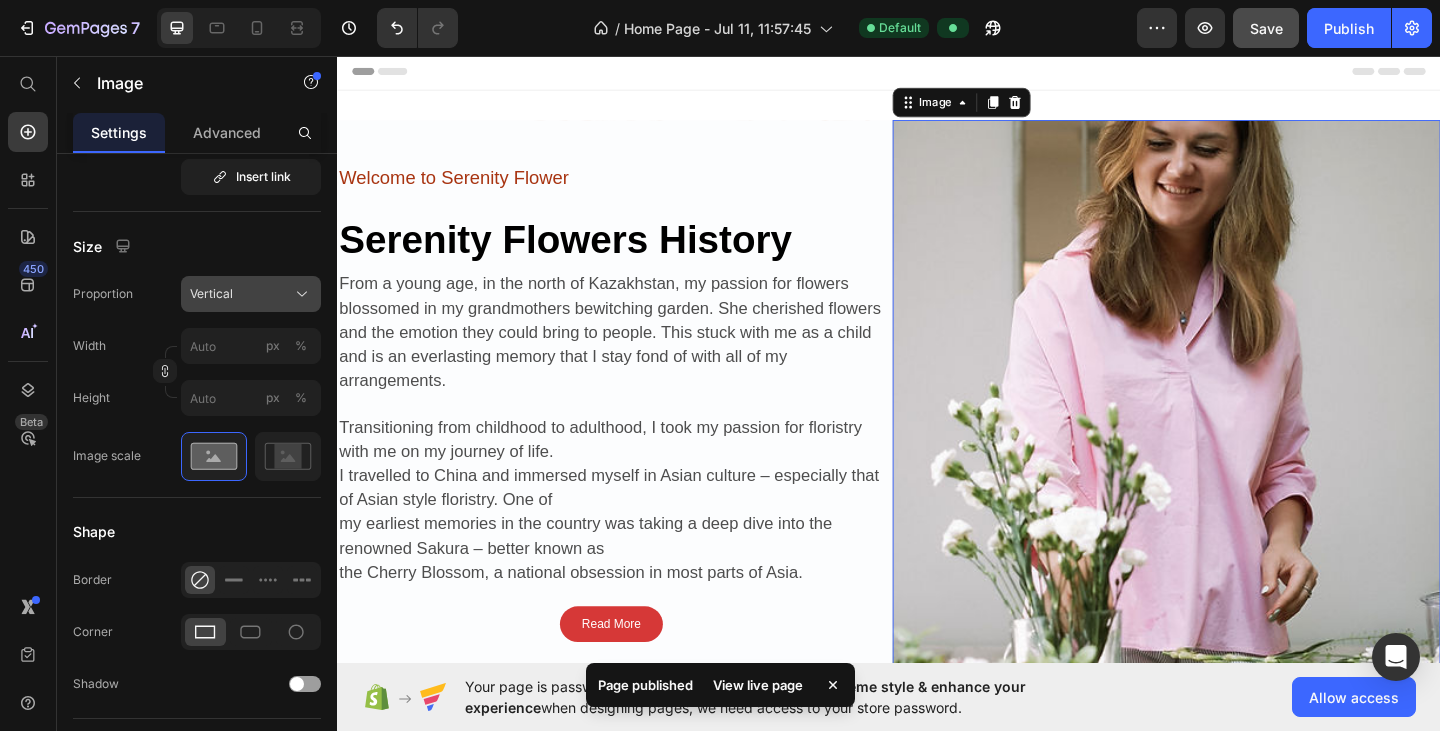 click on "Vertical" 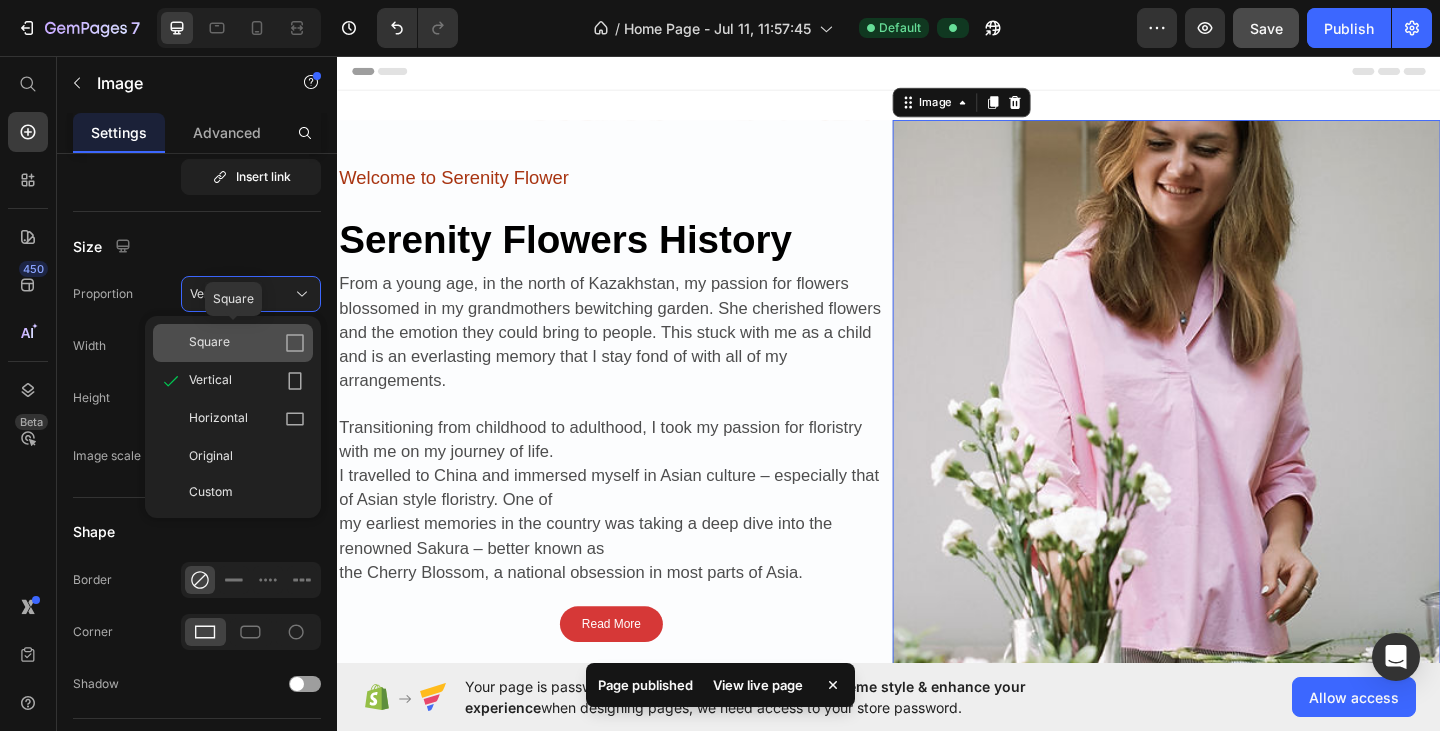 click on "Square" at bounding box center (247, 343) 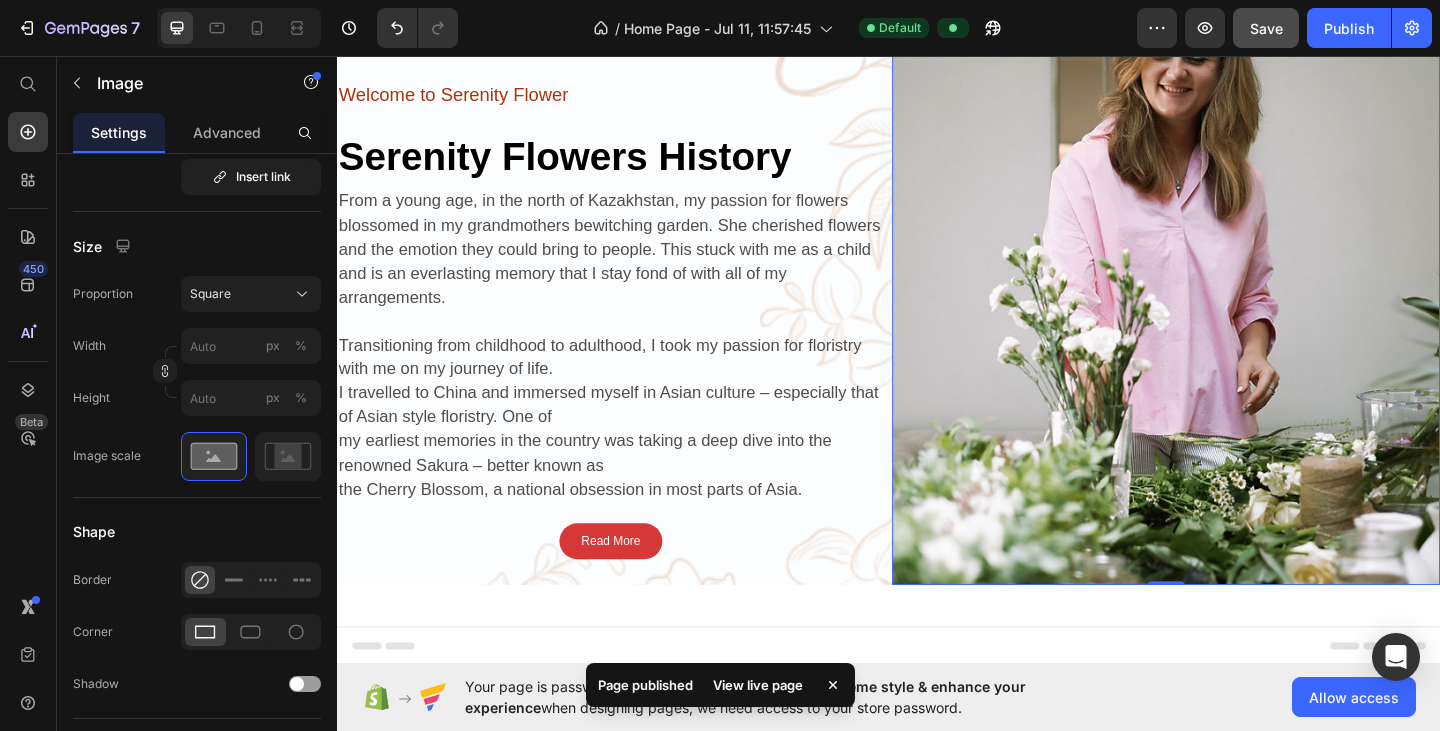 scroll, scrollTop: 0, scrollLeft: 0, axis: both 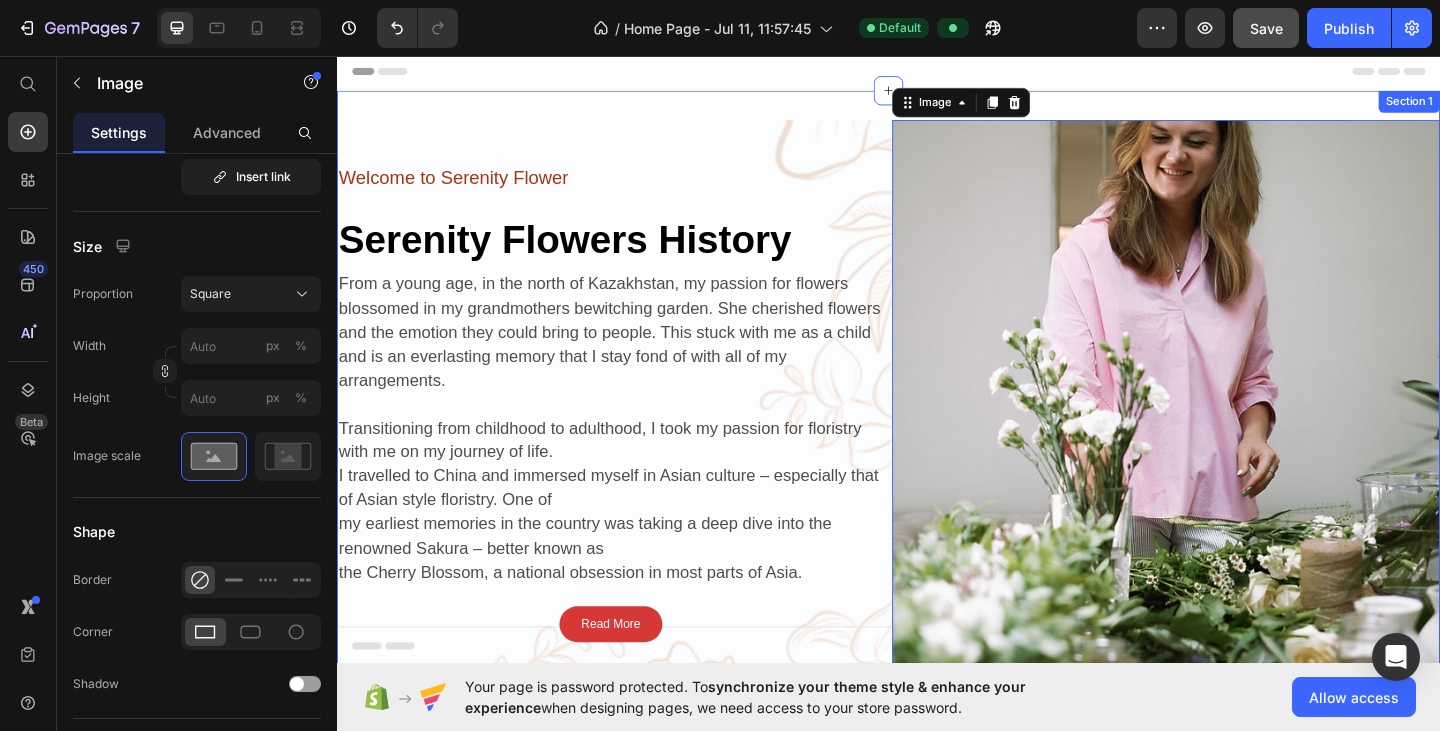 click on "Welcome to Serenity Flower Text Block ⁠⁠⁠⁠⁠⁠⁠ Serenity Flowers History Heading From a young age, in the north of [COUNTRY], my passion for flowers blossomed in my grandmothers bewitching garden. She cherished flowers and the emotion they could bring to people. This stuck with me as a child and is an everlasting memory that I stay fond of with all of my arrangements. Transitioning from childhood to adulthood, I took my passion for floristry with me on my journey of life. I travelled to China and immersed myself in Asian culture – especially that of Asian style floristry. One of my earliest memories in the country was taking a deep dive into the renowned Sakura – better known as the Cherry Blossom, a national obsession in most parts of Asia. Text Block Read More Button Image Row Section 1   You can create reusable sections Create Theme Section AI Content Write with GemAI What would you like to describe here? Tone and Voice Persuasive Product Show more Generate" at bounding box center [937, 432] 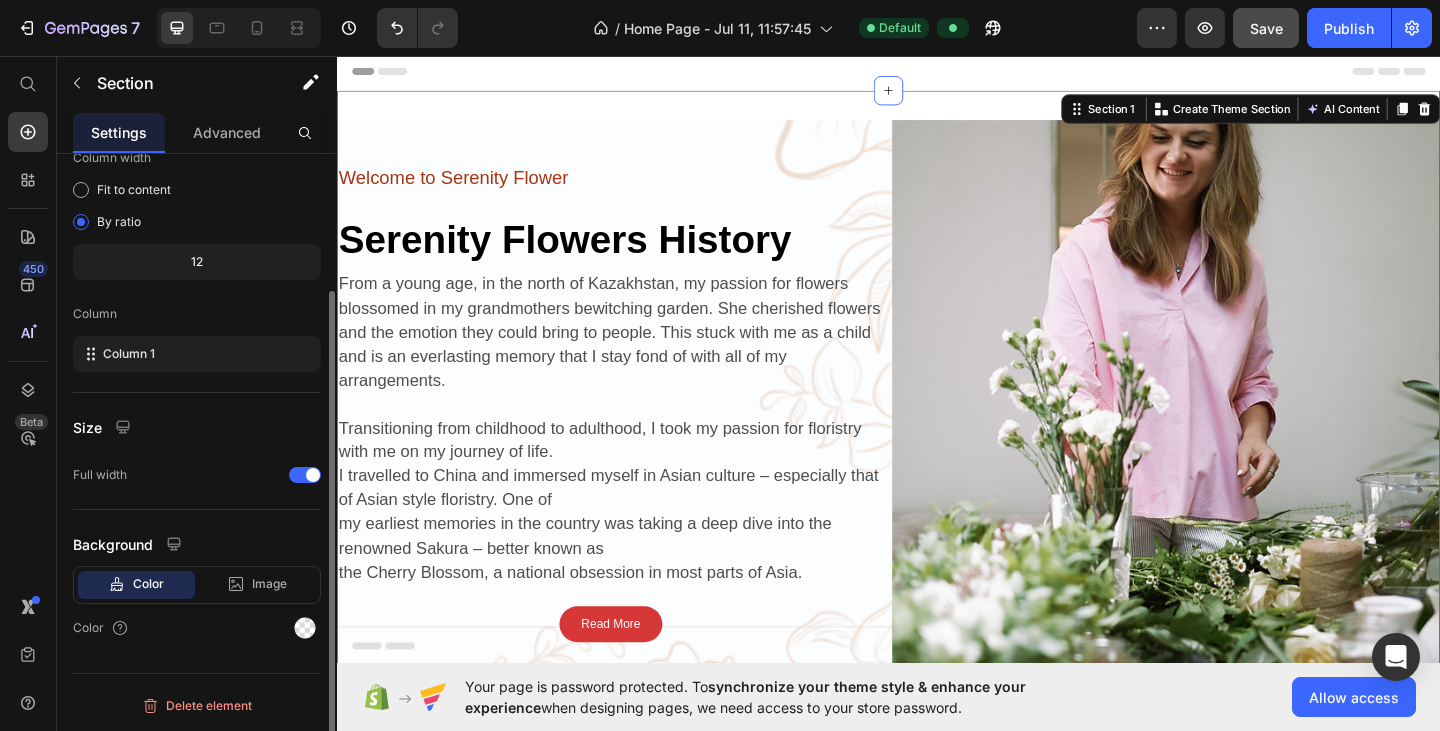 scroll, scrollTop: 0, scrollLeft: 0, axis: both 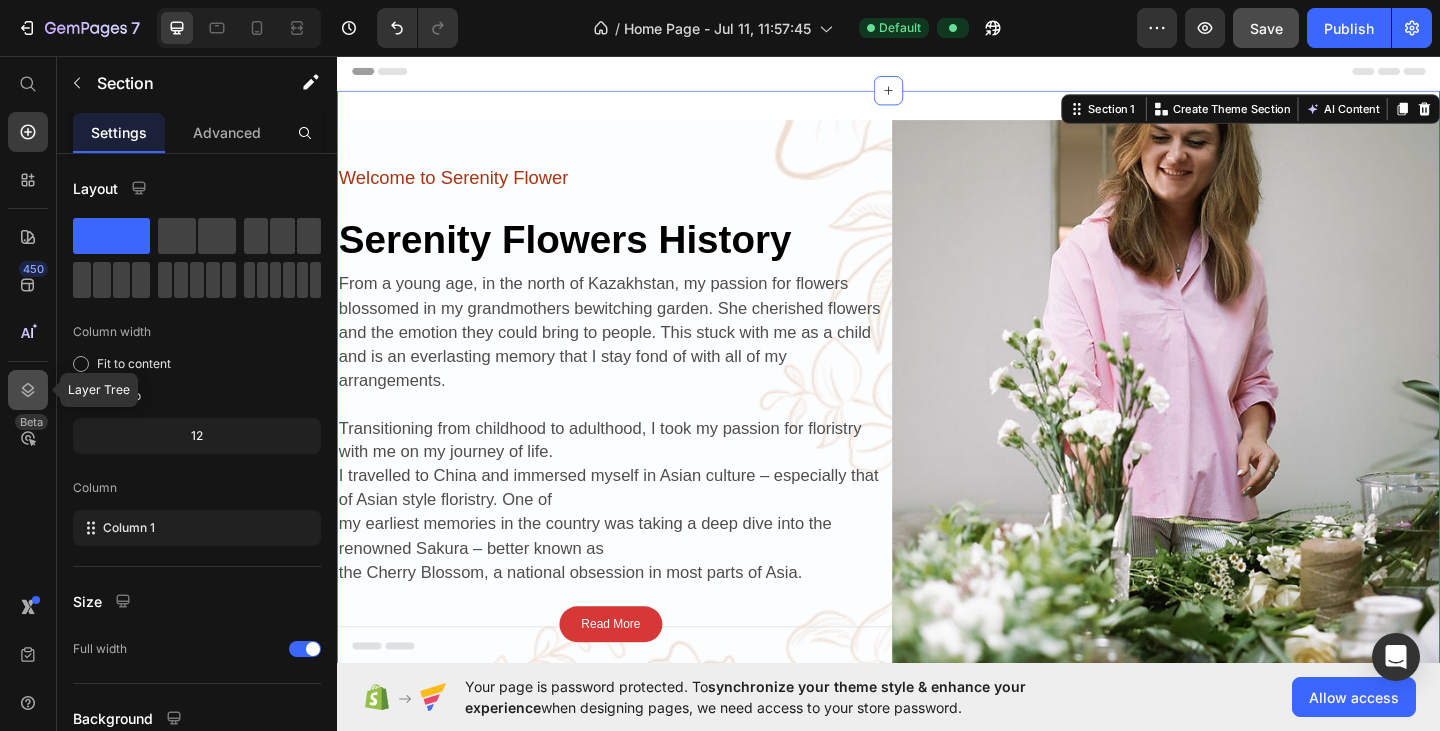 click 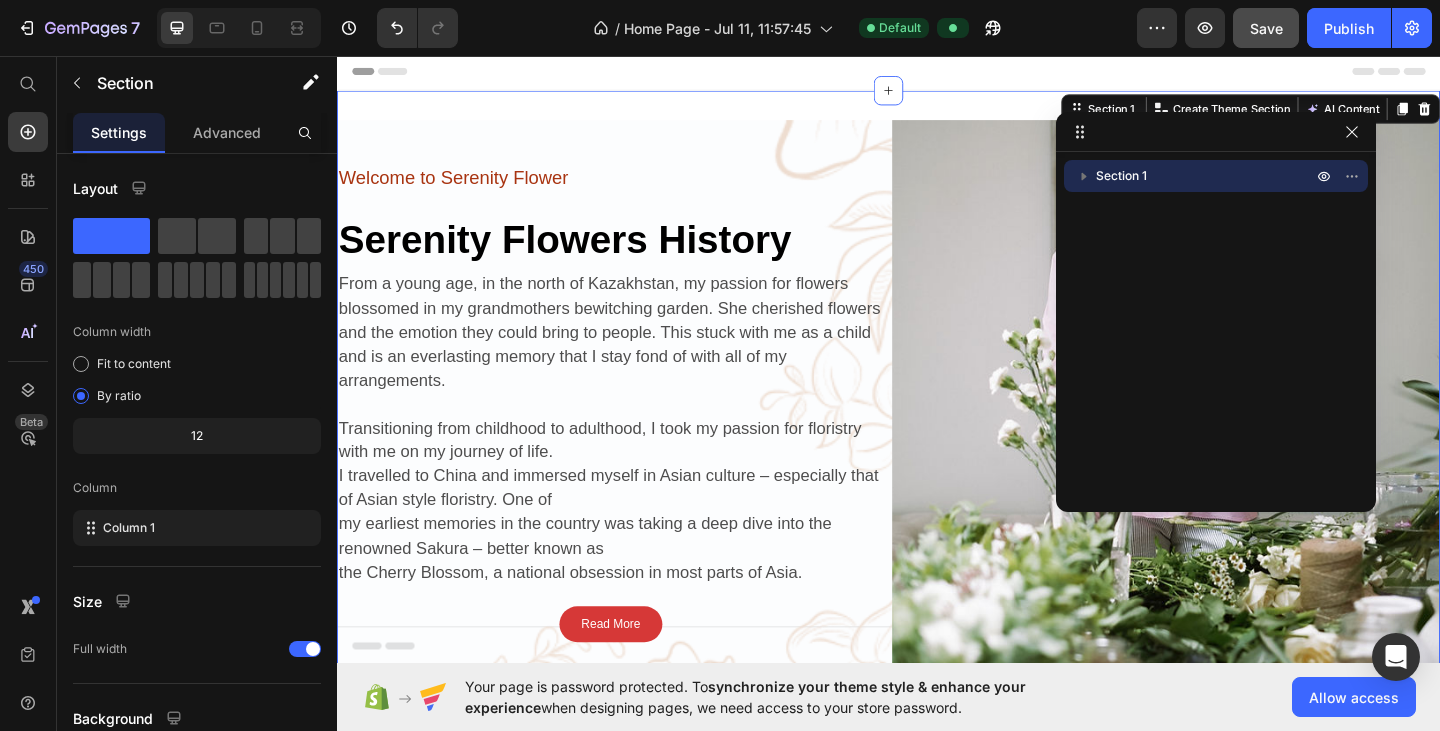 click on "Section 1" at bounding box center (1206, 176) 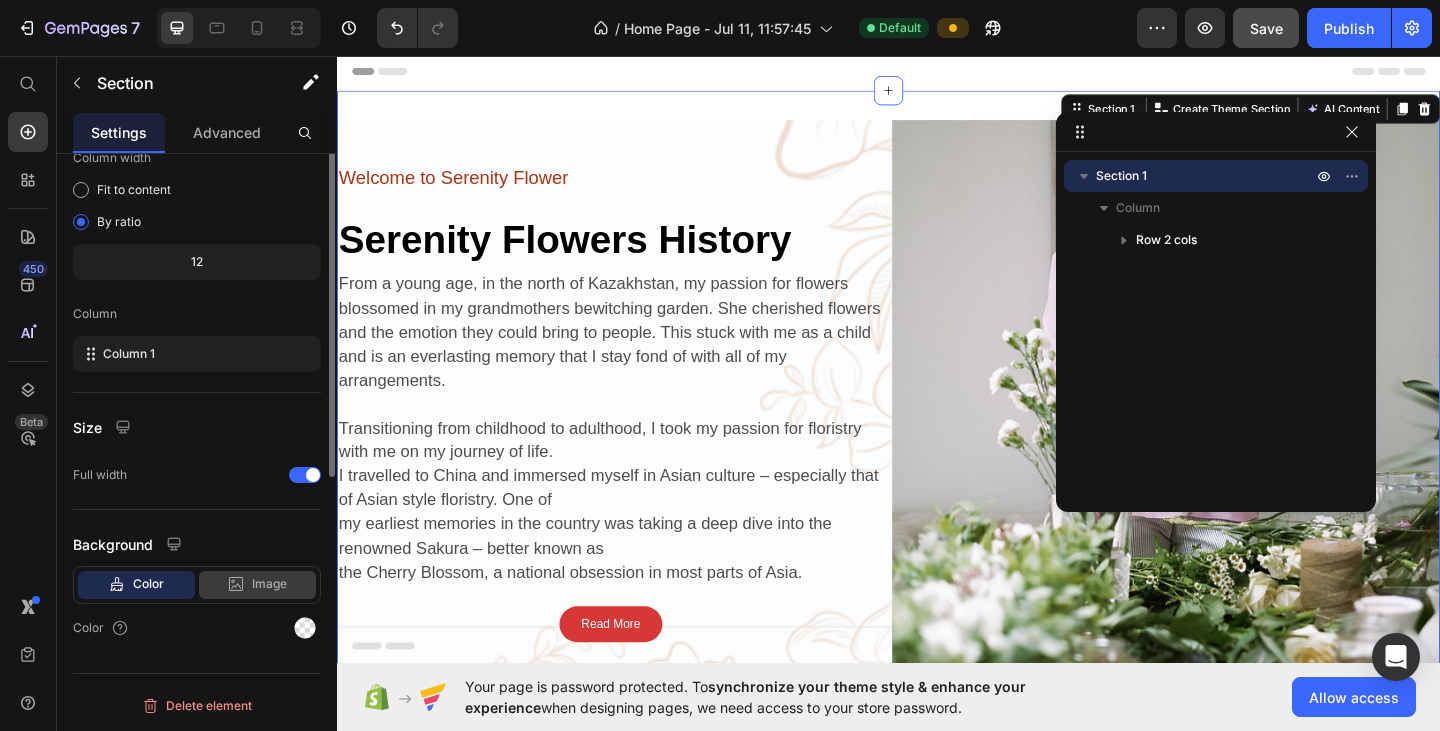scroll, scrollTop: 0, scrollLeft: 0, axis: both 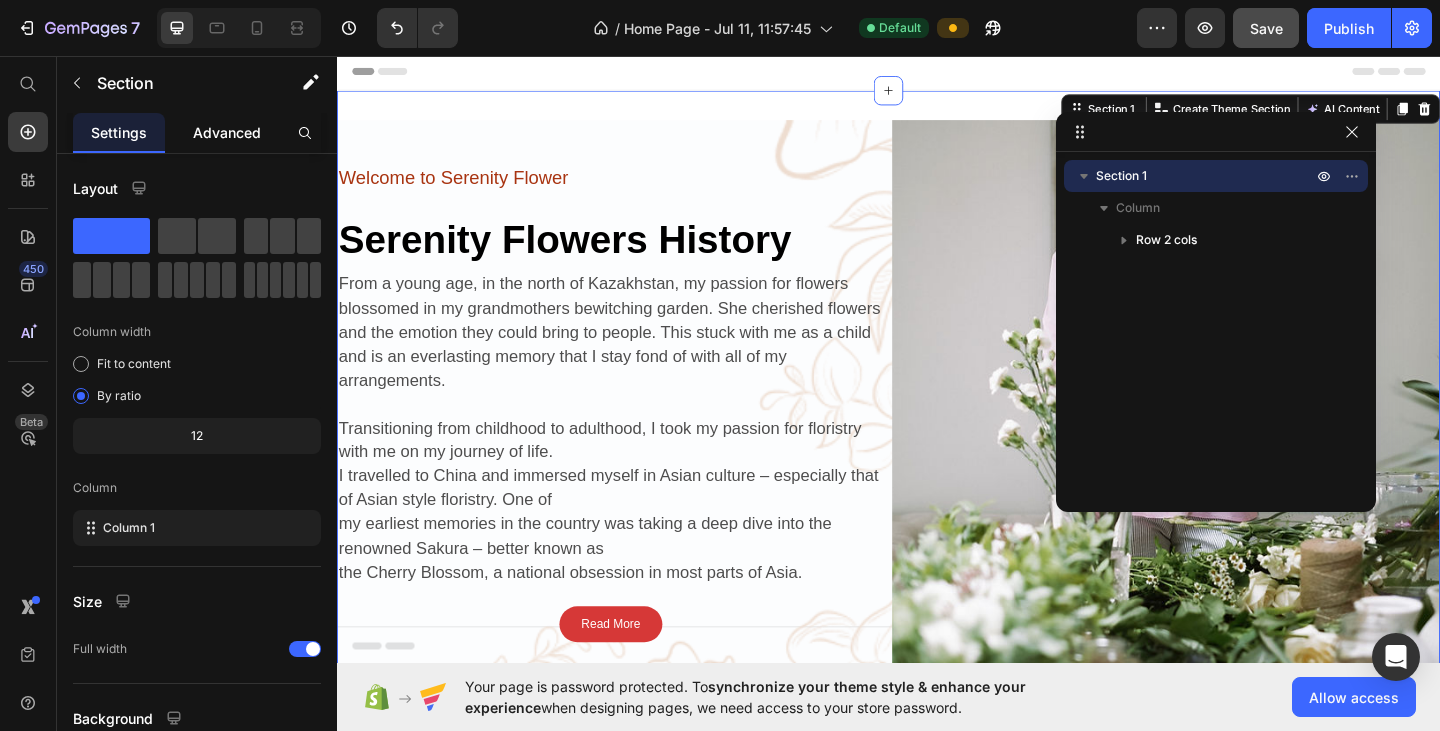 click on "Advanced" at bounding box center [227, 132] 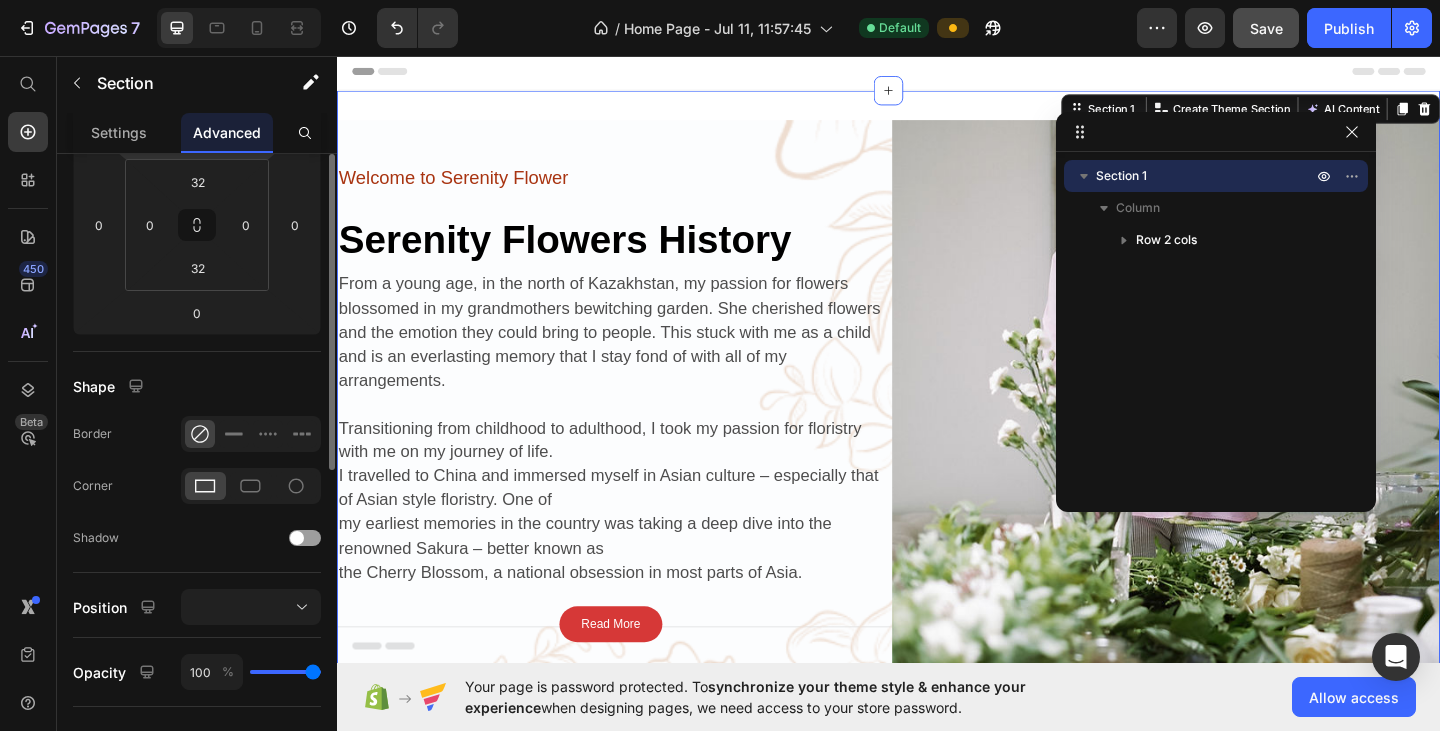 scroll, scrollTop: 100, scrollLeft: 0, axis: vertical 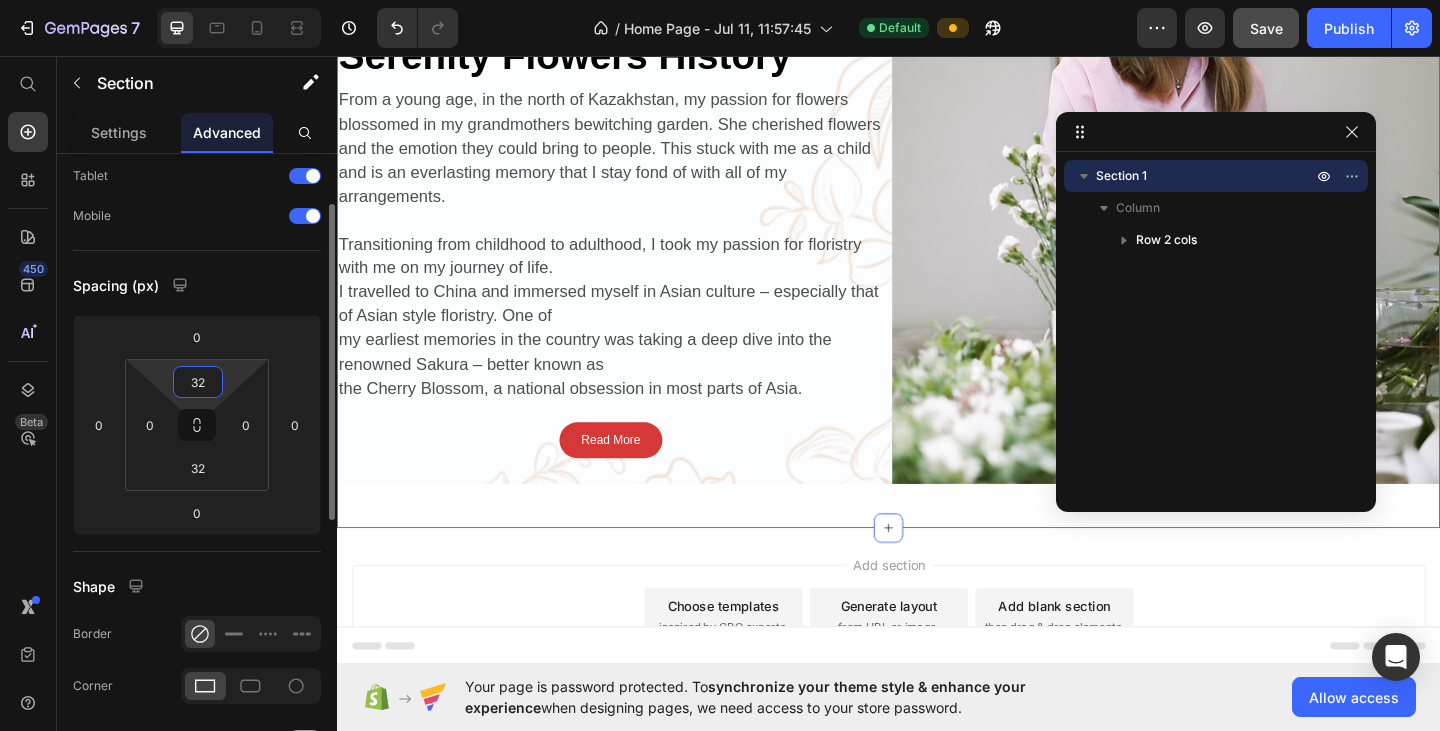 click on "32" at bounding box center (198, 382) 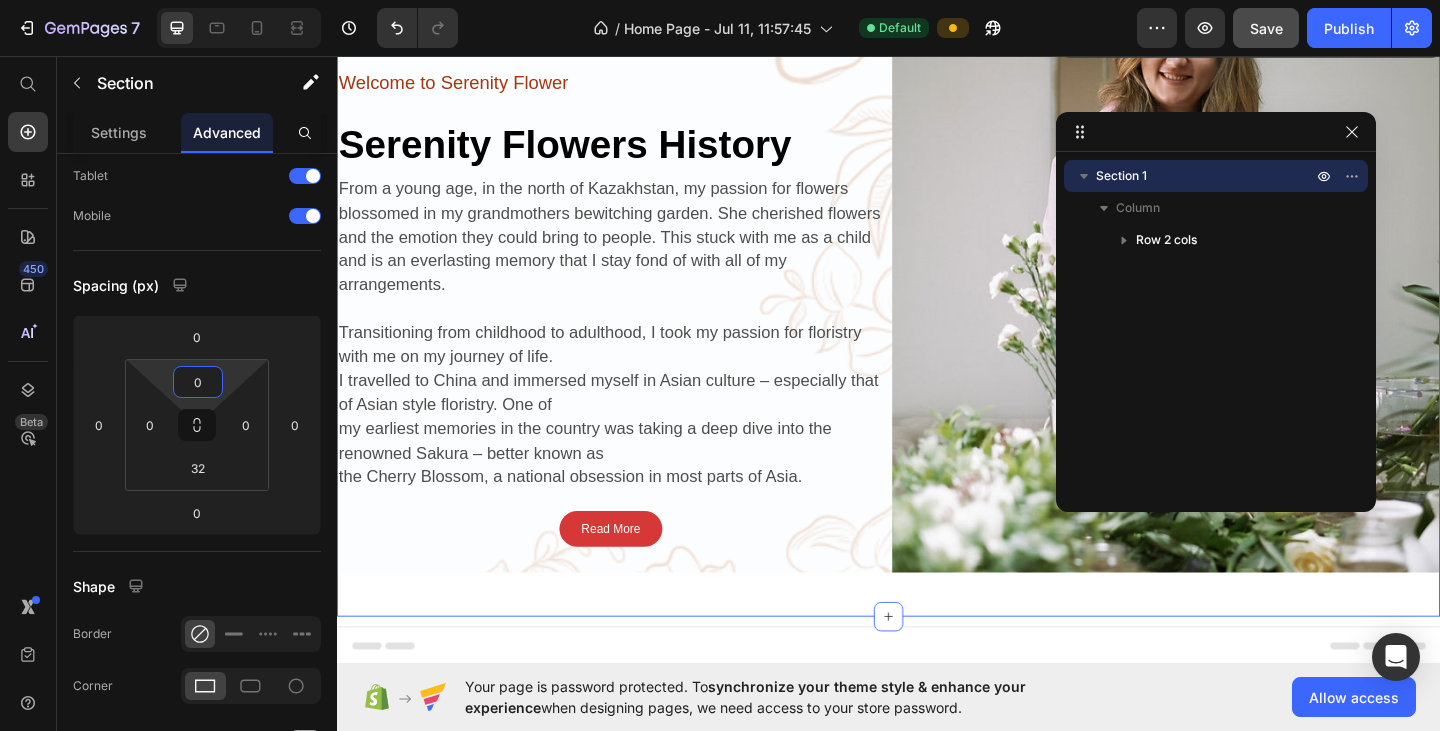 scroll, scrollTop: 0, scrollLeft: 0, axis: both 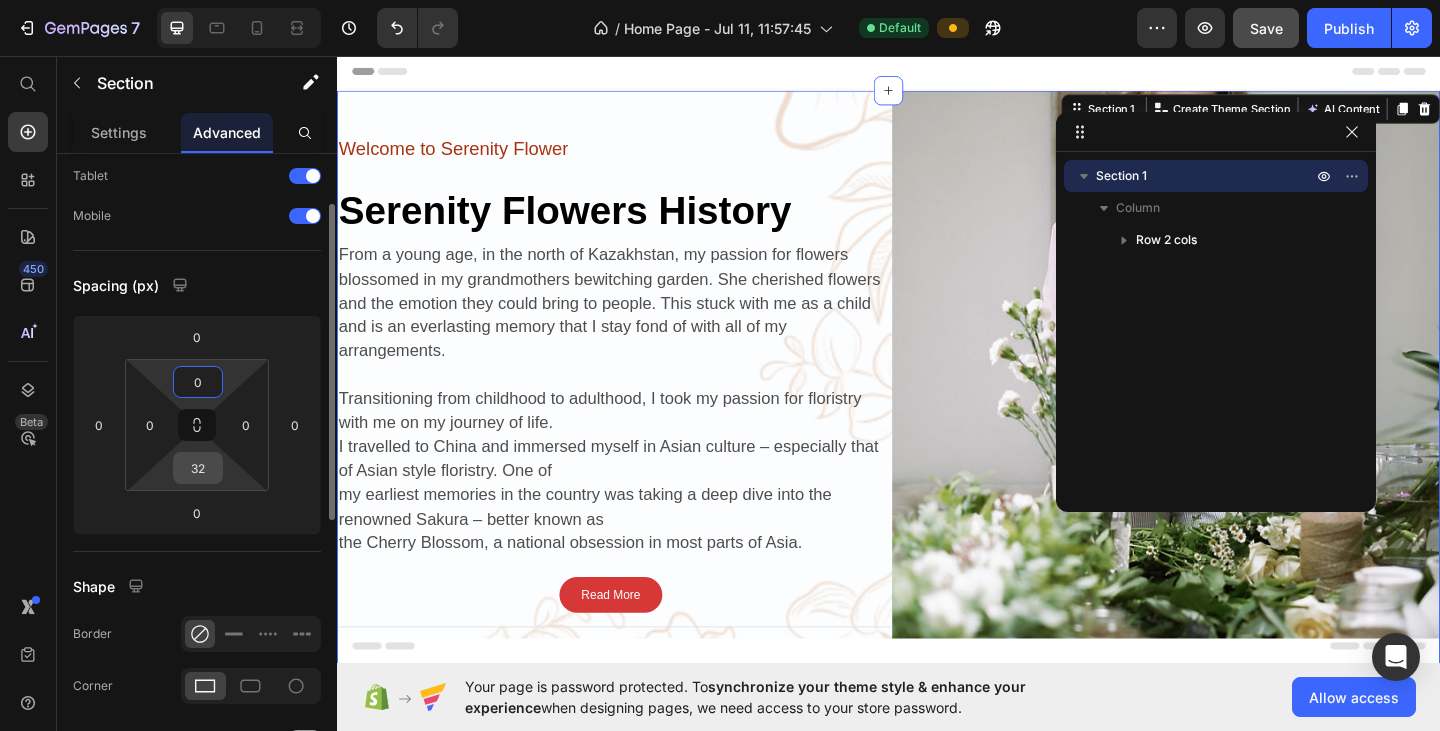 type on "0" 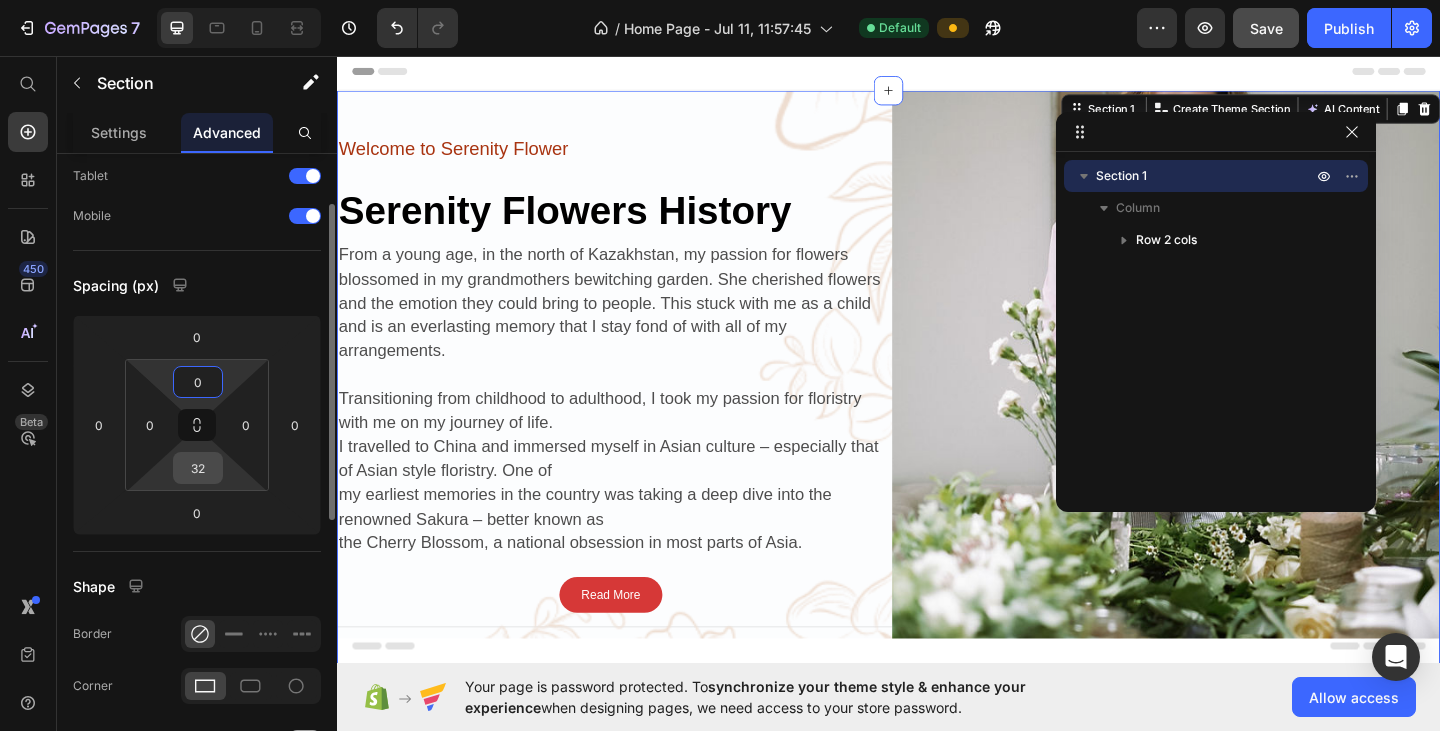 click on "32" at bounding box center [198, 468] 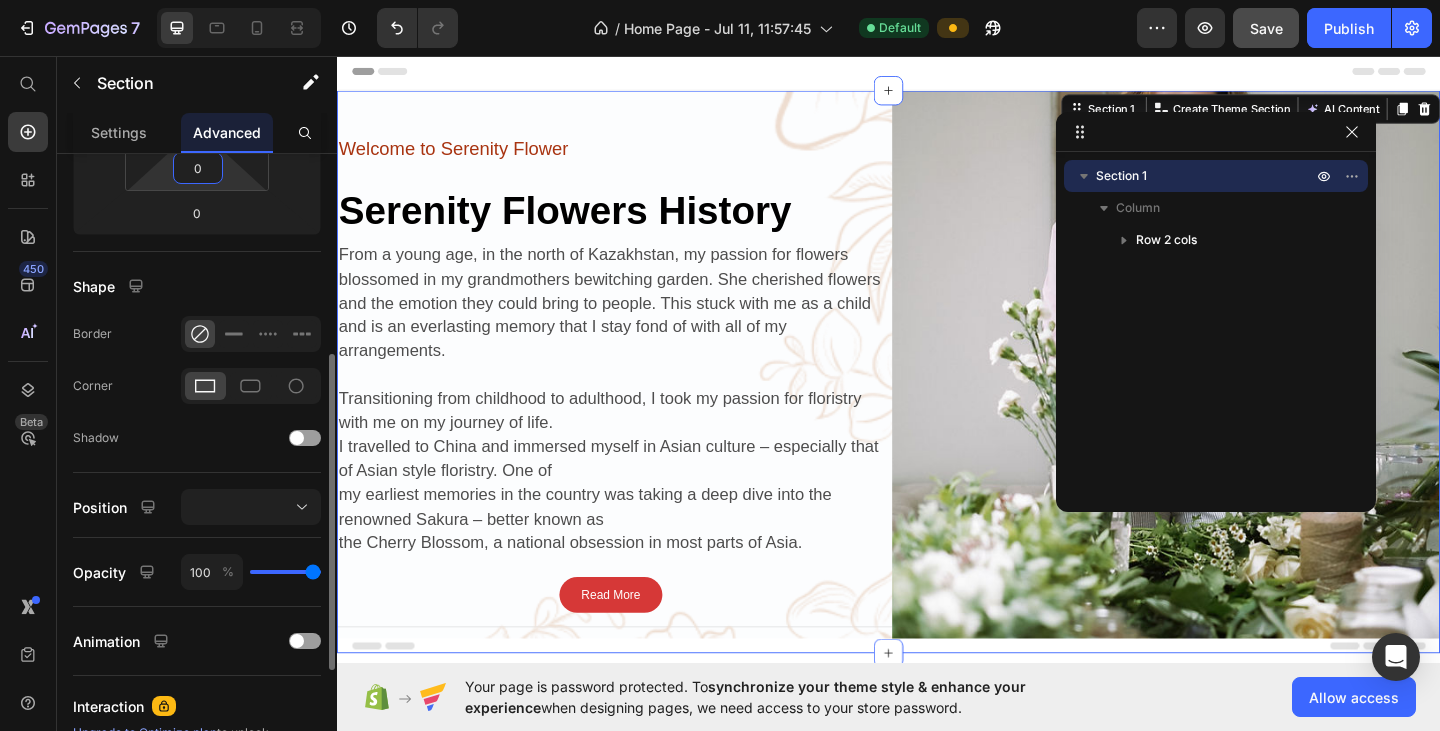 scroll, scrollTop: 500, scrollLeft: 0, axis: vertical 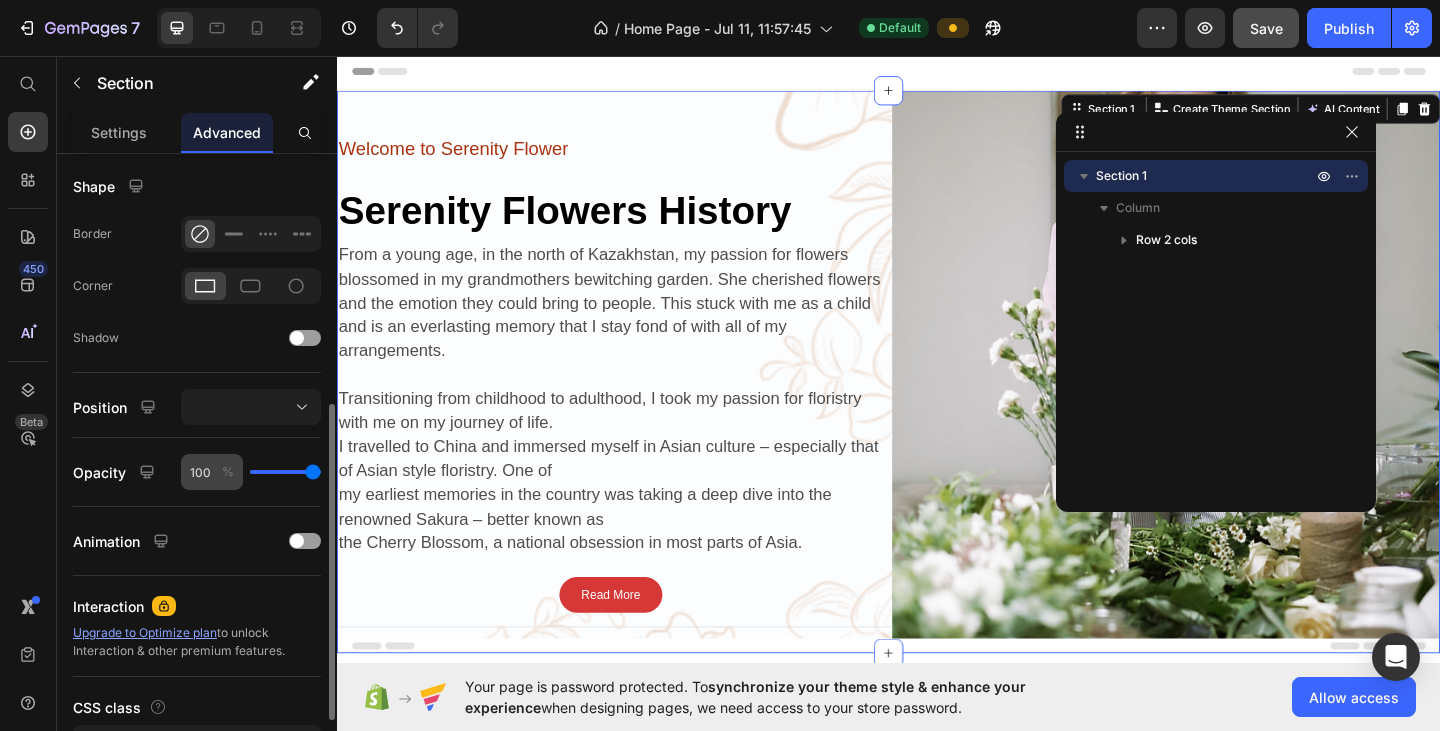 type on "0" 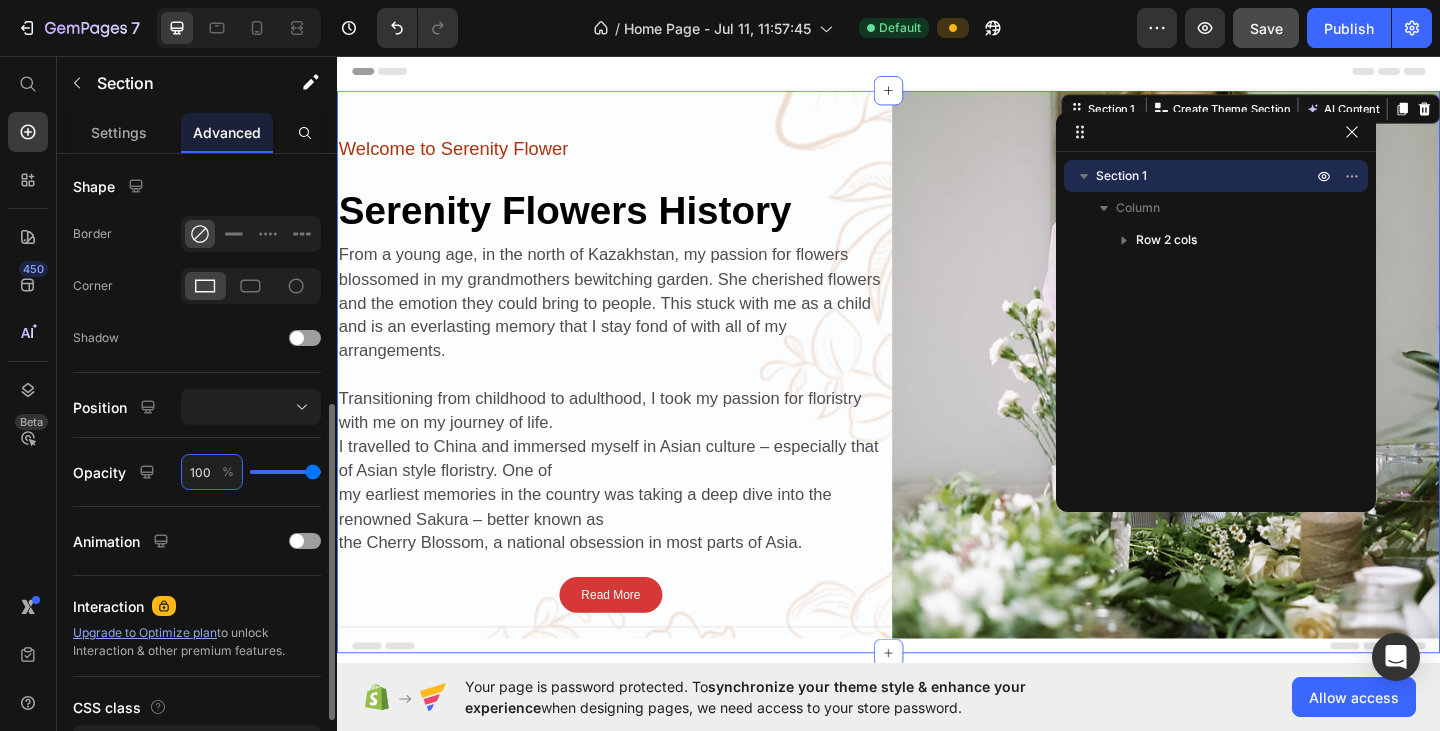 click on "100" at bounding box center [212, 472] 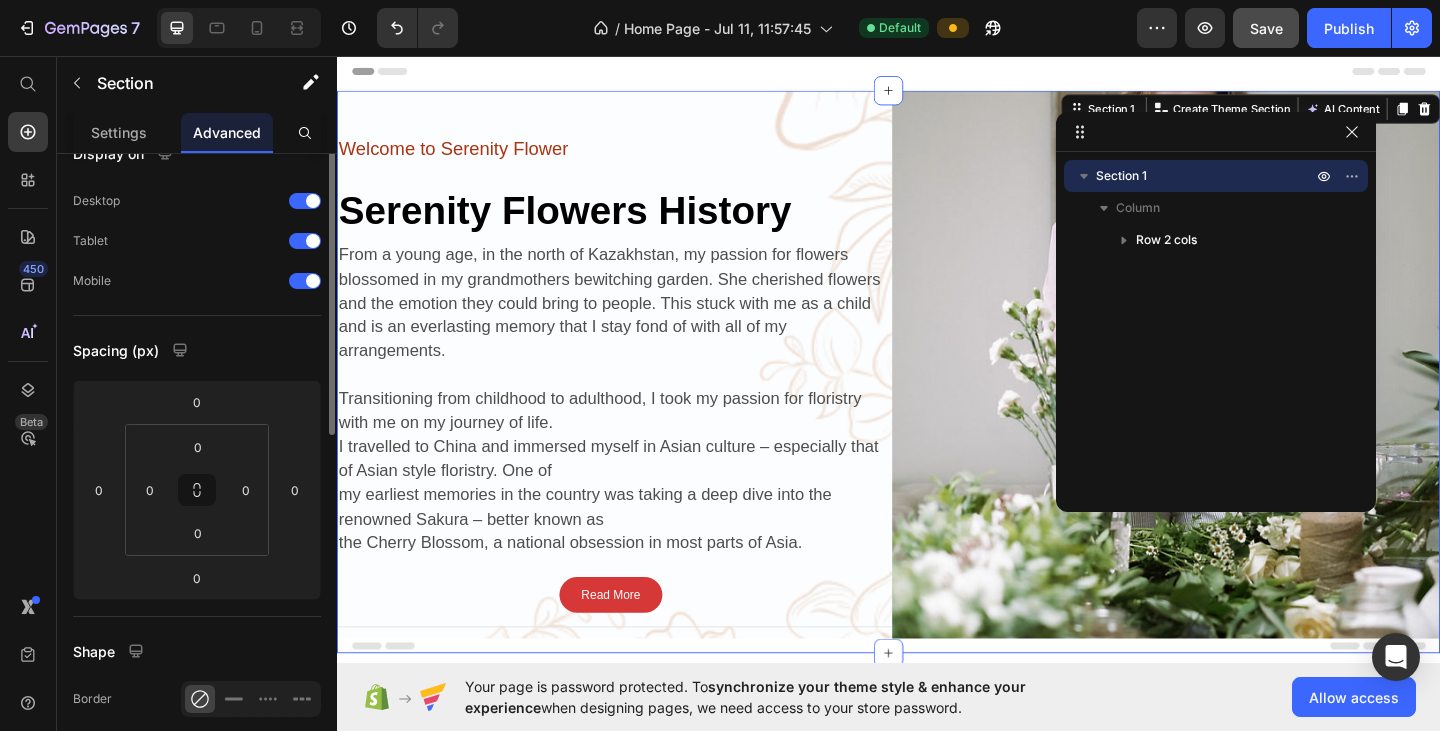 scroll, scrollTop: 0, scrollLeft: 0, axis: both 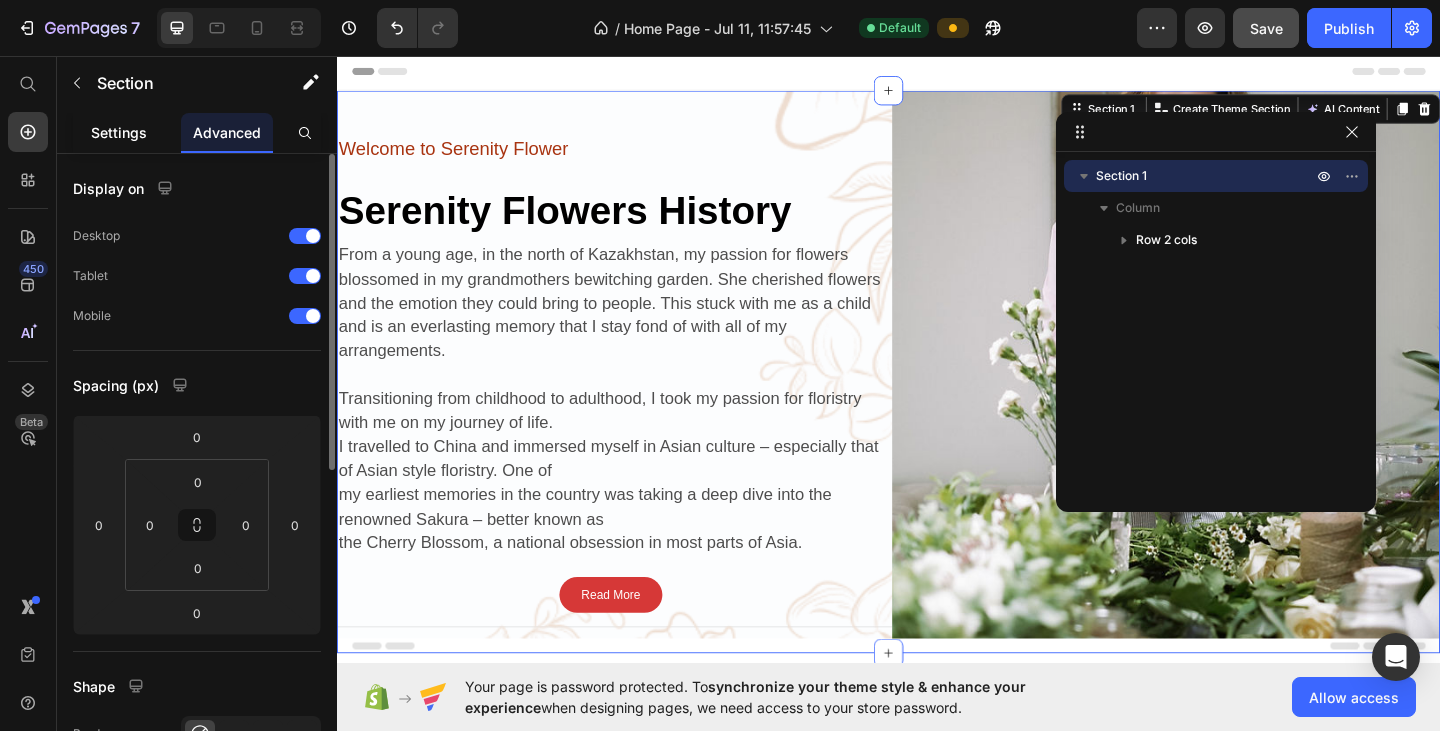 click on "Settings" at bounding box center [119, 132] 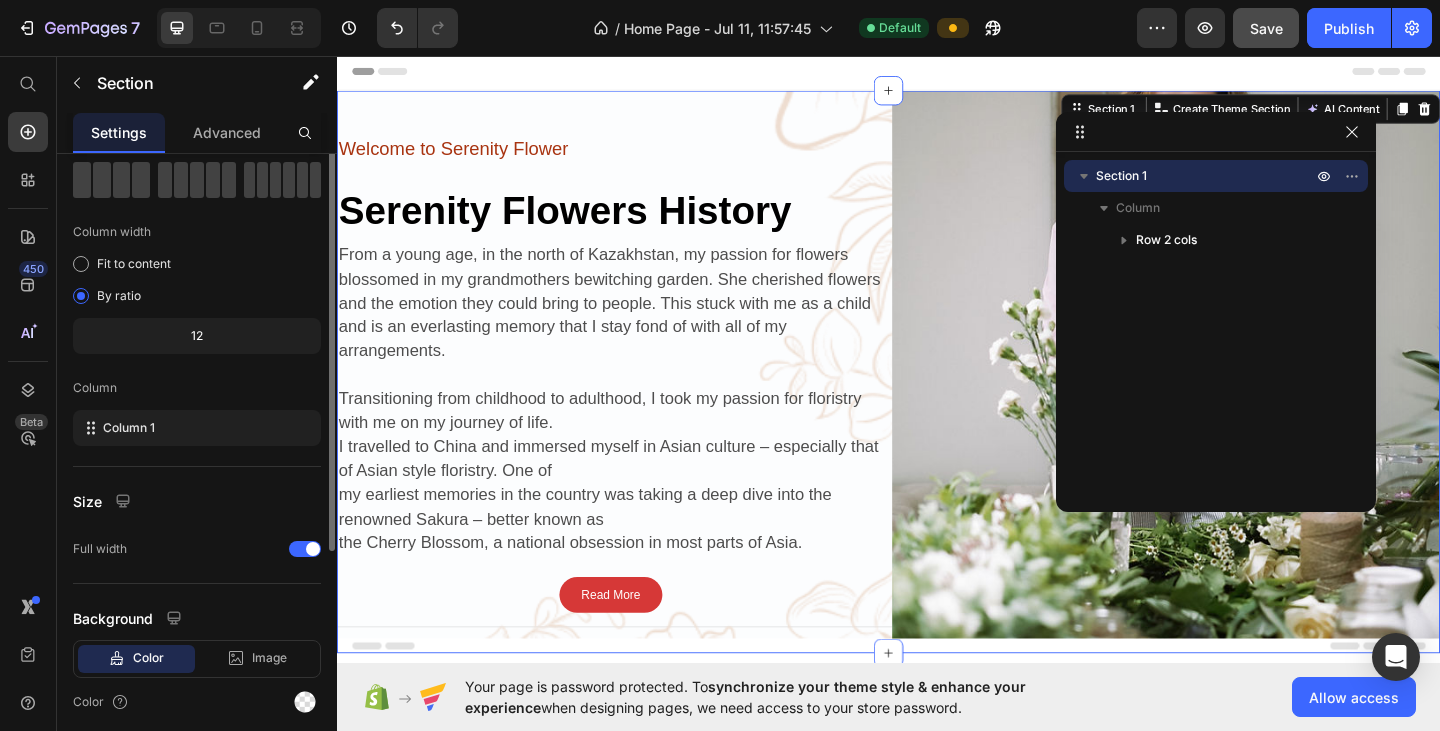 scroll, scrollTop: 0, scrollLeft: 0, axis: both 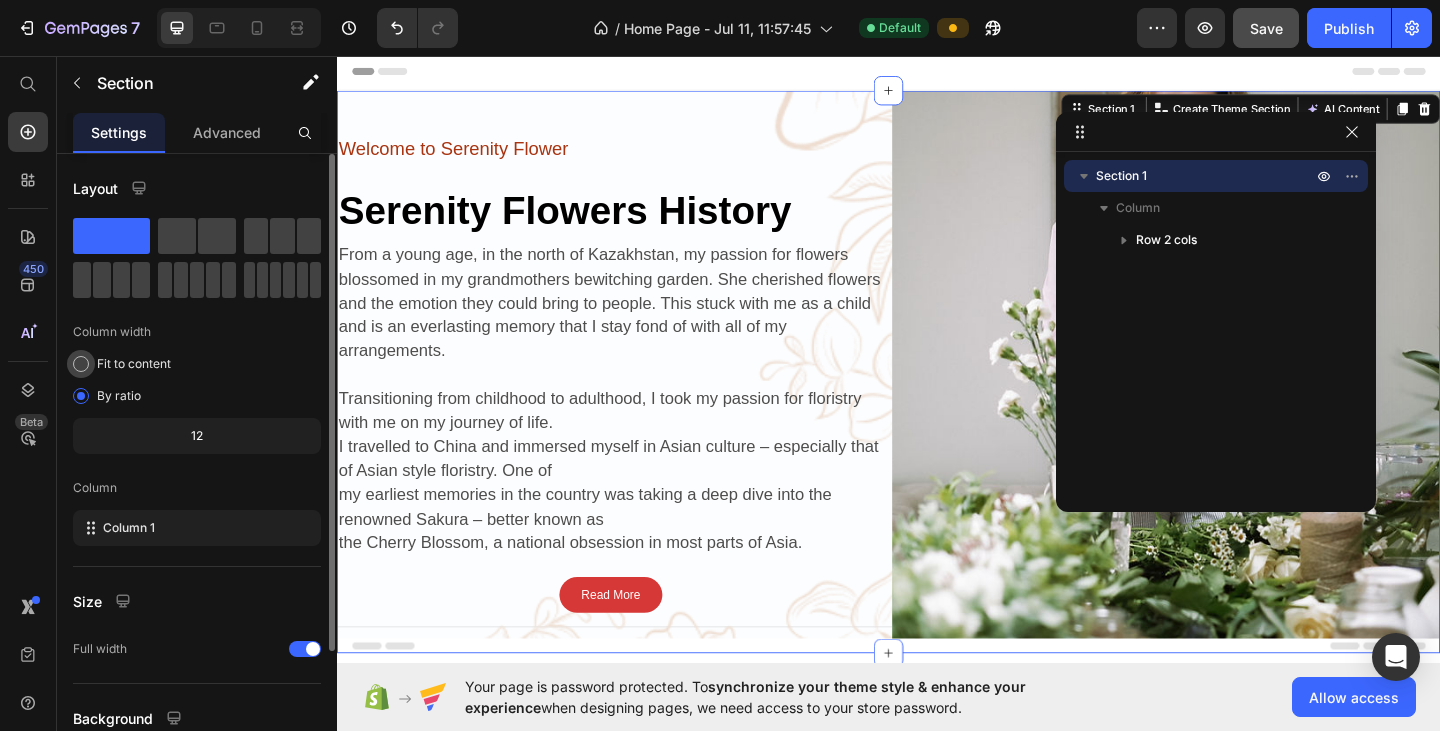 click at bounding box center (81, 364) 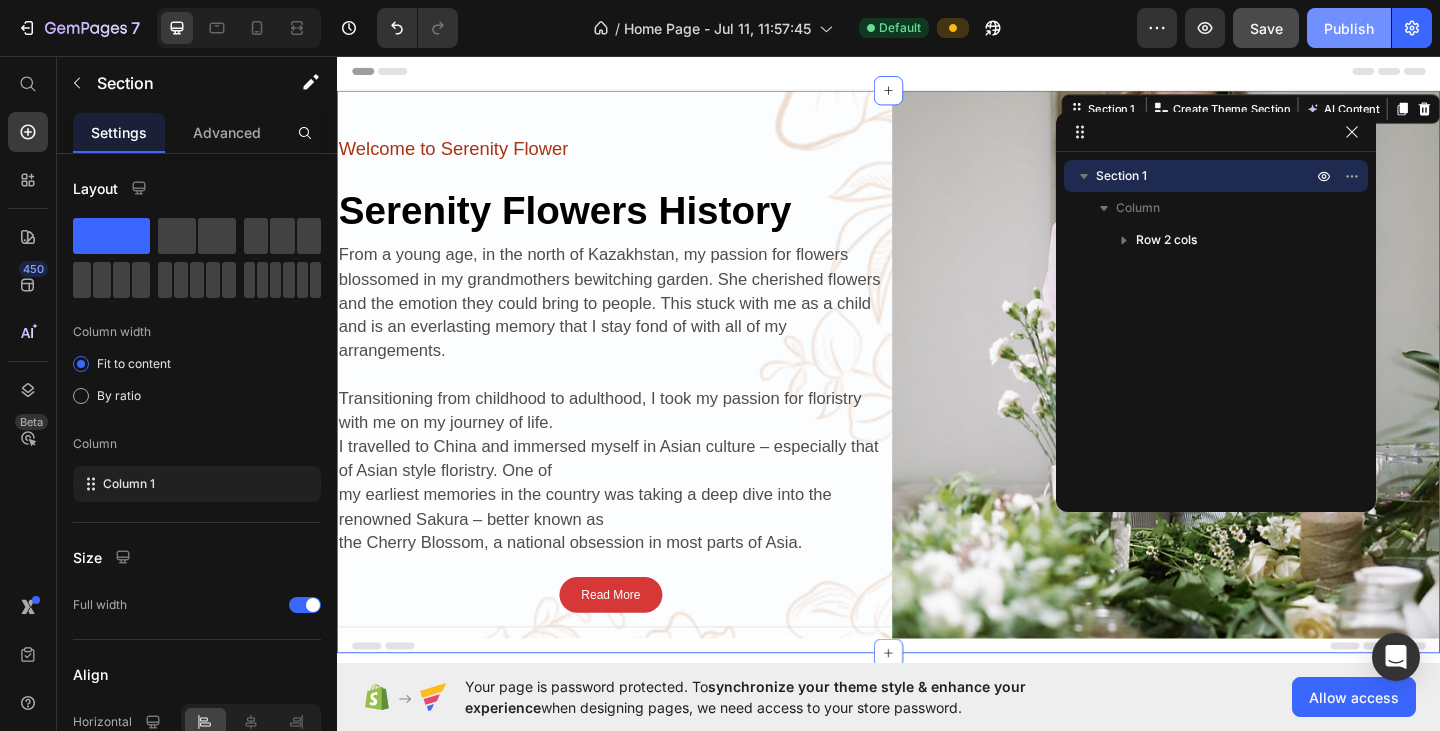 click on "Publish" 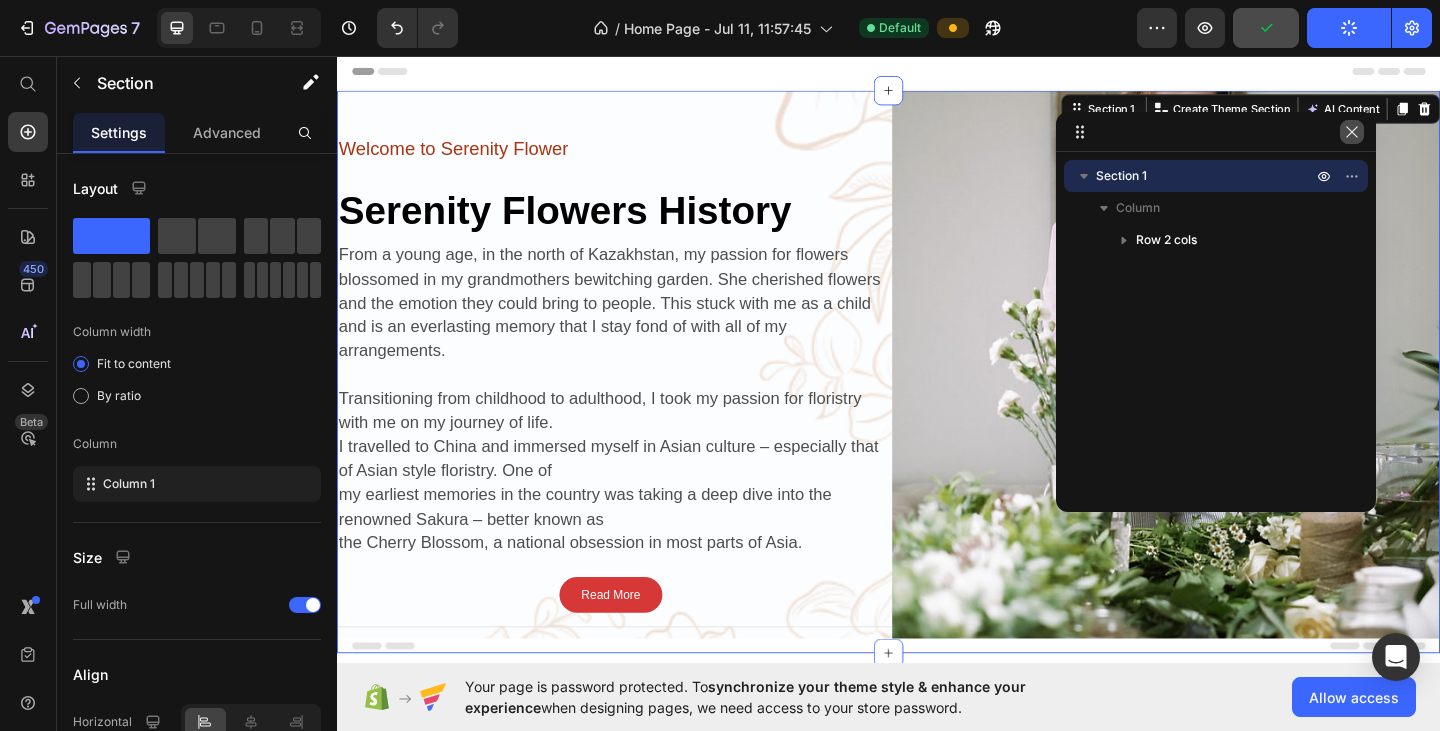 click 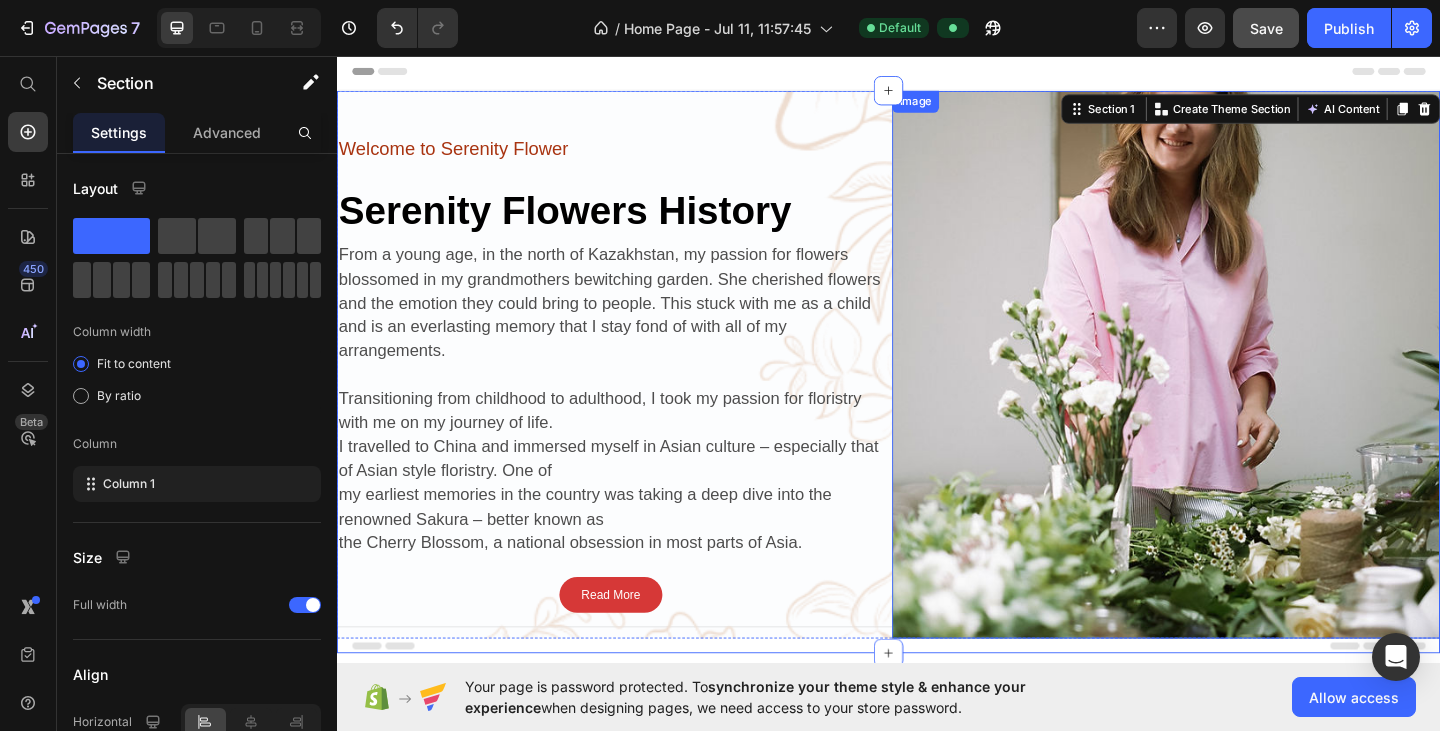 click at bounding box center (1239, 392) 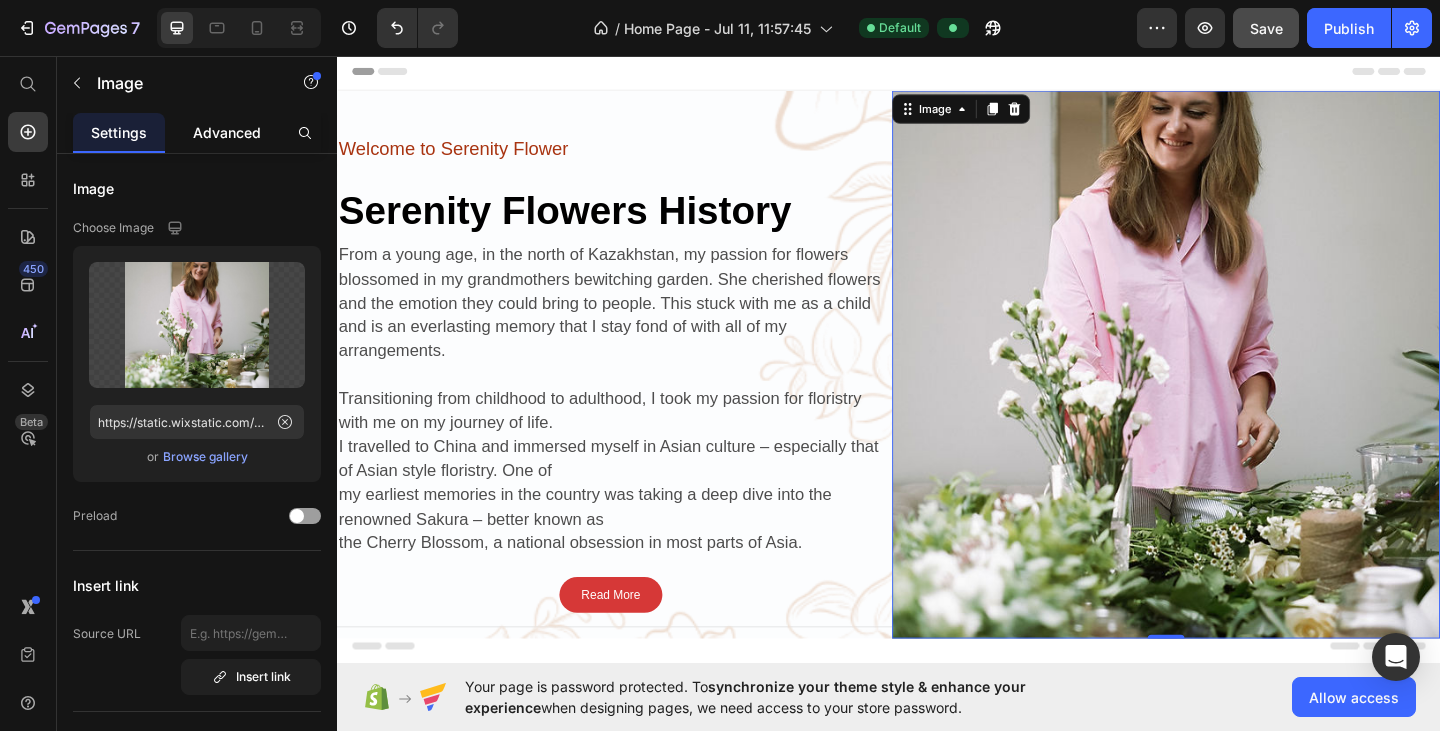 click on "Advanced" at bounding box center [227, 132] 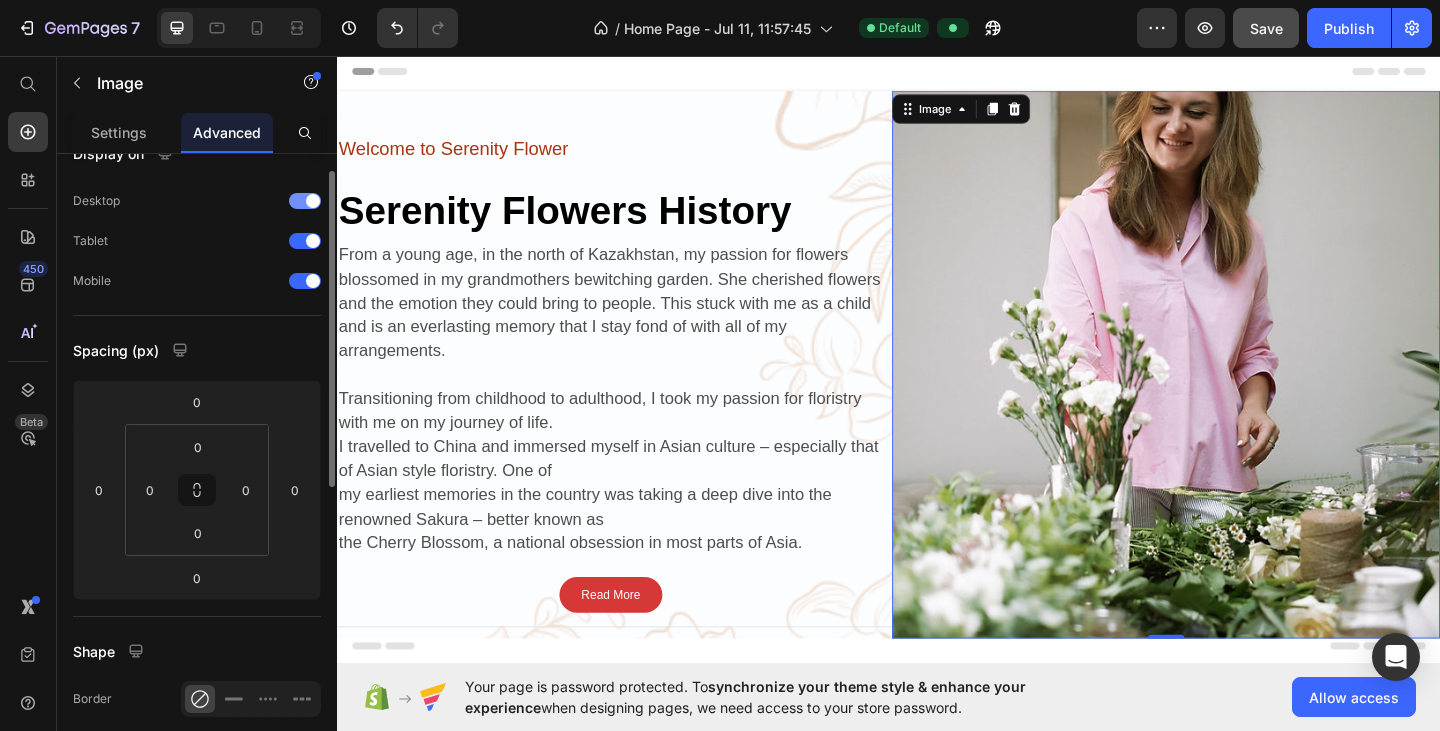 scroll, scrollTop: 0, scrollLeft: 0, axis: both 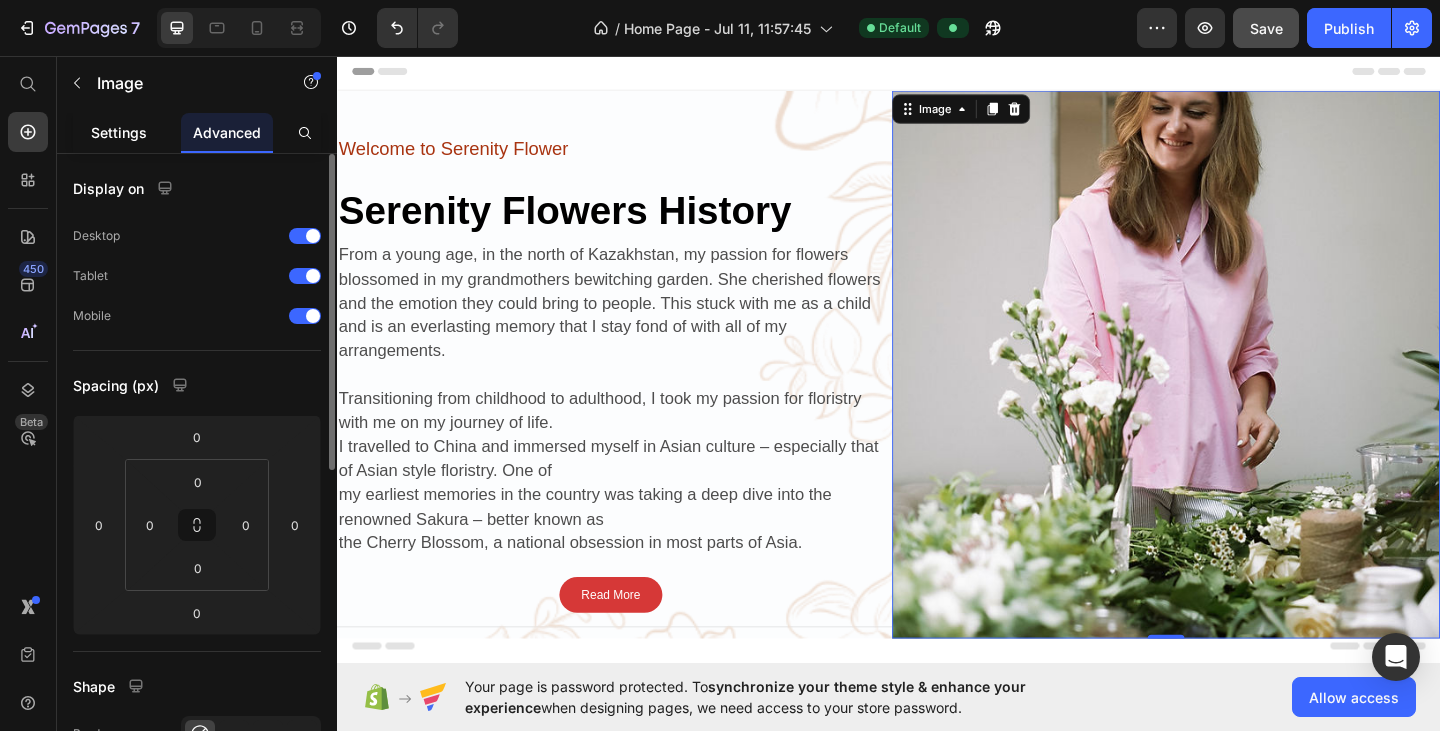click on "Settings" at bounding box center [119, 132] 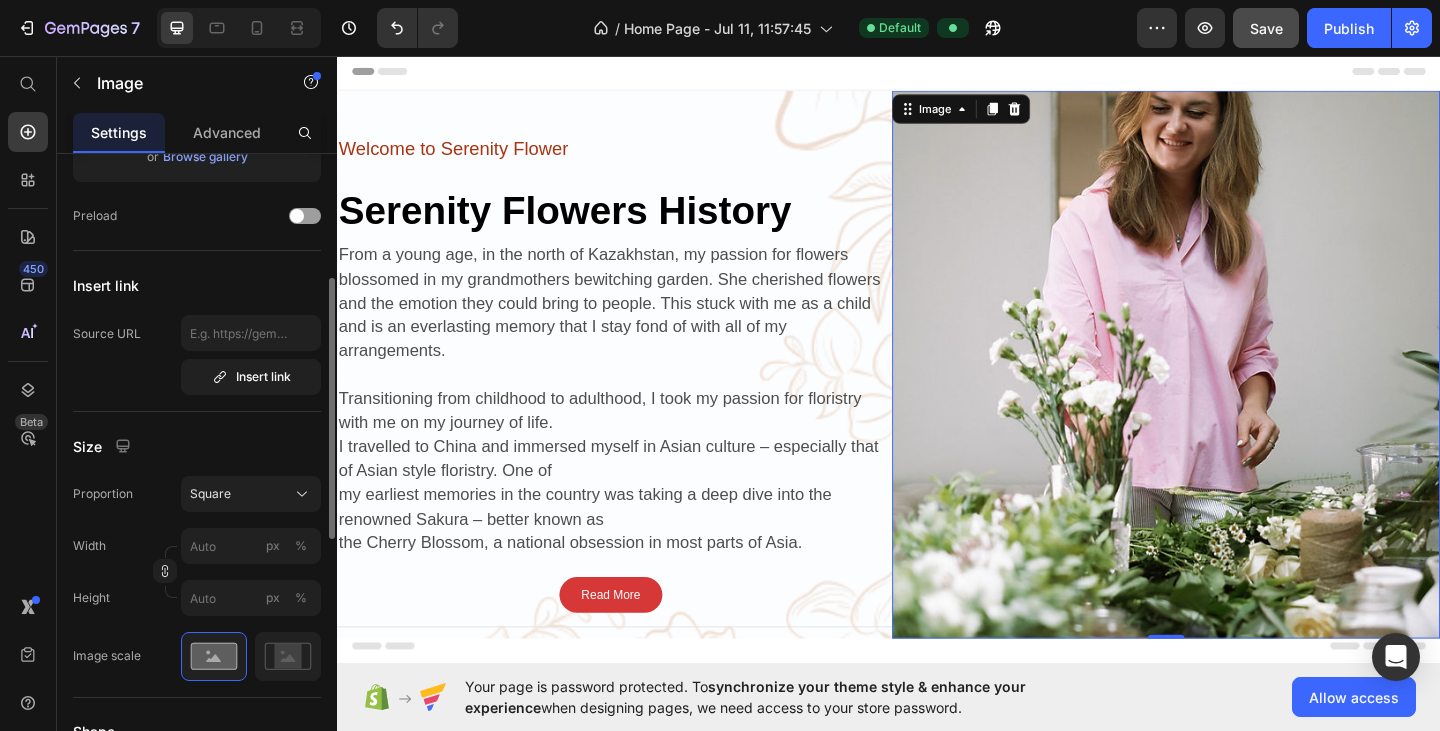 scroll, scrollTop: 400, scrollLeft: 0, axis: vertical 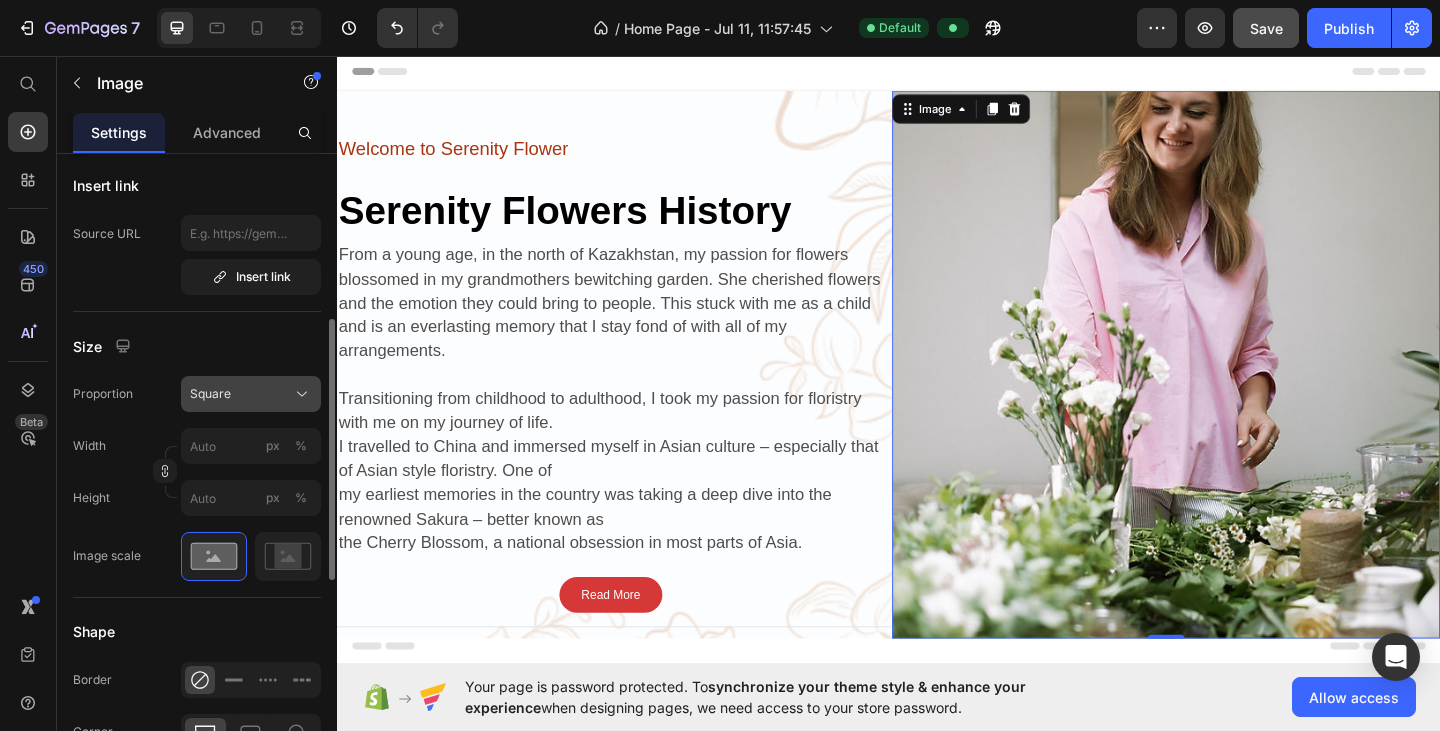 click on "Square" at bounding box center [210, 394] 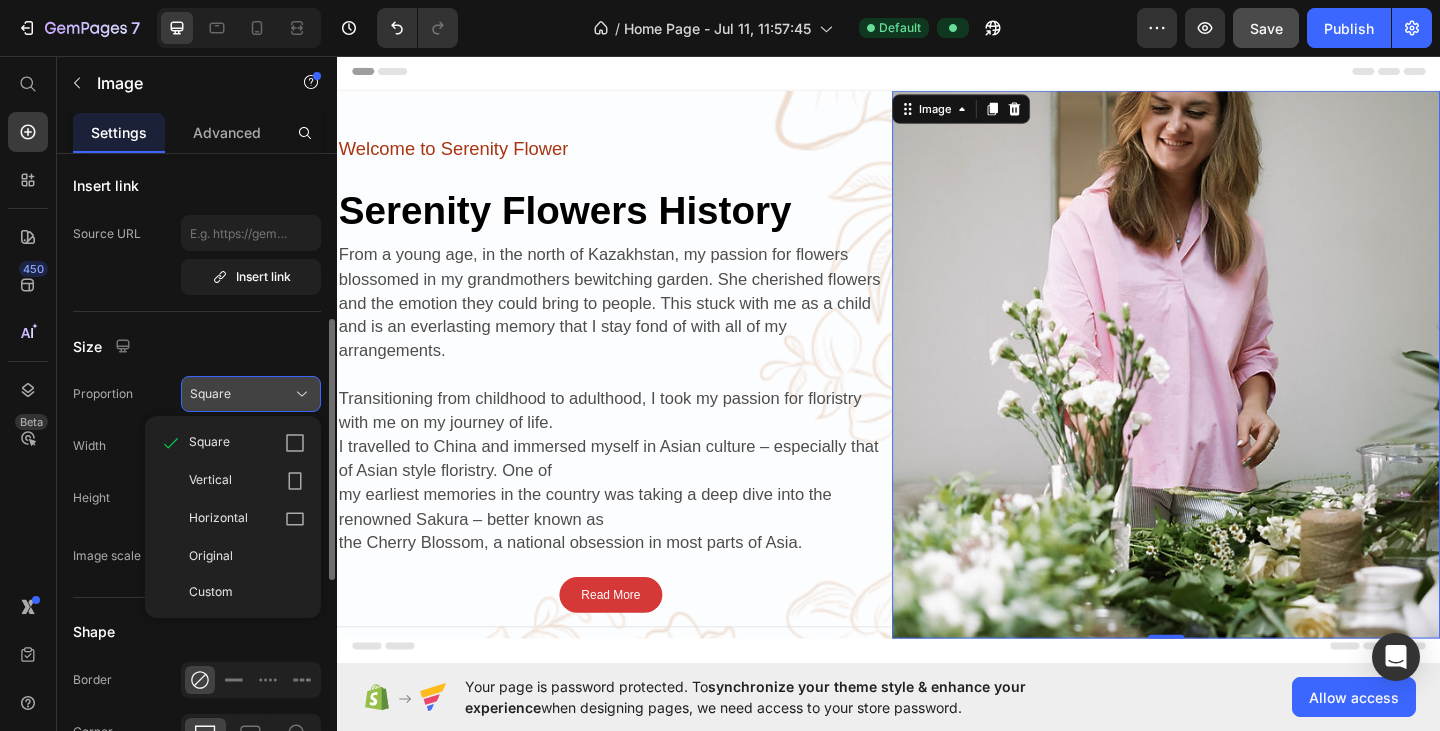click on "Square" at bounding box center [210, 394] 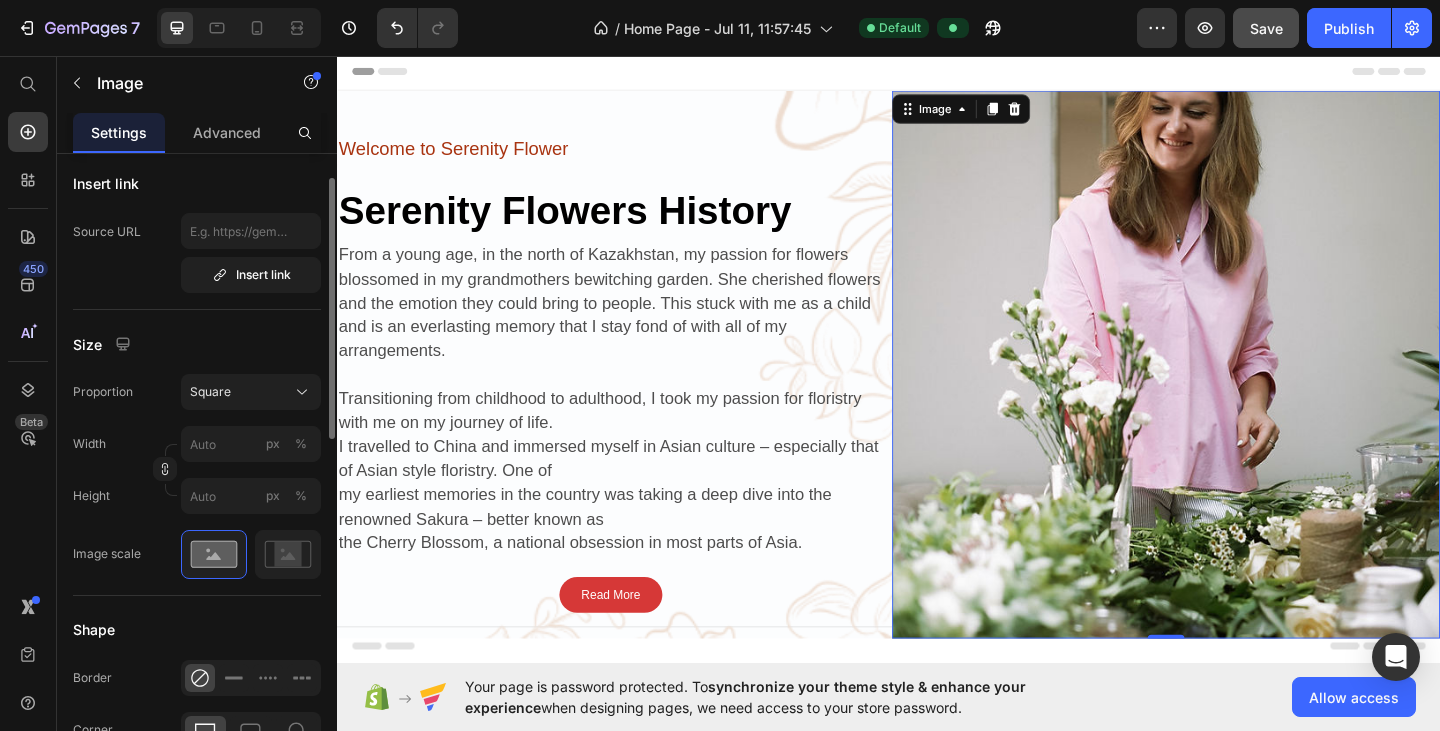 scroll, scrollTop: 0, scrollLeft: 0, axis: both 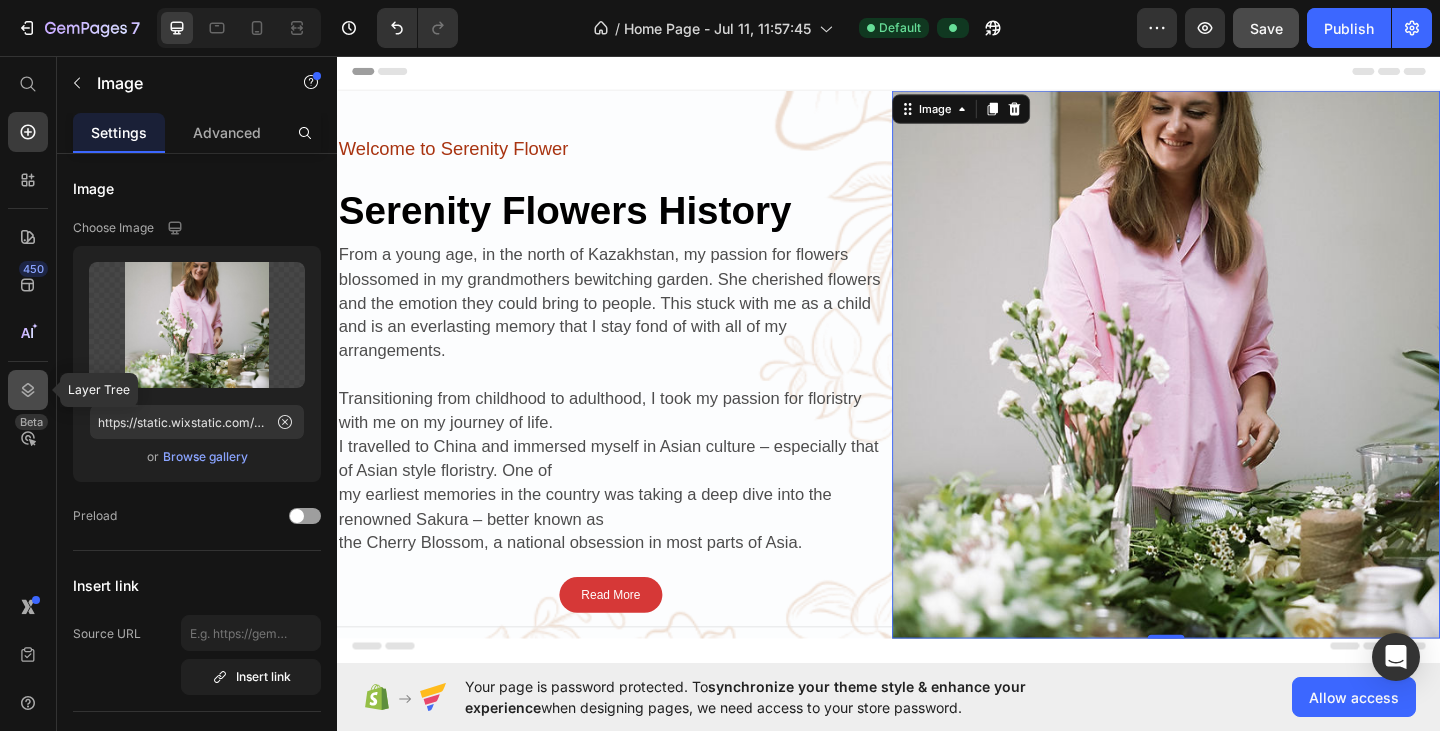 click 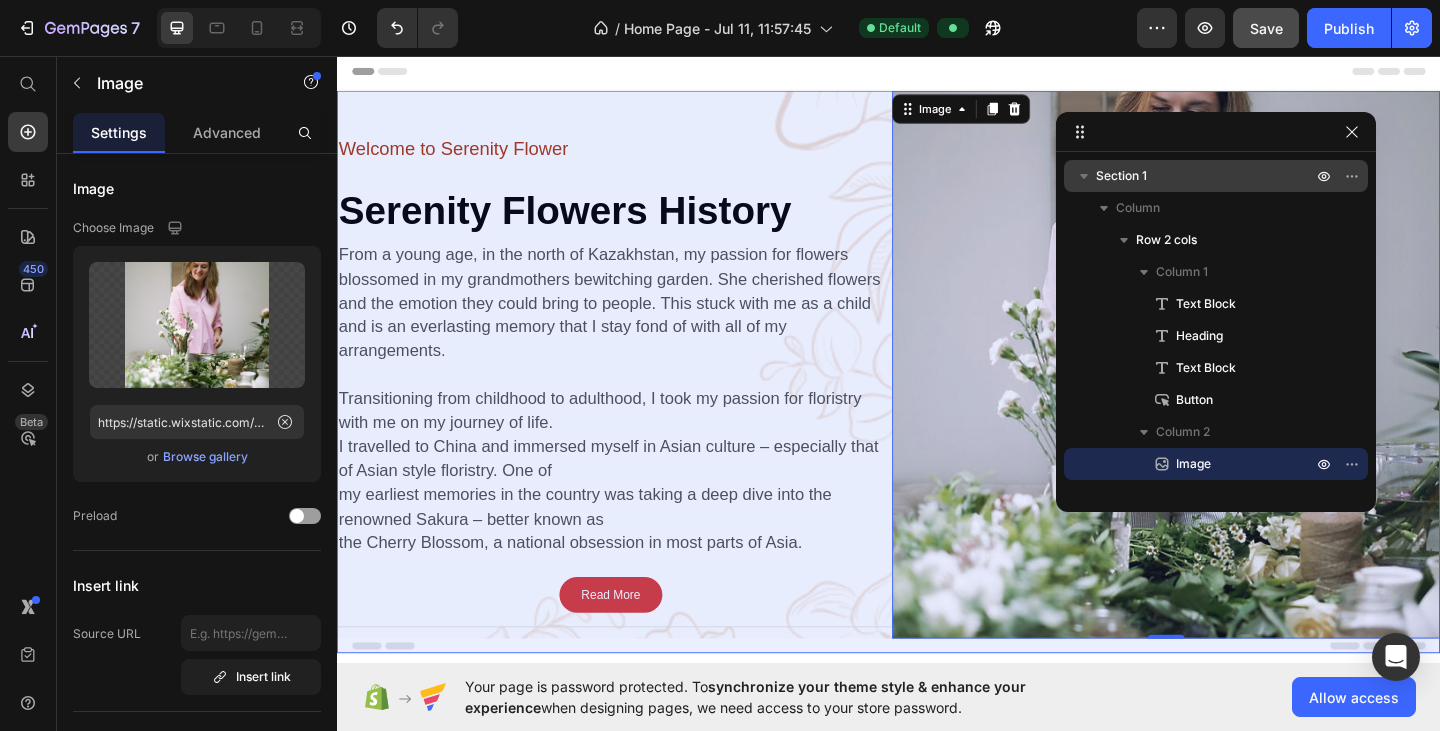 click on "Section 1" at bounding box center [1121, 176] 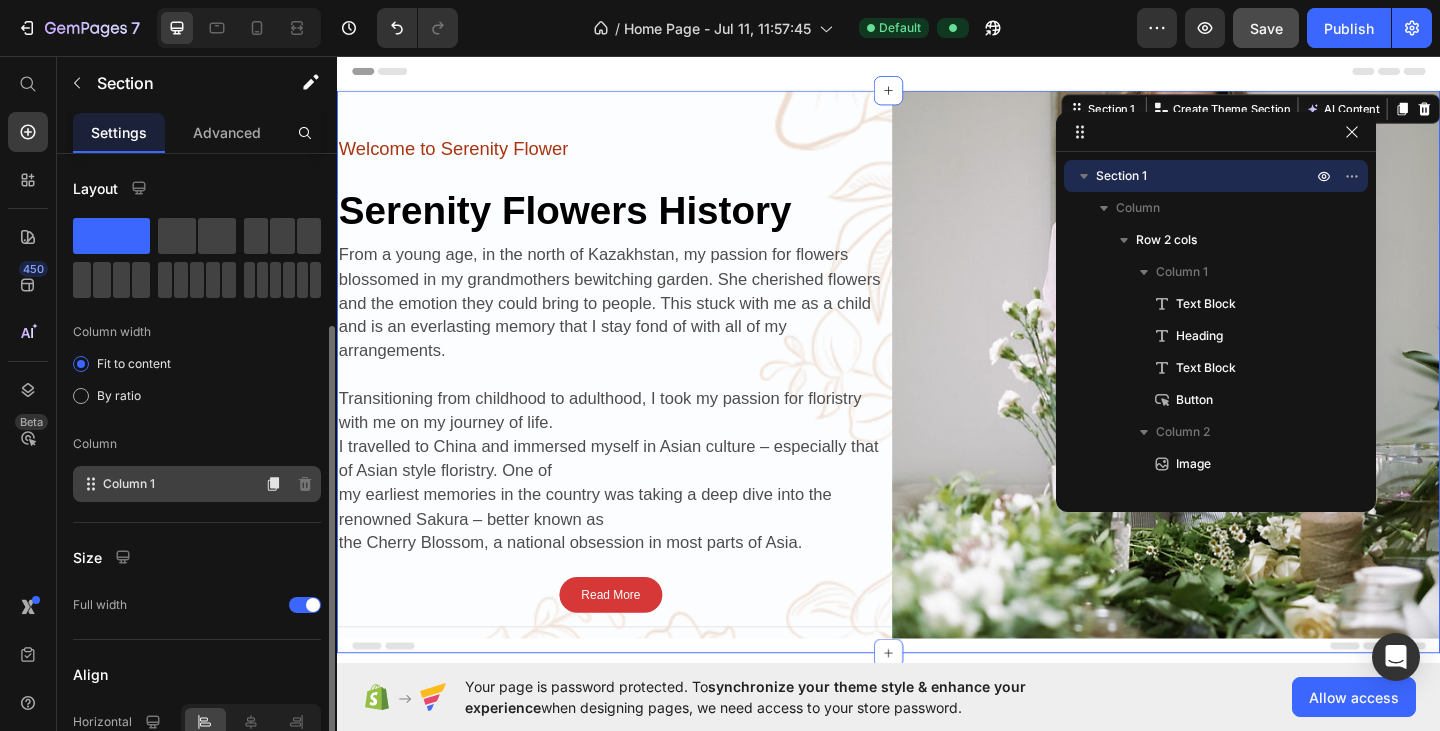 scroll, scrollTop: 100, scrollLeft: 0, axis: vertical 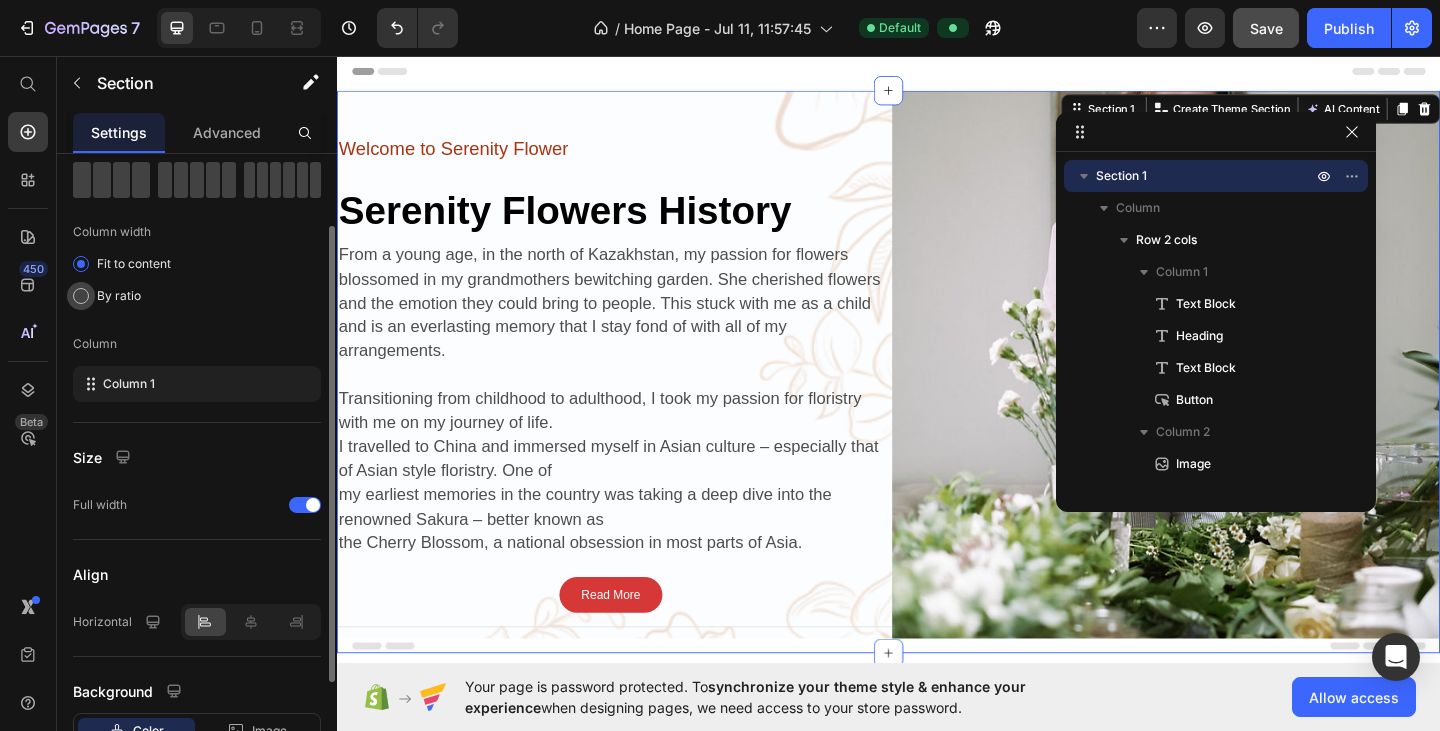 click at bounding box center [81, 296] 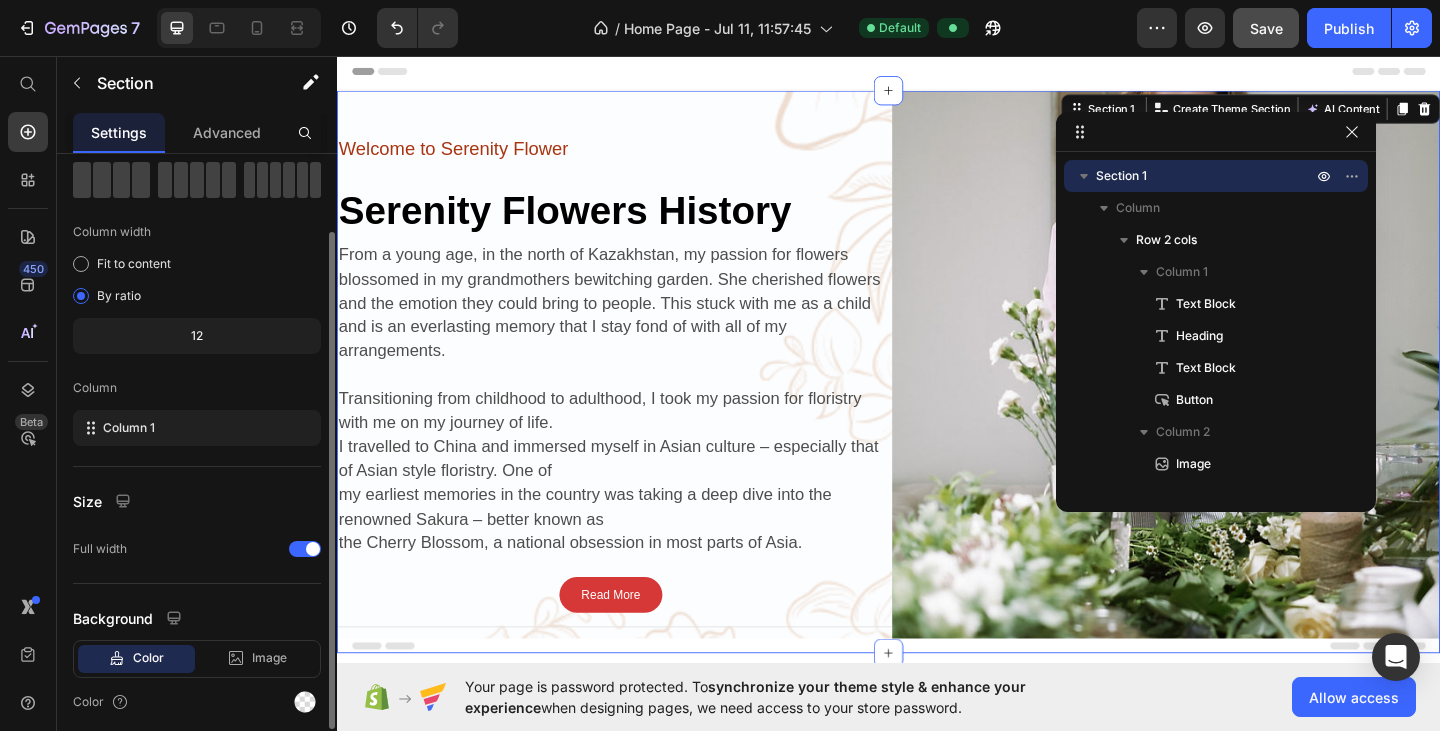 click on "12" 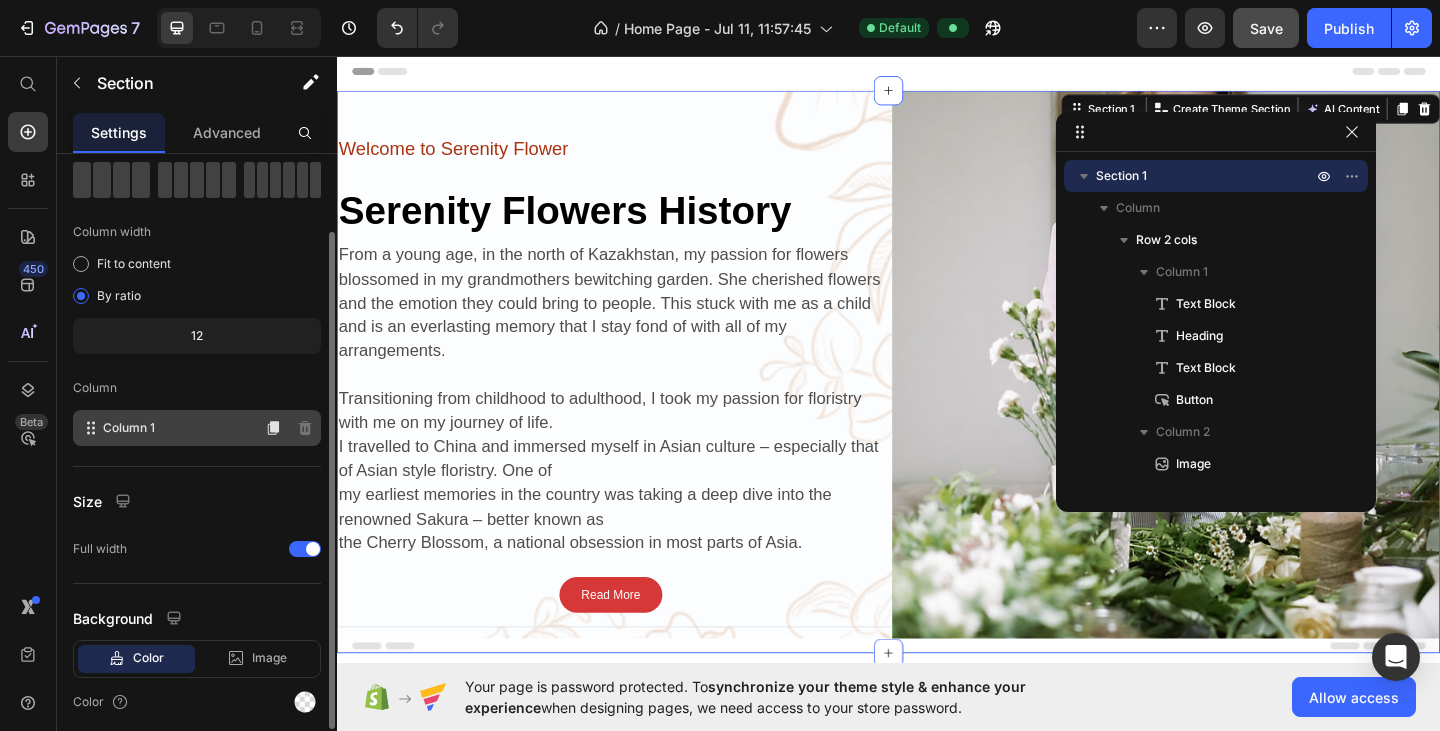 scroll, scrollTop: 174, scrollLeft: 0, axis: vertical 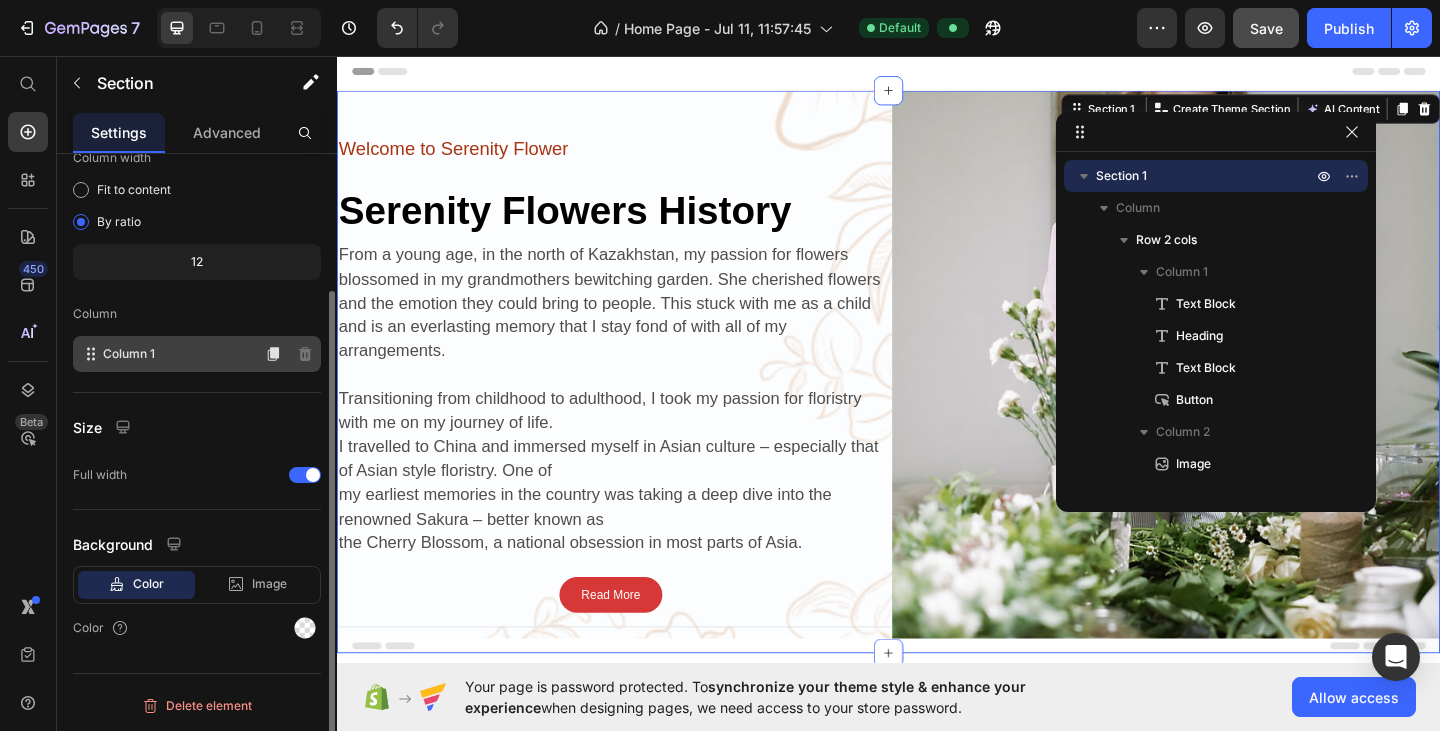 click on "Column 1" 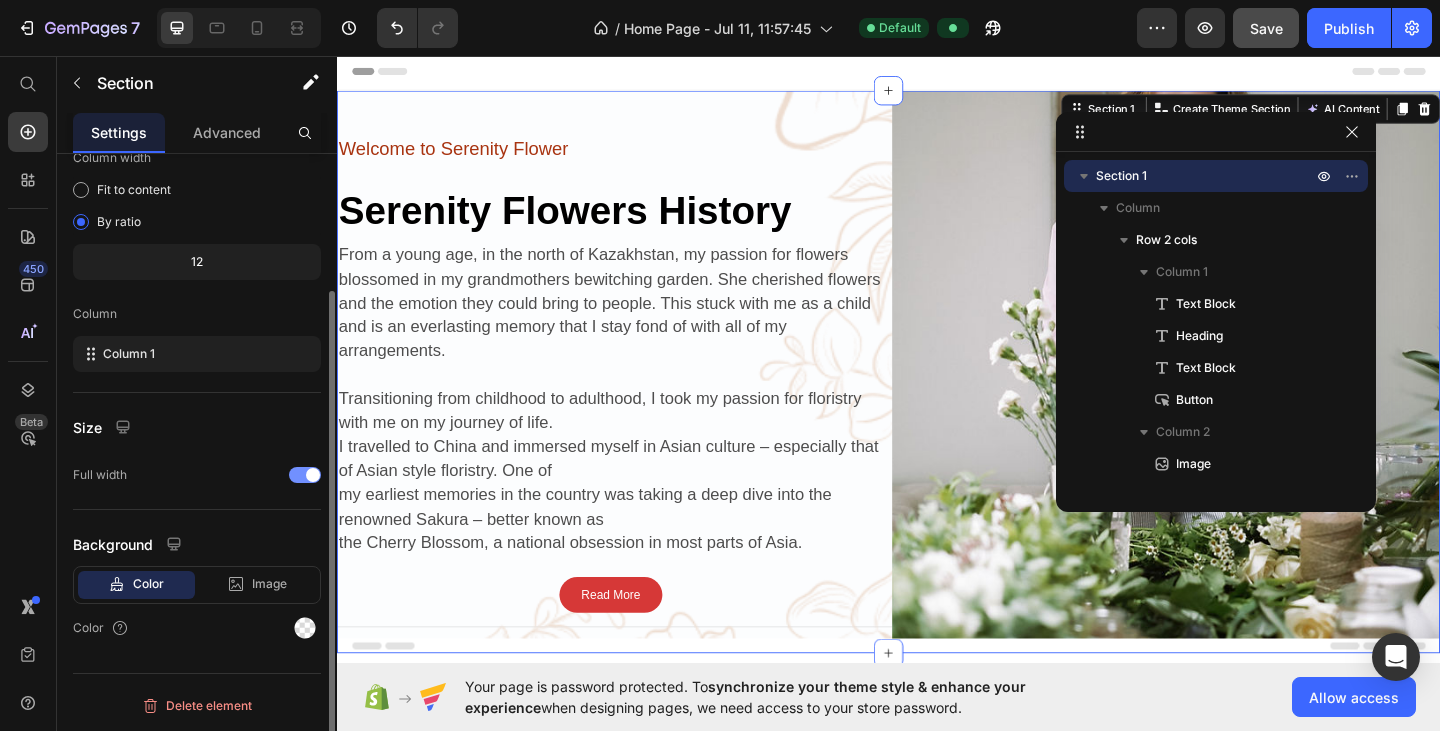 click at bounding box center [313, 475] 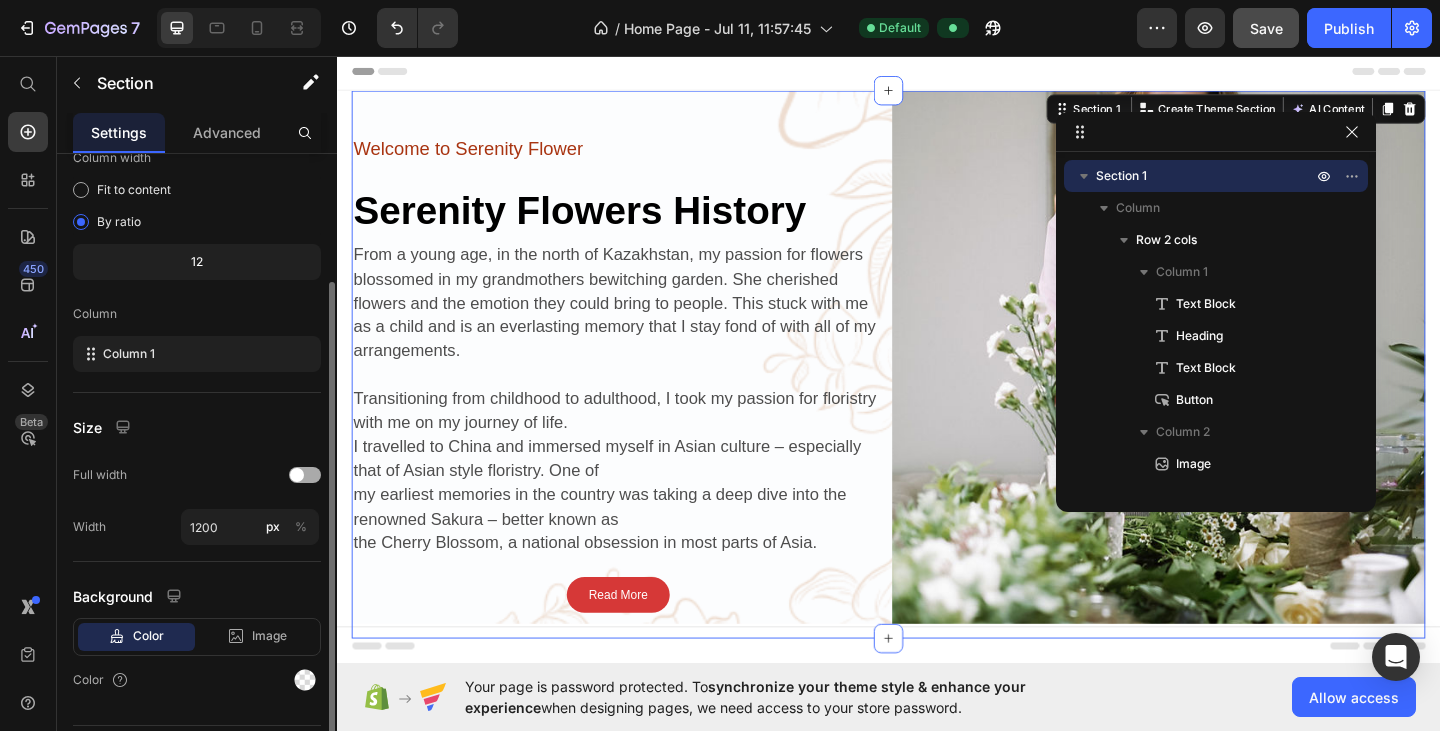 click at bounding box center (305, 475) 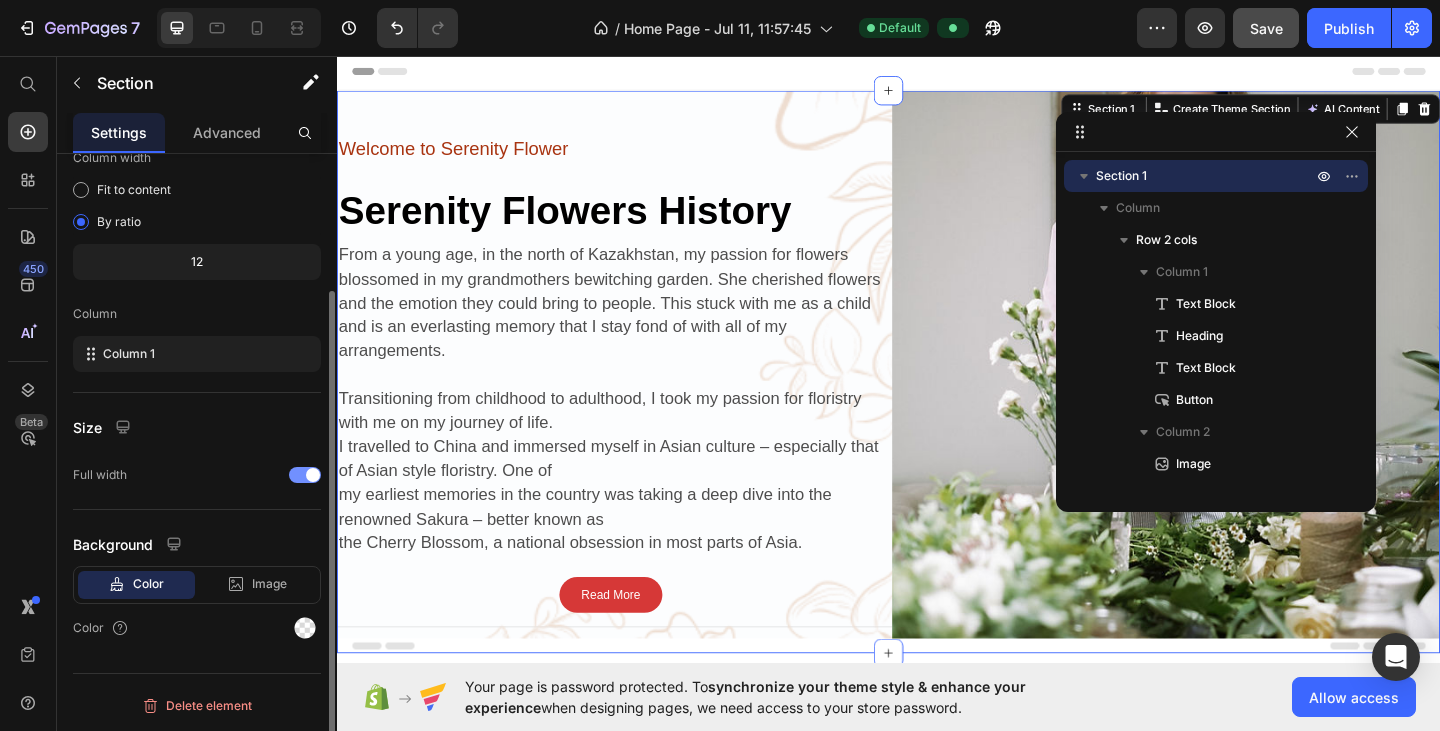 click at bounding box center [313, 475] 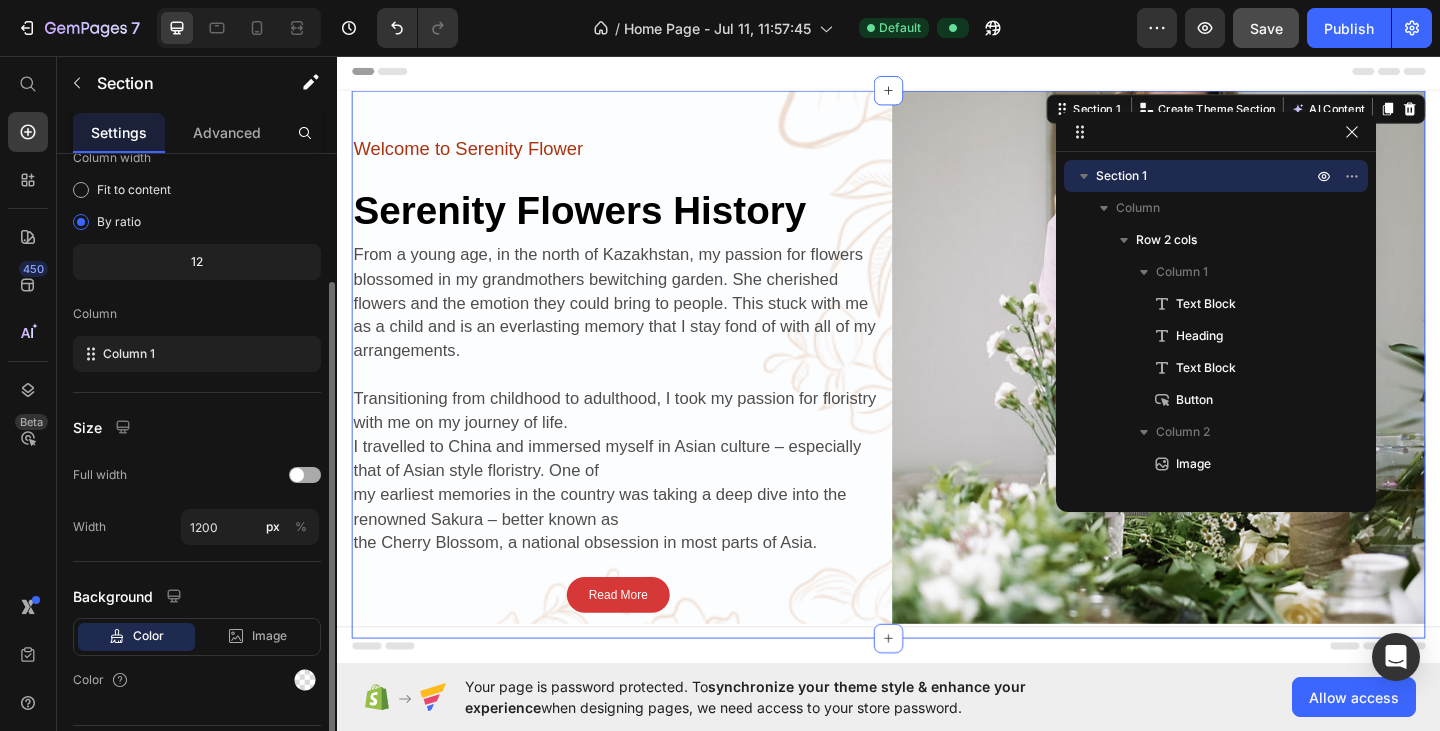 click at bounding box center [305, 475] 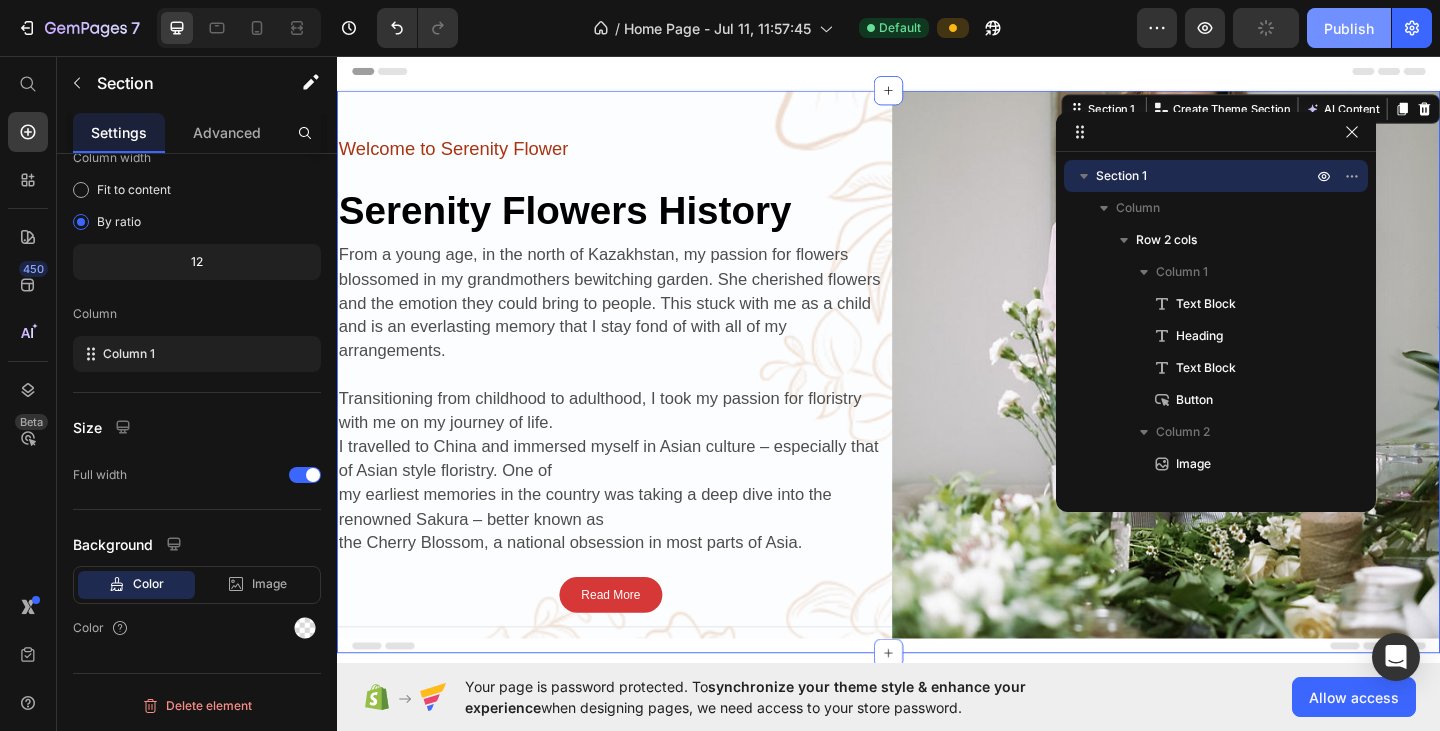 click on "Publish" at bounding box center (1349, 28) 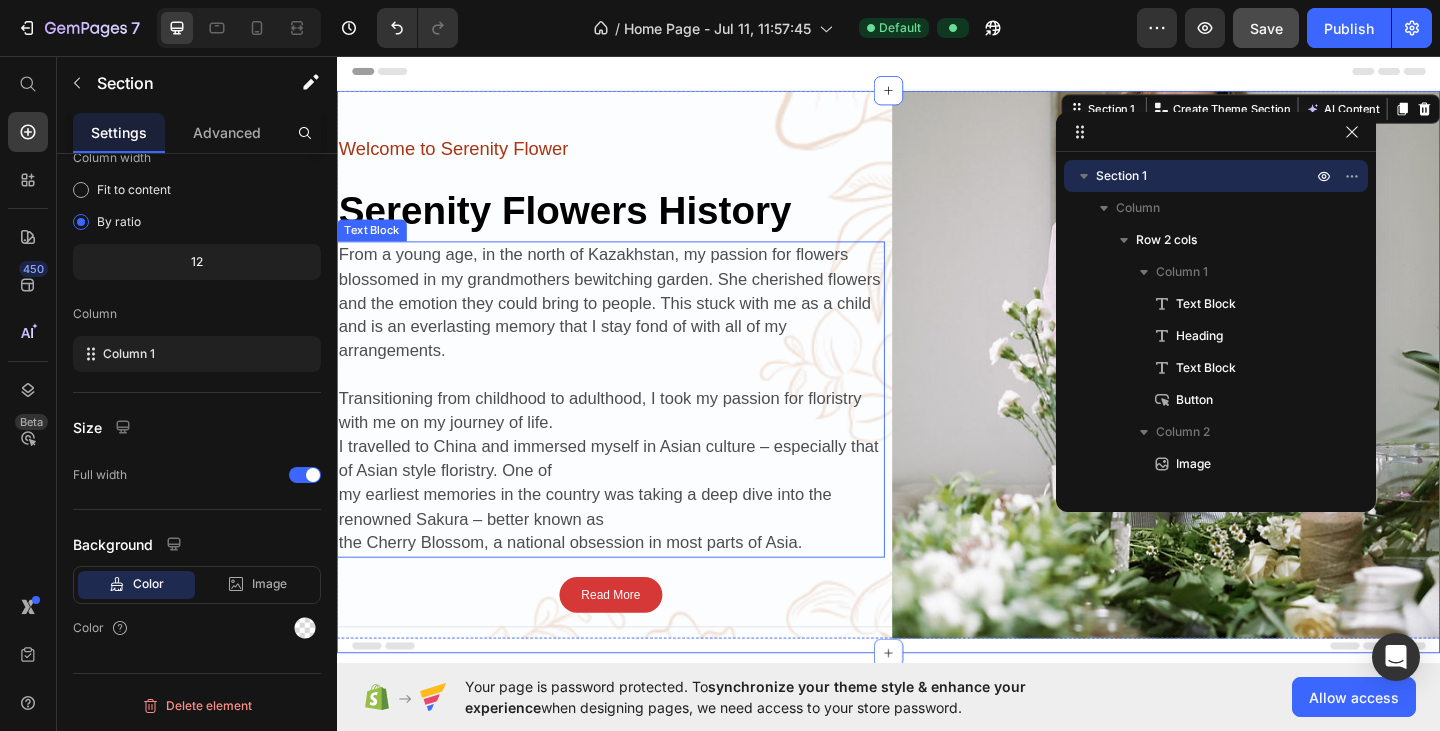 click on "From a young age, in the north of [COUNTRY], my passion for flowers blossomed in my grandmothers bewitching garden. She cherished flowers and the emotion they could bring to people. This stuck with me as a child and is an everlasting memory that I stay fond of with all of my arrangements. Transitioning from childhood to adulthood, I took my passion for floristry with me on my journey of life. I travelled to China and immersed myself in Asian culture – especially that of Asian style floristry. One of my earliest memories in the country was taking a deep dive into the renowned Sakura – better known as the Cherry Blossom, a national obsession in most parts of Asia." at bounding box center [635, 430] 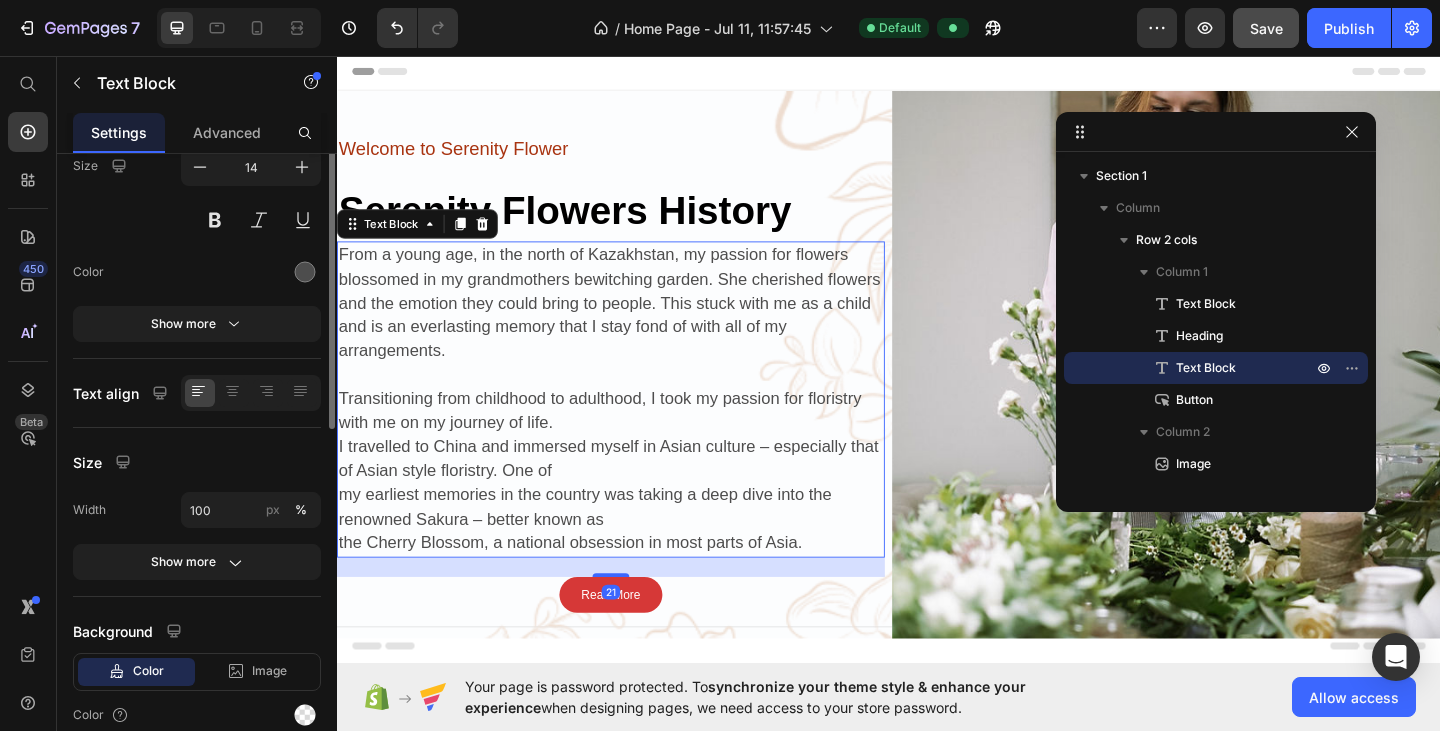 scroll, scrollTop: 0, scrollLeft: 0, axis: both 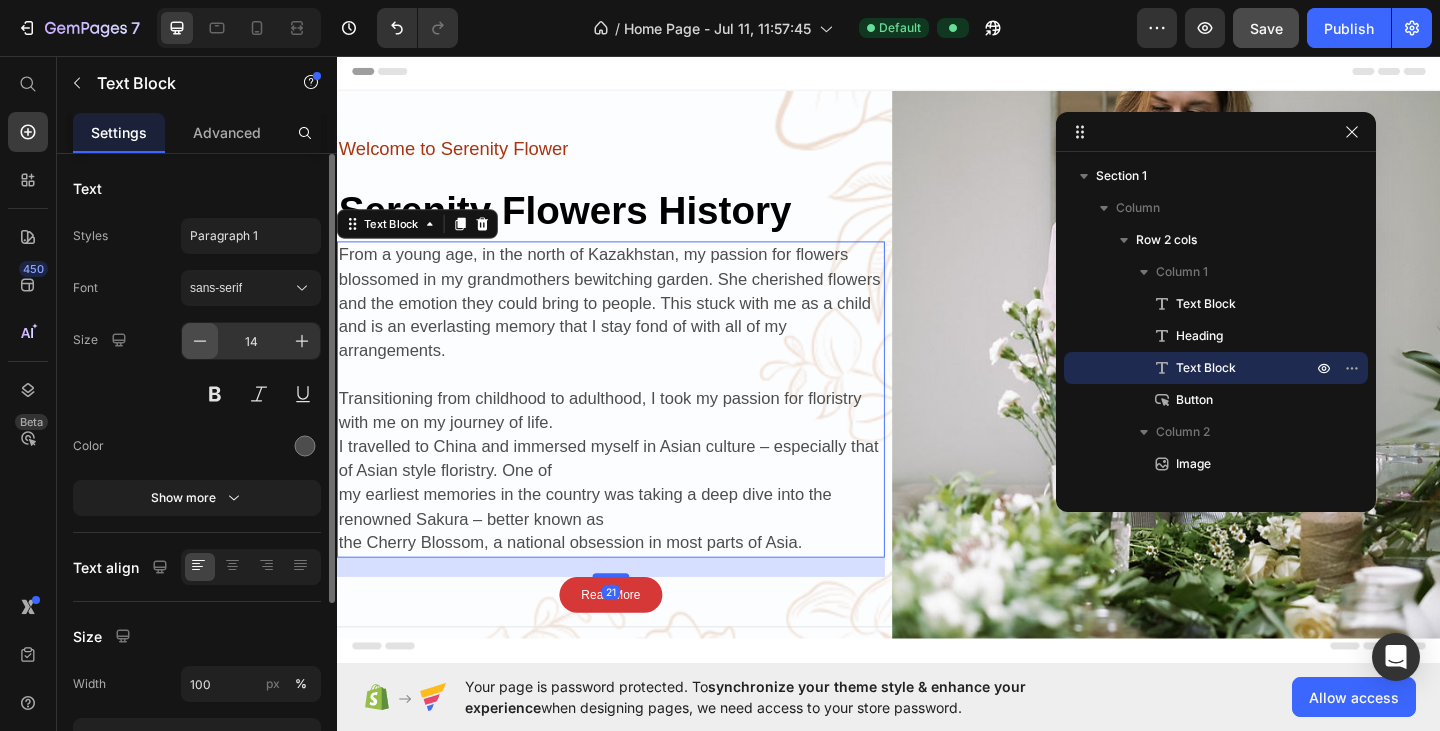 click 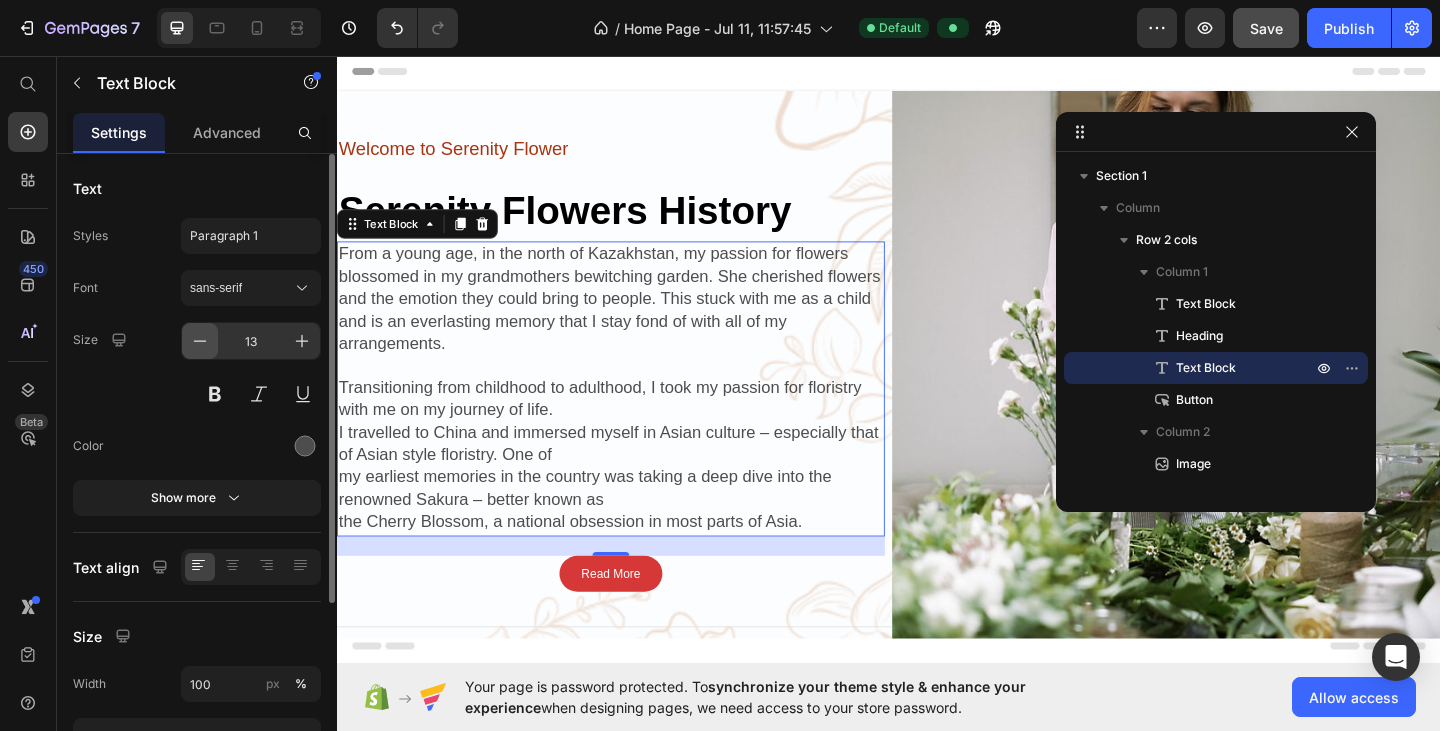 click 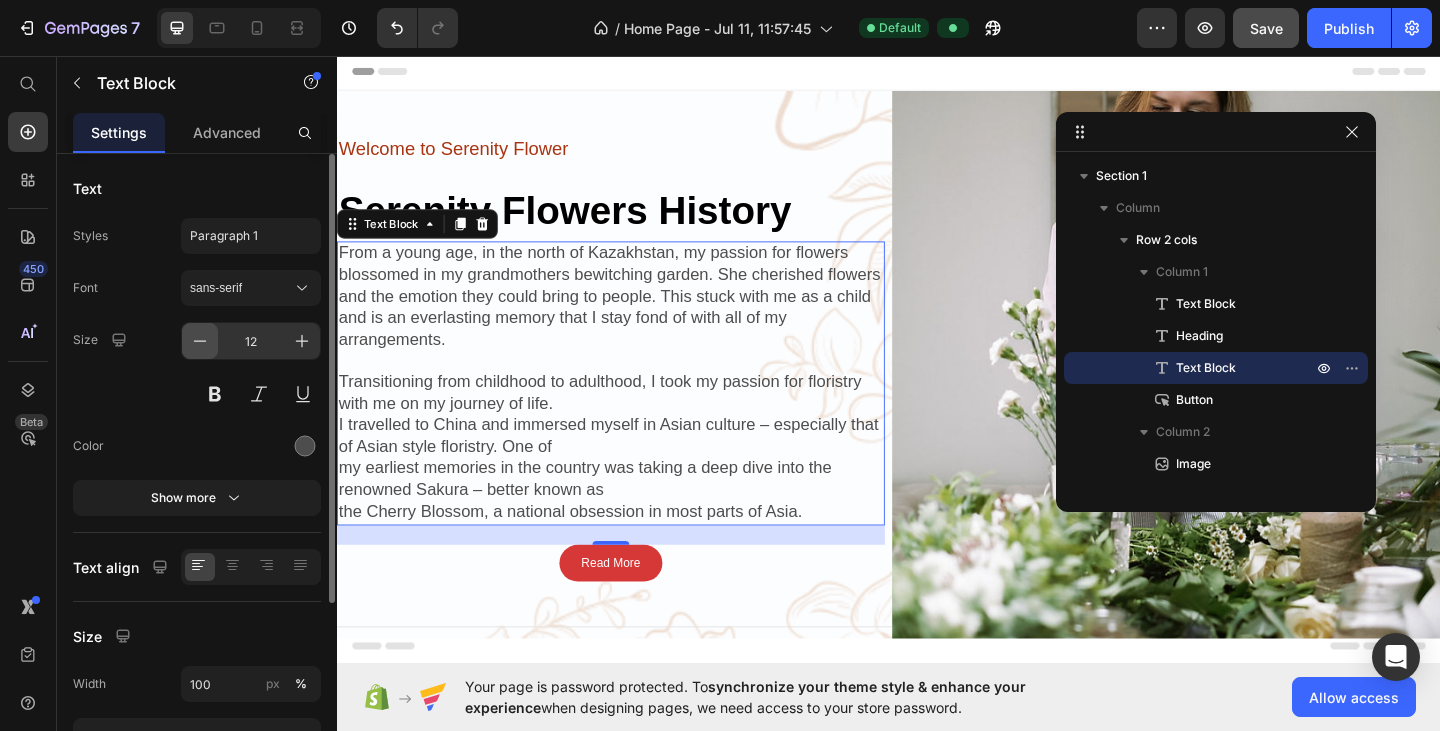 click 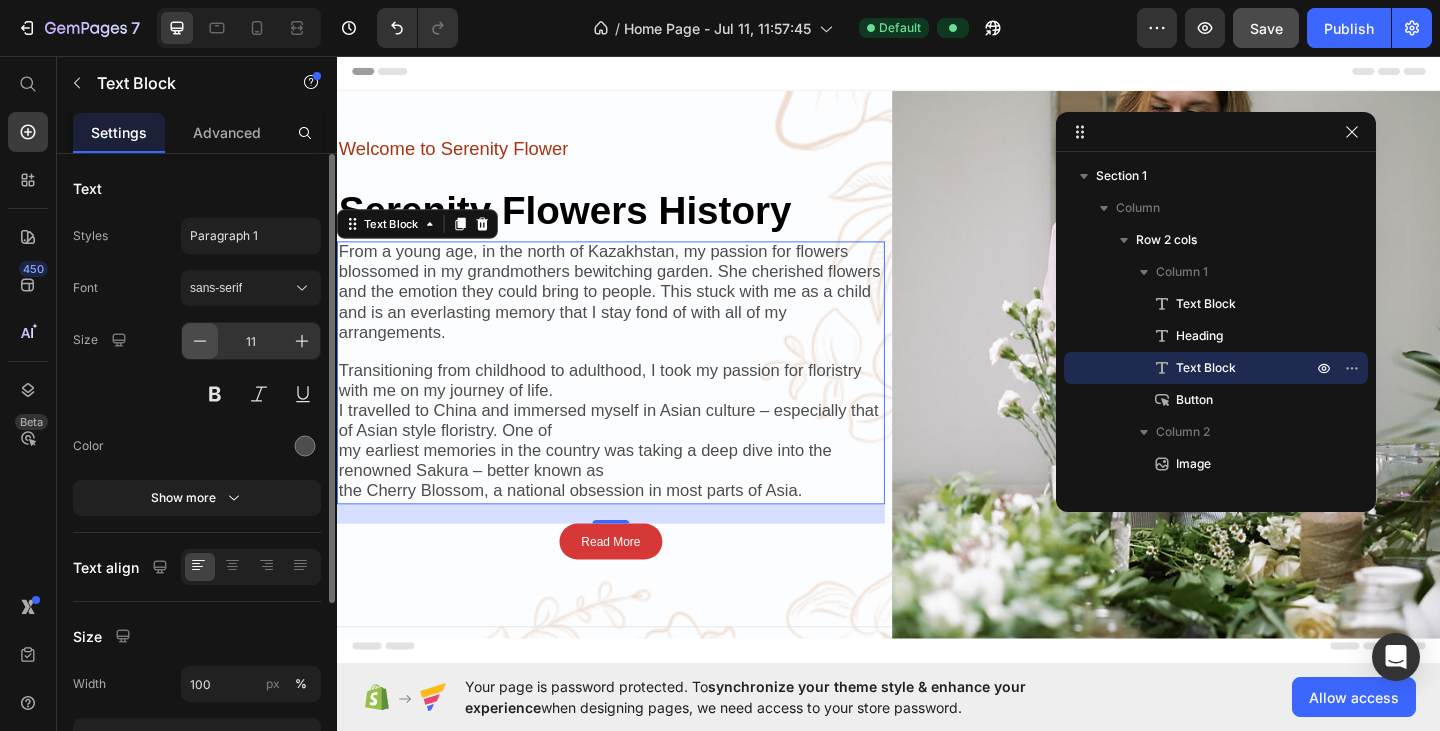 click 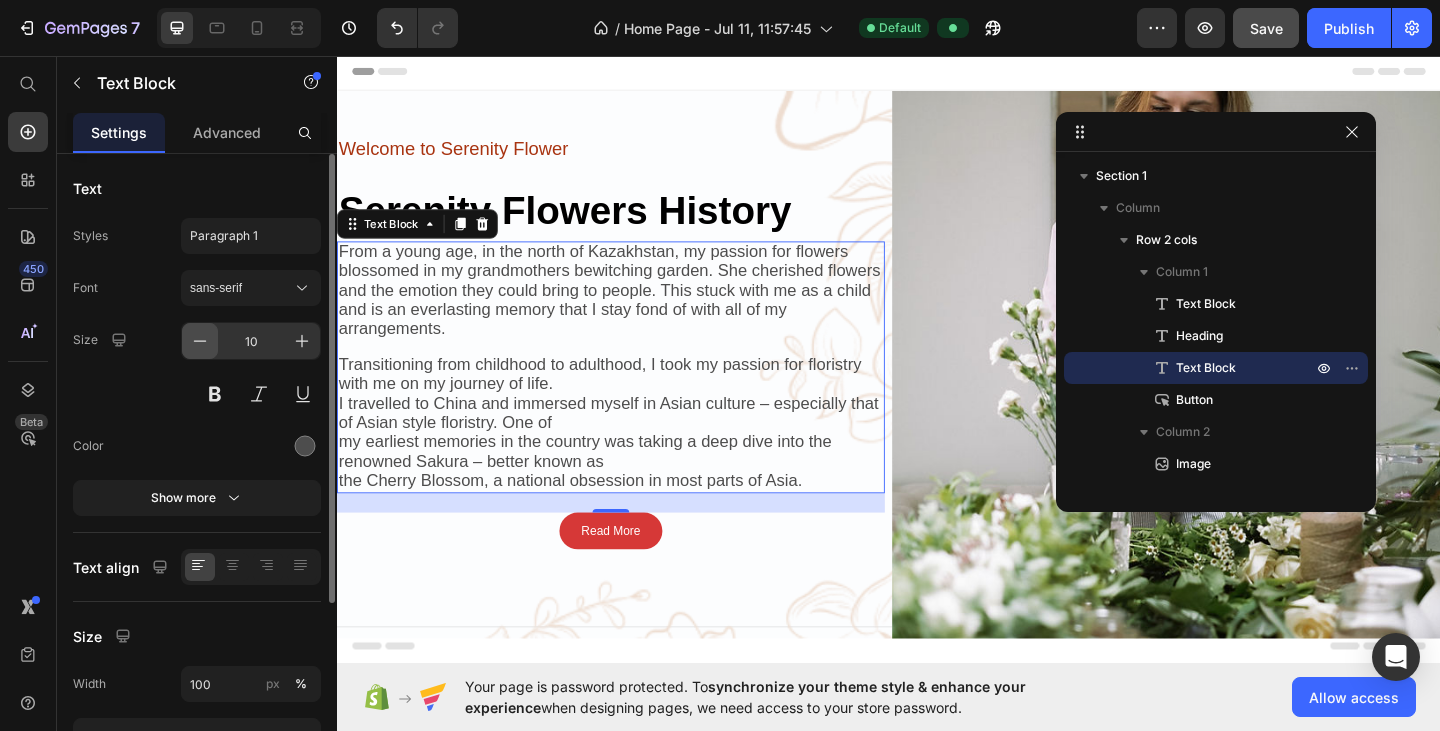 click 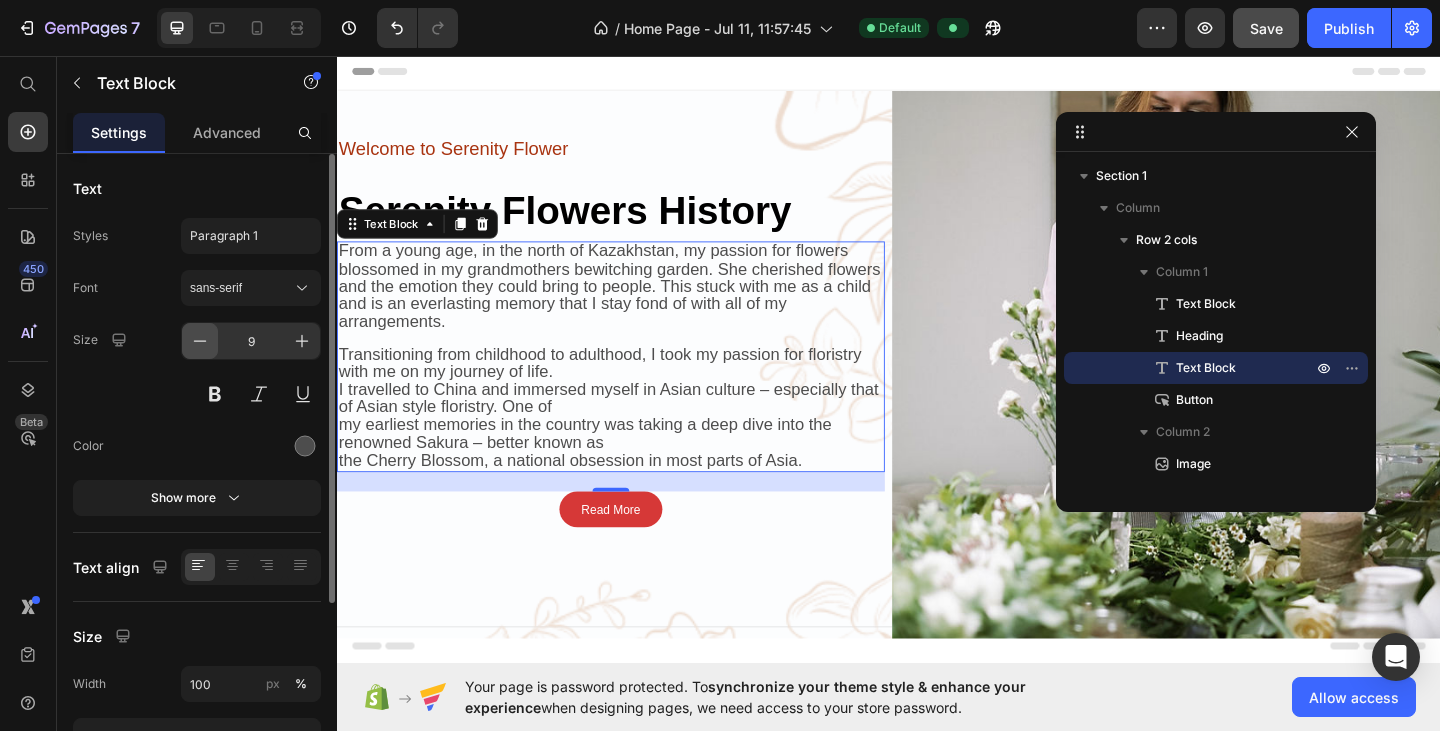 click 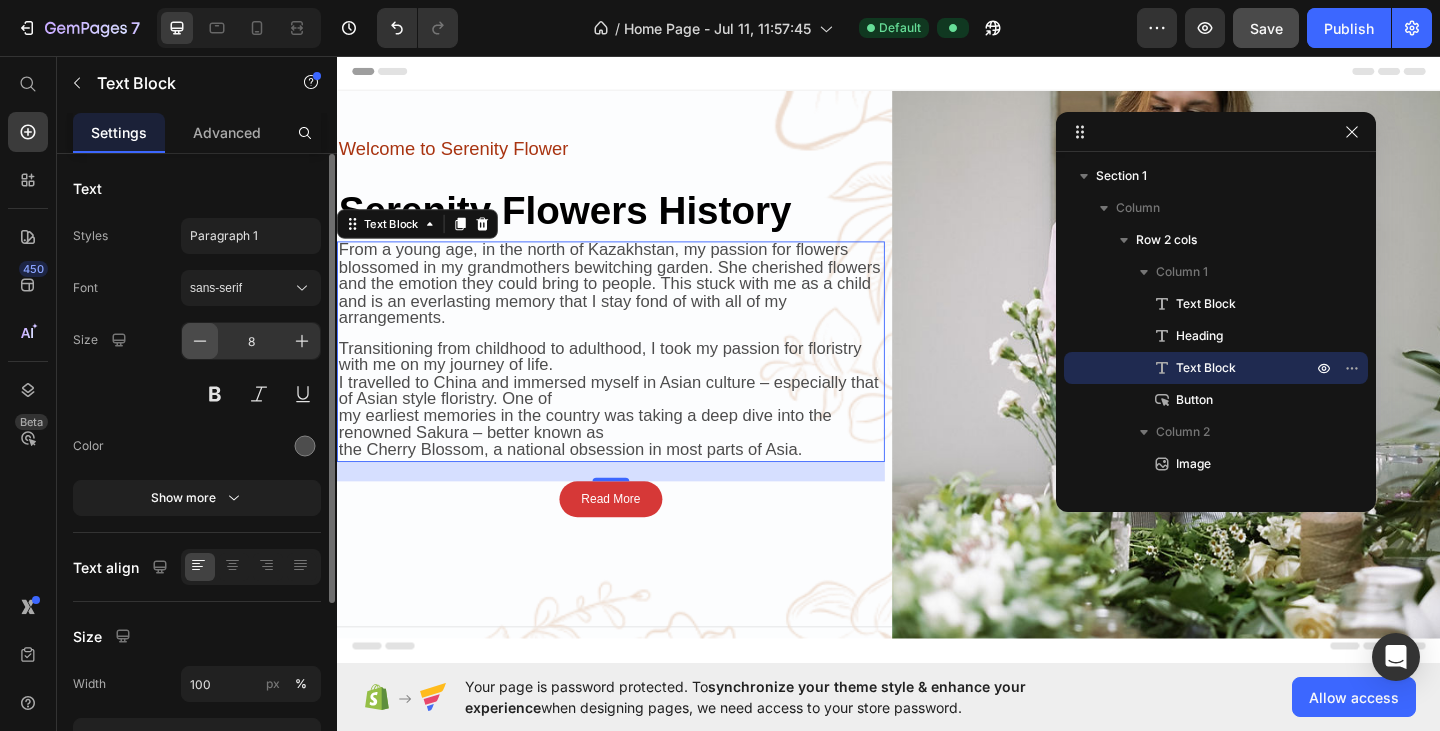 click 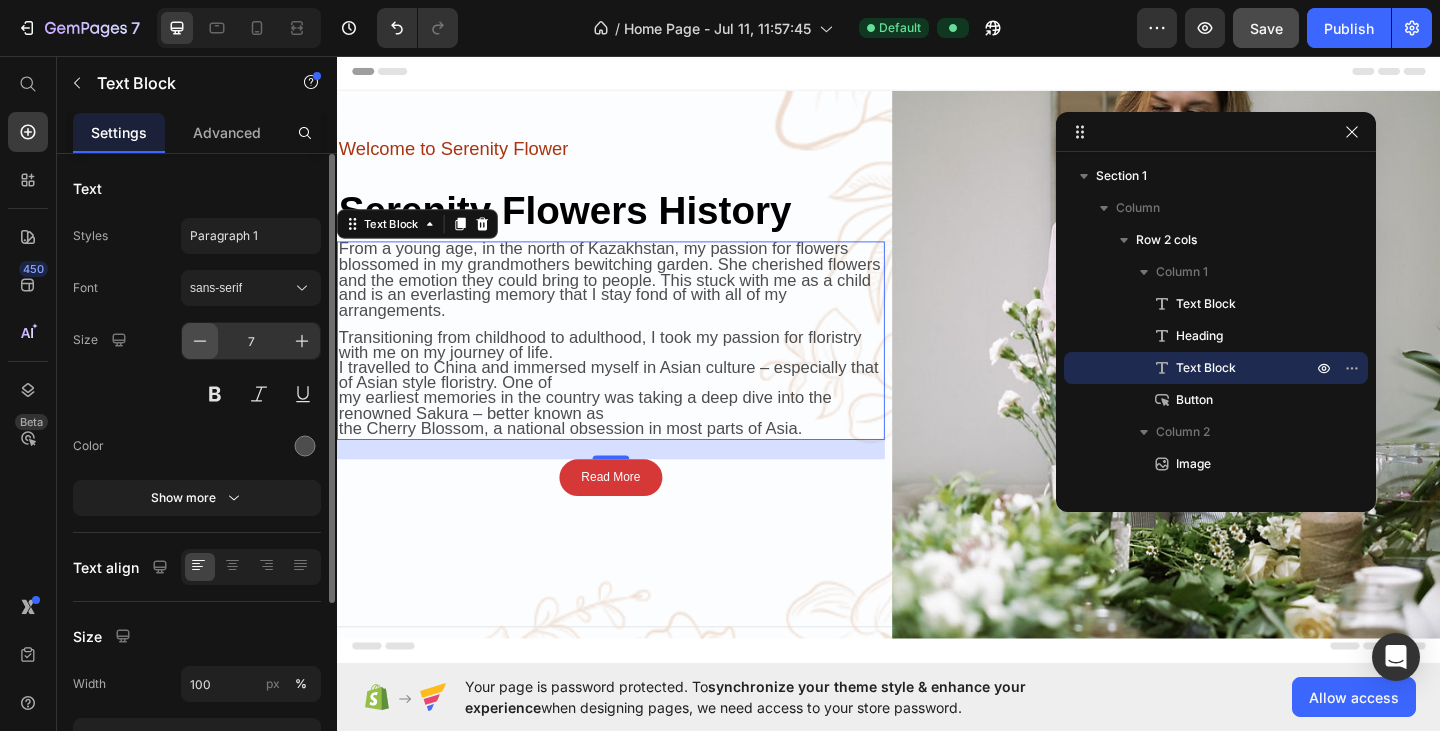 click 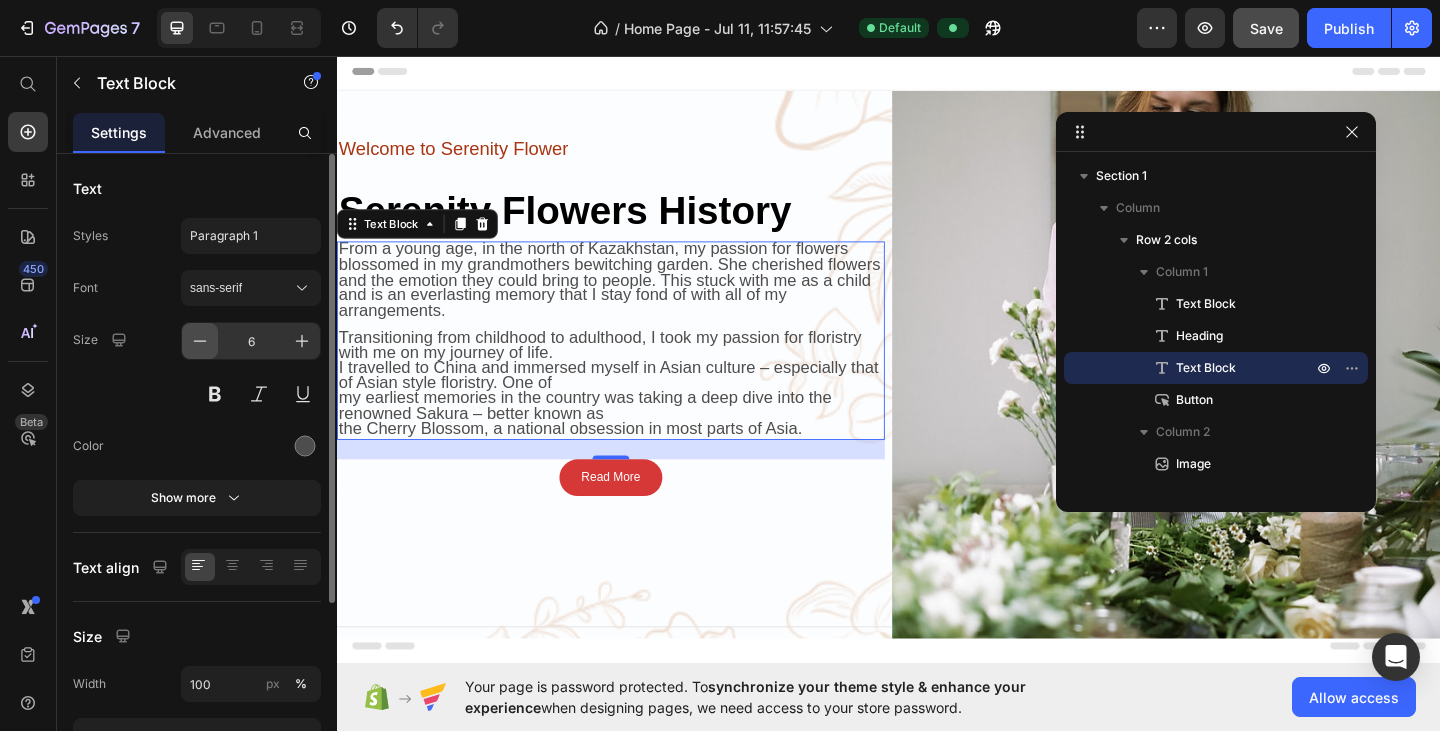 click 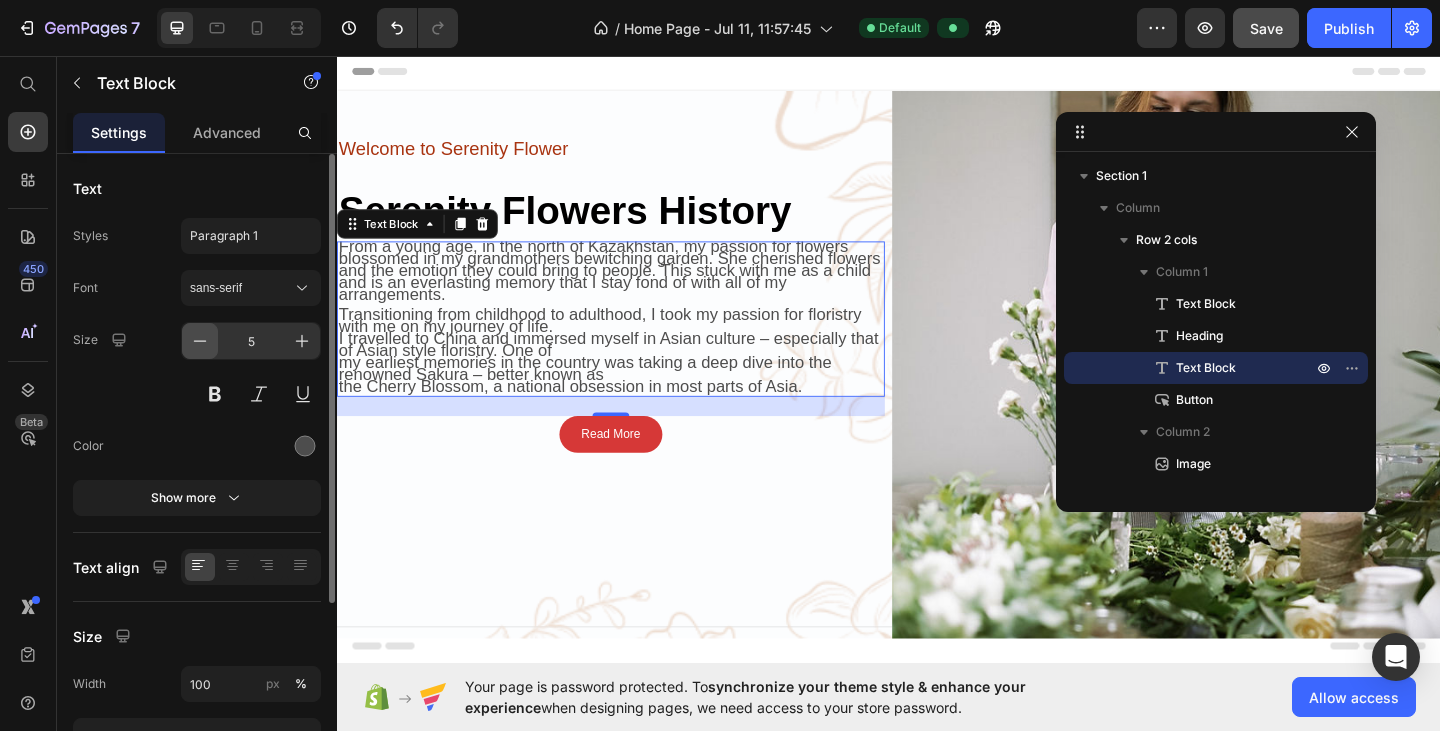 click 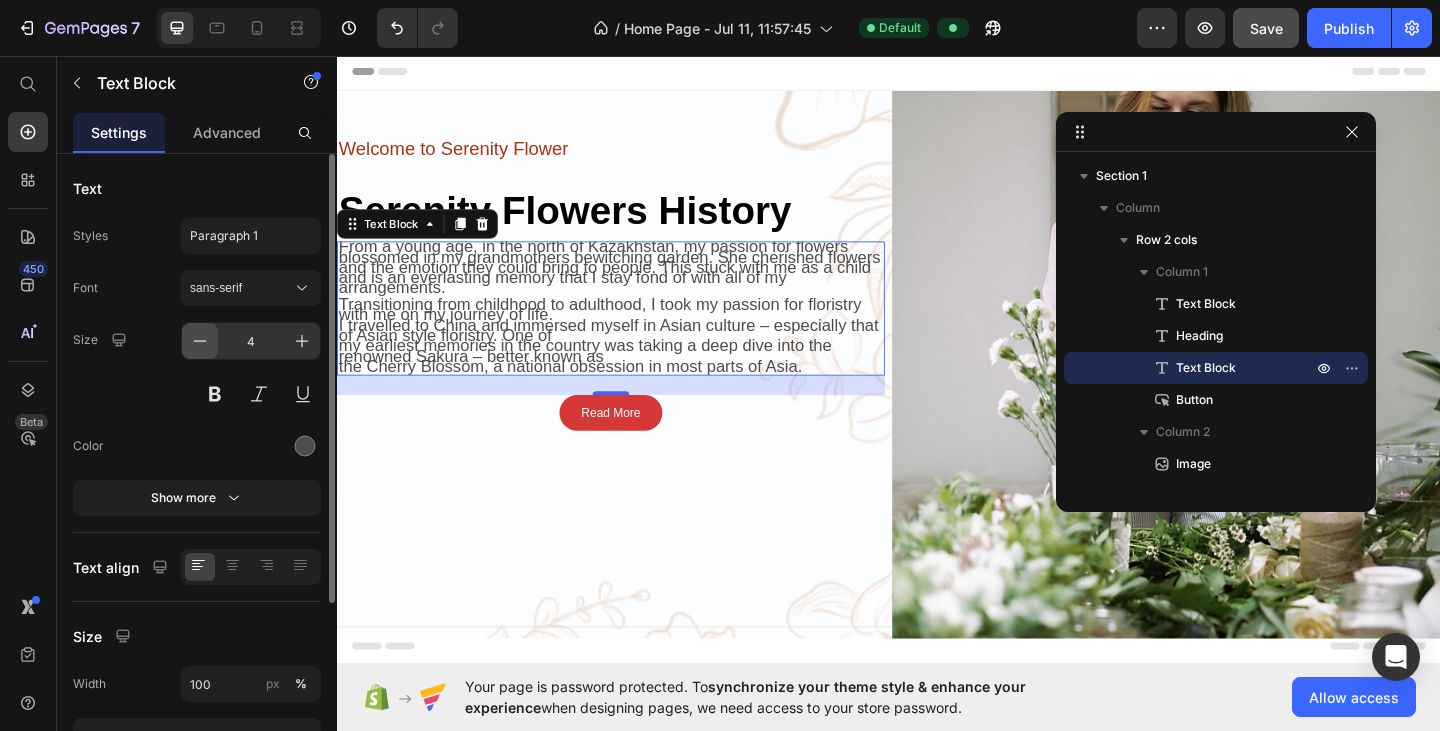 click 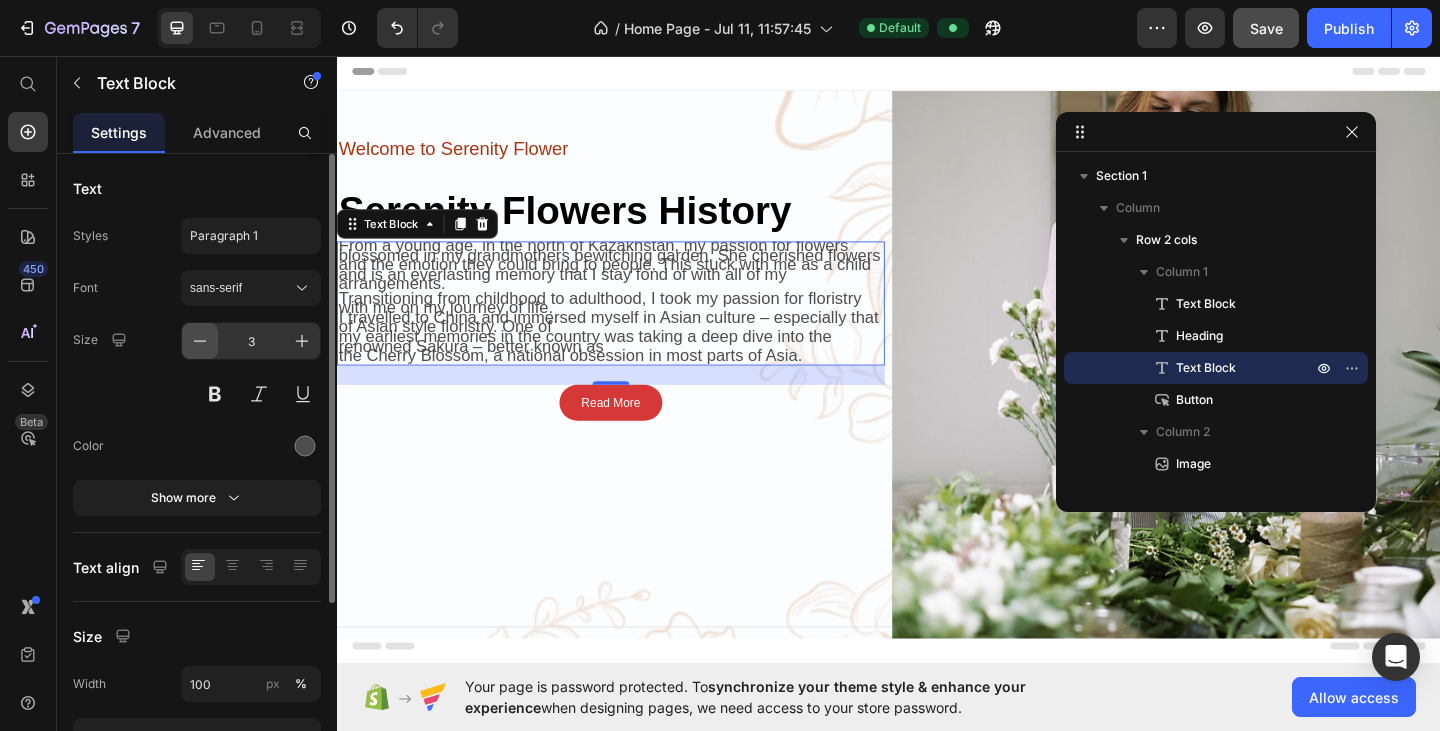 click 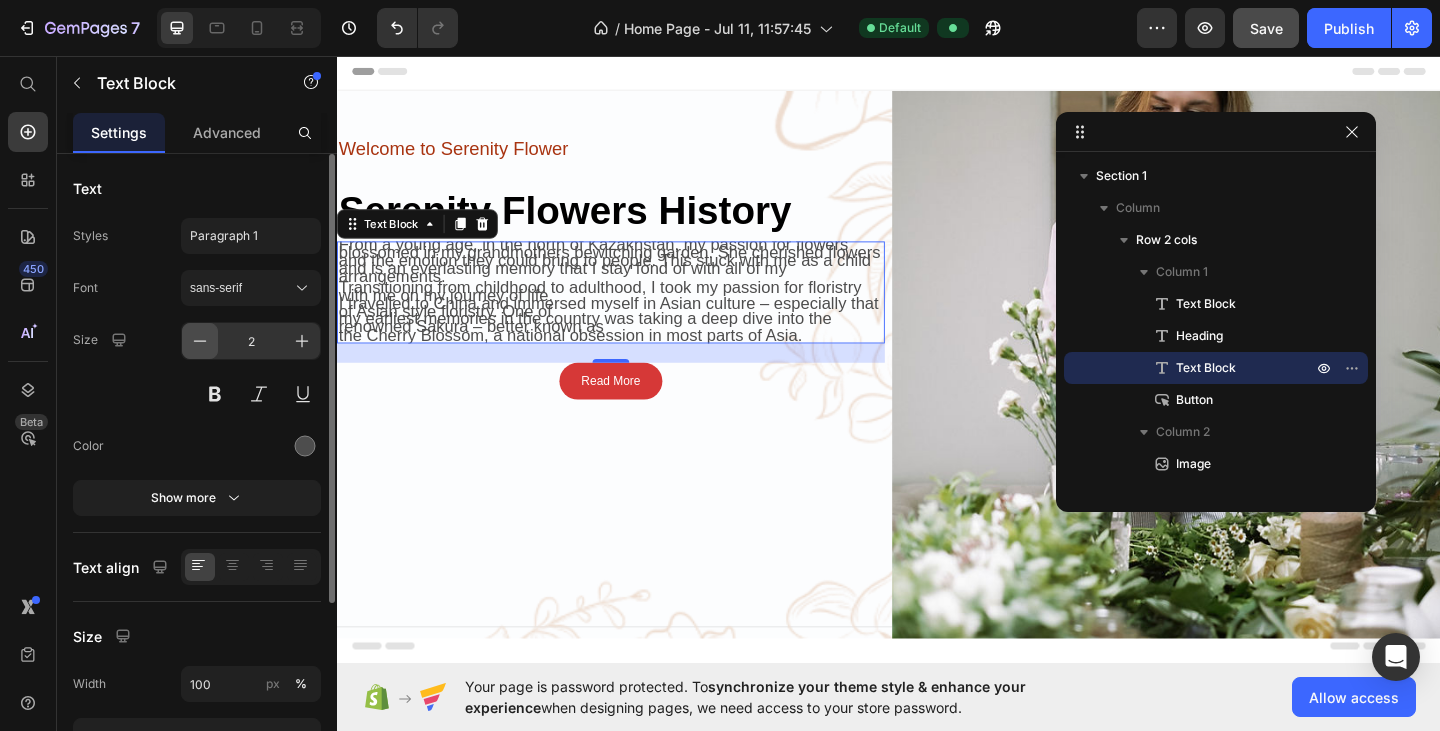 click 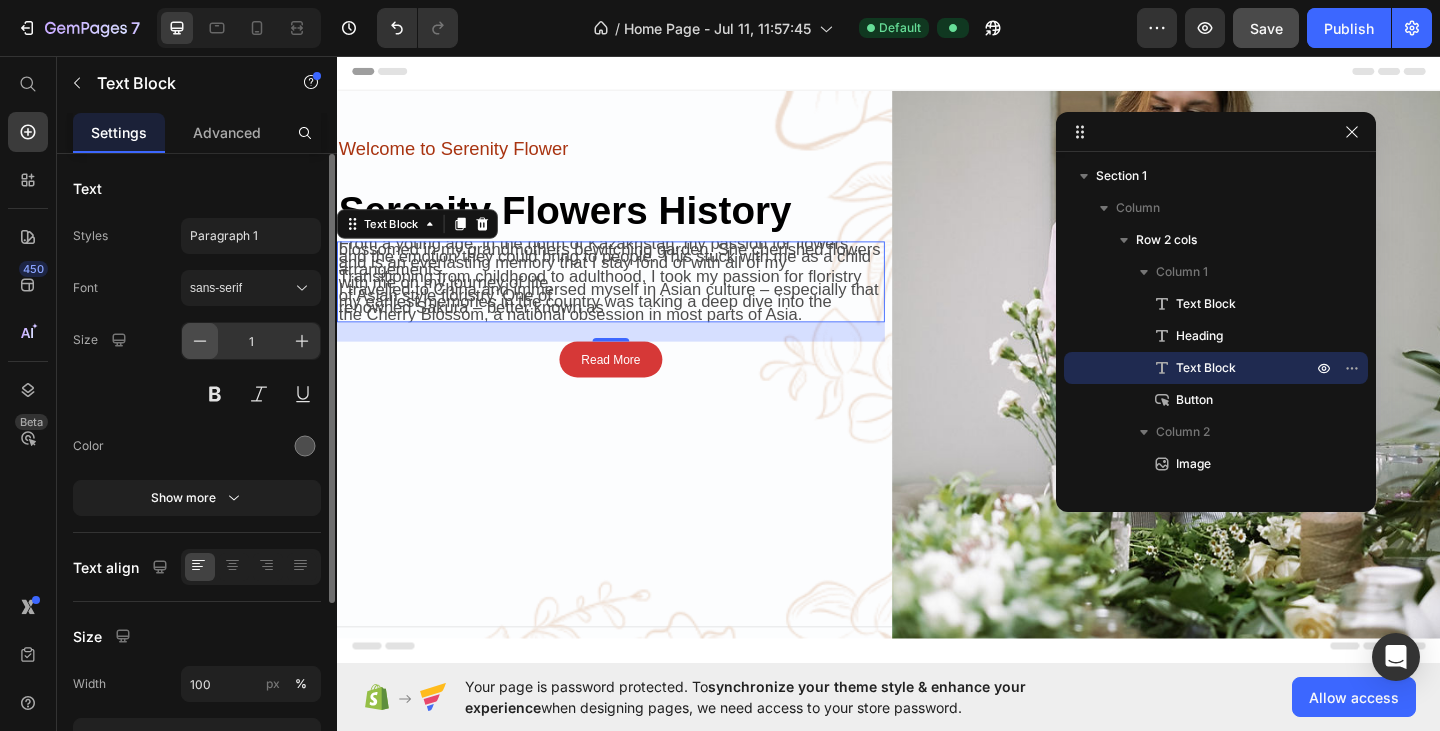 click 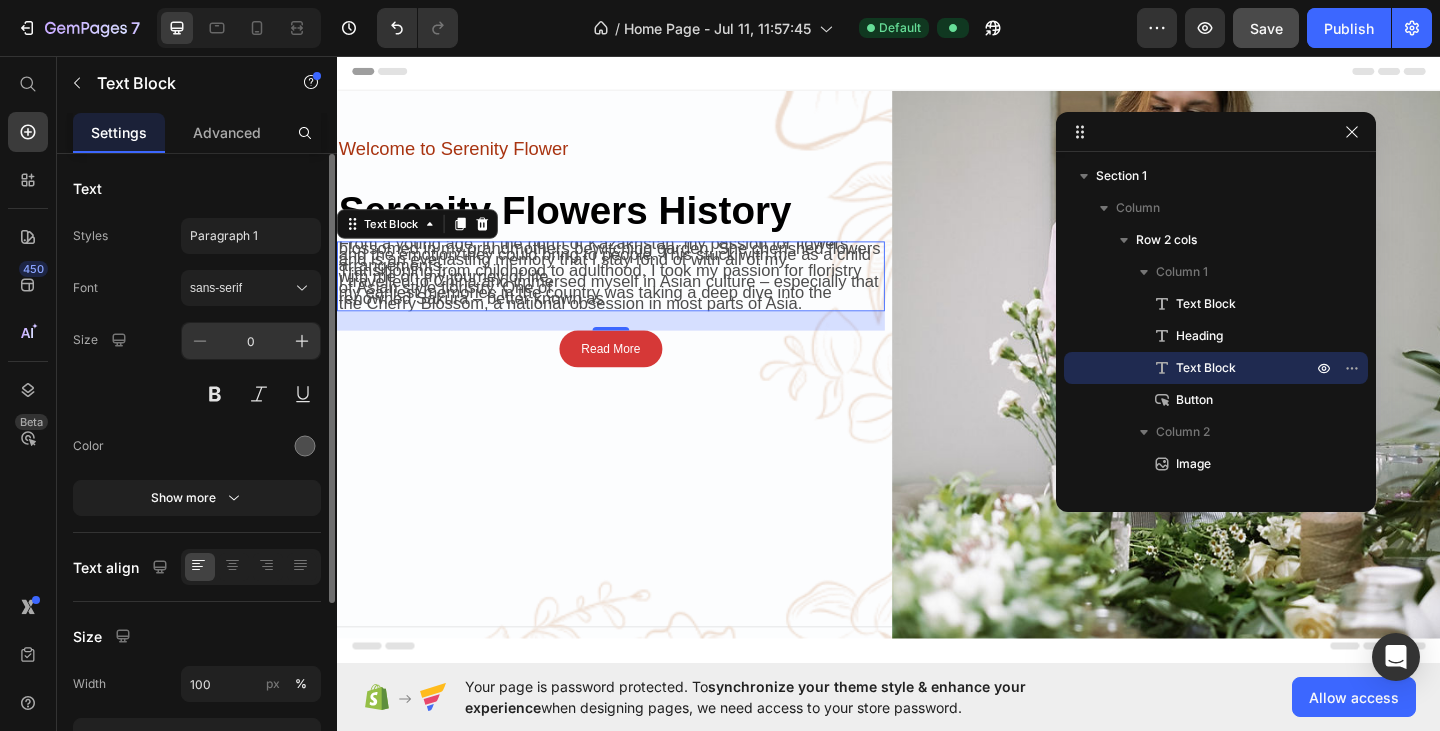 click on "0" at bounding box center [251, 341] 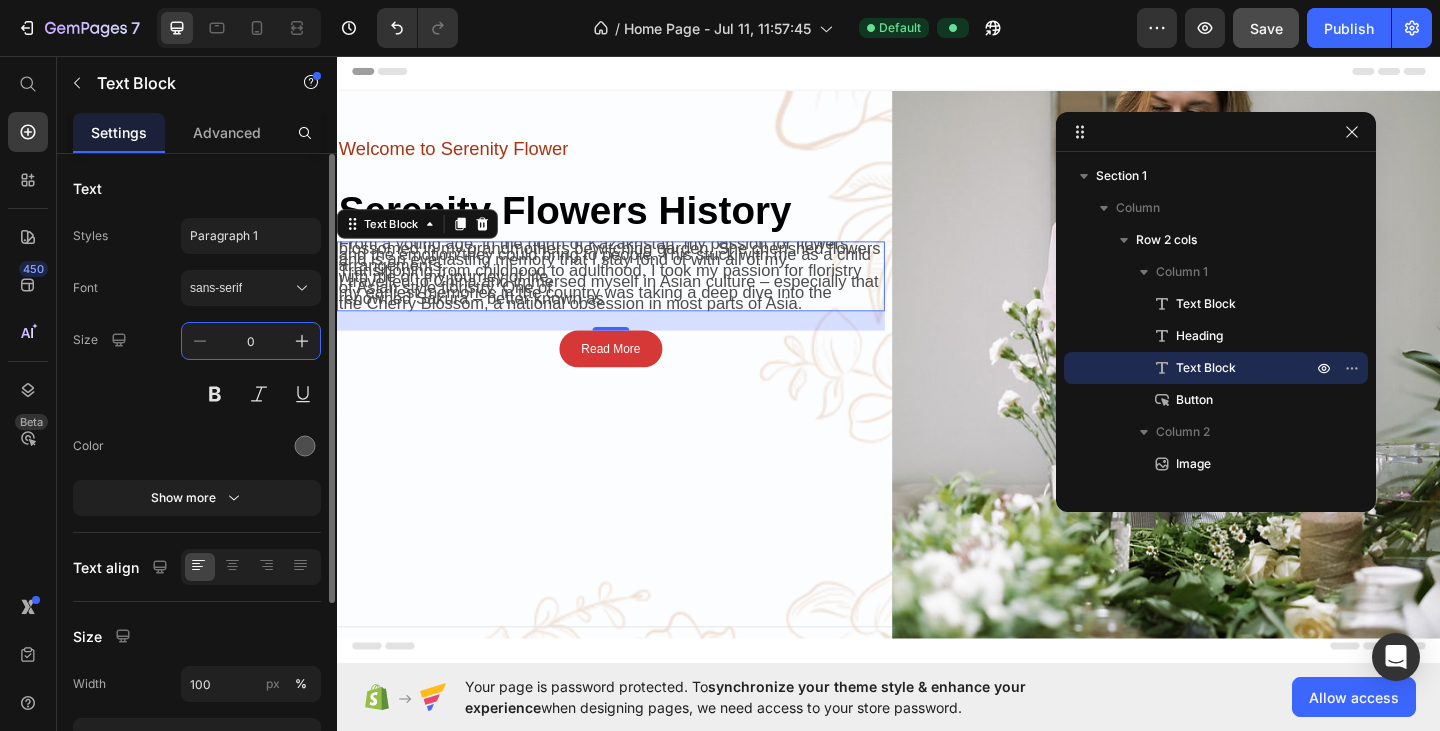 click on "0" at bounding box center (251, 341) 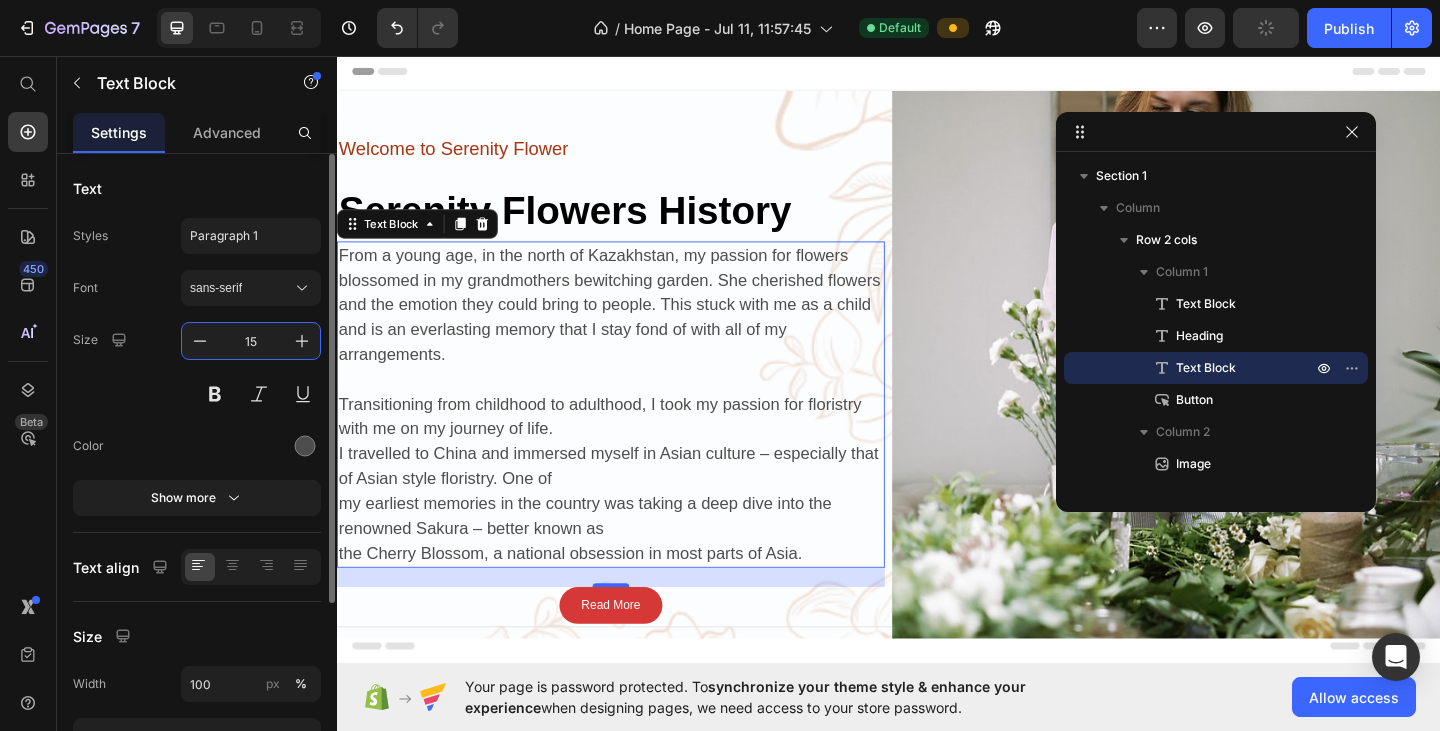 type on "15" 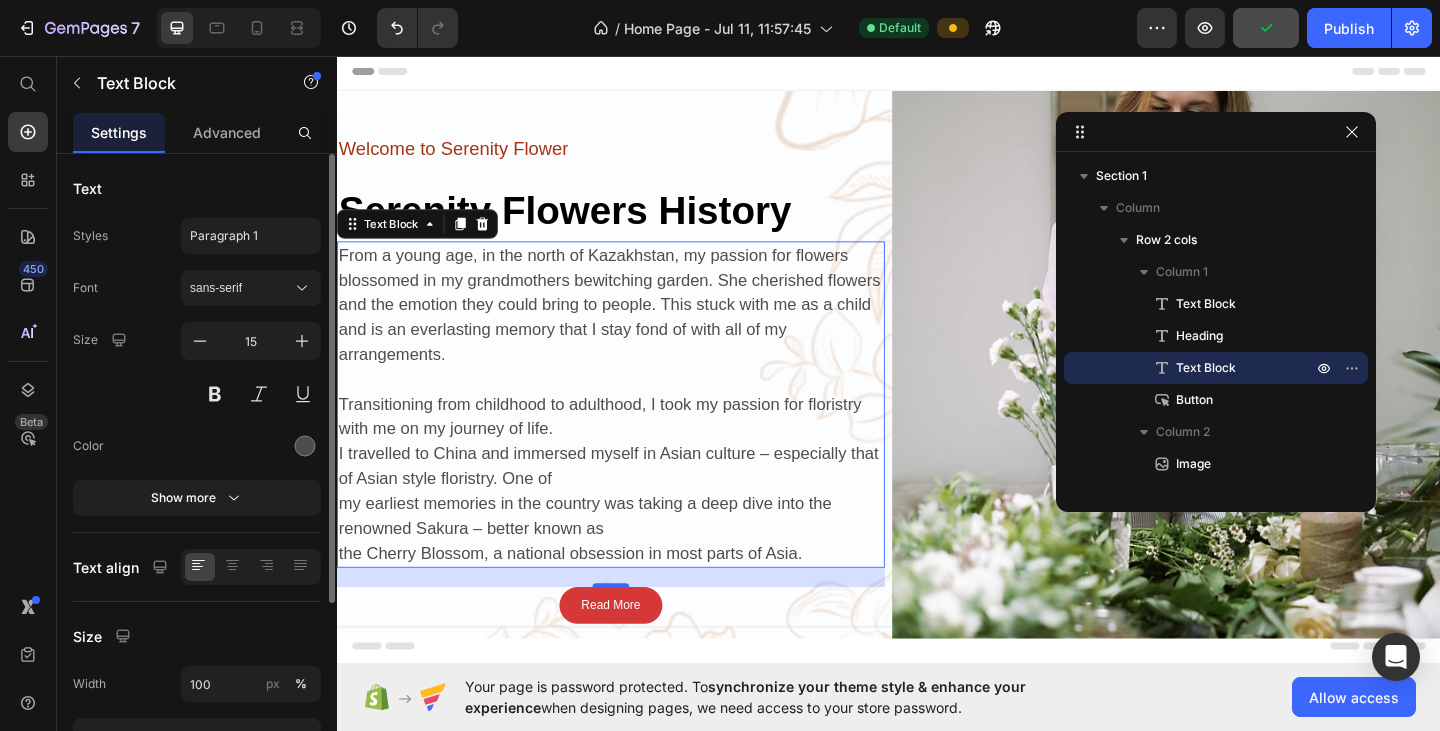 click on "Color" at bounding box center [197, 446] 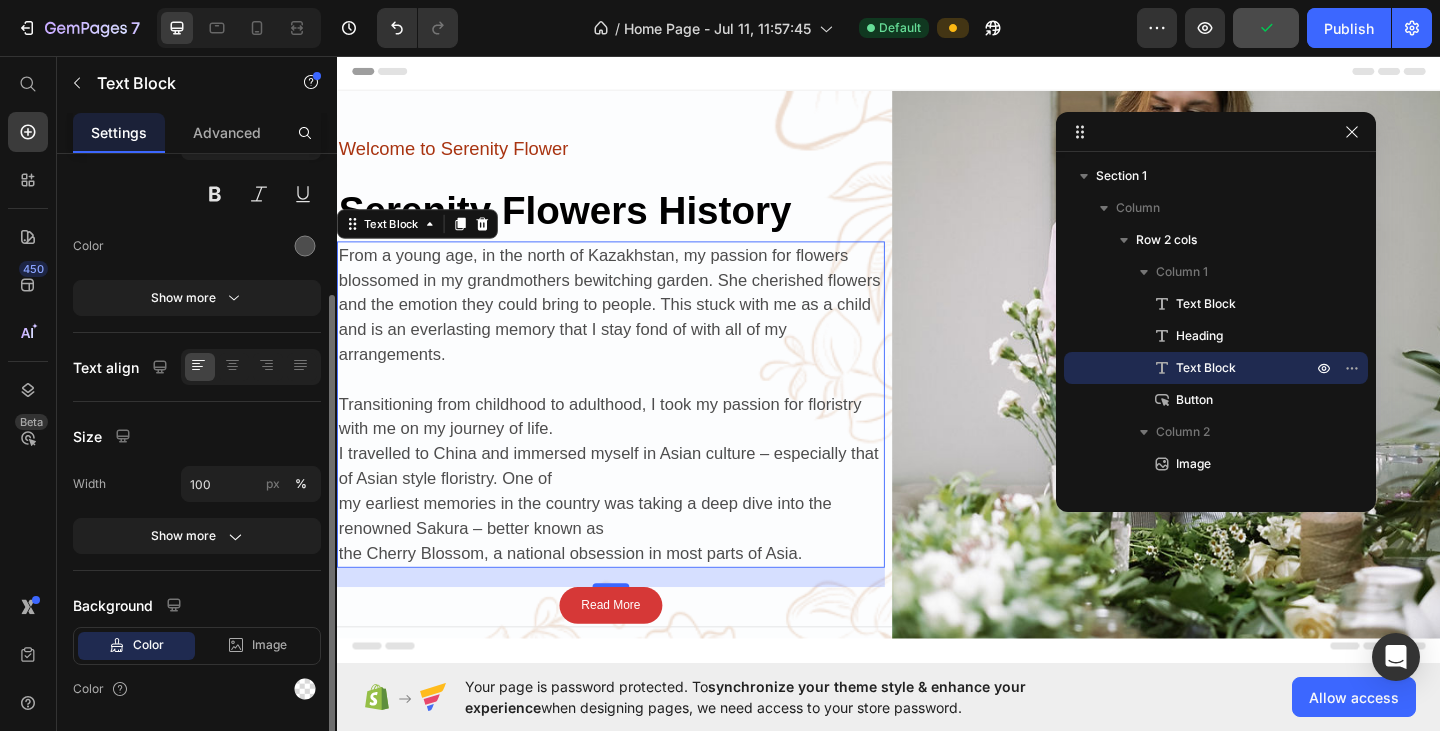 scroll, scrollTop: 261, scrollLeft: 0, axis: vertical 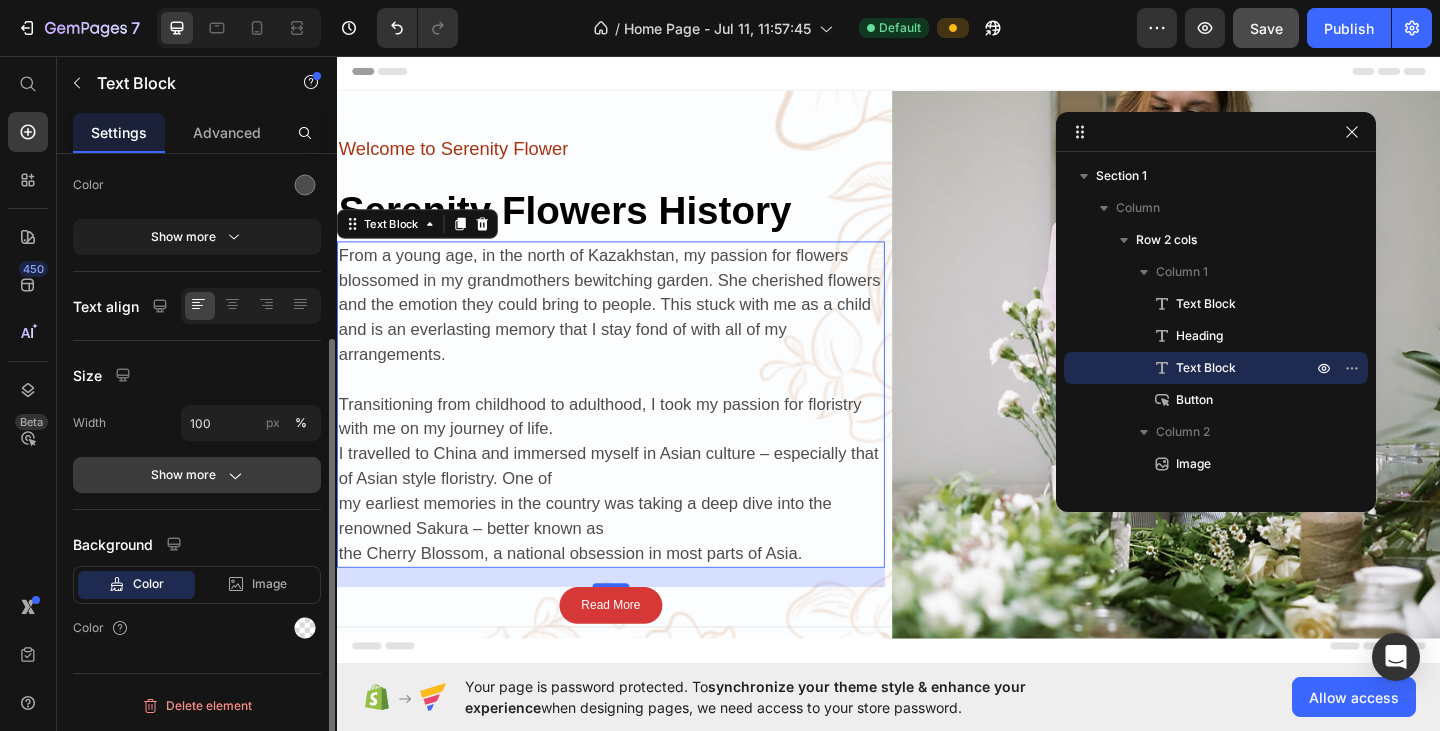 click on "Show more" at bounding box center (197, 475) 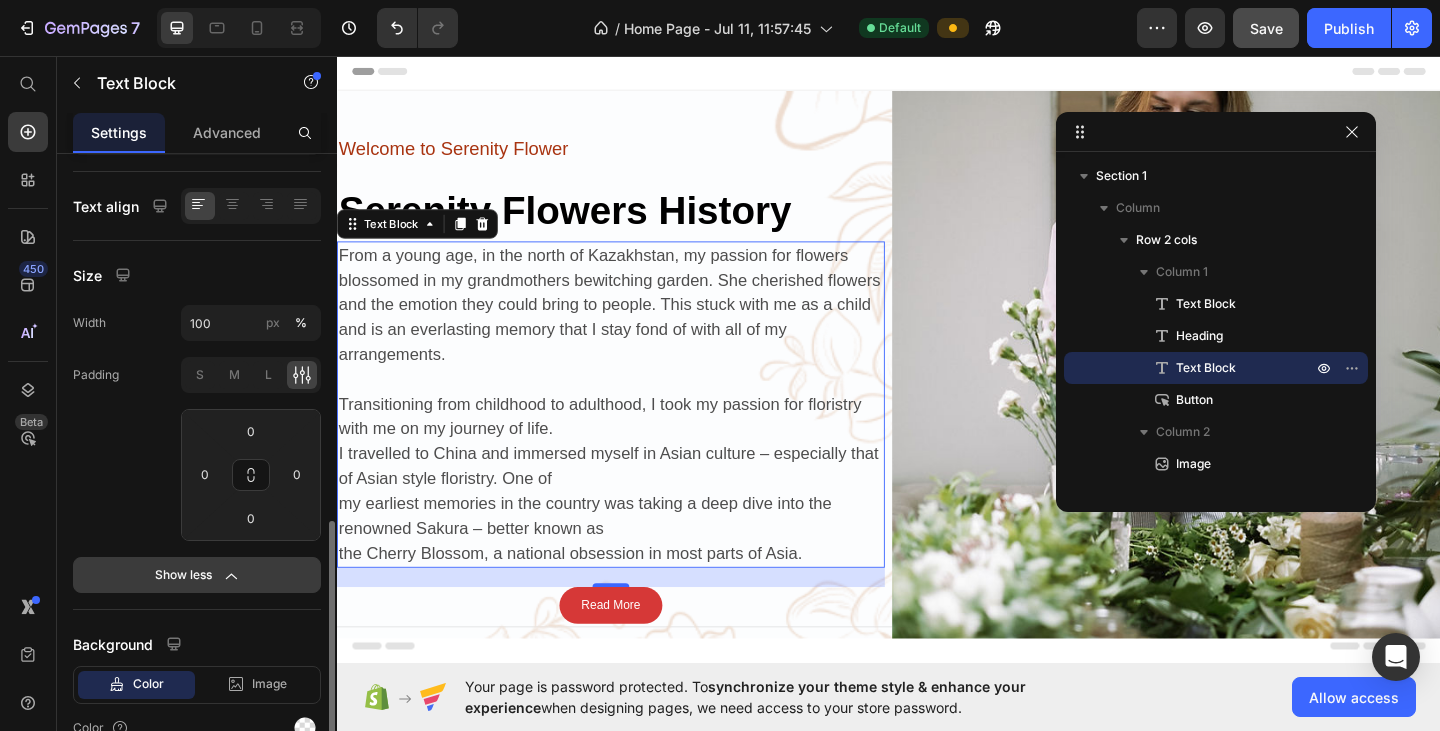 scroll, scrollTop: 461, scrollLeft: 0, axis: vertical 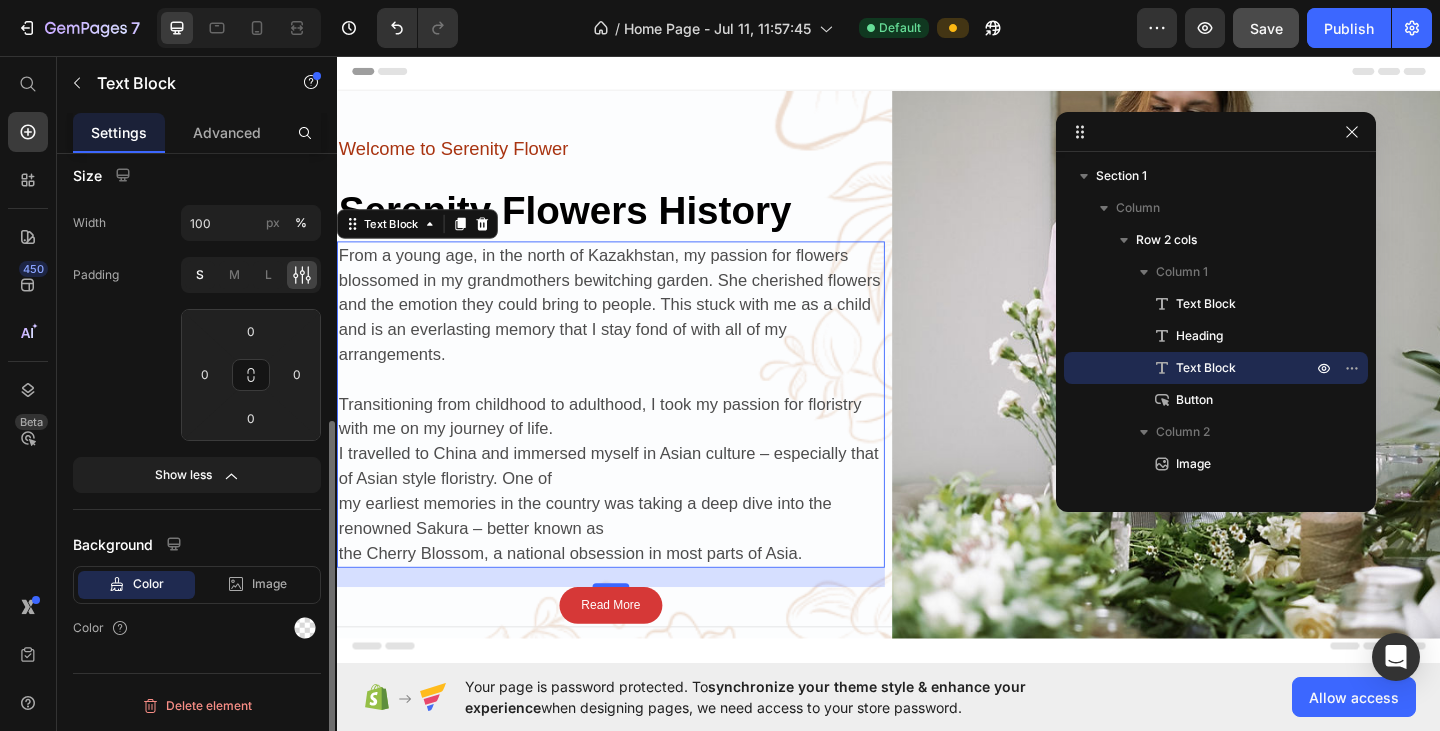 click on "S" 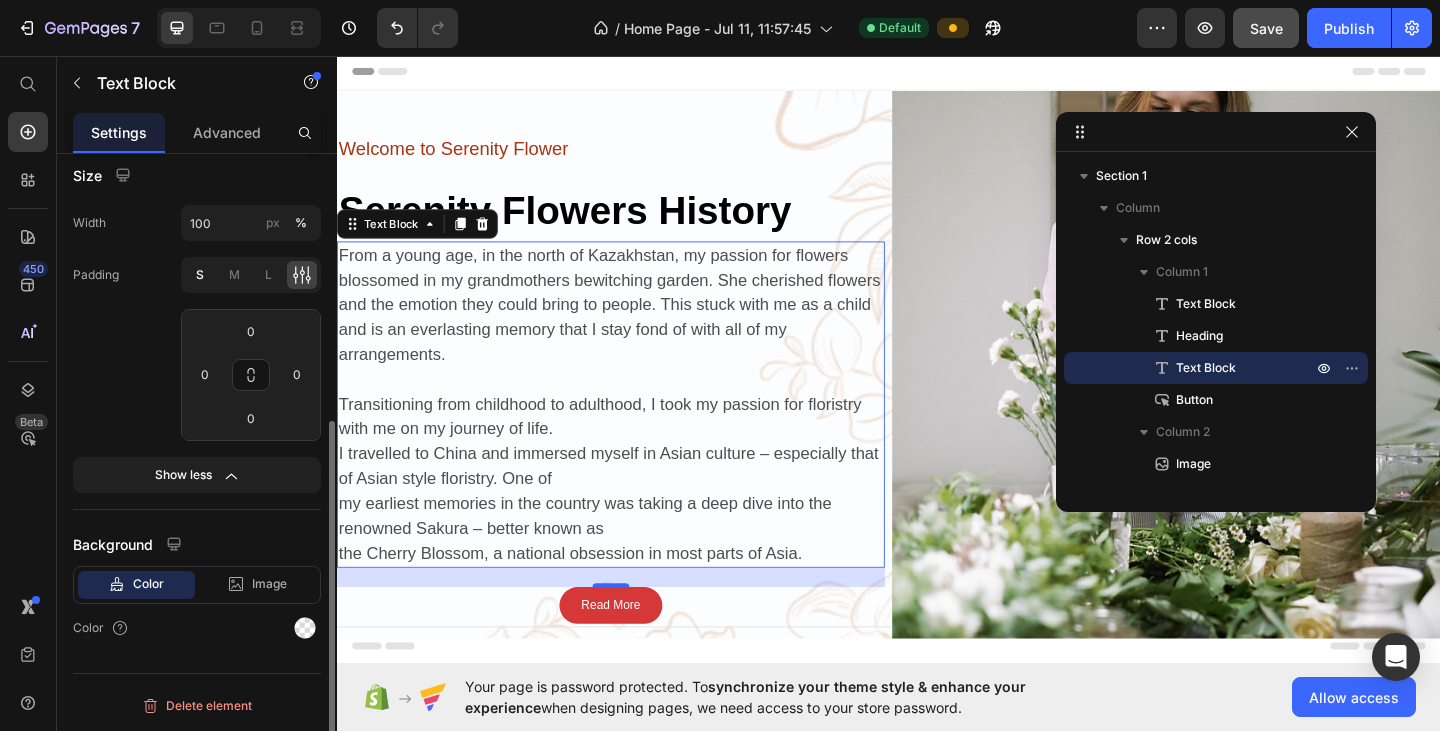 type on "4" 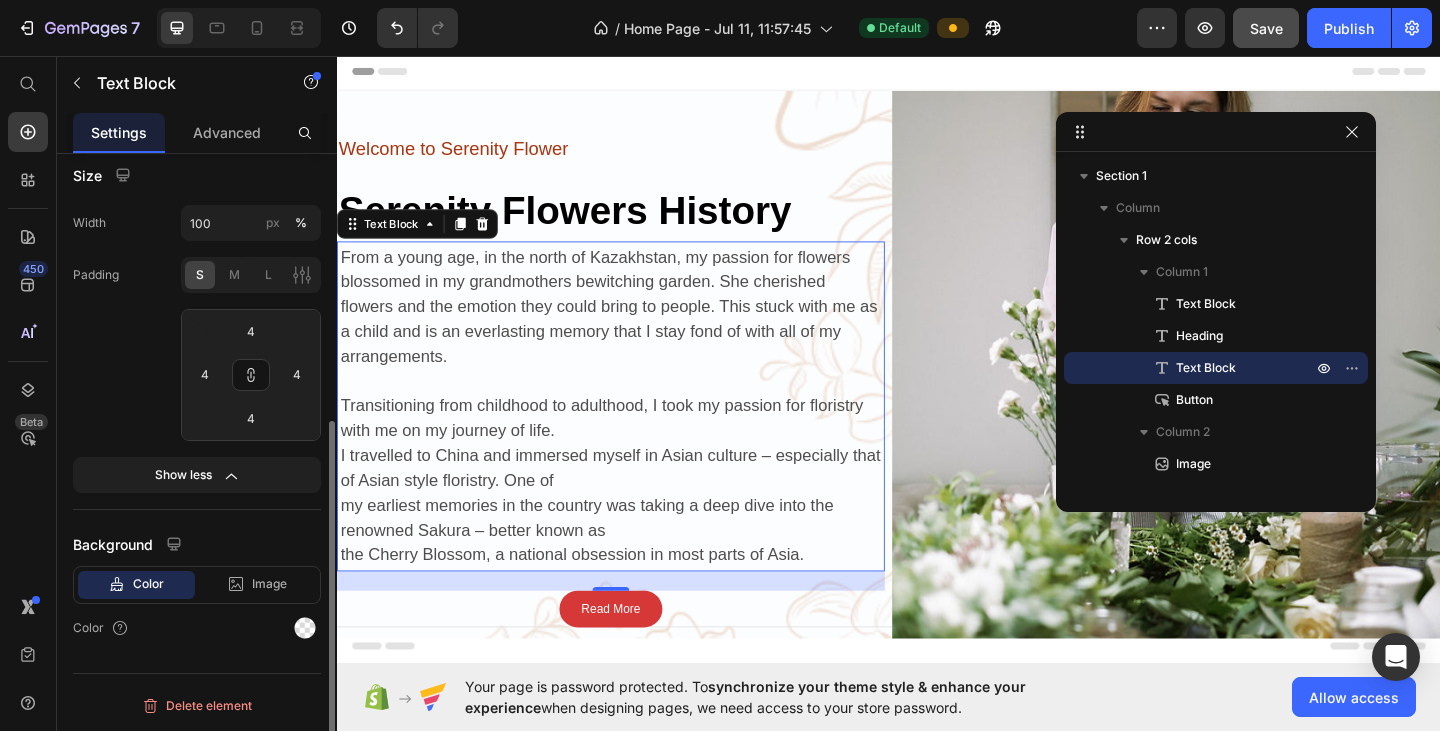 click on "S" 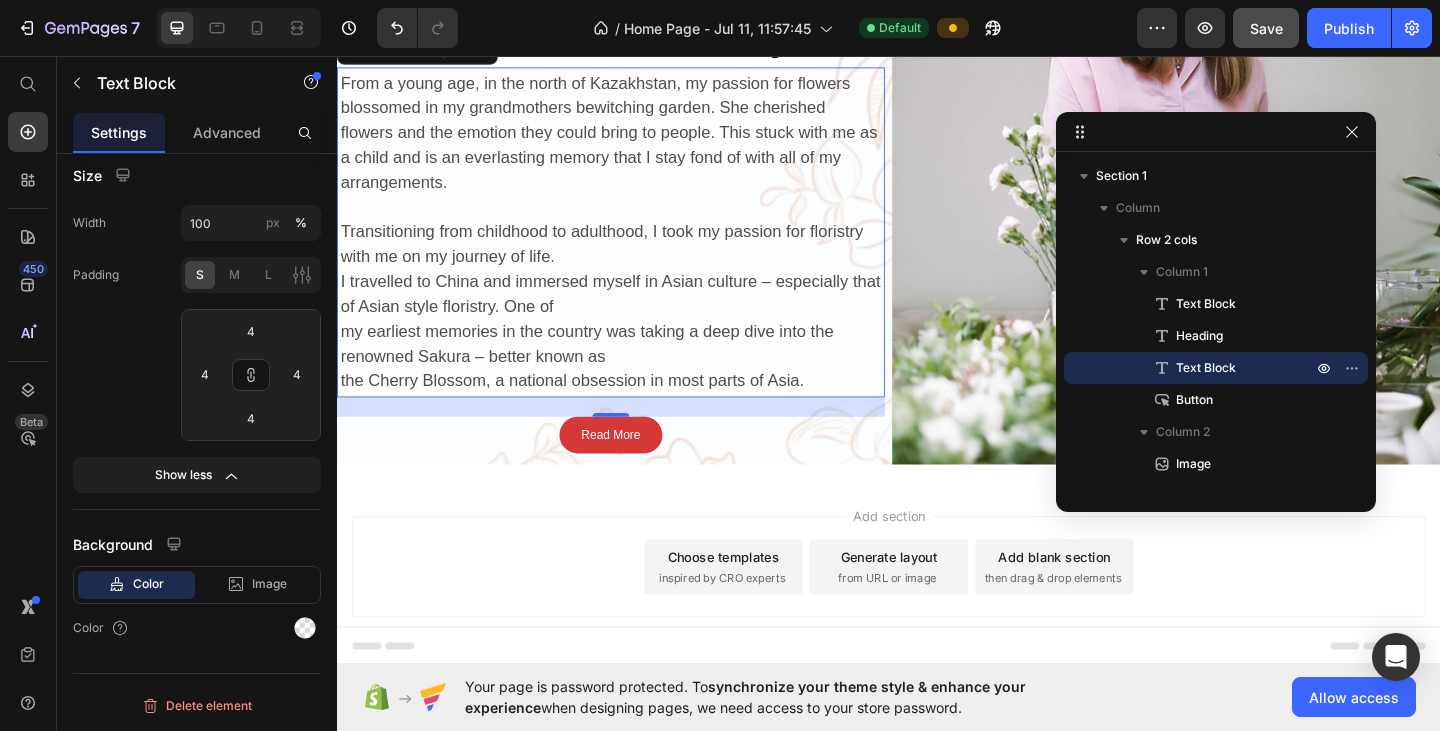 scroll, scrollTop: 226, scrollLeft: 0, axis: vertical 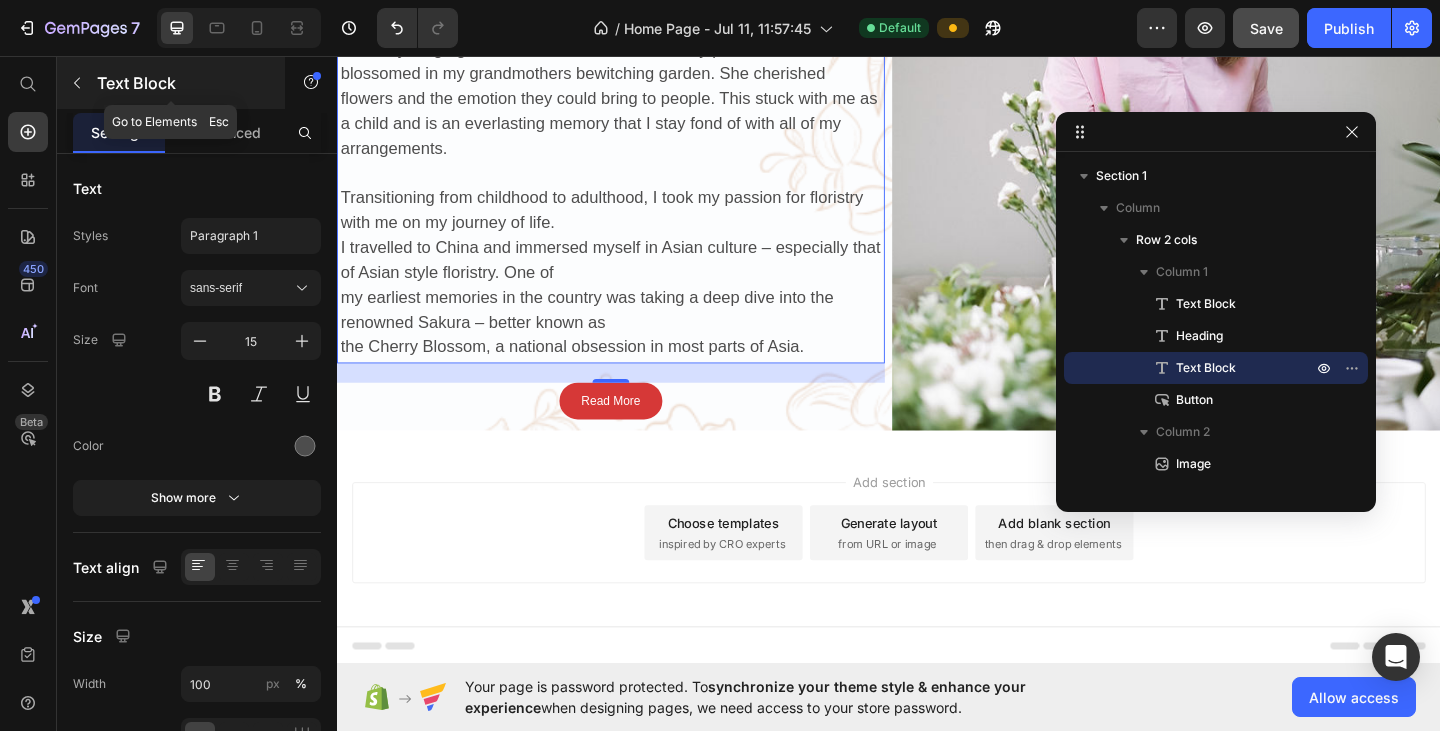 click on "Text Block" at bounding box center [171, 83] 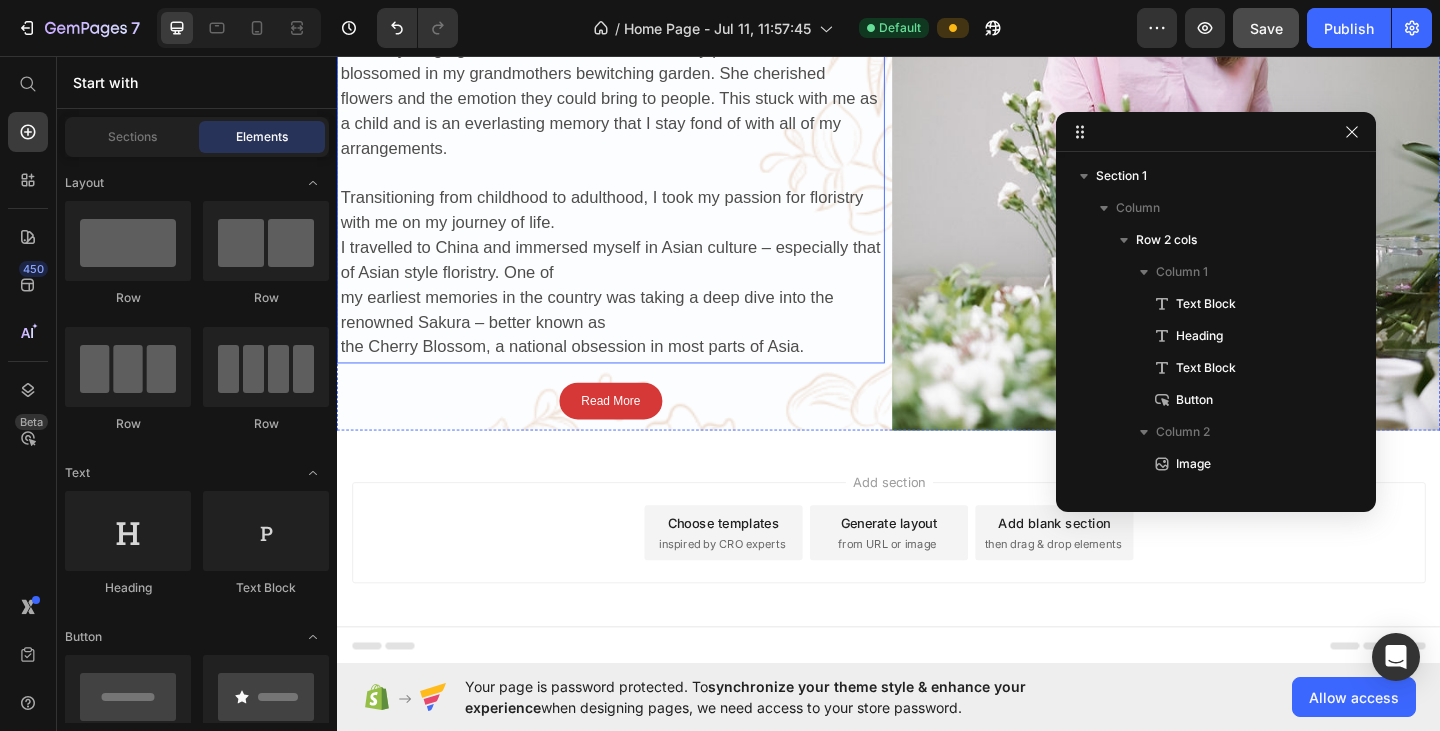 click on "From a young age, in the north of [COUNTRY], my passion for flowers blossomed in my grandmothers bewitching garden. She cherished flowers and the emotion they could bring to people. This stuck with me as a child and is an everlasting memory that I stay fond of with all of my arrangements. Transitioning from childhood to adulthood, I took my passion for floristry with me on my journey of life. I travelled to China and immersed myself in Asian culture – especially that of Asian style floristry. One of my earliest memories in the country was taking a deep dive into the renowned Sakura – better known as the Cherry Blossom, a national obsession in most parts of Asia." at bounding box center (635, 211) 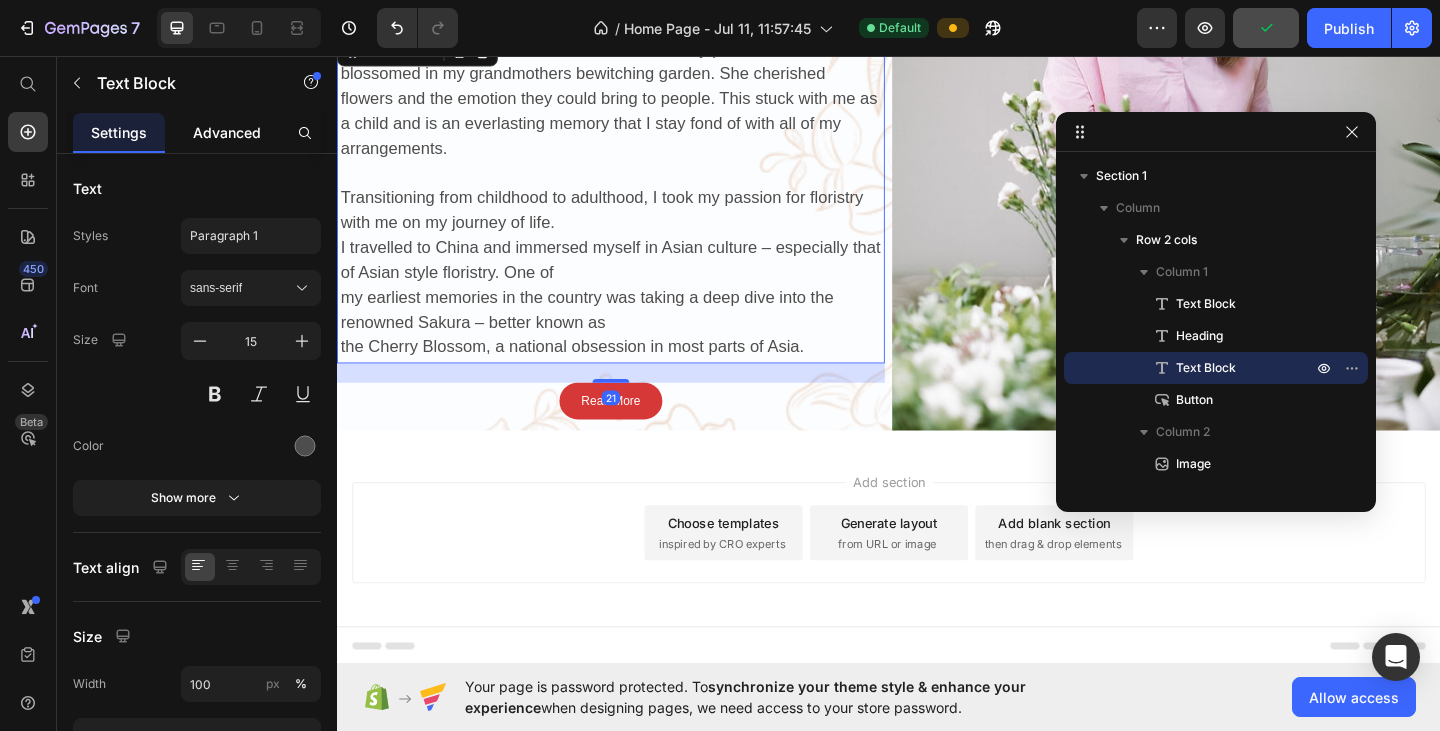 click on "Advanced" at bounding box center (227, 132) 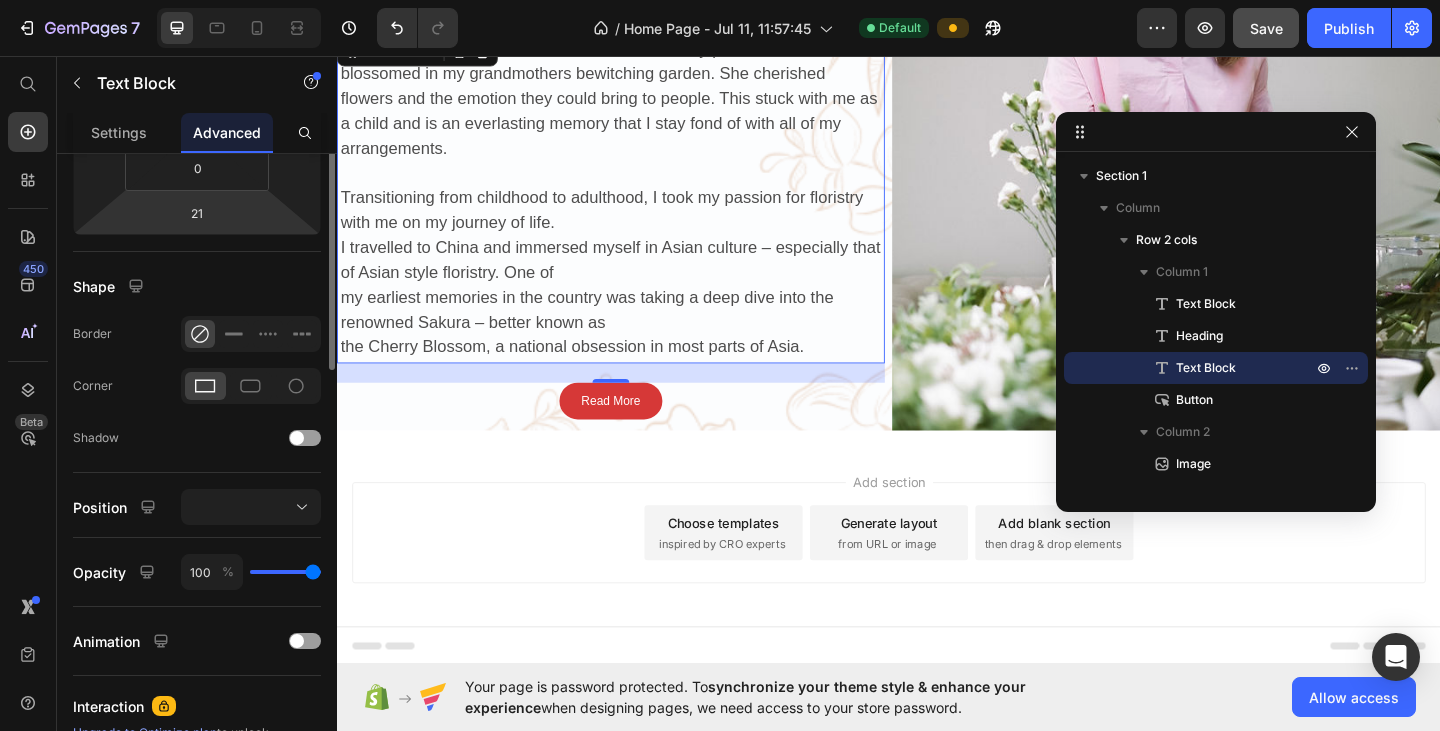 scroll, scrollTop: 200, scrollLeft: 0, axis: vertical 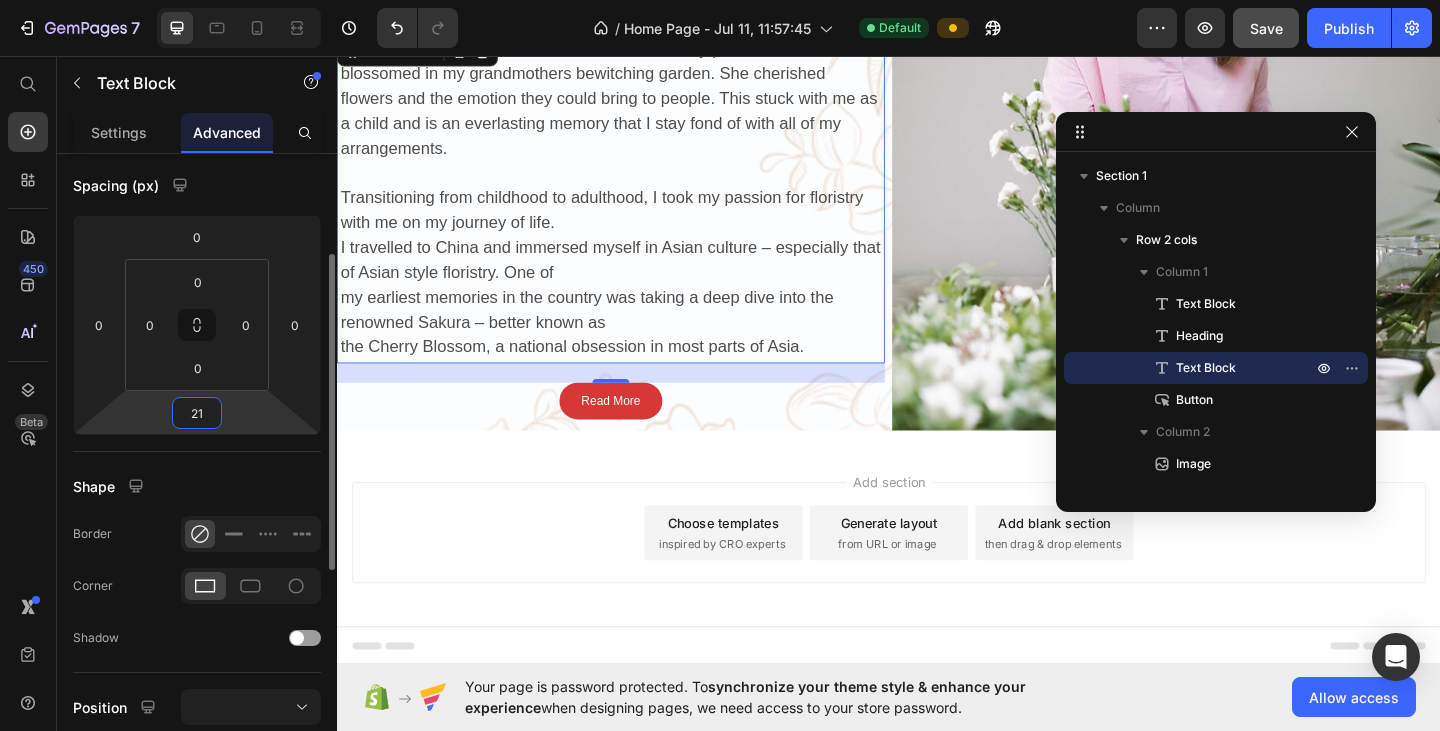 click on "21" at bounding box center [197, 413] 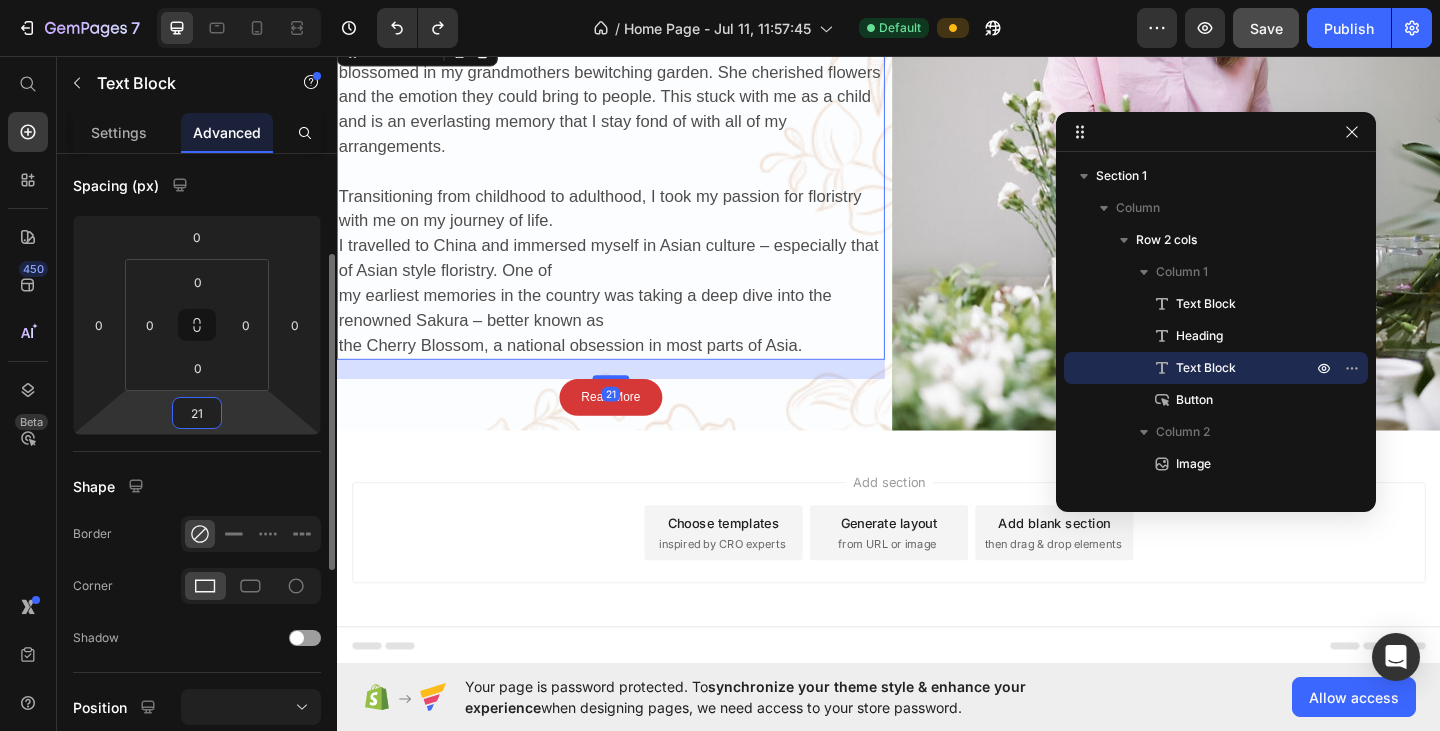 click on "21" at bounding box center (197, 413) 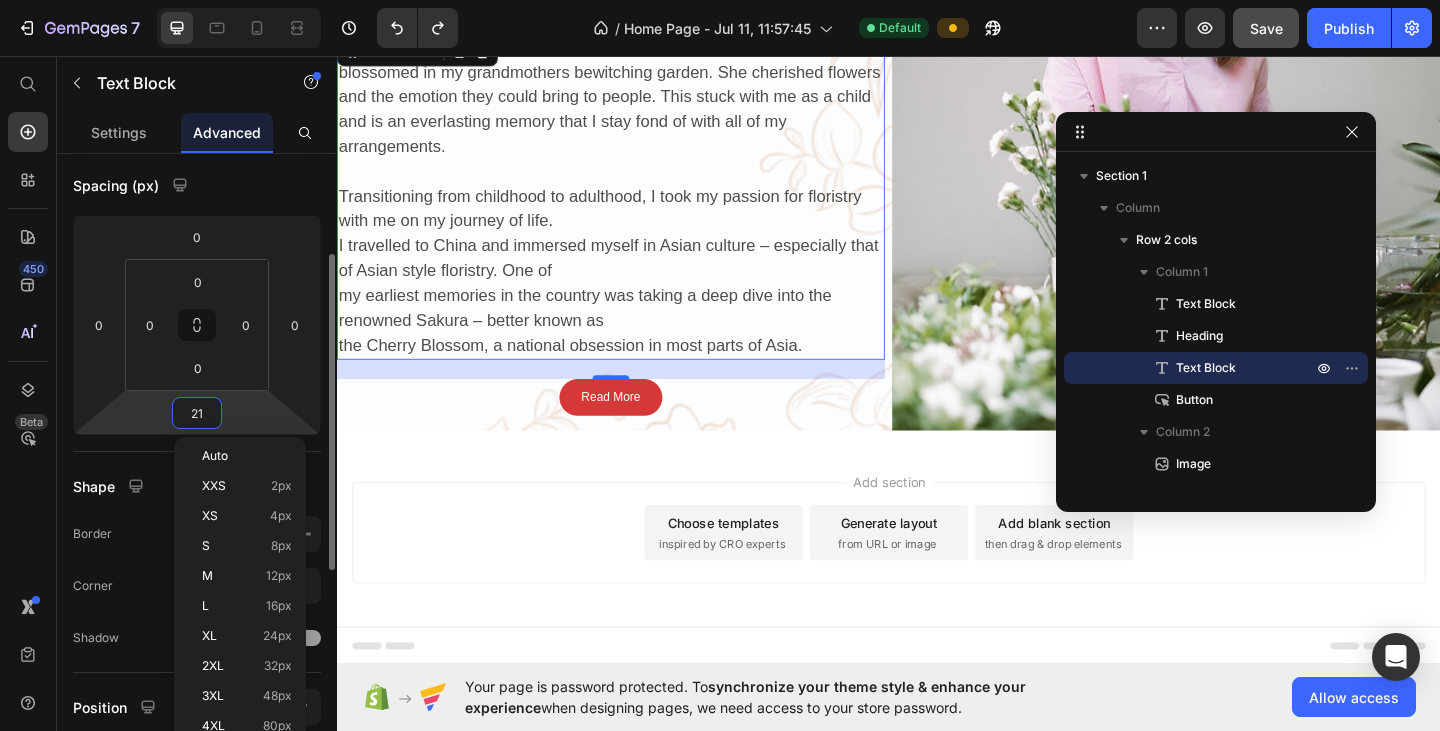 type on "20" 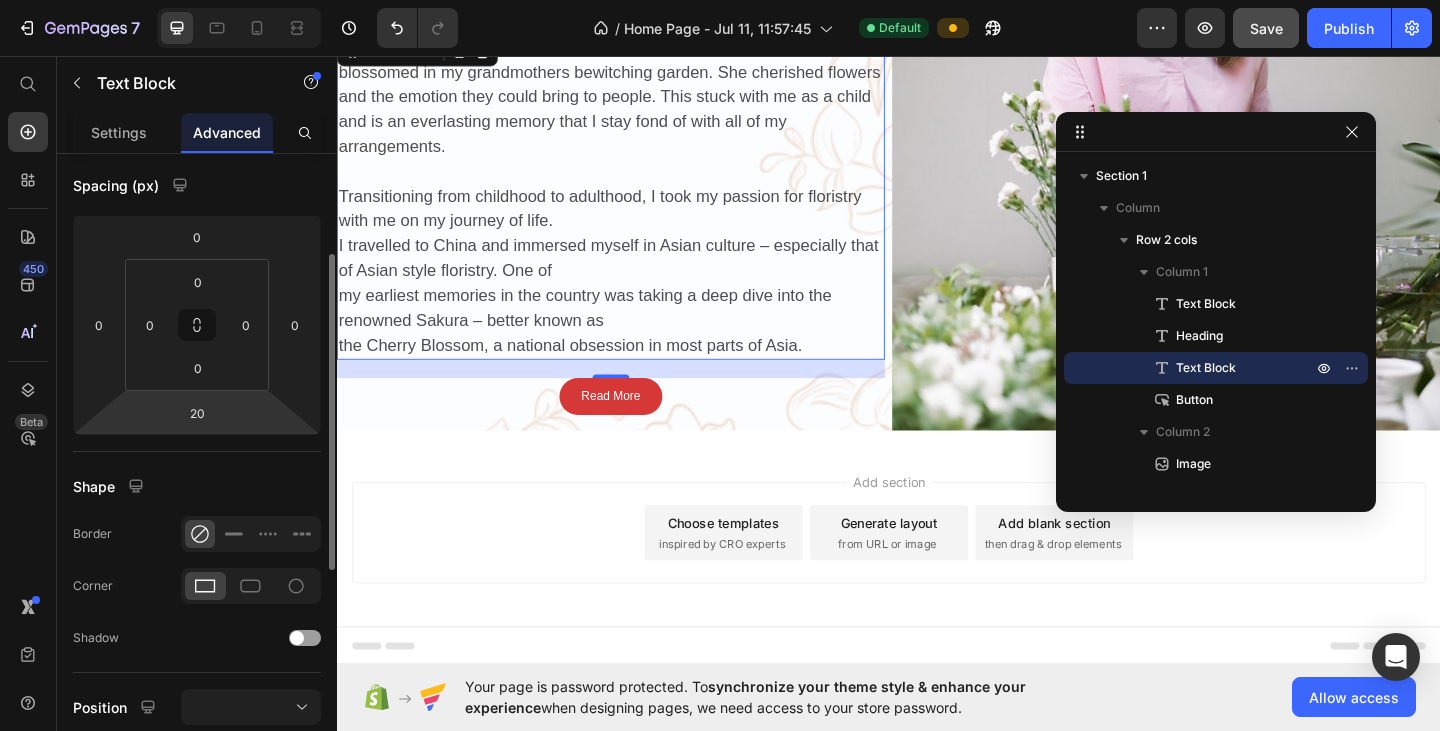 click on "Shape" at bounding box center [197, 486] 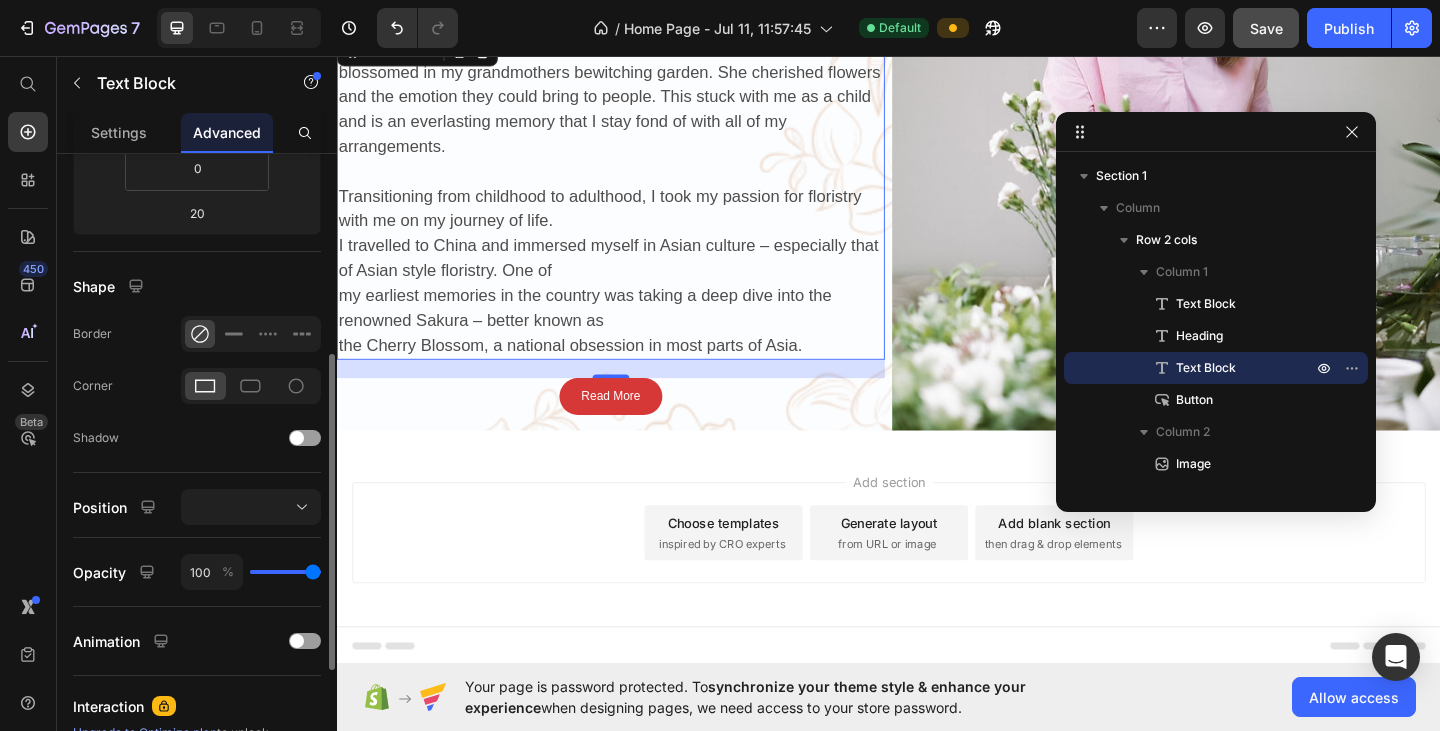 scroll, scrollTop: 500, scrollLeft: 0, axis: vertical 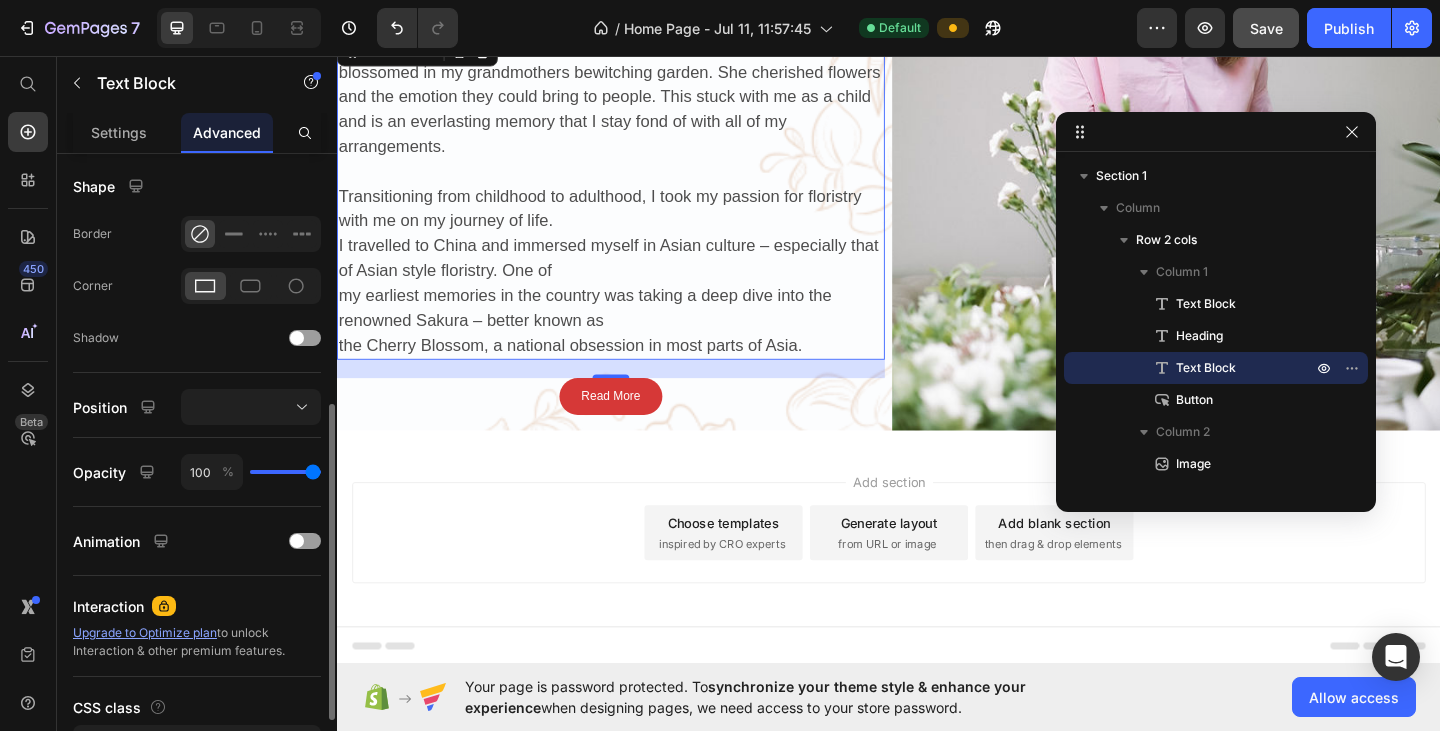 type on "95" 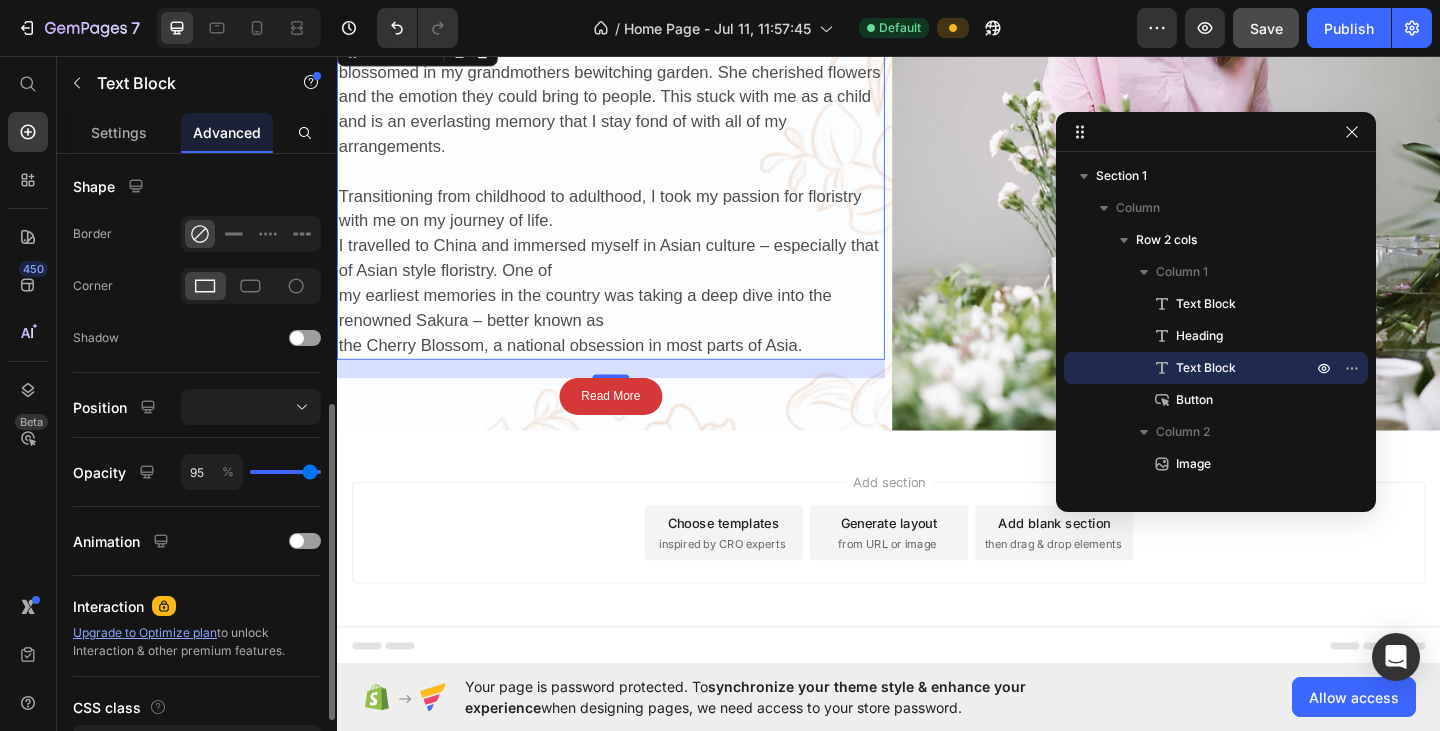 type on "93" 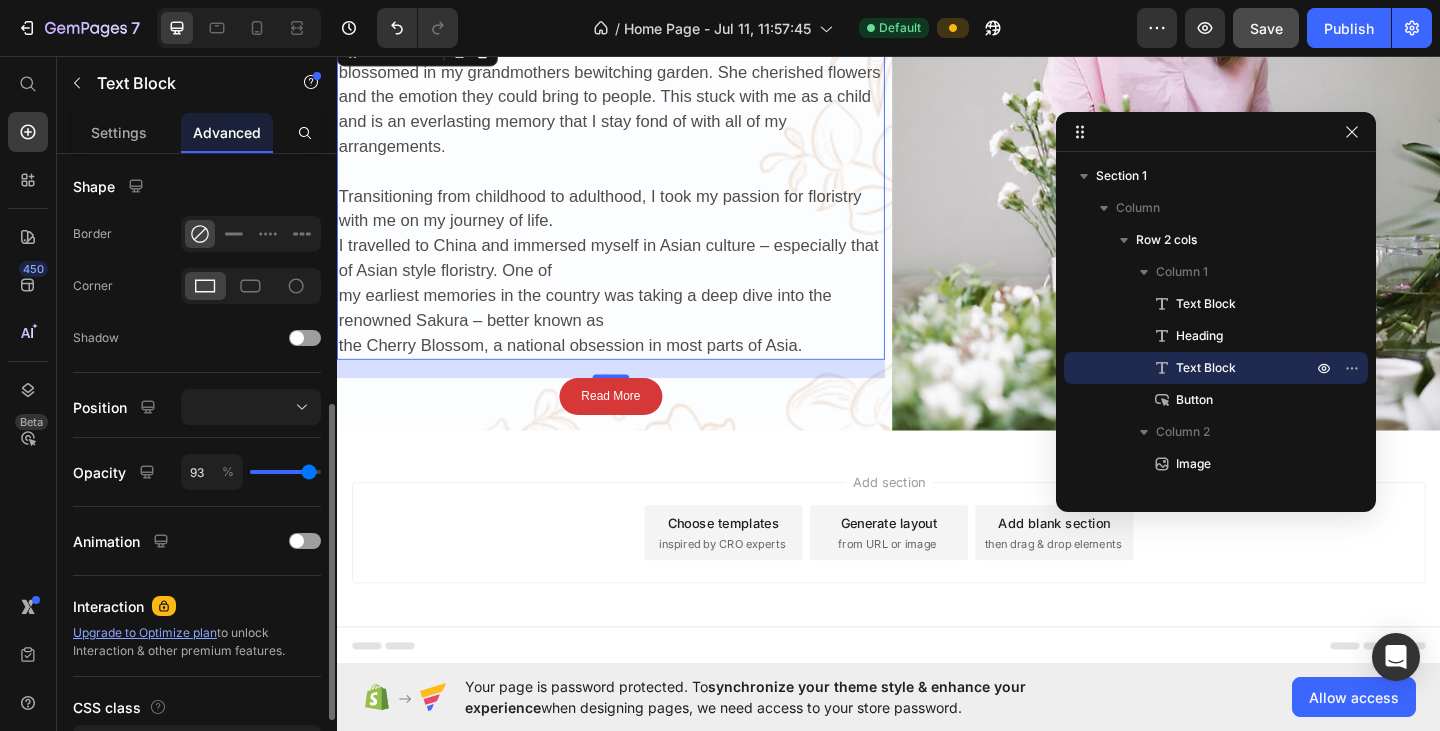 type on "85" 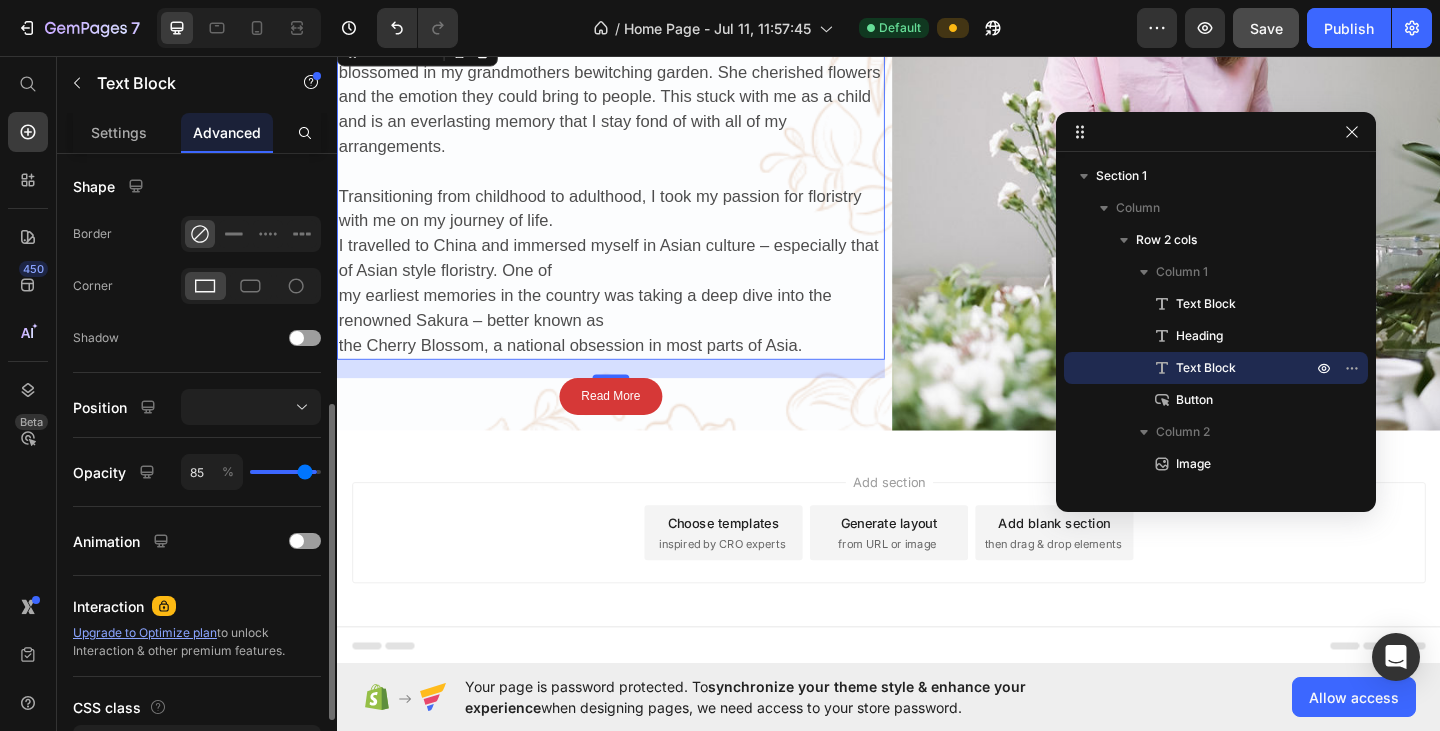 type on "78" 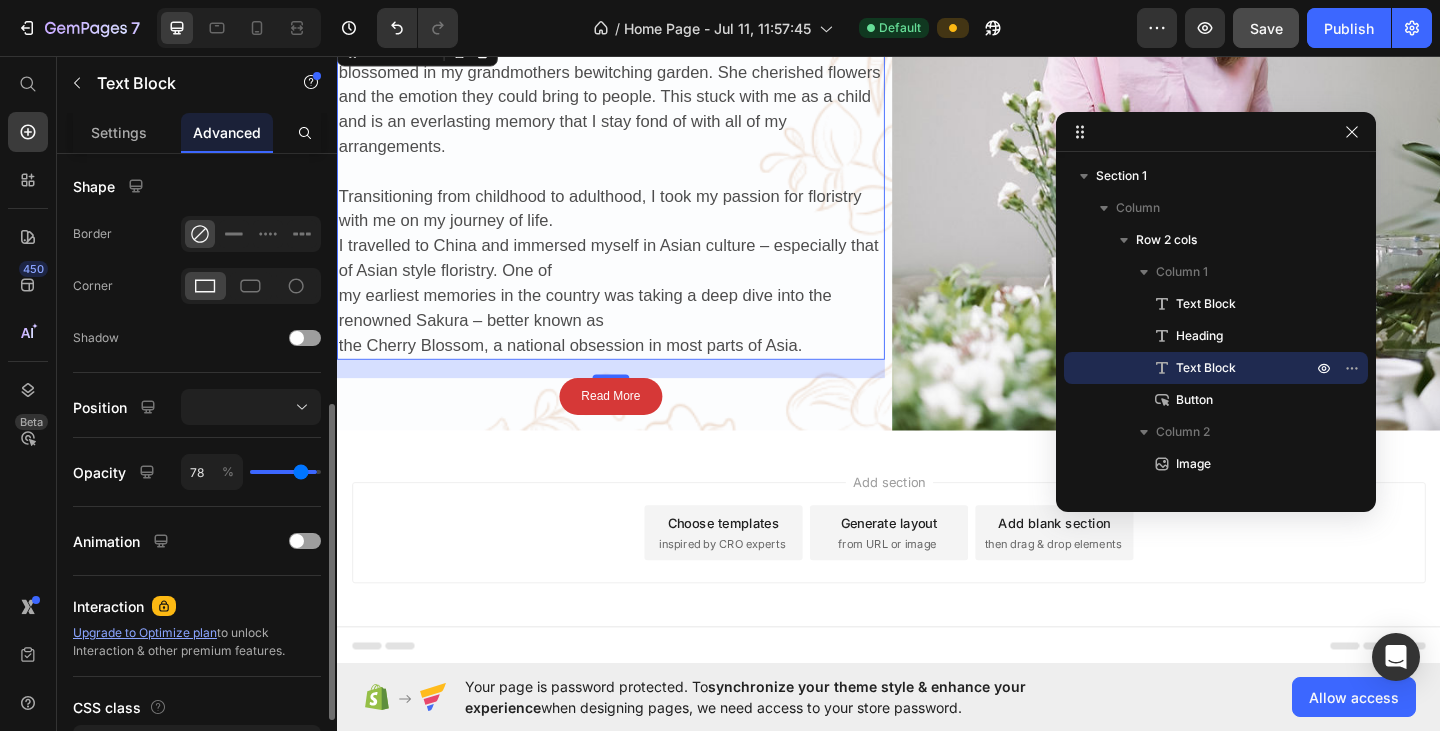 type on "67" 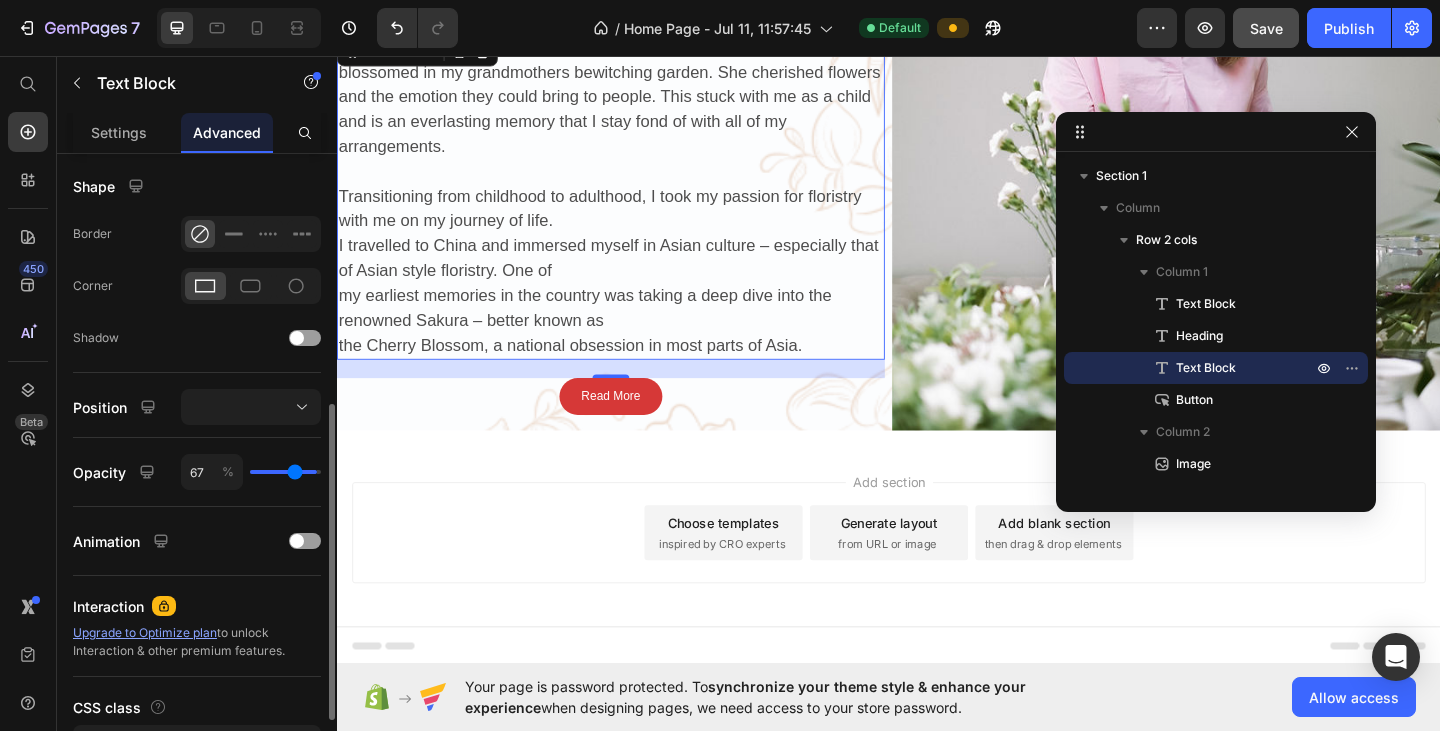 type on "58" 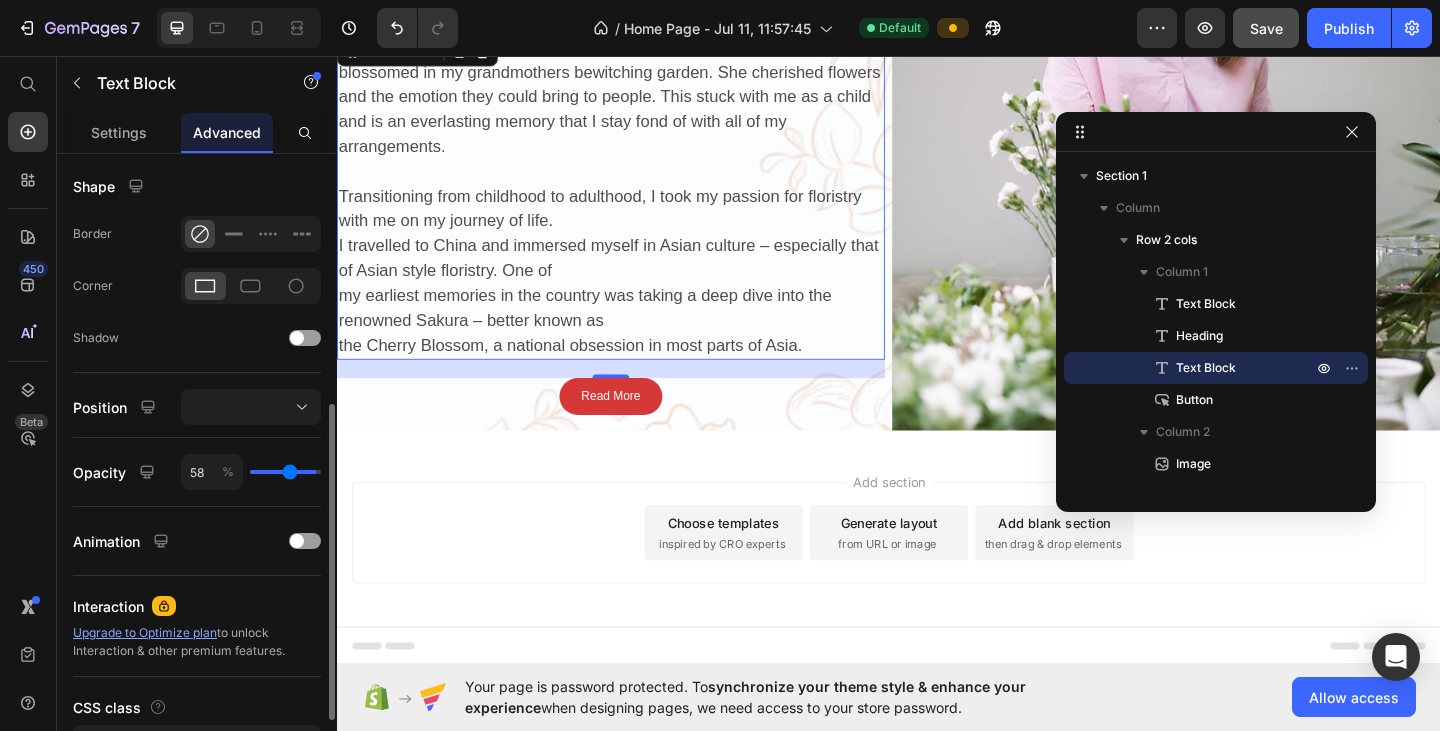 type on "49" 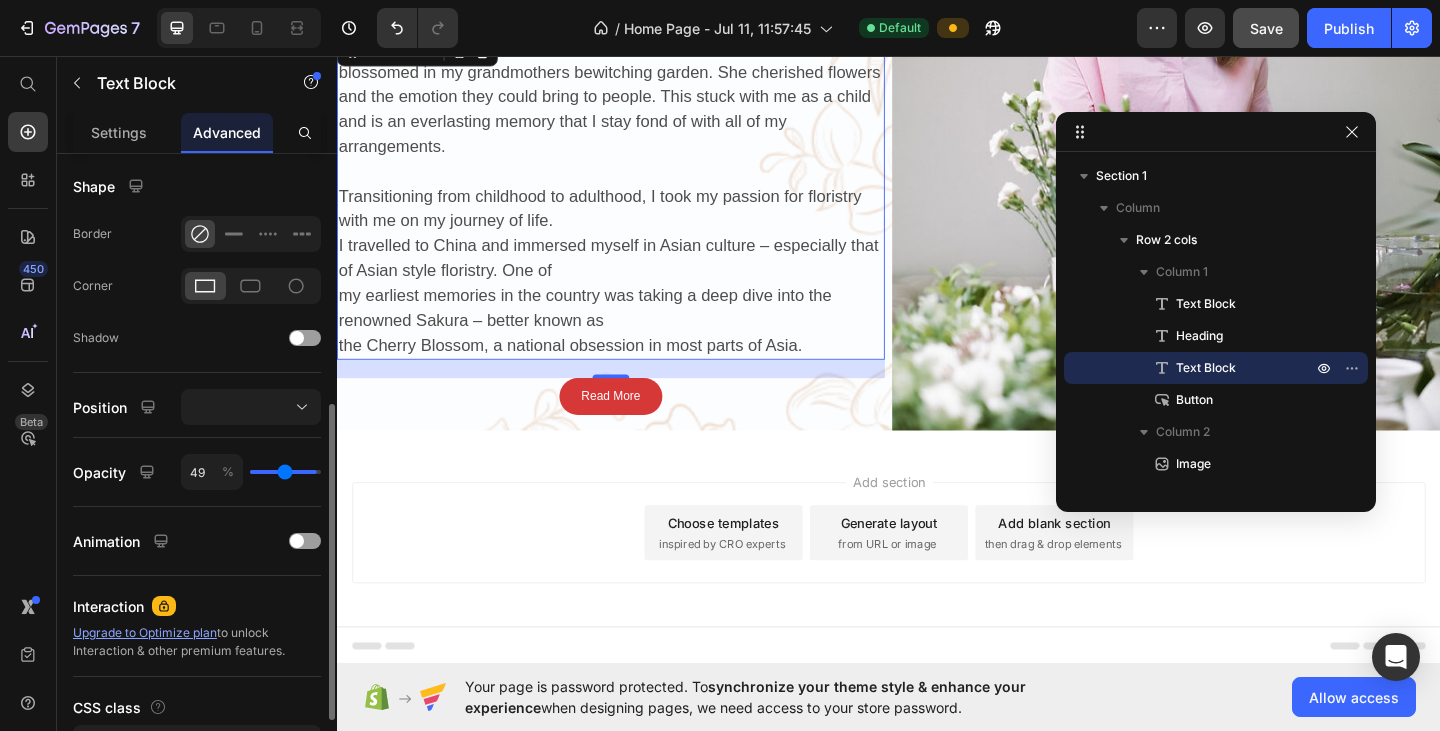 type on "45" 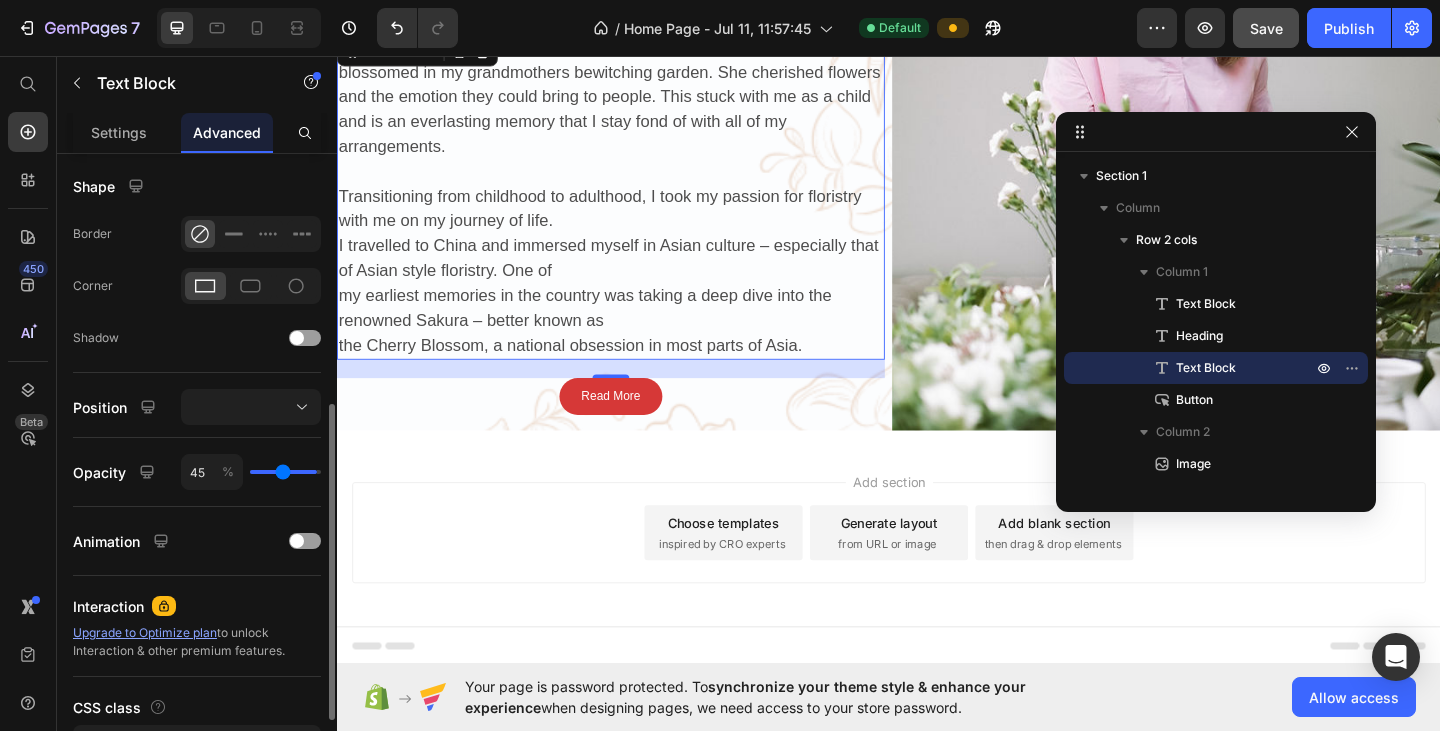 type on "42" 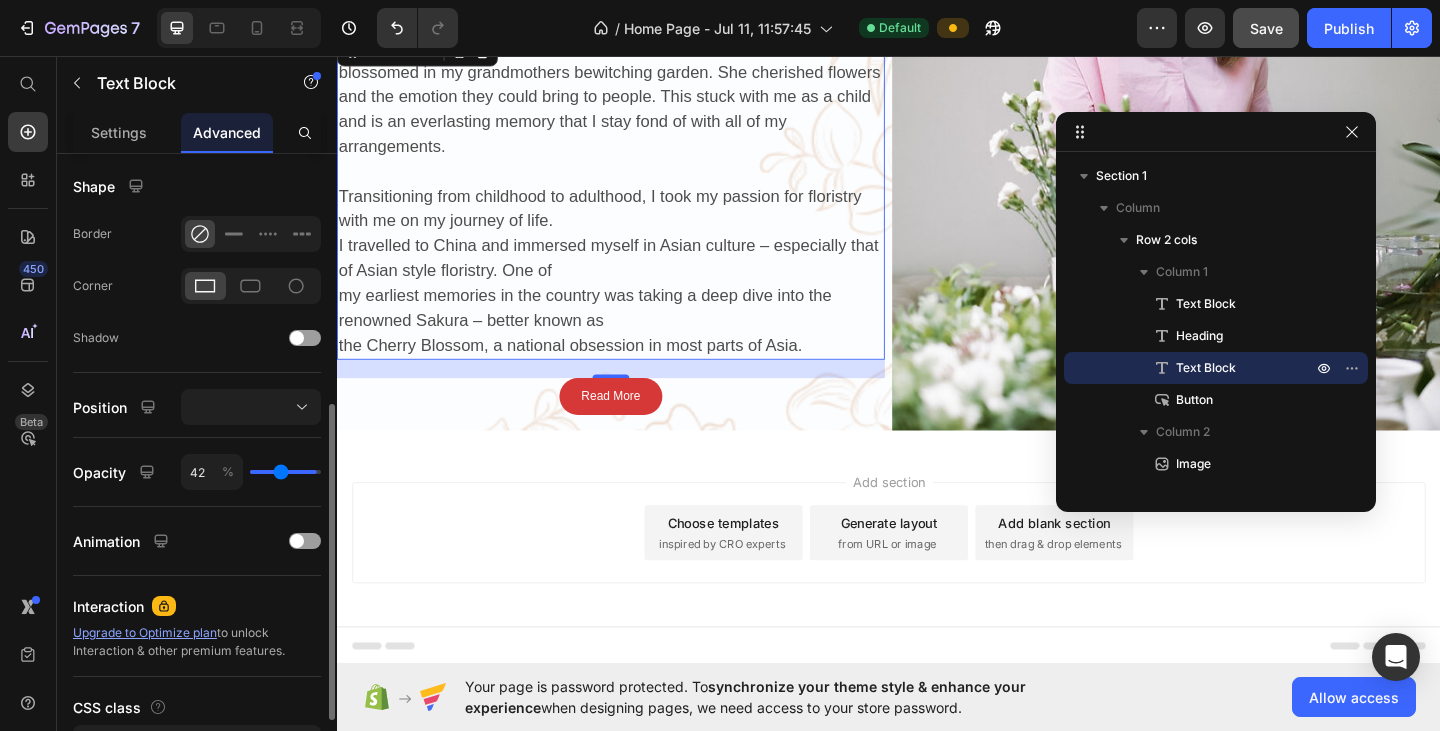 type on "31" 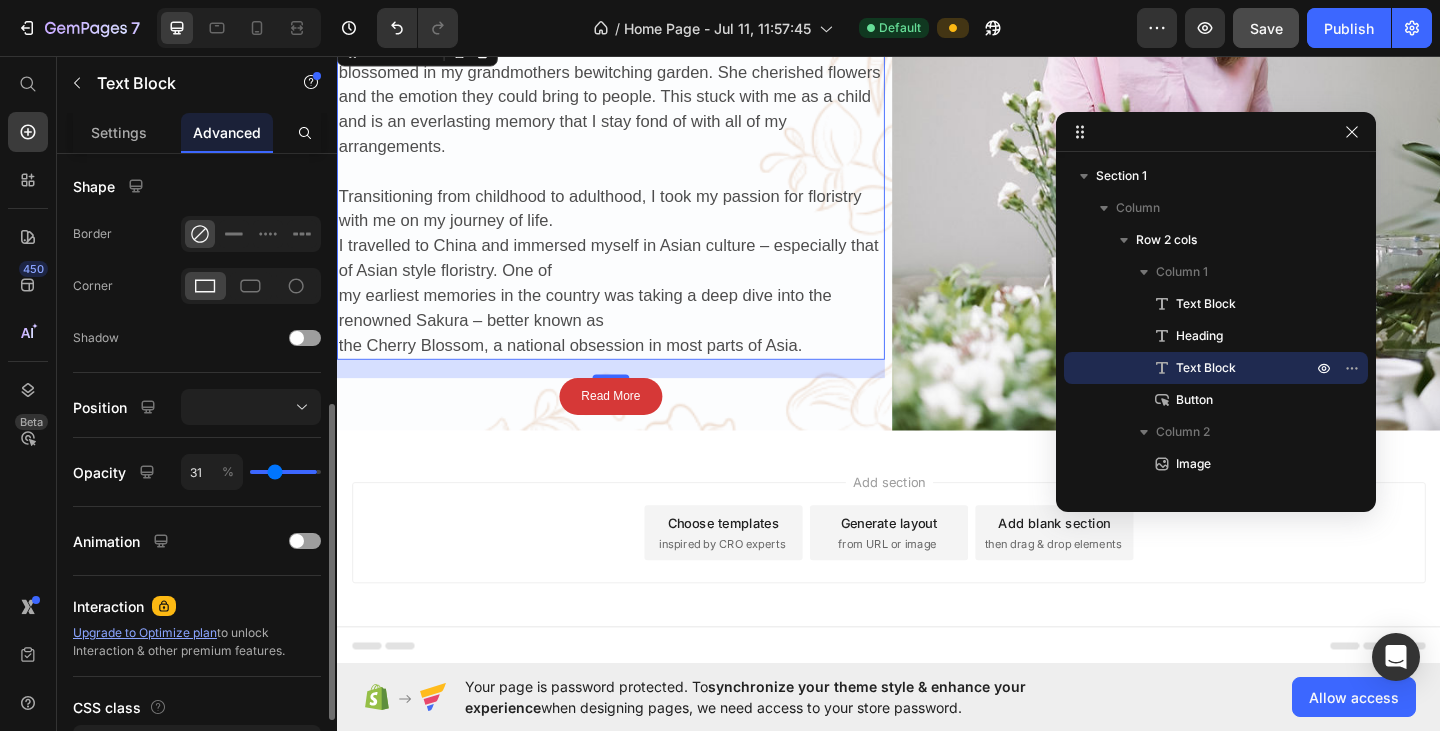 type on "24" 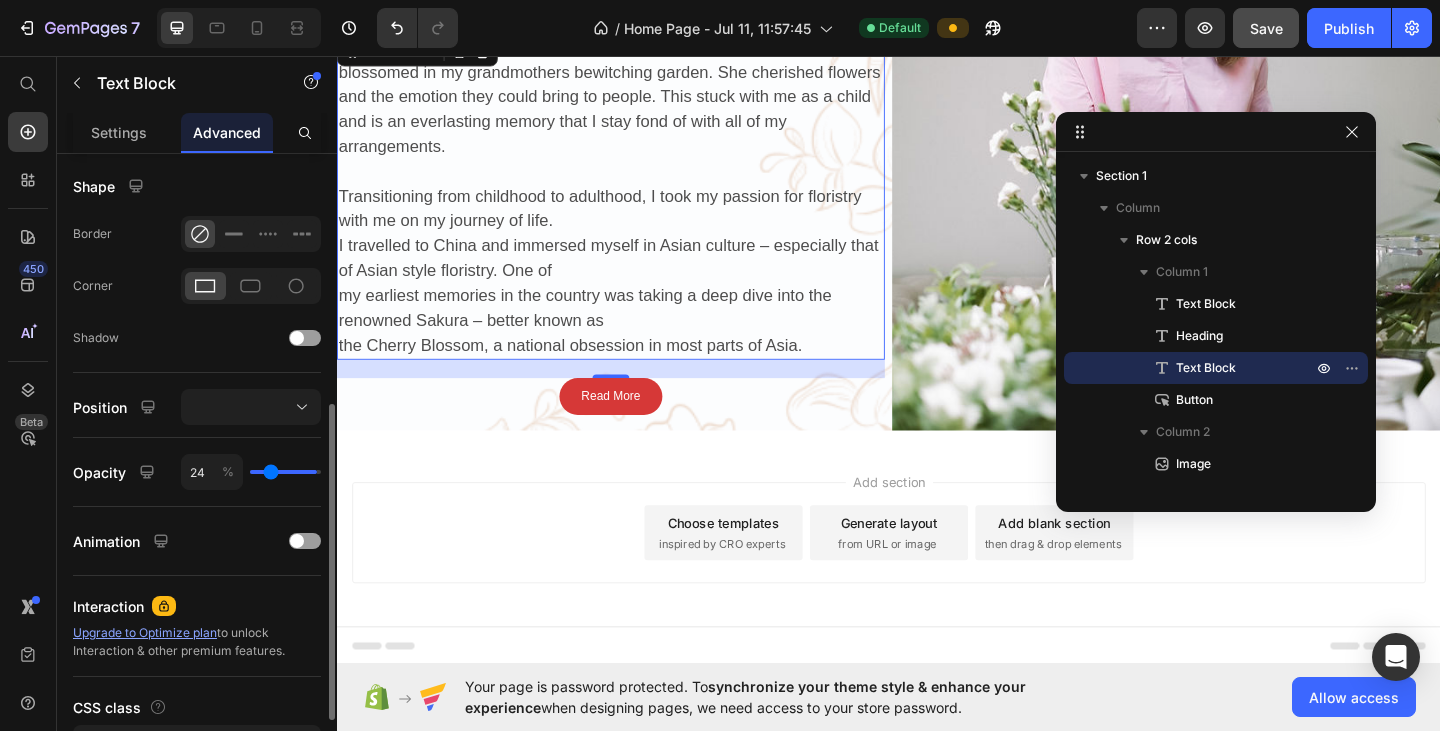 type on "11" 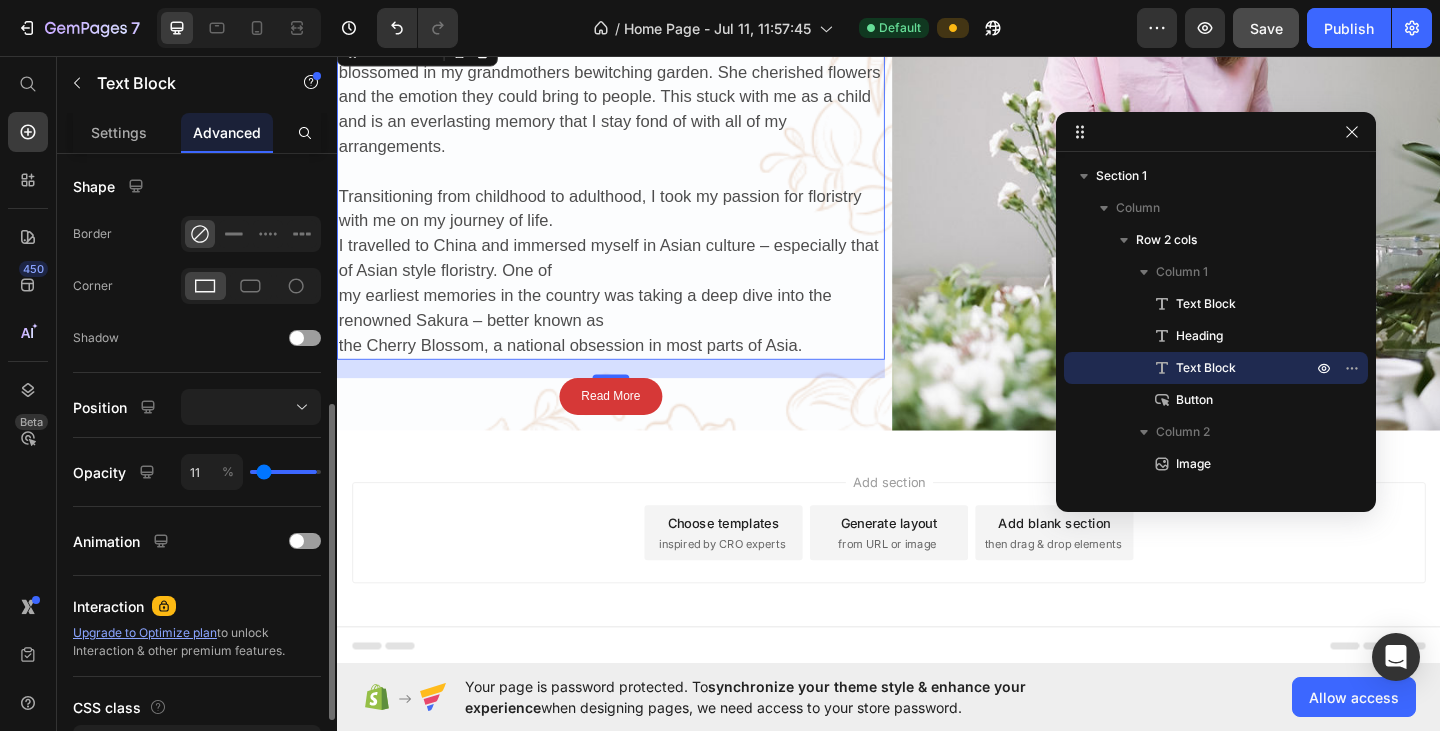 type on "9" 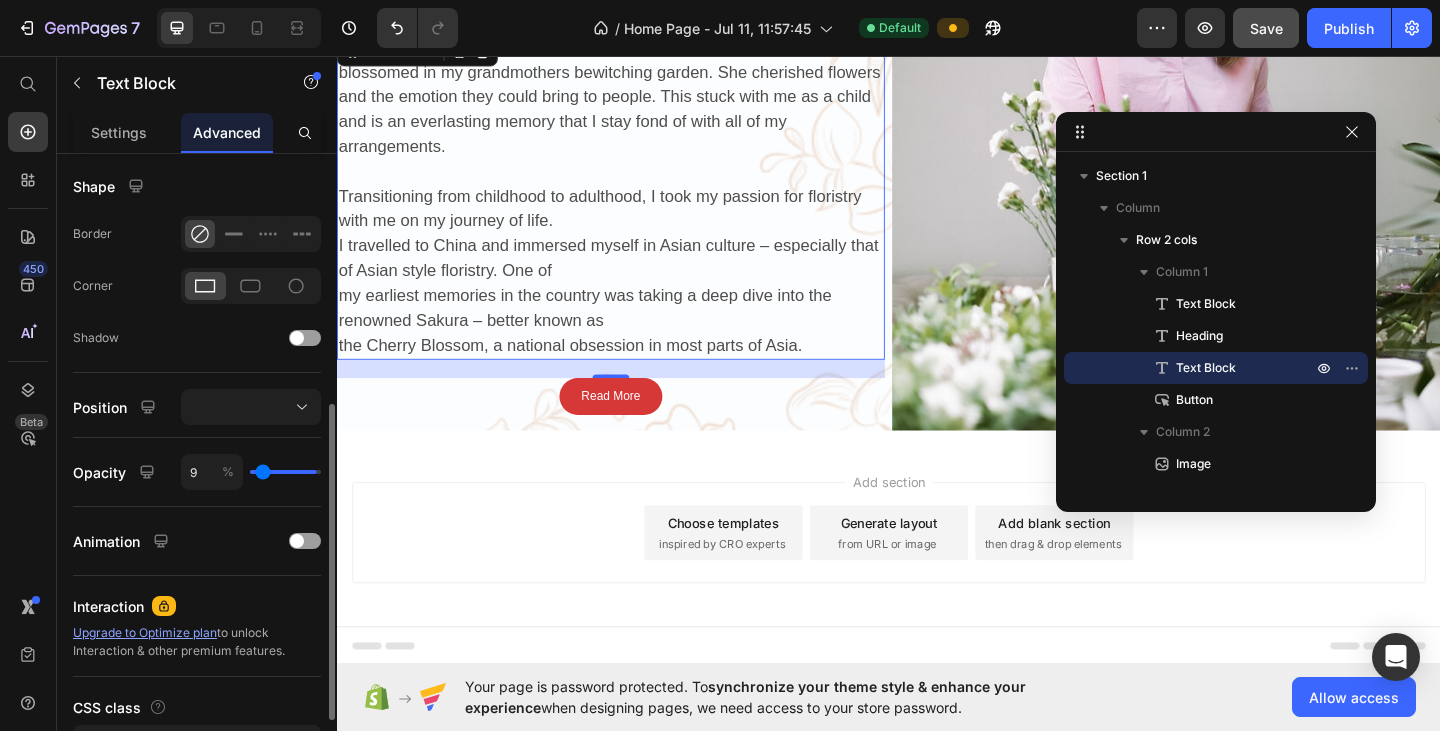 type on "0" 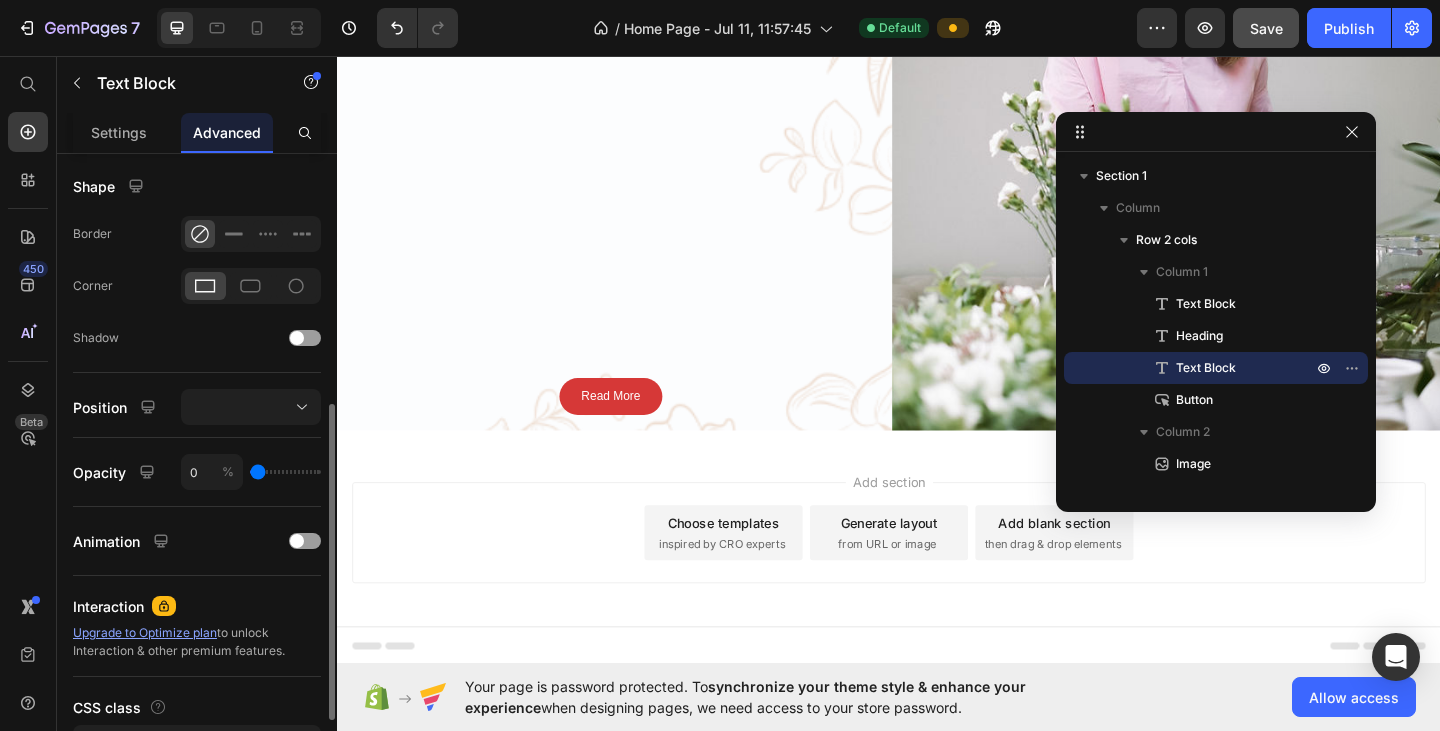 drag, startPoint x: 311, startPoint y: 472, endPoint x: 176, endPoint y: 512, distance: 140.80128 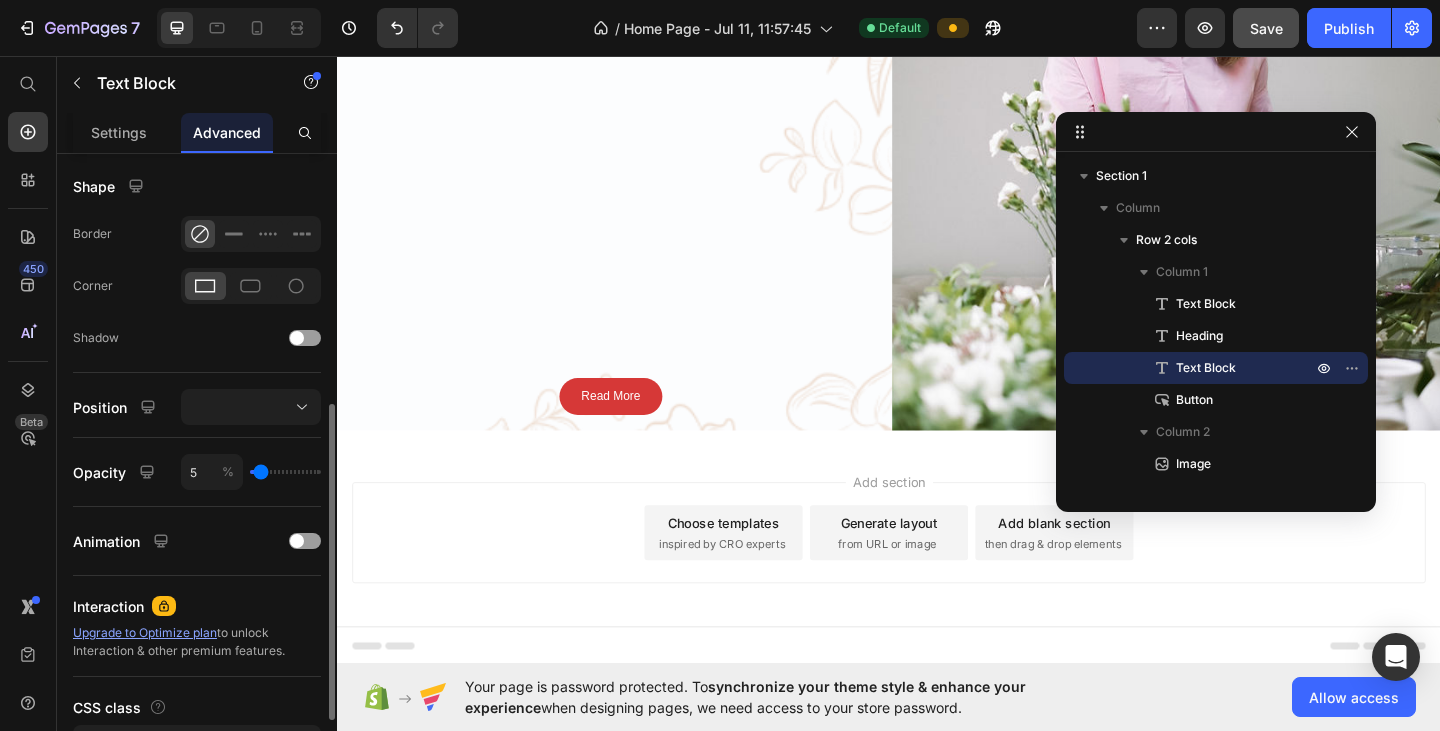 type on "16" 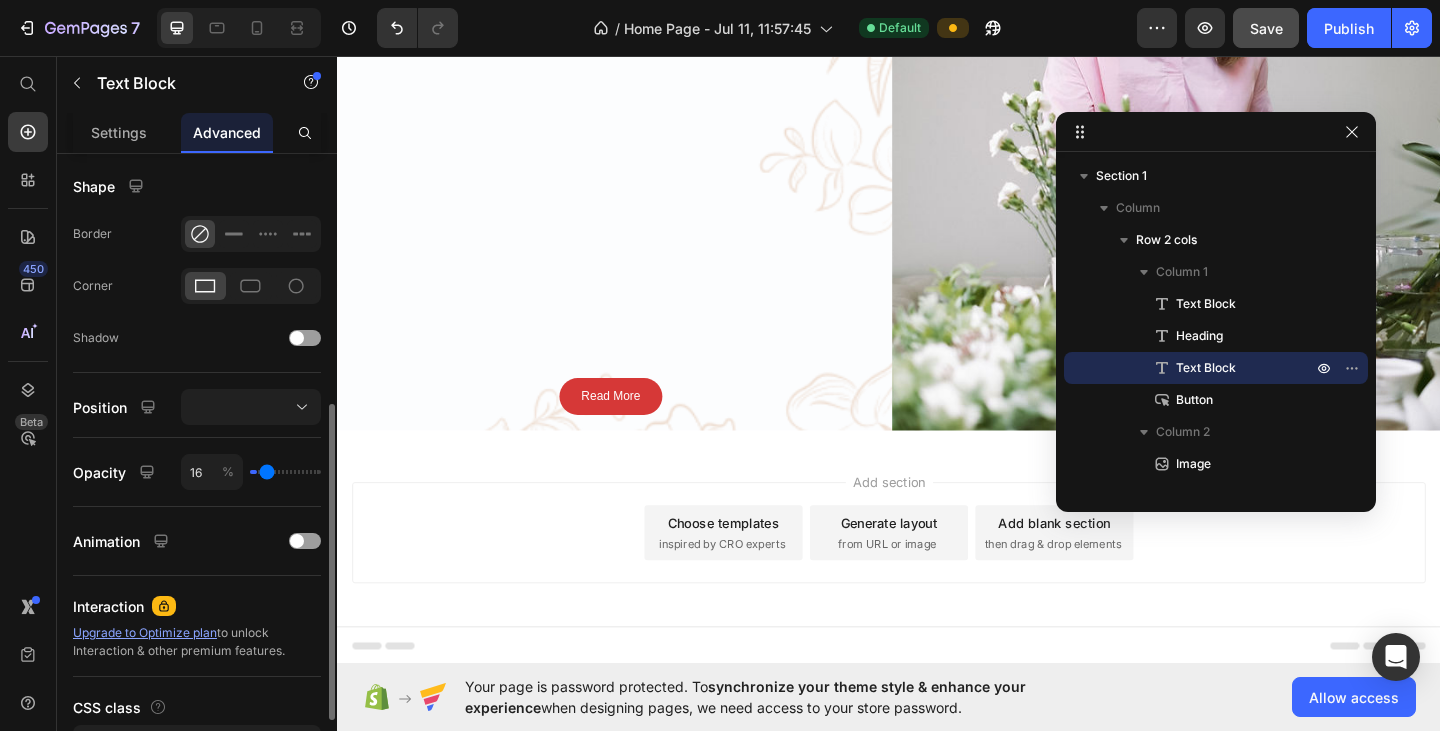 type on "49" 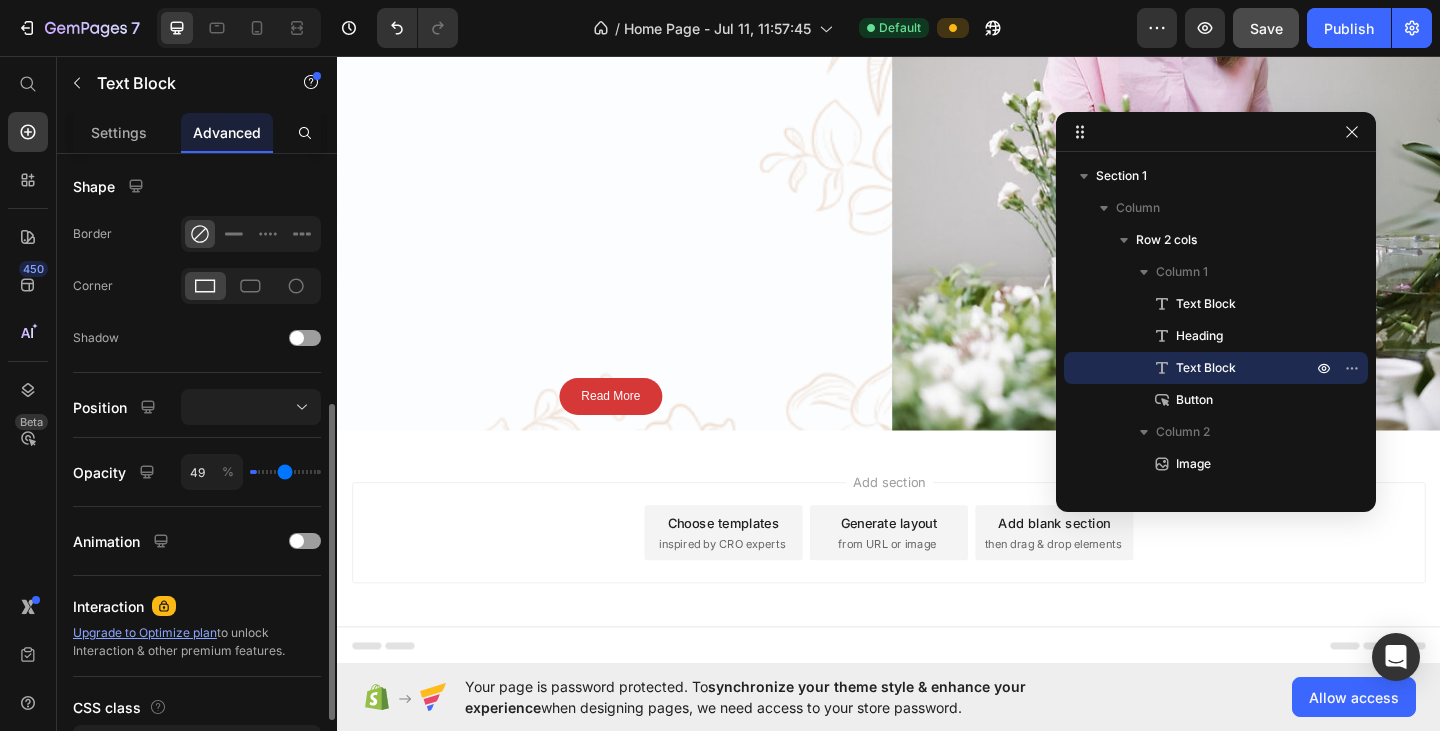 type on "65" 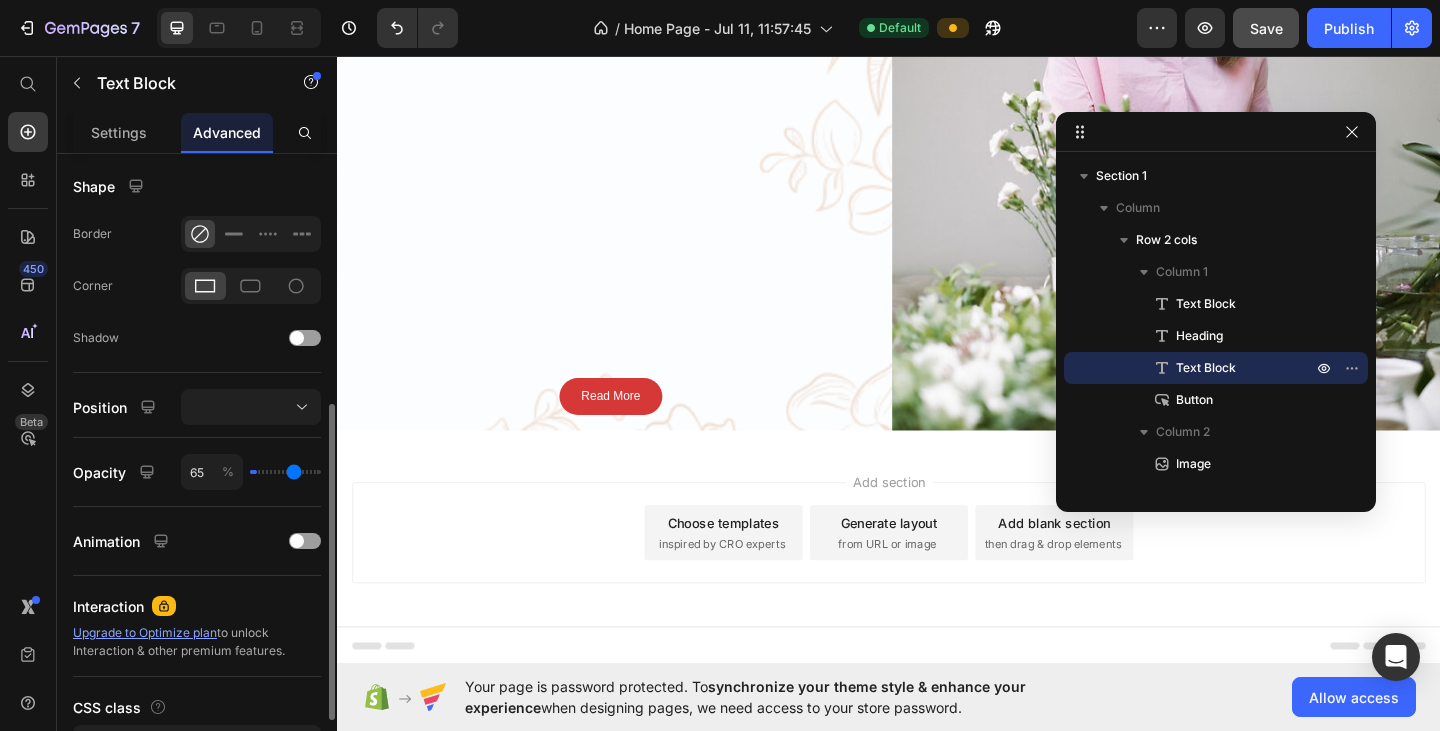 type on "82" 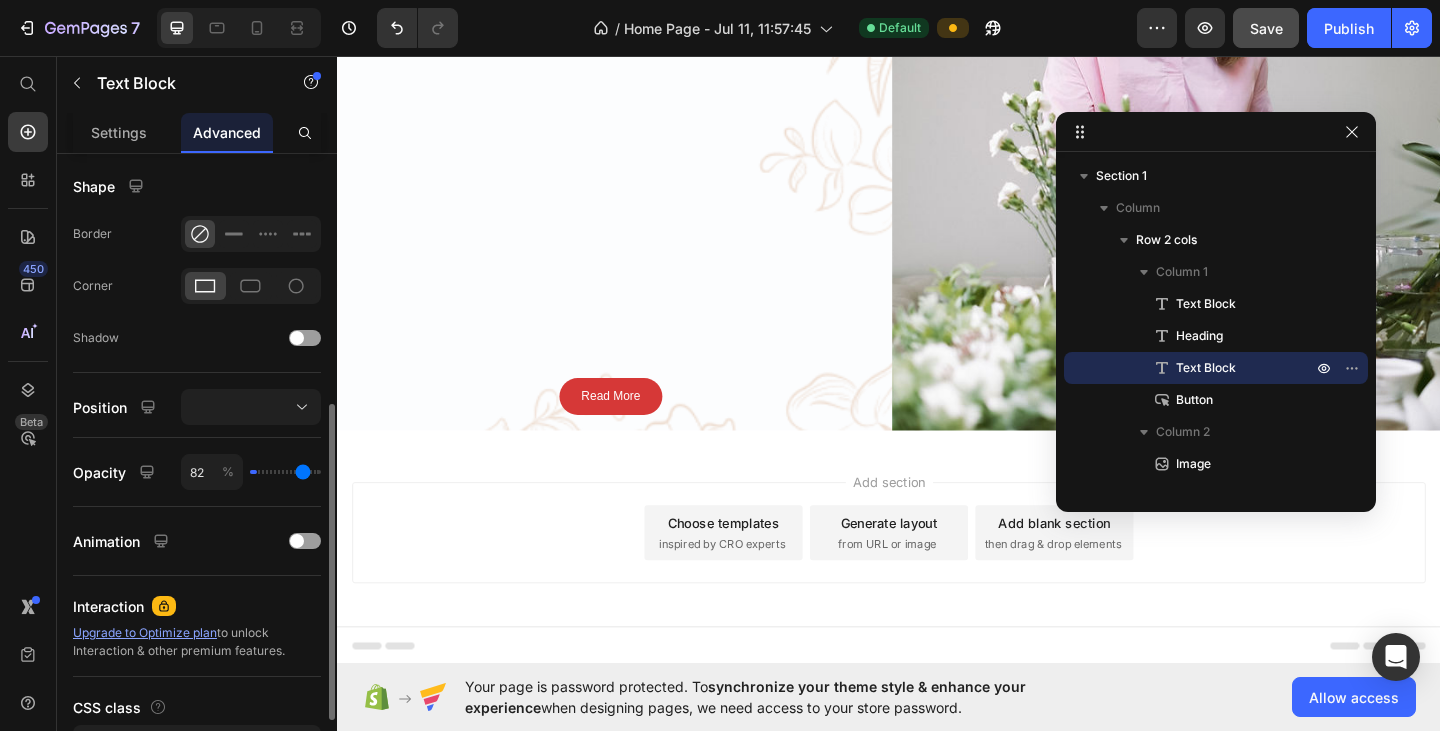 type on "96" 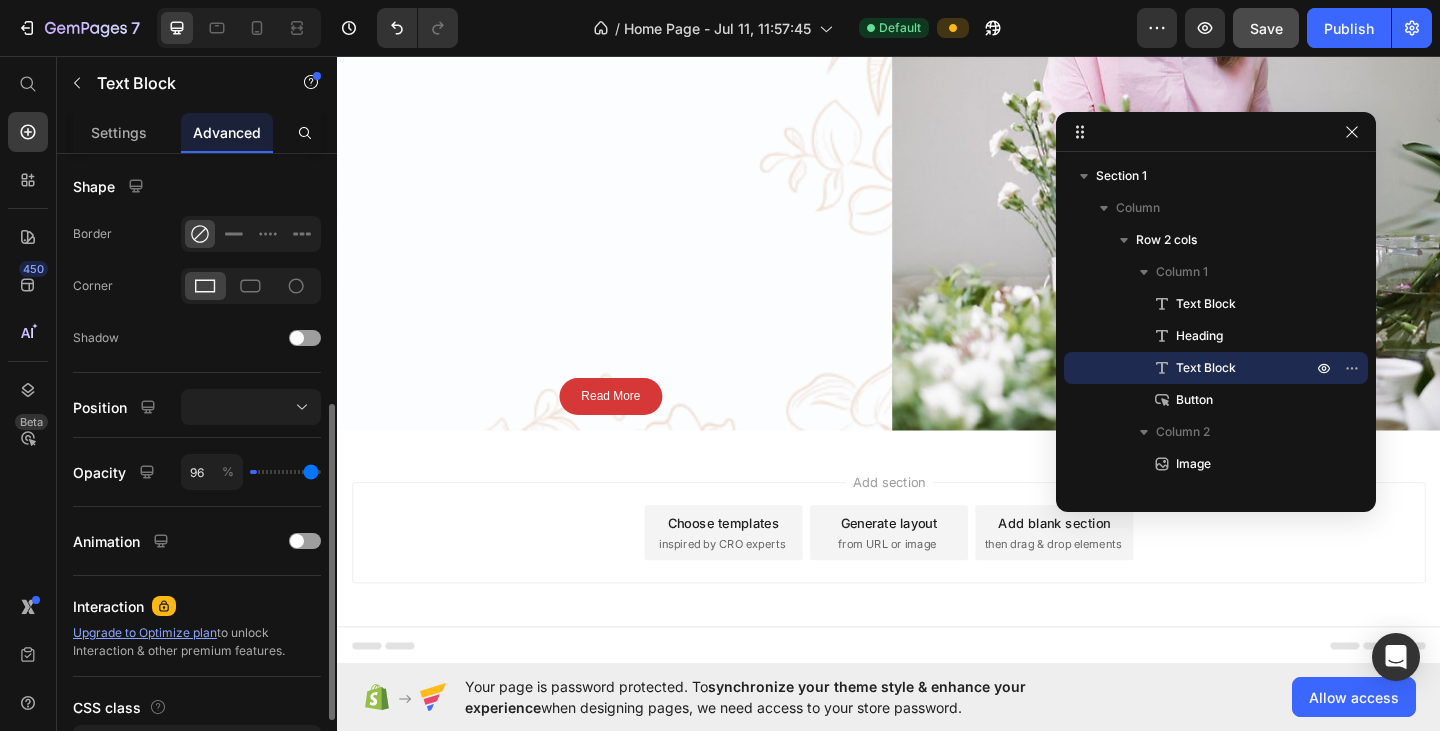 type on "100" 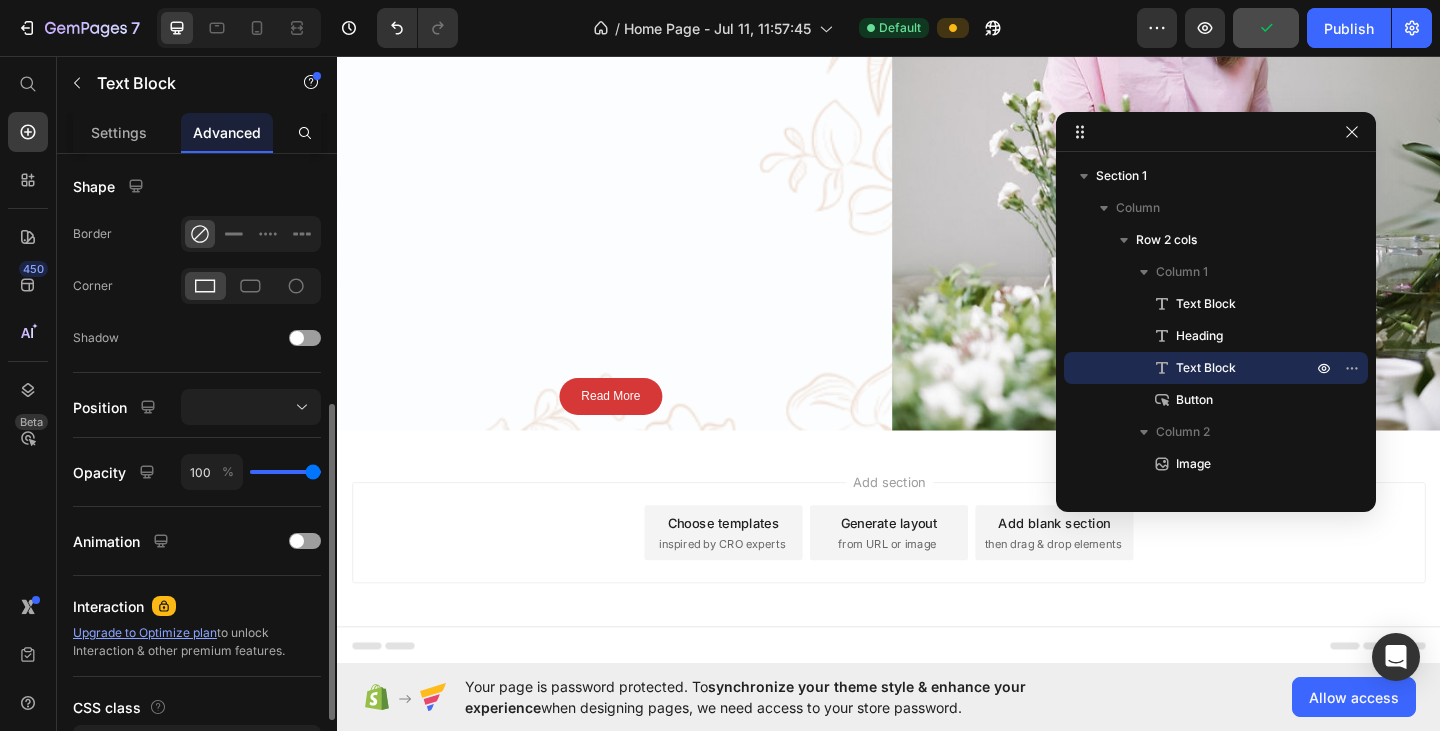 drag, startPoint x: 259, startPoint y: 475, endPoint x: 9, endPoint y: 462, distance: 250.33777 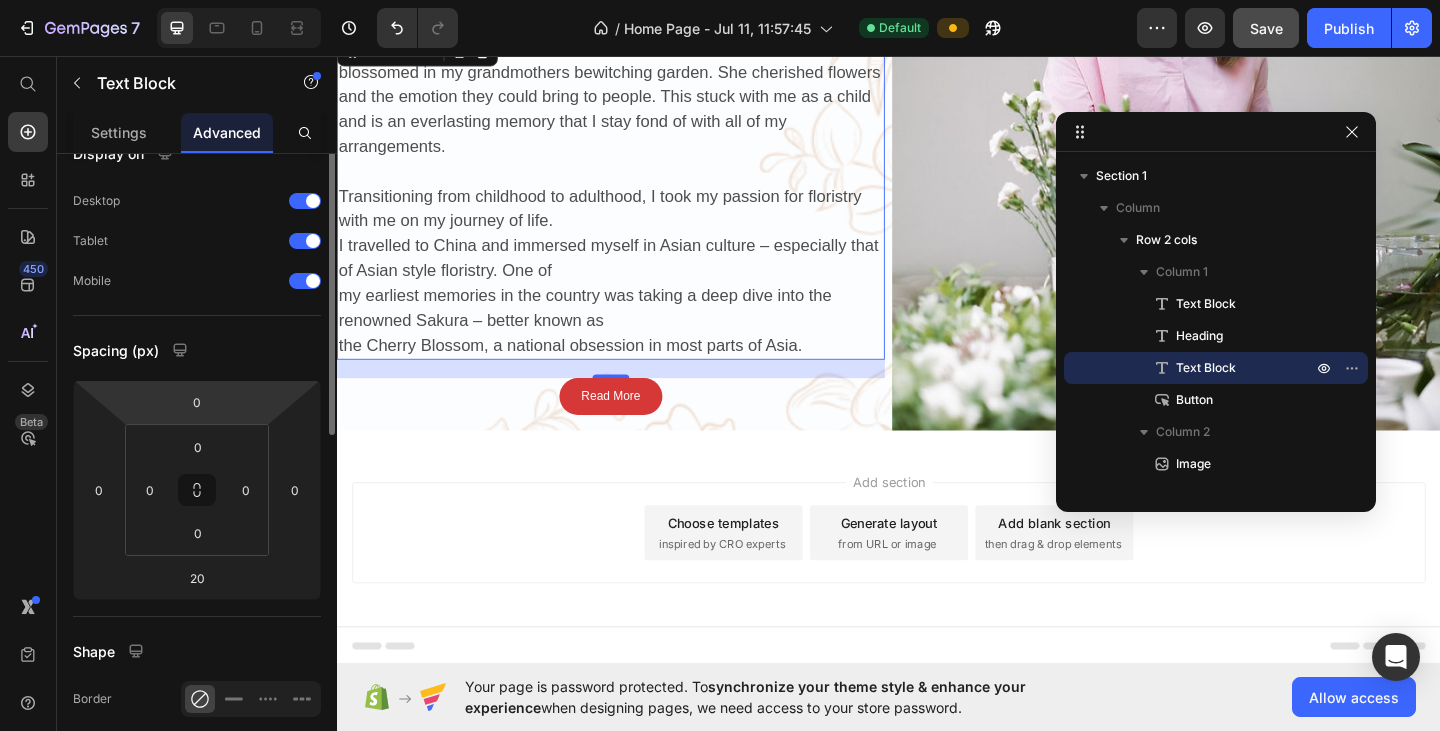 scroll, scrollTop: 0, scrollLeft: 0, axis: both 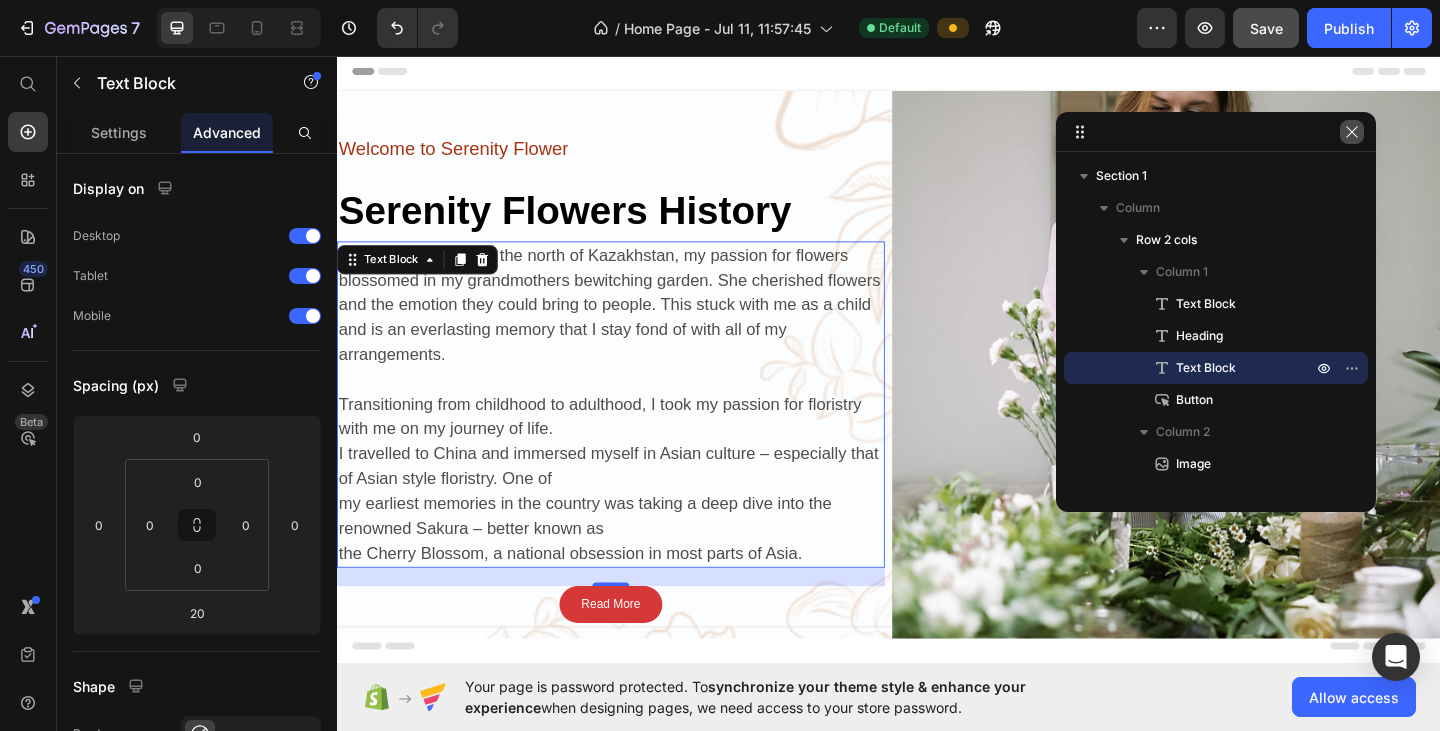 click 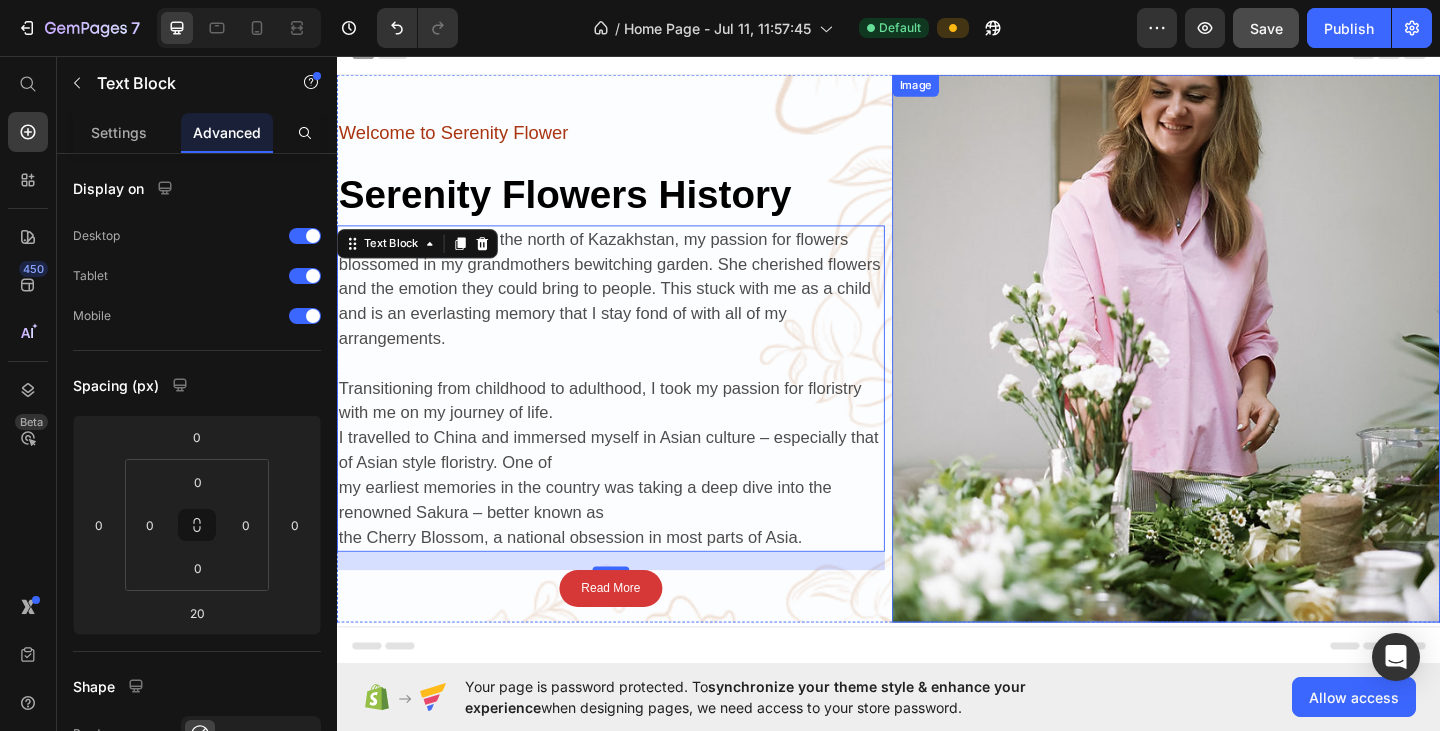 scroll, scrollTop: 0, scrollLeft: 0, axis: both 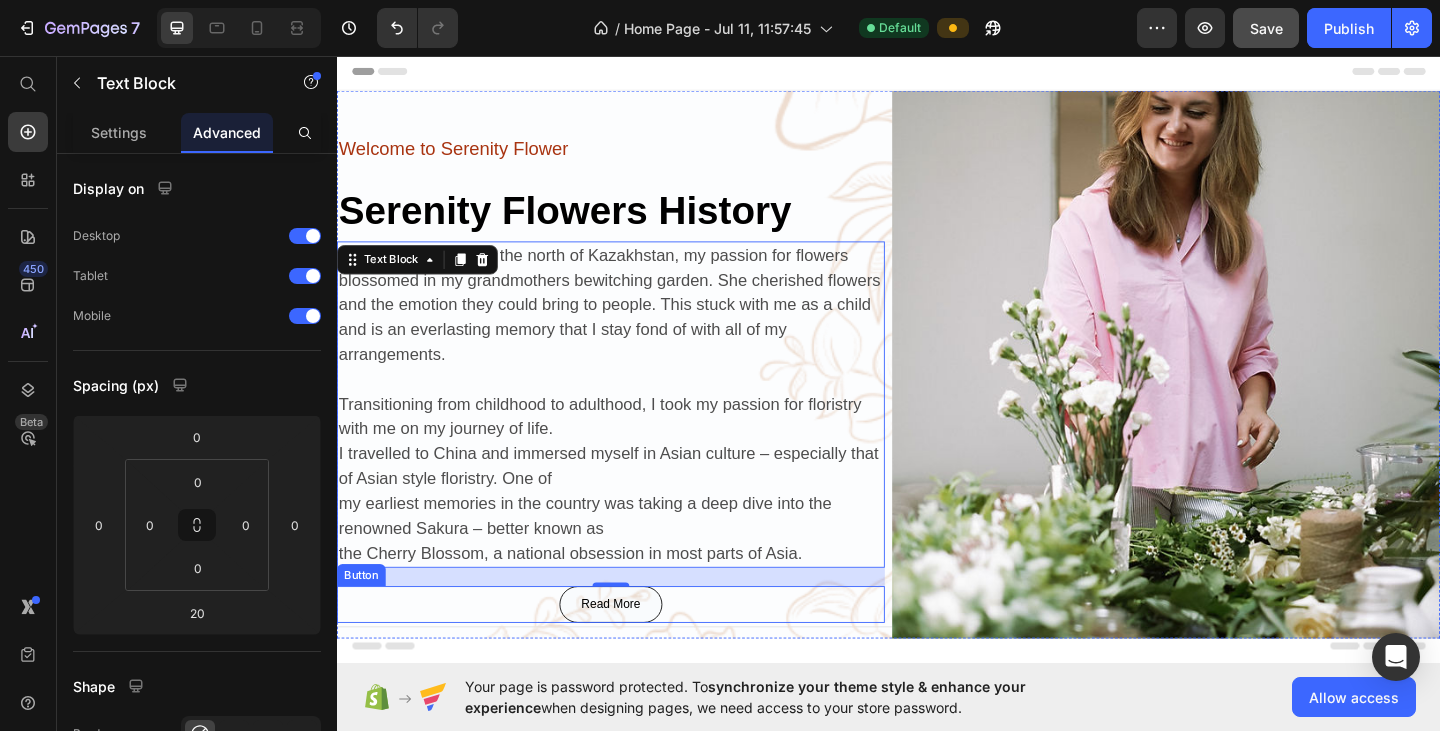 click on "Read More" at bounding box center (635, 652) 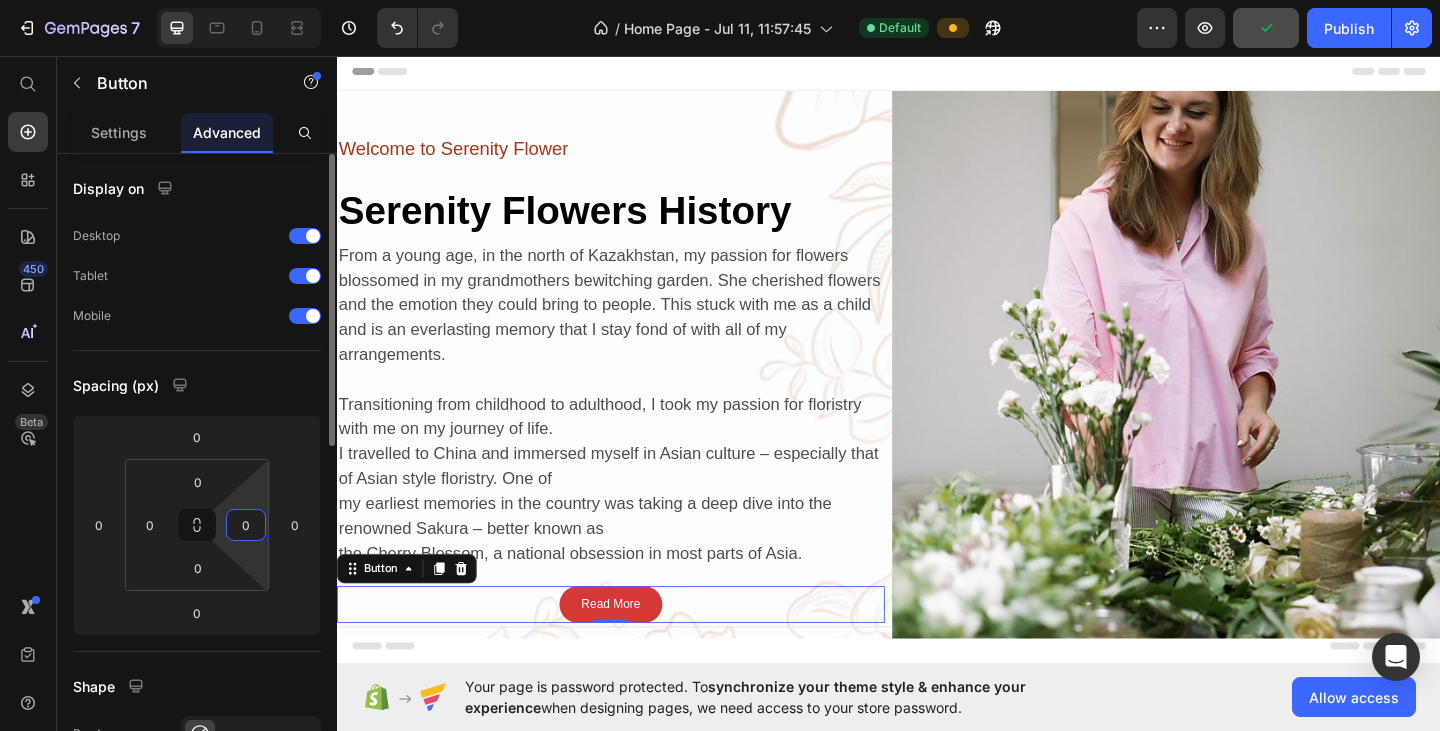 click on "0" at bounding box center (246, 525) 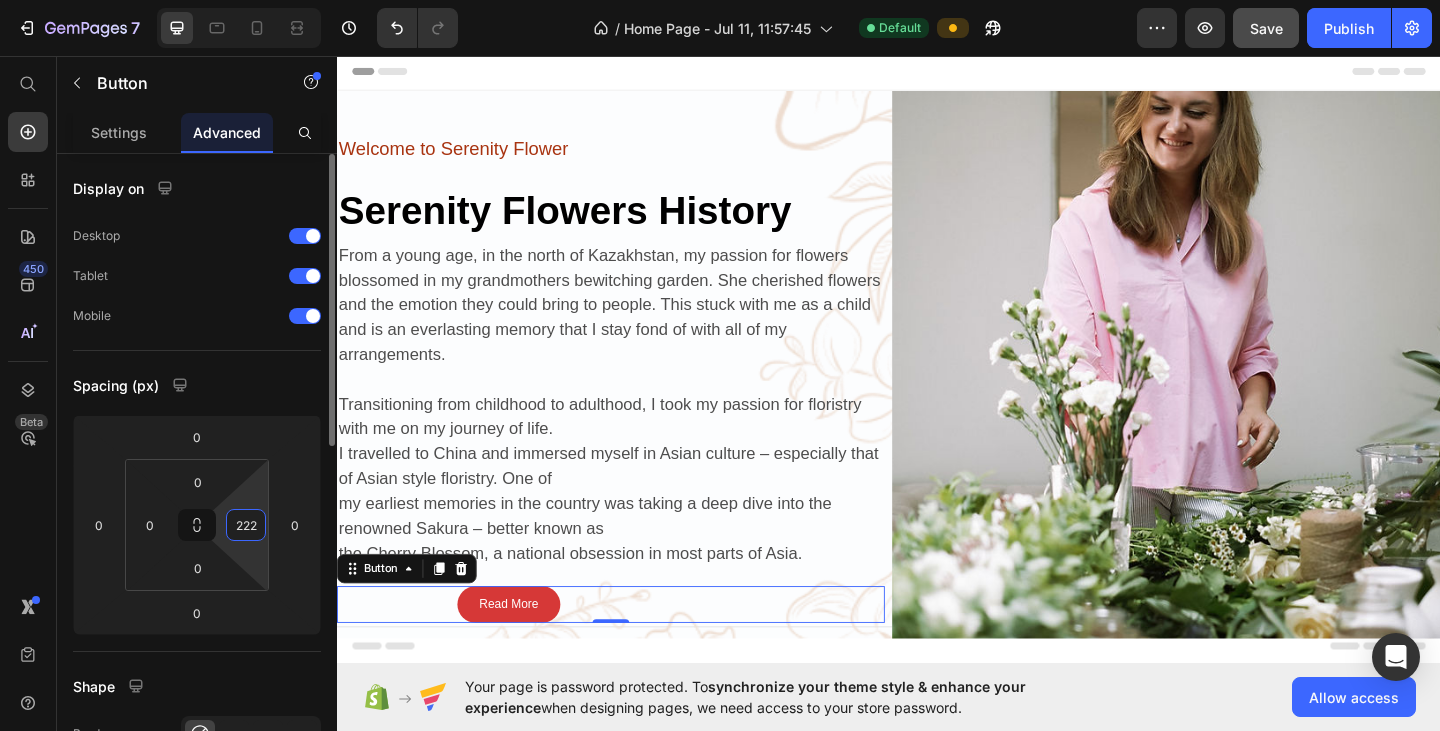 type on "2222" 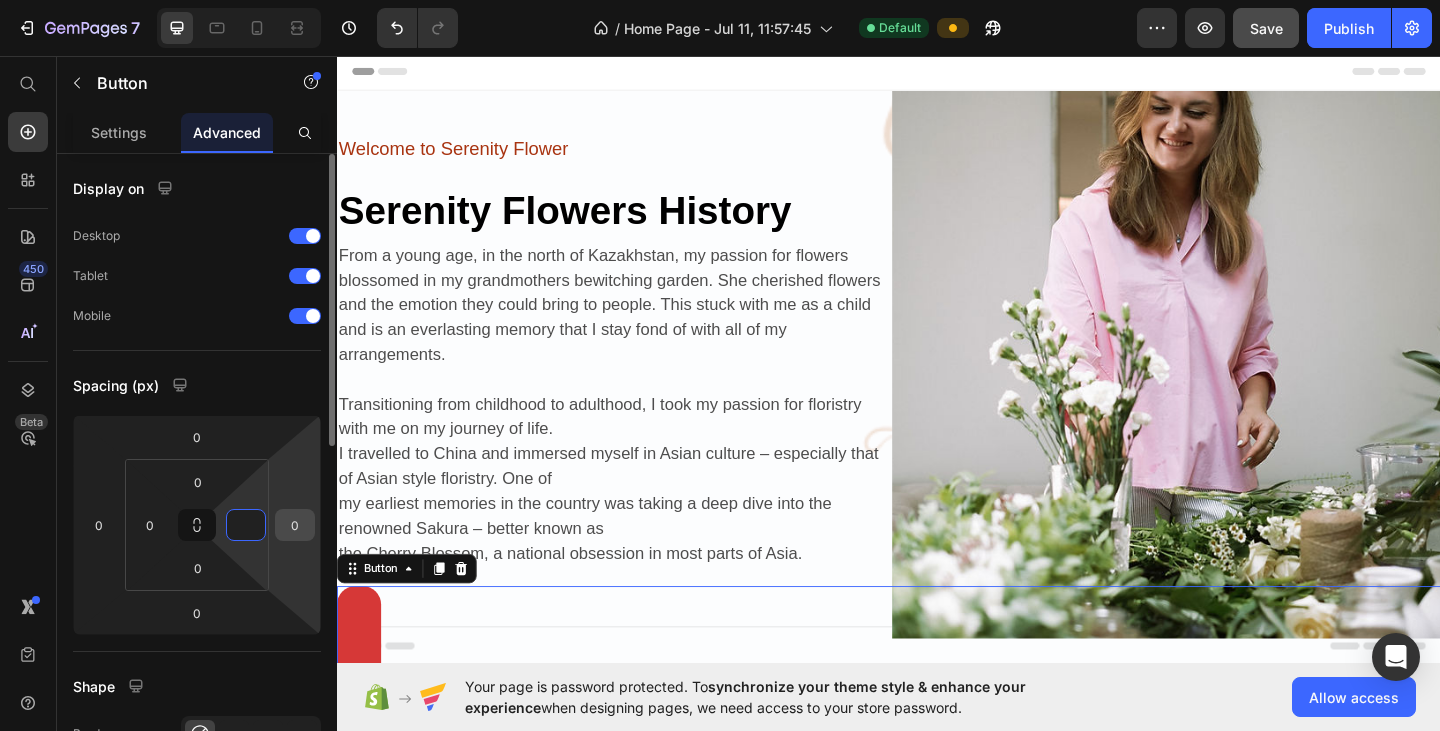 type on "0" 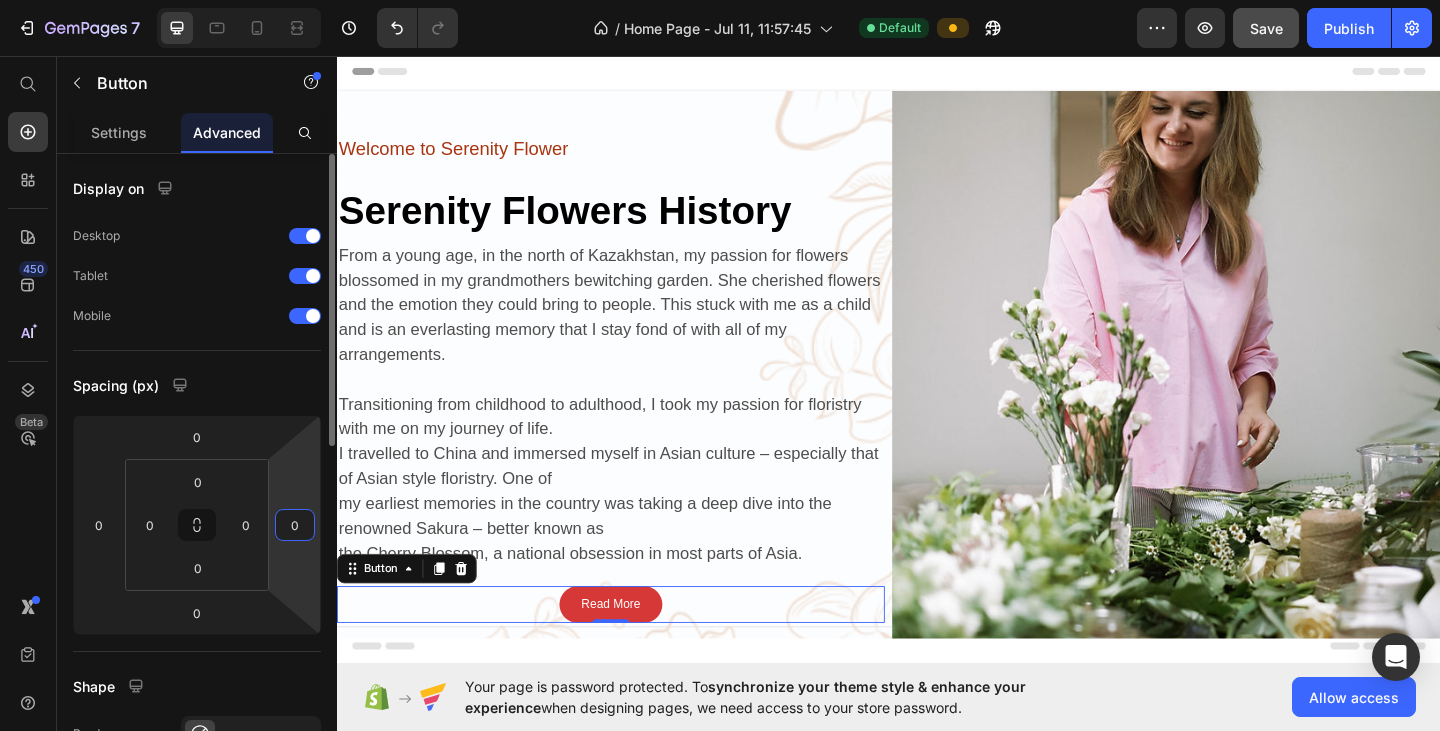 click on "0" at bounding box center (295, 525) 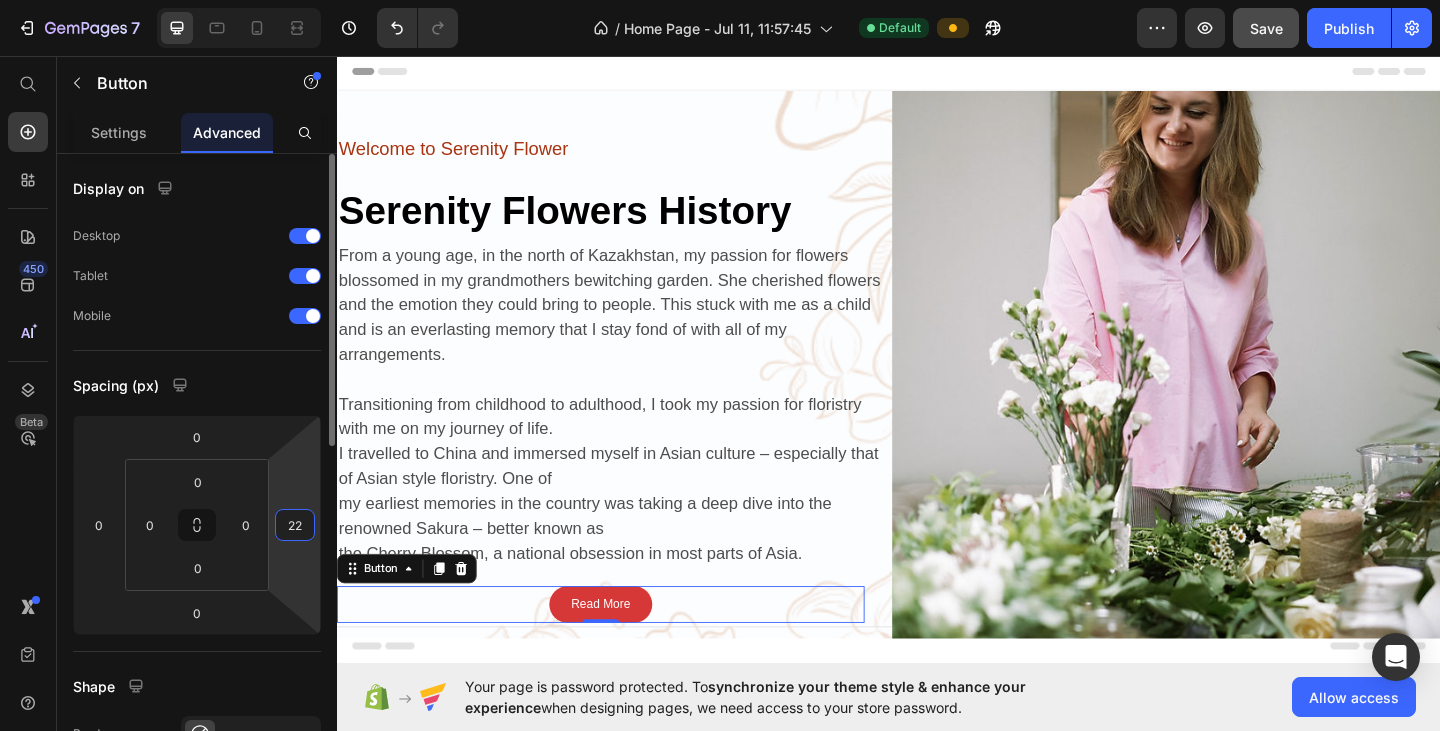 type on "2" 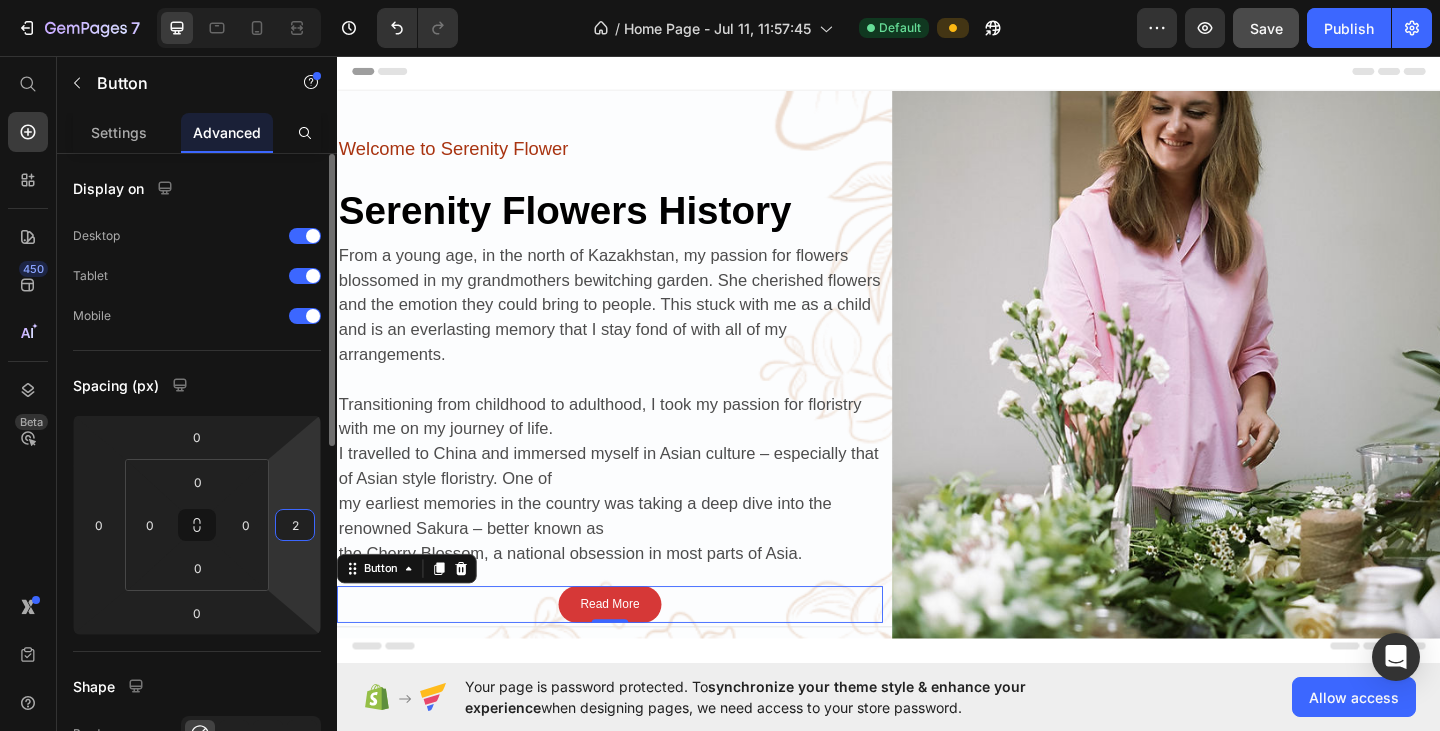 type 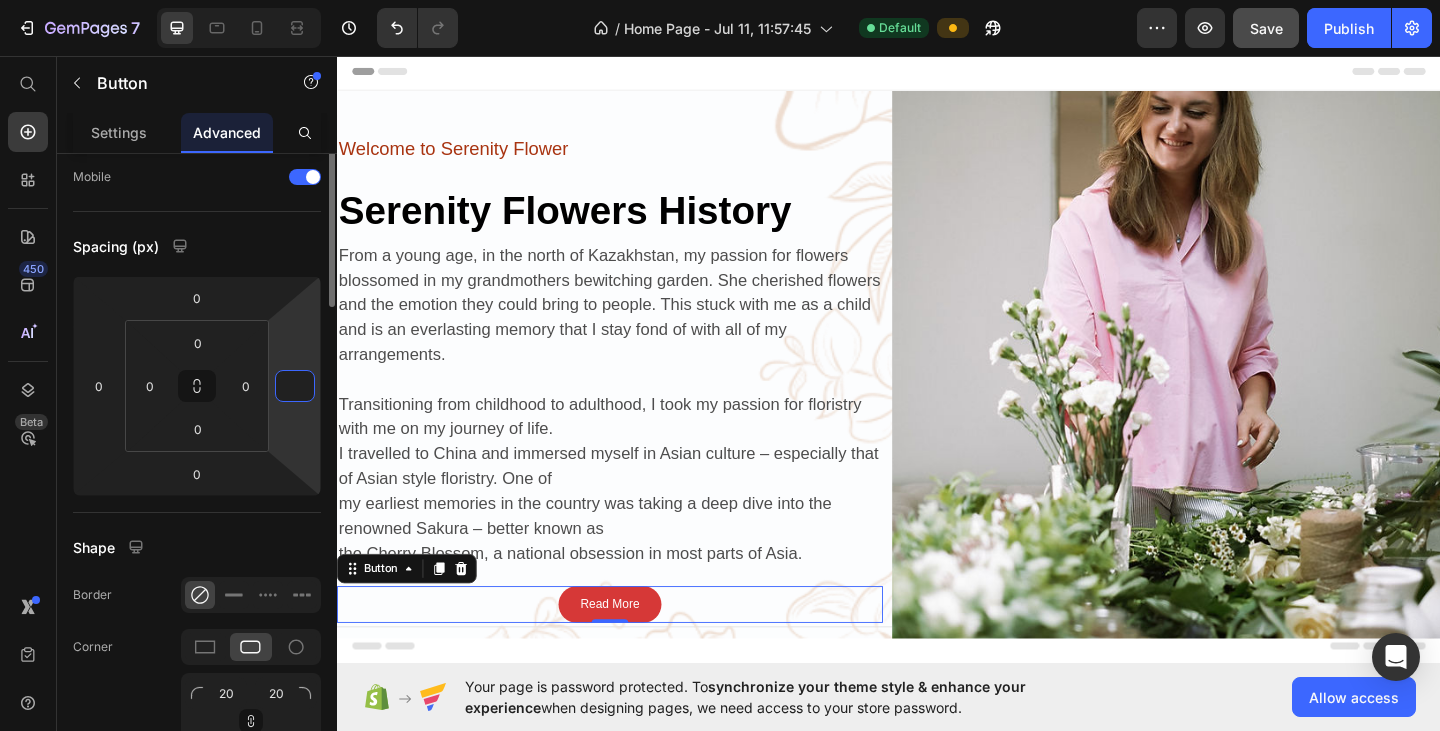 scroll, scrollTop: 0, scrollLeft: 0, axis: both 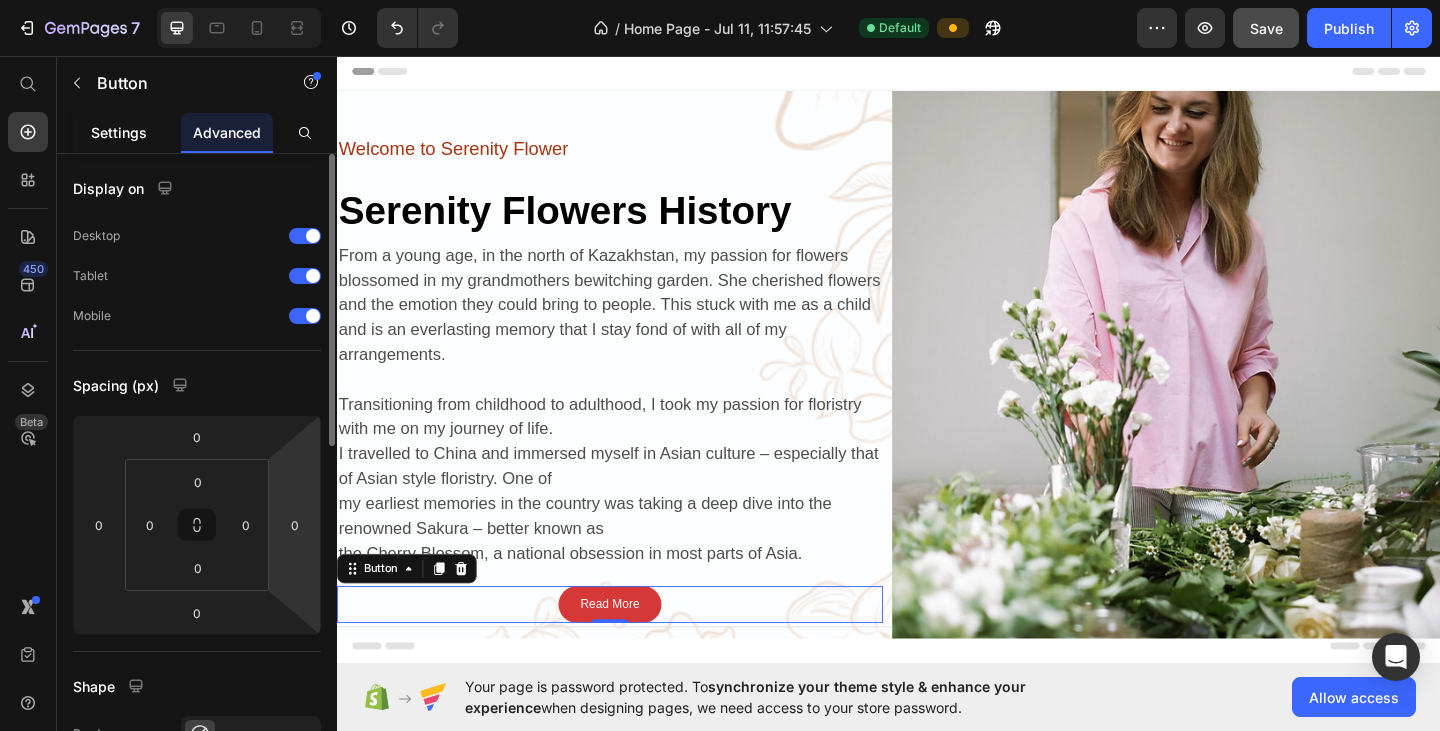 click on "Settings" 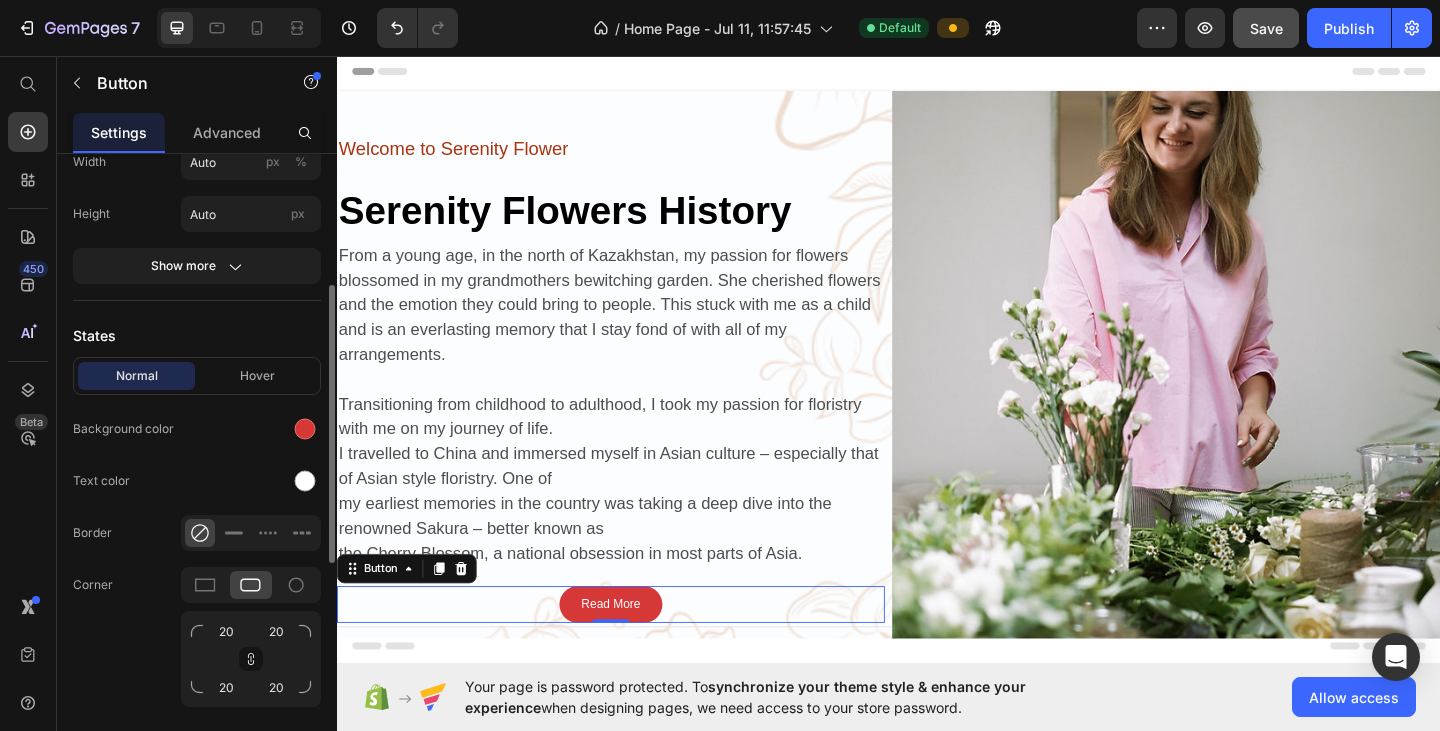 scroll, scrollTop: 100, scrollLeft: 0, axis: vertical 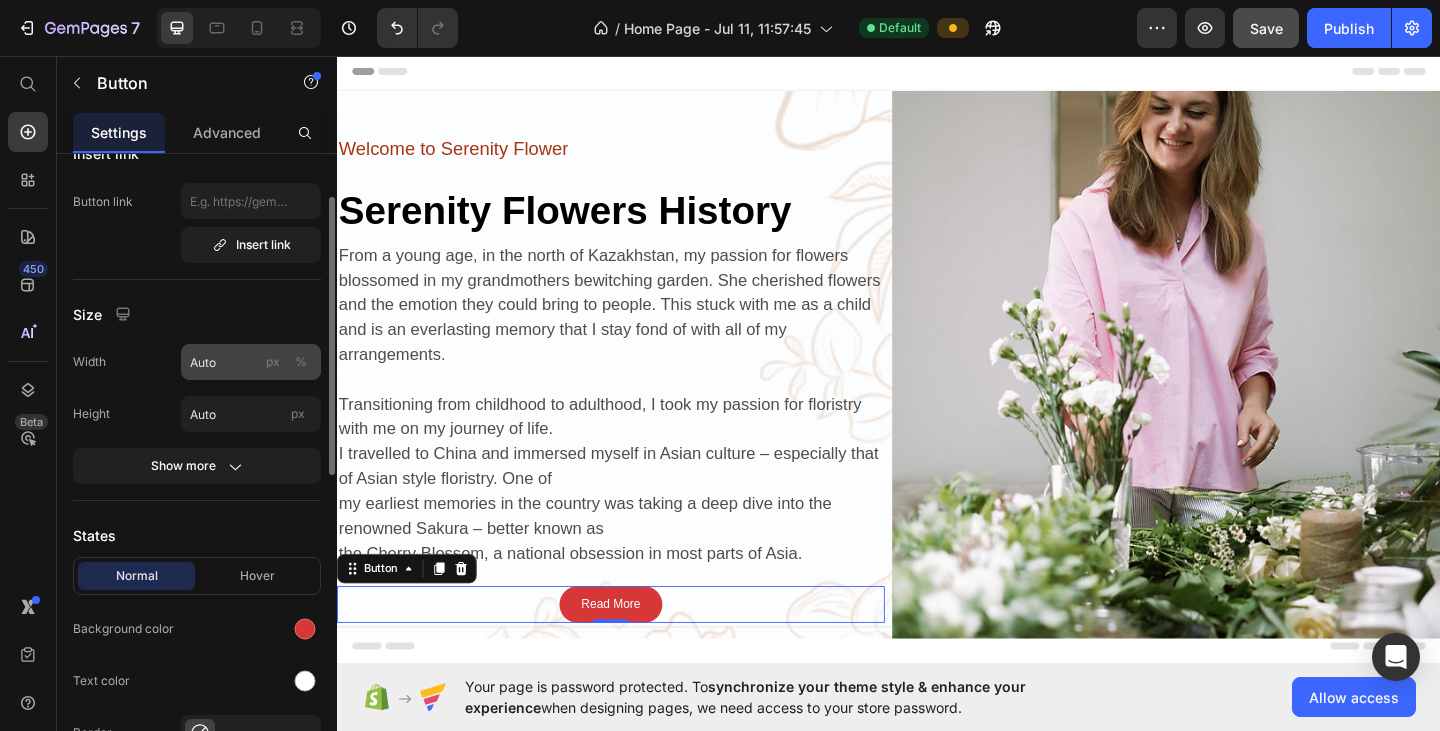 click on "px" at bounding box center [273, 362] 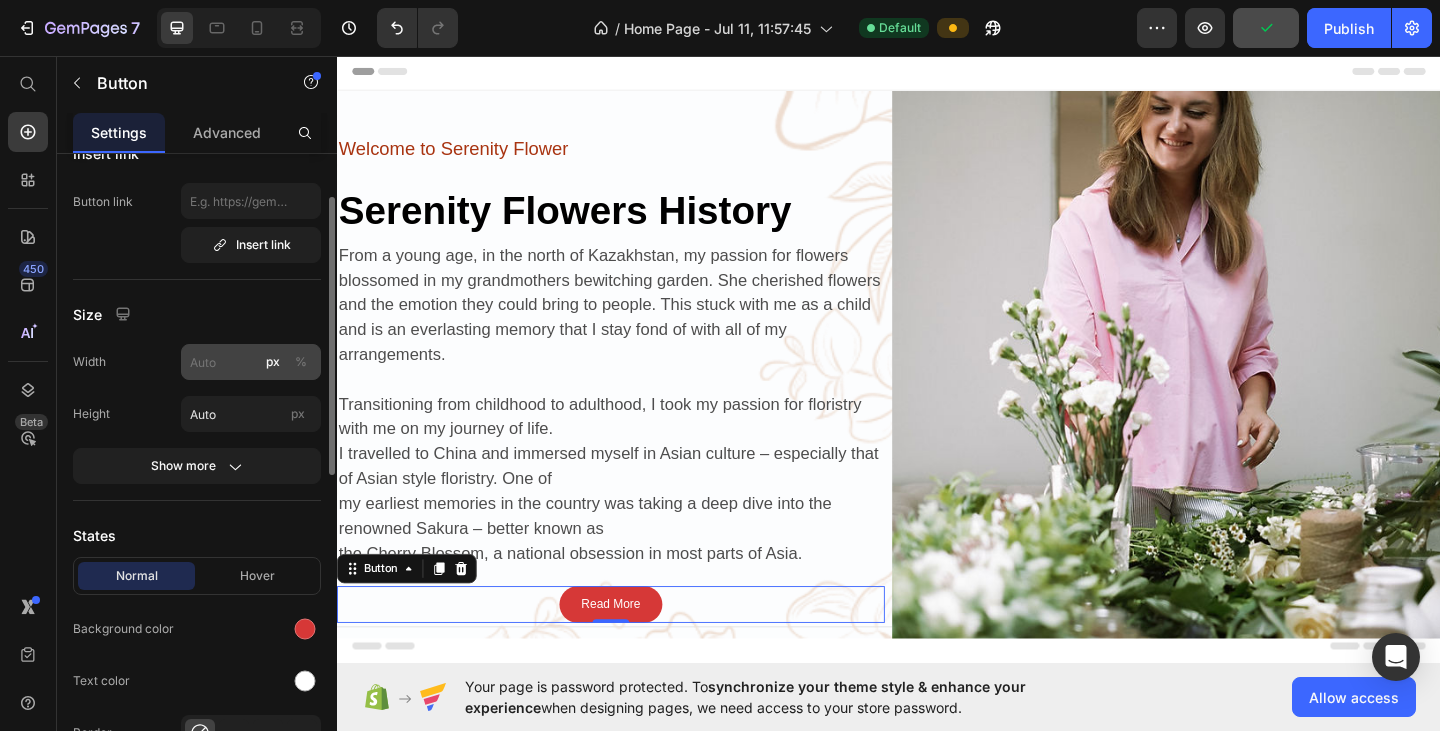 click on "%" at bounding box center (301, 362) 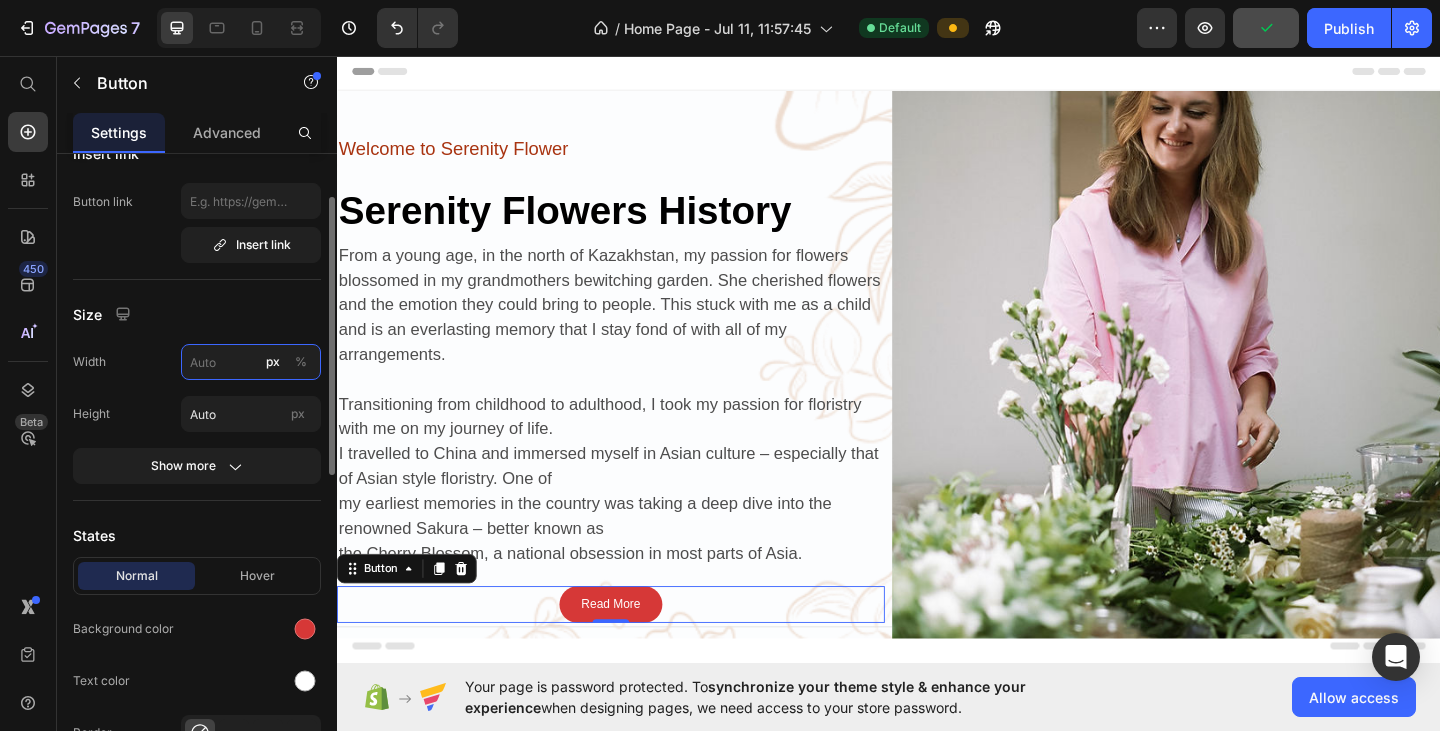 click on "px %" at bounding box center [251, 362] 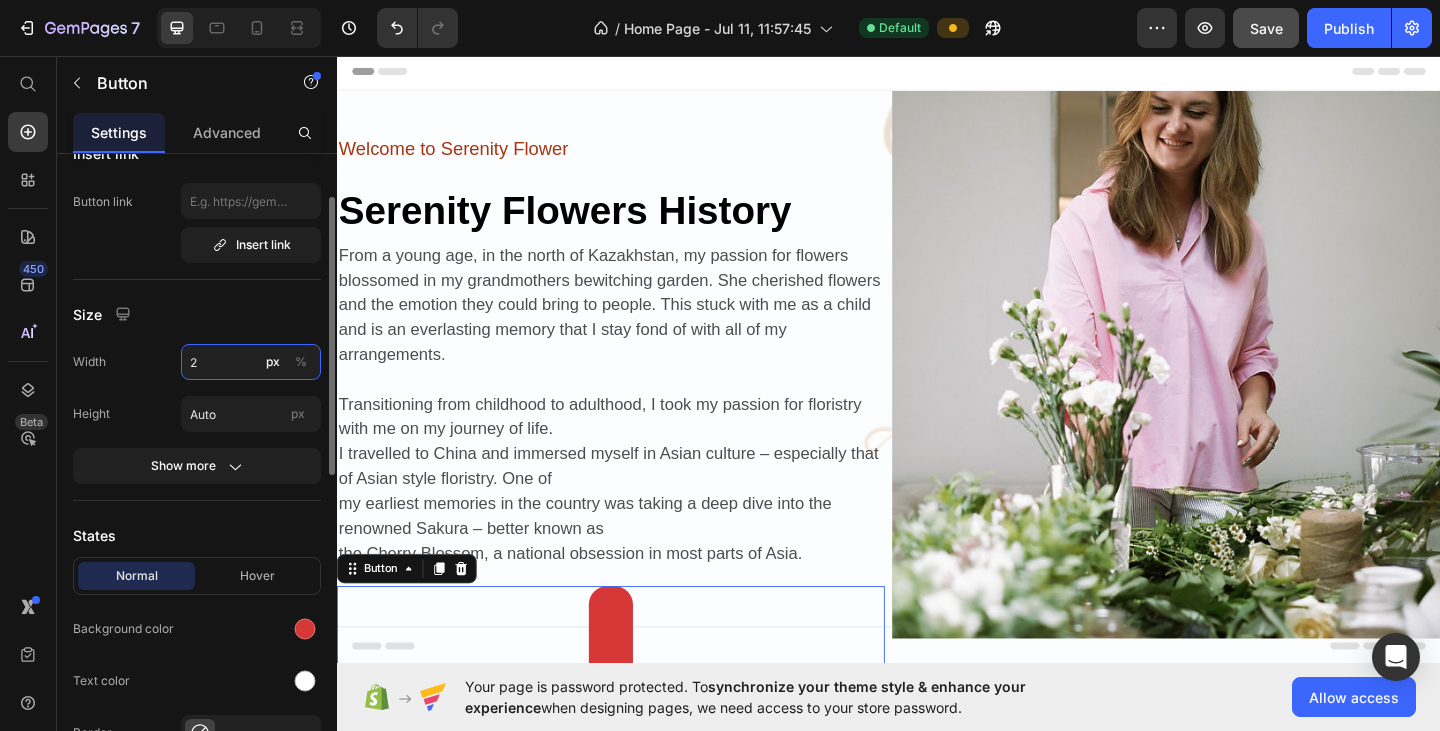 type on "22" 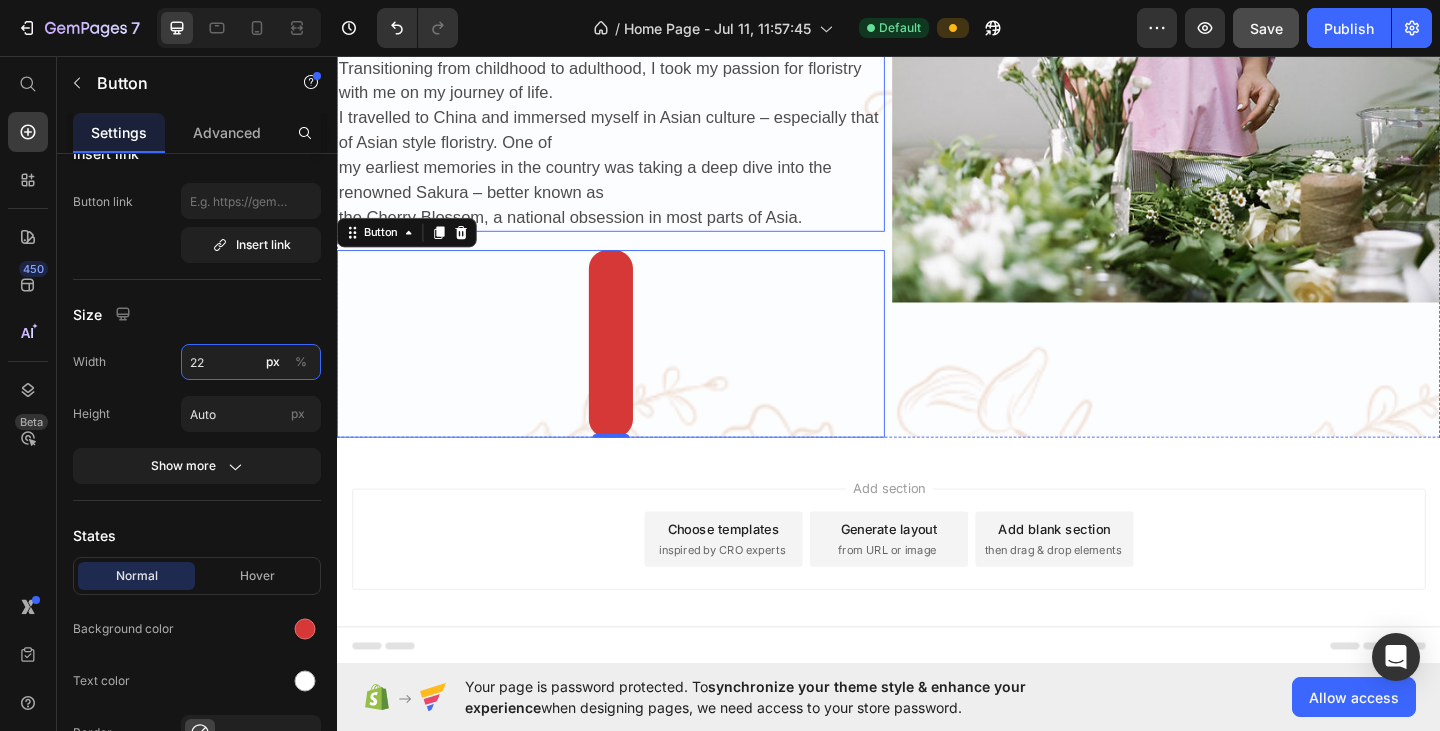 scroll, scrollTop: 380, scrollLeft: 0, axis: vertical 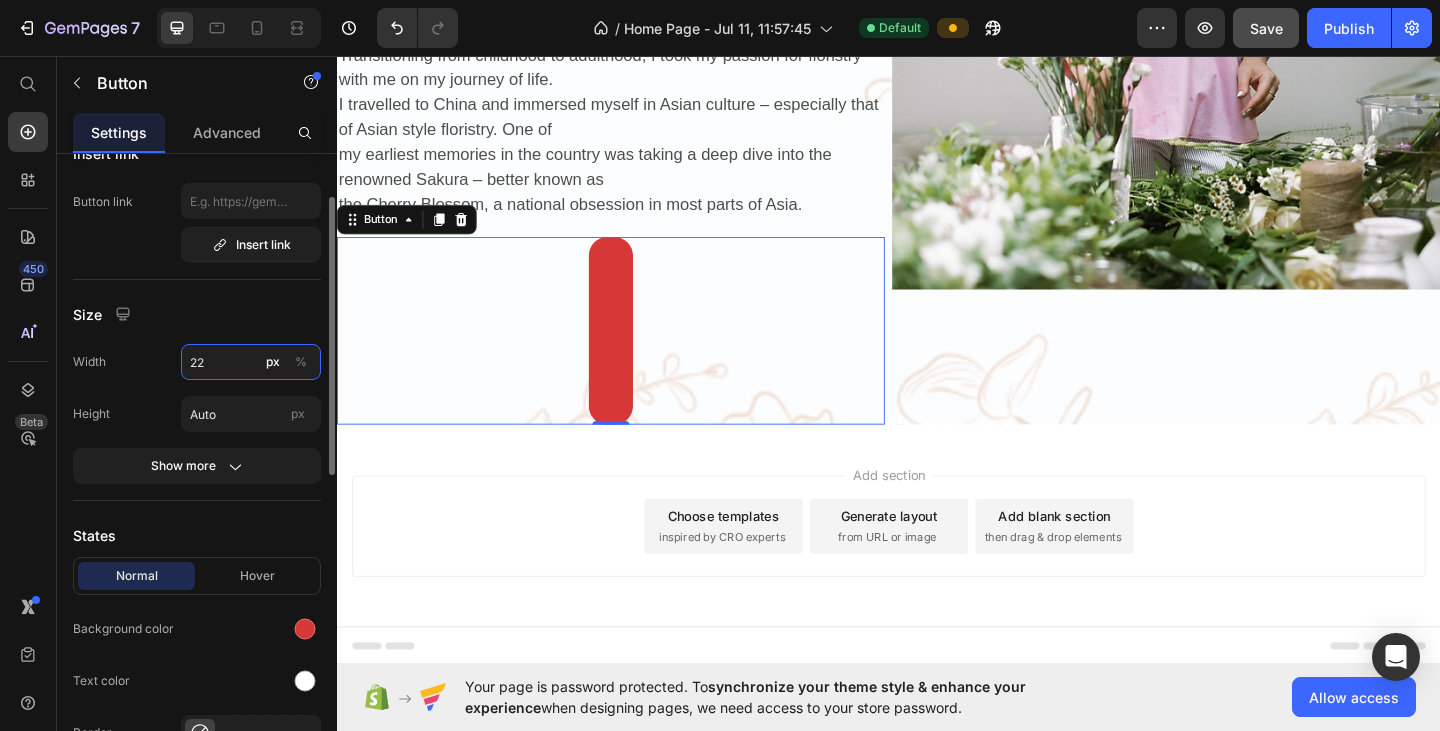 type 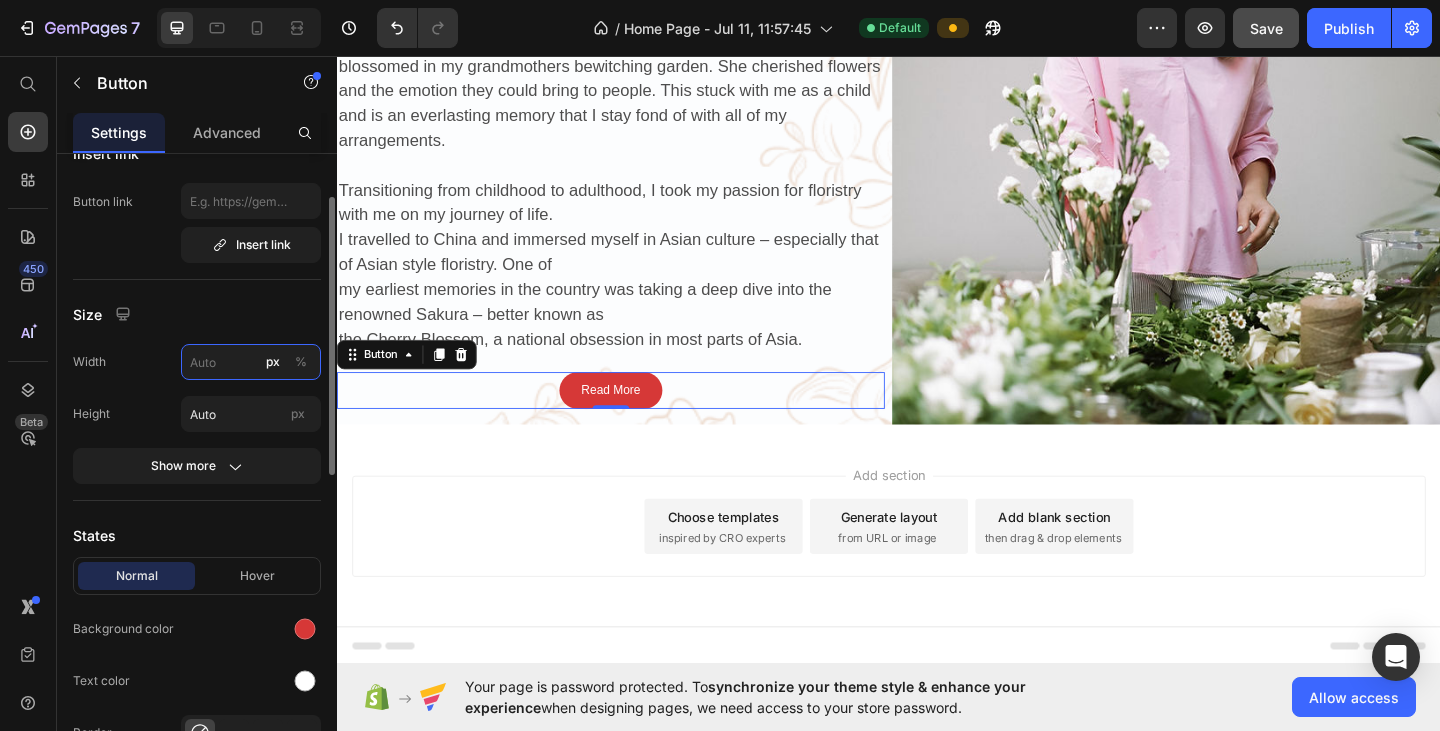 scroll, scrollTop: 226, scrollLeft: 0, axis: vertical 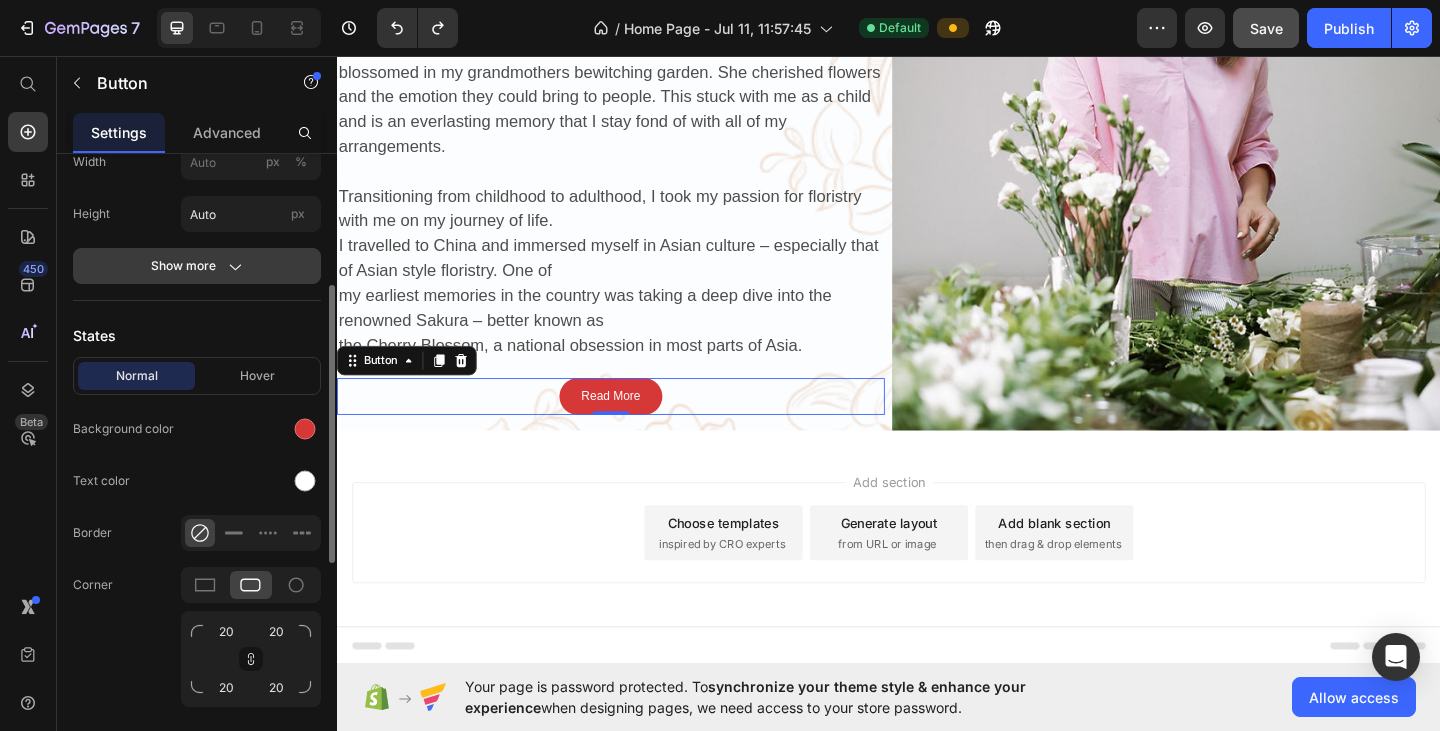 click on "Show more" at bounding box center (197, 266) 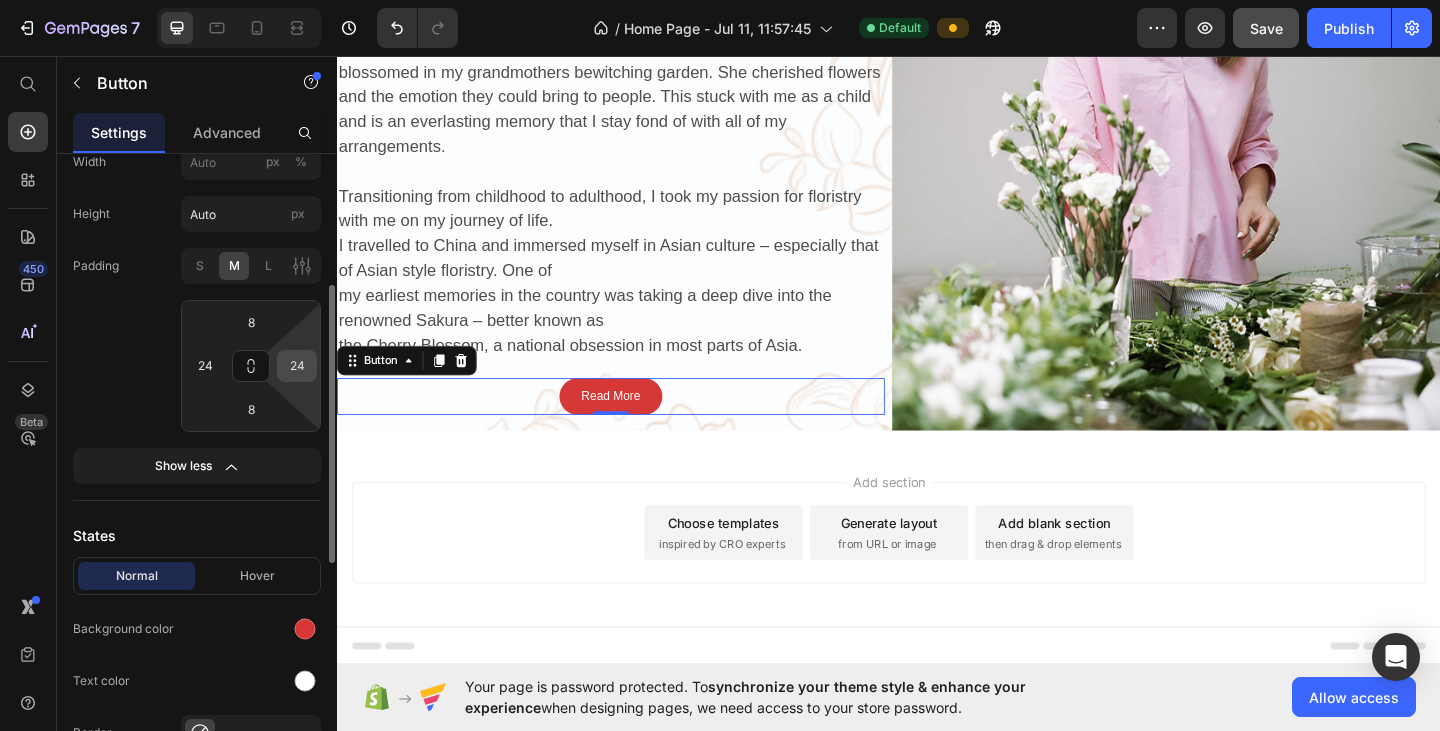 click on "24" at bounding box center [297, 366] 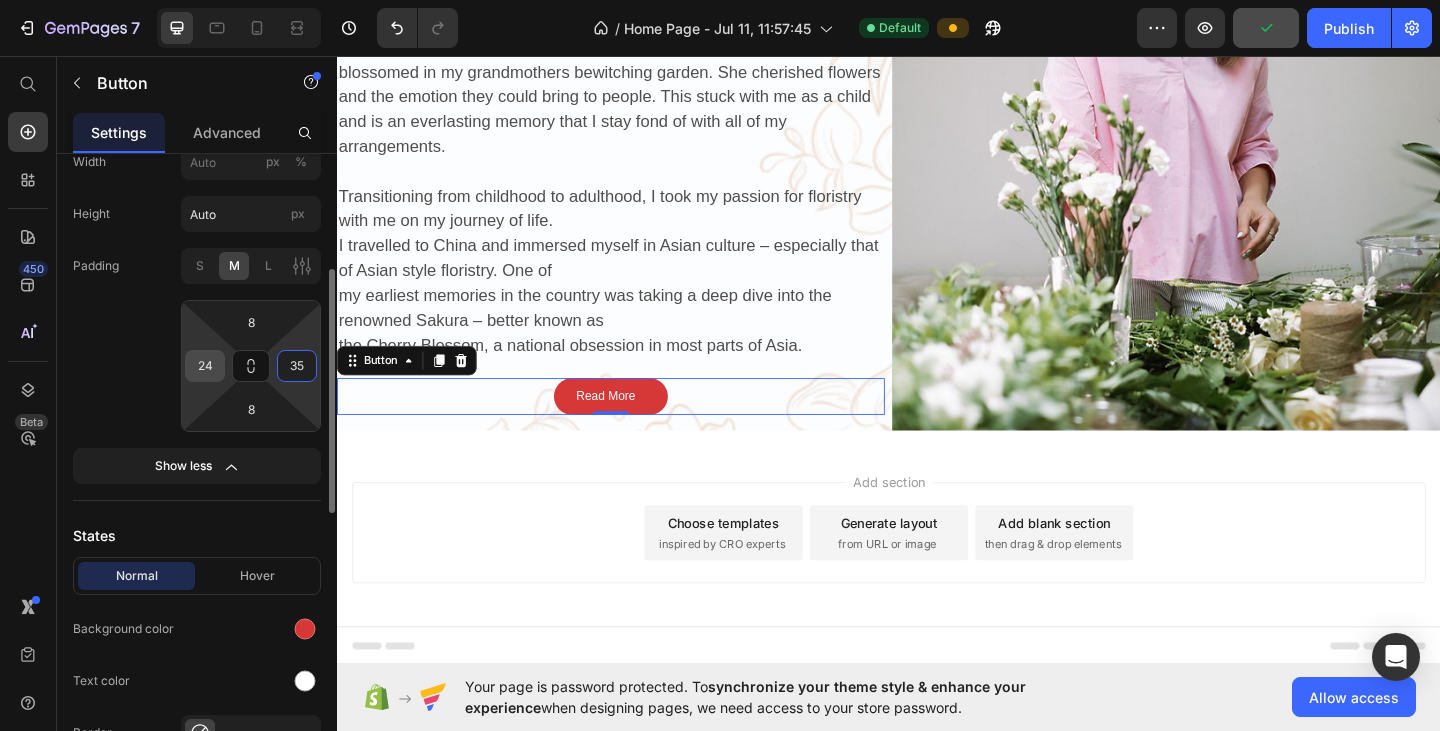 type on "35" 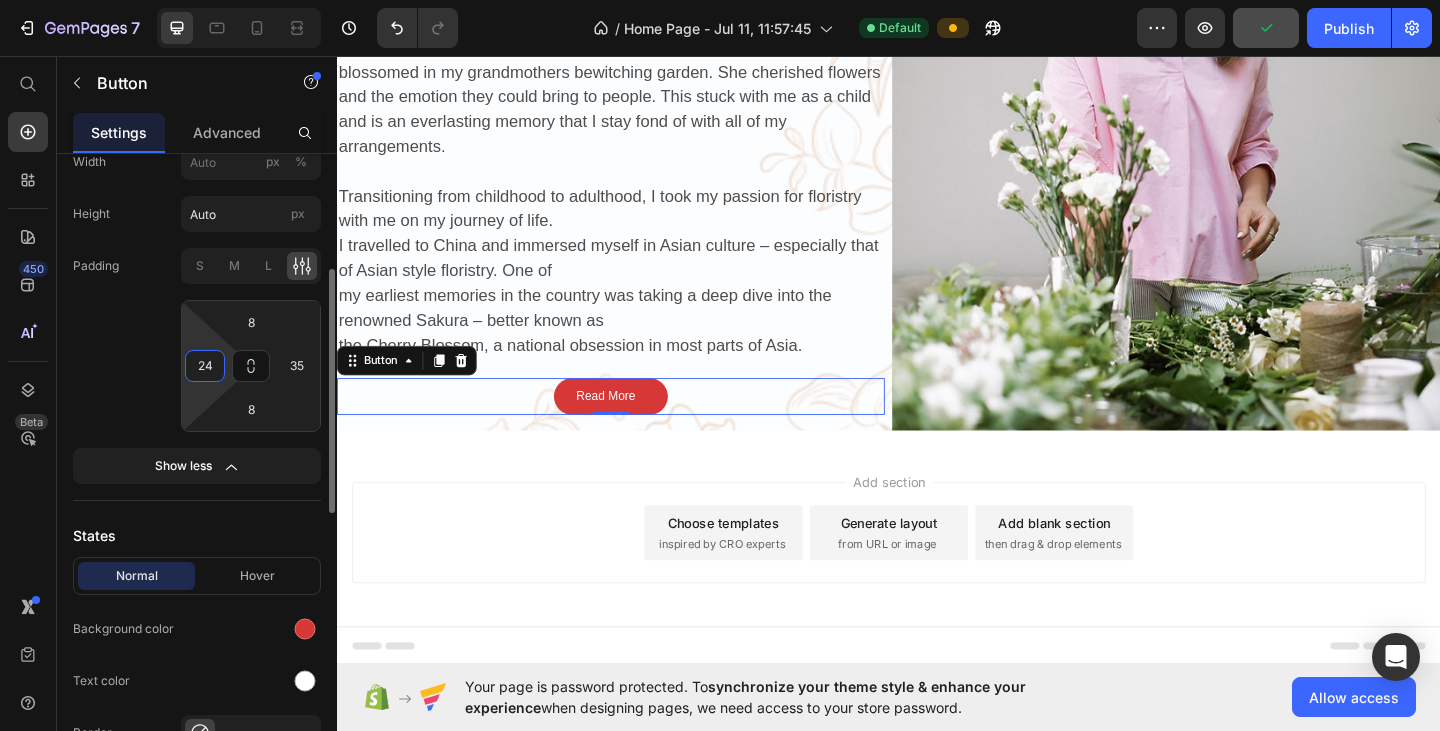 click on "24" at bounding box center [205, 366] 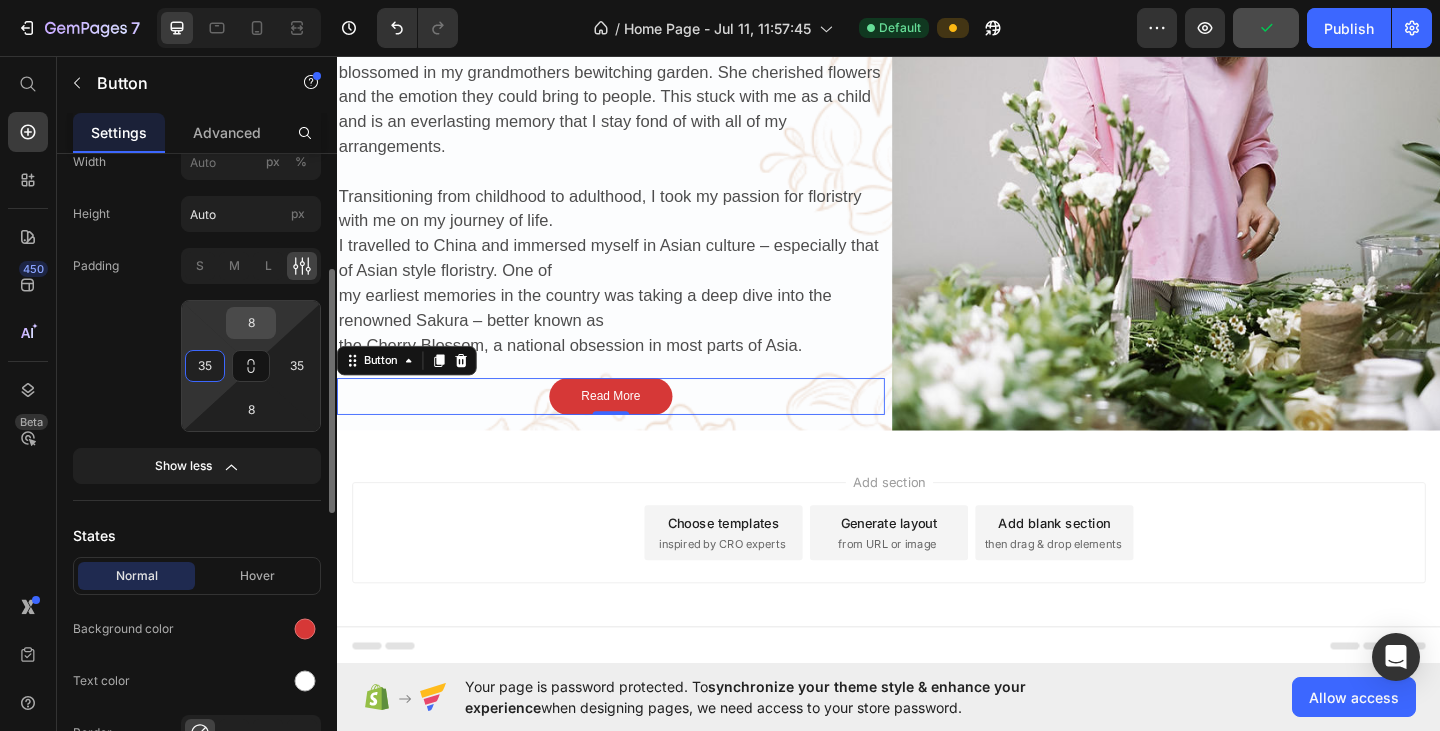 type on "35" 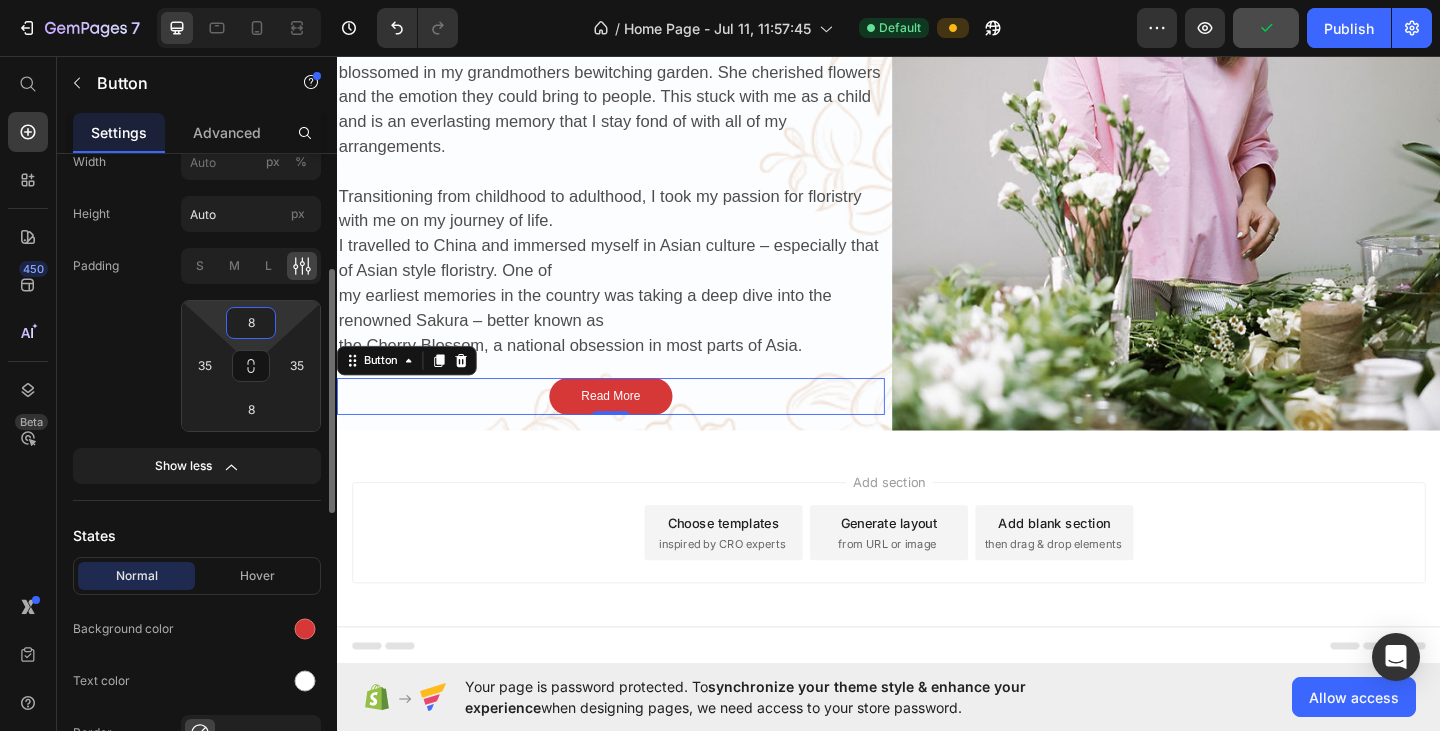 click on "8" at bounding box center [251, 323] 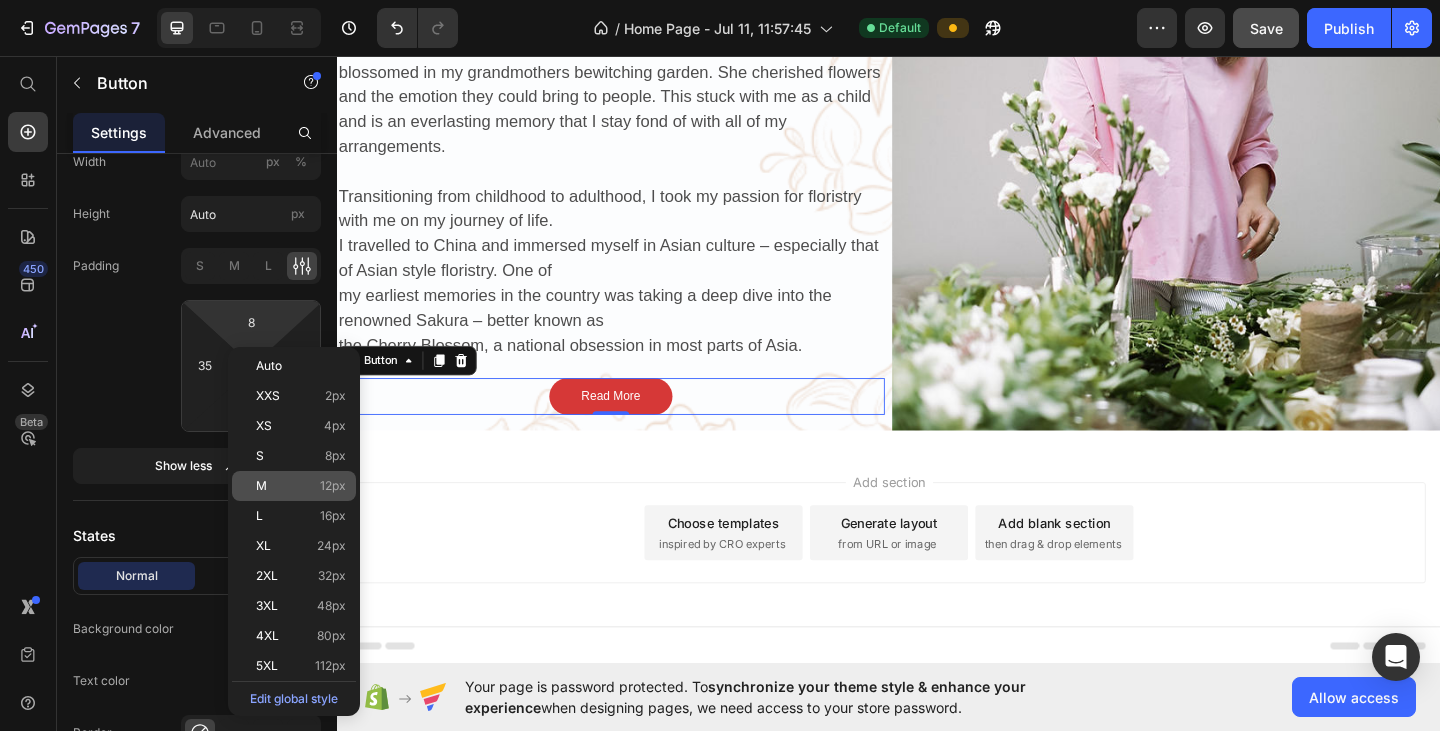 click on "M 12px" at bounding box center [301, 486] 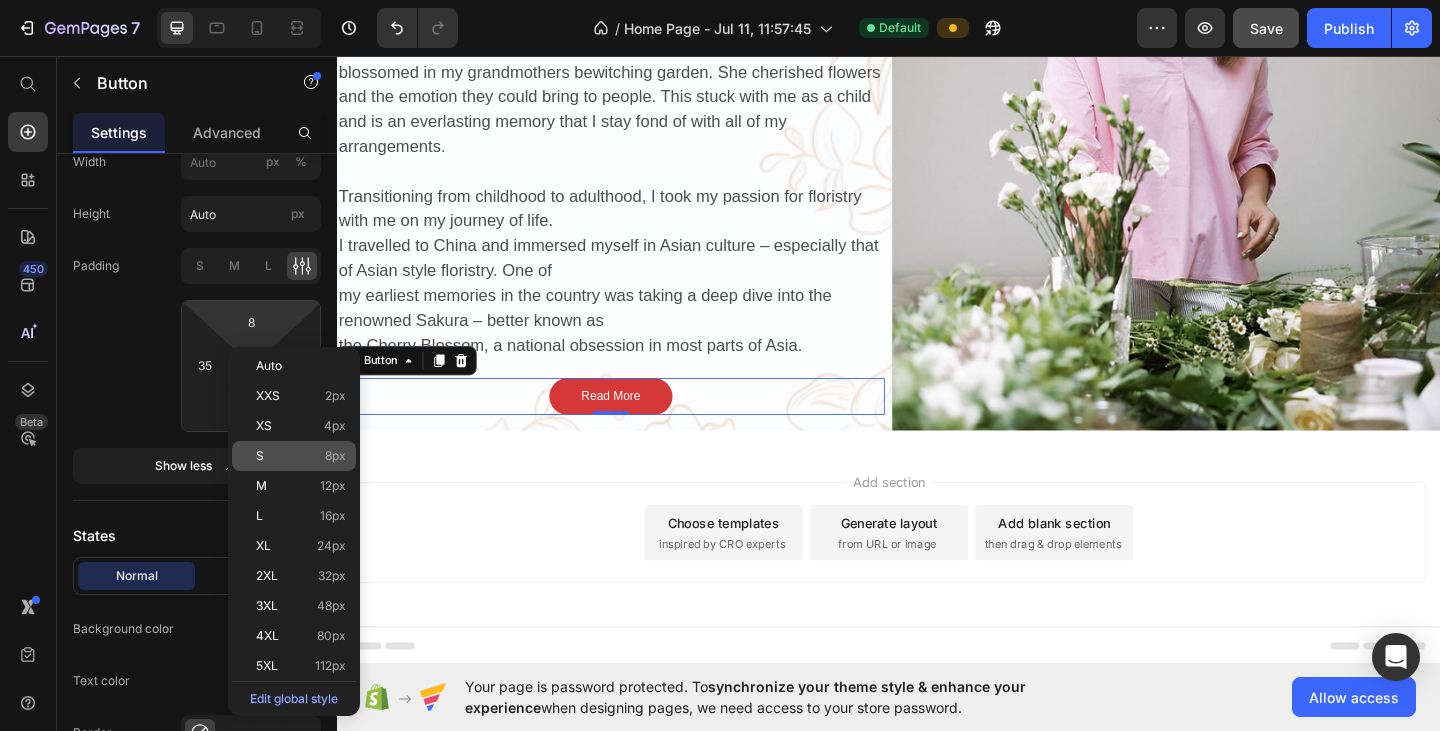 type on "12" 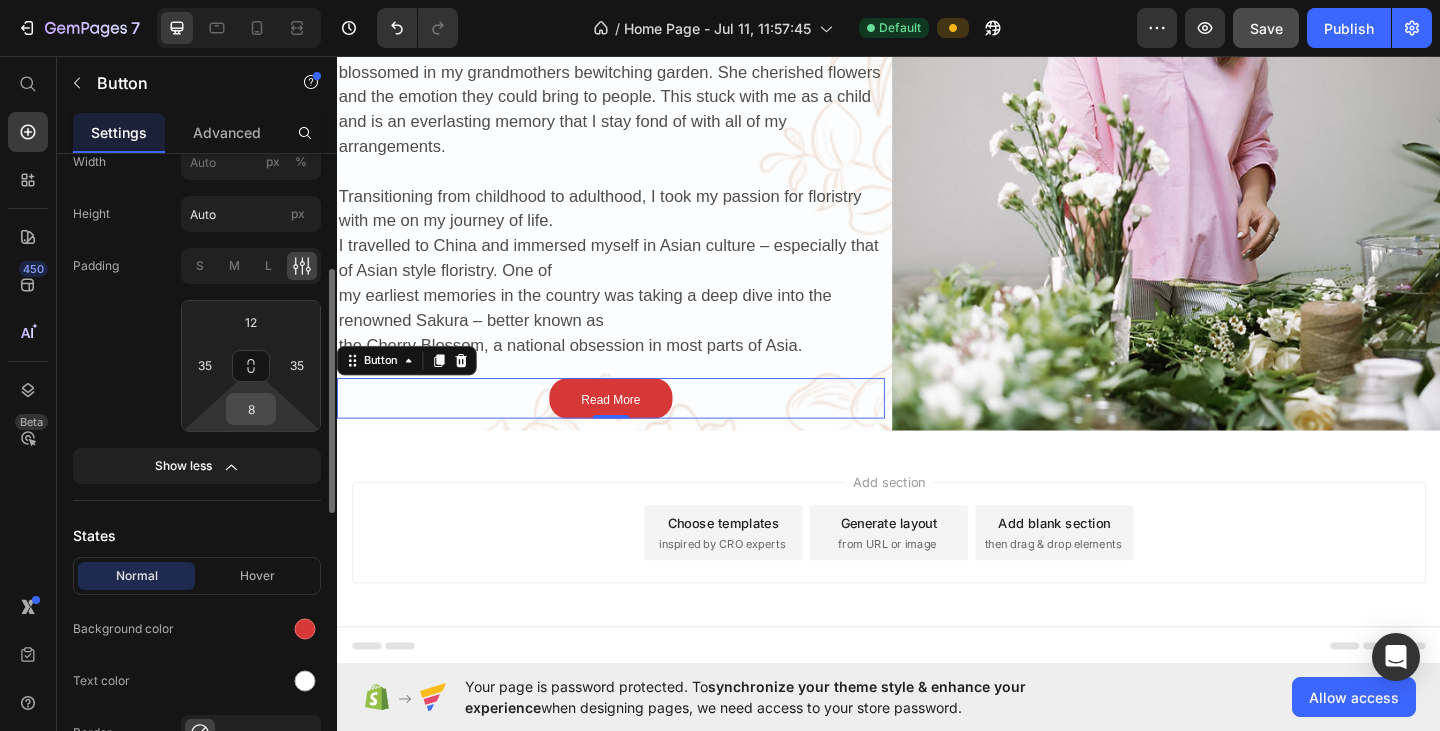 click on "8" at bounding box center (251, 409) 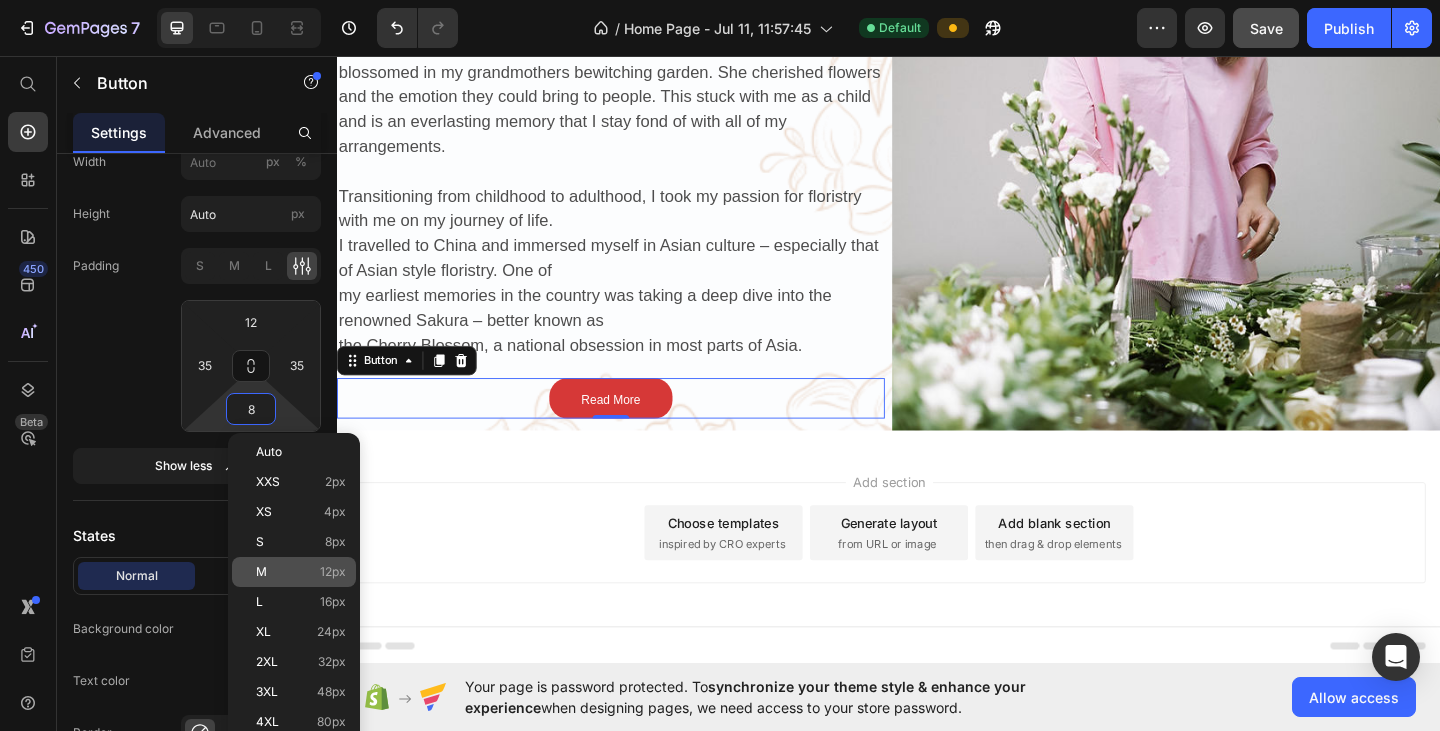 click on "M 12px" at bounding box center (301, 572) 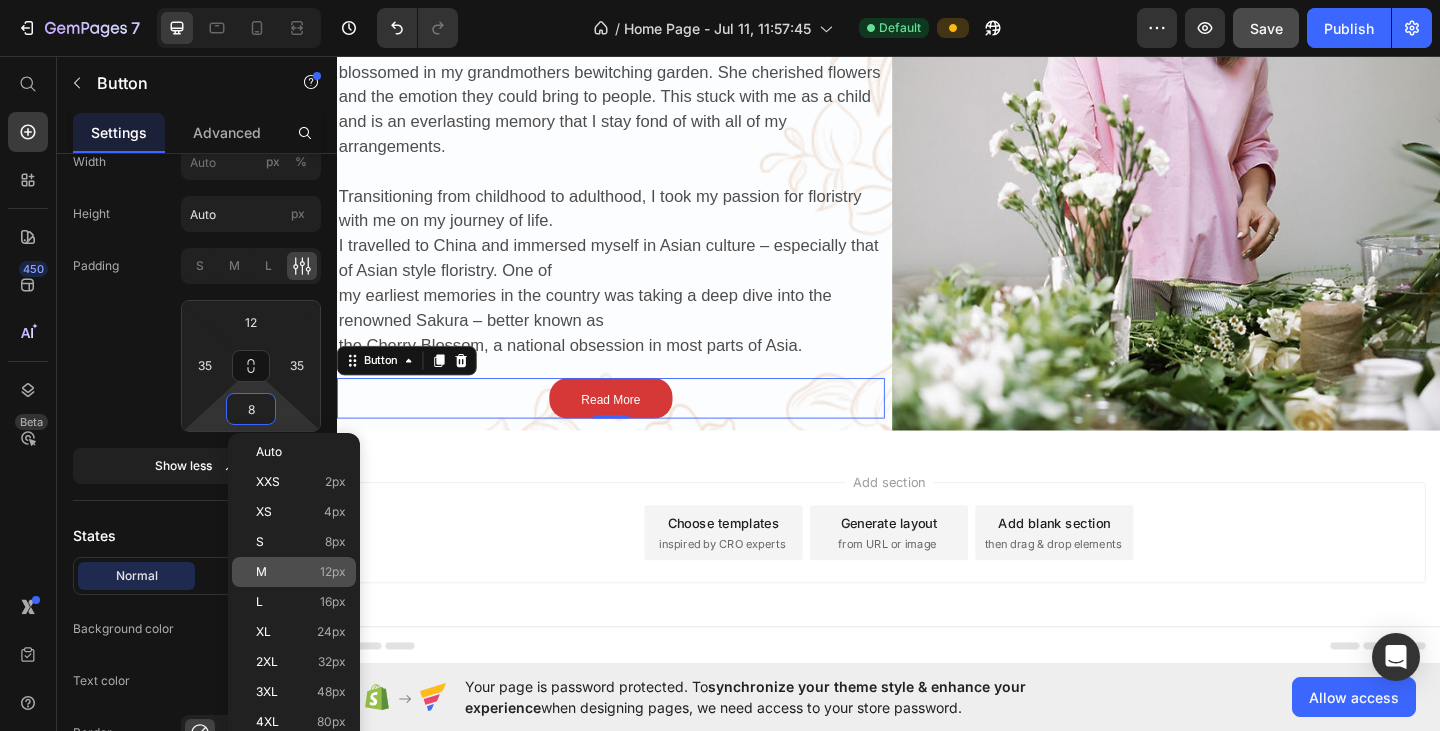 type on "12" 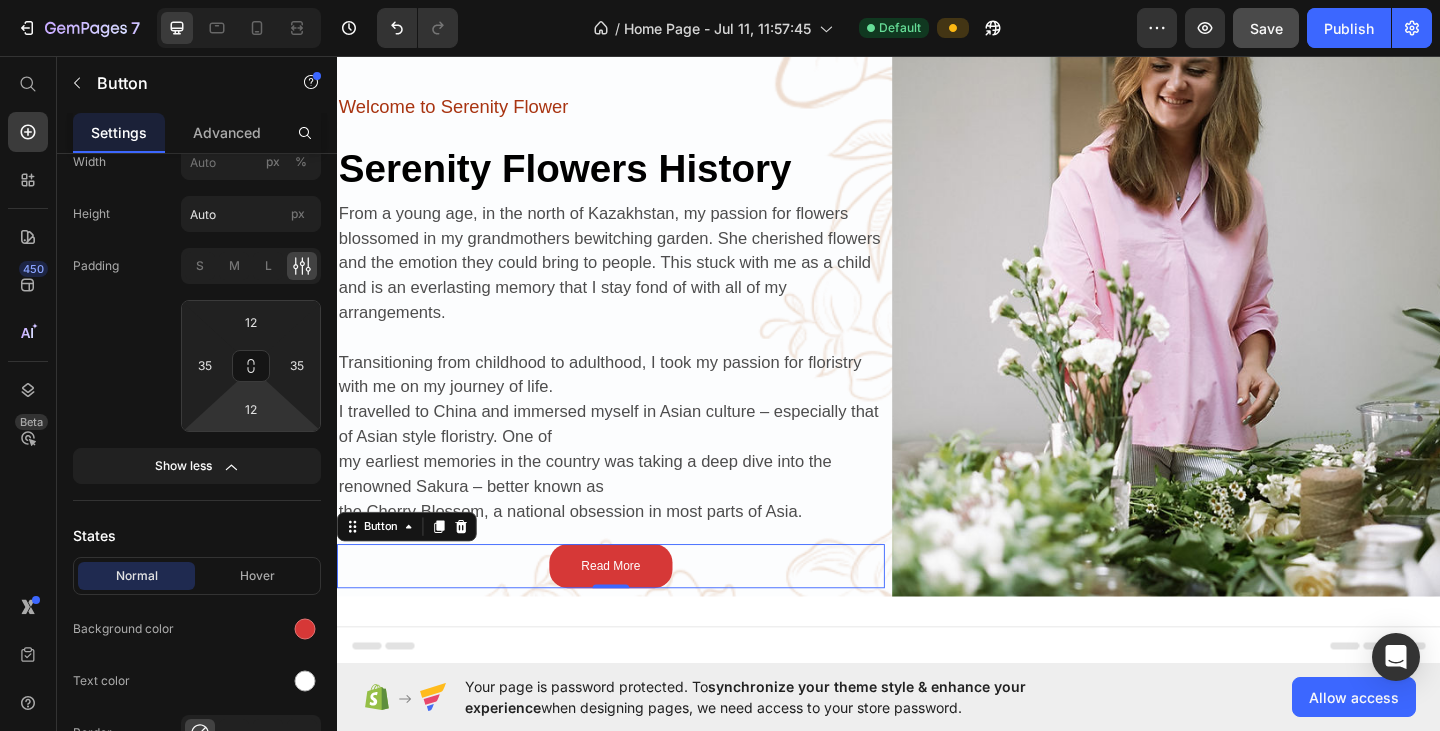 scroll, scrollTop: 0, scrollLeft: 0, axis: both 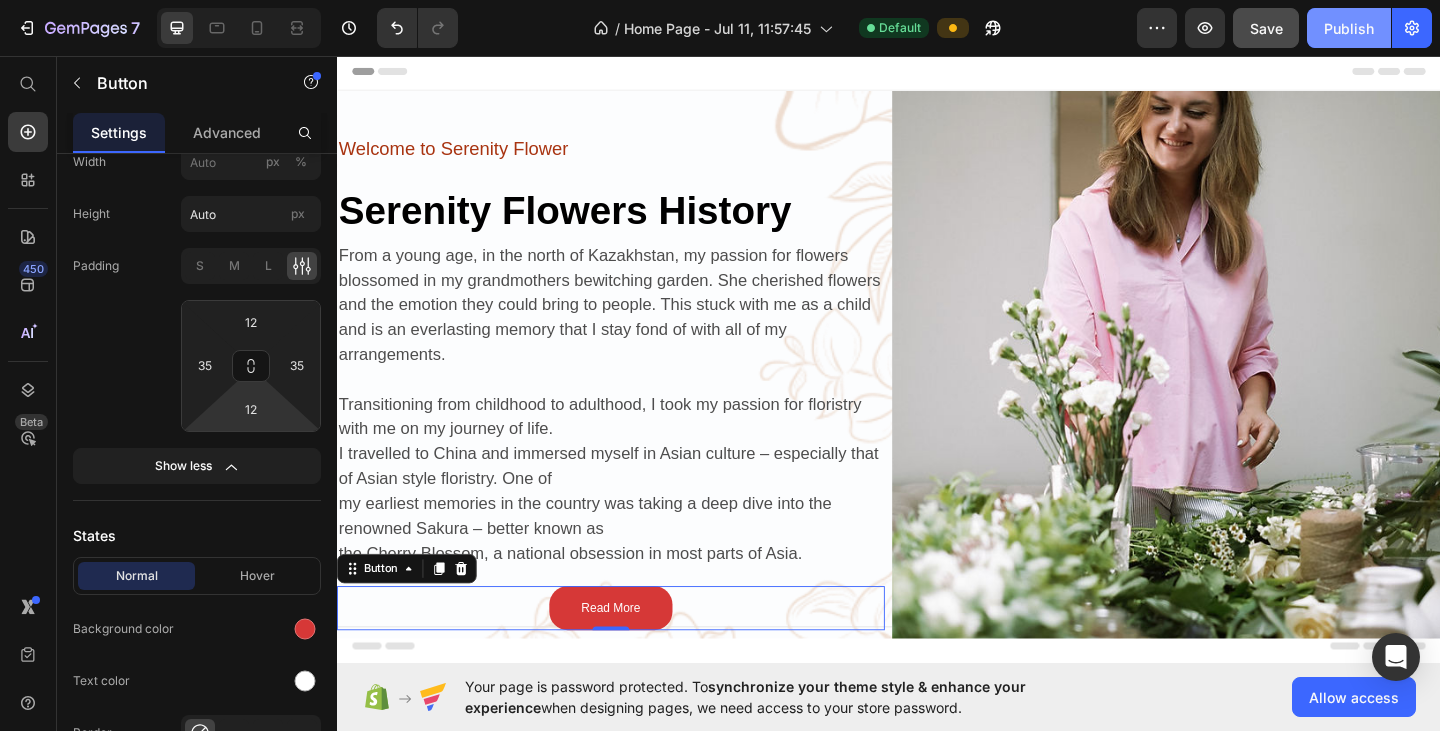click on "Publish" 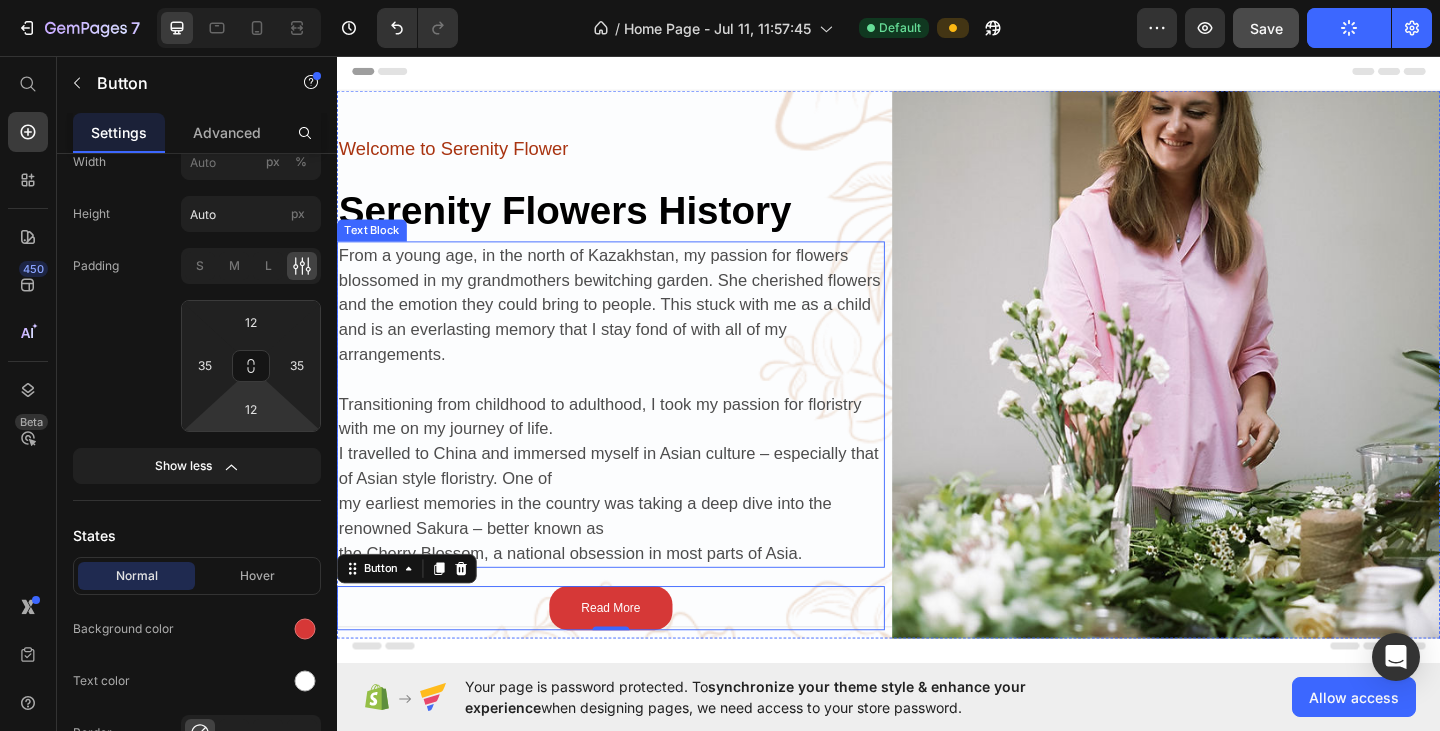 click on "From a young age, in the north of Kazakhstan, my passion for flowers blossomed in my grandmothers bewitching garden. She cherished flowers and the emotion they could bring to people. This stuck with me as a child and is an everlasting memory that I stay fond of with all of my arrangements." at bounding box center [633, 327] 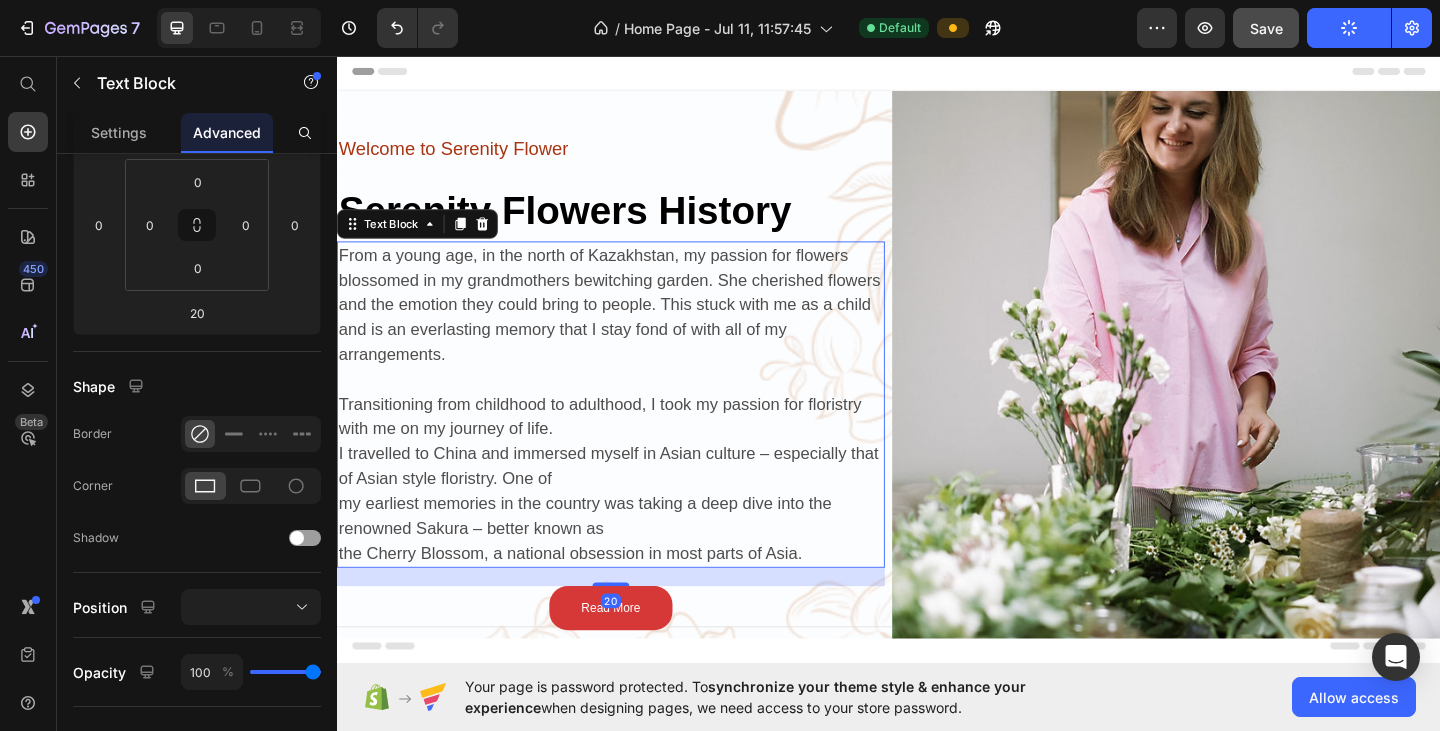 scroll, scrollTop: 0, scrollLeft: 0, axis: both 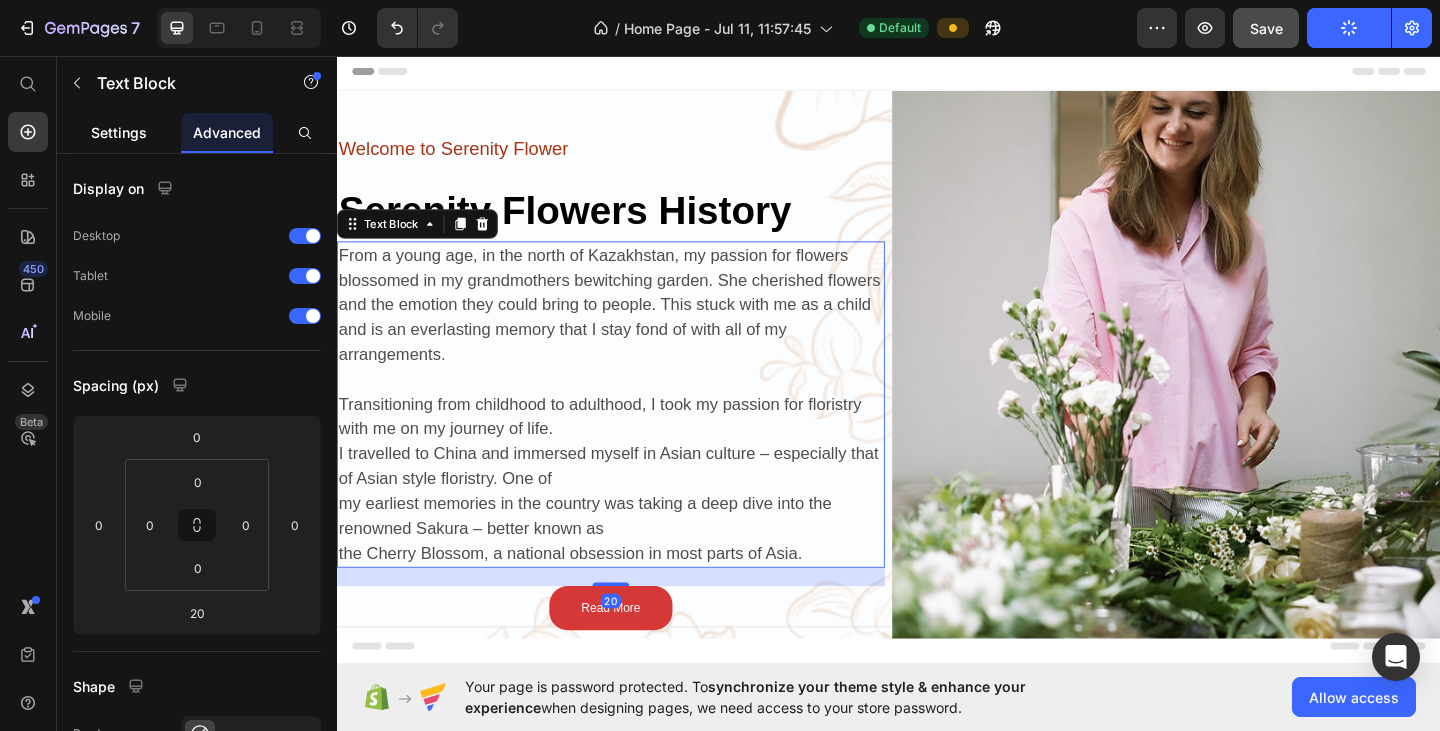 click on "Settings" at bounding box center [119, 132] 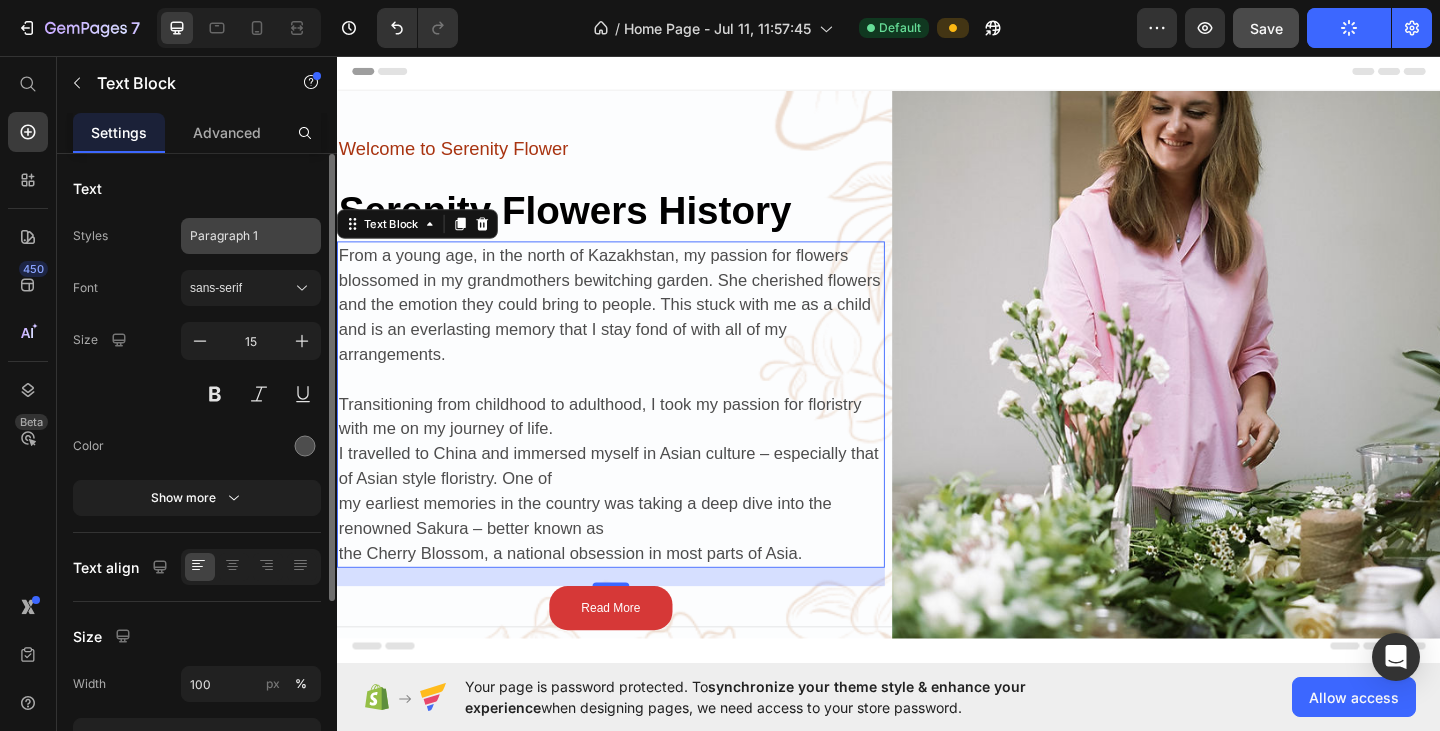 click on "Paragraph 1" 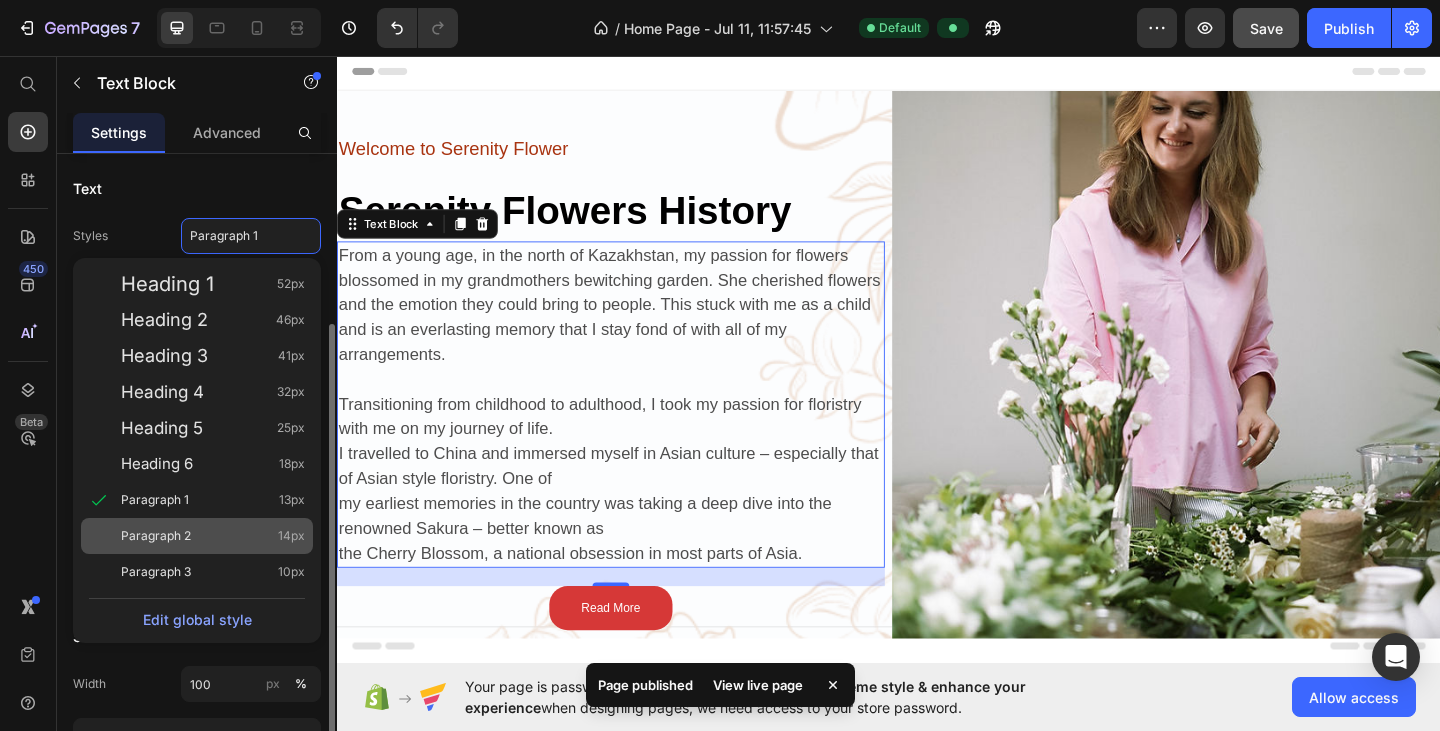 scroll, scrollTop: 100, scrollLeft: 0, axis: vertical 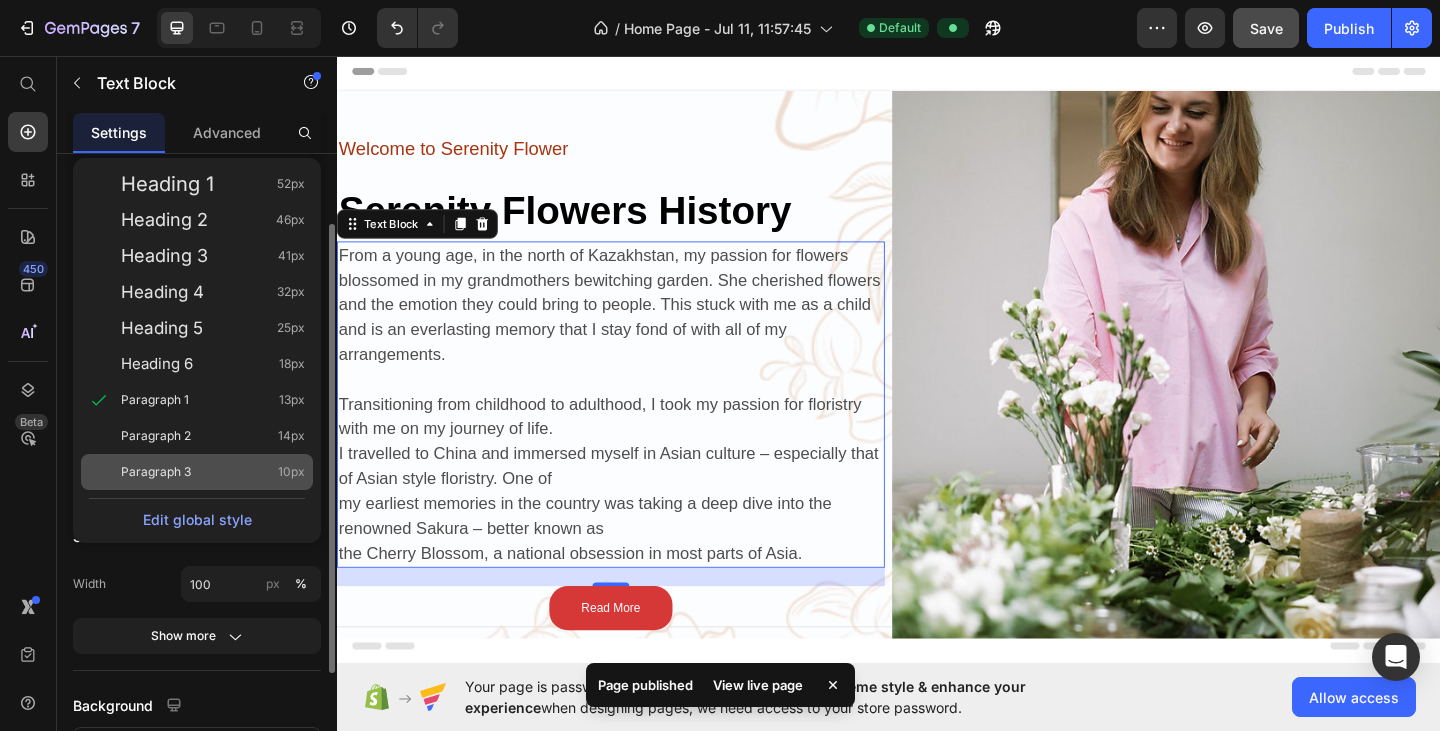 click on "Paragraph 3" at bounding box center (156, 472) 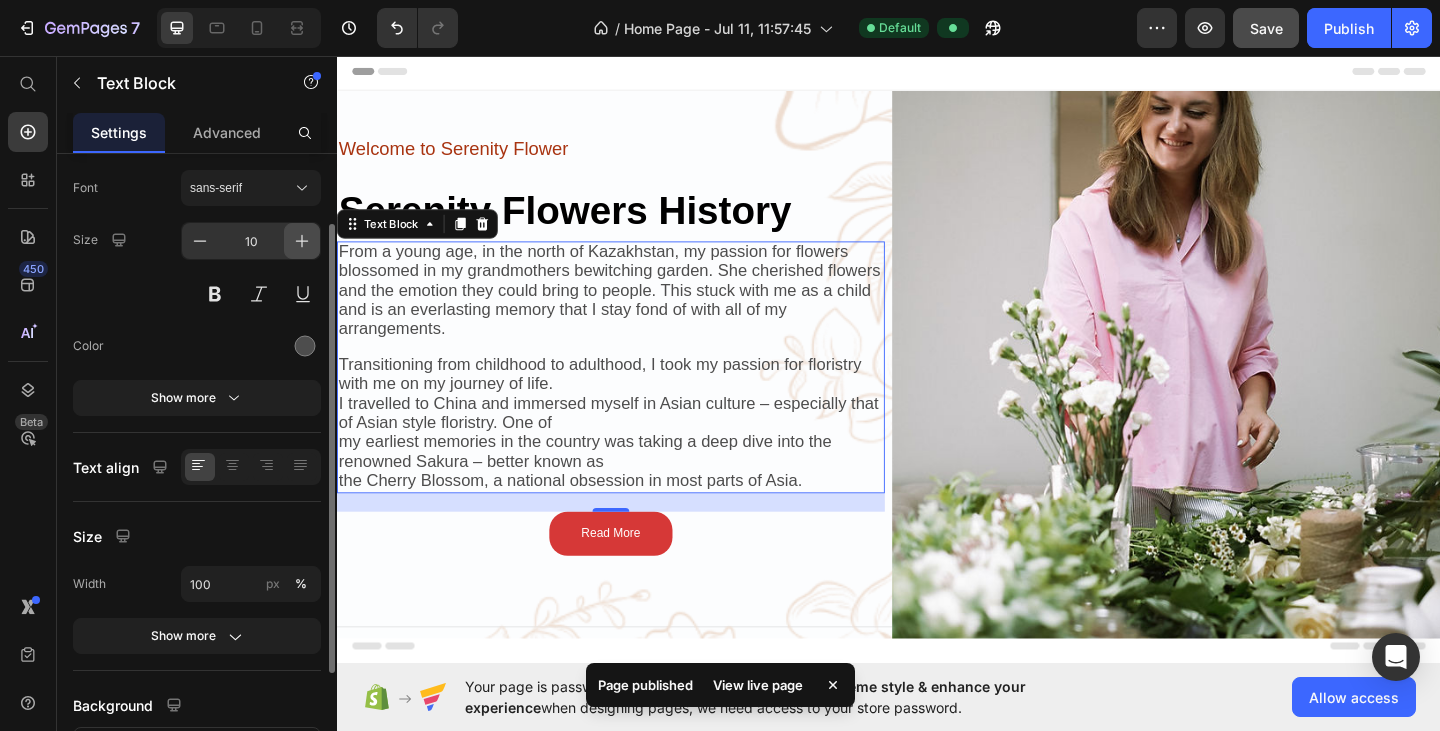click 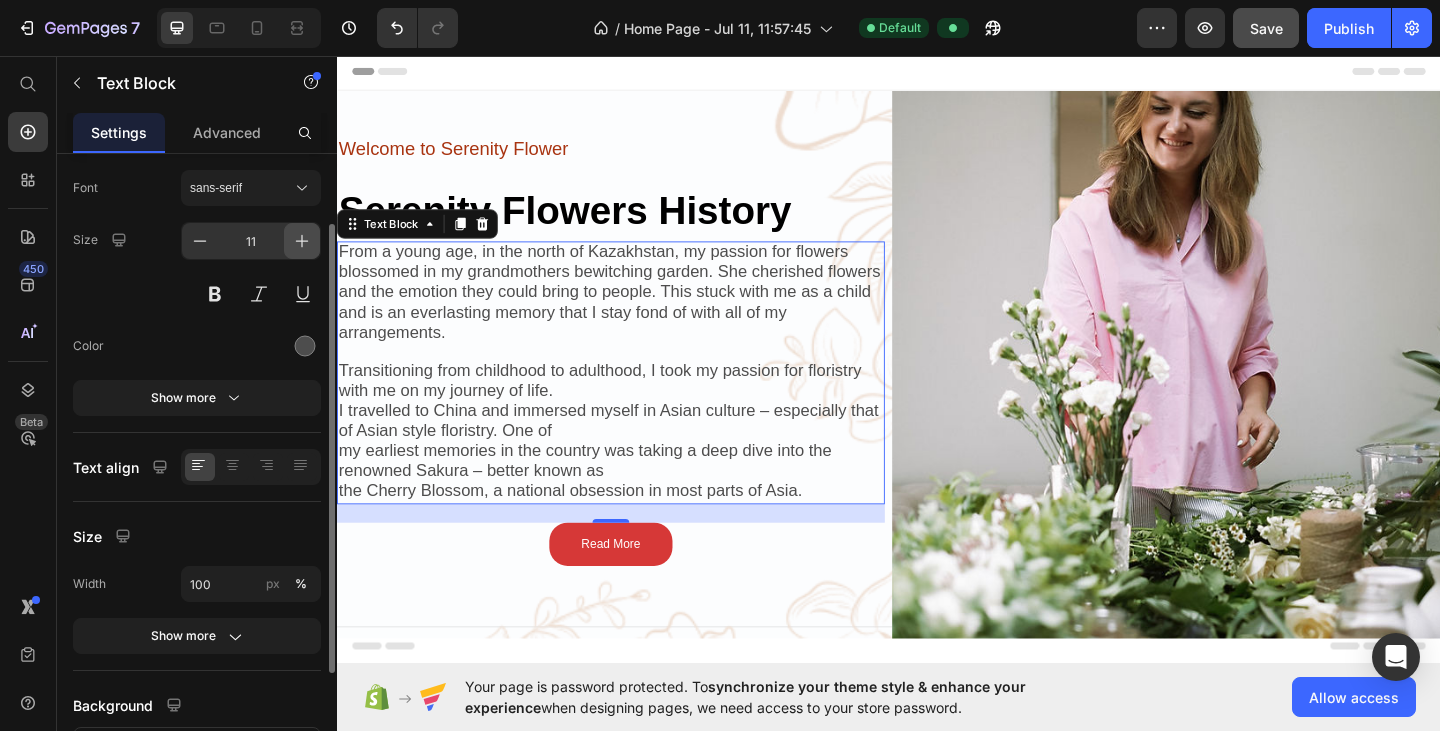 click 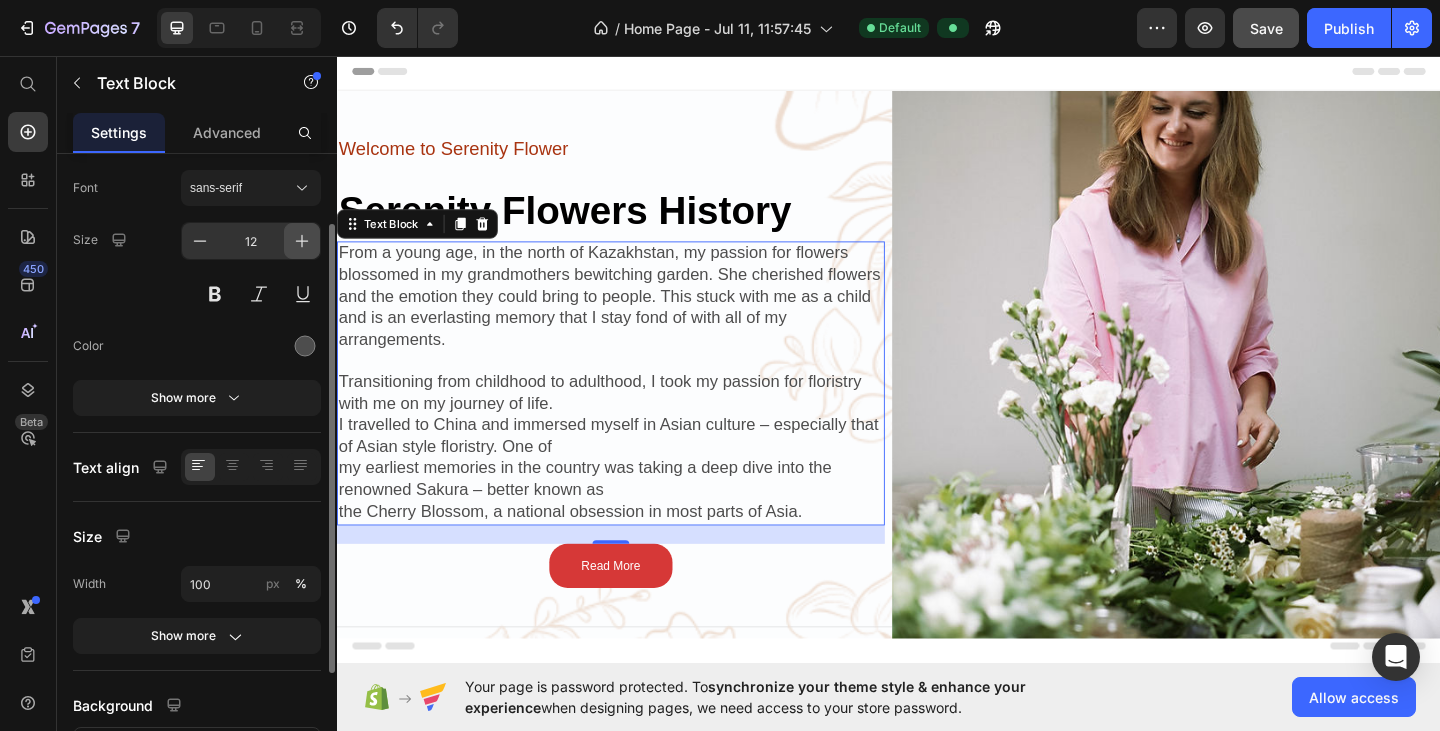 click 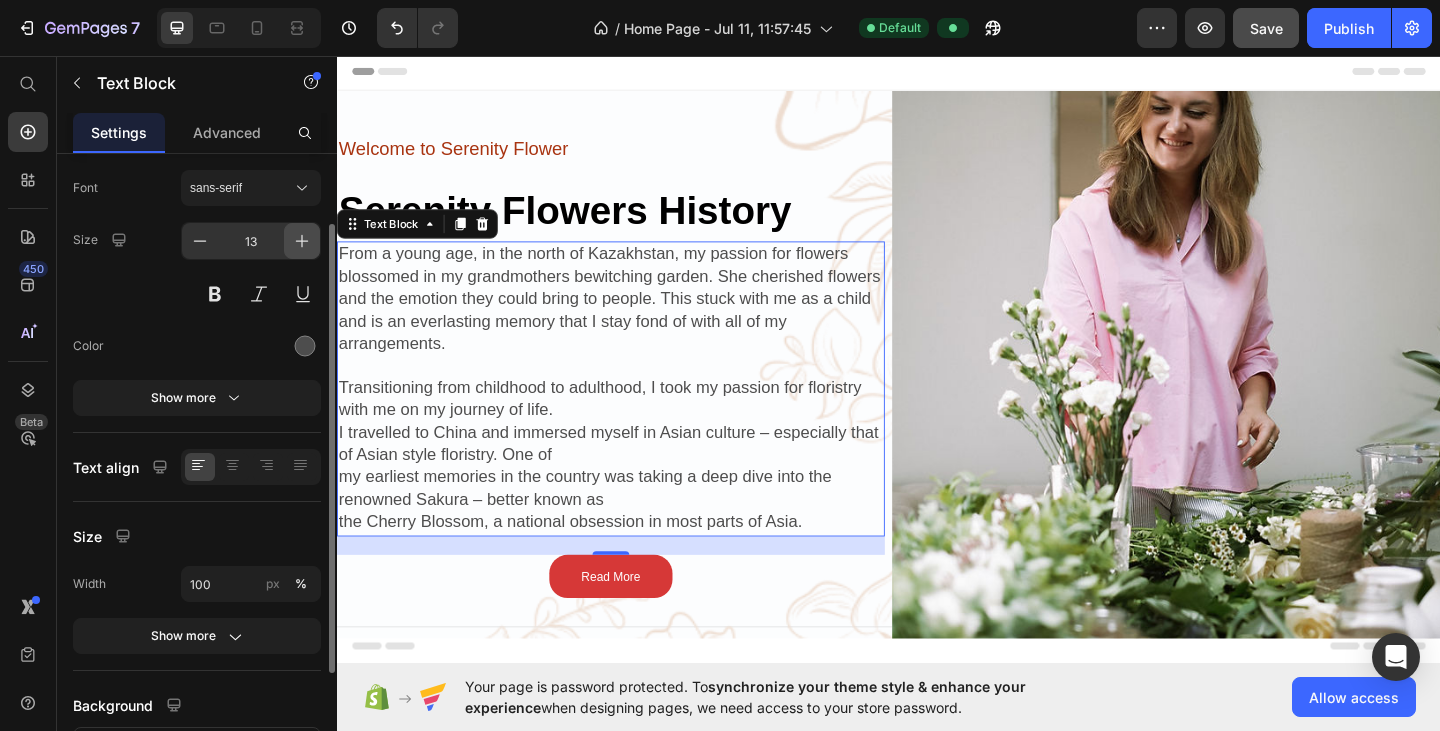 click 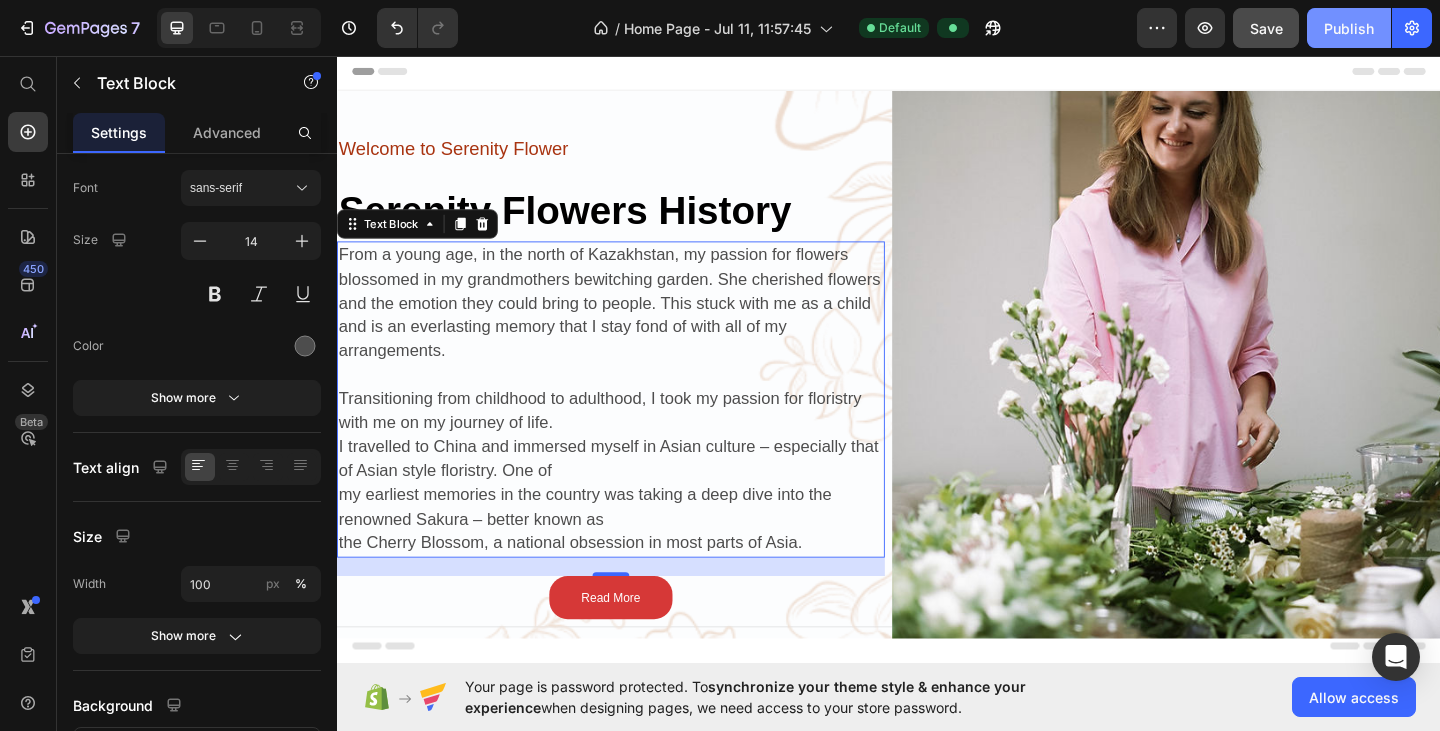 click on "Publish" at bounding box center (1349, 28) 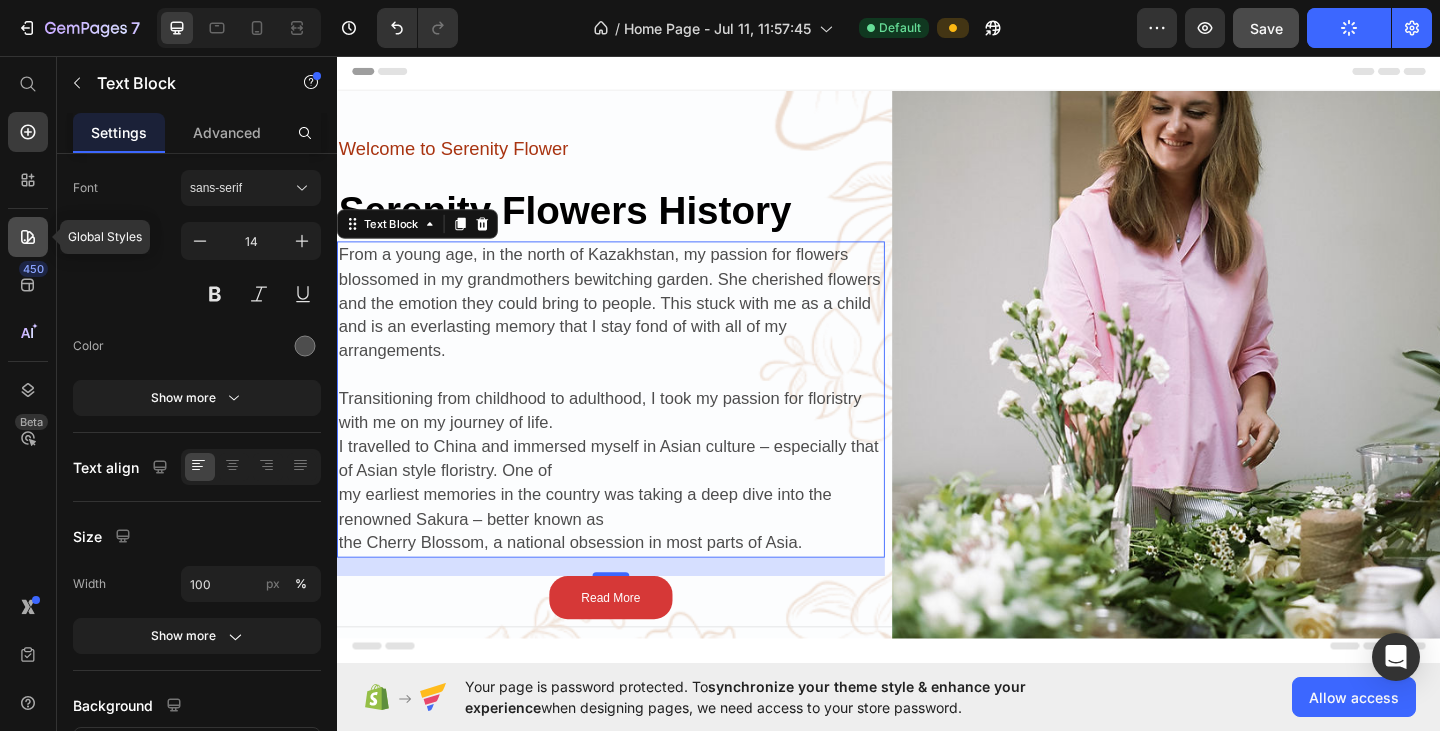 click 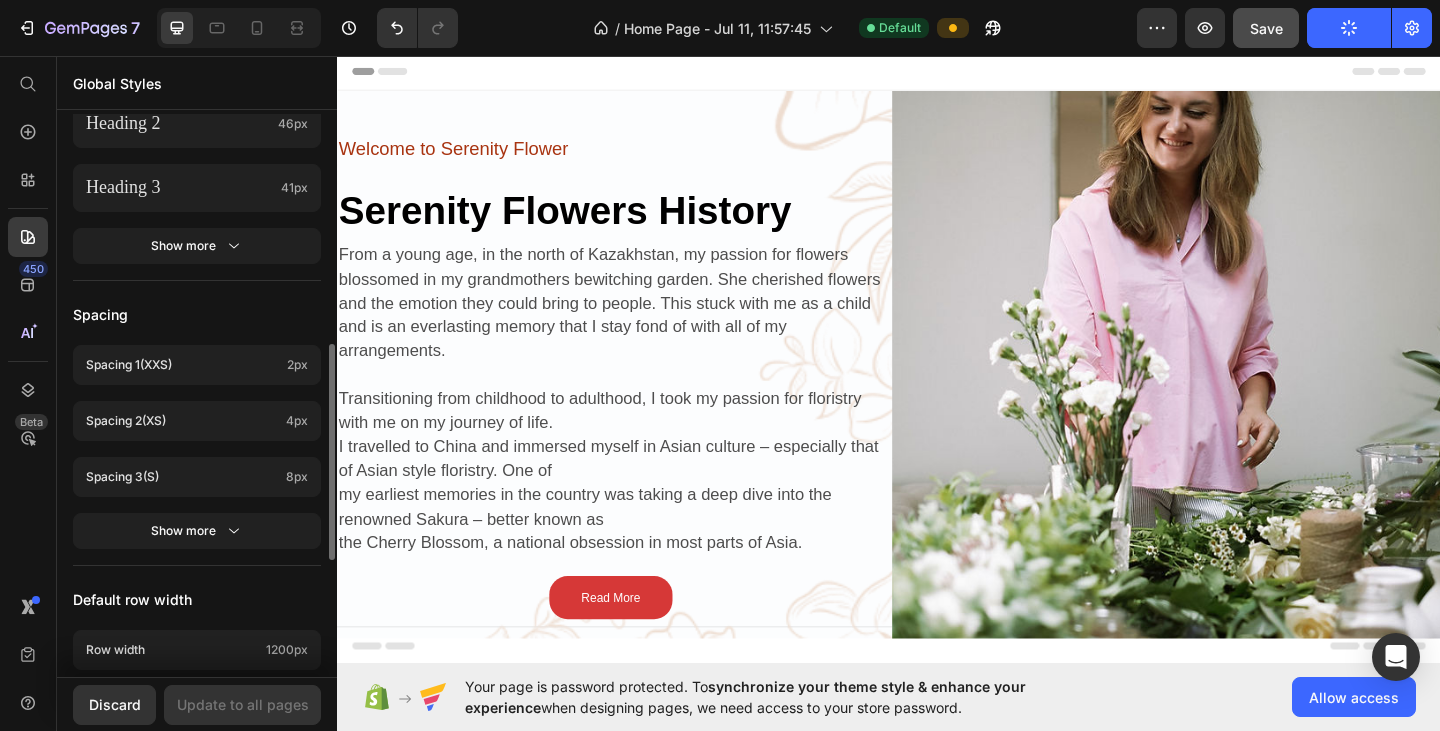 scroll, scrollTop: 400, scrollLeft: 0, axis: vertical 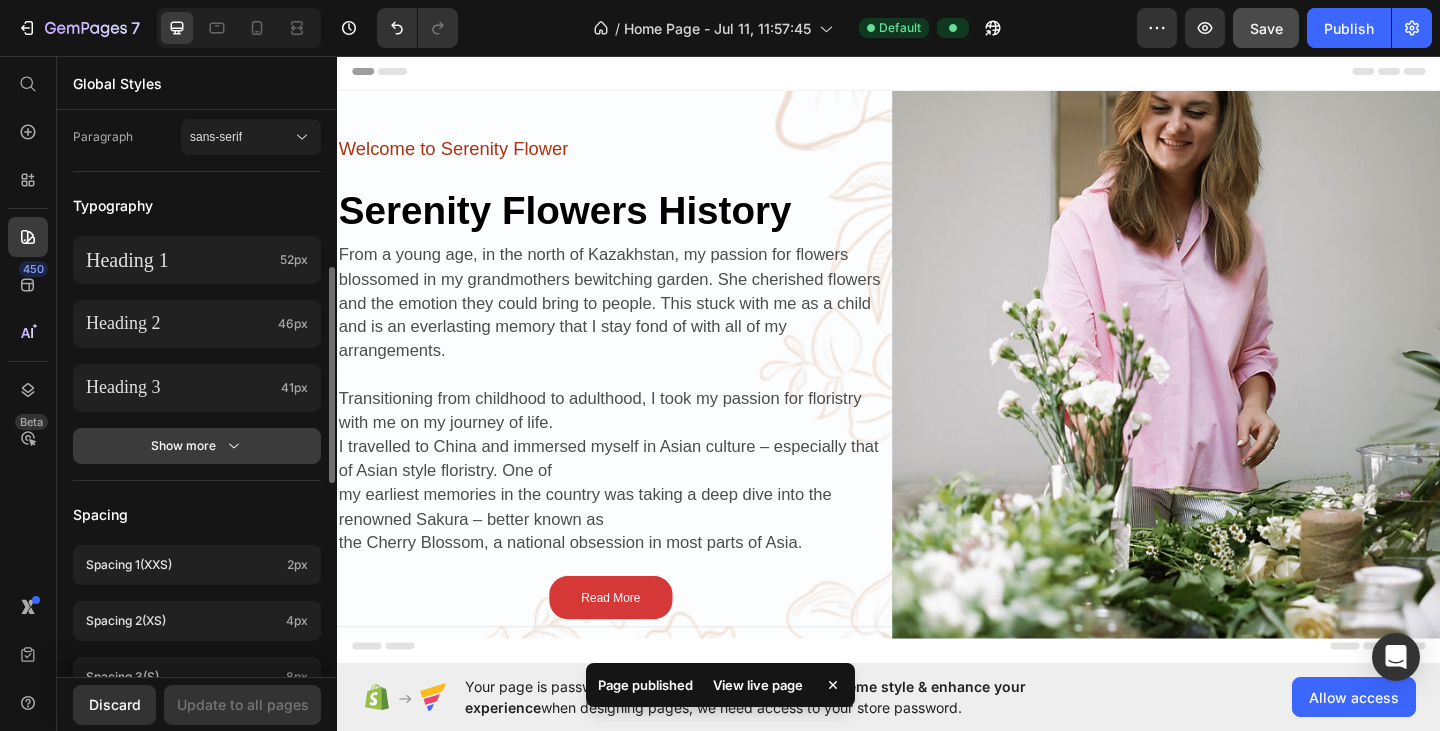 click on "Show more" at bounding box center [197, 446] 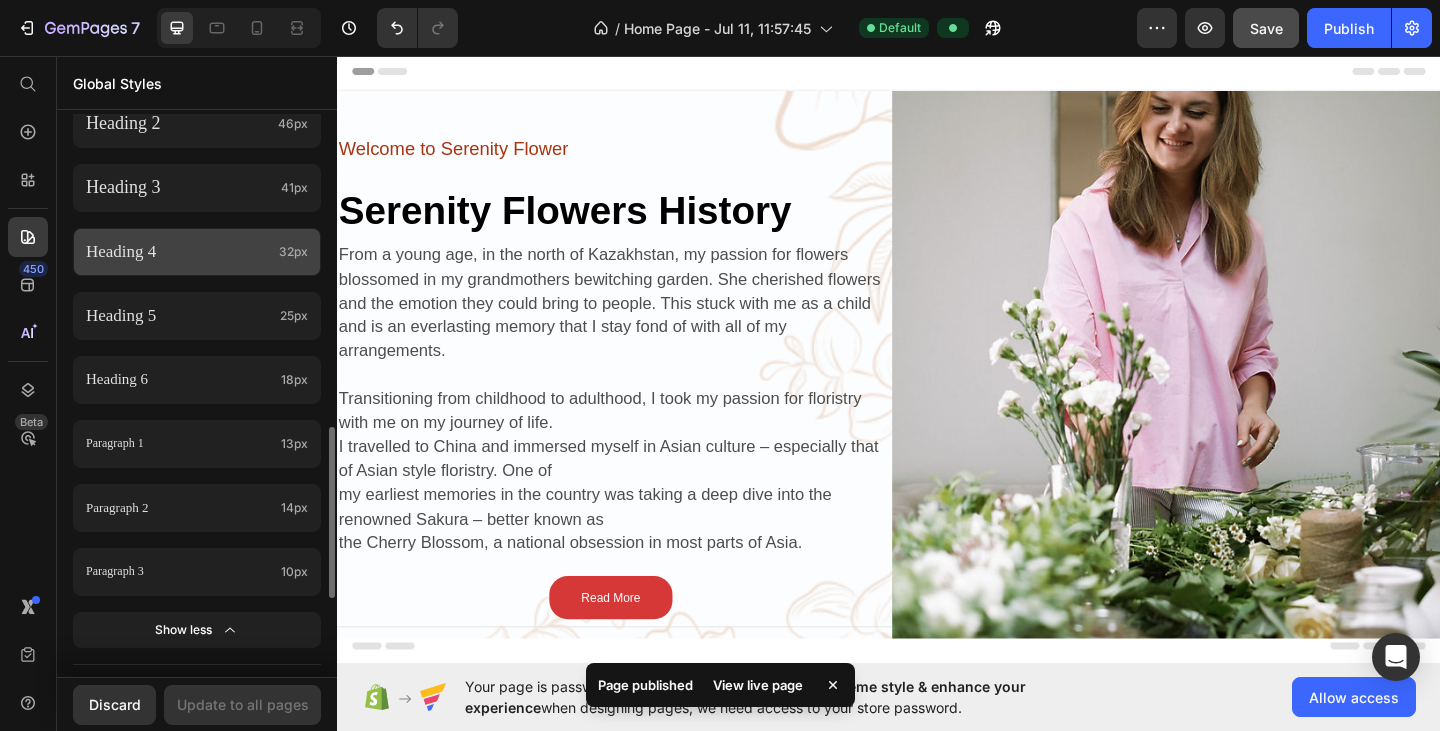 scroll, scrollTop: 700, scrollLeft: 0, axis: vertical 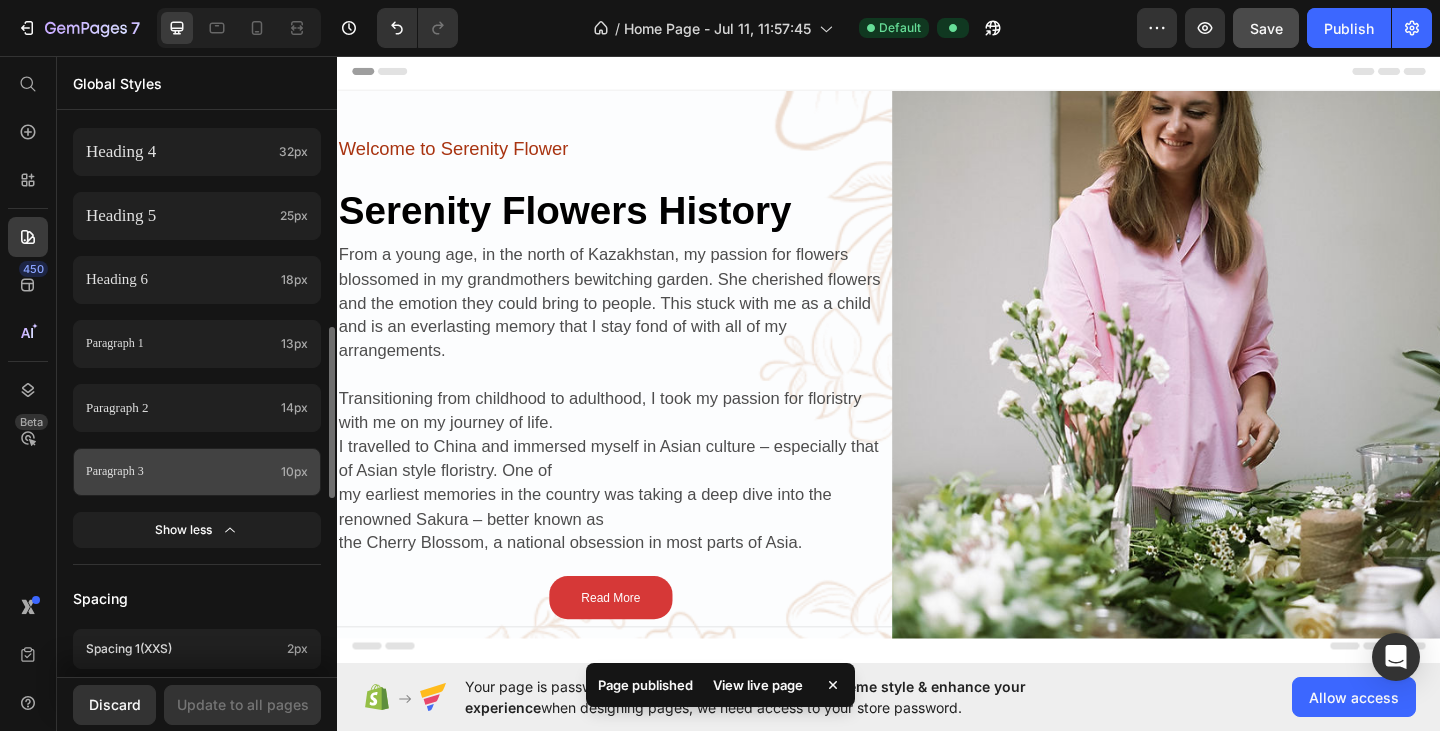 click on "Paragraph 3" at bounding box center (179, 472) 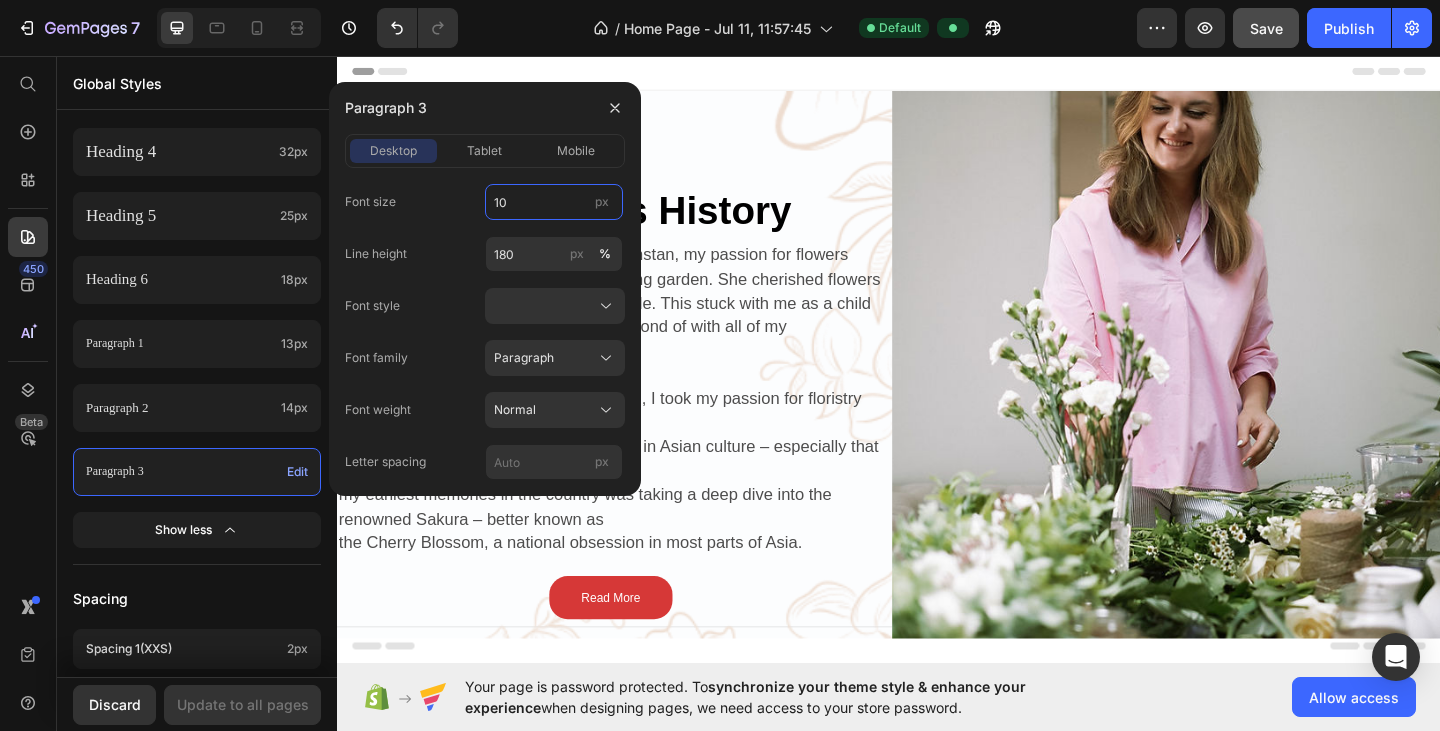 click on "10" at bounding box center (554, 202) 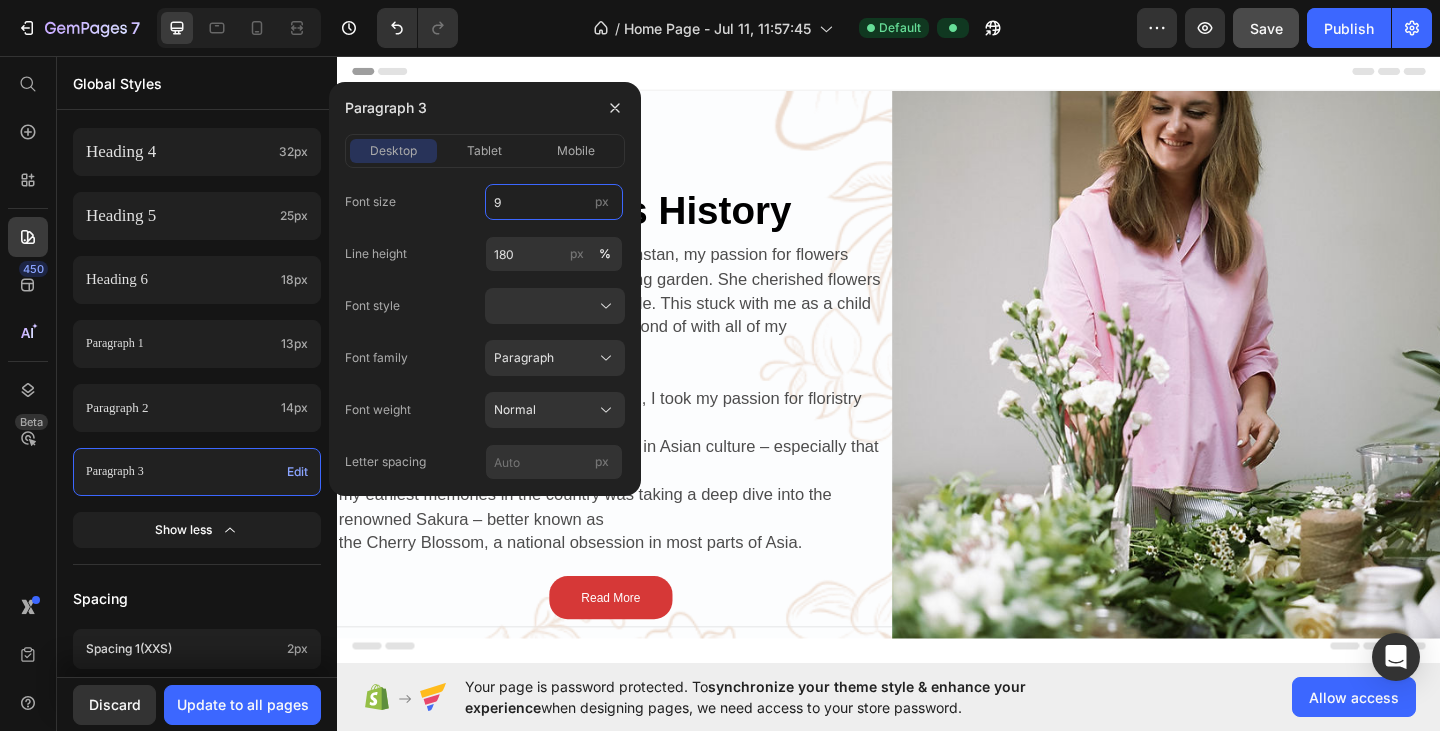 type on "8" 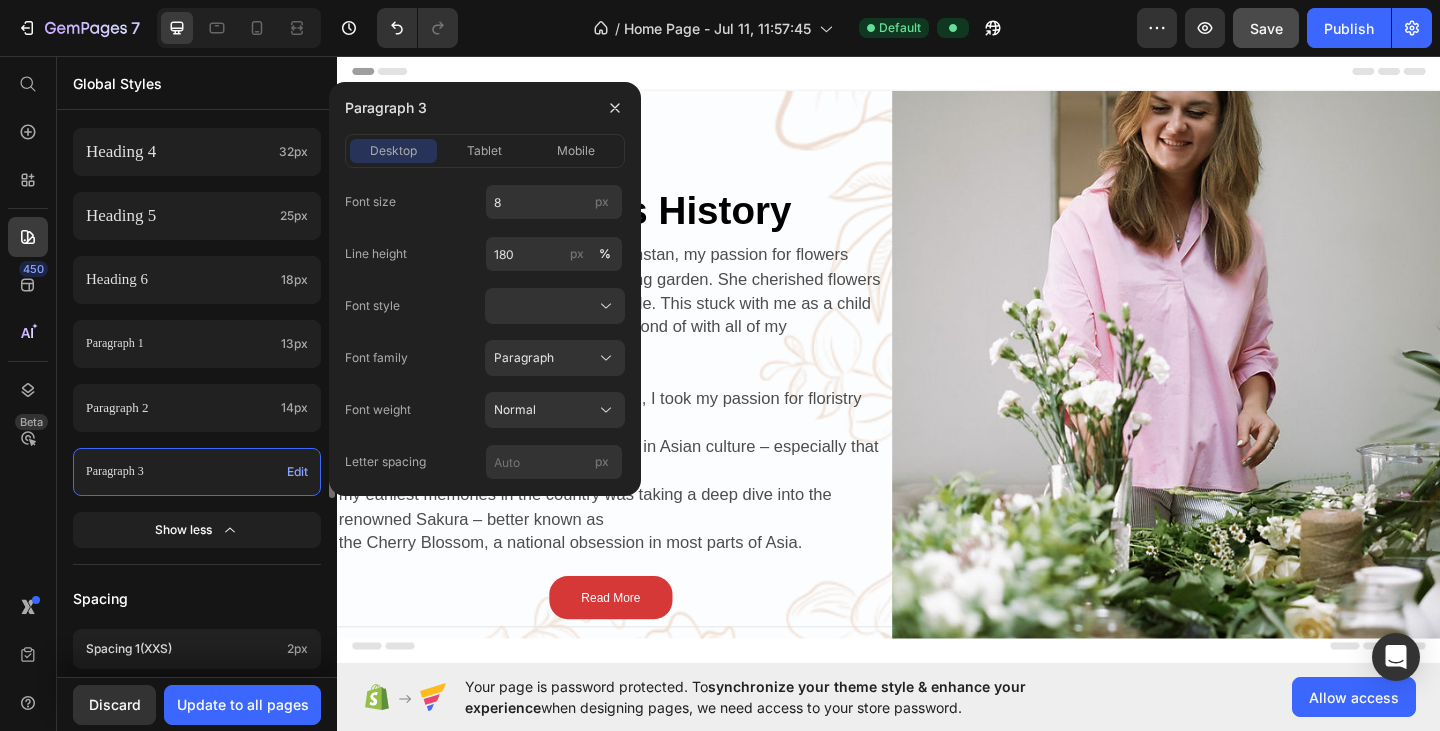 click on "Colors Button Text Background Line Accent Font manager Heading sans-serif Paragraph sans-serif Typography Heading 1 52px Heading 2 46px Heading 3 41px Heading 4 32px Heading 5 25px Heading 6 18px Paragraph 1 13px Paragraph 2 14px Paragraph 3 Edit Show less Spacing Spacing 1  (xxs) 2px Spacing 2  (xs) 4px Spacing 3  (s) 8px Show more Default row width Row width  1200px Page padding  16px Corners Small 3 px Medium 6 px Large 16 px" at bounding box center (197, 338) 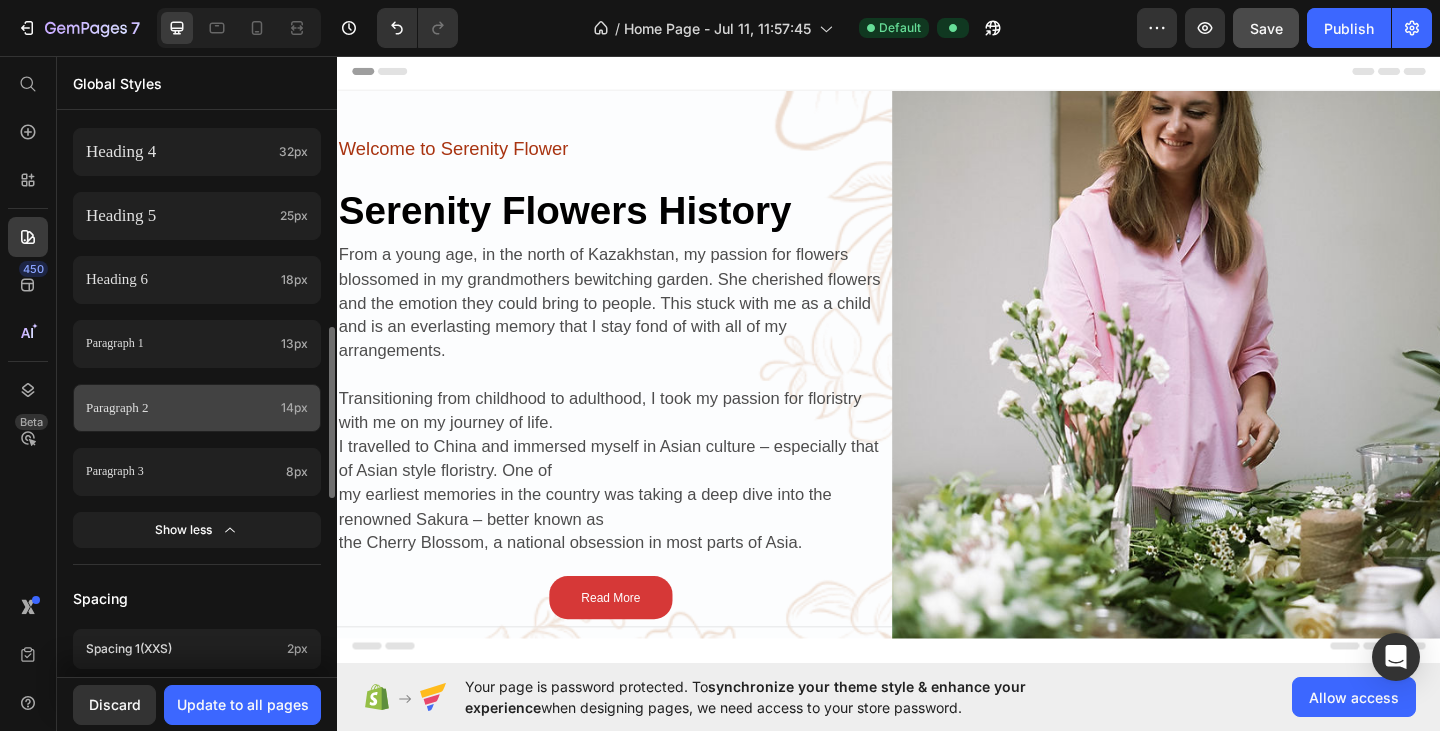 click on "14px" 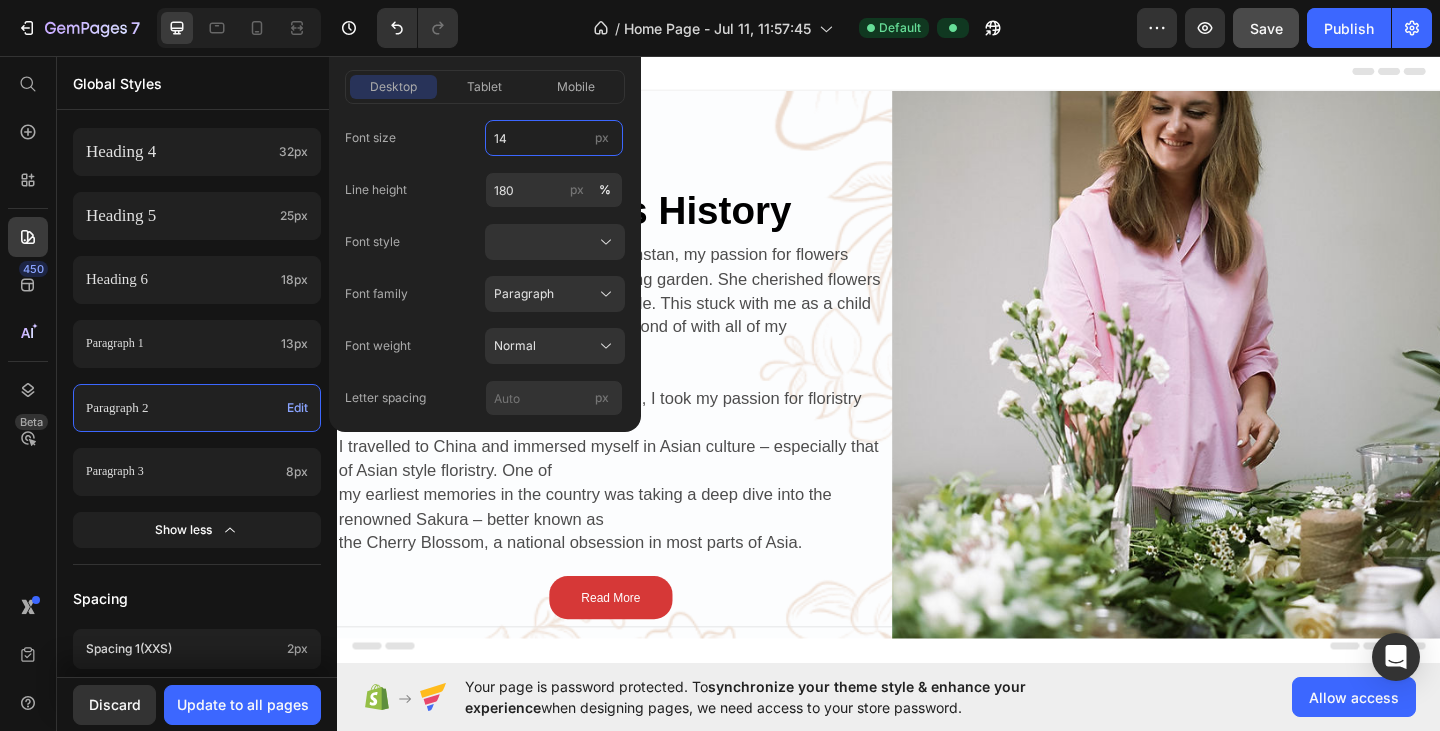 click on "14" at bounding box center [554, 138] 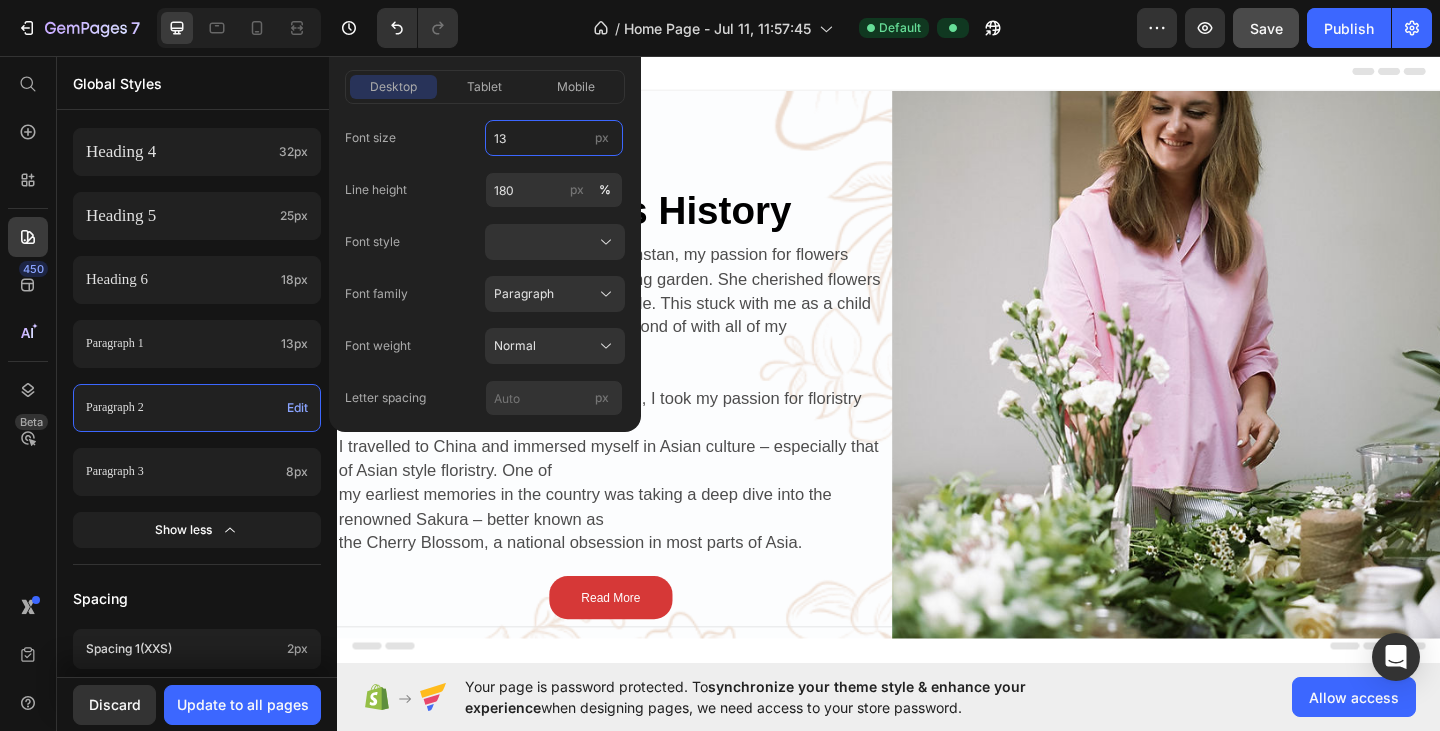 type on "12" 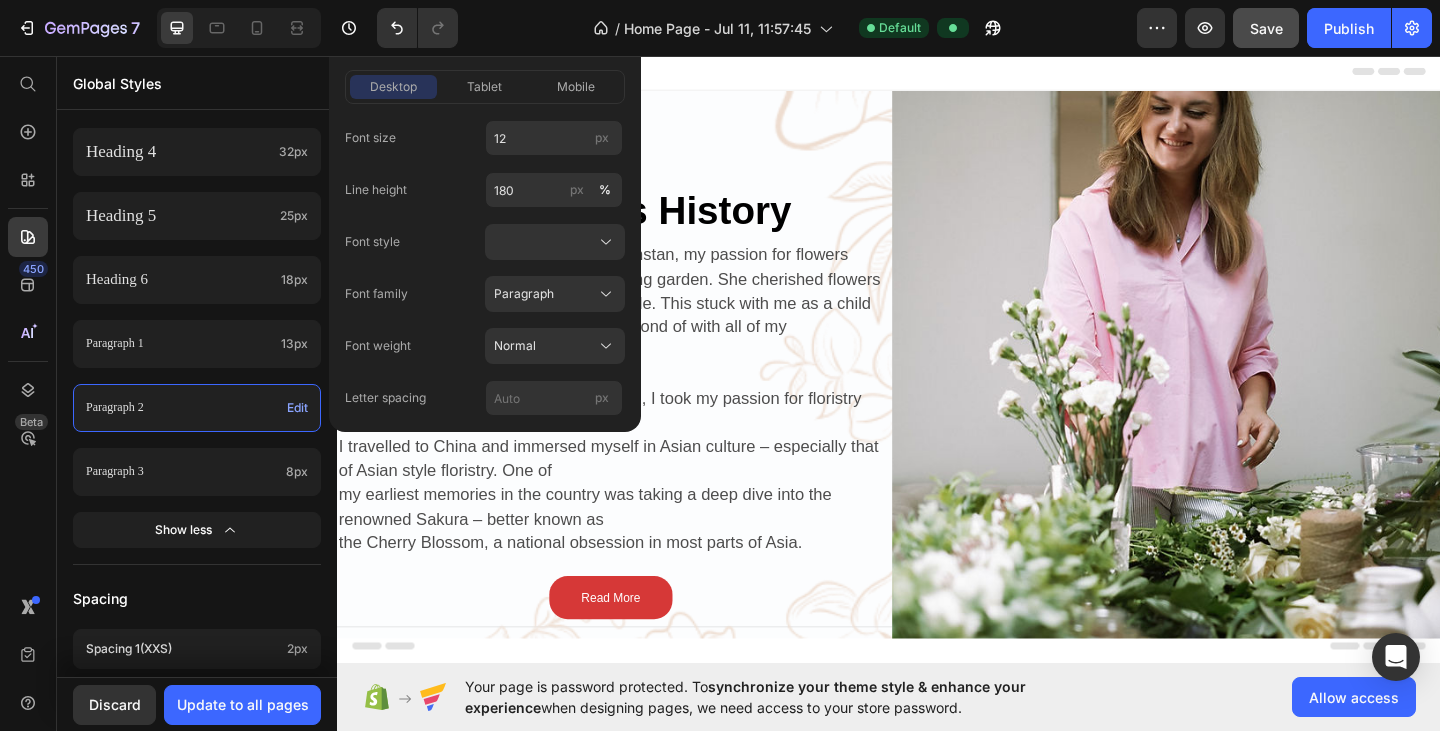 click on "450 Beta" at bounding box center [28, 325] 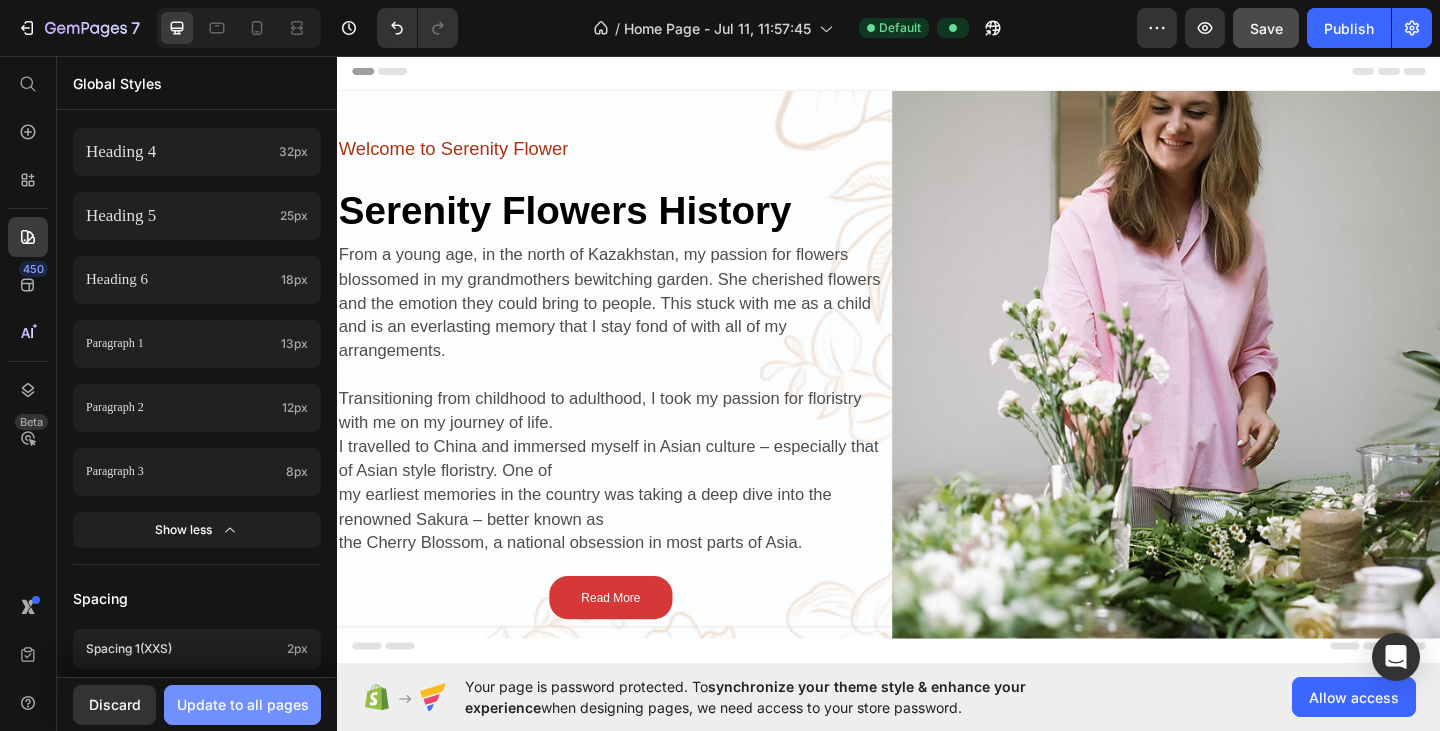 click on "Update to all pages" at bounding box center (243, 704) 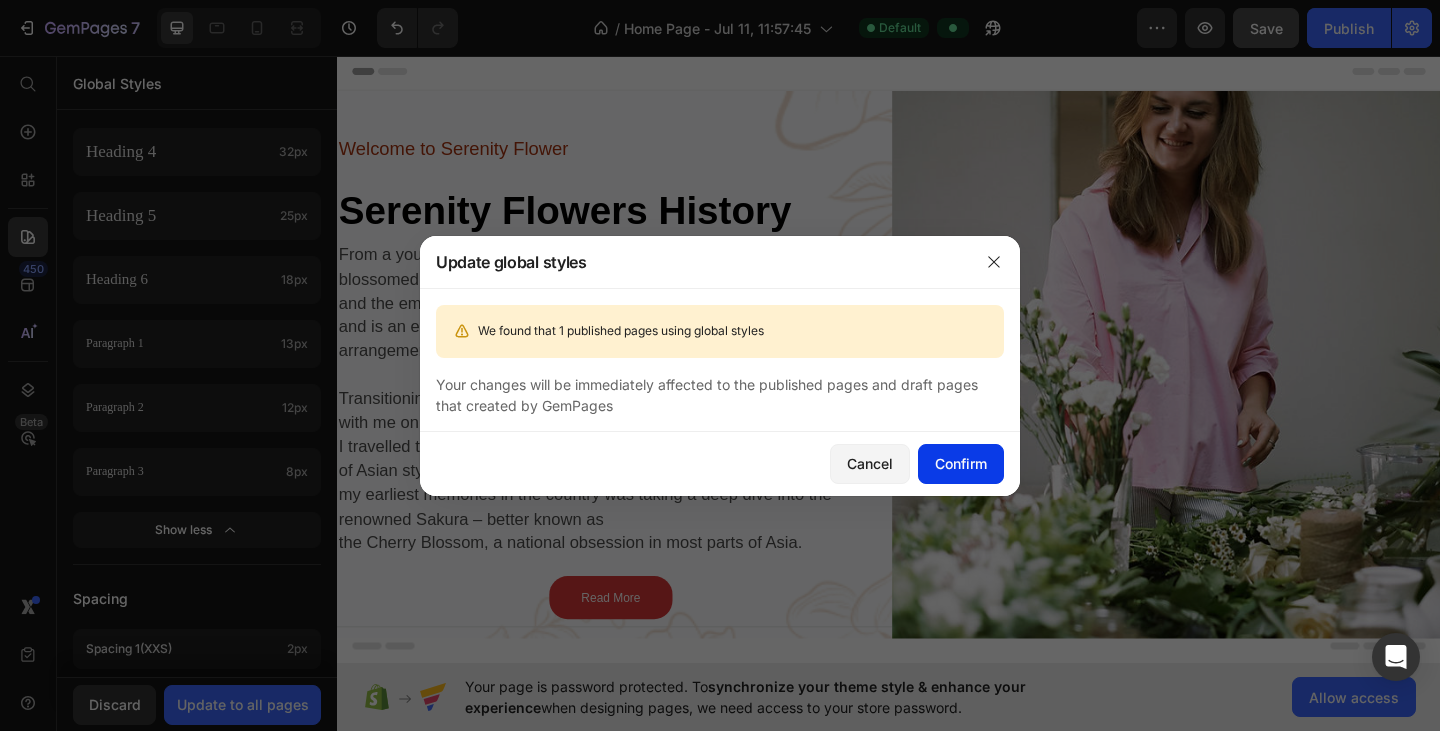 click on "Confirm" 